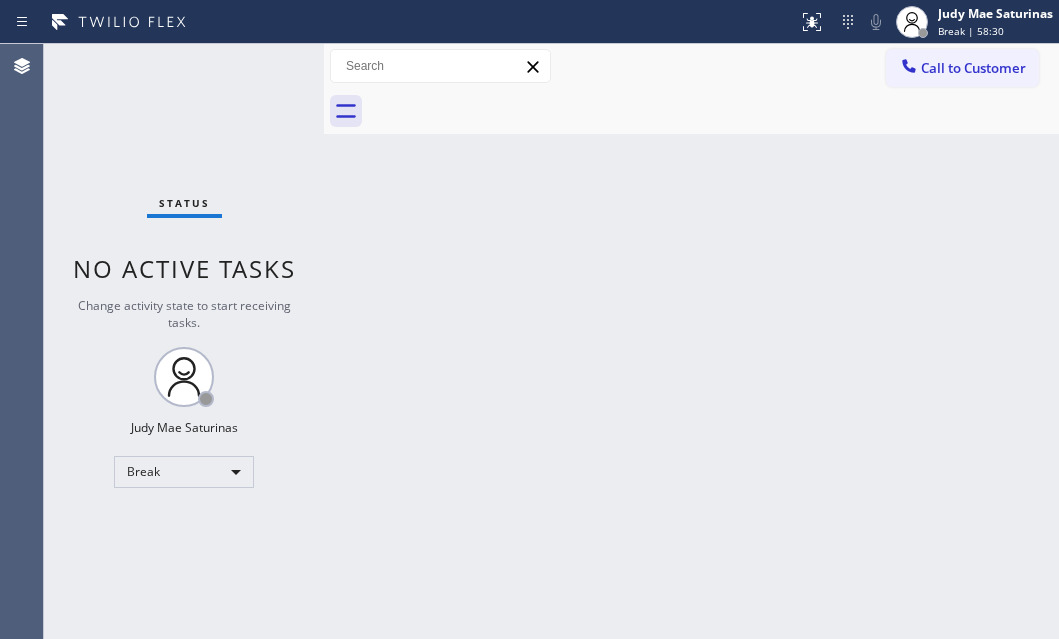 scroll, scrollTop: 0, scrollLeft: 0, axis: both 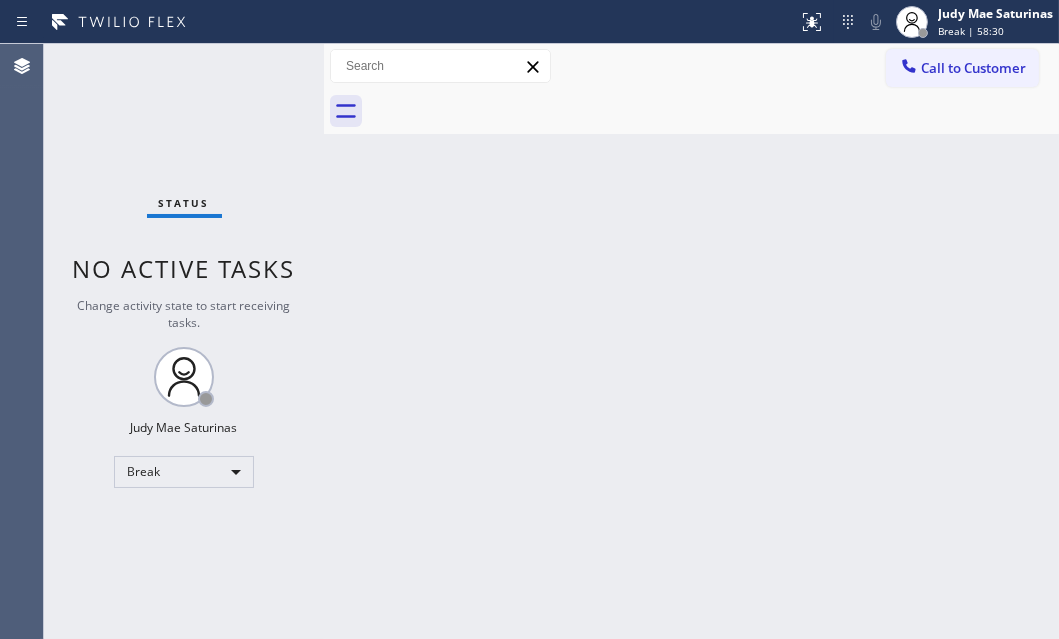 click on "Status   No active tasks     Change activity state to start receiving tasks.   [FIRST] [LAST] Break" at bounding box center (184, 341) 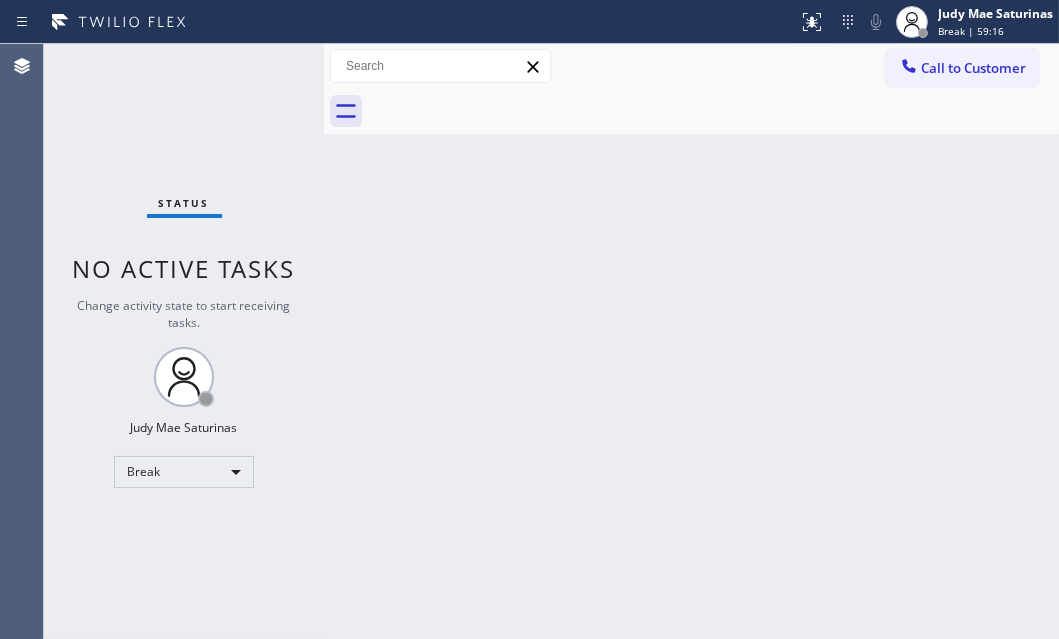click on "Status   No active tasks     Change activity state to start receiving tasks.   [FIRST] [LAST] Break" at bounding box center [184, 341] 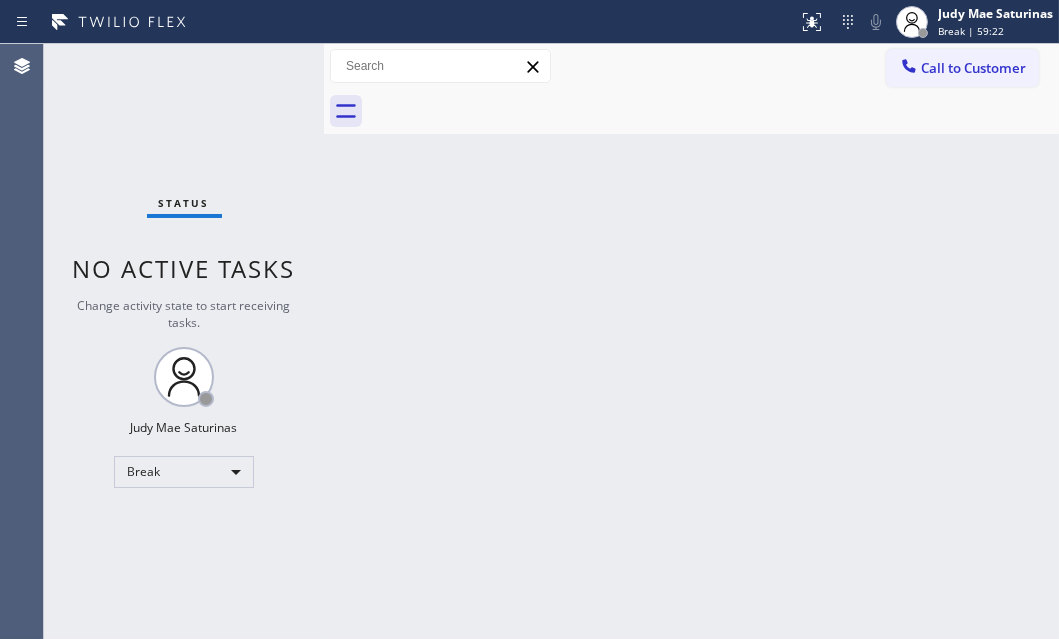 drag, startPoint x: 209, startPoint y: 132, endPoint x: 660, endPoint y: 259, distance: 468.54028 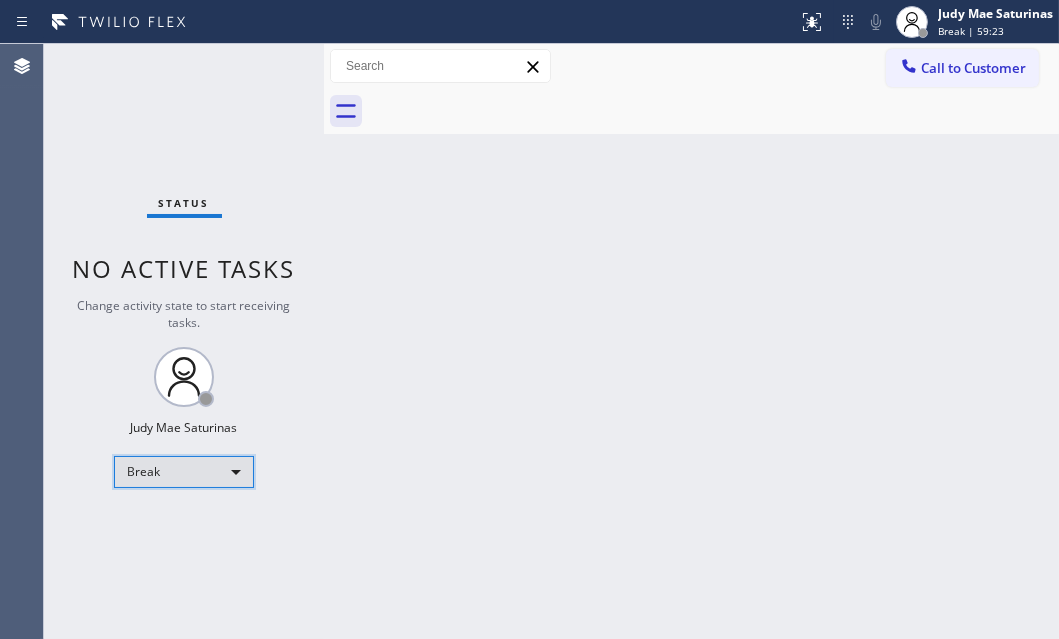 click on "Break" at bounding box center (184, 472) 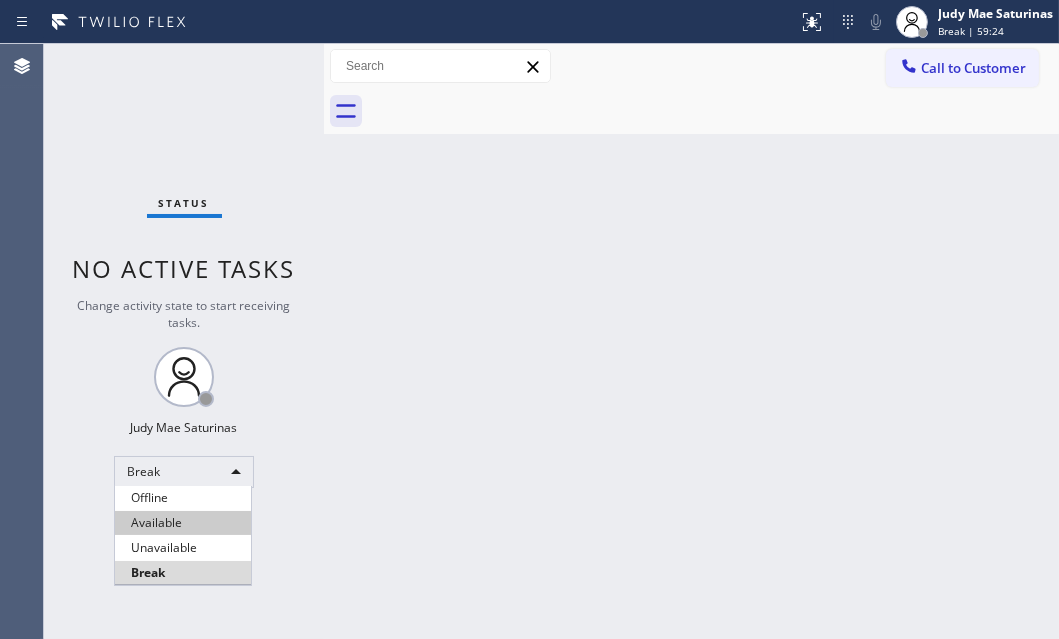 click on "Available" at bounding box center [183, 523] 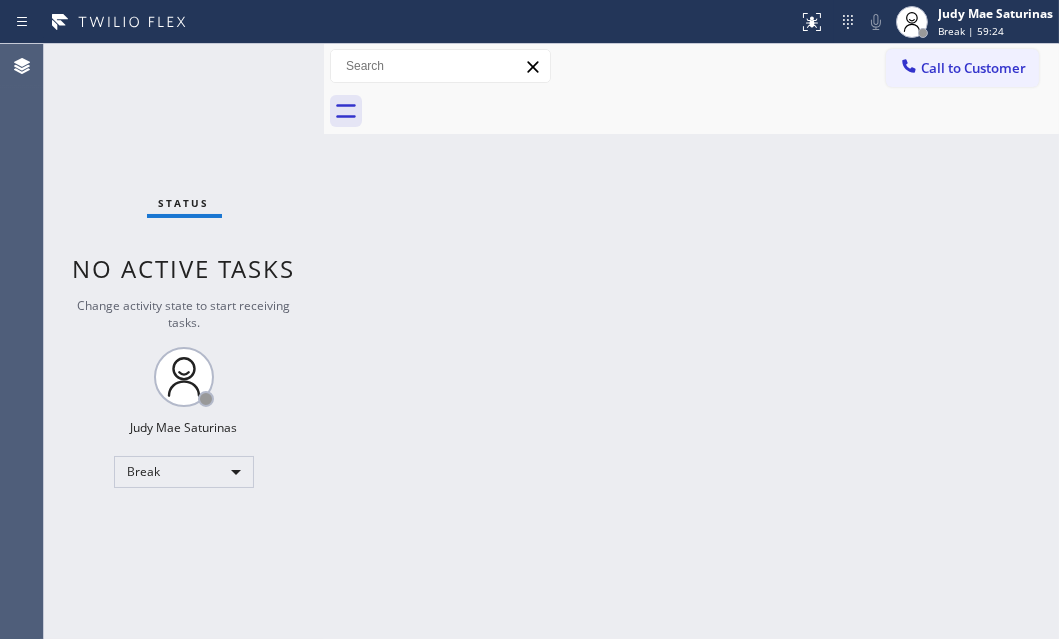 click on "Status   No active tasks     Change activity state to start receiving tasks.   [FIRST] [LAST] Break" at bounding box center (184, 341) 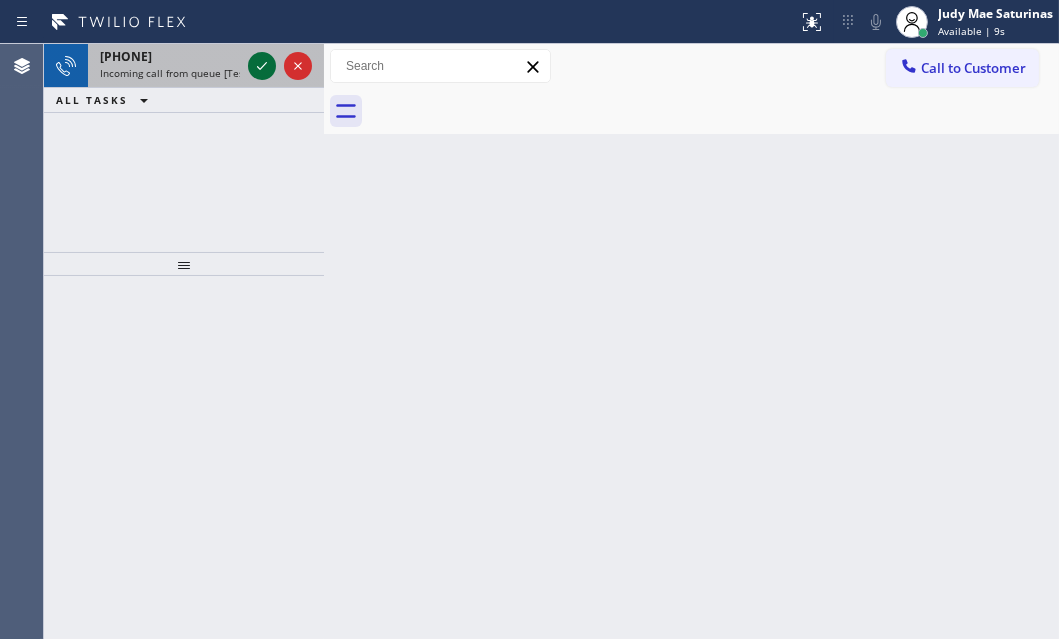 click 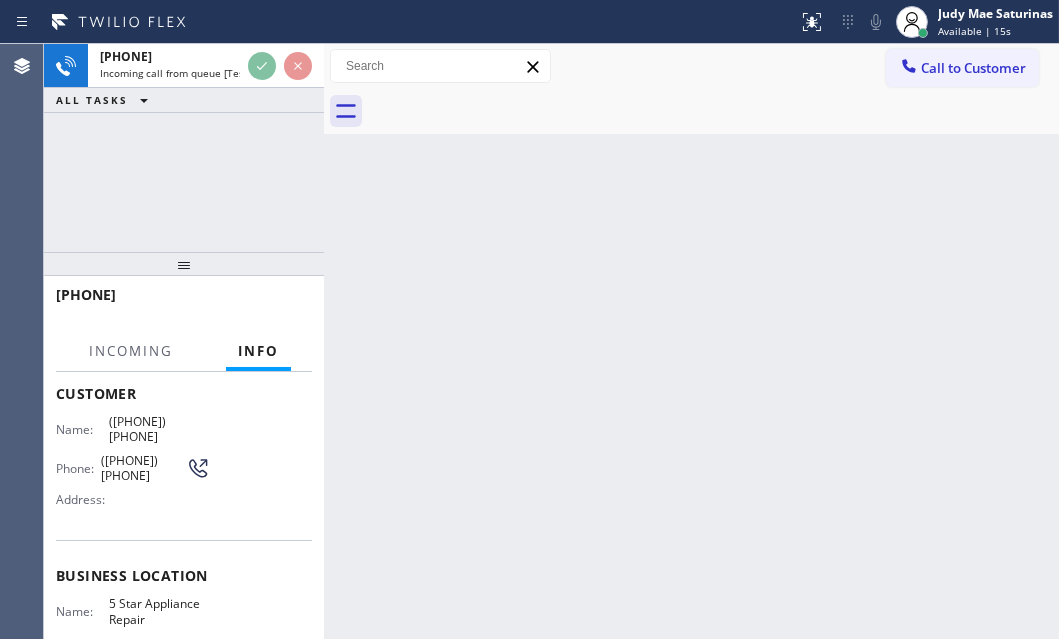 scroll, scrollTop: 181, scrollLeft: 0, axis: vertical 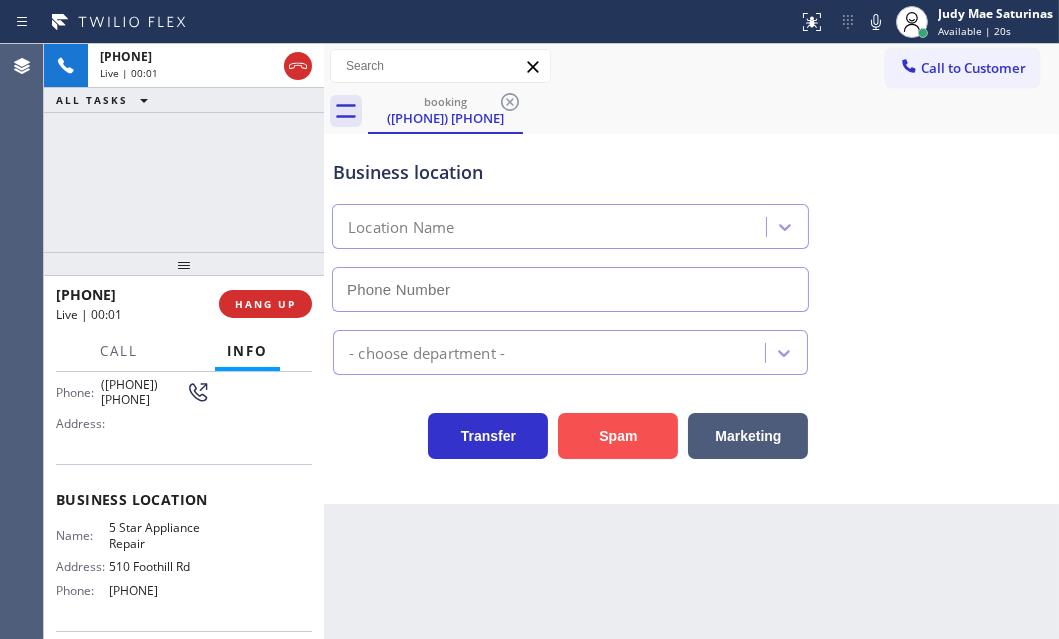 type on "[PHONE]" 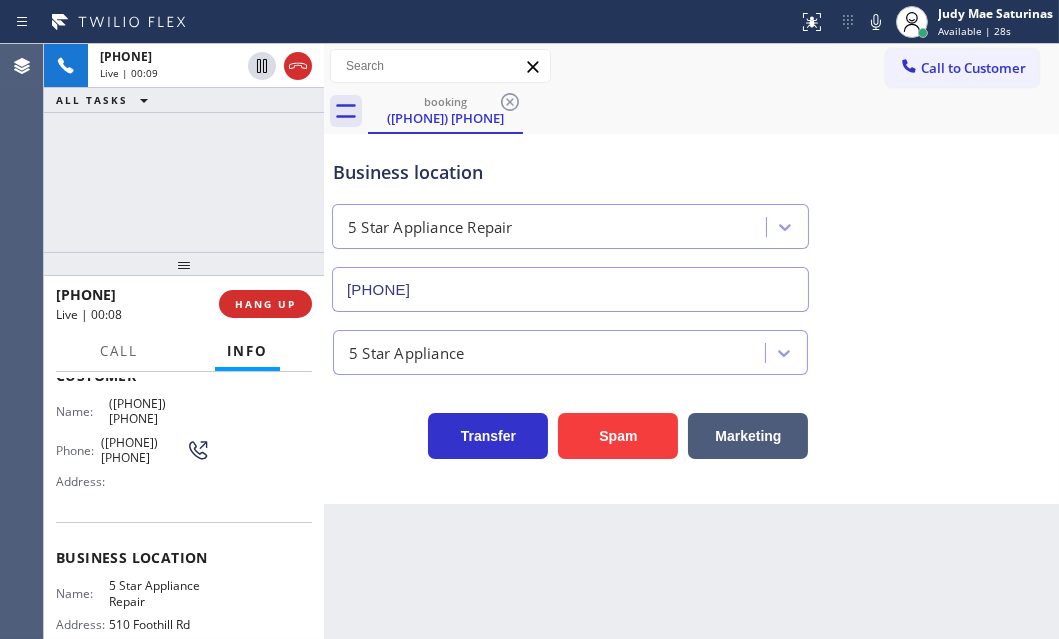 scroll, scrollTop: 0, scrollLeft: 0, axis: both 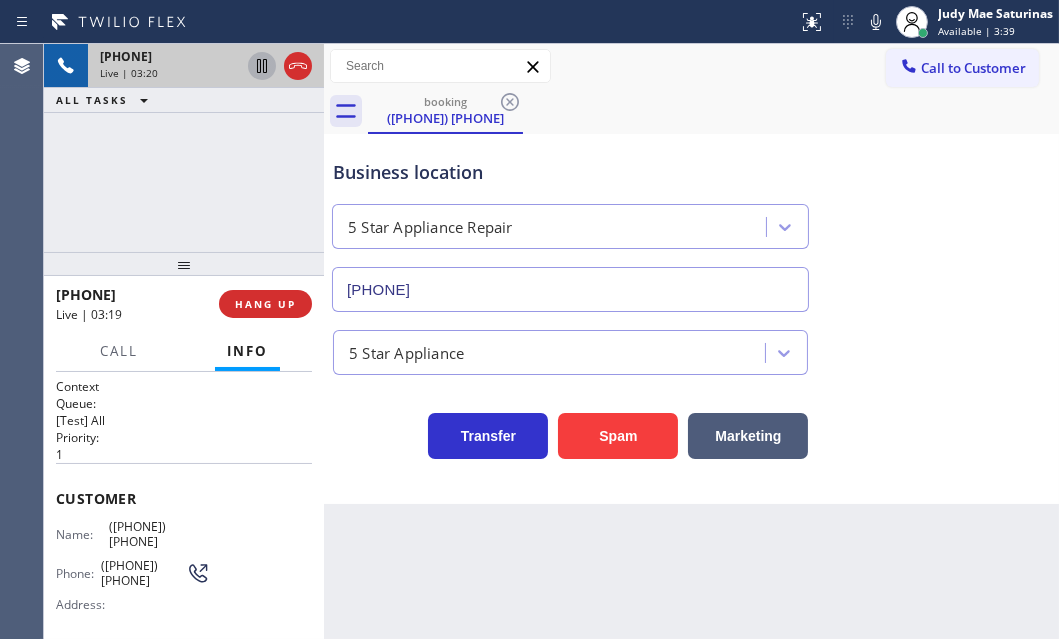 click 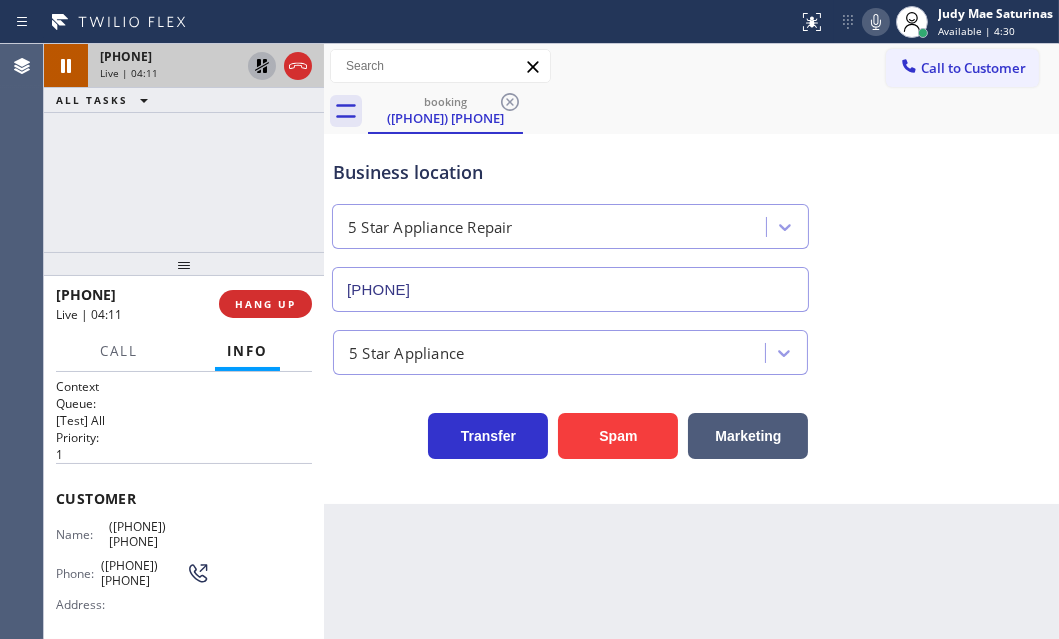 click 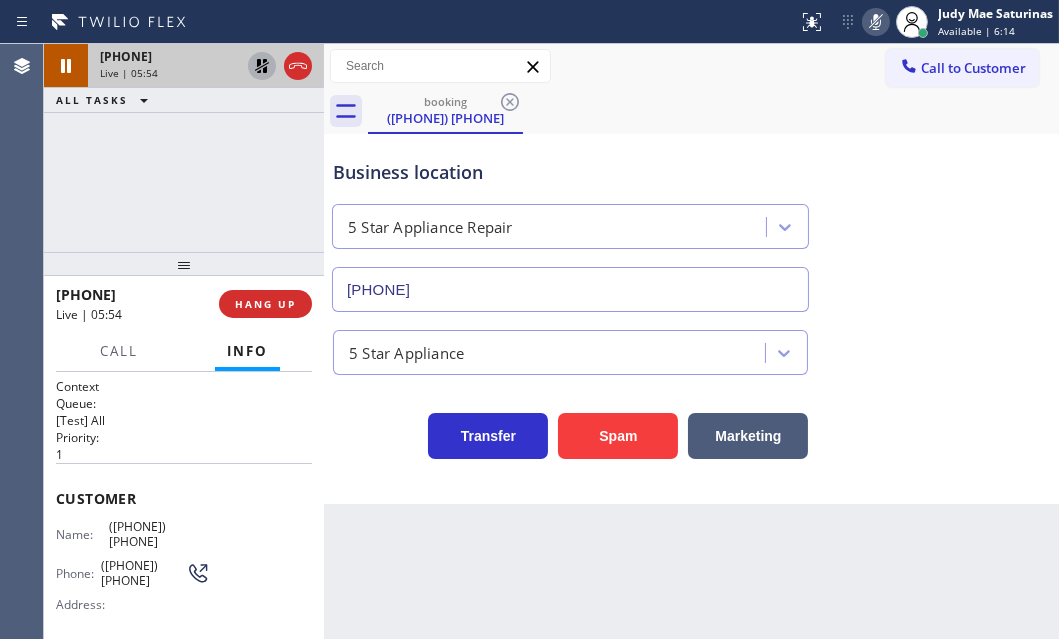 click 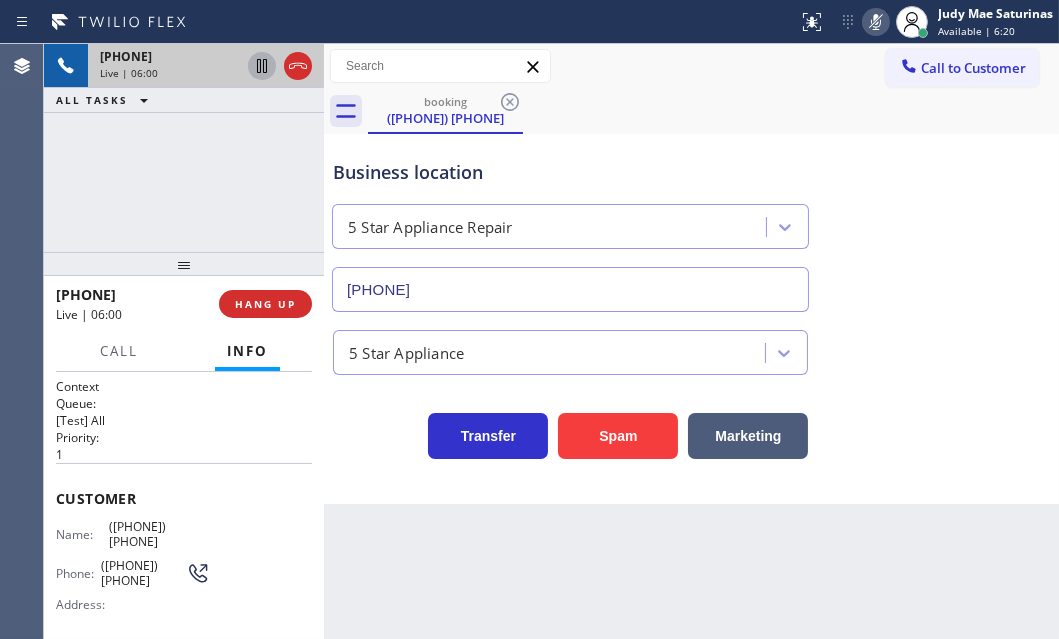 click 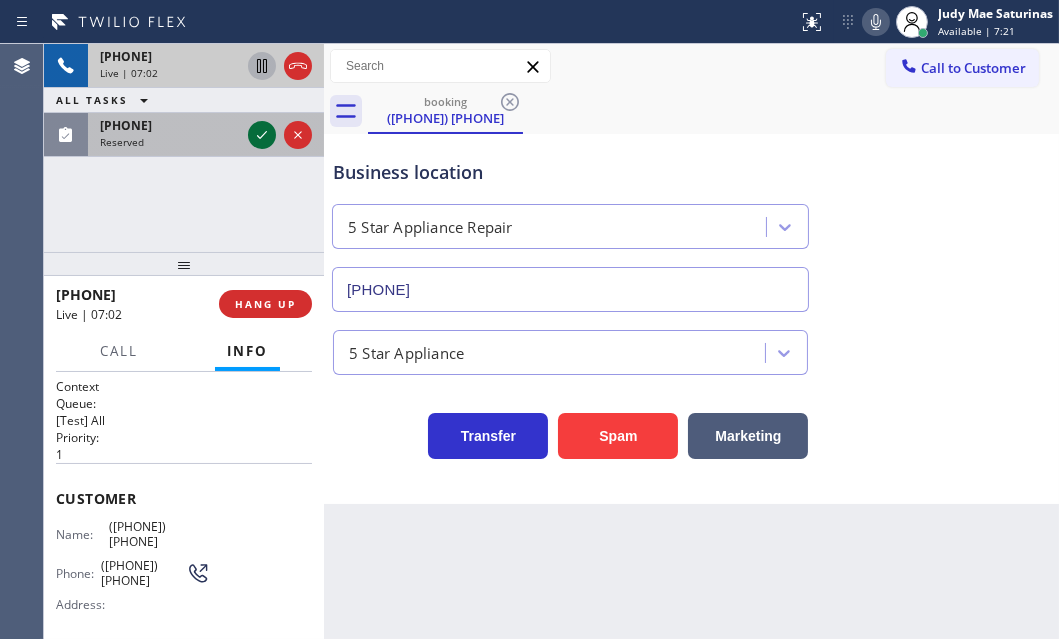 click 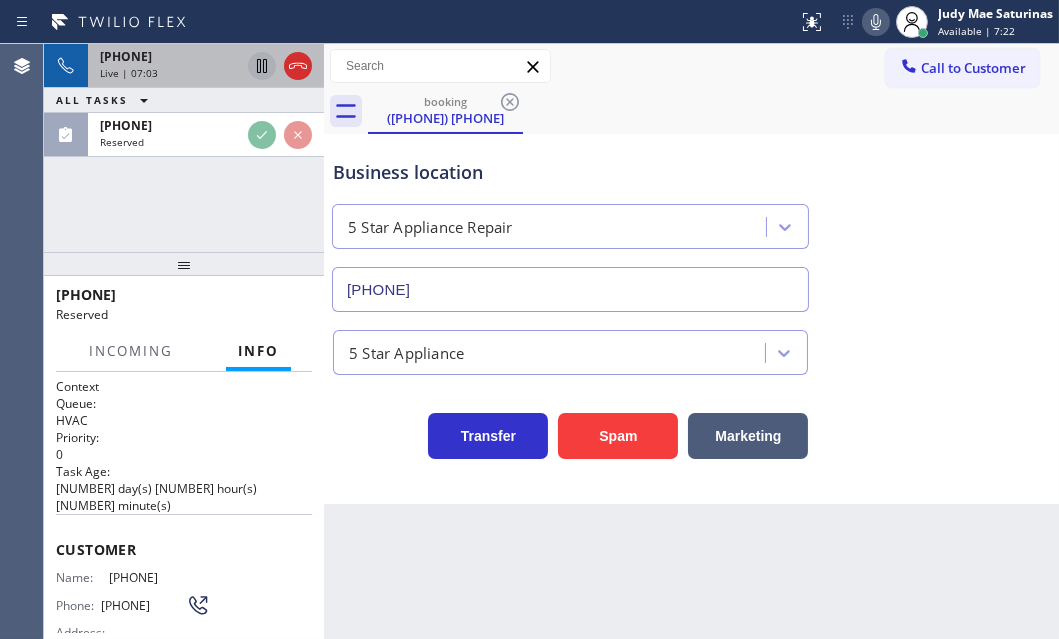 click on "Live | 07:03" at bounding box center (170, 73) 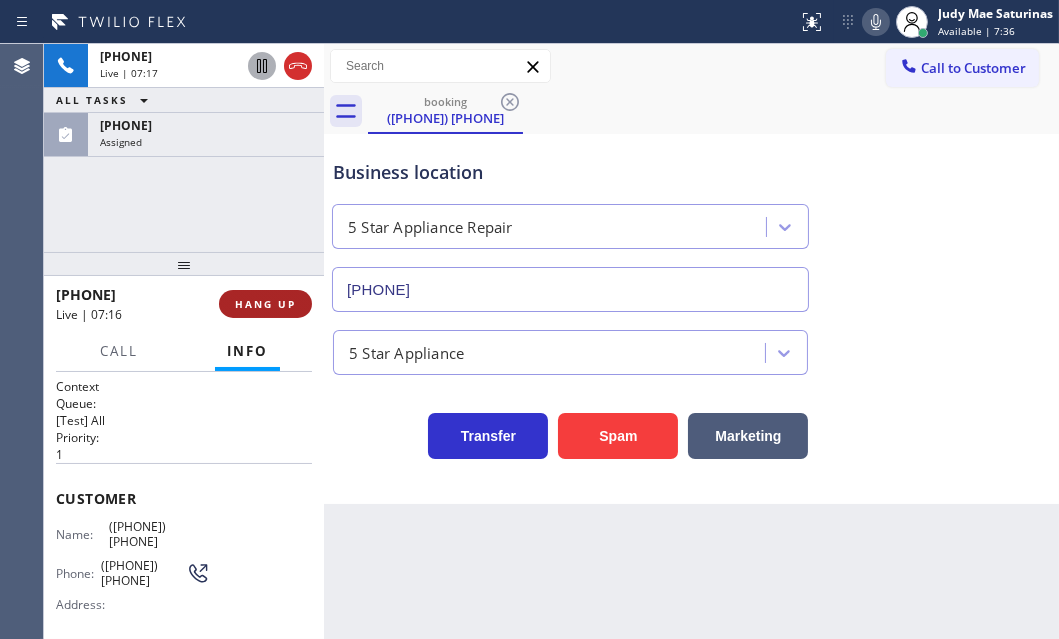 click on "HANG UP" at bounding box center (265, 304) 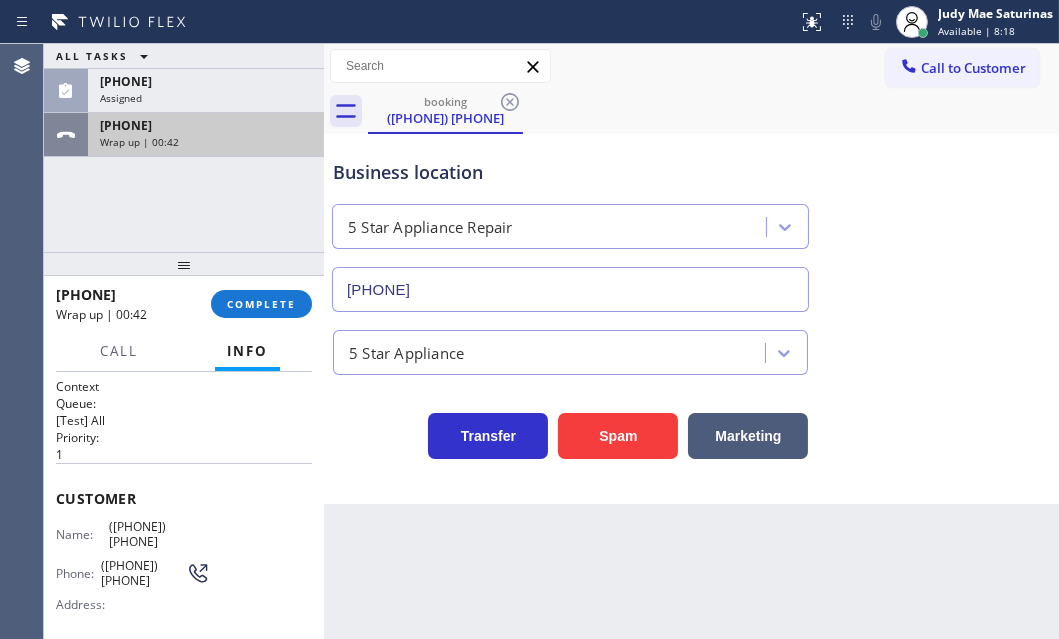 click on "Wrap up | 00:42" at bounding box center [206, 142] 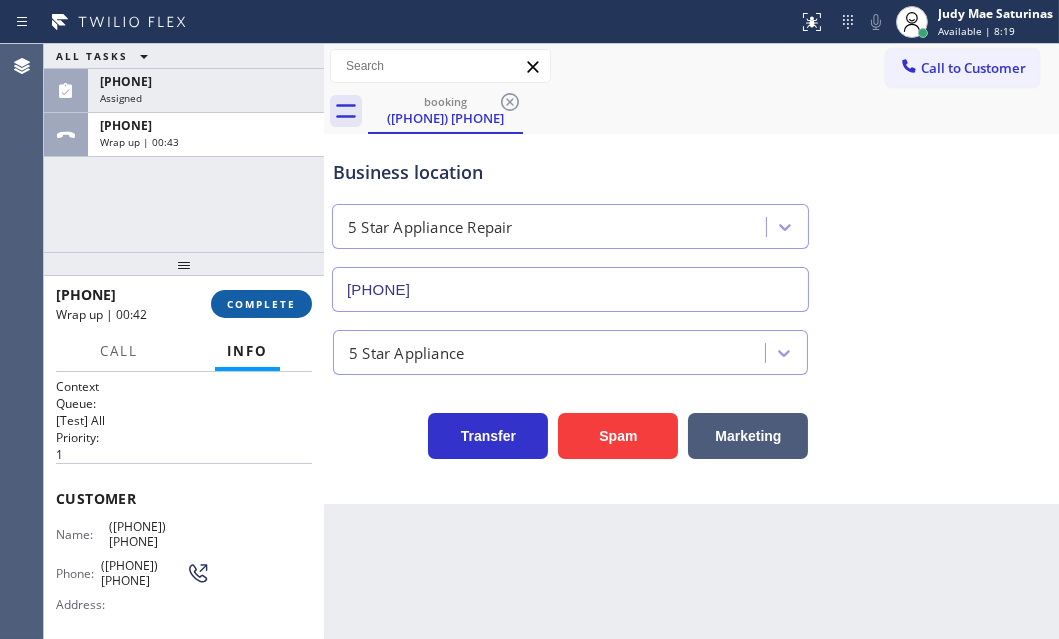 click on "COMPLETE" at bounding box center (261, 304) 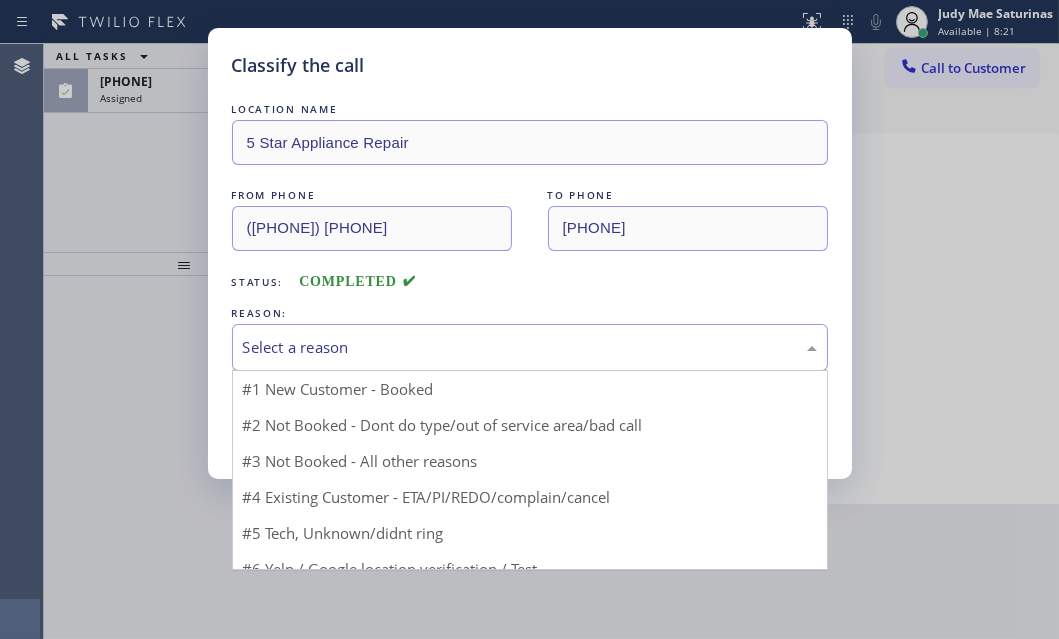 click on "Select a reason" at bounding box center (530, 347) 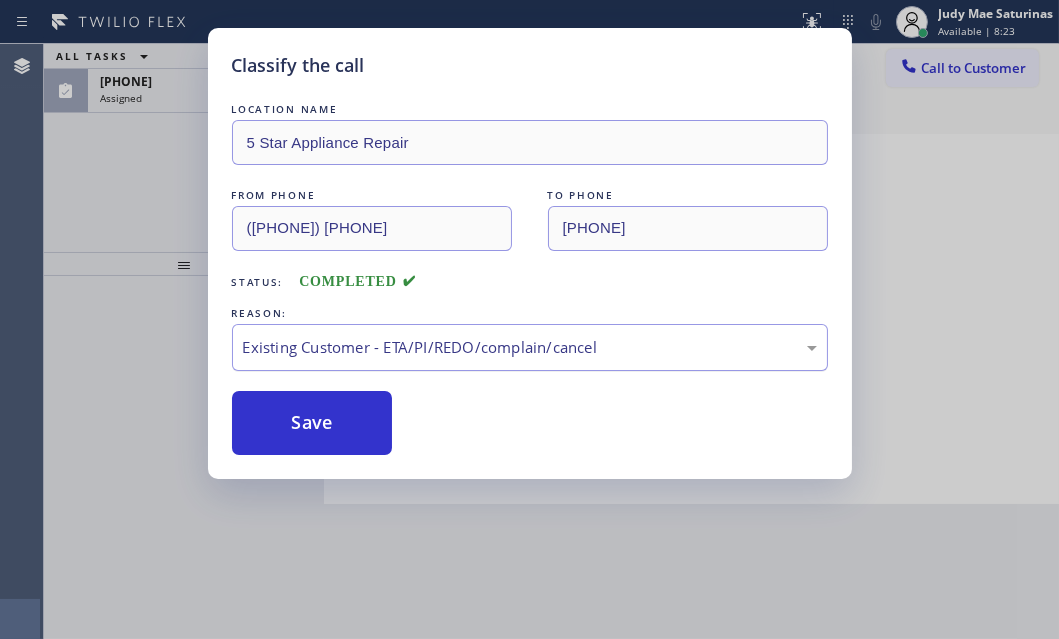 drag, startPoint x: 311, startPoint y: 426, endPoint x: 293, endPoint y: 359, distance: 69.375786 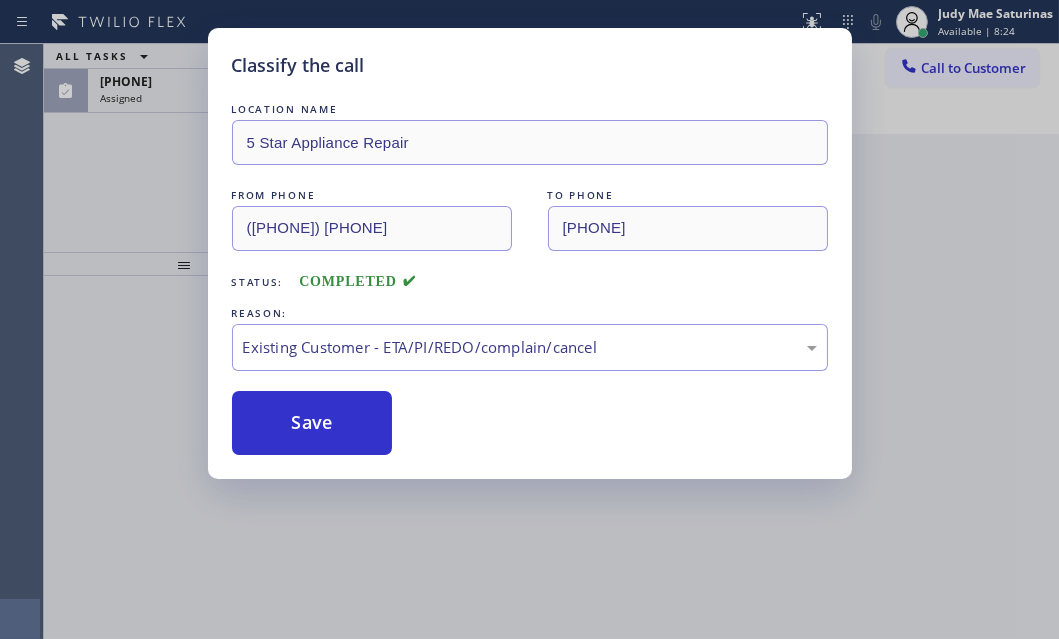 click on "ALL TASKS ALL TASKS ACTIVE TASKS TASKS IN WRAP UP ([PHONE]) [PHONE] Assigned" at bounding box center (184, 148) 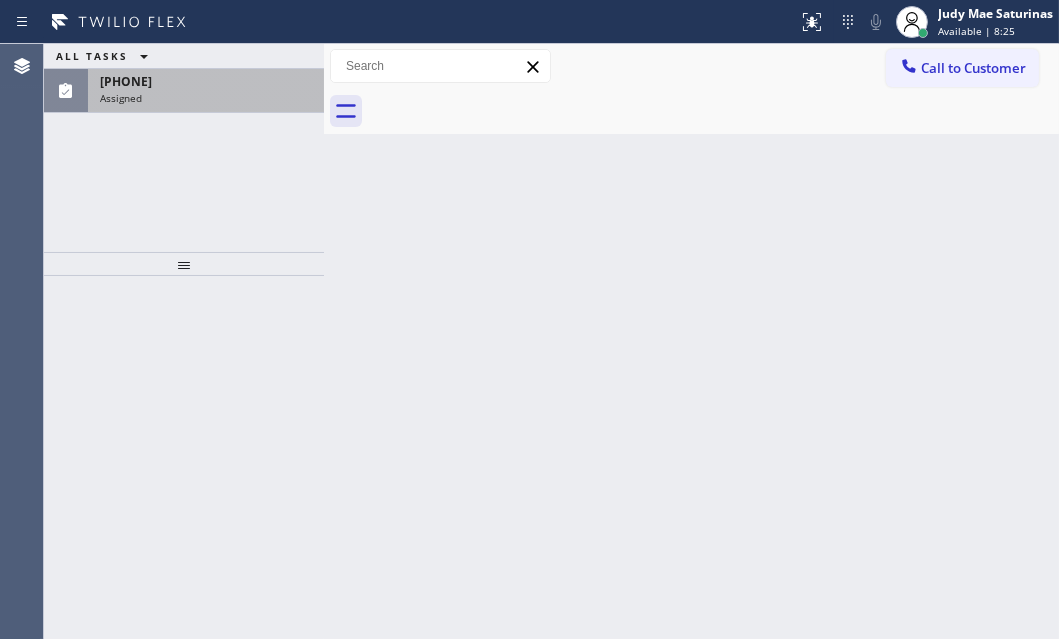 click on "Assigned" at bounding box center [206, 98] 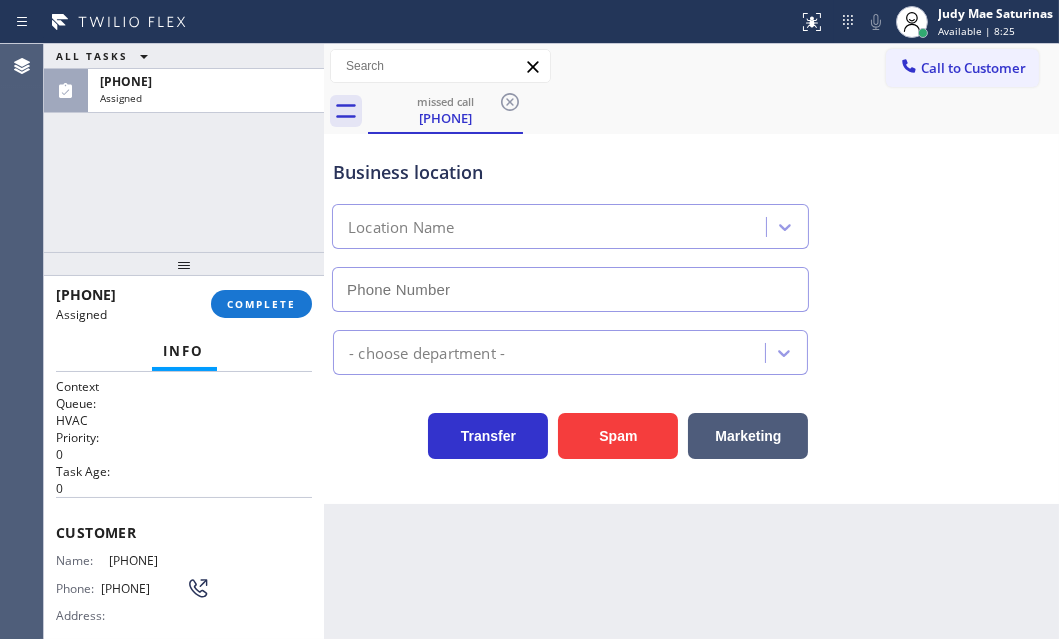 type on "(347) 202-1058" 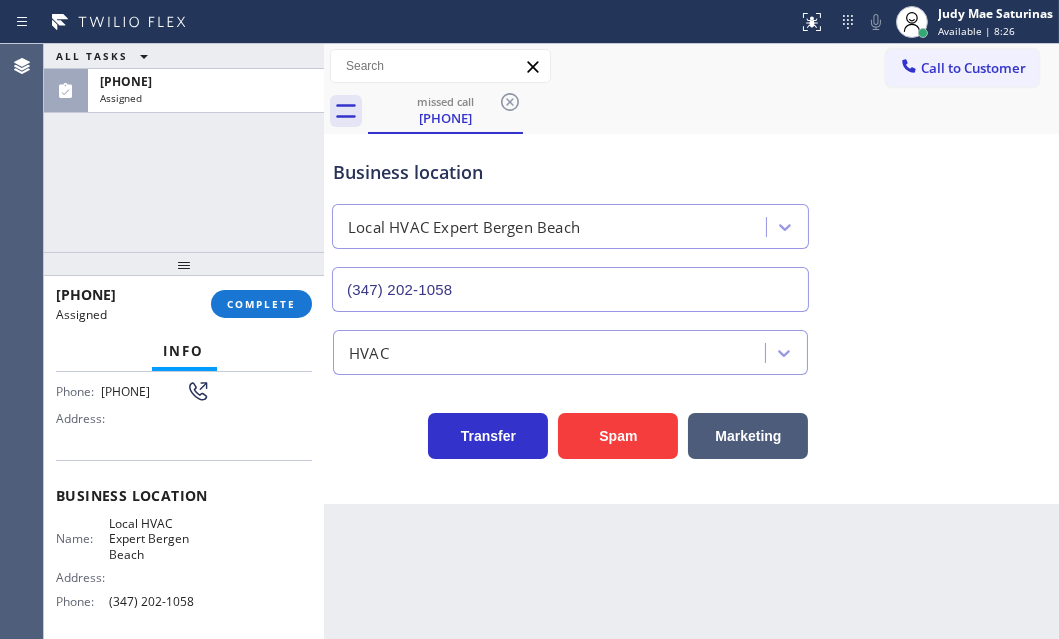 scroll, scrollTop: 360, scrollLeft: 0, axis: vertical 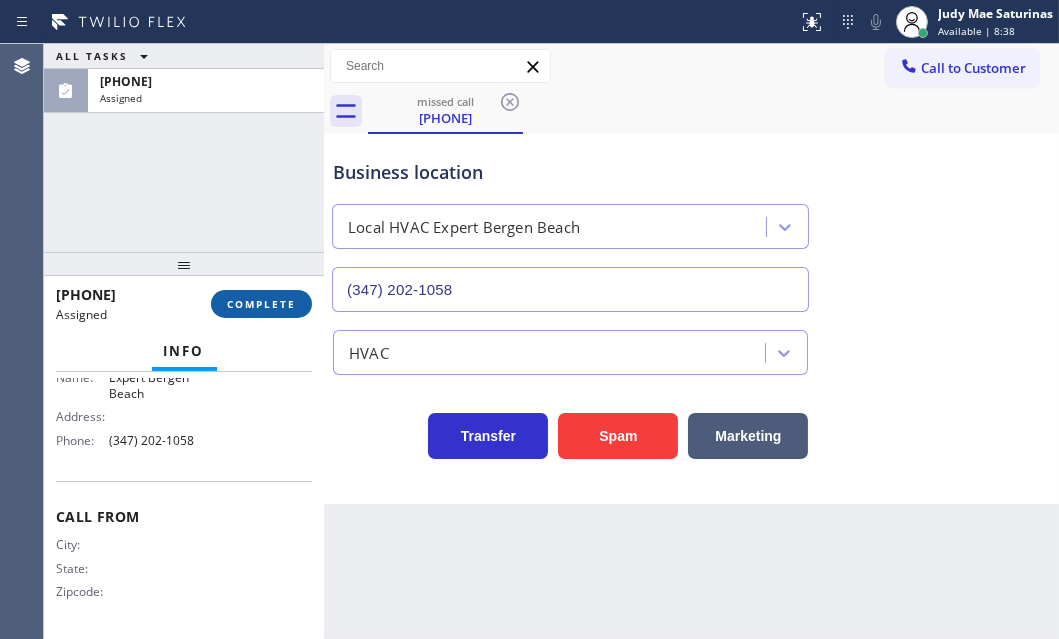 click on "COMPLETE" at bounding box center (261, 304) 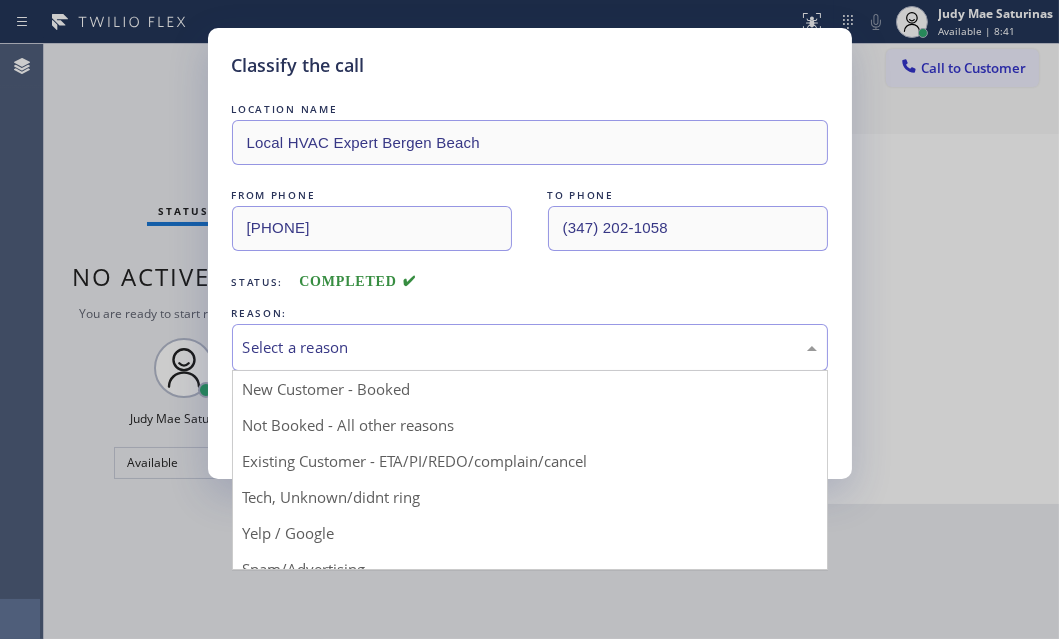 click on "Select a reason" at bounding box center [530, 347] 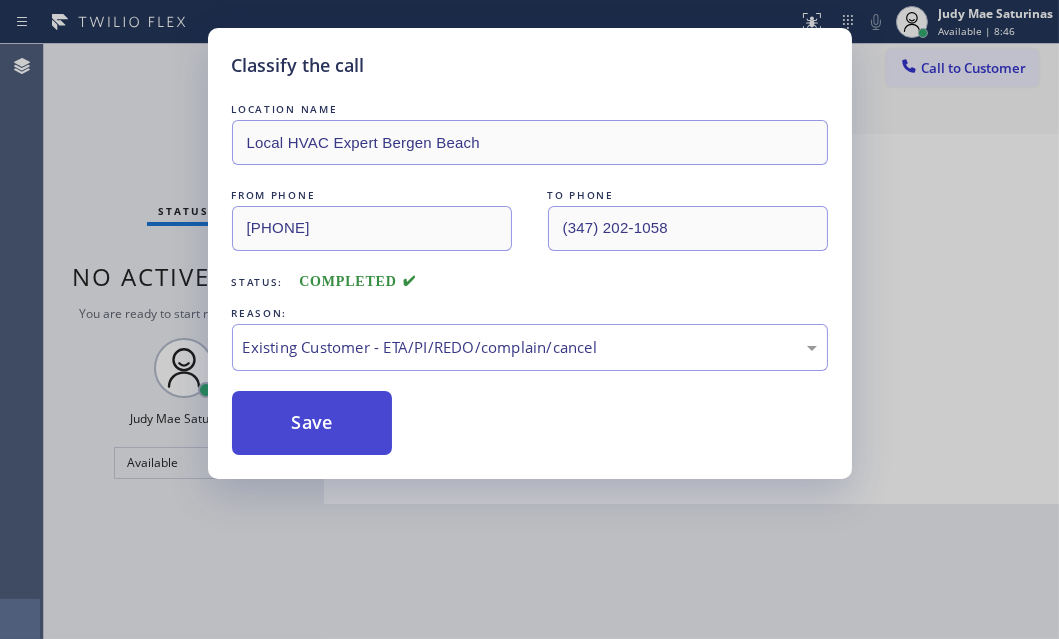 drag, startPoint x: 362, startPoint y: 423, endPoint x: 600, endPoint y: 247, distance: 296.00674 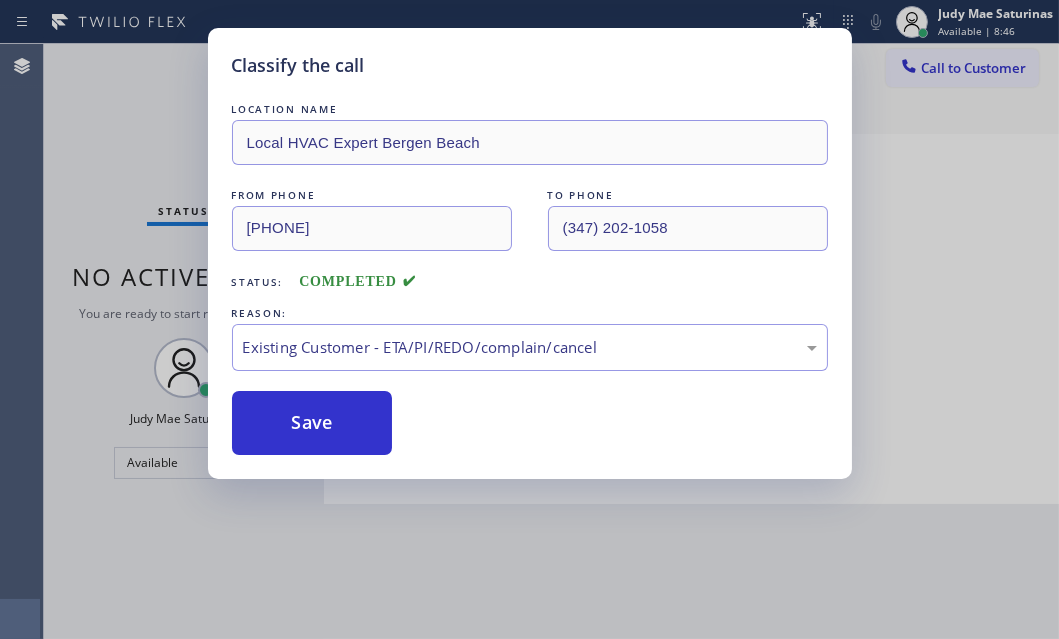 click on "Save" at bounding box center (312, 423) 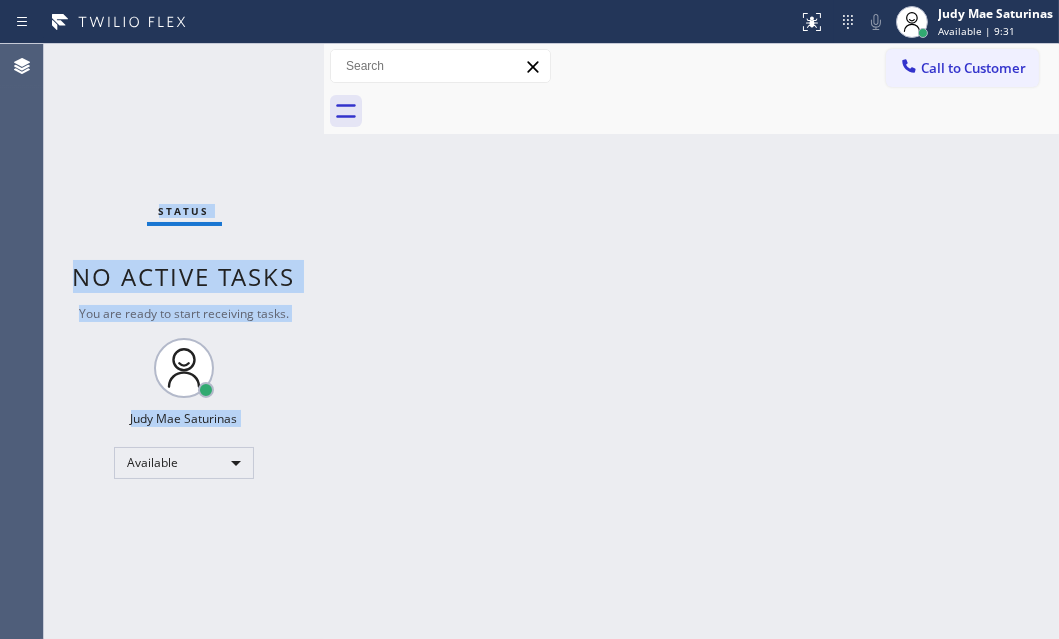 click on "Status   No active tasks     You are ready to start receiving tasks.   Judy Mae Saturinas Available" at bounding box center [184, 341] 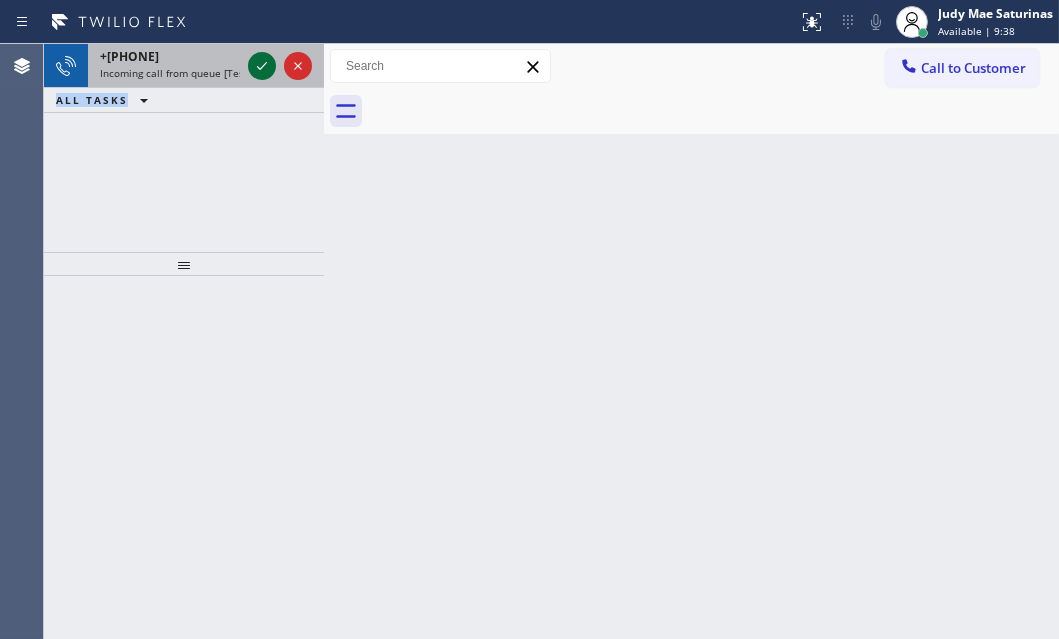 click 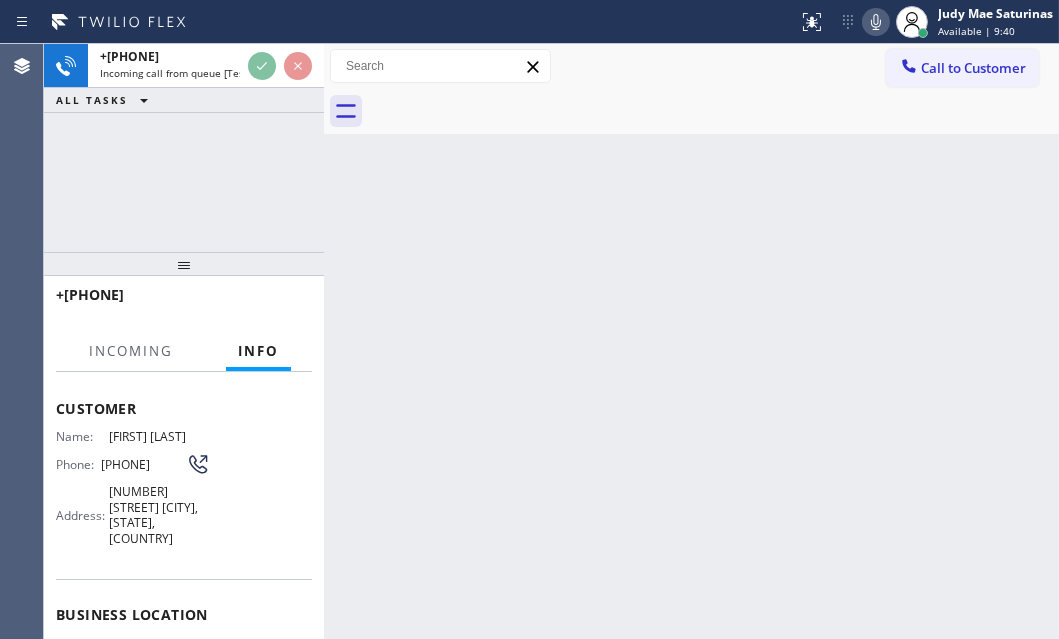 scroll, scrollTop: 272, scrollLeft: 0, axis: vertical 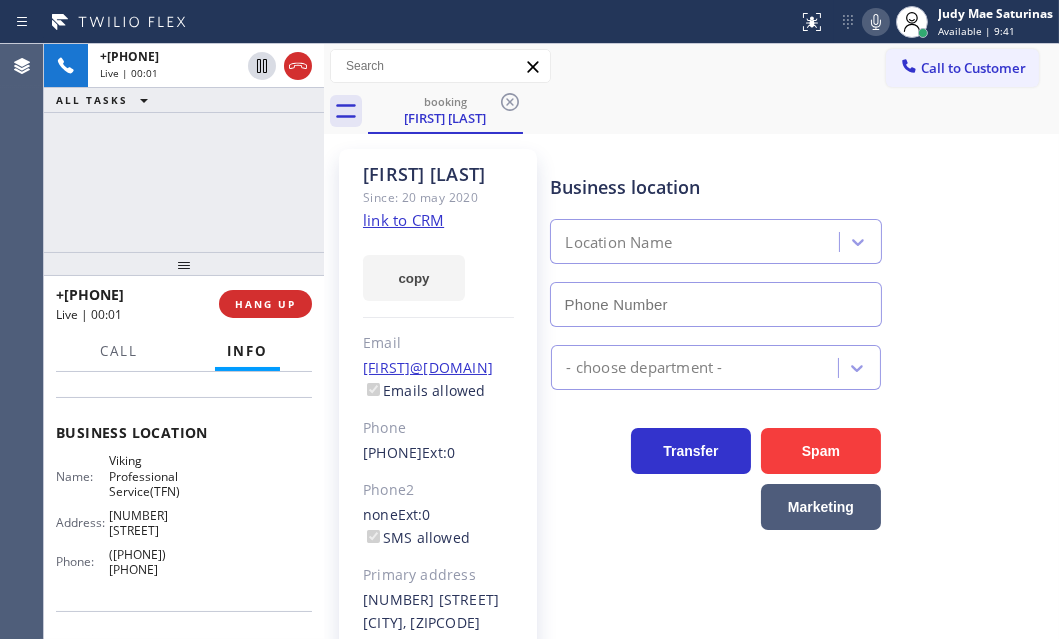 type on "([PHONE]) [PHONE]" 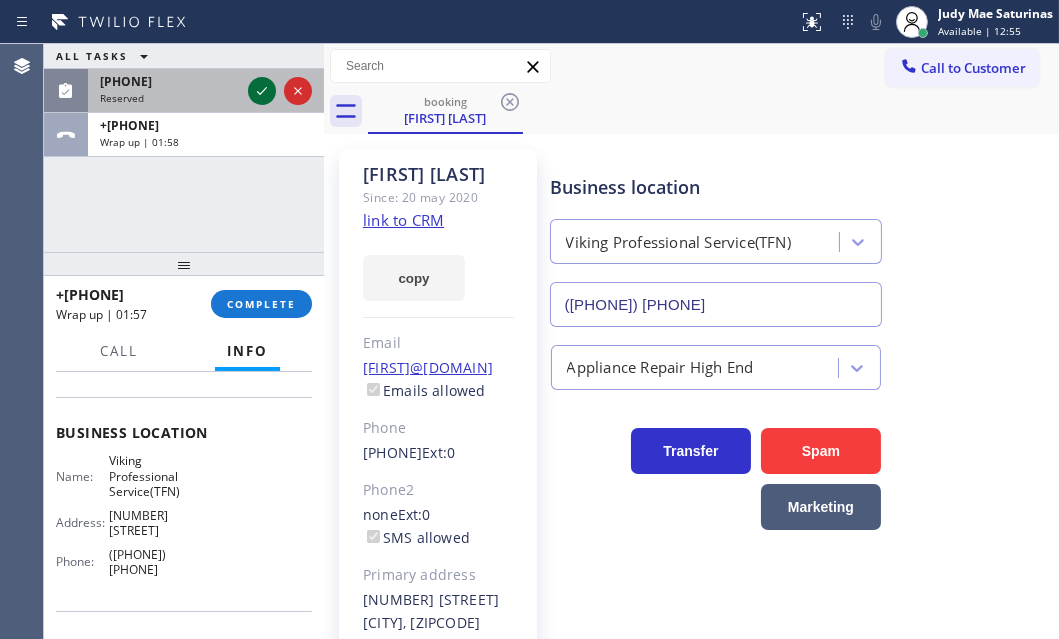 click 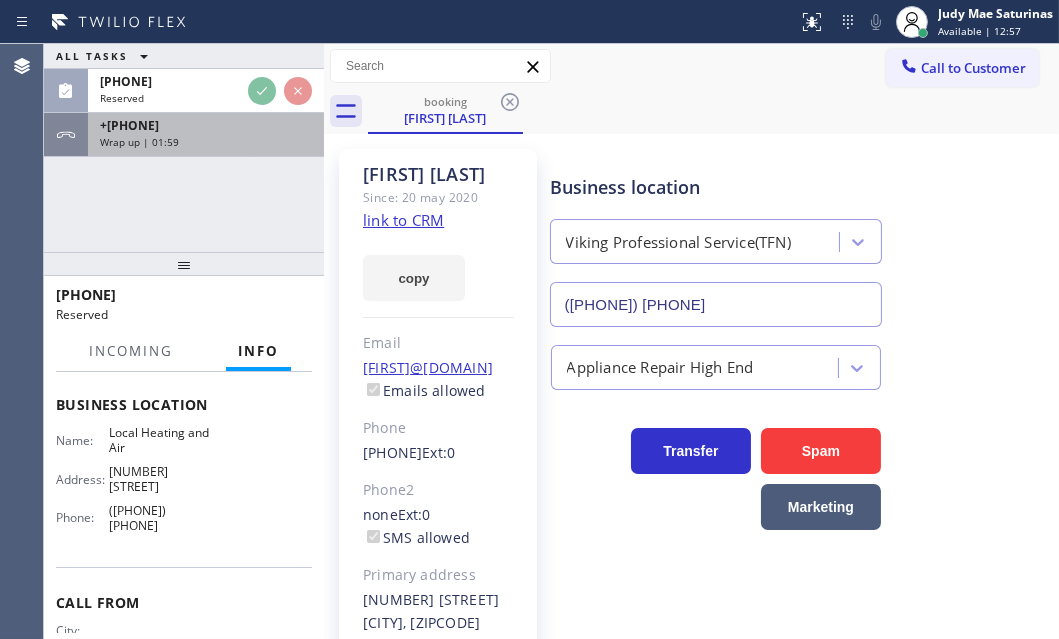 click on "+[PHONE] Wrap up | 01:59" at bounding box center [202, 135] 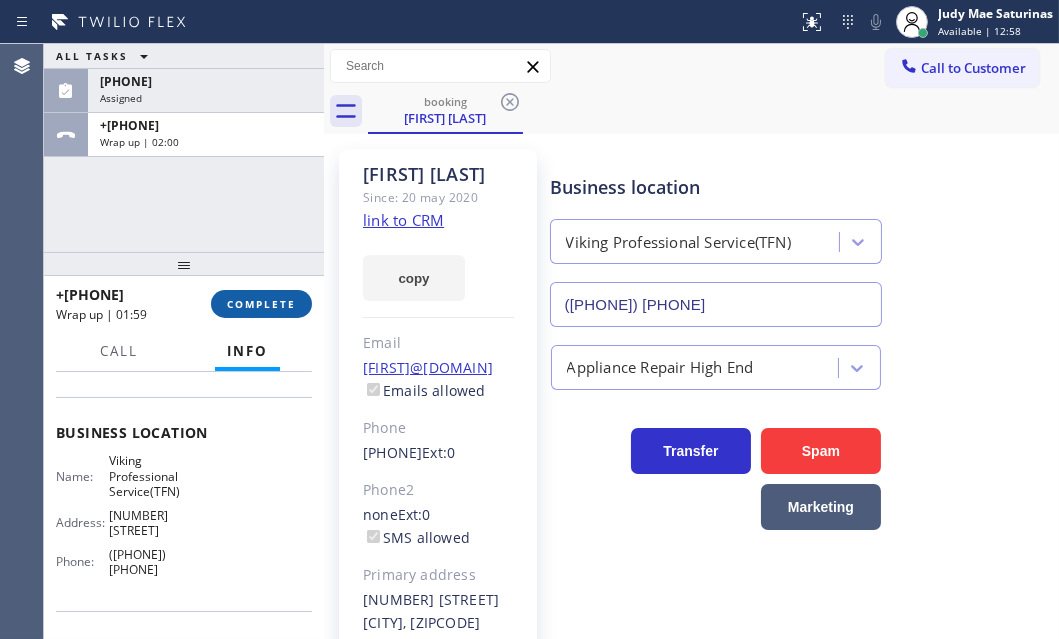 click on "COMPLETE" at bounding box center (261, 304) 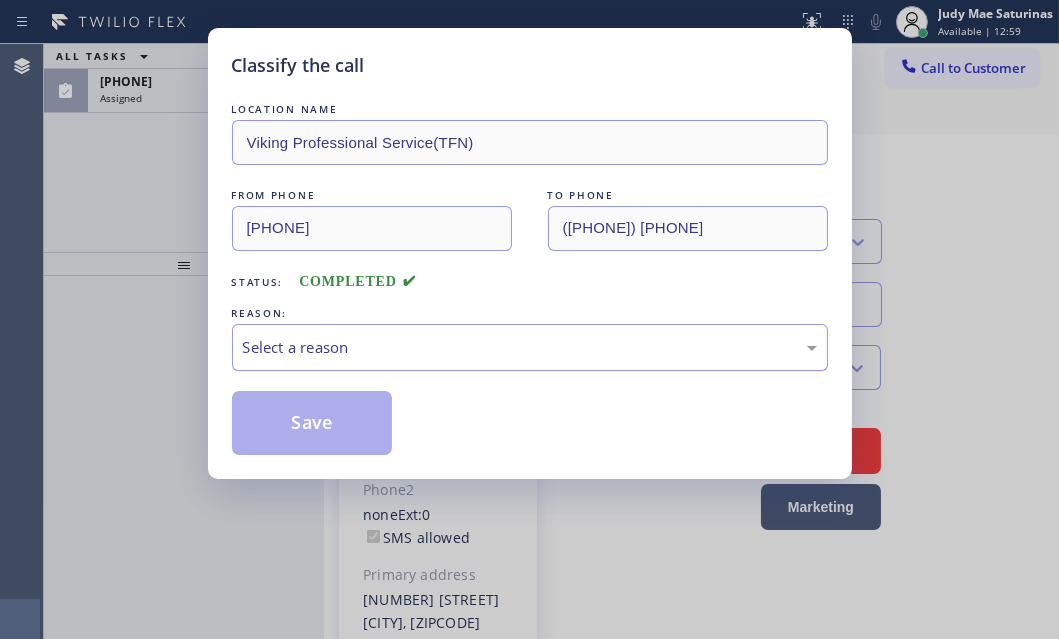 click on "Select a reason" at bounding box center (530, 347) 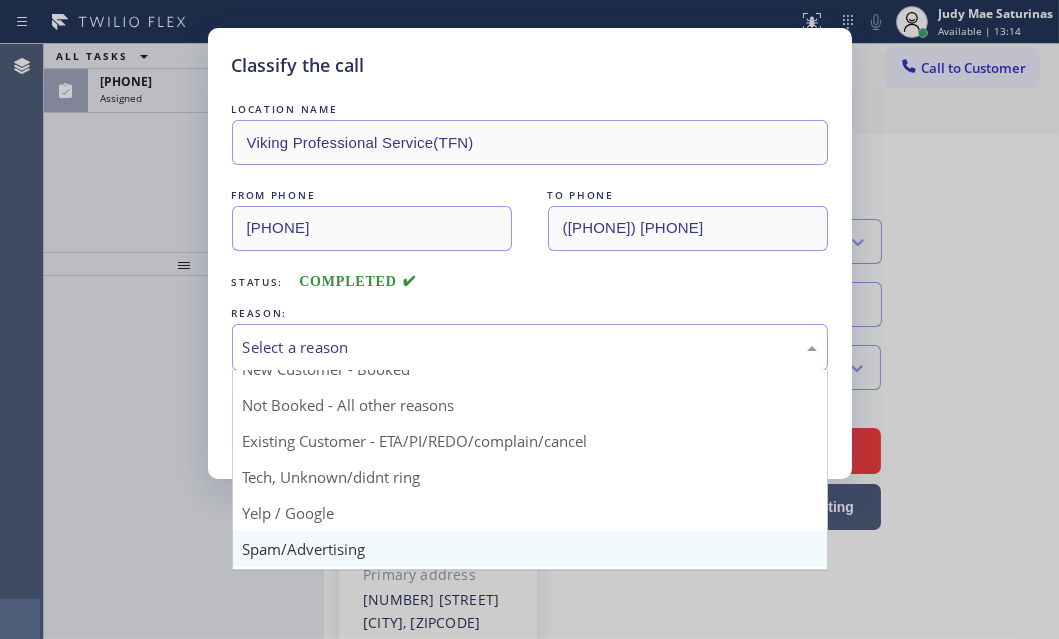 scroll, scrollTop: 0, scrollLeft: 0, axis: both 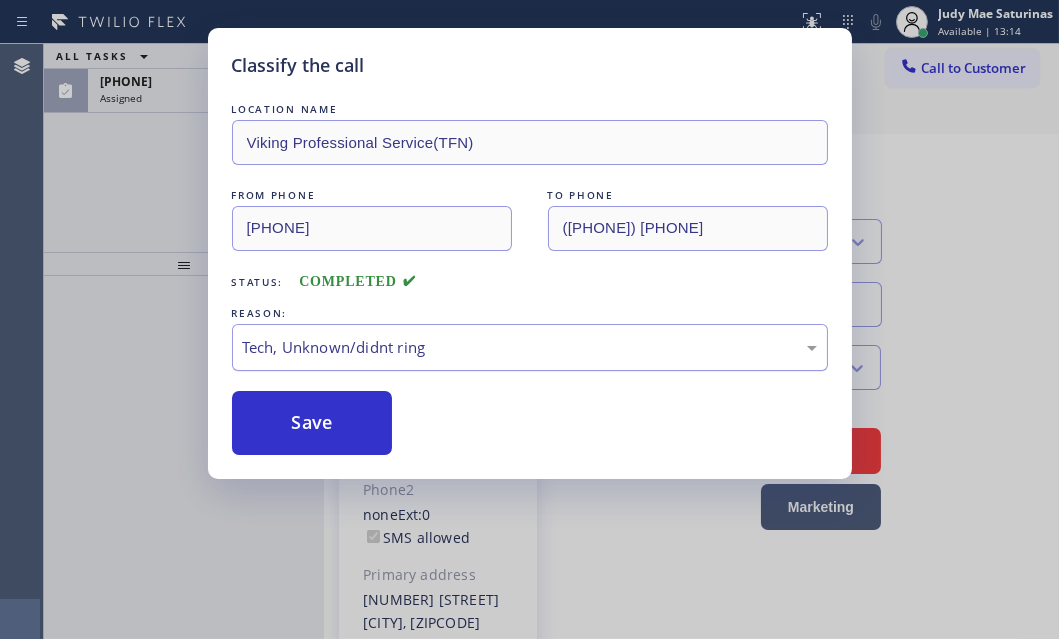 drag, startPoint x: 354, startPoint y: 419, endPoint x: 320, endPoint y: 364, distance: 64.66065 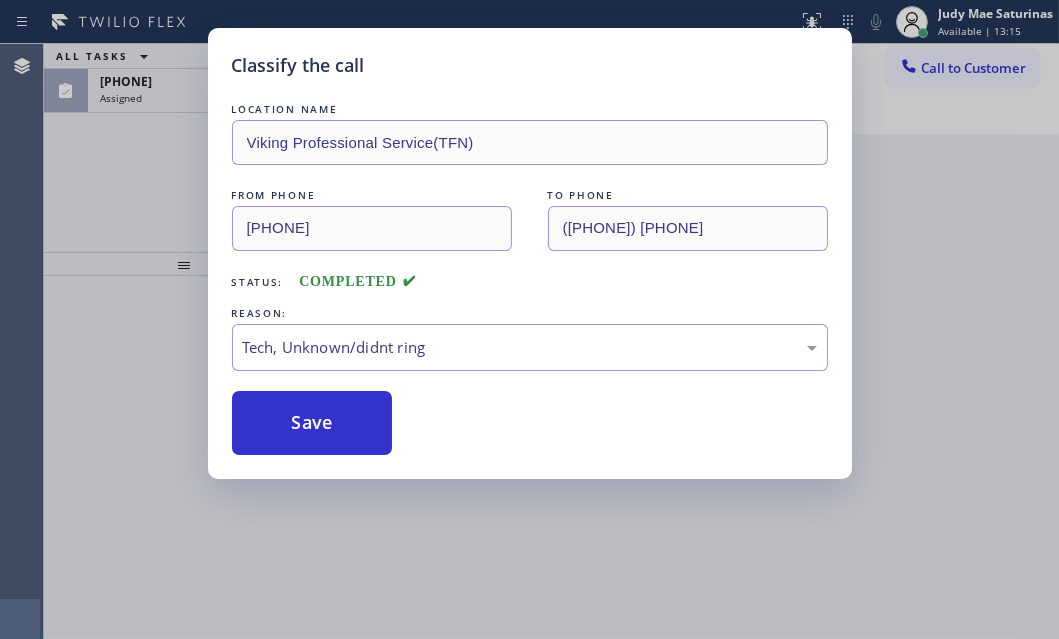 click on "Classify the call LOCATION NAME Viking Professional Service(TFN) FROM PHONE [PHONE] TO PHONE [PHONE] Status: COMPLETED REASON: Tech, Unknown/didnt ring Save" at bounding box center [529, 319] 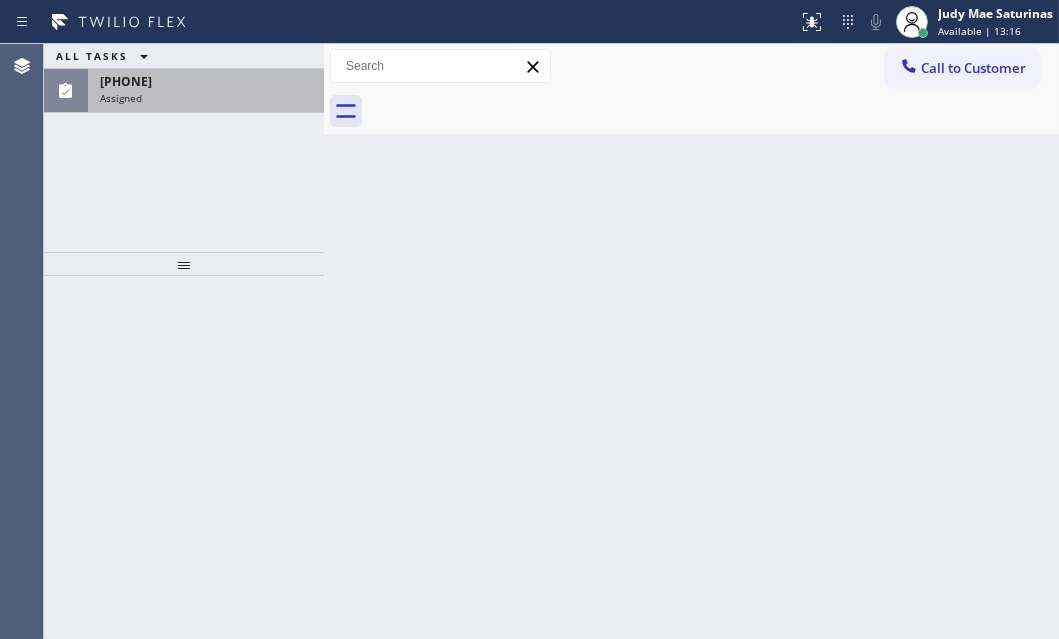 click on "Assigned" at bounding box center [206, 98] 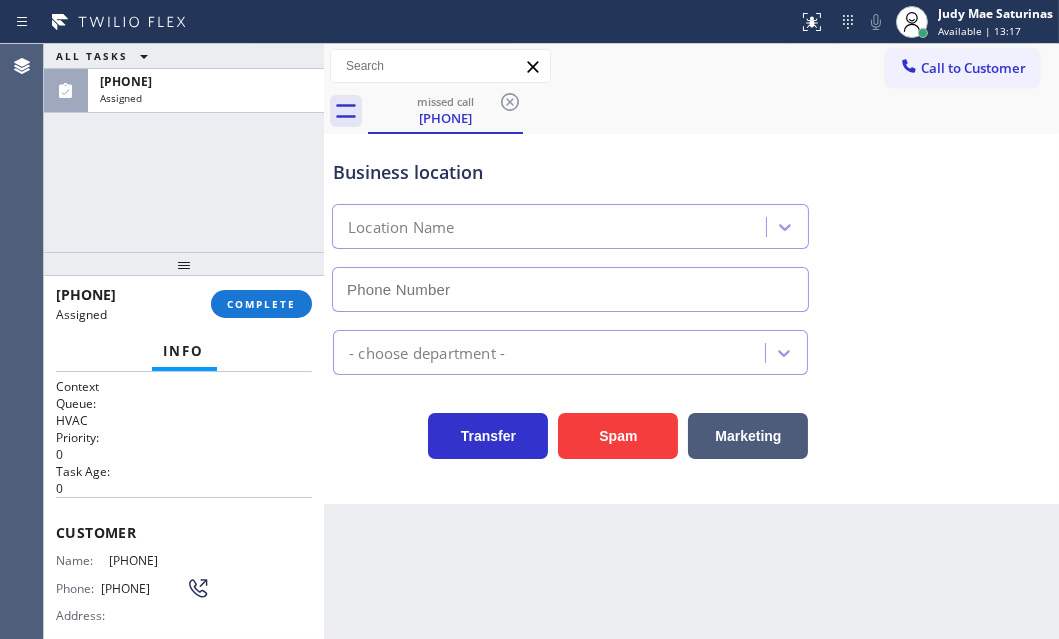 type on "([PHONE]) [PHONE]" 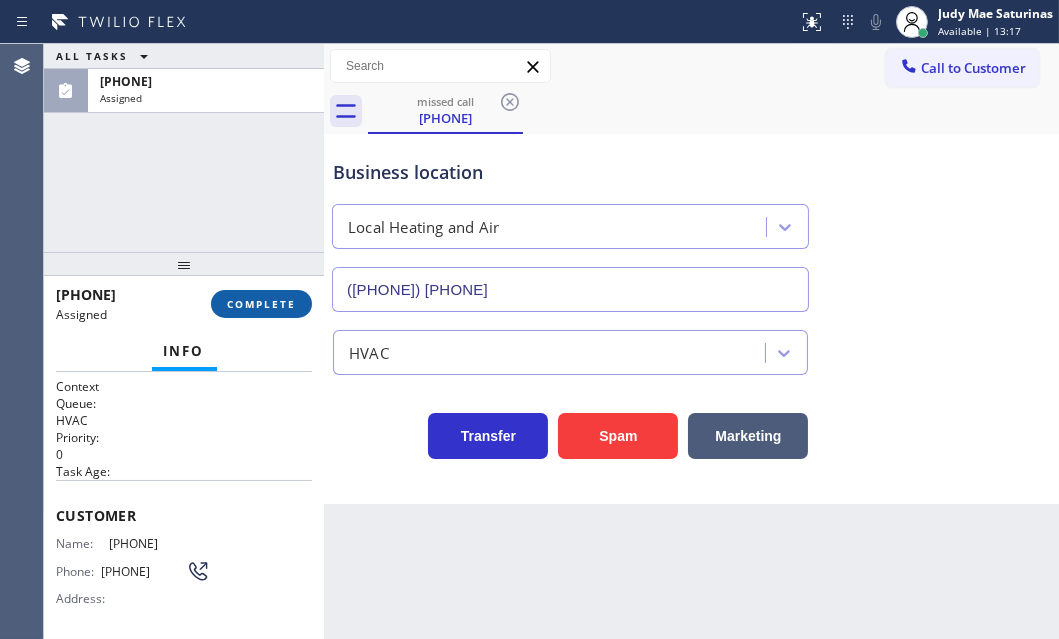 click on "COMPLETE" at bounding box center [261, 304] 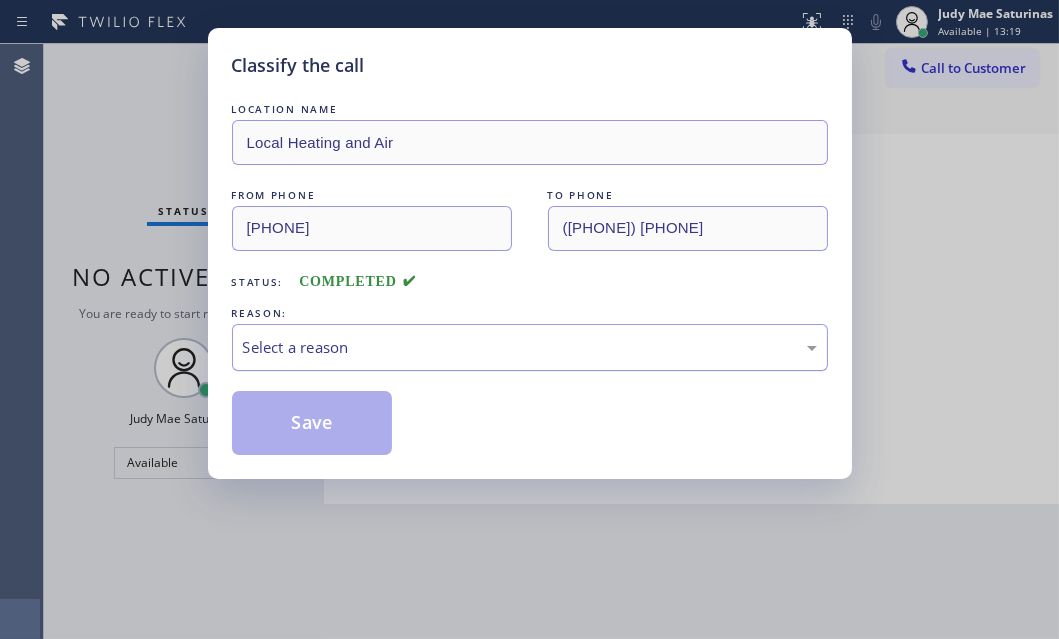 click on "Select a reason" at bounding box center [530, 347] 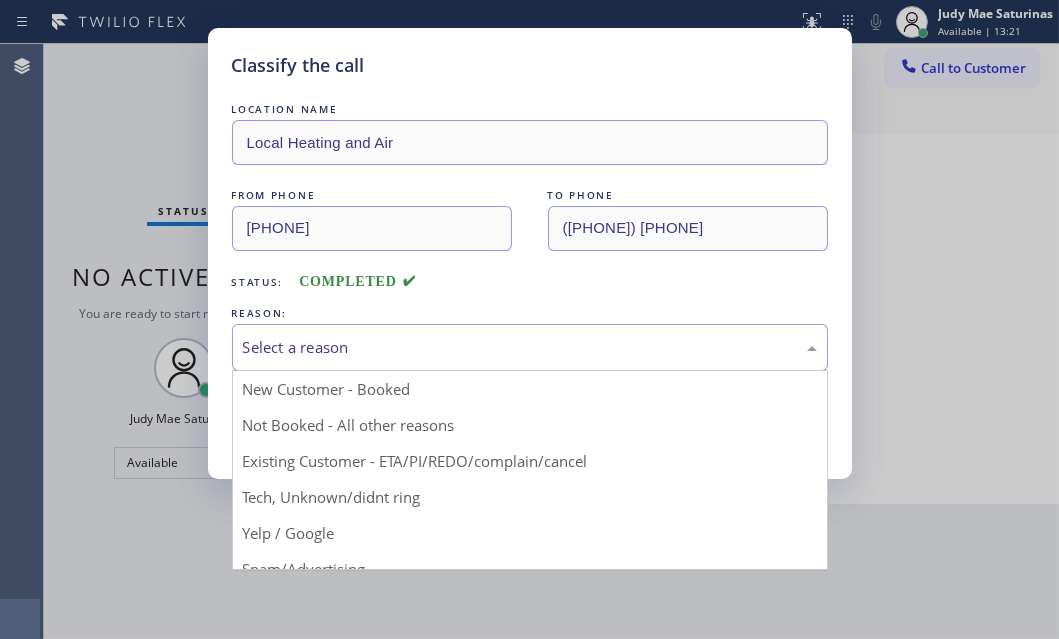 drag, startPoint x: 312, startPoint y: 500, endPoint x: 312, endPoint y: 487, distance: 13 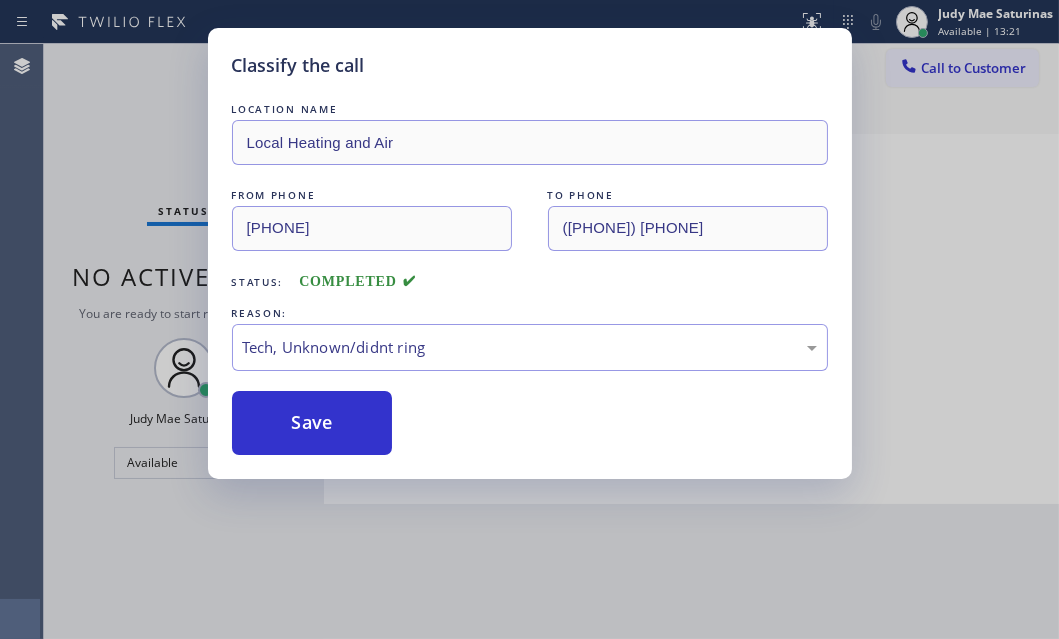drag, startPoint x: 316, startPoint y: 427, endPoint x: 861, endPoint y: 480, distance: 547.571 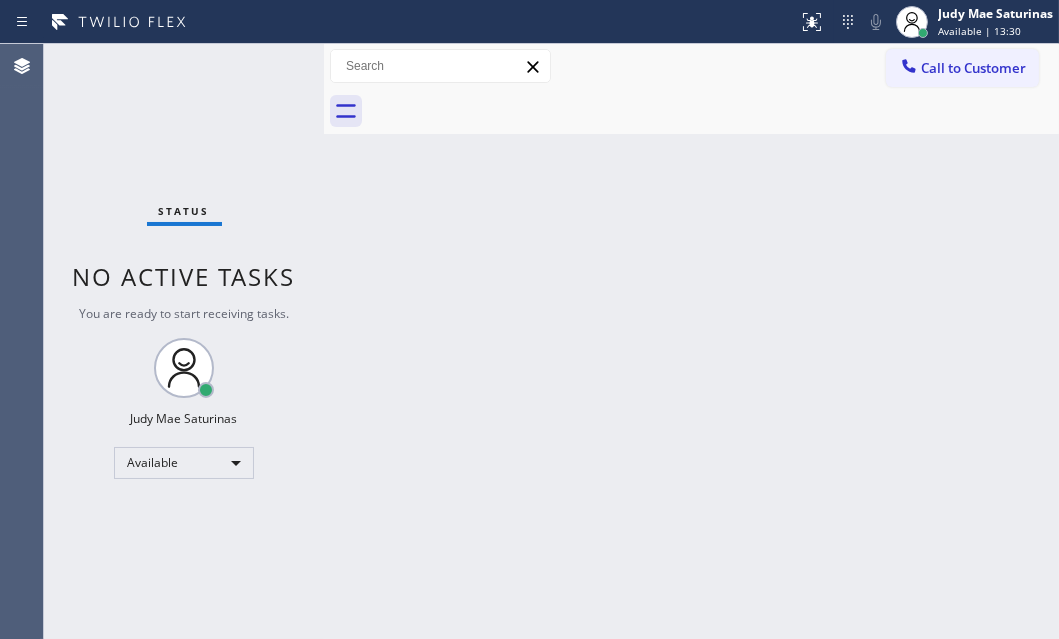 click on "Back to Dashboard Change Sender ID Customers Technicians Select a contact Outbound call Technician Search Technician Your caller id phone number Your caller id phone number Call Technician info Name   Phone none Address none Change Sender ID HVAC [PHONE] 5 Star Appliance [PHONE] Appliance Repair [PHONE] Plumbing [PHONE] Air Duct Cleaning [PHONE]  Electricians [PHONE] Cancel Change Check personal SMS Reset Change No tabs Call to Customer Outbound call Location East Coast Electric Inc Your caller id phone number ([PHONE]) [PHONE] Customer number Call Outbound call Technician Search Technician Your caller id phone number Your caller id phone number Call" at bounding box center (691, 341) 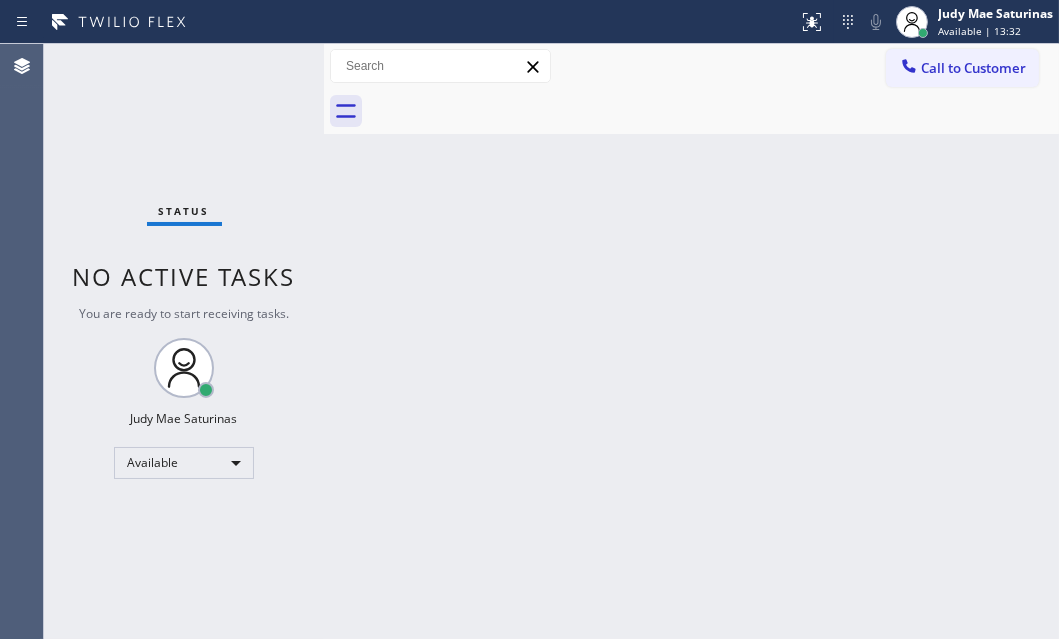click on "Back to Dashboard Change Sender ID Customers Technicians Select a contact Outbound call Technician Search Technician Your caller id phone number Your caller id phone number Call Technician info Name   Phone none Address none Change Sender ID HVAC [PHONE] 5 Star Appliance [PHONE] Appliance Repair [PHONE] Plumbing [PHONE] Air Duct Cleaning [PHONE]  Electricians [PHONE] Cancel Change Check personal SMS Reset Change No tabs Call to Customer Outbound call Location East Coast Electric Inc Your caller id phone number ([PHONE]) [PHONE] Customer number Call Outbound call Technician Search Technician Your caller id phone number Your caller id phone number Call" at bounding box center [691, 341] 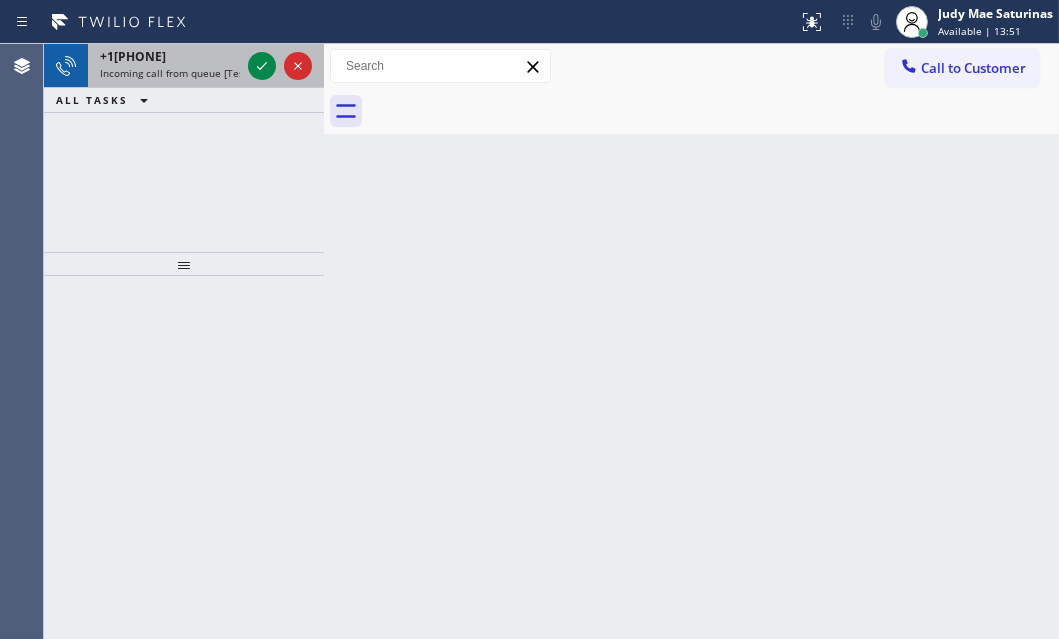 click on "Incoming call from queue [Test] All" at bounding box center [183, 73] 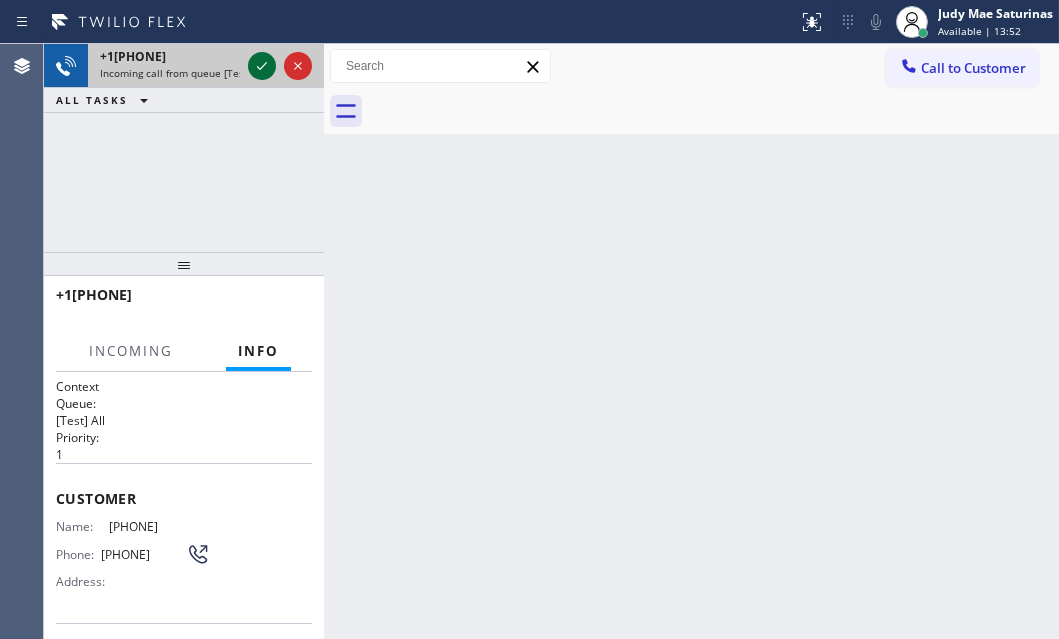 click 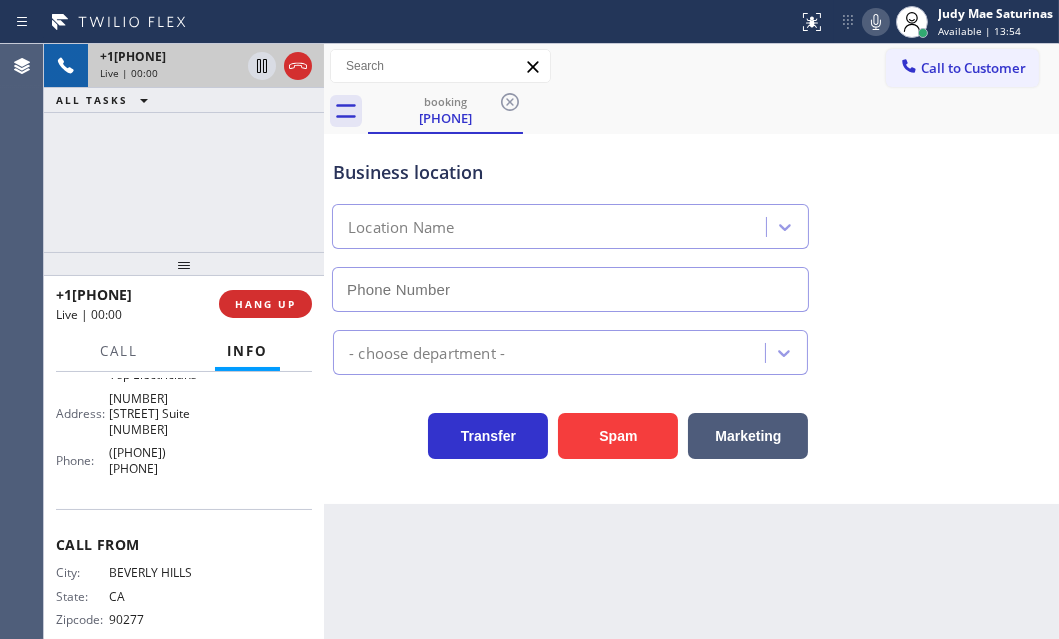scroll, scrollTop: 236, scrollLeft: 0, axis: vertical 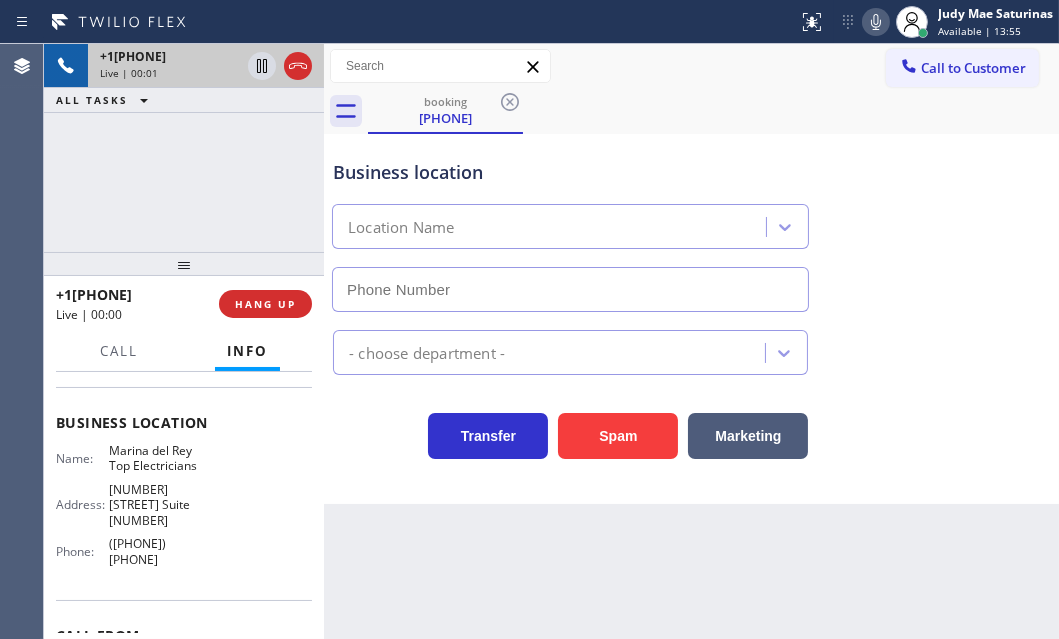 type on "([PHONE]) [PHONE]" 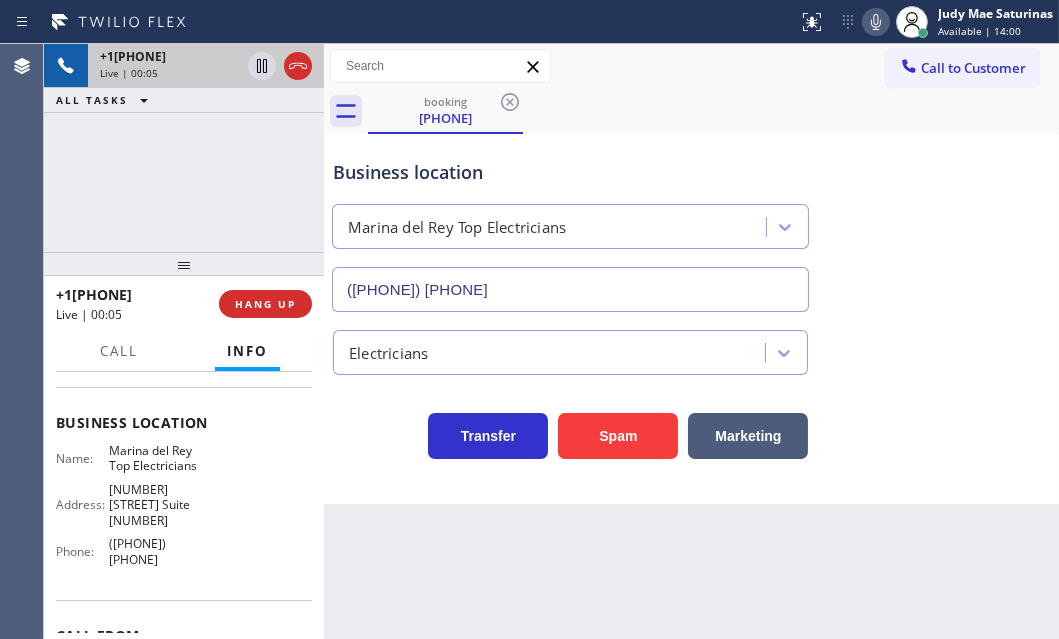 click on "+1[PHONE] Live | 00:05 ALL TASKS ALL TASKS ACTIVE TASKS TASKS IN WRAP UP" at bounding box center [184, 148] 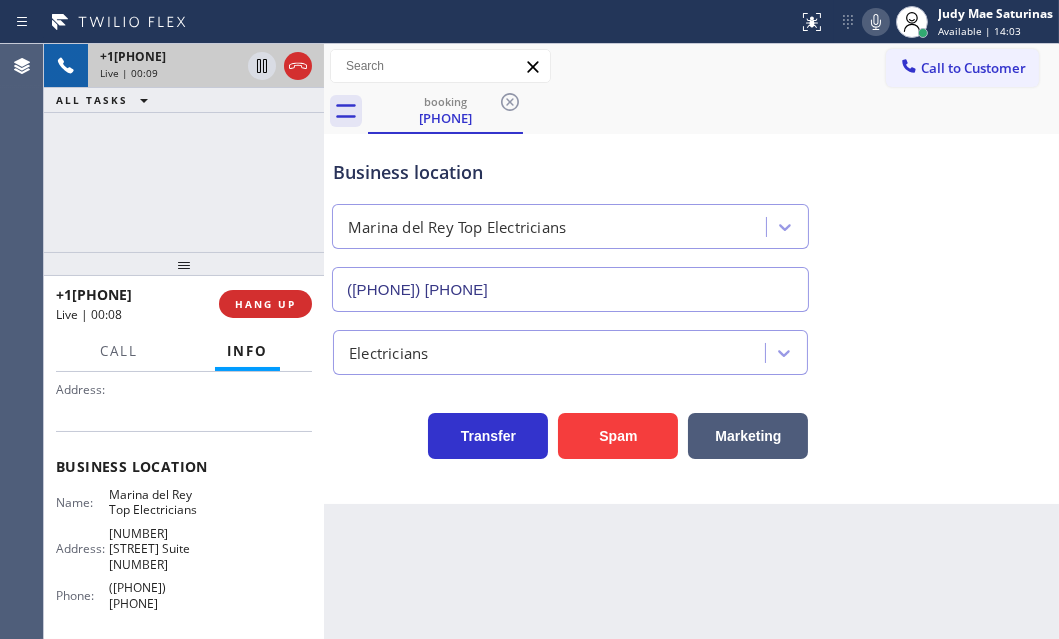 scroll, scrollTop: 54, scrollLeft: 0, axis: vertical 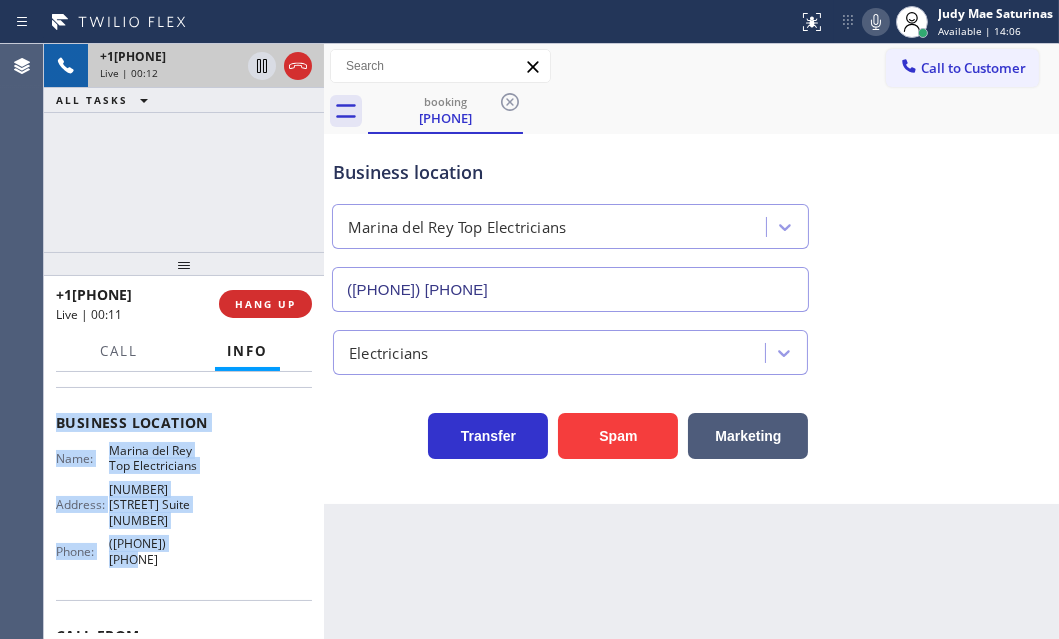 drag, startPoint x: 52, startPoint y: 435, endPoint x: 201, endPoint y: 548, distance: 187.00267 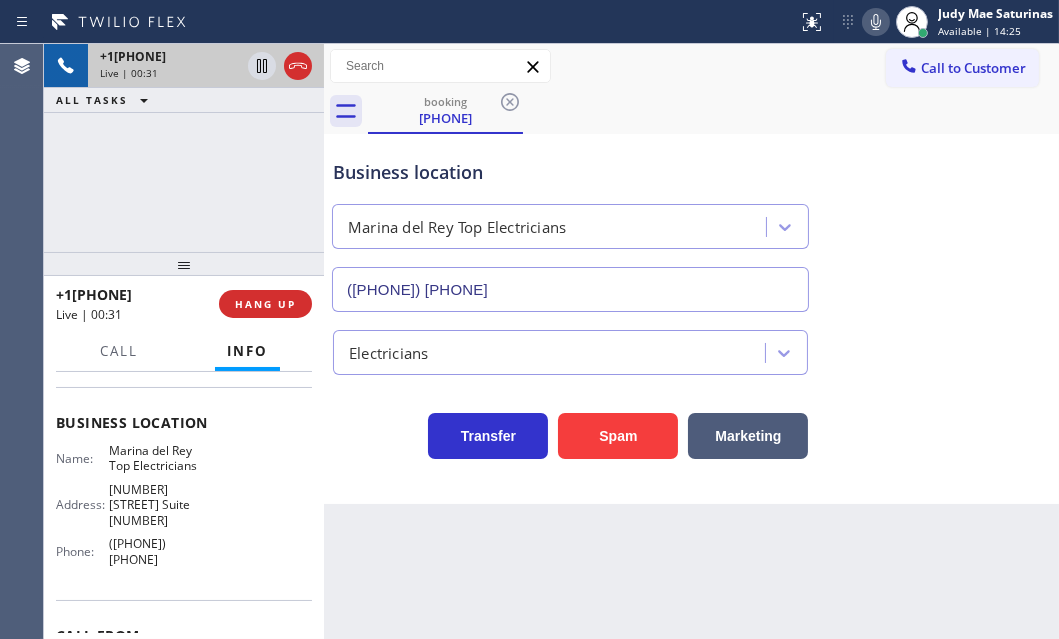 click on "+[PHONE] Live | 00:31 ALL TASKS ALL TASKS ACTIVE TASKS TASKS IN WRAP UP" at bounding box center [184, 148] 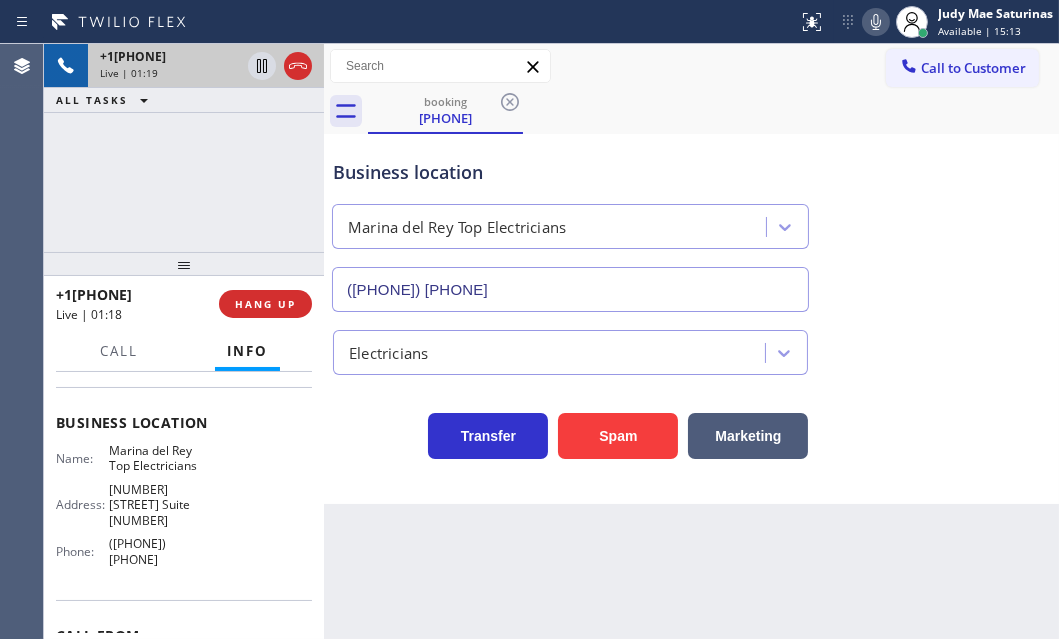 click on "+1[PHONE] Live | 01:19 ALL TASKS ALL TASKS ACTIVE TASKS TASKS IN WRAP UP" at bounding box center [184, 148] 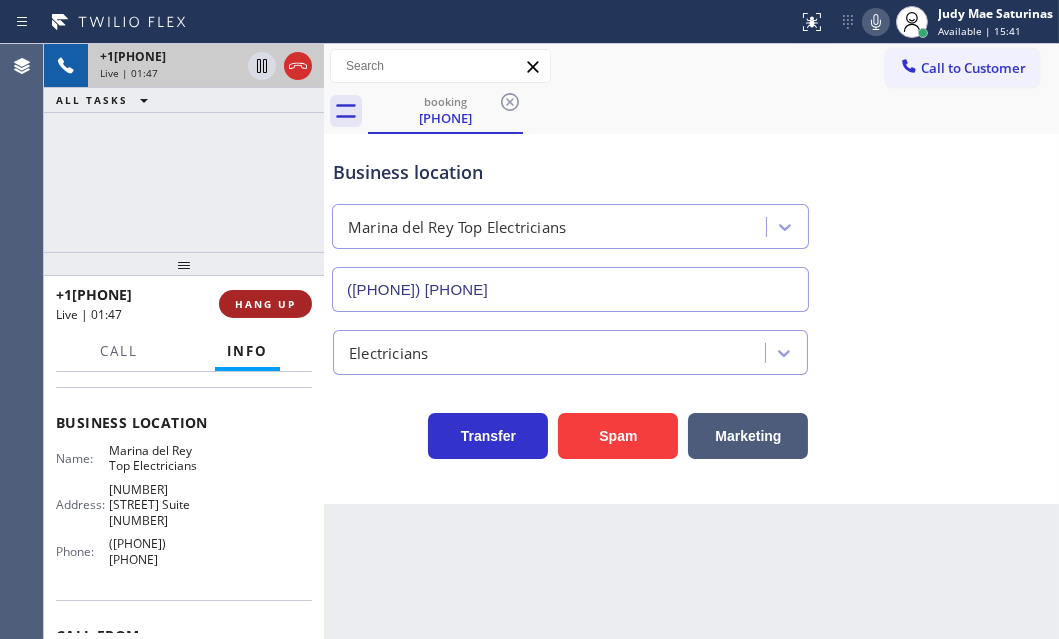 click on "HANG UP" at bounding box center (265, 304) 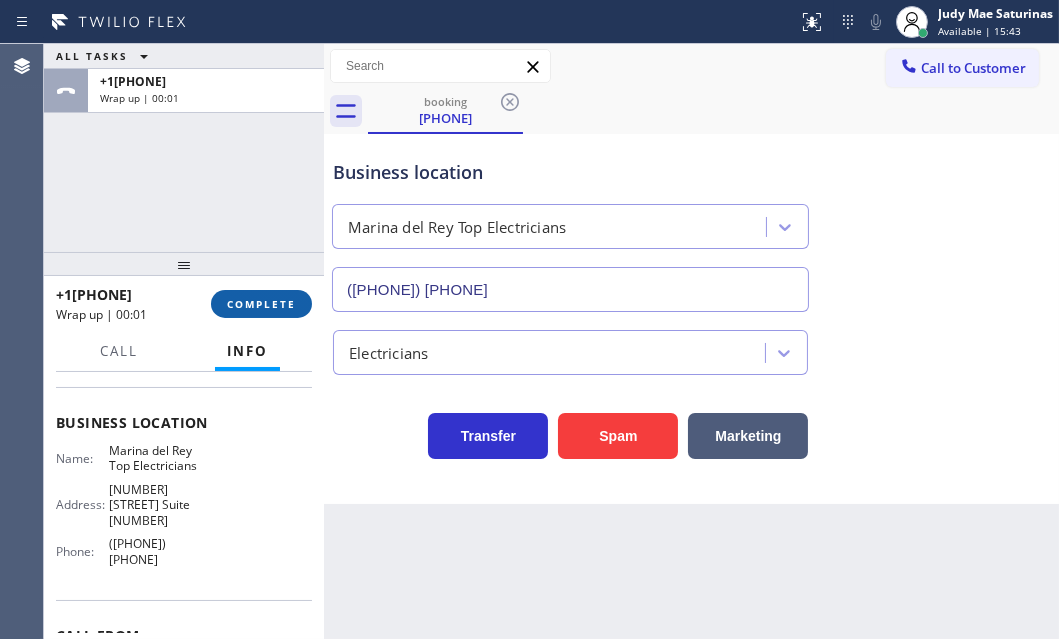 click on "COMPLETE" at bounding box center (261, 304) 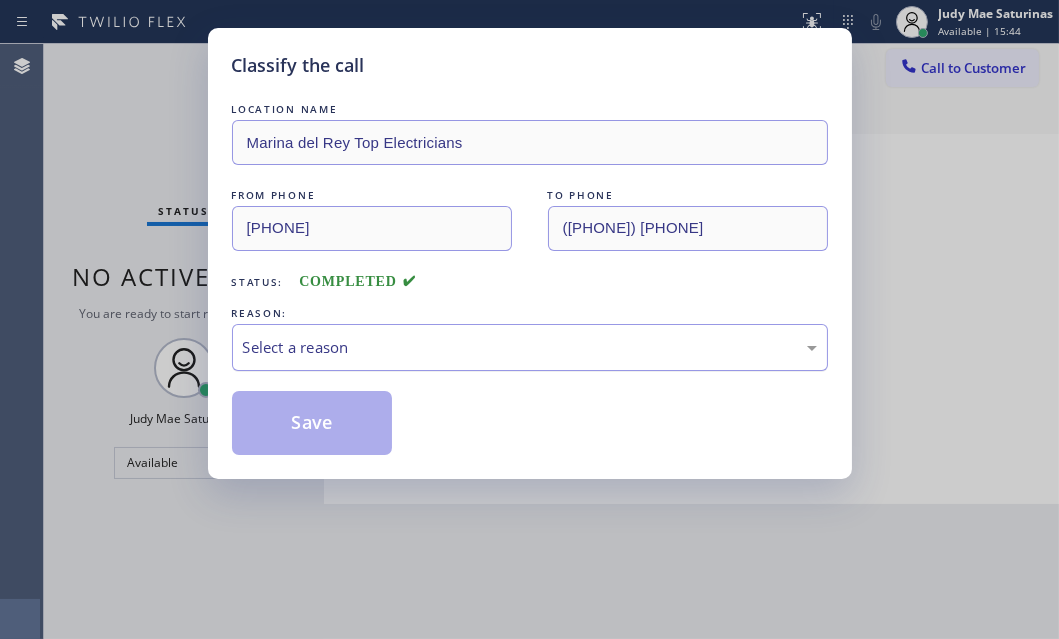 click on "Select a reason" at bounding box center [530, 347] 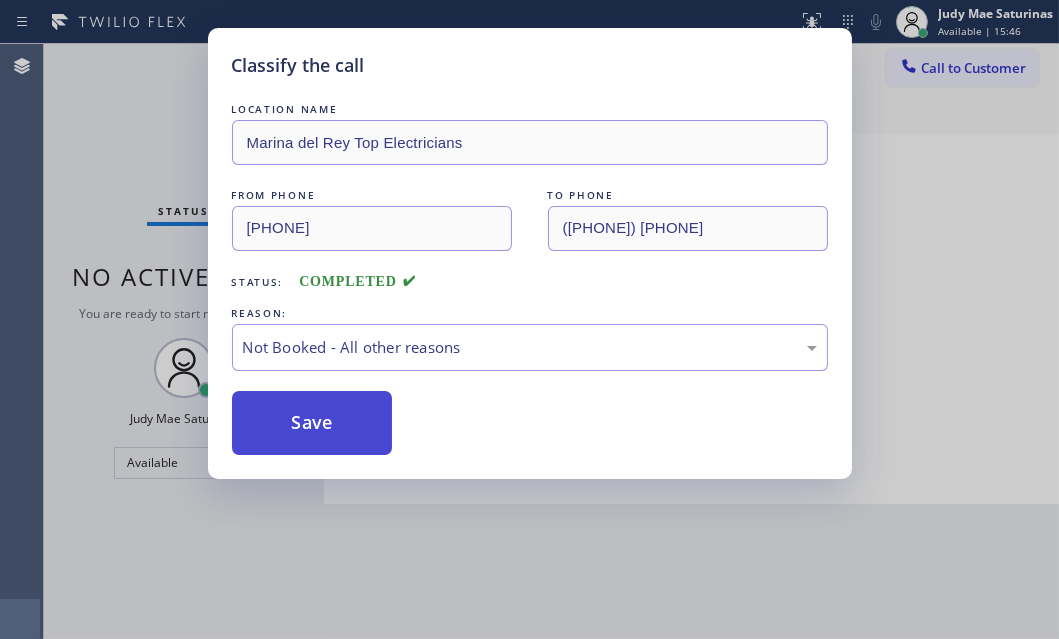 drag, startPoint x: 303, startPoint y: 428, endPoint x: 272, endPoint y: 426, distance: 31.06445 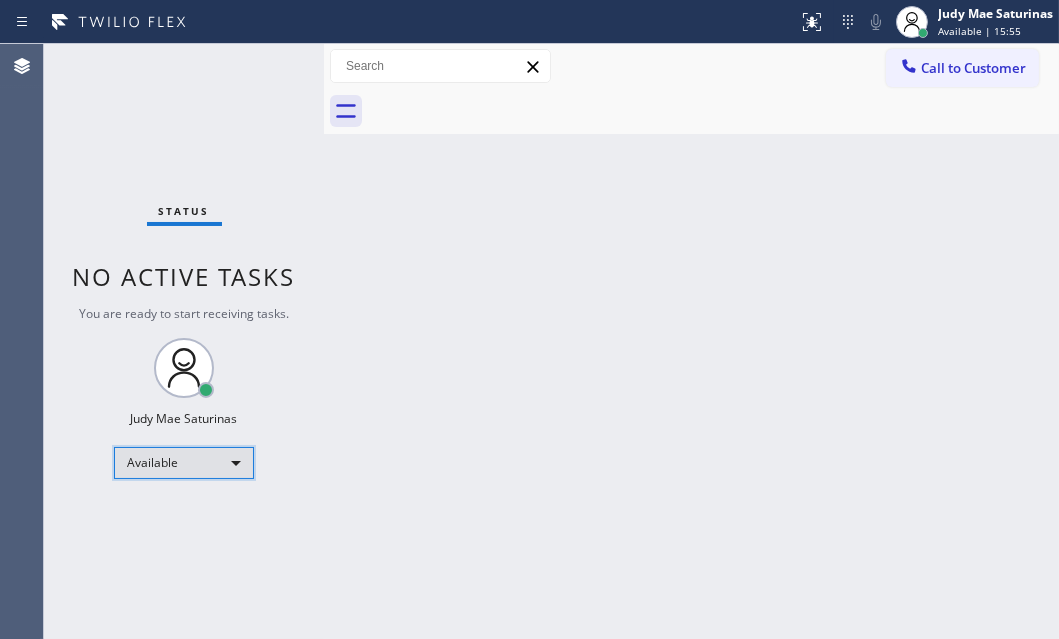 click on "Available" at bounding box center (184, 463) 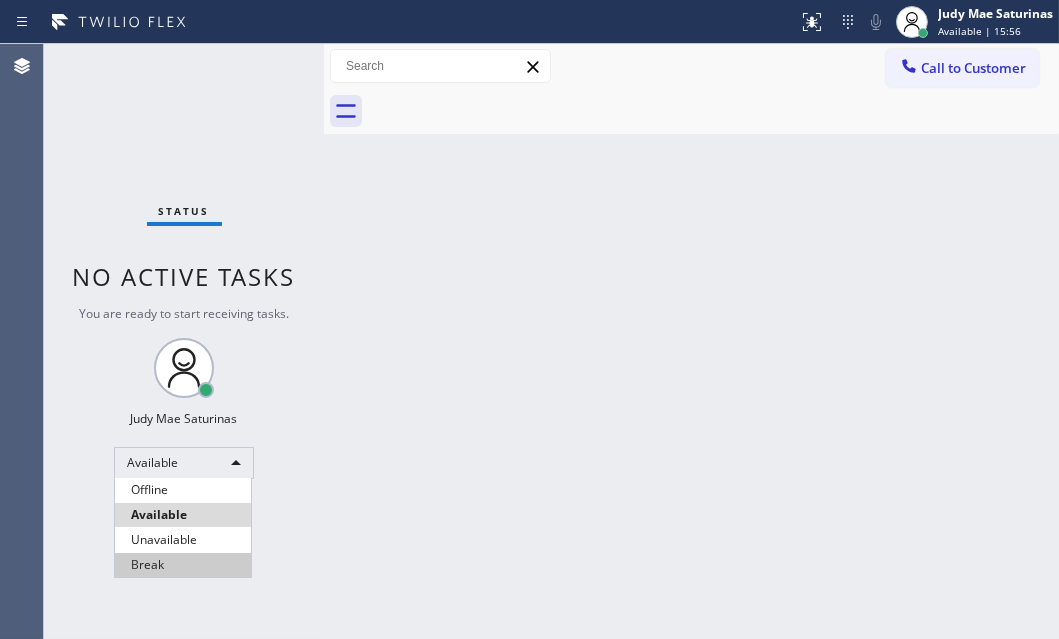 drag, startPoint x: 170, startPoint y: 562, endPoint x: 1057, endPoint y: 522, distance: 887.9014 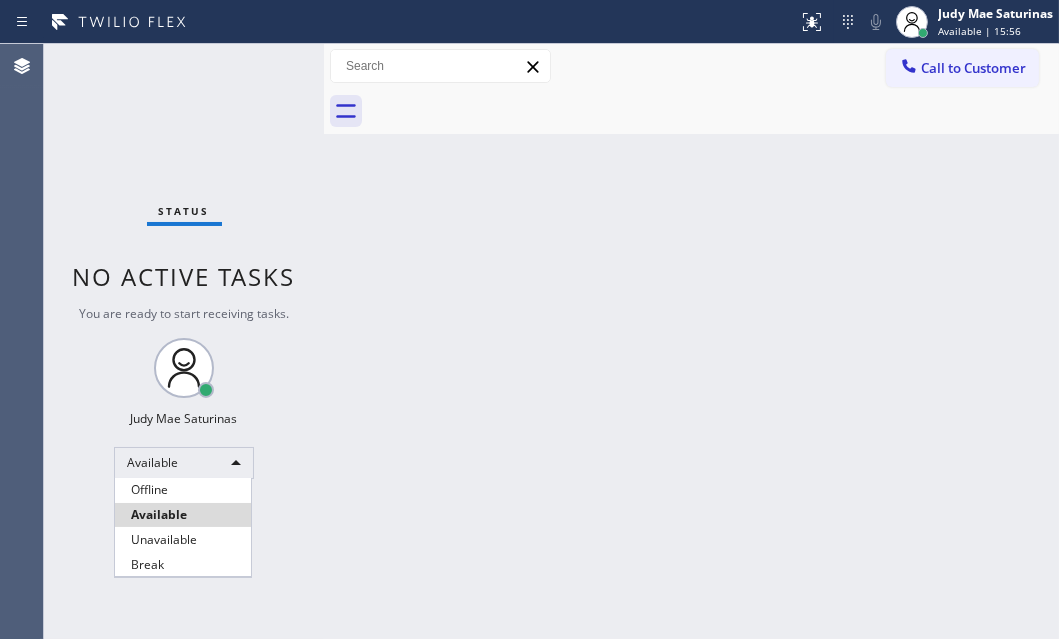 click on "Break" at bounding box center (183, 565) 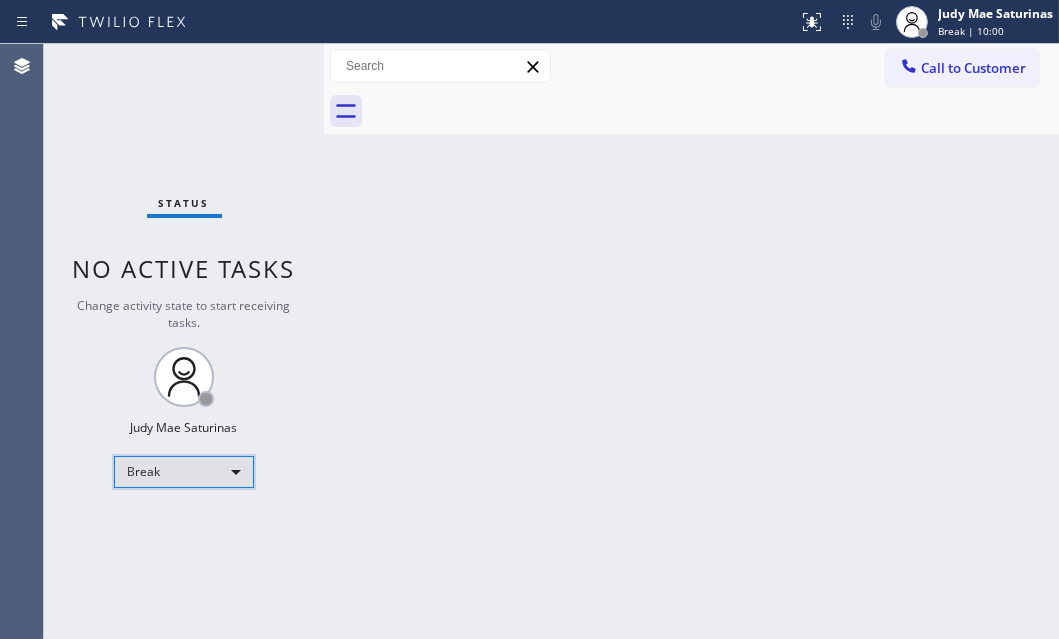 click on "Break" at bounding box center [184, 472] 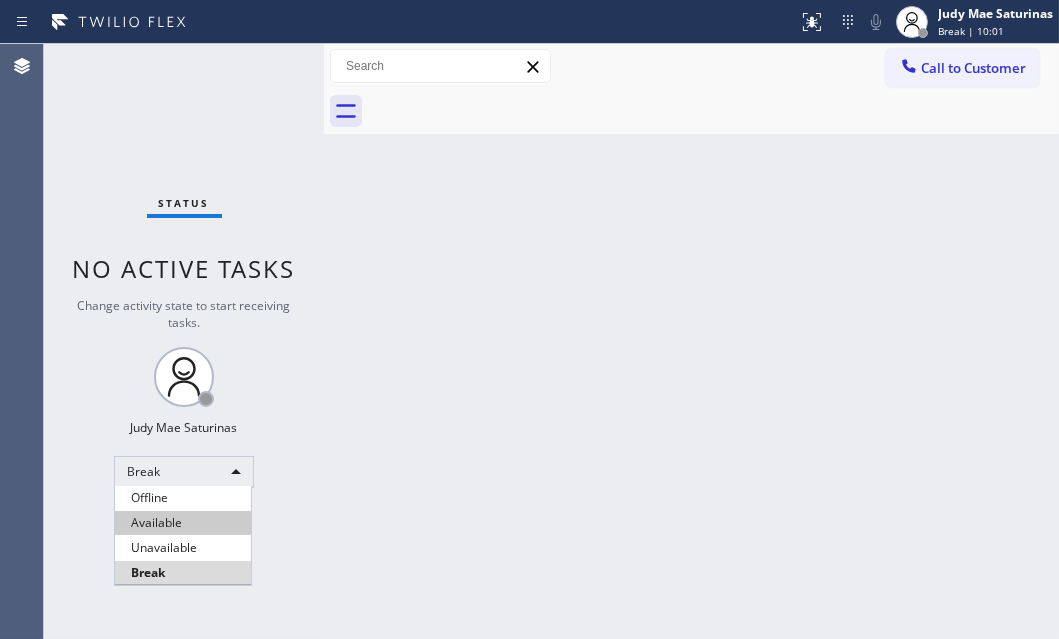click on "Available" at bounding box center (183, 523) 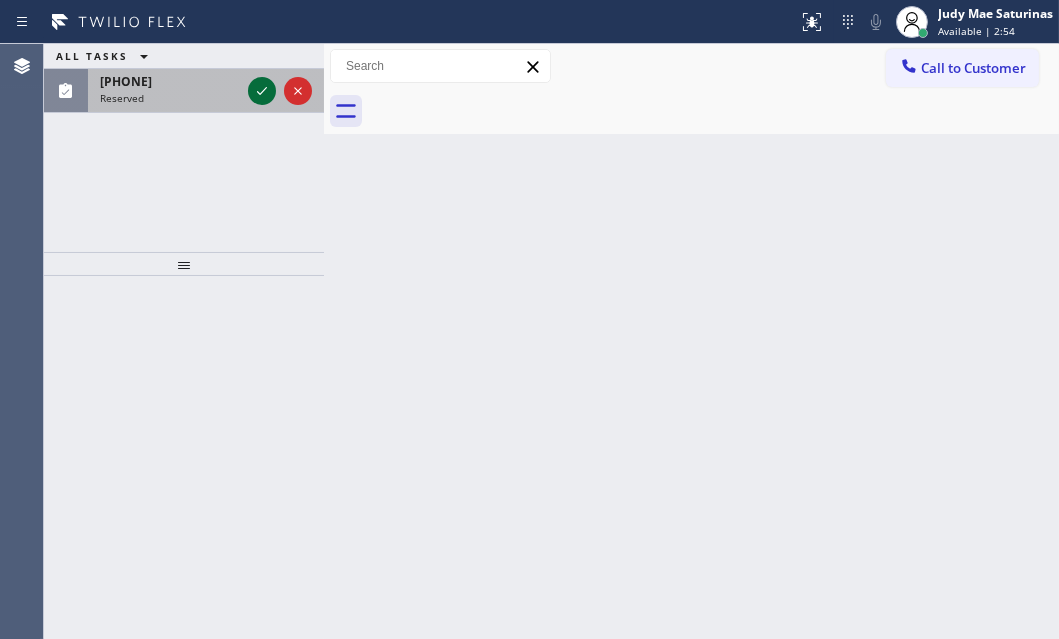 click 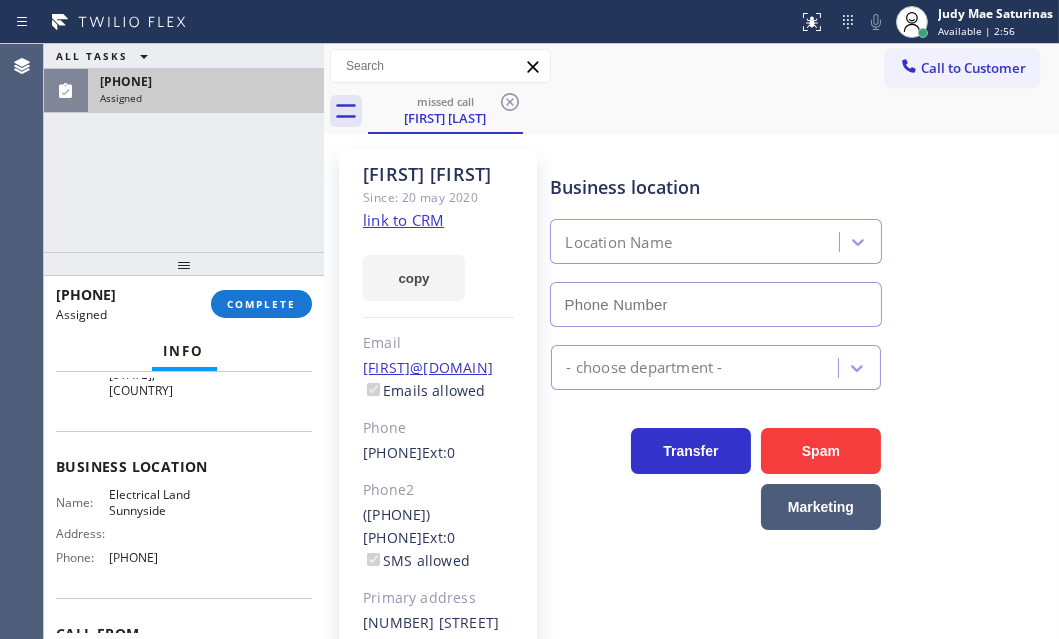 type on "[PHONE]" 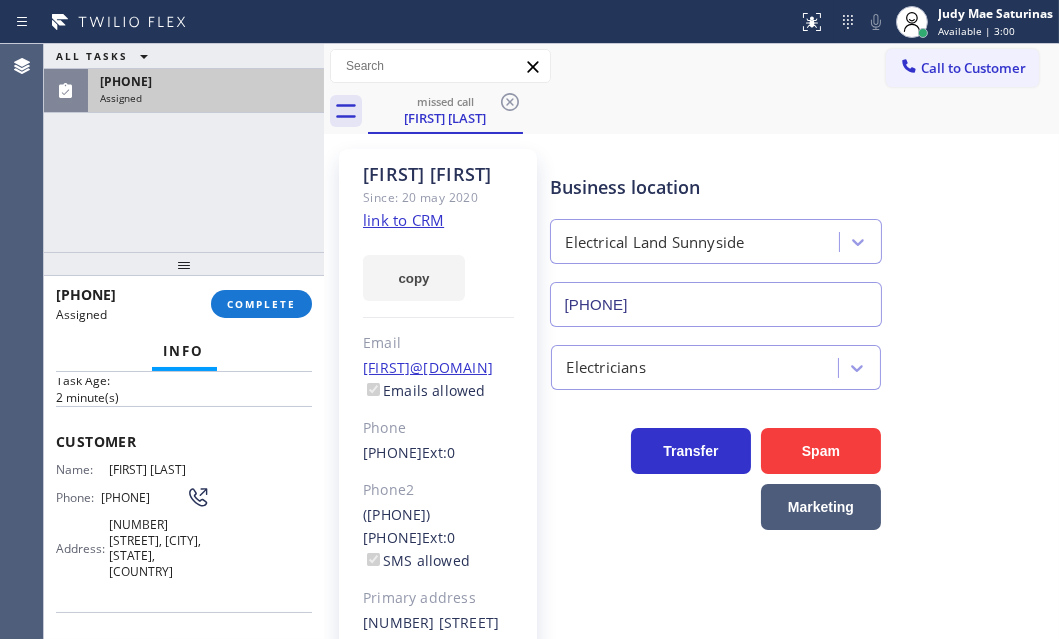 scroll, scrollTop: 90, scrollLeft: 0, axis: vertical 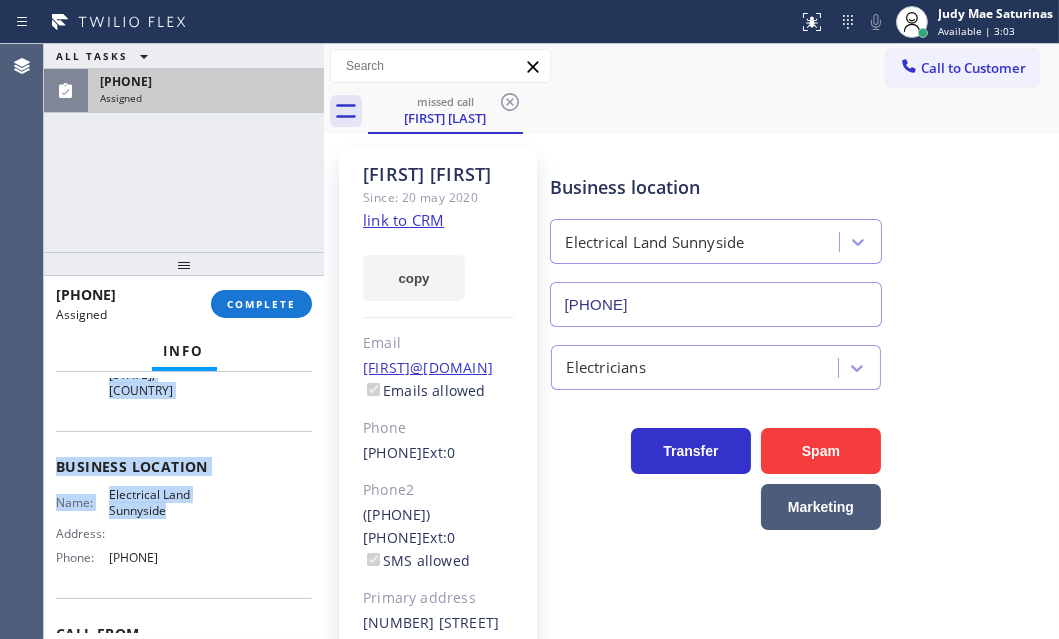 drag, startPoint x: 53, startPoint y: 435, endPoint x: 234, endPoint y: 564, distance: 222.26561 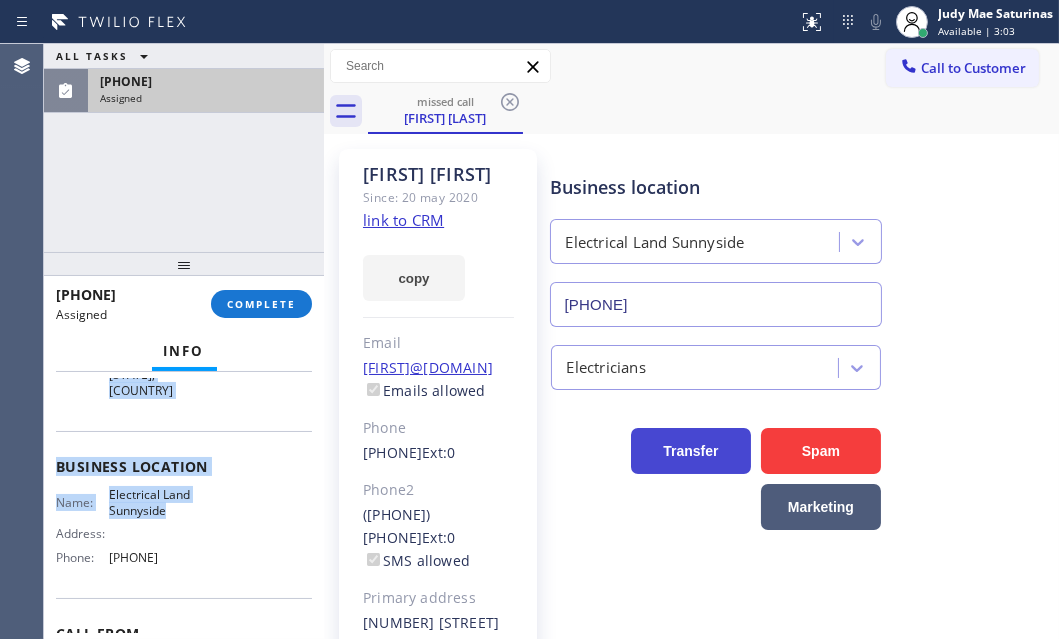 copy on "Customer Name: [FIRST] [LAST] Phone: [PHONE] Address: [NUMBER] [STREET], [CITY], [STATE], [COUNTRY] Business location Name: Electrical Land Sunnyside Address:   Phone: [PHONE]" 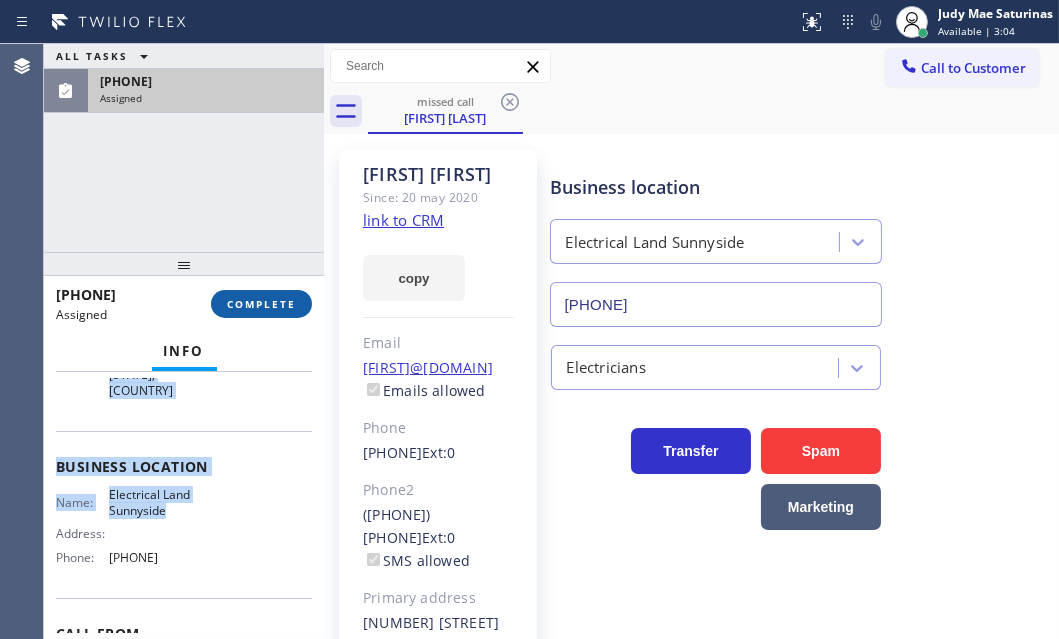 click on "COMPLETE" at bounding box center [261, 304] 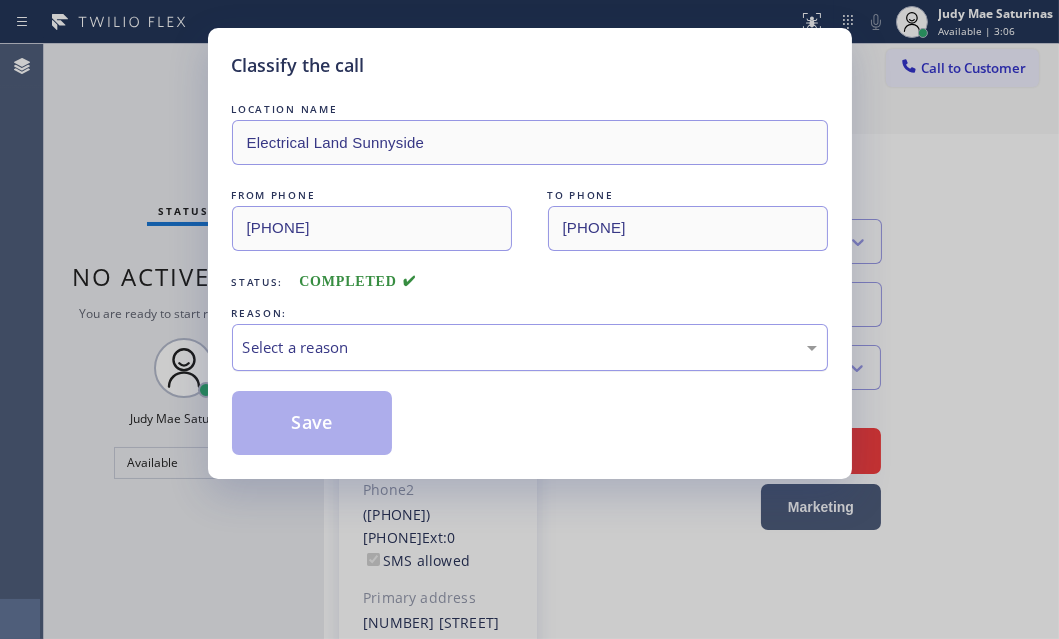 click on "Select a reason" at bounding box center [530, 347] 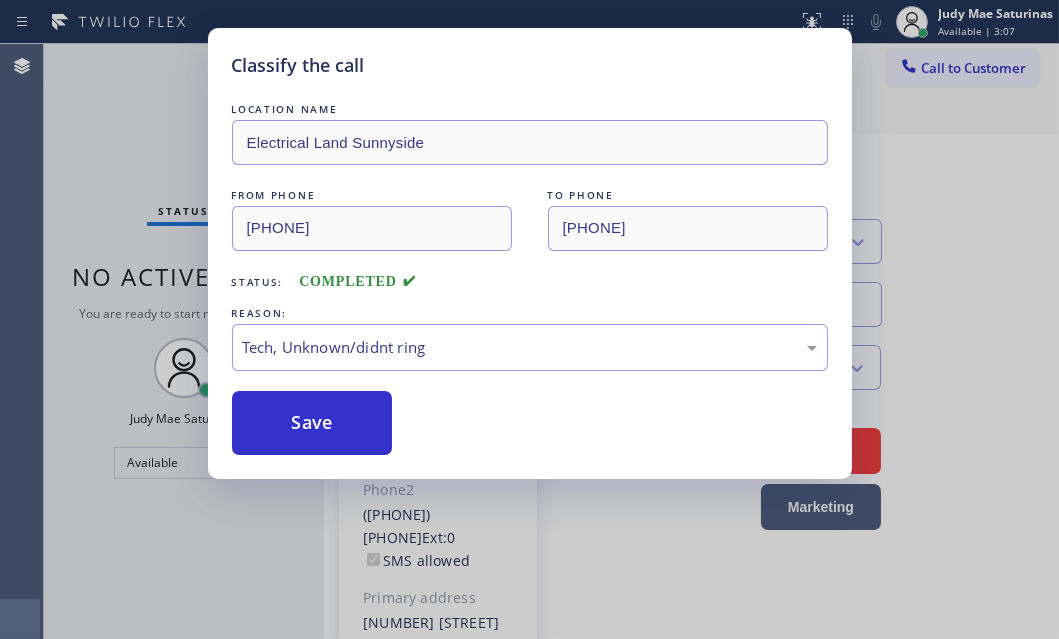 drag, startPoint x: 334, startPoint y: 431, endPoint x: 710, endPoint y: 461, distance: 377.19492 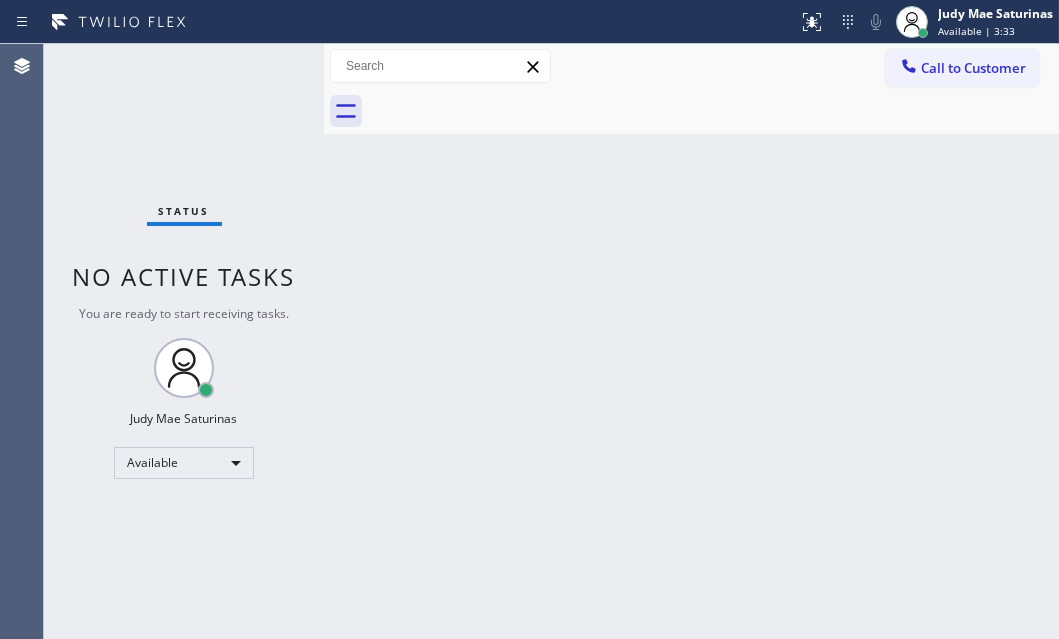click on "Back to Dashboard Change Sender ID Customers Technicians Select a contact Outbound call Technician Search Technician Your caller id phone number Your caller id phone number Call Technician info Name   Phone none Address none Change Sender ID HVAC [PHONE] 5 Star Appliance [PHONE] Appliance Repair [PHONE] Plumbing [PHONE] Air Duct Cleaning [PHONE]  Electricians [PHONE] Cancel Change Check personal SMS Reset Change No tabs Call to Customer Outbound call Location East Coast Electric Inc Your caller id phone number ([PHONE]) [PHONE] Customer number Call Outbound call Technician Search Technician Your caller id phone number Your caller id phone number Call" at bounding box center (691, 341) 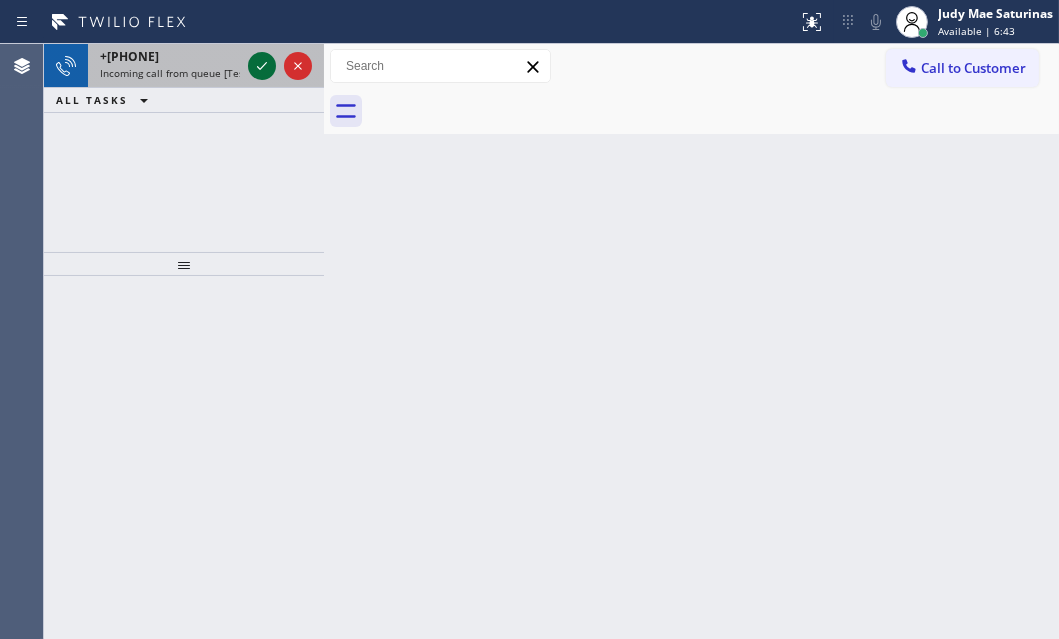 click 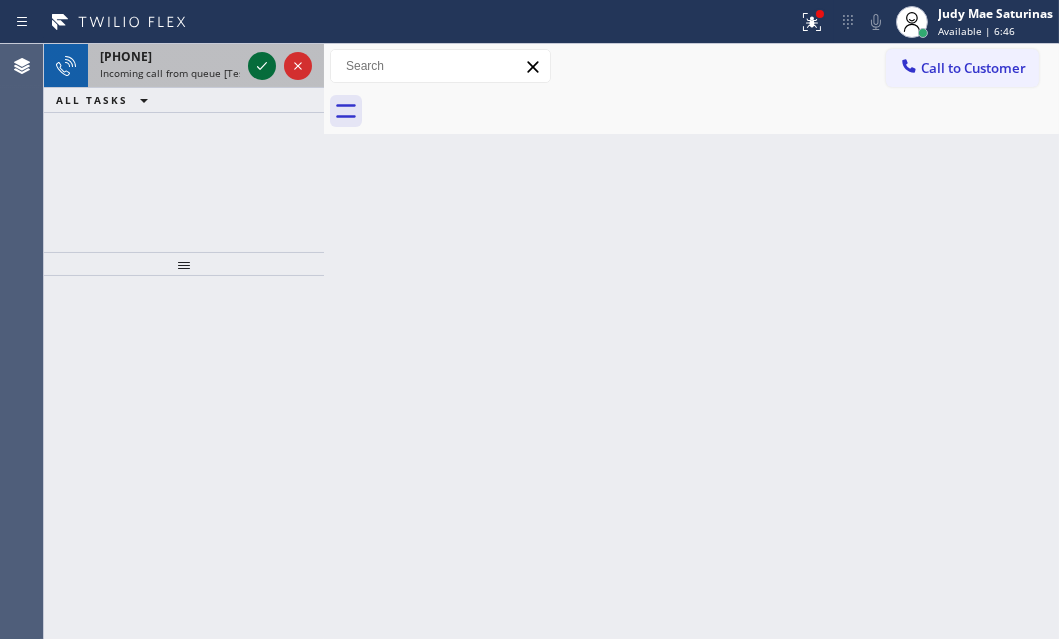 click 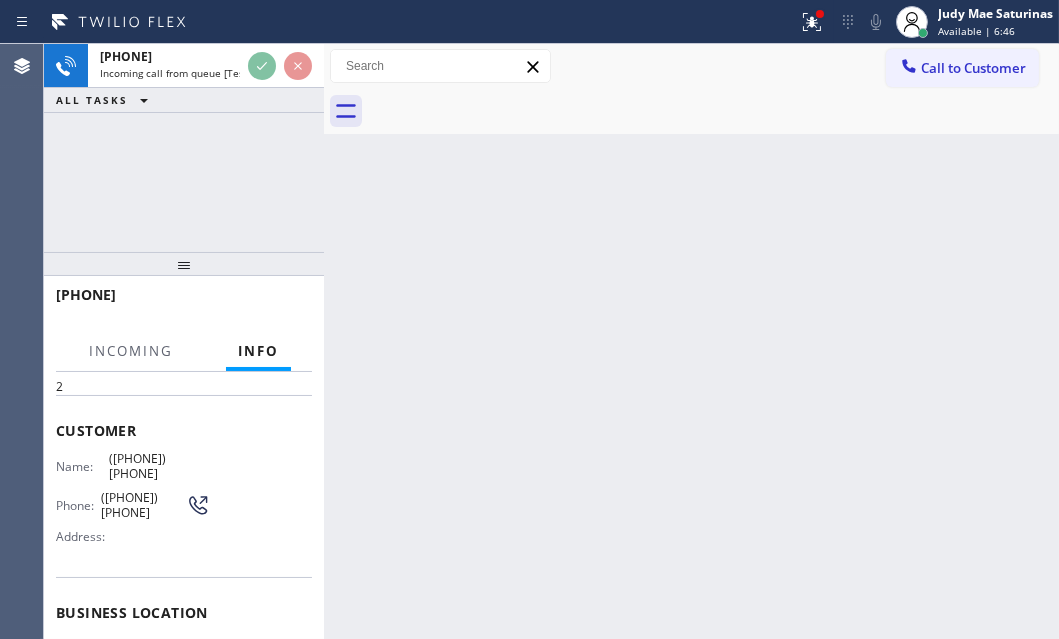 scroll, scrollTop: 181, scrollLeft: 0, axis: vertical 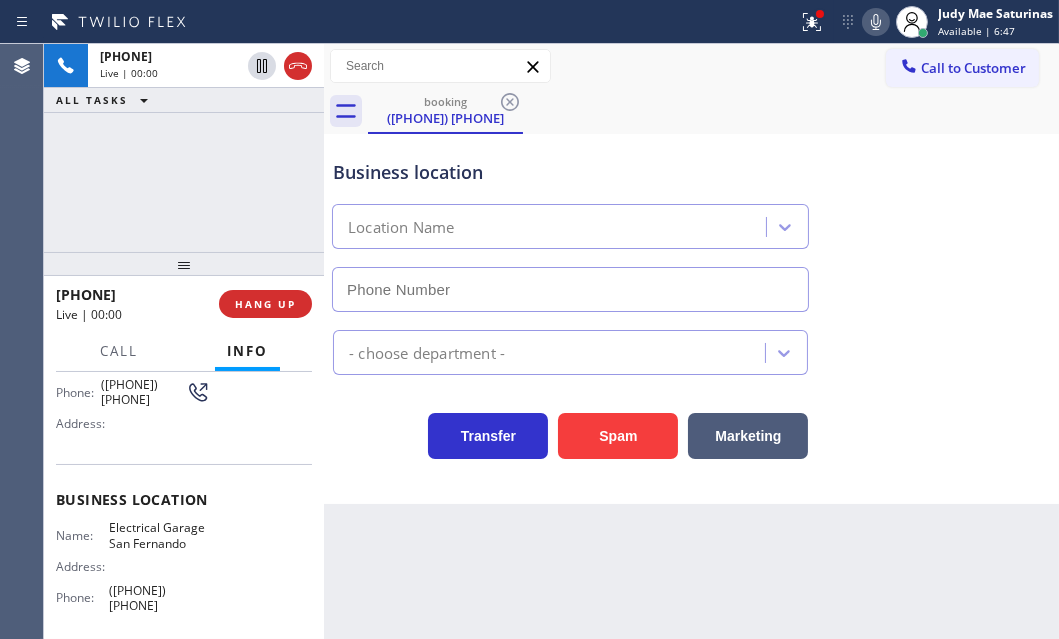 type on "([PHONE]) [PHONE]" 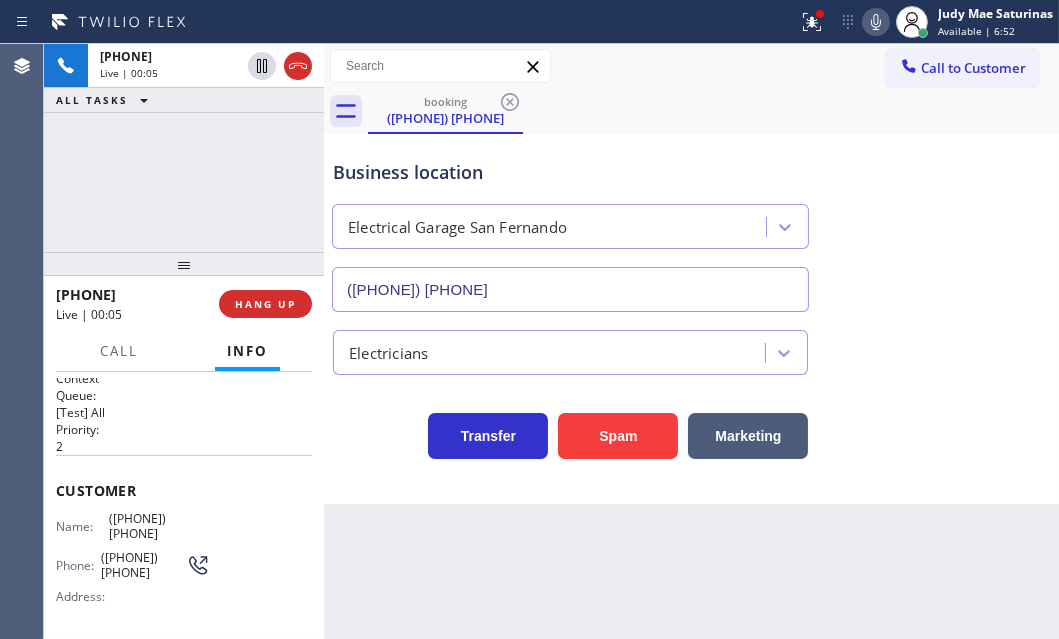 scroll, scrollTop: 0, scrollLeft: 0, axis: both 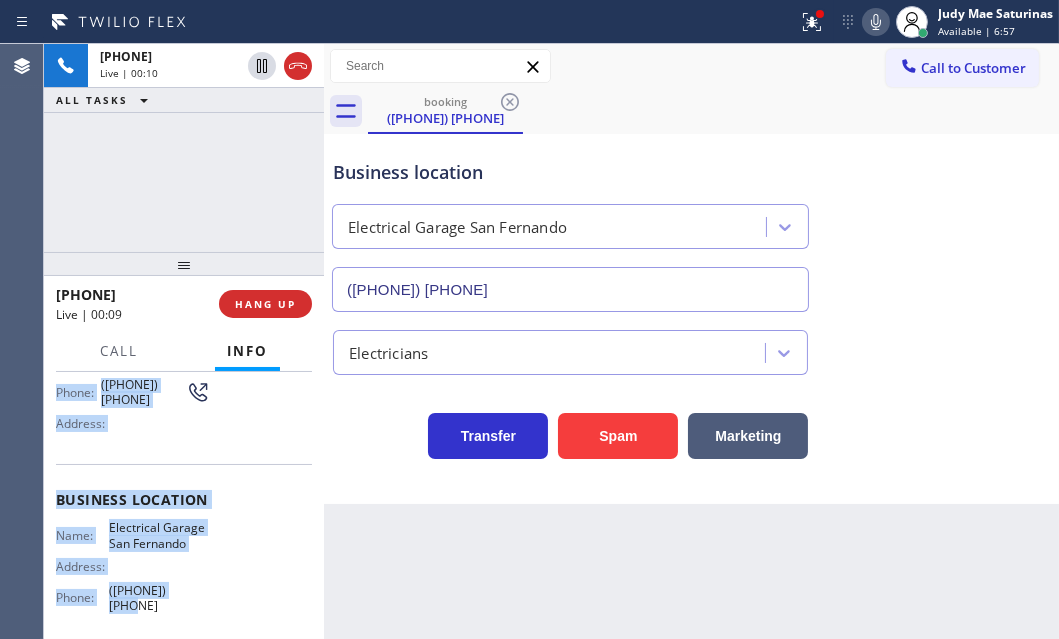 drag, startPoint x: 55, startPoint y: 493, endPoint x: 216, endPoint y: 574, distance: 180.22763 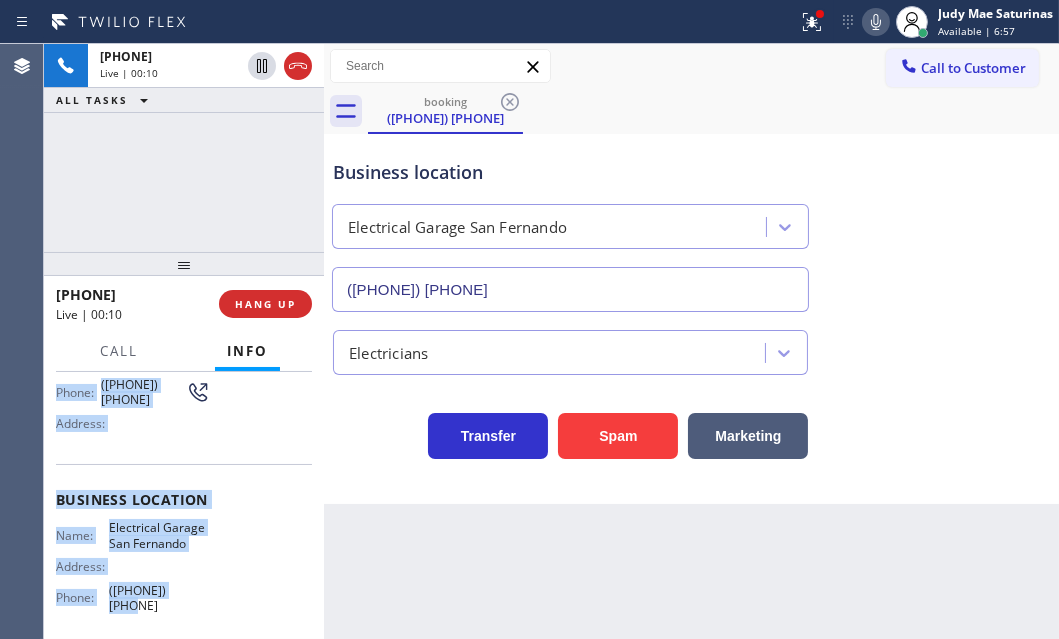 copy on "Customer Name: [PHONE] Phone: [PHONE] Address: Business location Name: Electrical Garage San Fernando Address: [NUMBER] [STREET]  Phone: [PHONE]" 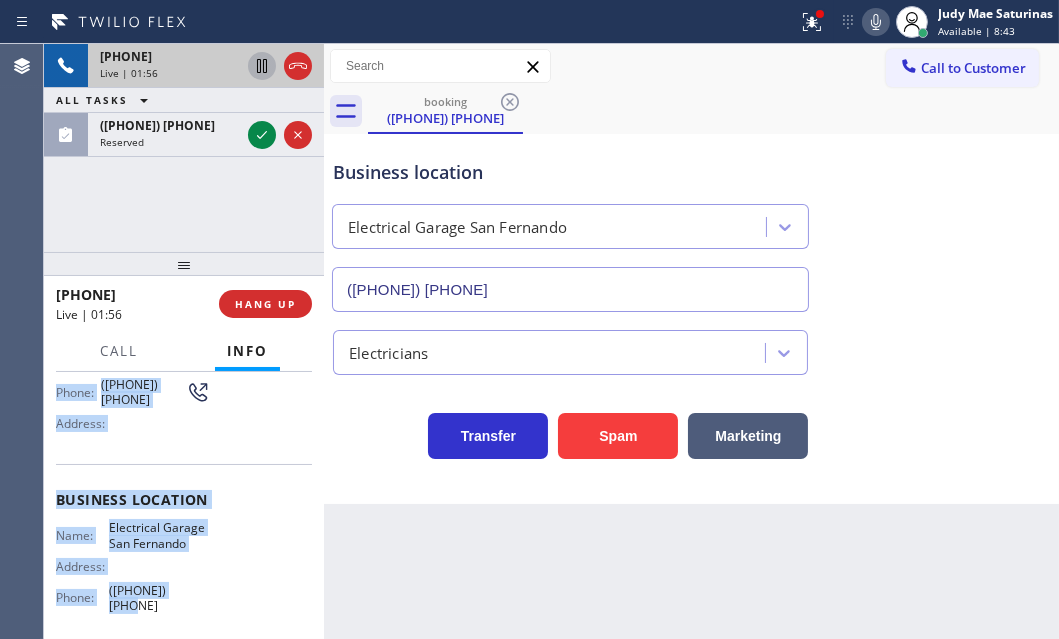 click 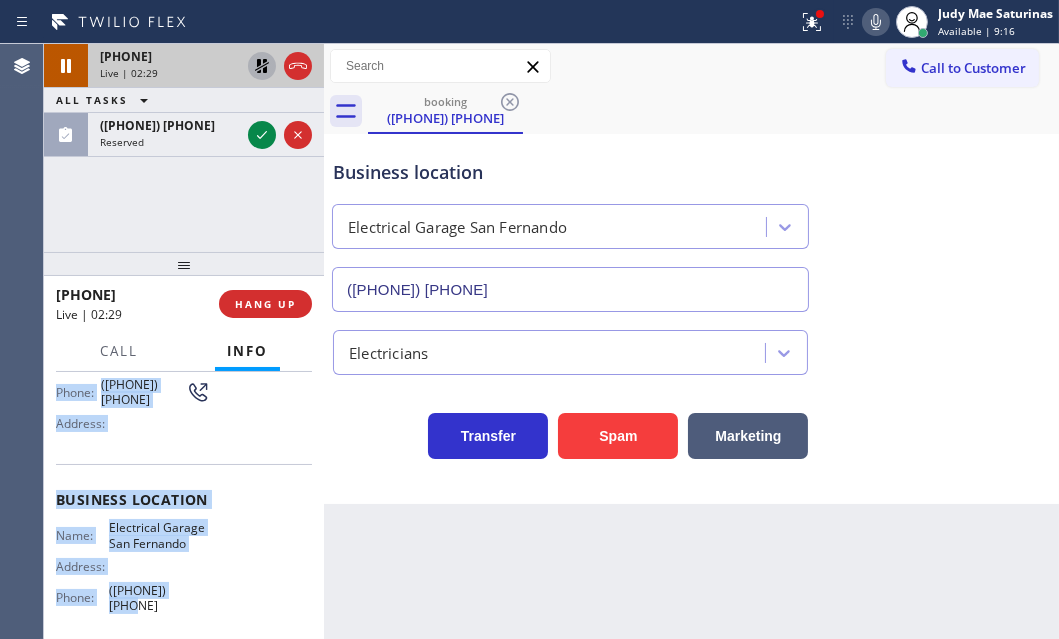 drag, startPoint x: 264, startPoint y: 137, endPoint x: 344, endPoint y: 134, distance: 80.05623 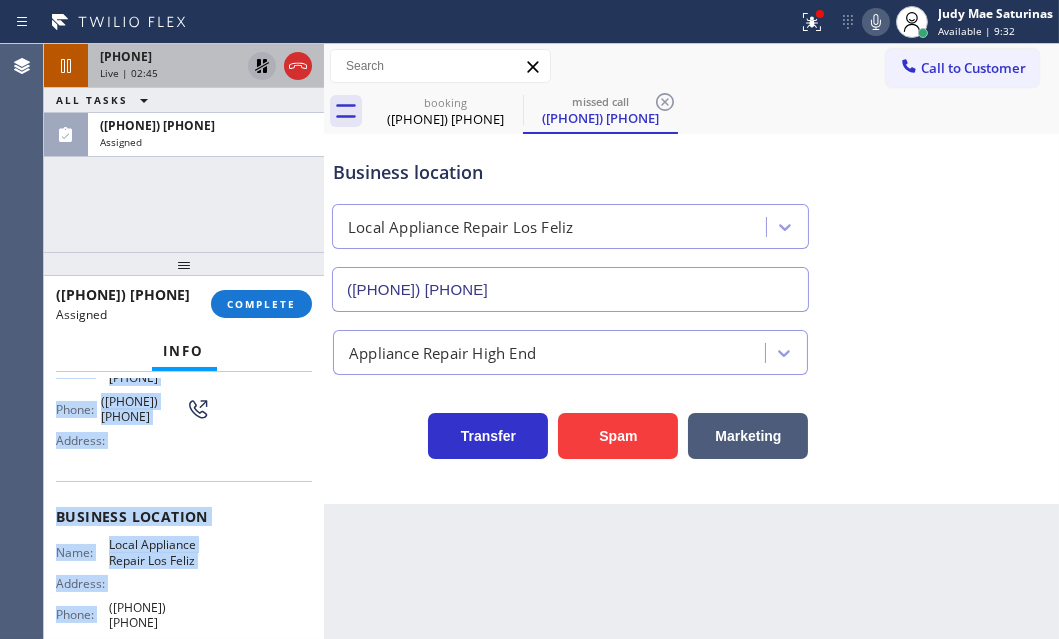 scroll, scrollTop: 214, scrollLeft: 0, axis: vertical 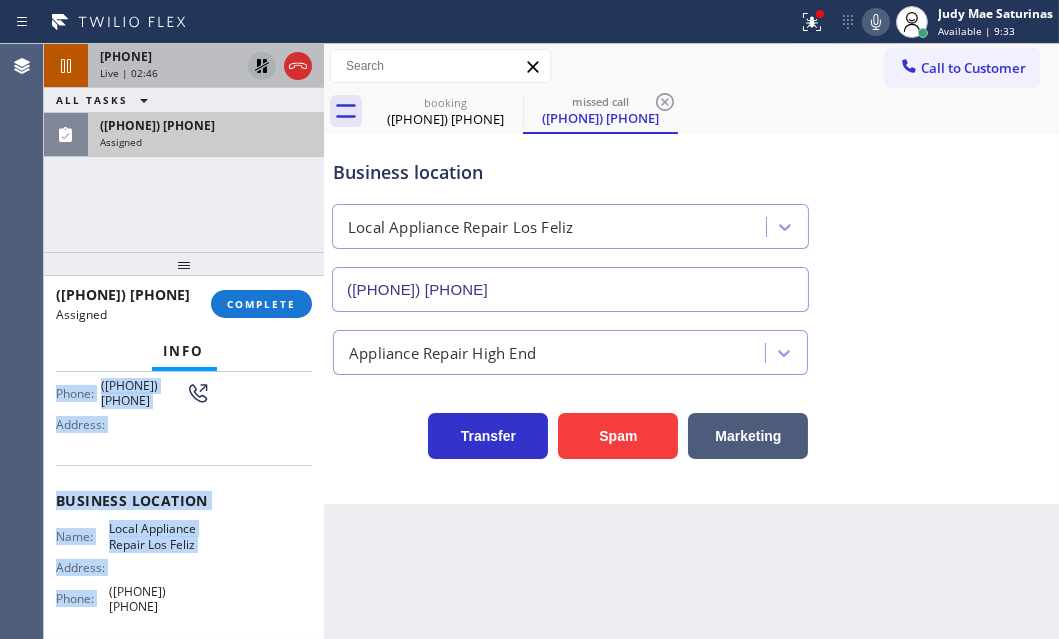 click on "Assigned" at bounding box center [206, 142] 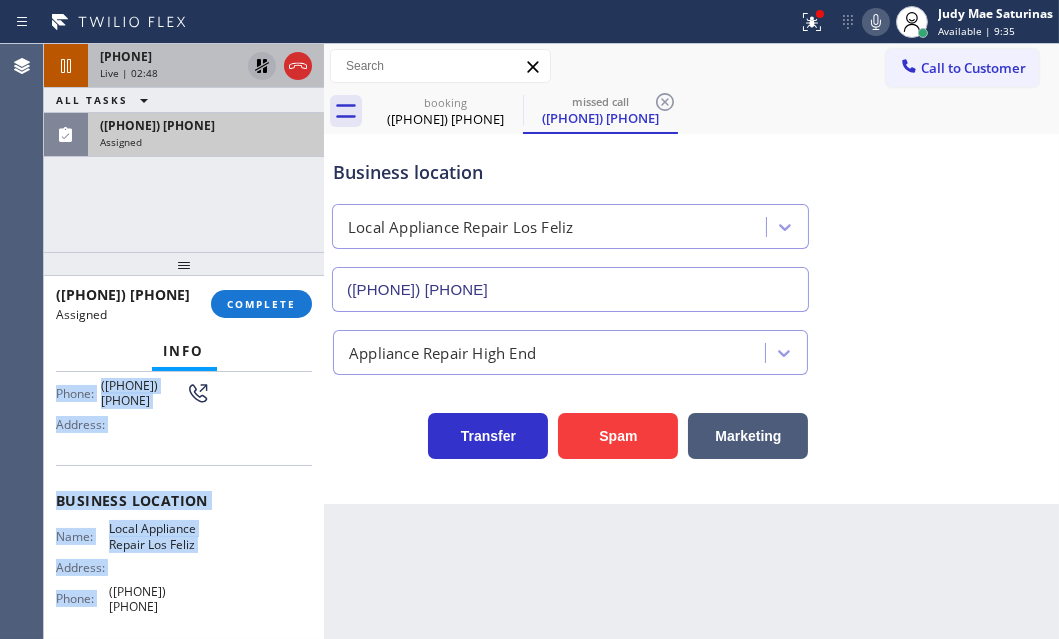 click on "([PHONE]) [PHONE]" at bounding box center (206, 125) 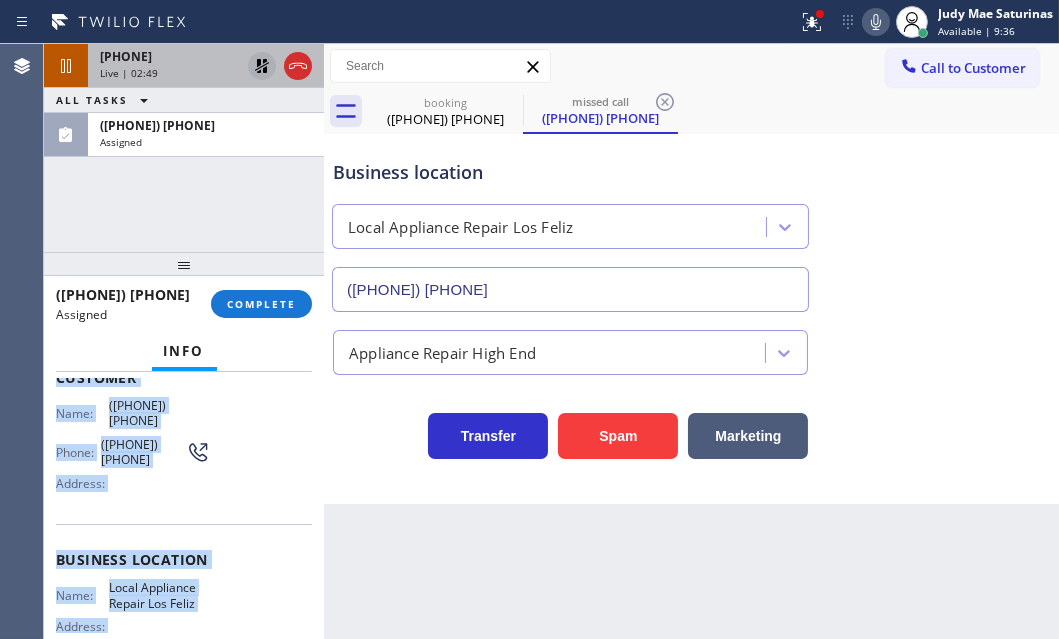 scroll, scrollTop: 123, scrollLeft: 0, axis: vertical 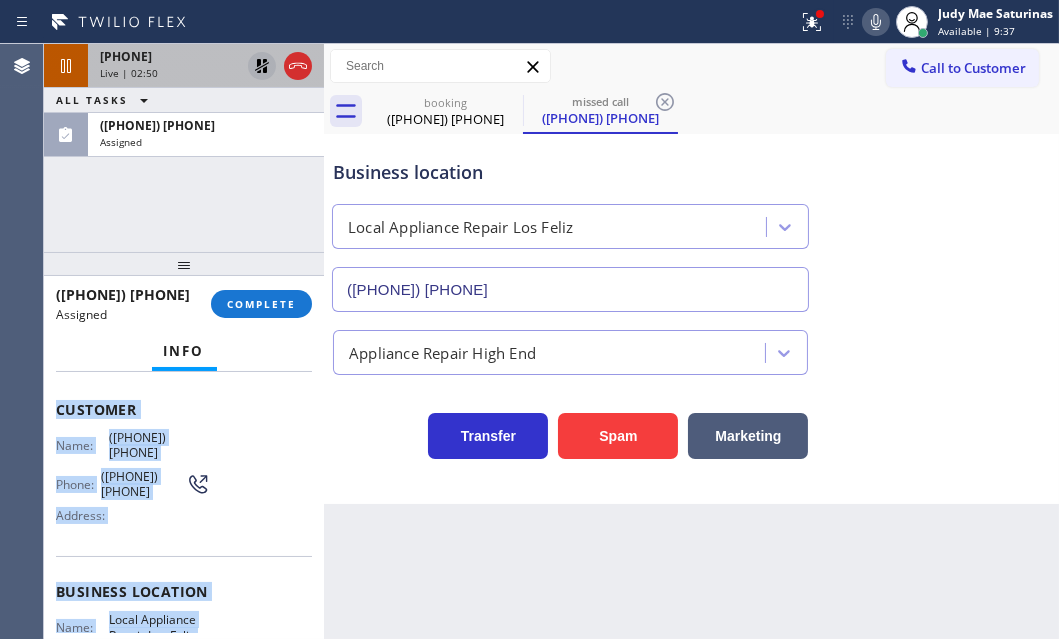 click on "Customer" at bounding box center (184, 409) 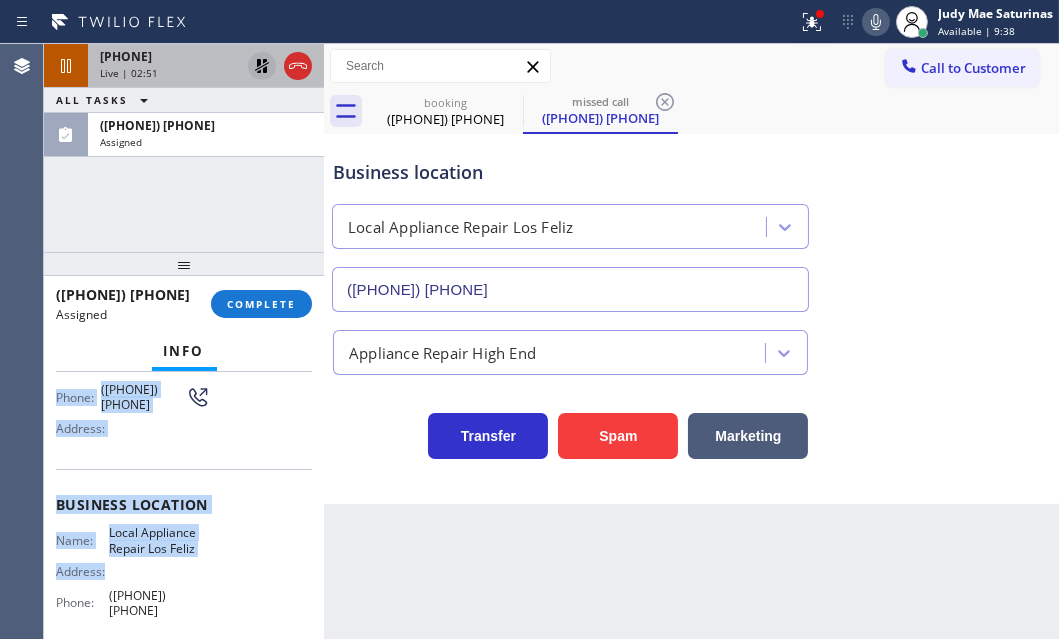 scroll, scrollTop: 214, scrollLeft: 0, axis: vertical 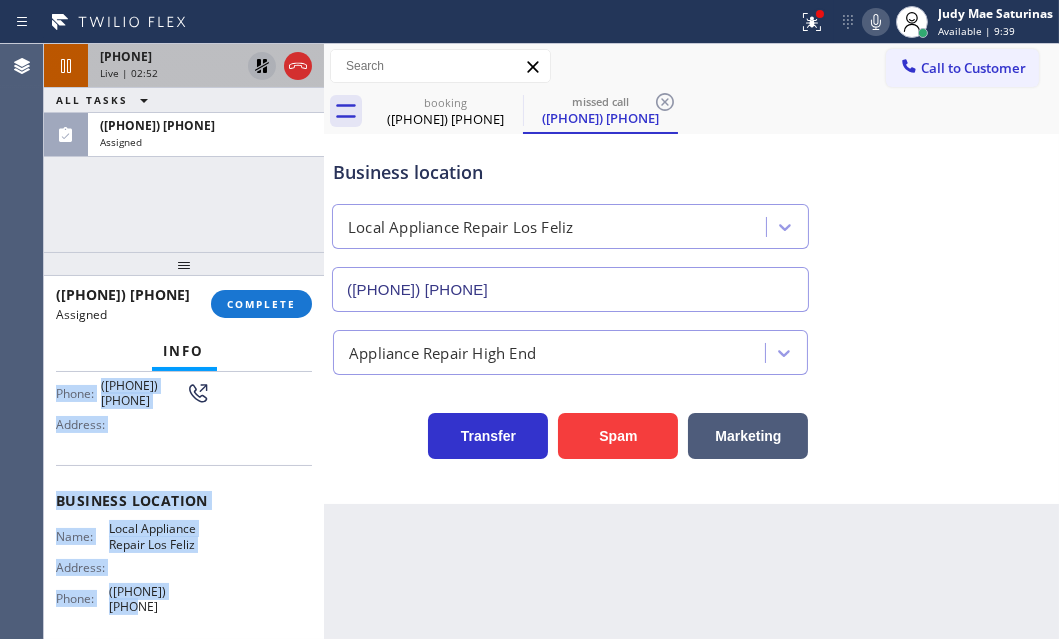 drag, startPoint x: 55, startPoint y: 400, endPoint x: 230, endPoint y: 572, distance: 245.37523 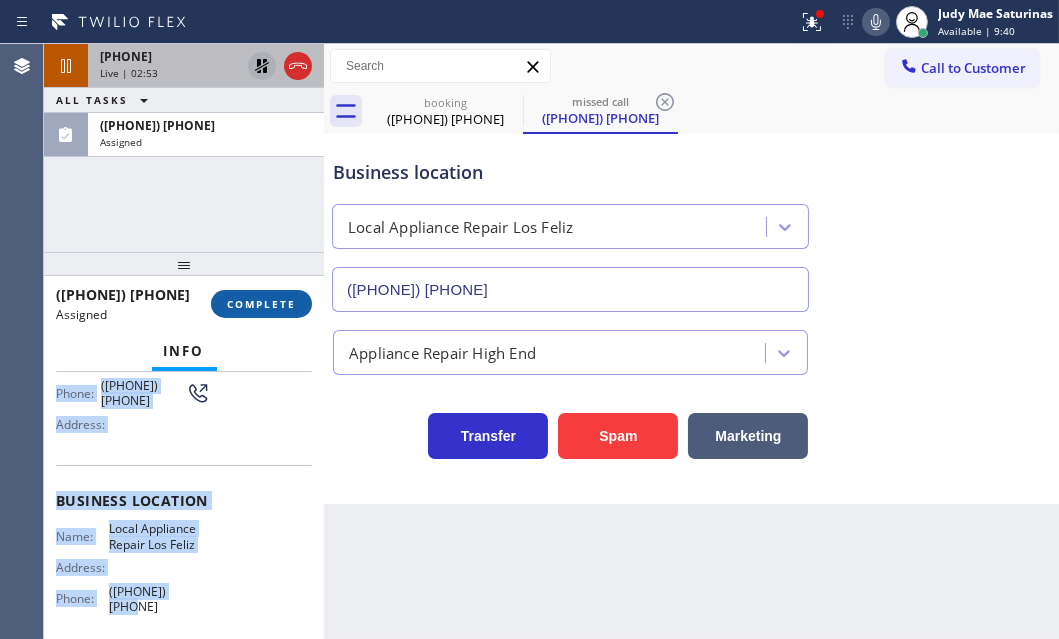click on "COMPLETE" at bounding box center [261, 304] 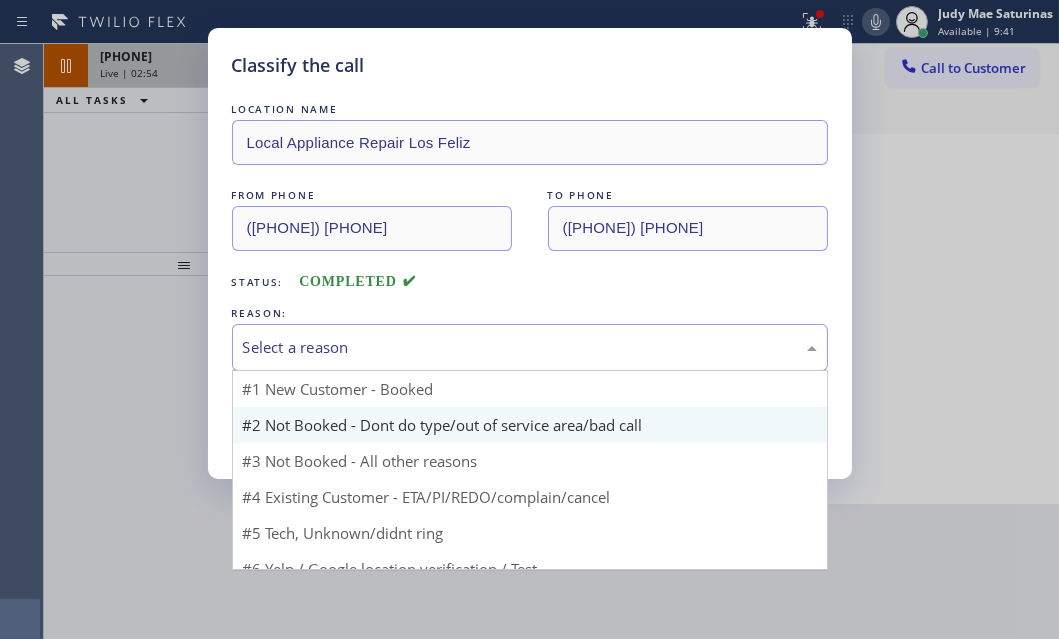 drag, startPoint x: 479, startPoint y: 346, endPoint x: 396, endPoint y: 418, distance: 109.877205 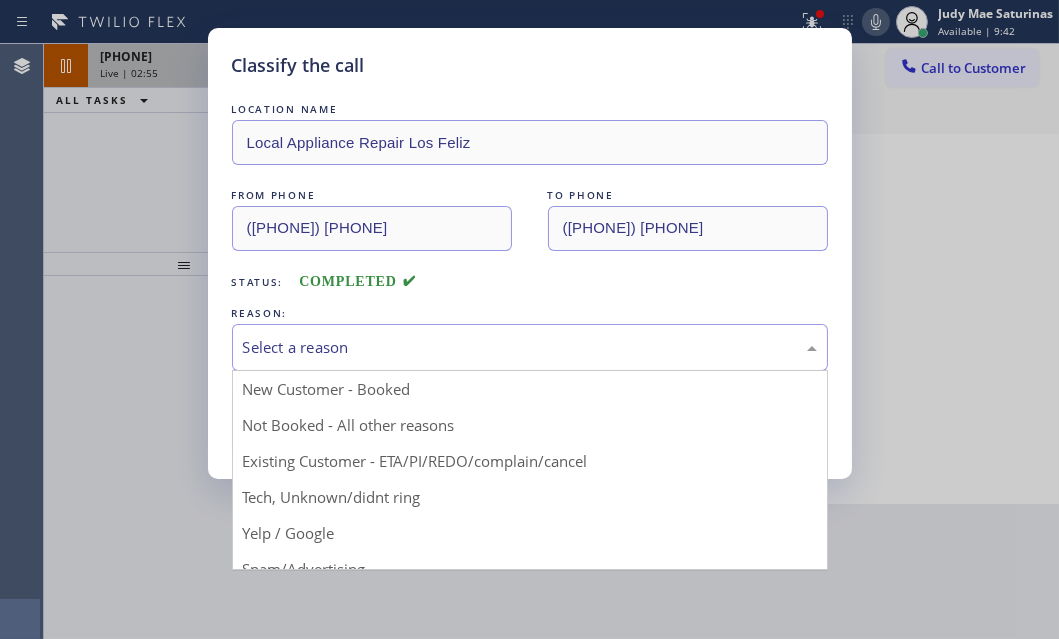 drag, startPoint x: 351, startPoint y: 422, endPoint x: 322, endPoint y: 422, distance: 29 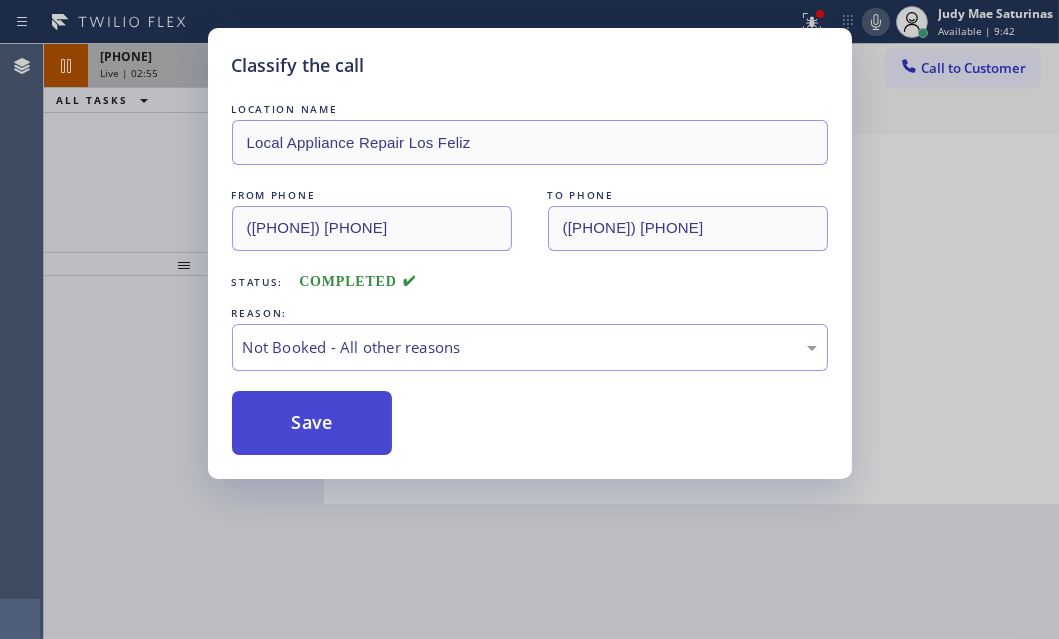 click on "Save" at bounding box center [312, 423] 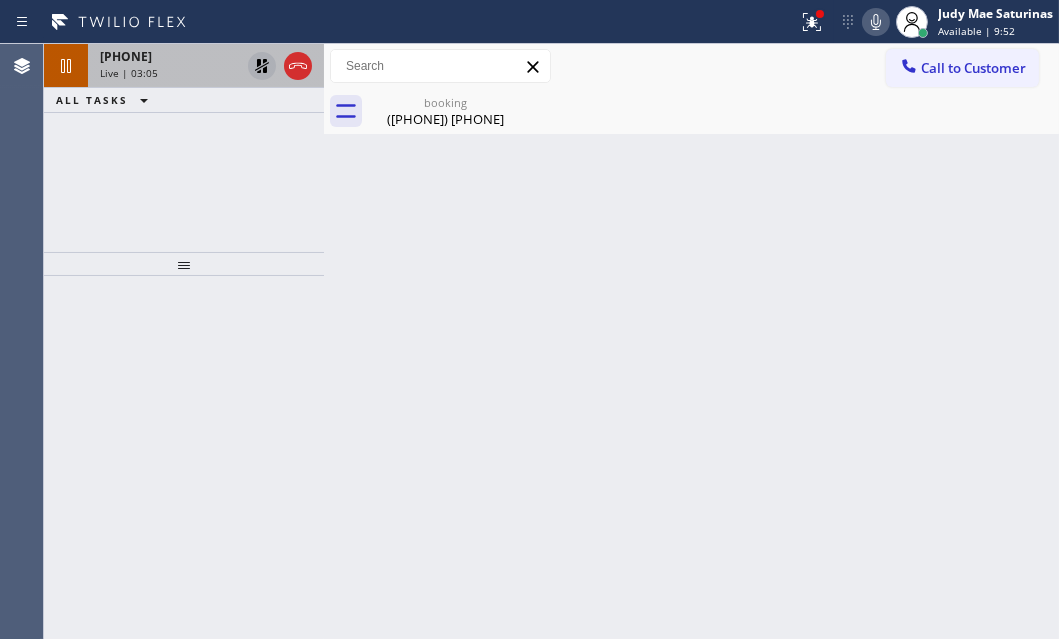 click on "Live | 03:05" at bounding box center [170, 73] 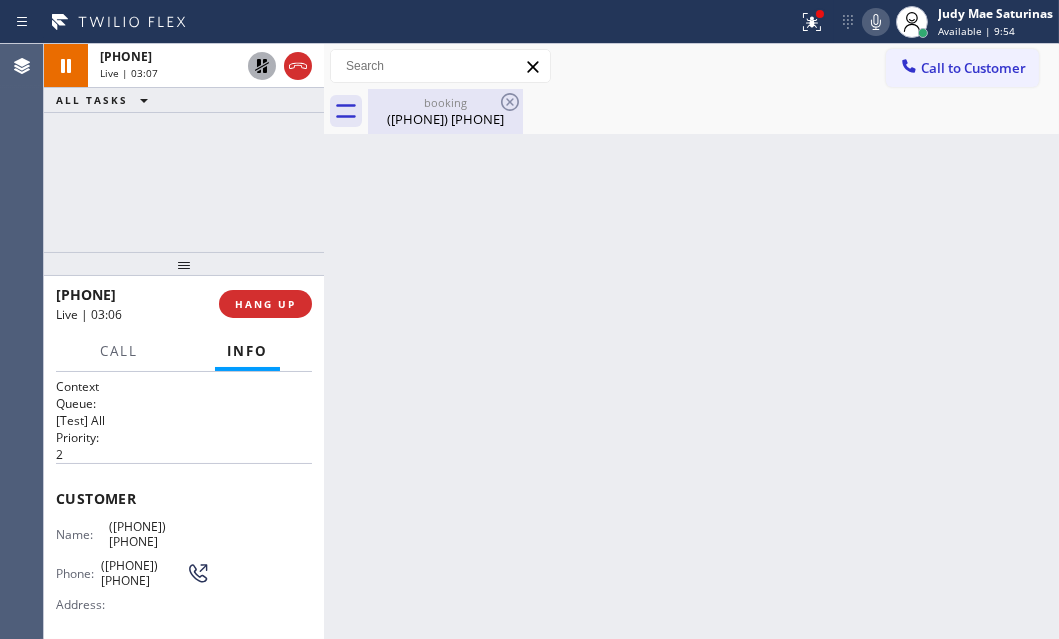 click on "([PHONE]) [PHONE]" at bounding box center [445, 119] 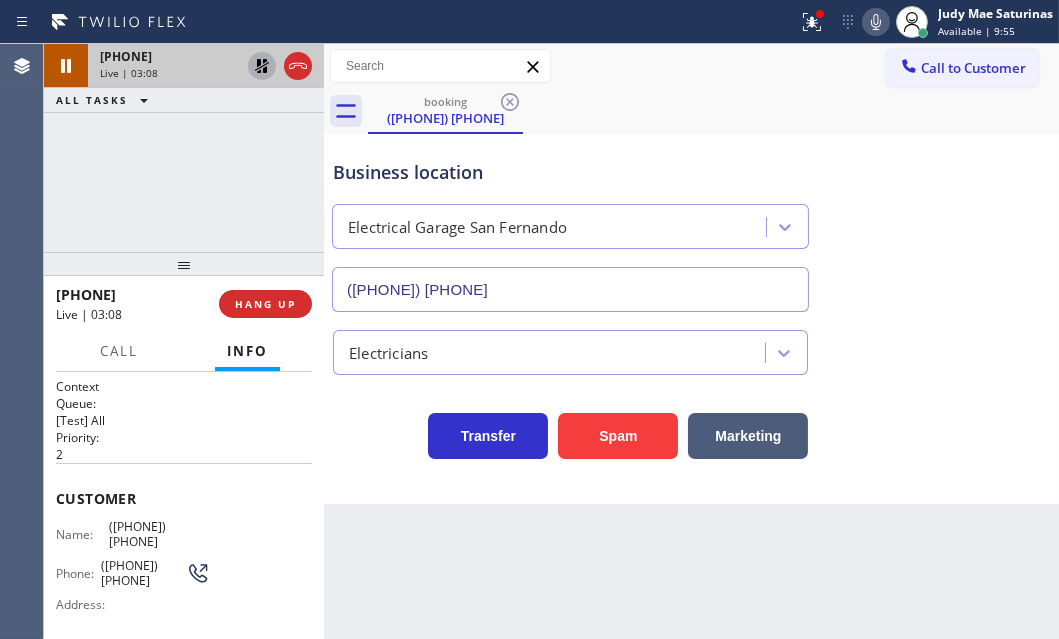 click on "Live | 03:08" at bounding box center [170, 73] 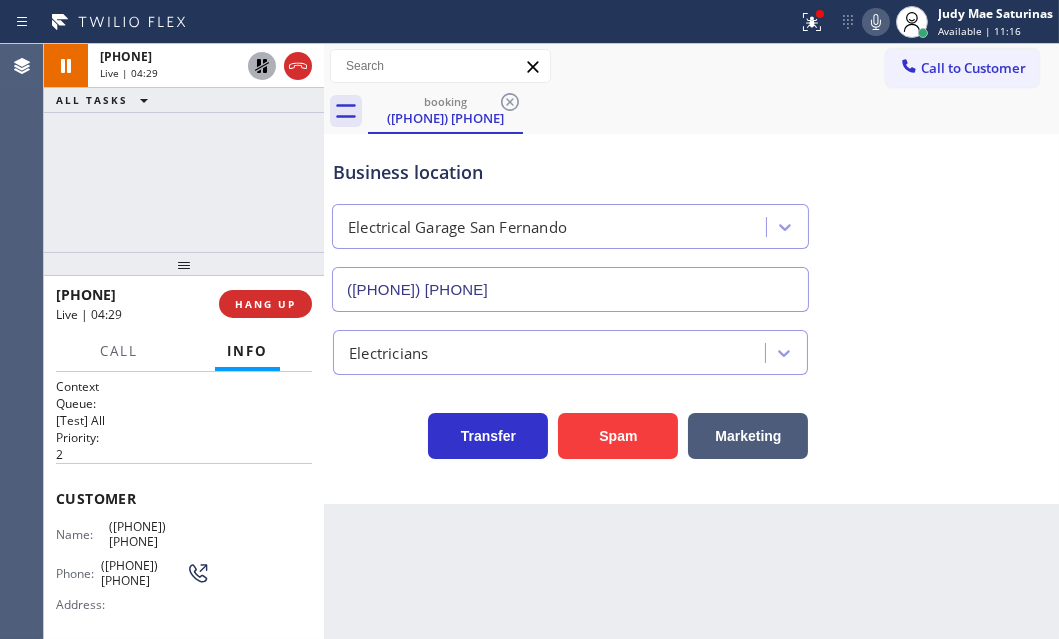 click 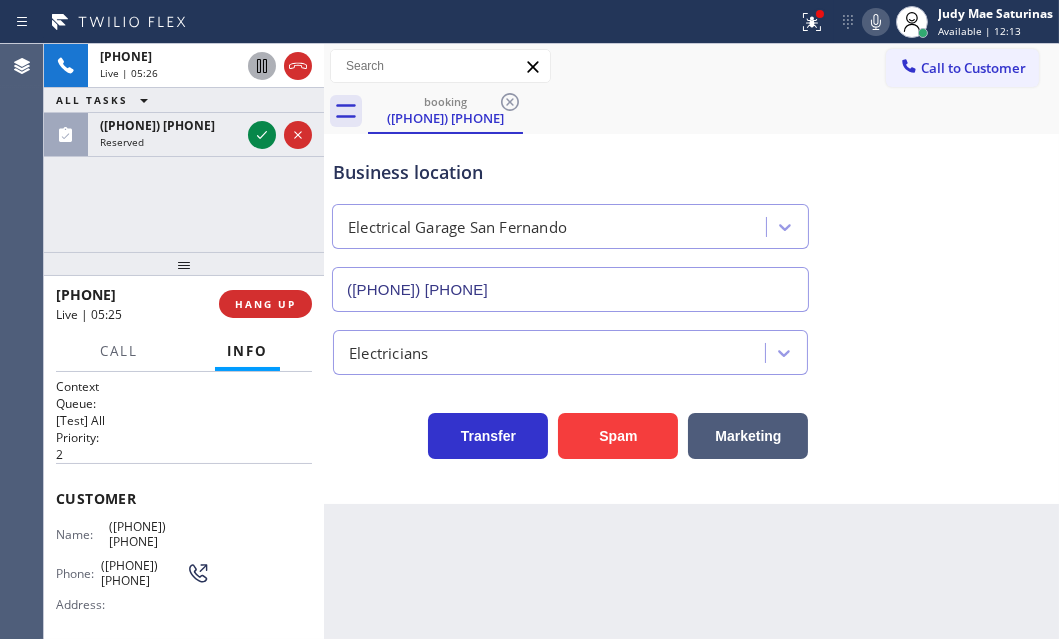 click 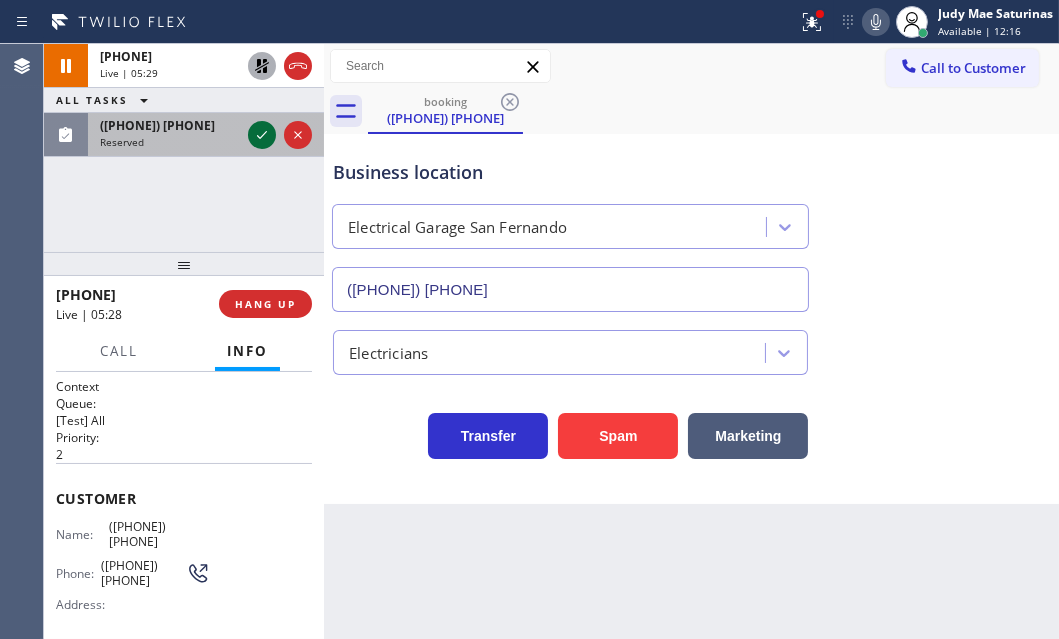 click 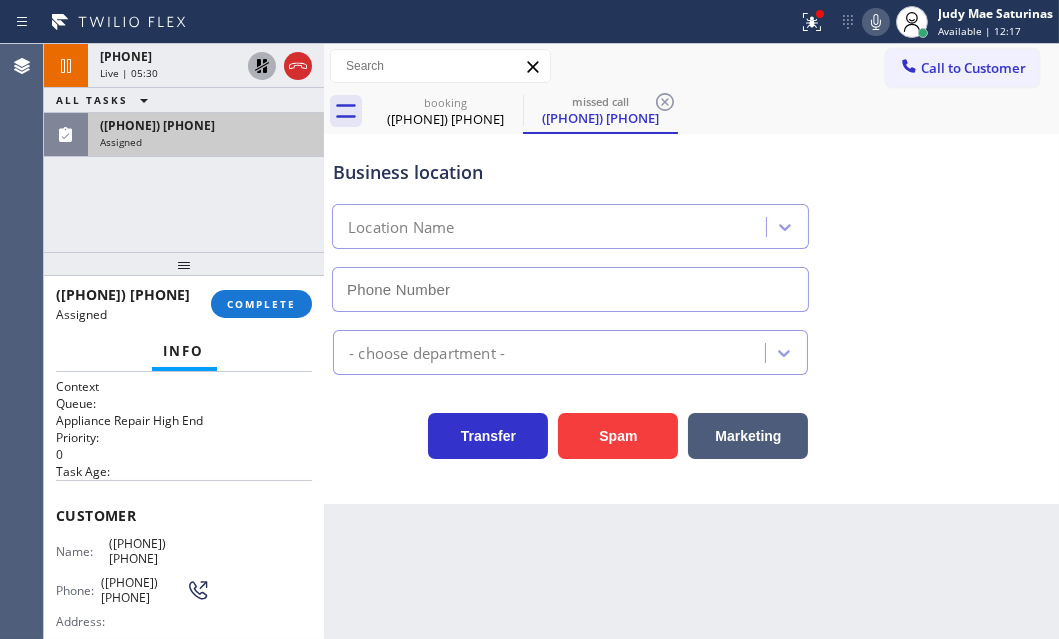 type on "([PHONE]) [PHONE]" 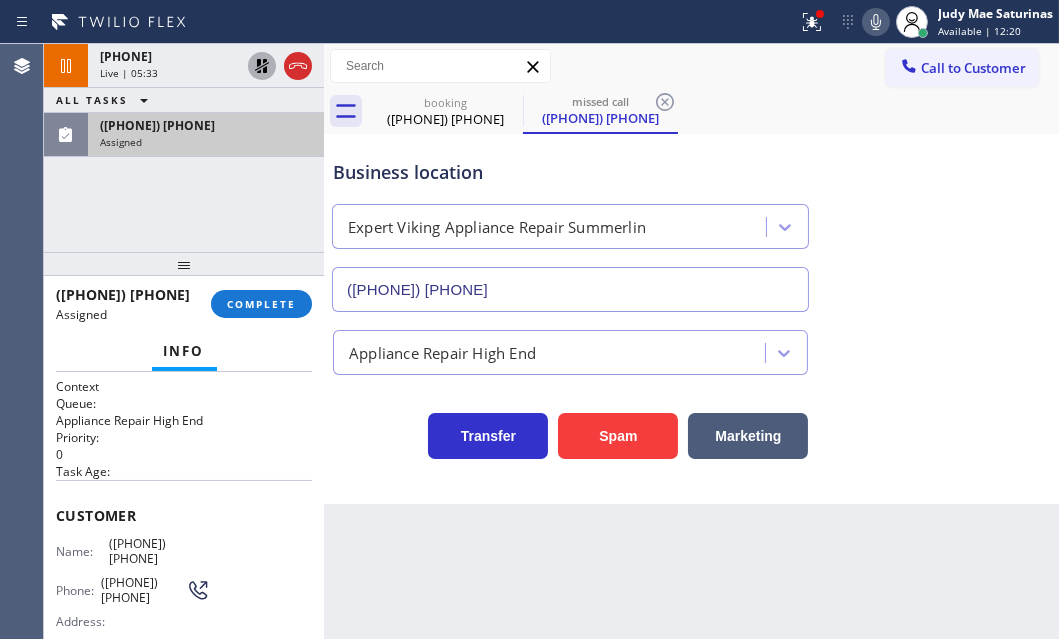 click 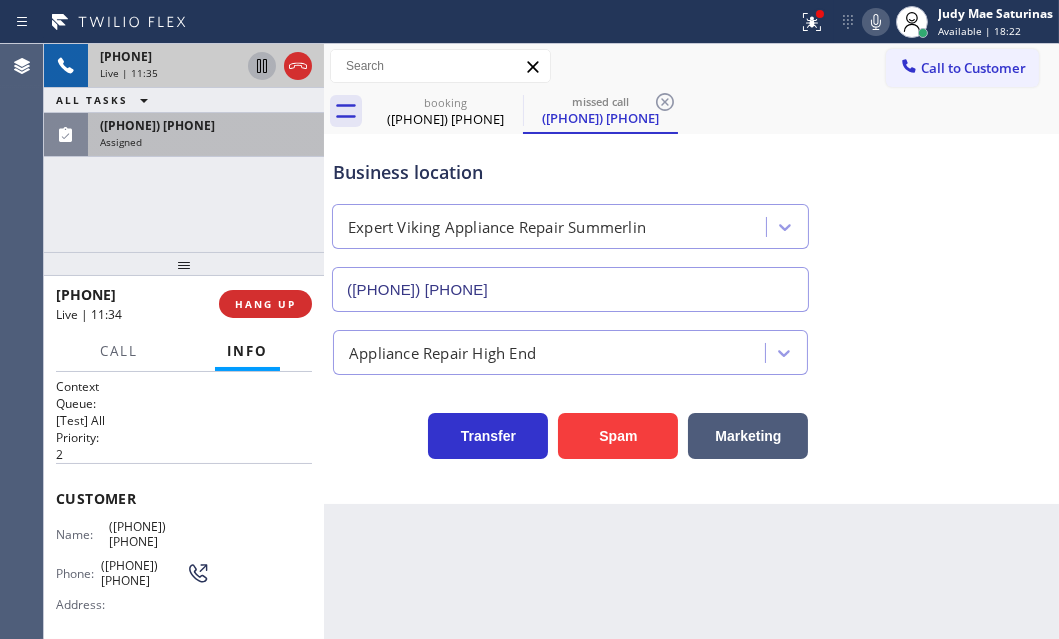 click on "Live | 11:35" at bounding box center (170, 73) 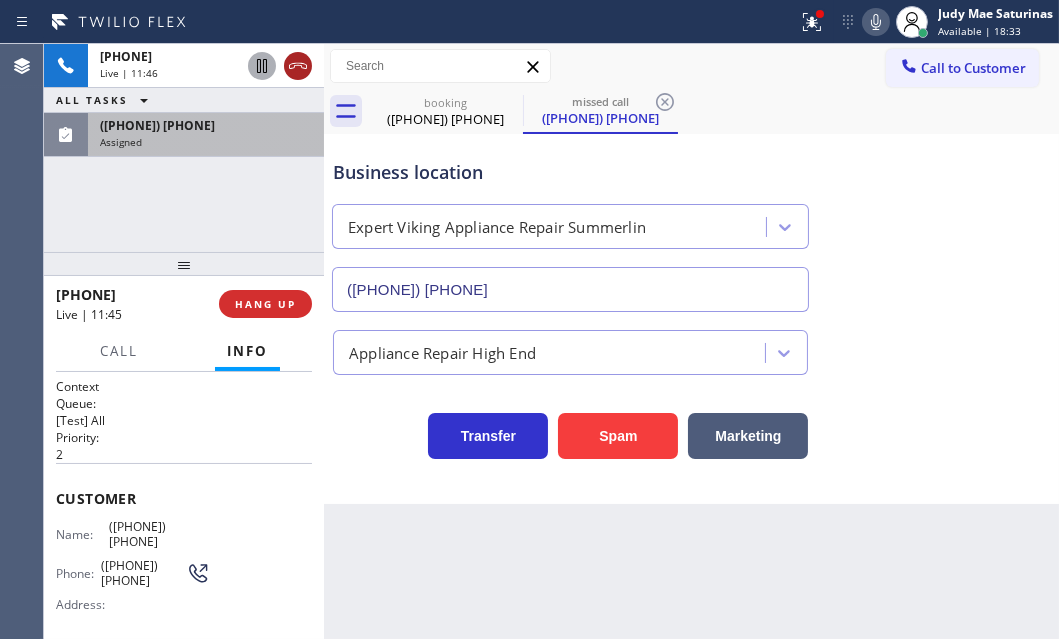 click 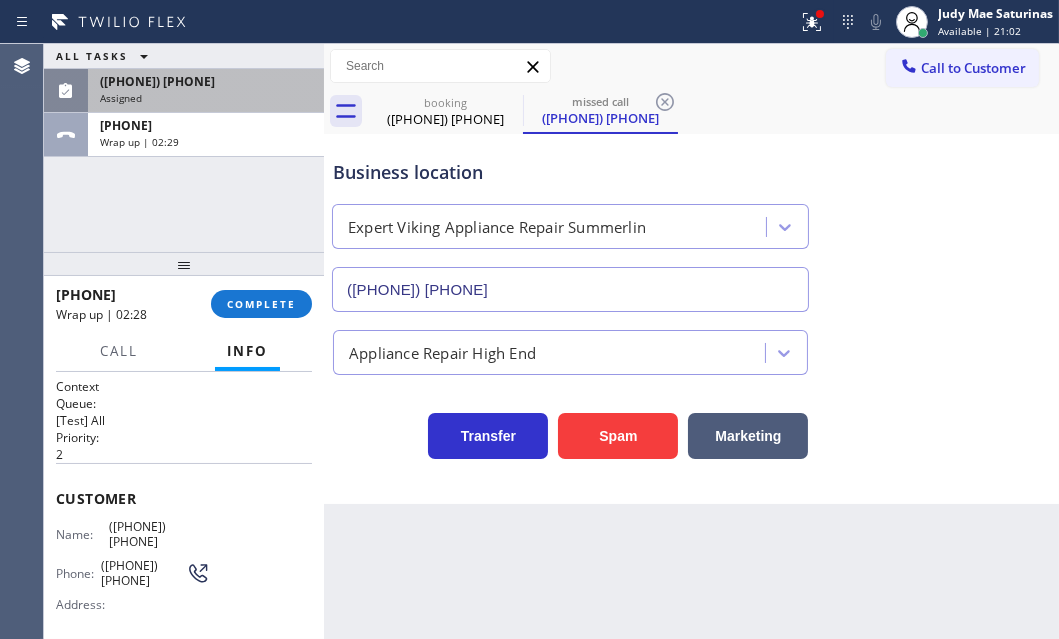 drag, startPoint x: 245, startPoint y: 139, endPoint x: 296, endPoint y: 249, distance: 121.24768 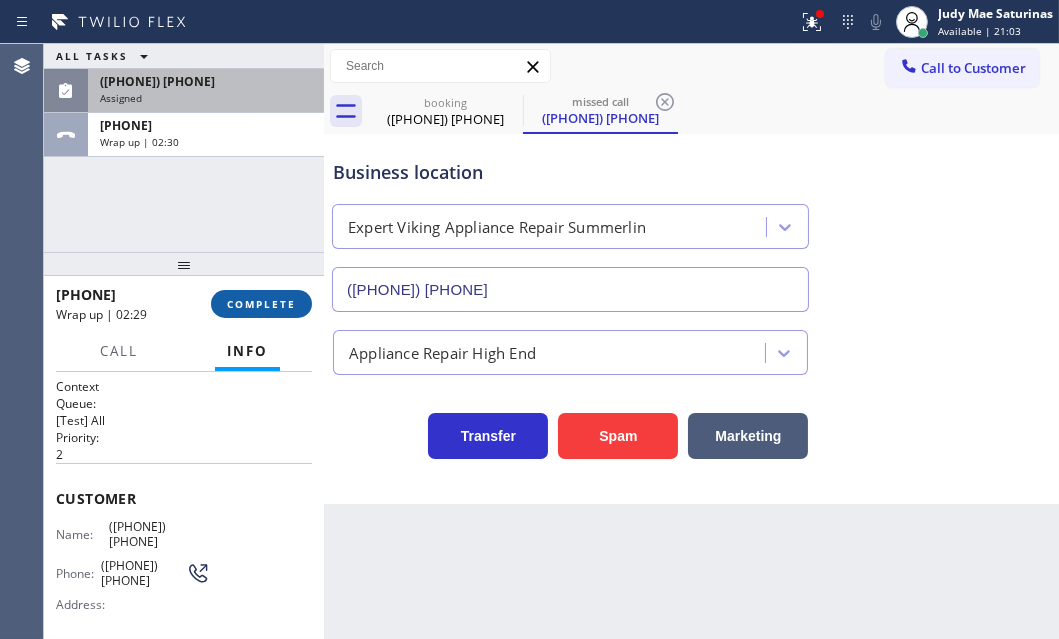 click on "COMPLETE" at bounding box center [261, 304] 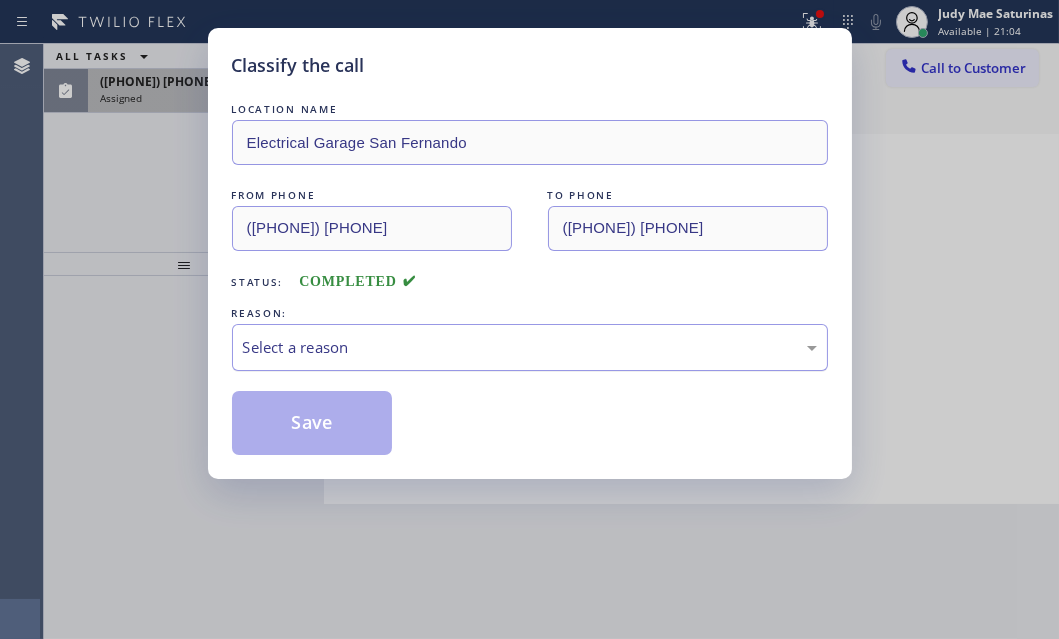 drag, startPoint x: 400, startPoint y: 346, endPoint x: 381, endPoint y: 364, distance: 26.172504 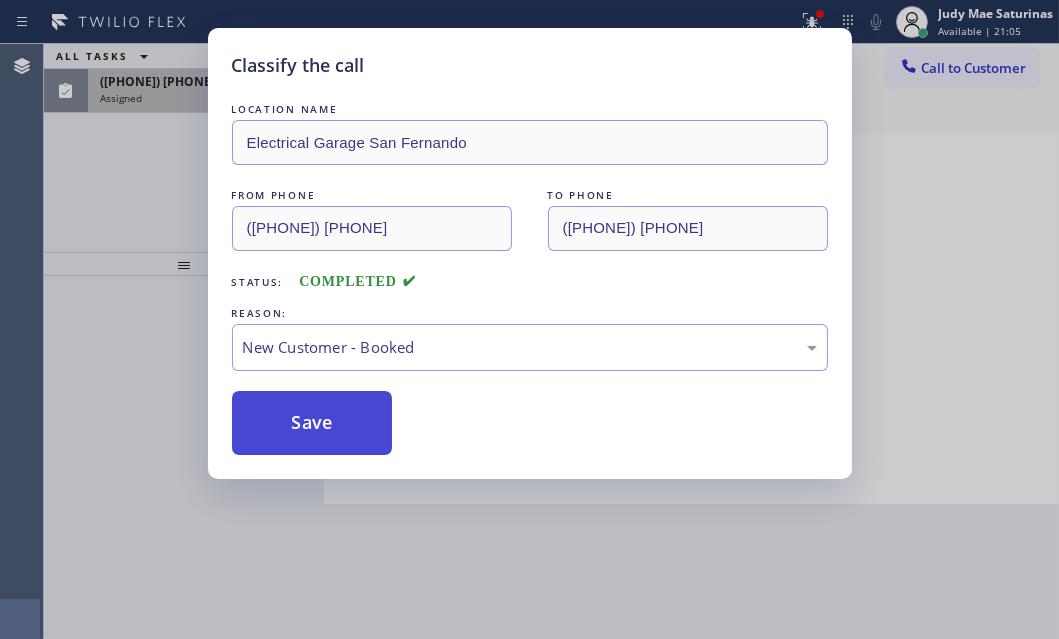 click on "Save" at bounding box center (312, 423) 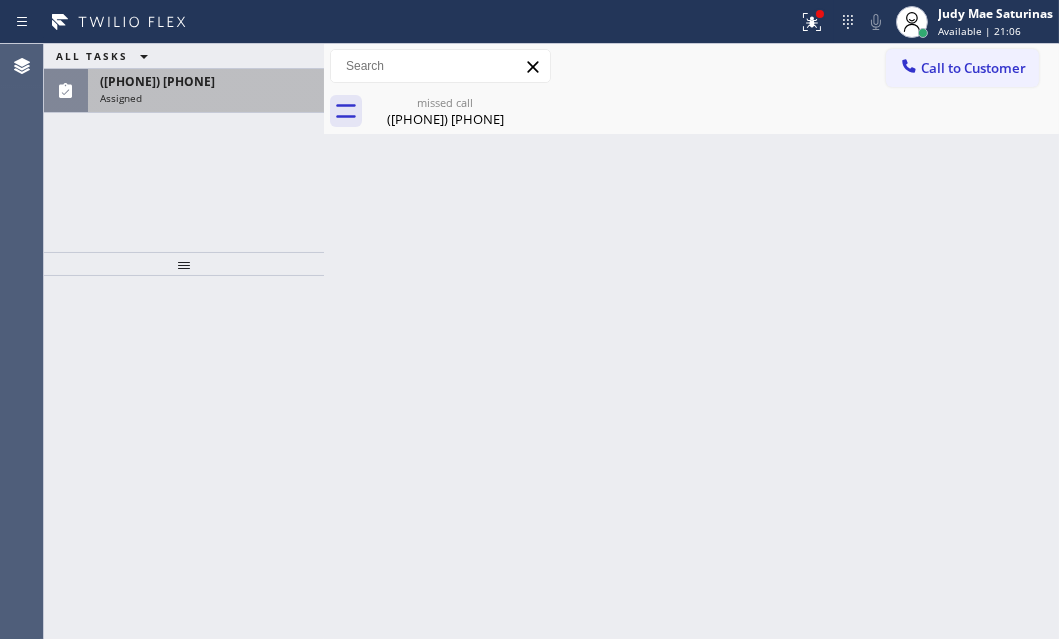 click on "Assigned" at bounding box center [206, 98] 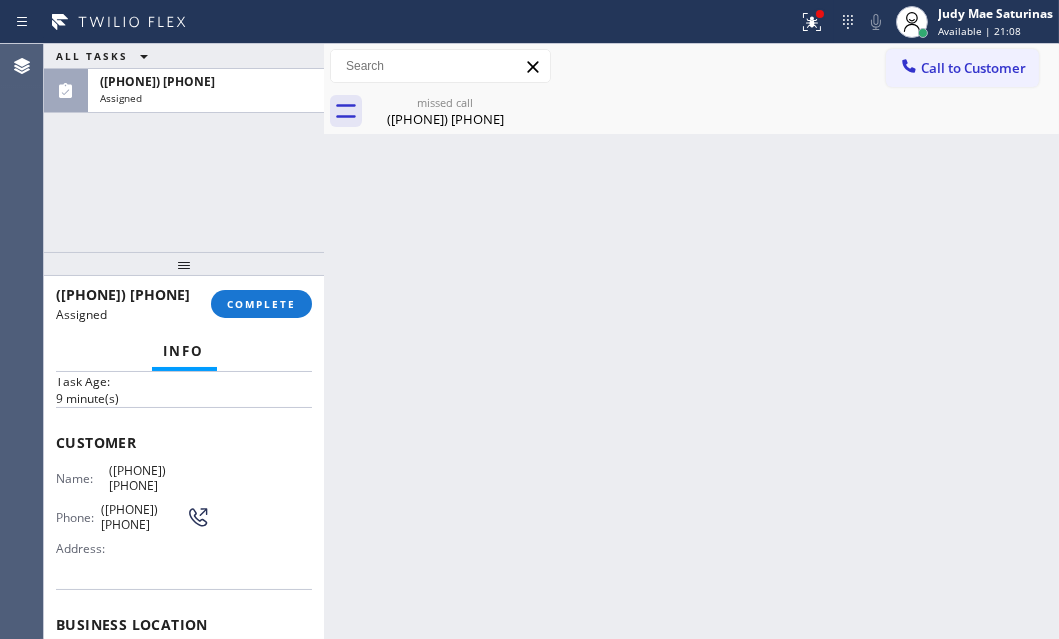 scroll, scrollTop: 272, scrollLeft: 0, axis: vertical 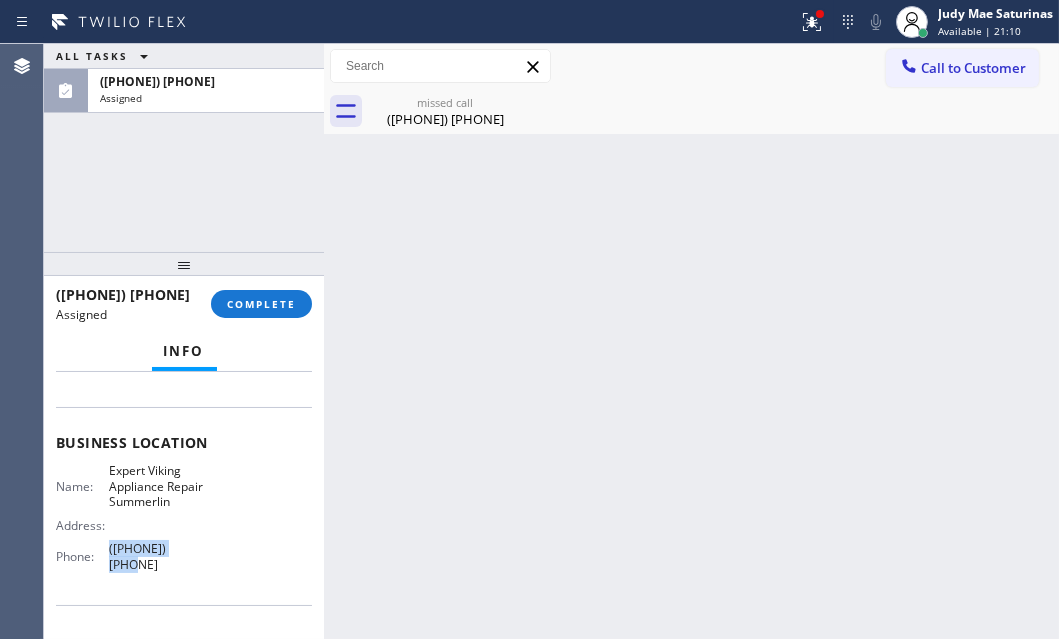 drag, startPoint x: 182, startPoint y: 521, endPoint x: 105, endPoint y: 527, distance: 77.23341 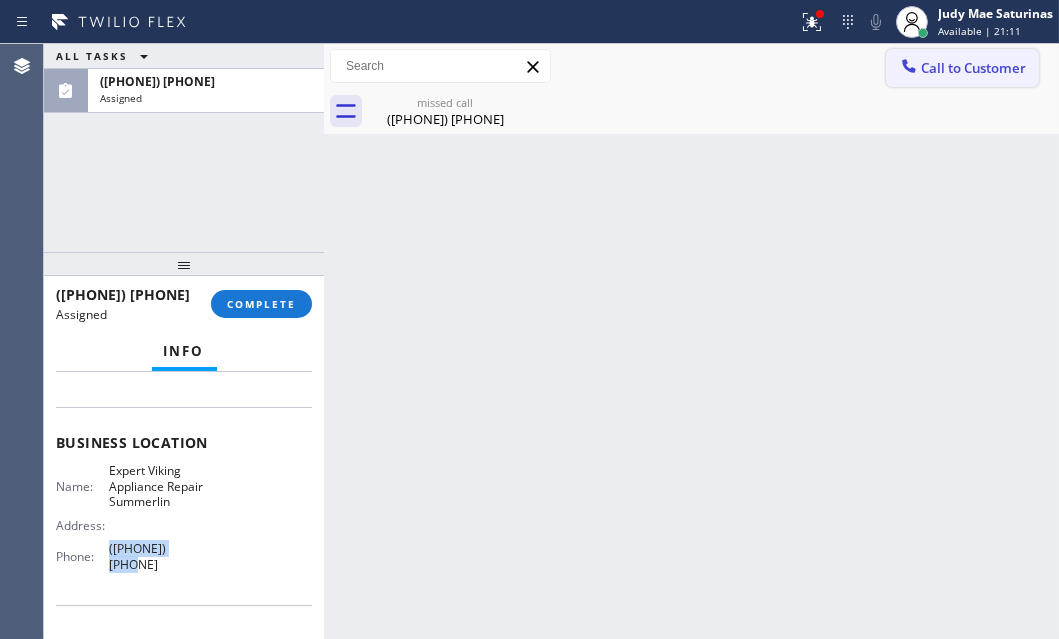 click on "Call to Customer" at bounding box center [973, 68] 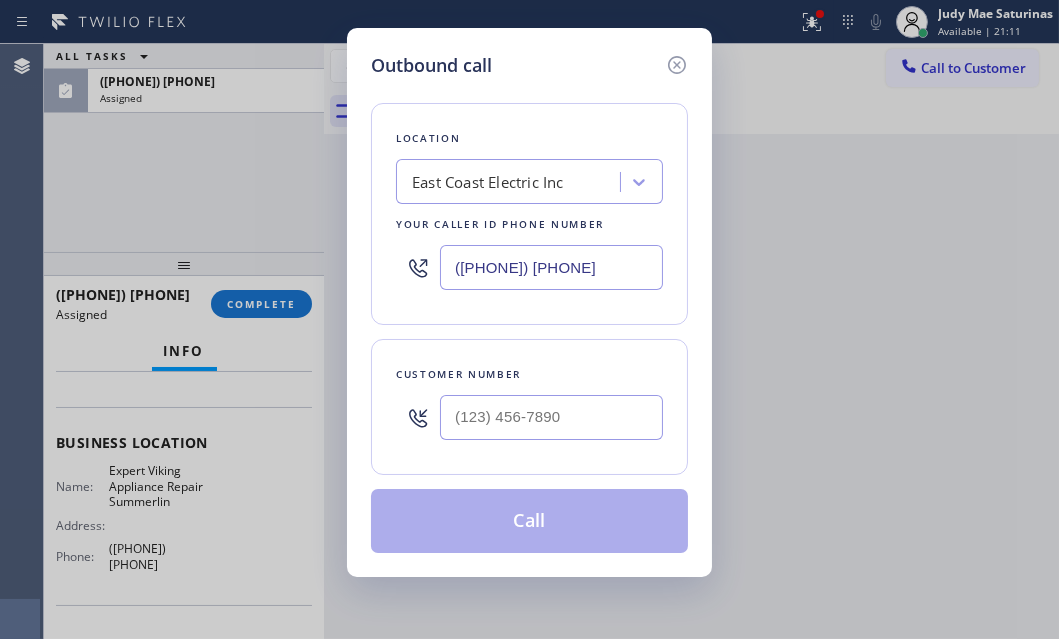 click on "([PHONE]) [PHONE]" at bounding box center [551, 267] 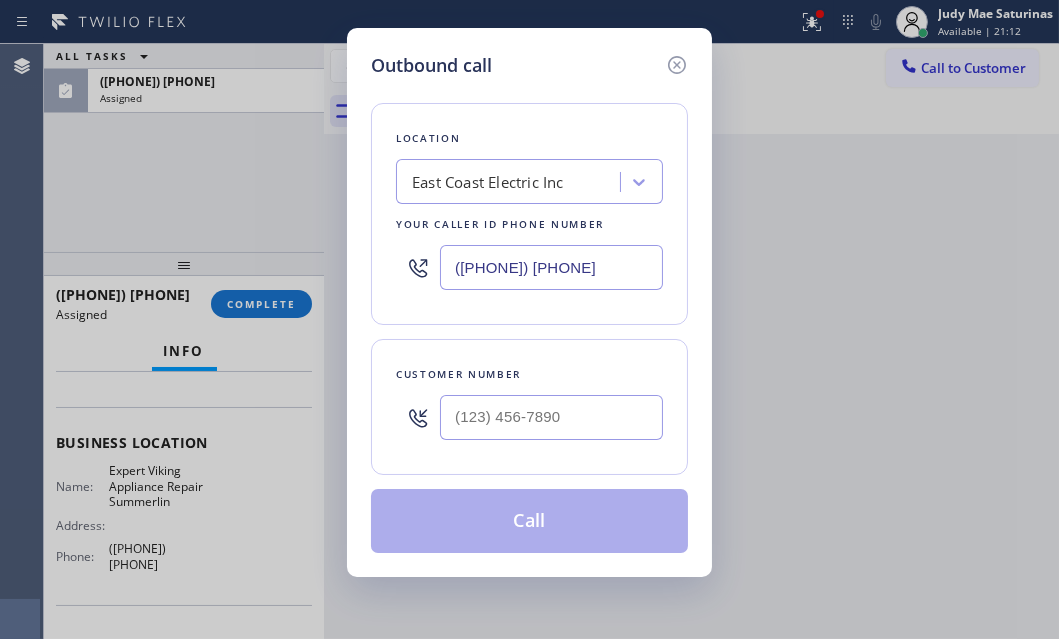 click on "([PHONE]) [PHONE]" at bounding box center [551, 267] 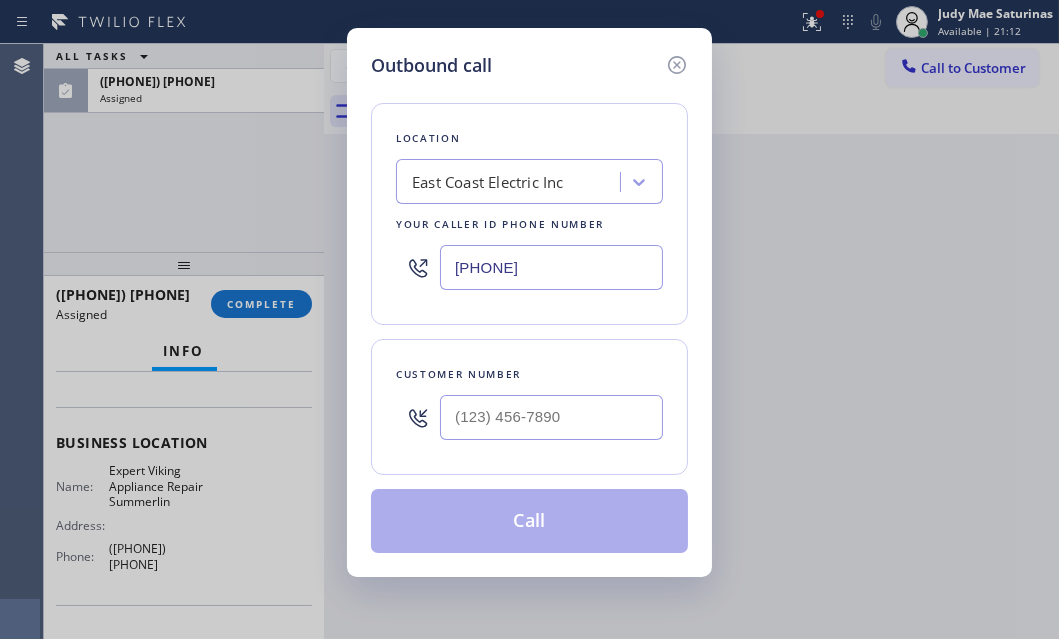 click on "[PHONE]" at bounding box center [551, 267] 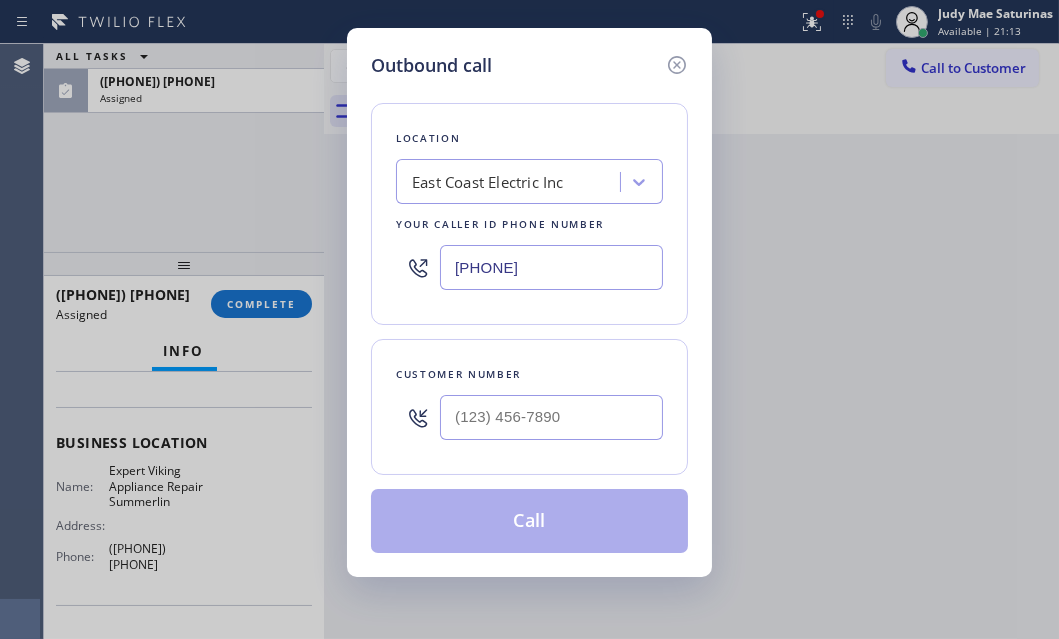 paste on "[PHONE]) [PHONE]" 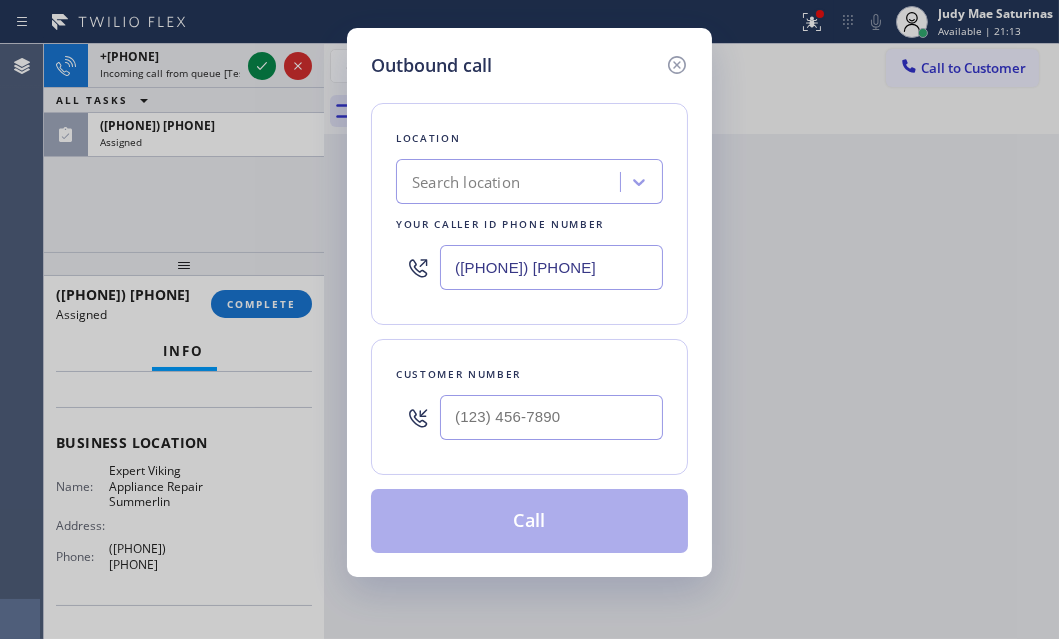type on "([PHONE]) [PHONE]" 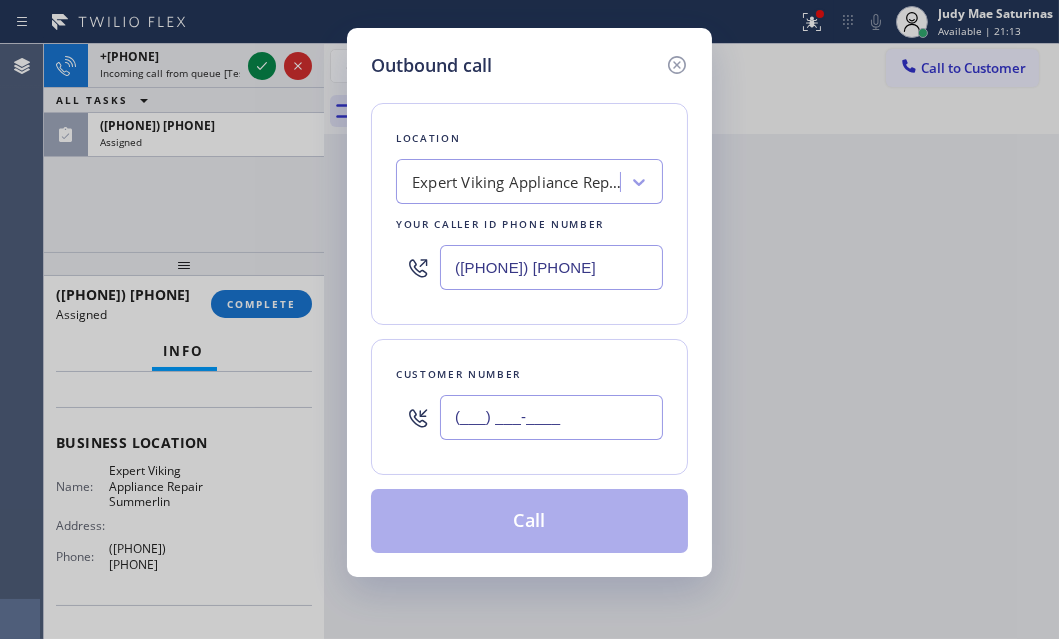 type on "([PHONE]) [PHONE]" 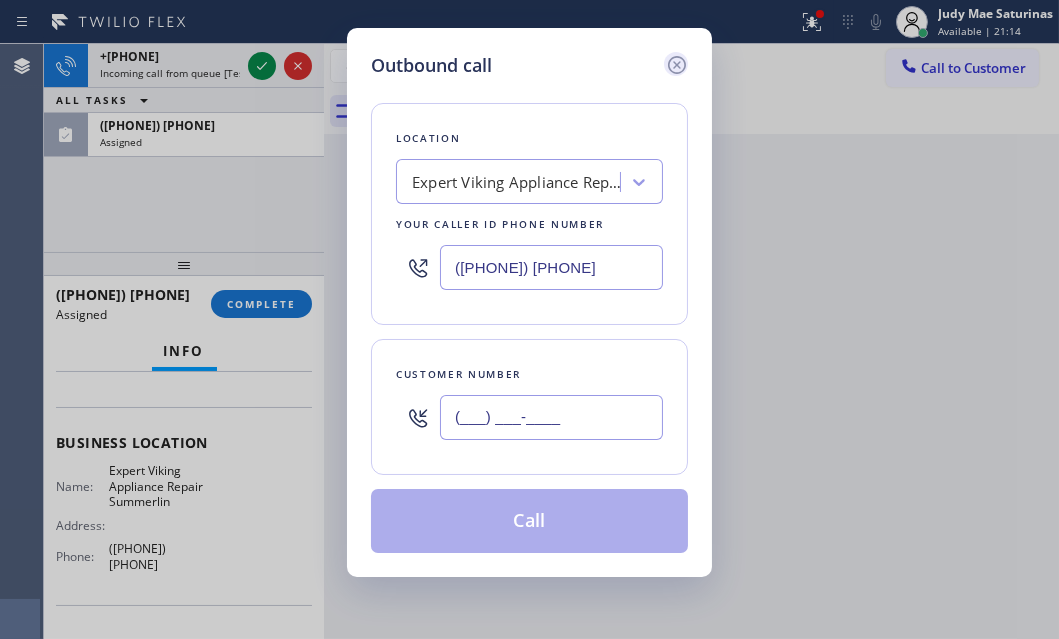 type 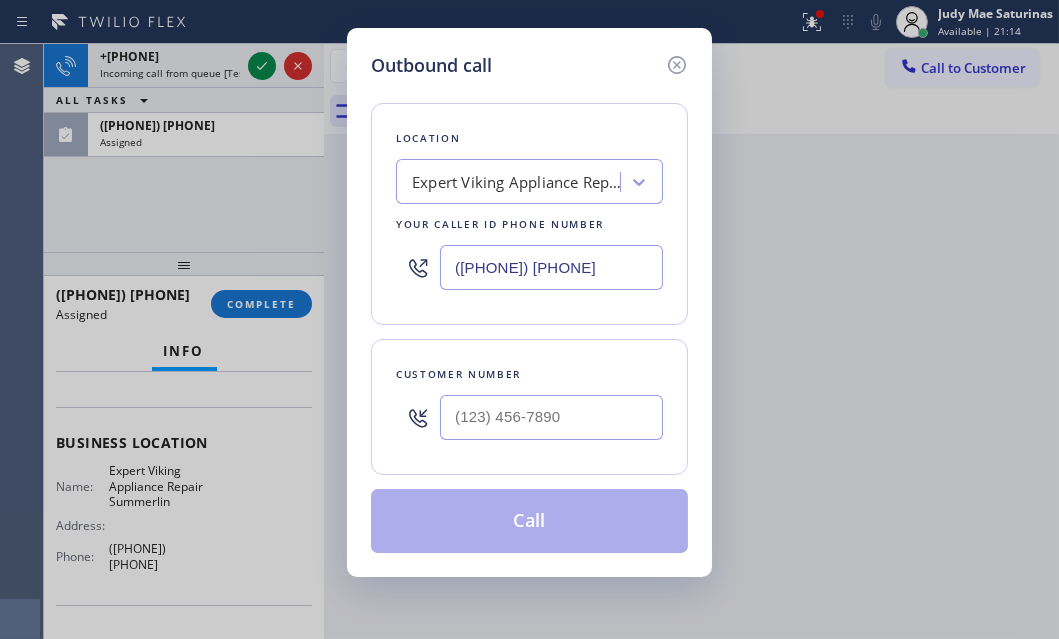 drag, startPoint x: 679, startPoint y: 64, endPoint x: 321, endPoint y: 75, distance: 358.16895 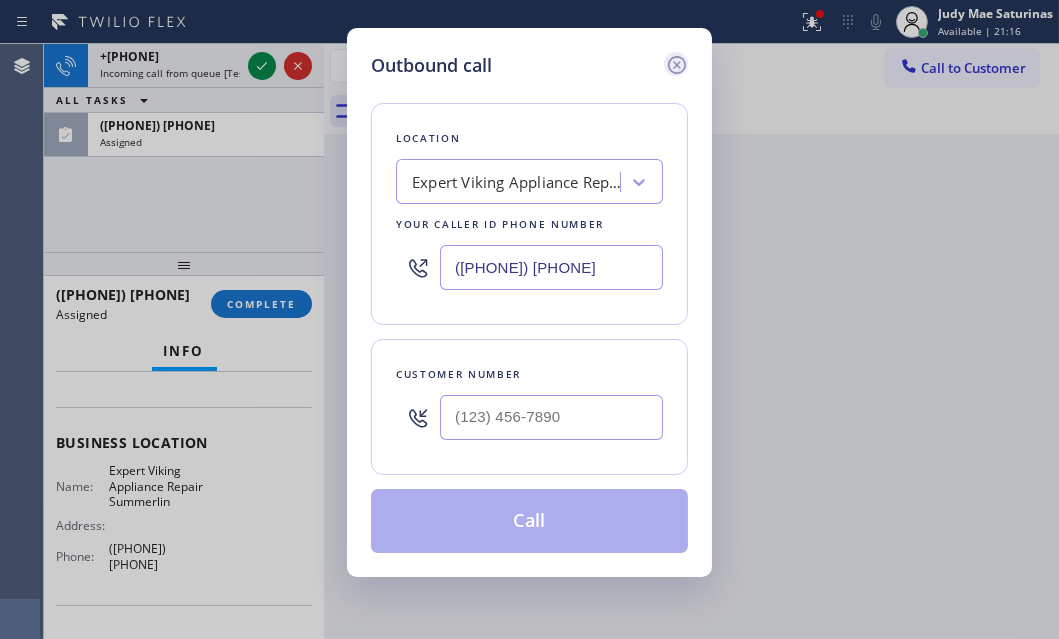 click 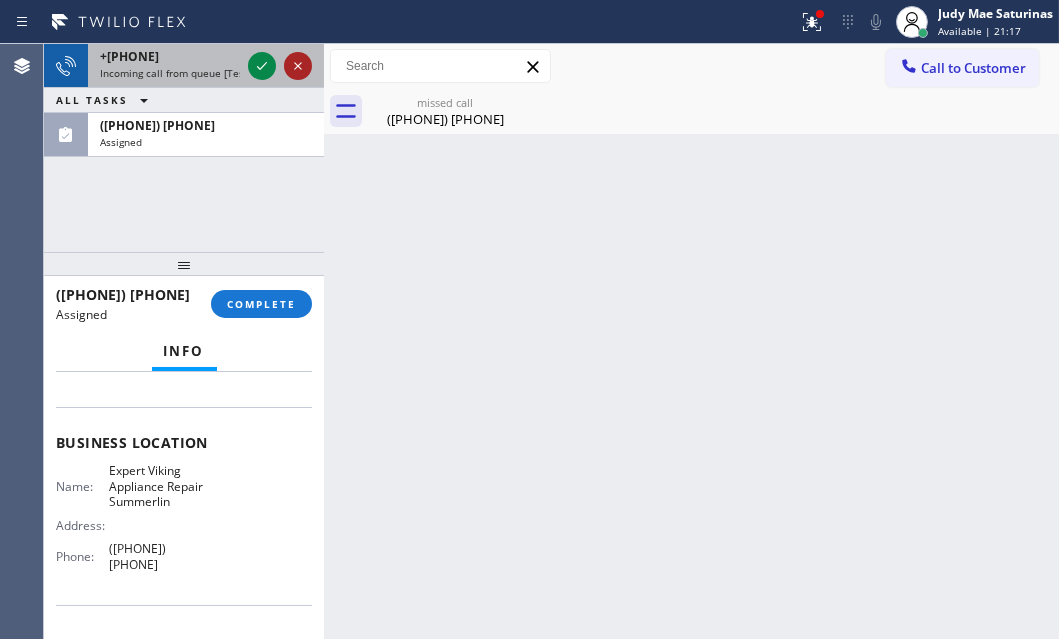 type on "([PHONE]) [PHONE]" 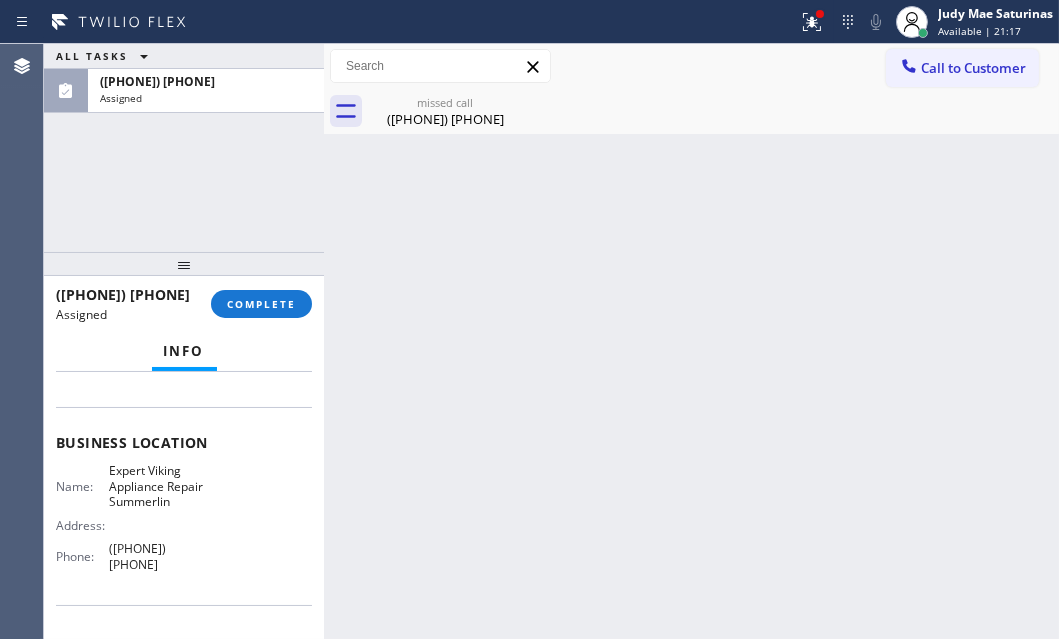 click on "ALL TASKS ALL TASKS ACTIVE TASKS TASKS IN WRAP UP ([PHONE]) [PHONE] Assigned" at bounding box center (184, 78) 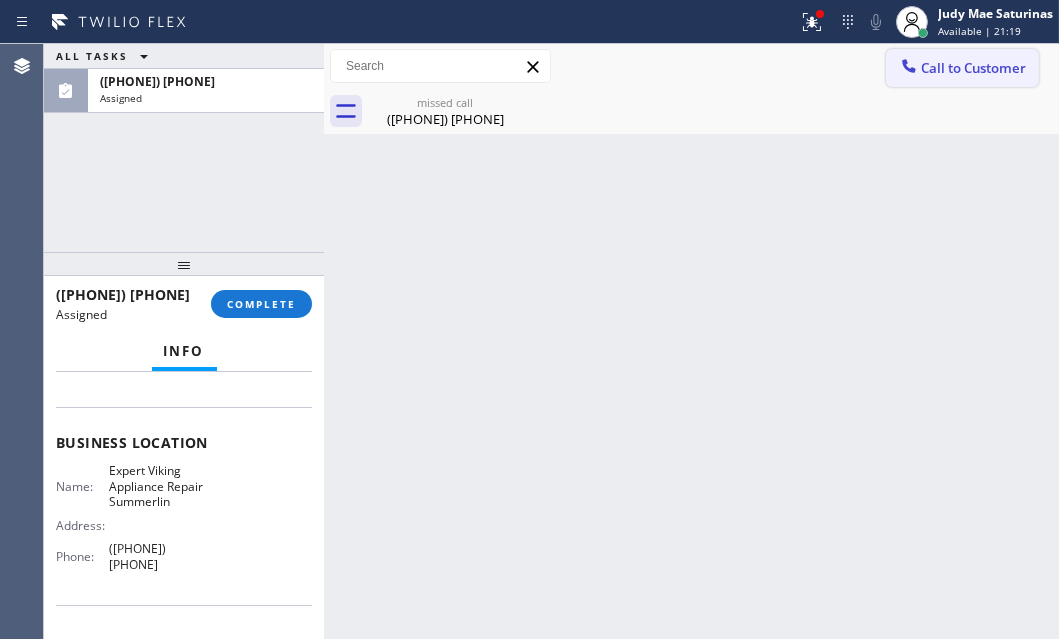 click on "Call to Customer" at bounding box center [973, 68] 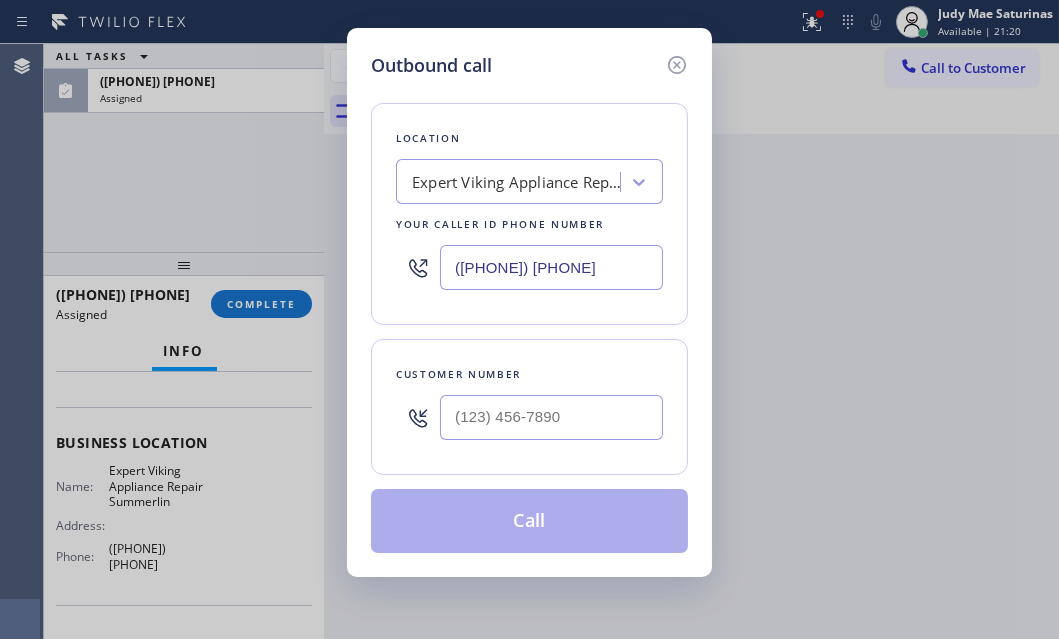 click on "([PHONE]) [PHONE]" at bounding box center (551, 267) 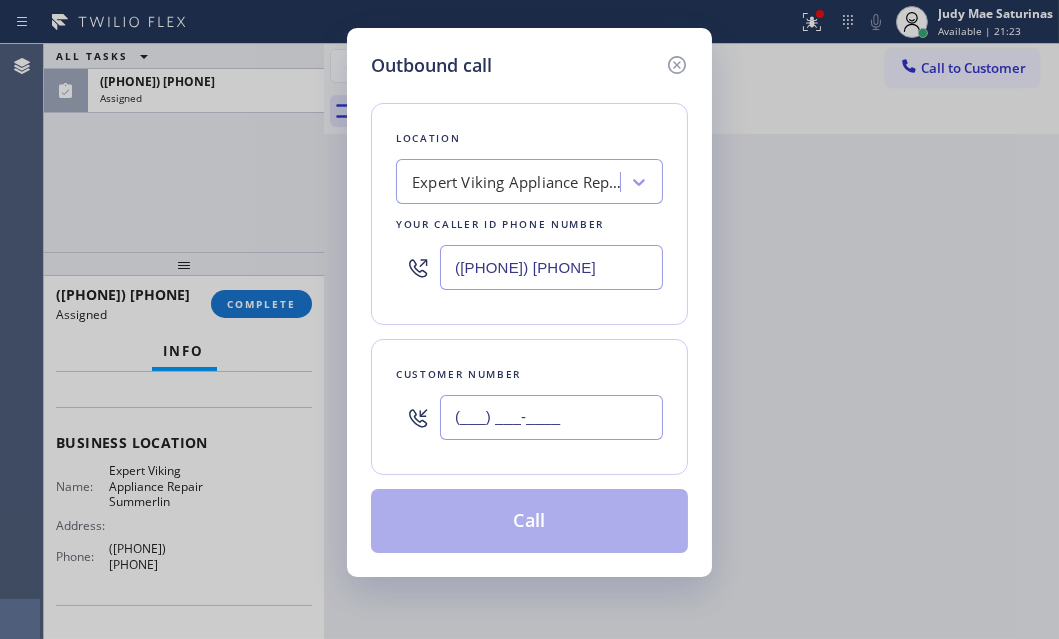 click on "(___) ___-____" at bounding box center [551, 417] 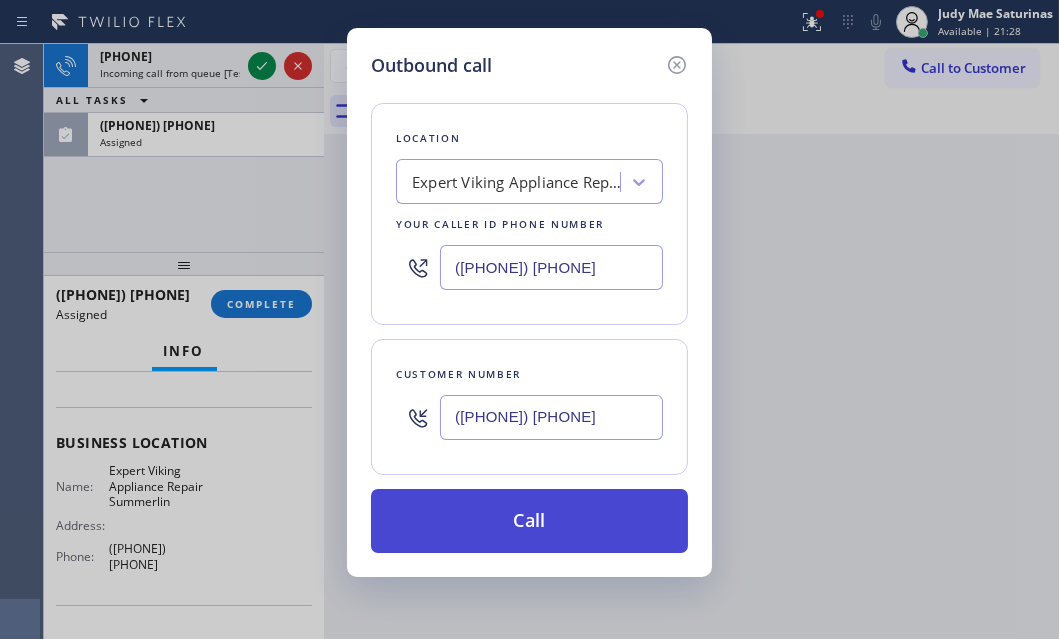 type on "([PHONE]) [PHONE]" 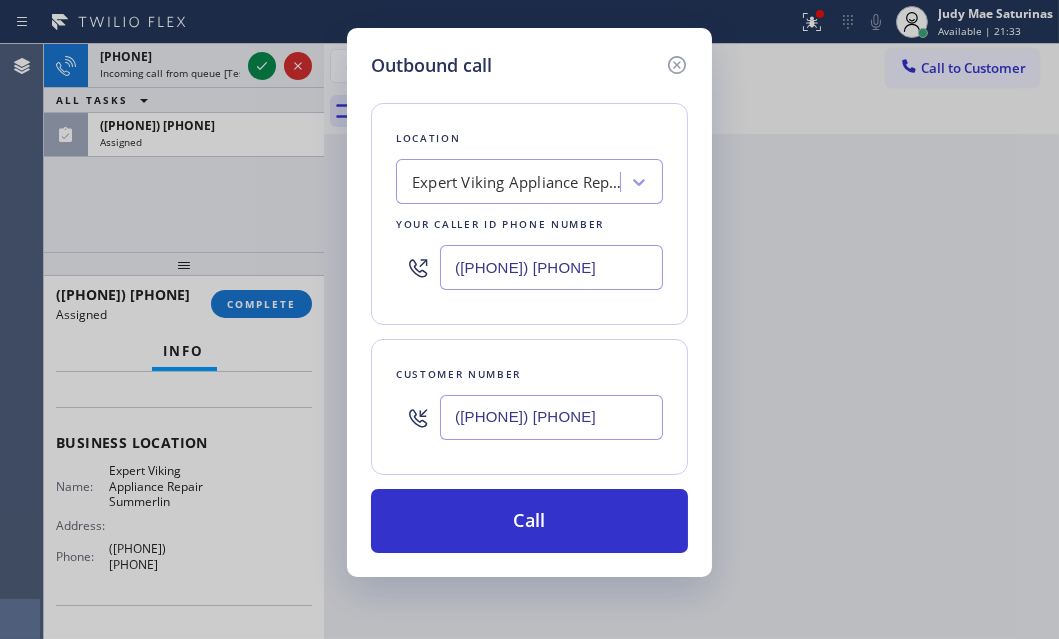 click on "([PHONE]) [PHONE]" at bounding box center [551, 417] 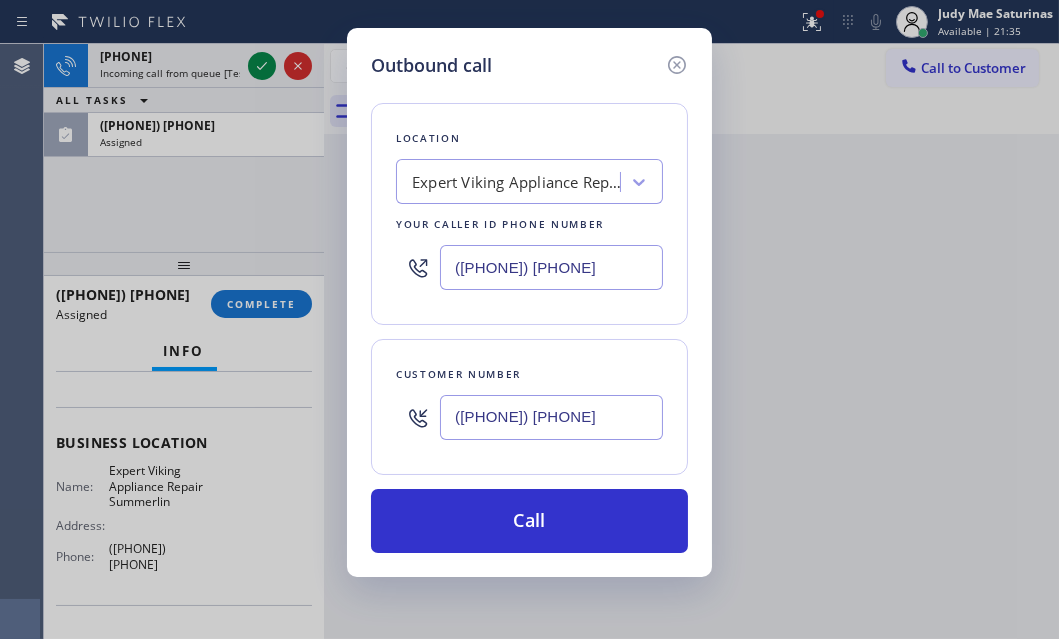 drag, startPoint x: 680, startPoint y: 67, endPoint x: 464, endPoint y: 67, distance: 216 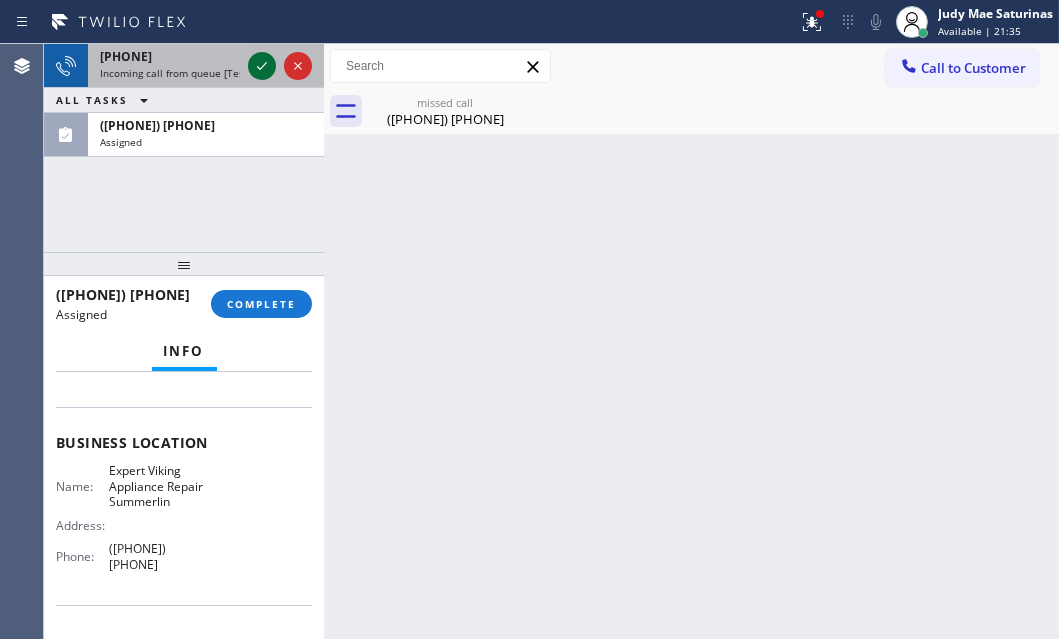 click 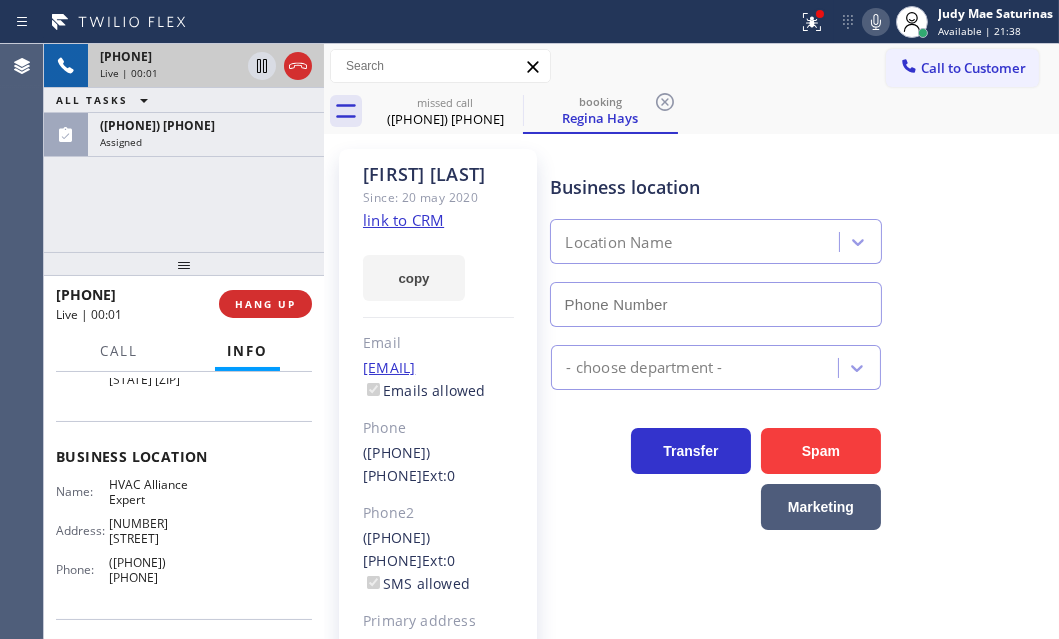 type on "([PHONE]) [PHONE]" 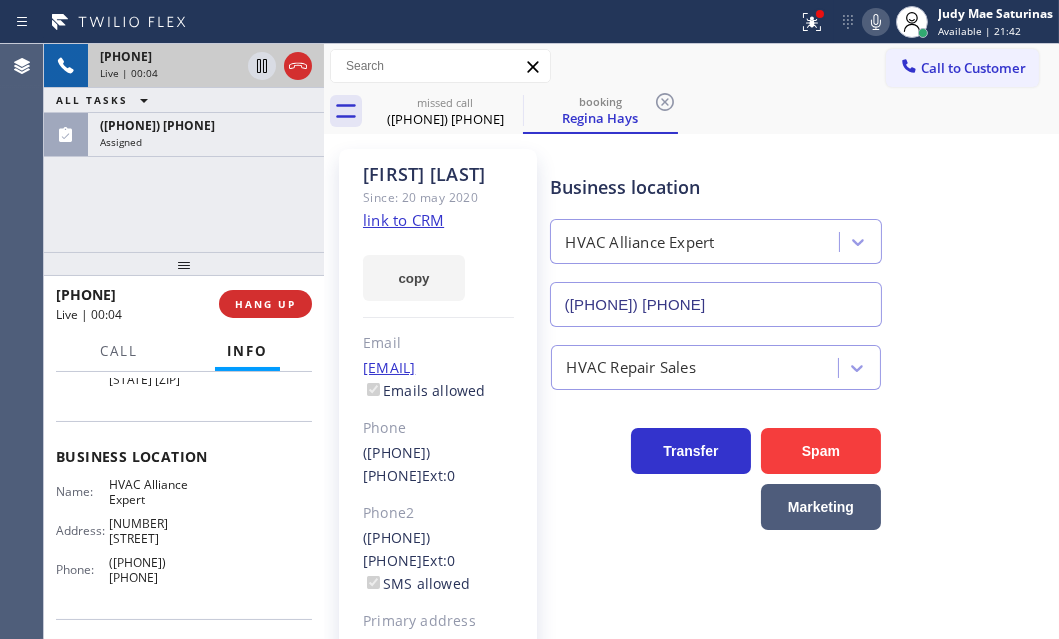 click on "Live | 00:04" at bounding box center (170, 73) 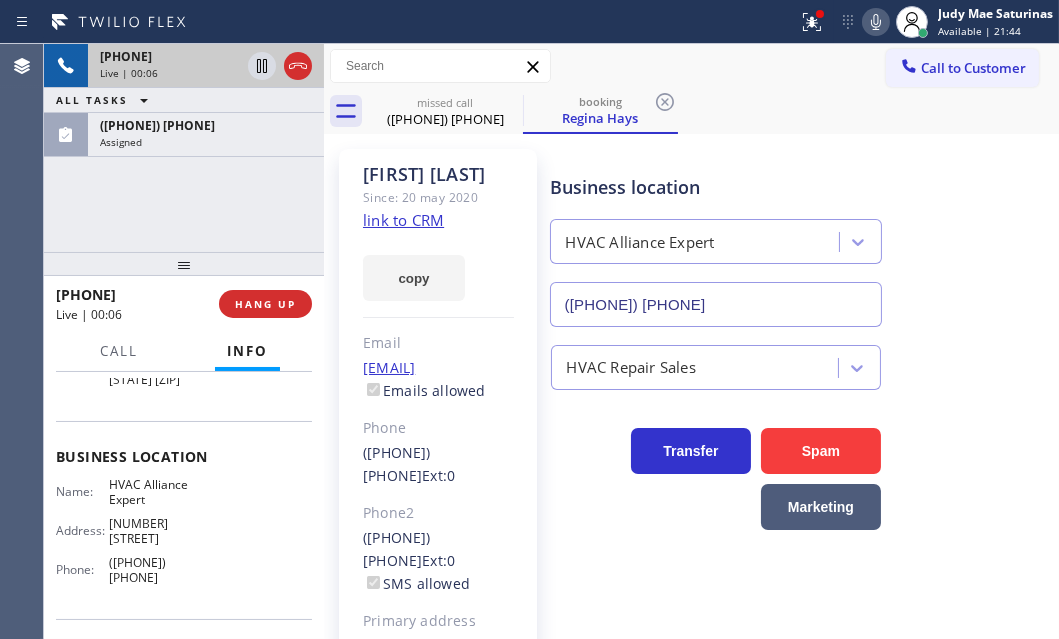 click on "Live | 00:06" at bounding box center [170, 73] 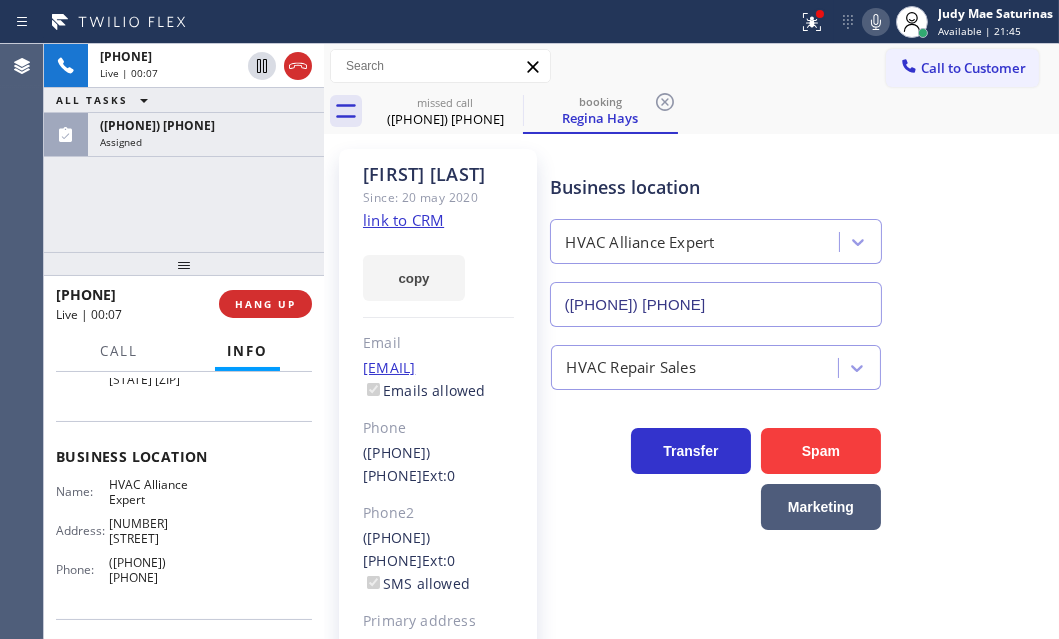 click on "link to CRM" 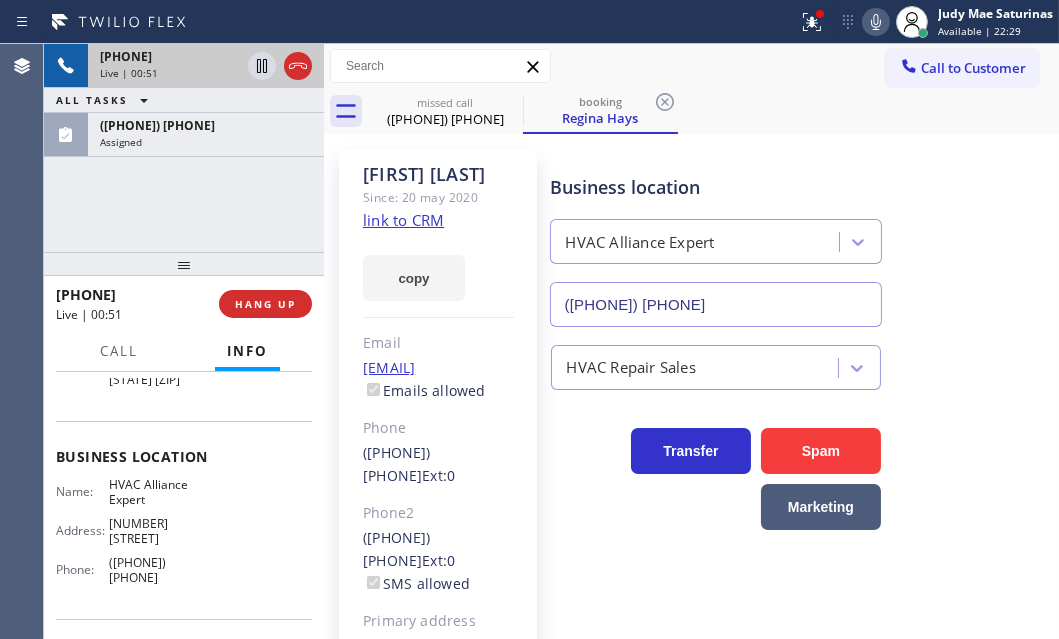 click on "[PHONE]" at bounding box center [170, 56] 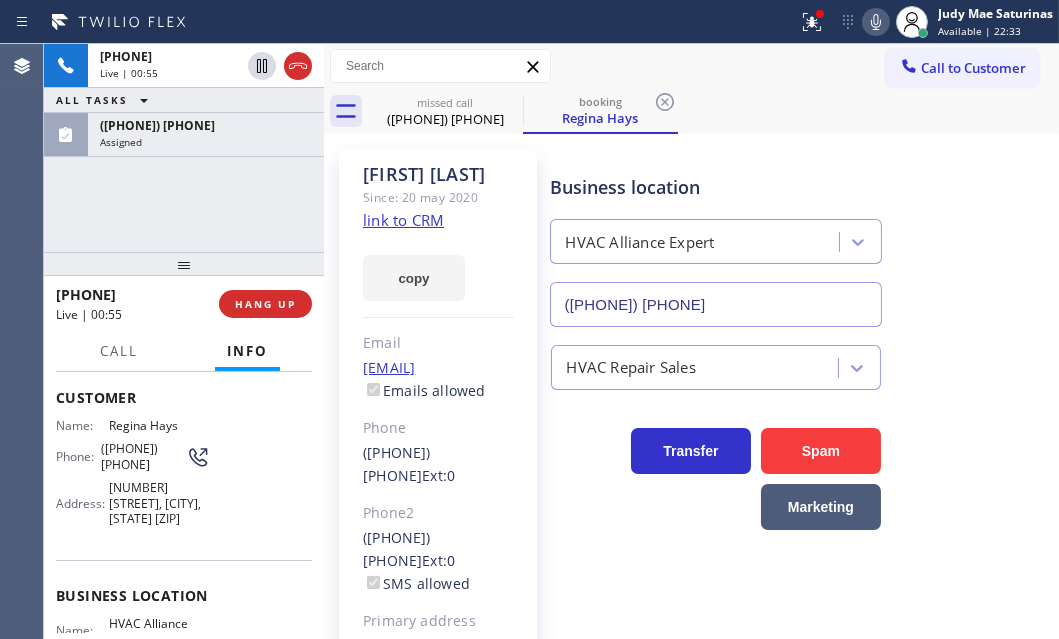 scroll, scrollTop: 58, scrollLeft: 0, axis: vertical 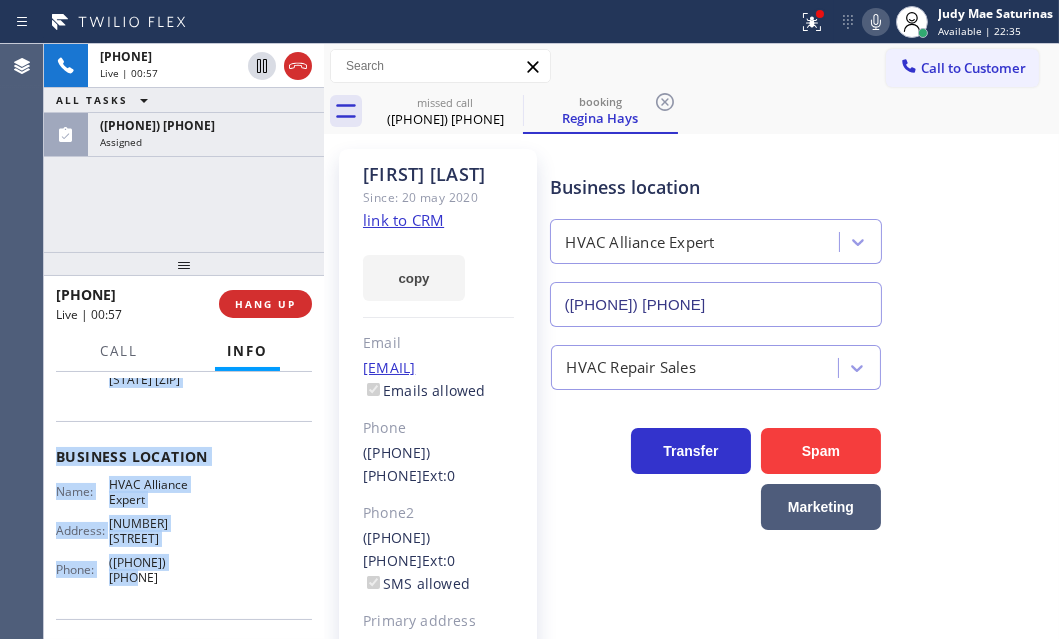 drag, startPoint x: 69, startPoint y: 437, endPoint x: 243, endPoint y: 568, distance: 217.80037 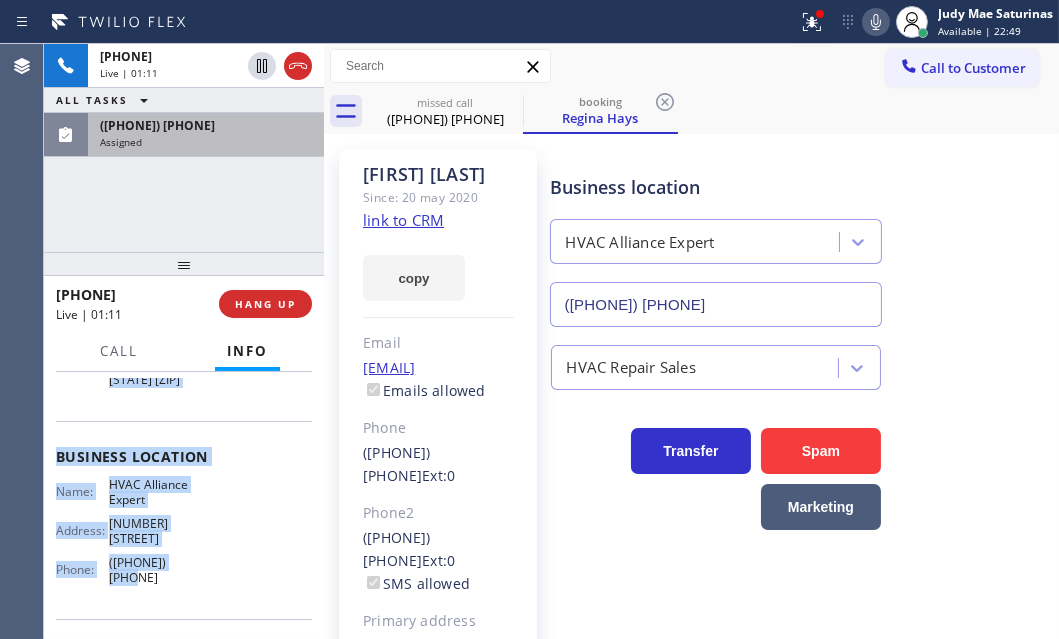 click on "Assigned" at bounding box center [206, 142] 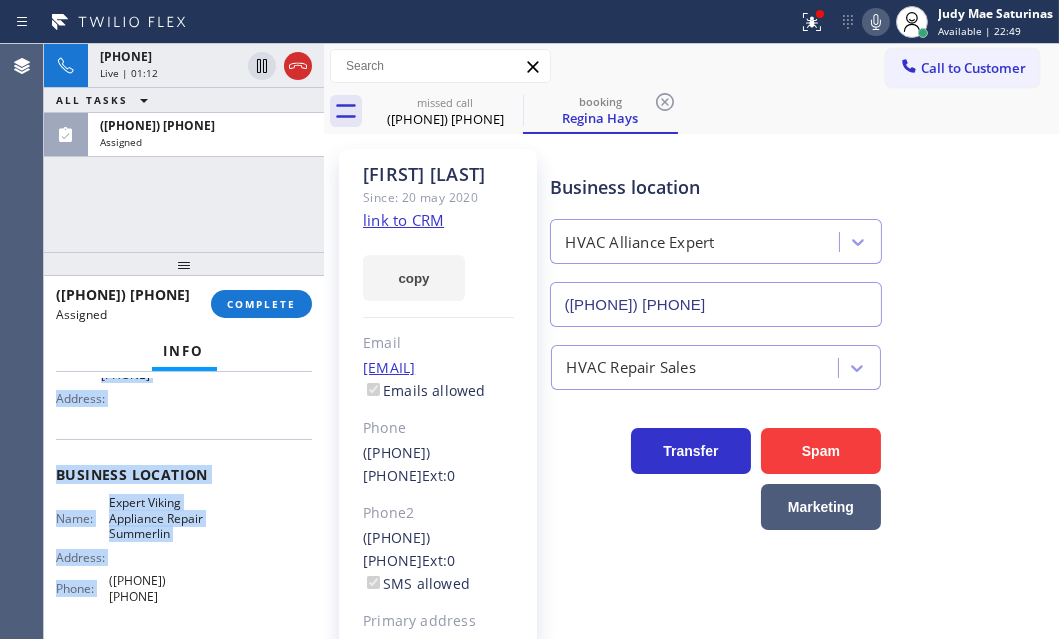 scroll, scrollTop: 280, scrollLeft: 0, axis: vertical 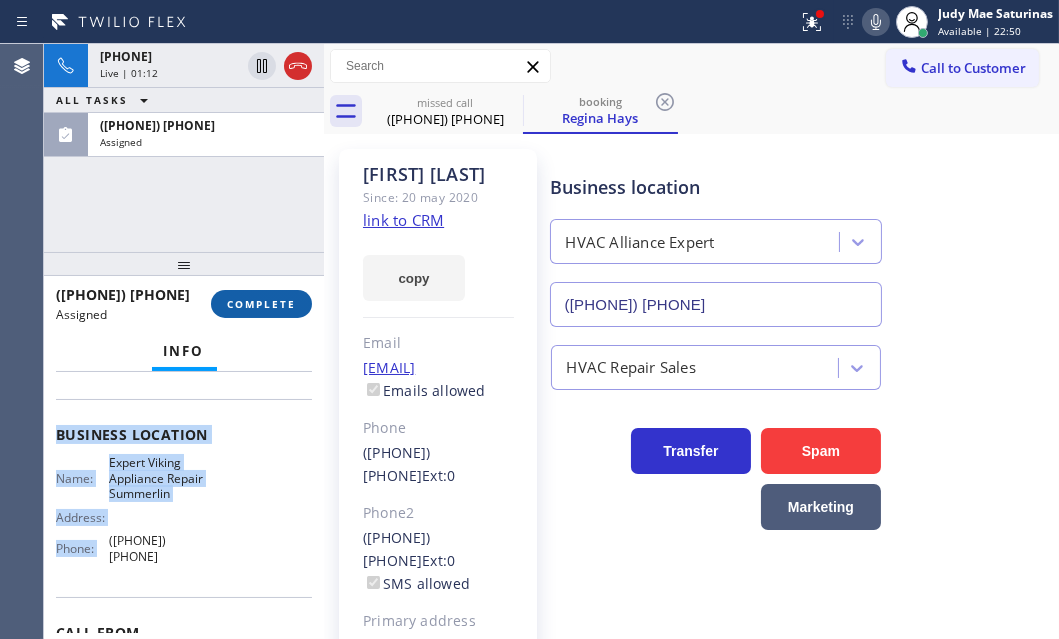 click on "COMPLETE" at bounding box center (261, 304) 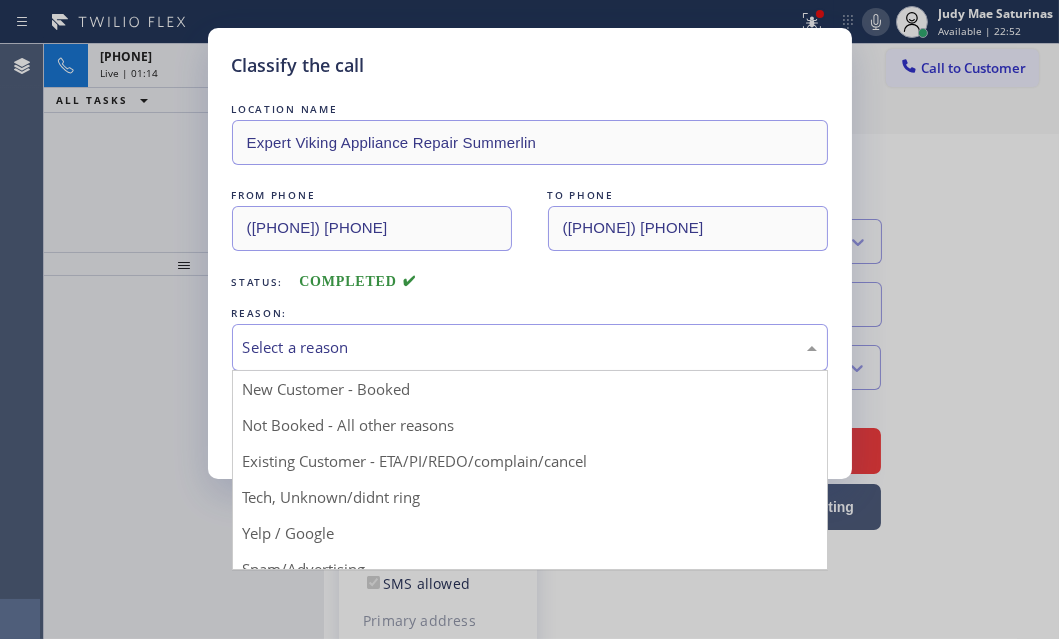 click on "Select a reason" at bounding box center [530, 347] 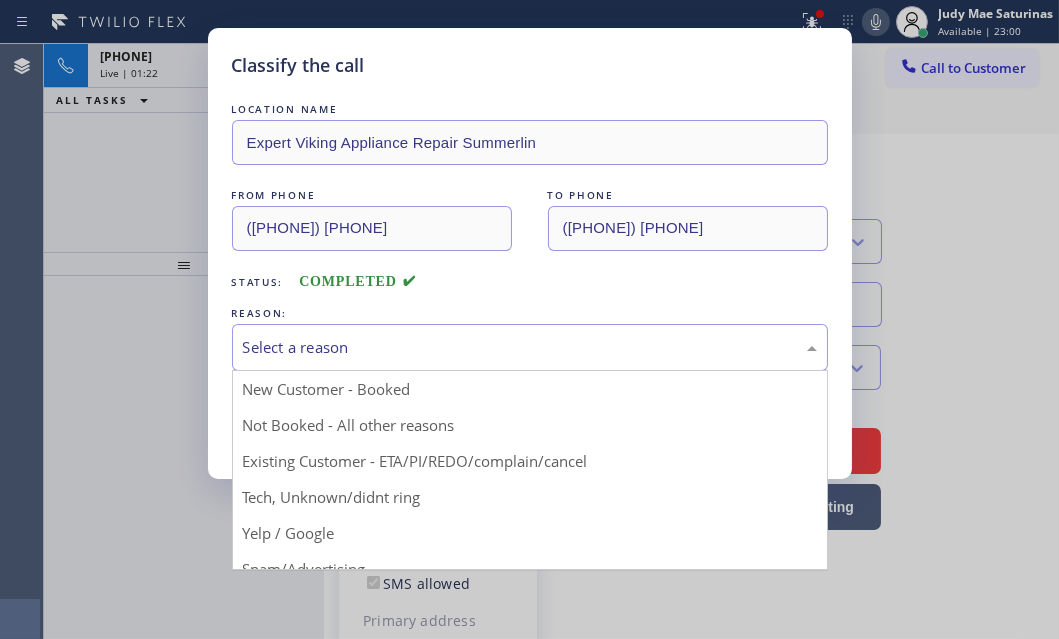 click on "Classify the call LOCATION NAME Expert Viking Appliance Repair Summerlin FROM PHONE [PHONE] TO PHONE [PHONE] Status: COMPLETED REASON: Select a reason New Customer - Booked Not Booked - All other reasons Existing Customer - ETA/PI/REDO/complain/cancel Tech, Unknown/didnt ring Yelp / Google  Spam/Advertising Transferred HouseCallPro / HomeAdvisor / Other platforms  Test call Save" at bounding box center (529, 319) 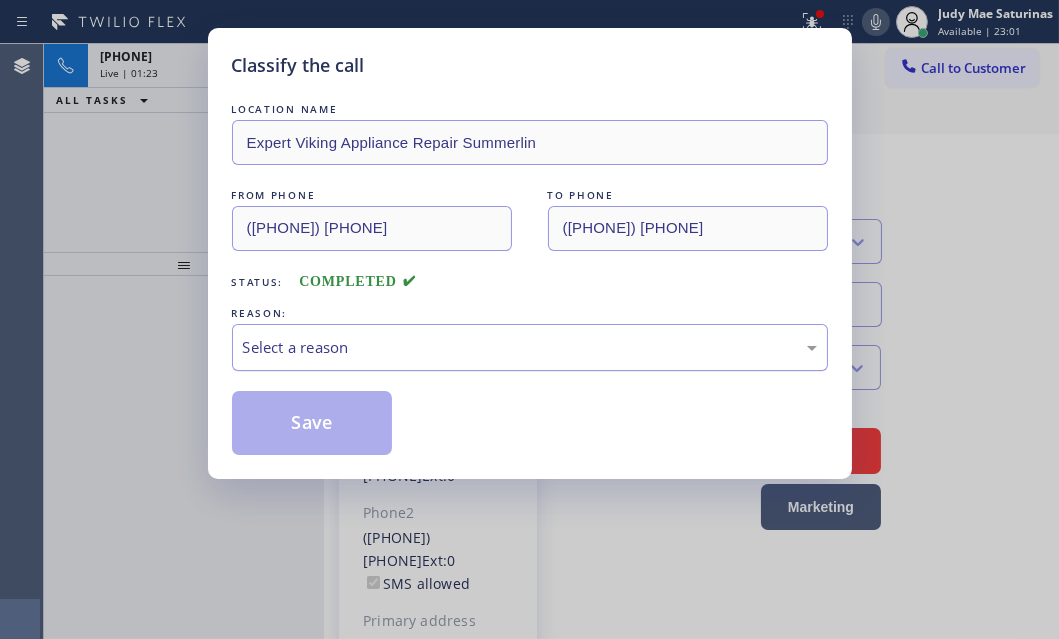 click on "Select a reason" at bounding box center [530, 347] 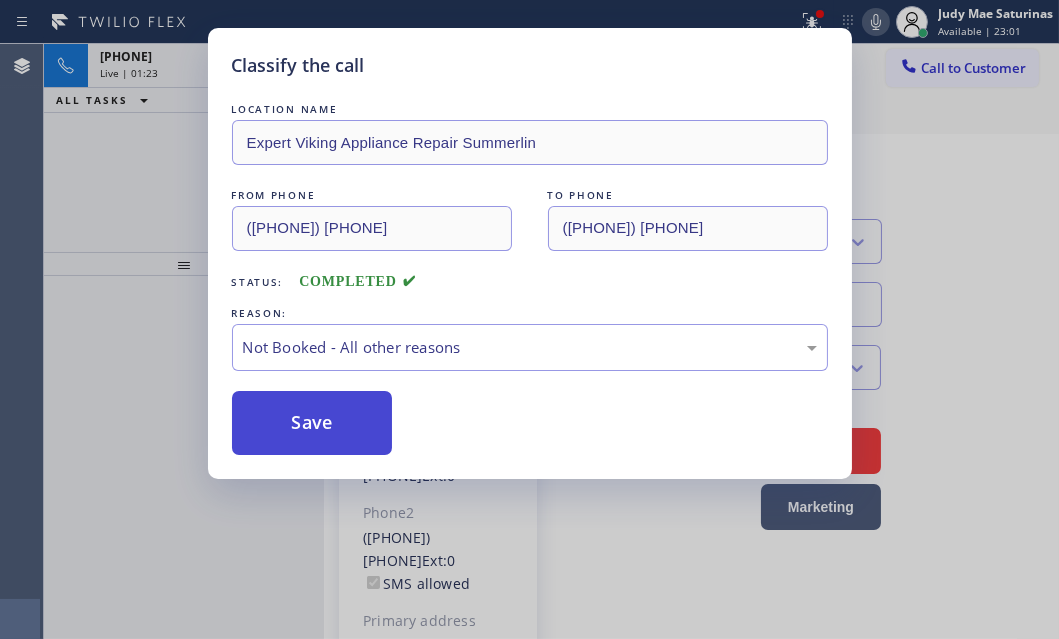 drag, startPoint x: 298, startPoint y: 431, endPoint x: 281, endPoint y: 400, distance: 35.35534 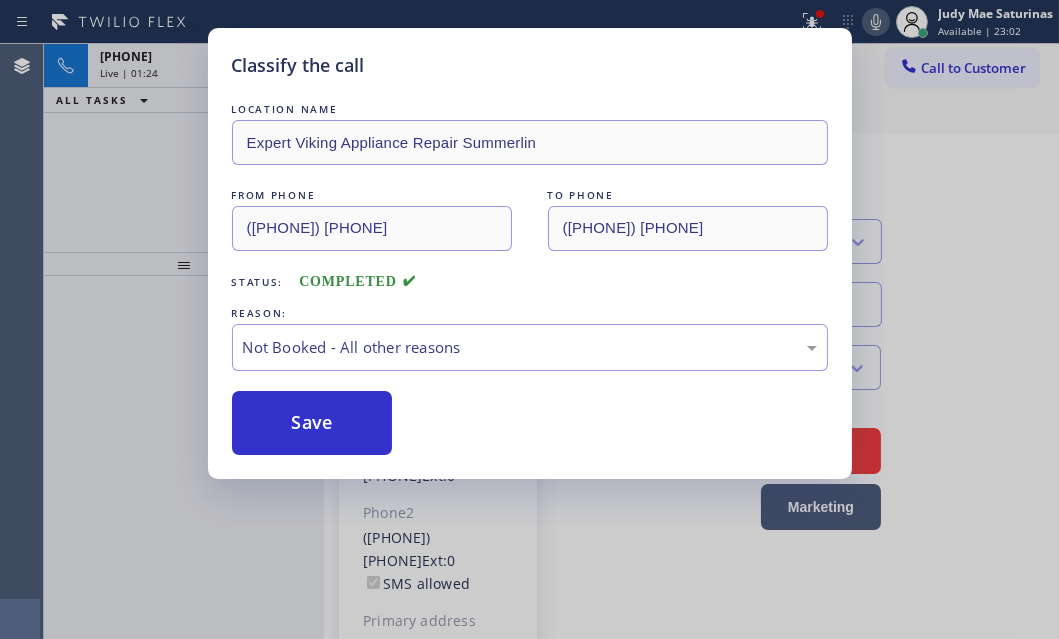 click on "Classify the call LOCATION NAME Expert Viking Appliance Repair Summerlin FROM PHONE ([PHONE]) [PHONE] TO PHONE ([PHONE]) [PHONE] Status: COMPLETED REASON: Not Booked - All other reasons Save" at bounding box center [529, 319] 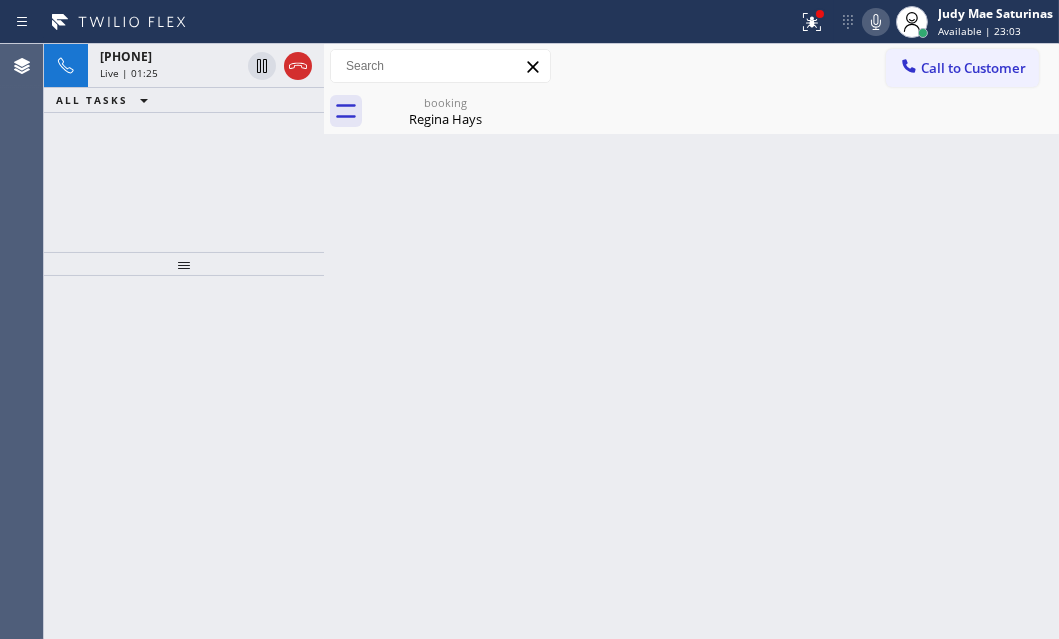 click on "[PHONE] Live | 01:25 ALL TASKS ALL TASKS ACTIVE TASKS TASKS IN WRAP UP" at bounding box center [184, 148] 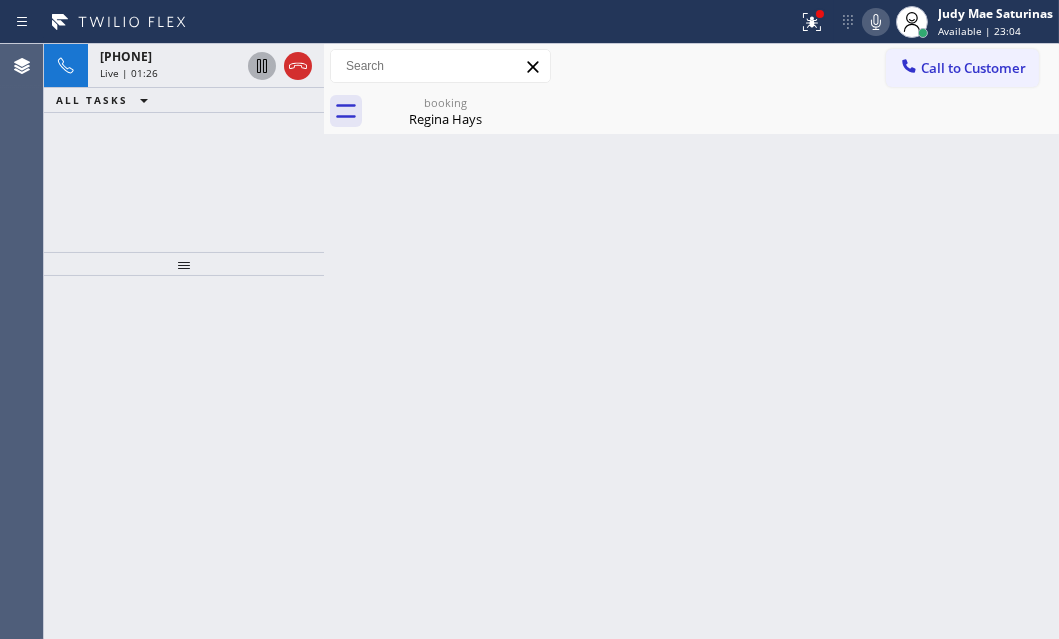 click 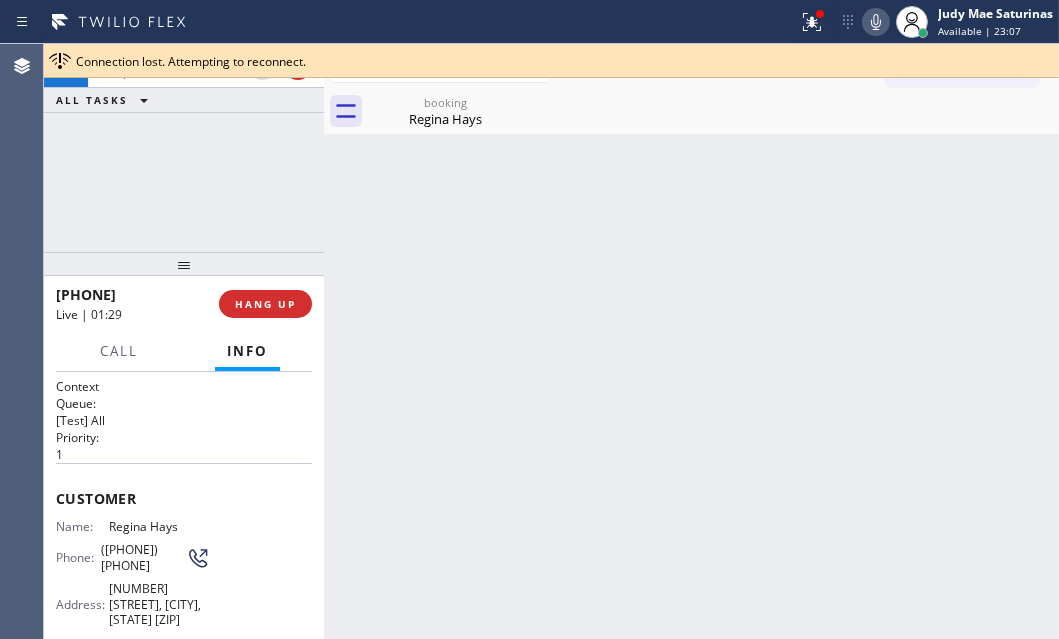 click on "Back to Dashboard Change Sender ID Customers Technicians Select a contact Outbound call Technician Search Technician Your caller id phone number Your caller id phone number Call Technician info Name   Phone none Address none Change Sender ID HVAC [PHONE] 5 Star Appliance [PHONE] Appliance Repair [PHONE] Plumbing [PHONE] Air Duct Cleaning [PHONE]  Electricians [PHONE] Cancel Change Check personal SMS Reset Change booking [FIRST]  [LAST] Call to Customer Outbound call Location Expert Viking Appliance Repair Summerlin Your caller id phone number ([PHONE]) [PHONE] Customer number Call Outbound call Technician Search Technician Your caller id phone number Your caller id phone number Call booking [FIRST]    [LAST] Since: 20 may 2020 link to CRM copy Email [EMAIL]  Emails allowed Phone ([PHONE]) [PHONE]  Ext:  0 Phone2 ([PHONE]) [PHONE]  Ext:  0  SMS allowed Primary address  [NUMBER] [STREET] [CITY], [ZIPCODE] [STATE] EDIT Outbound call Location HVAC Alliance Expert Call" at bounding box center (691, 341) 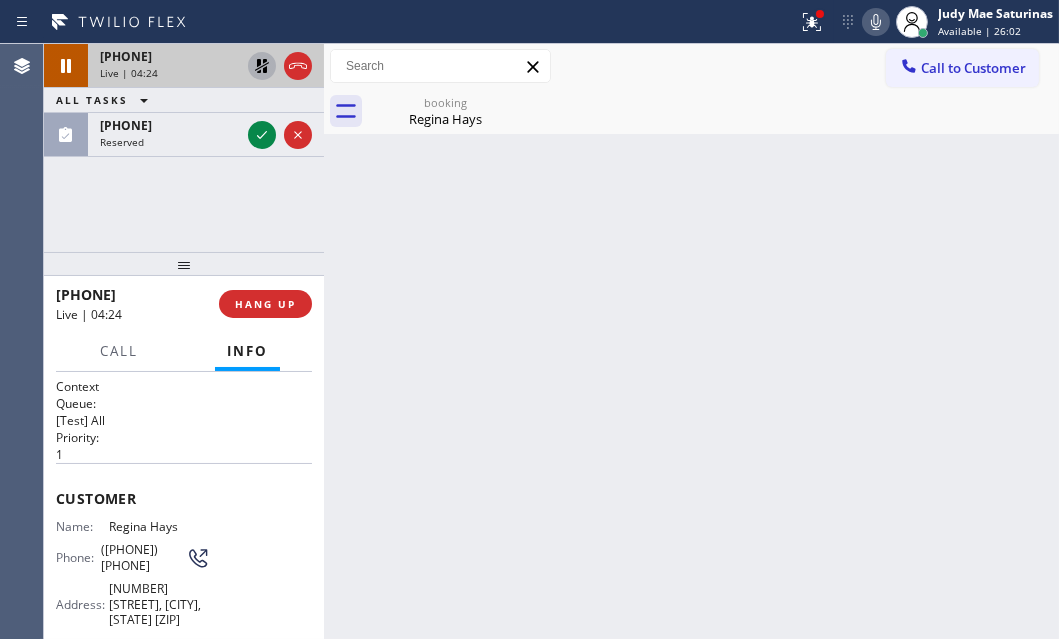 click 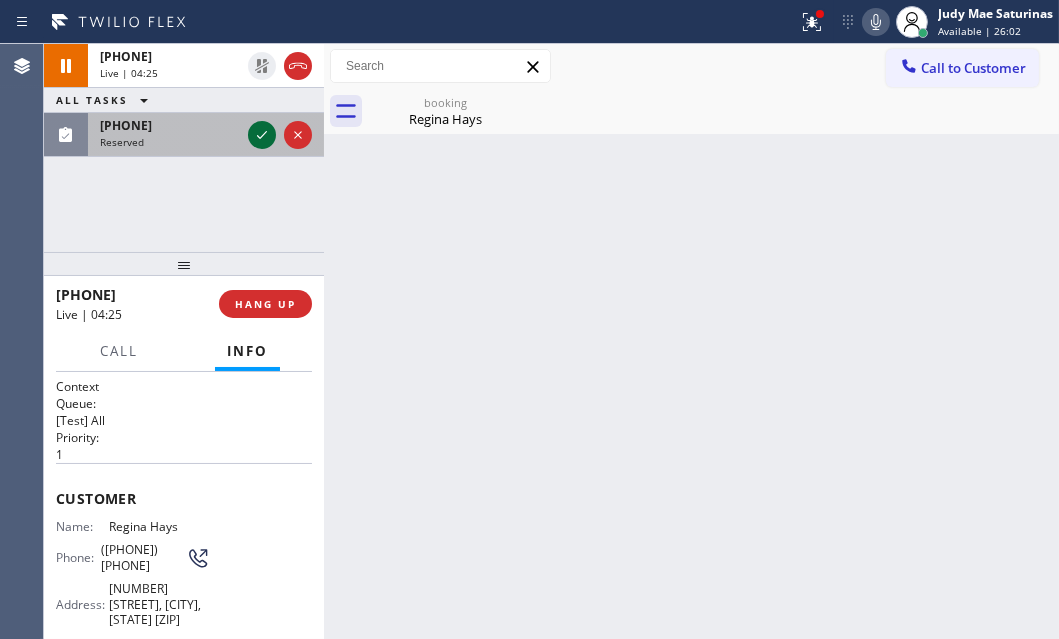 click 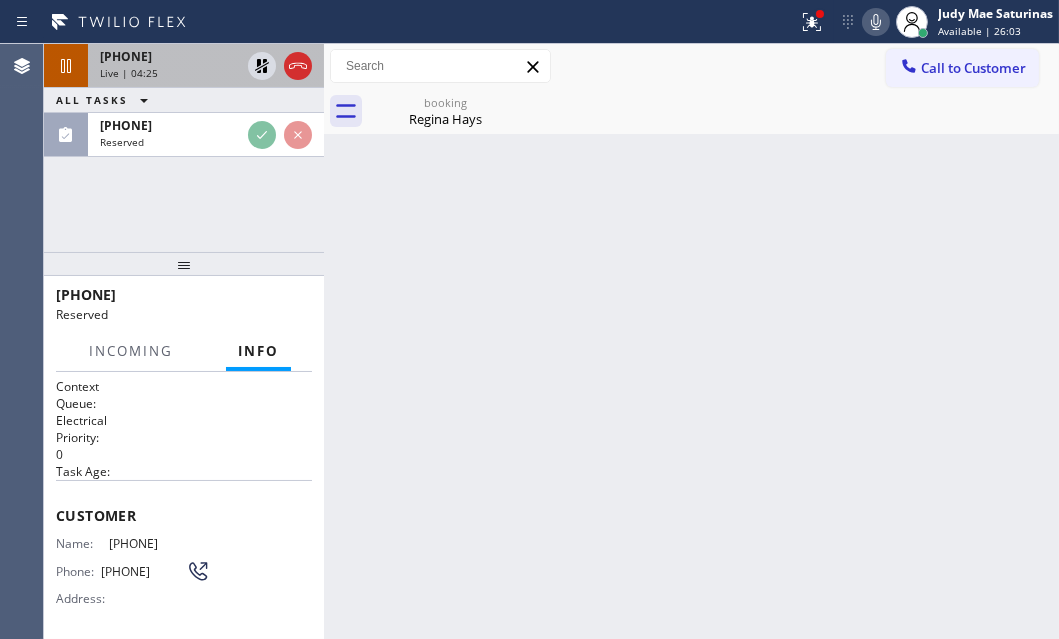 click on "Live | 04:25" at bounding box center [170, 73] 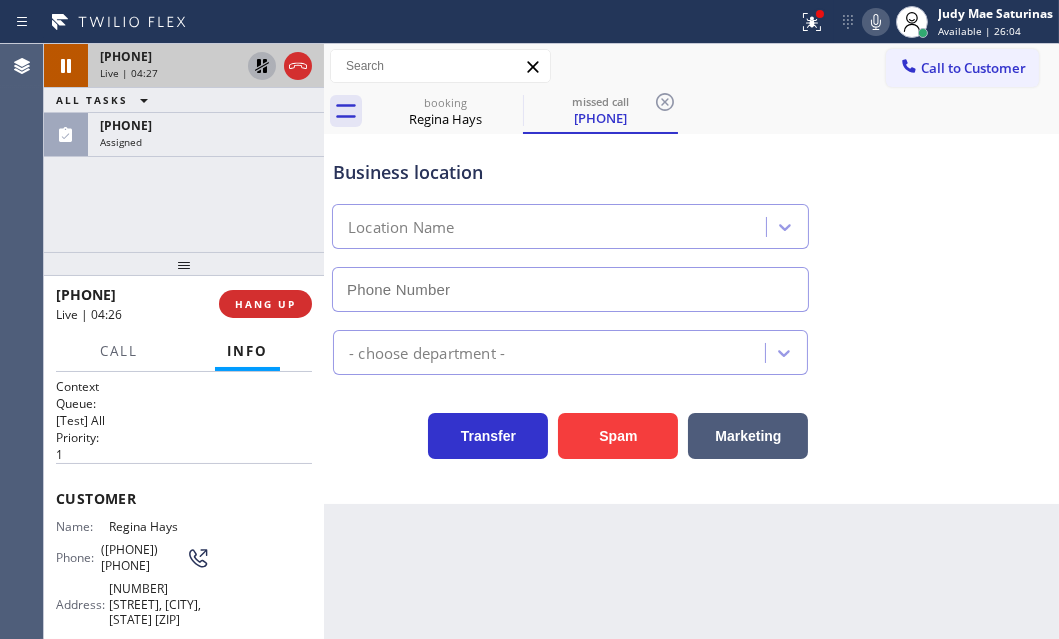 type on "[PHONE]" 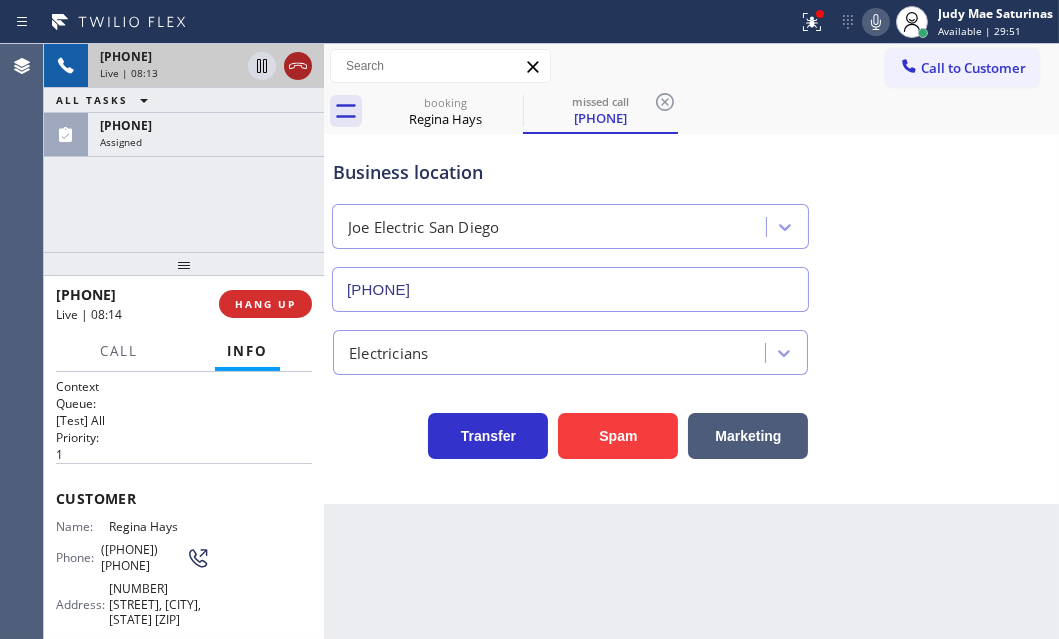 click 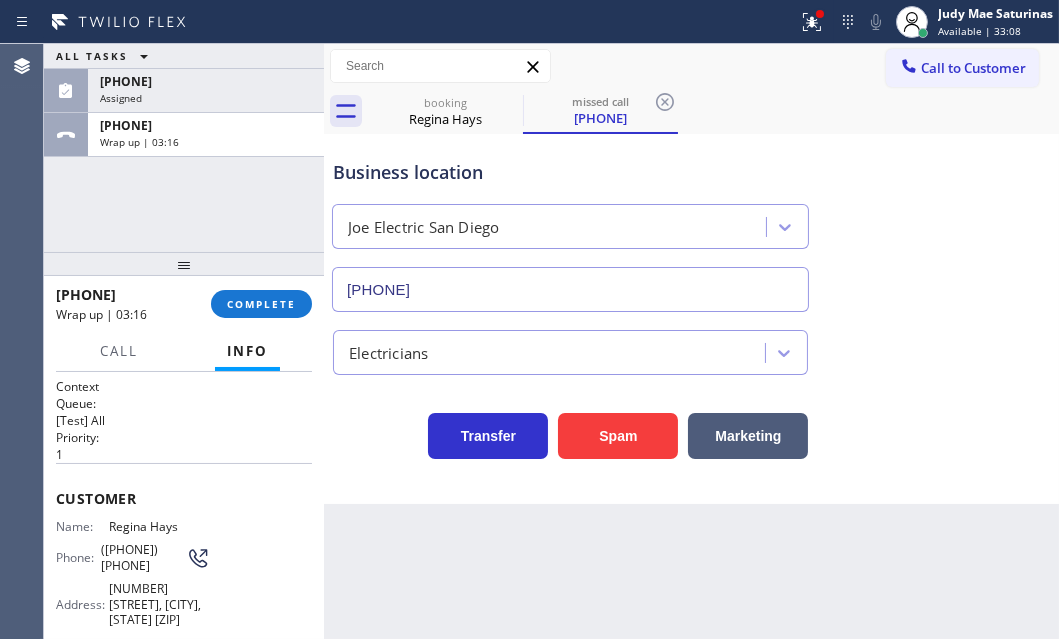 drag, startPoint x: 248, startPoint y: 130, endPoint x: 304, endPoint y: 242, distance: 125.21981 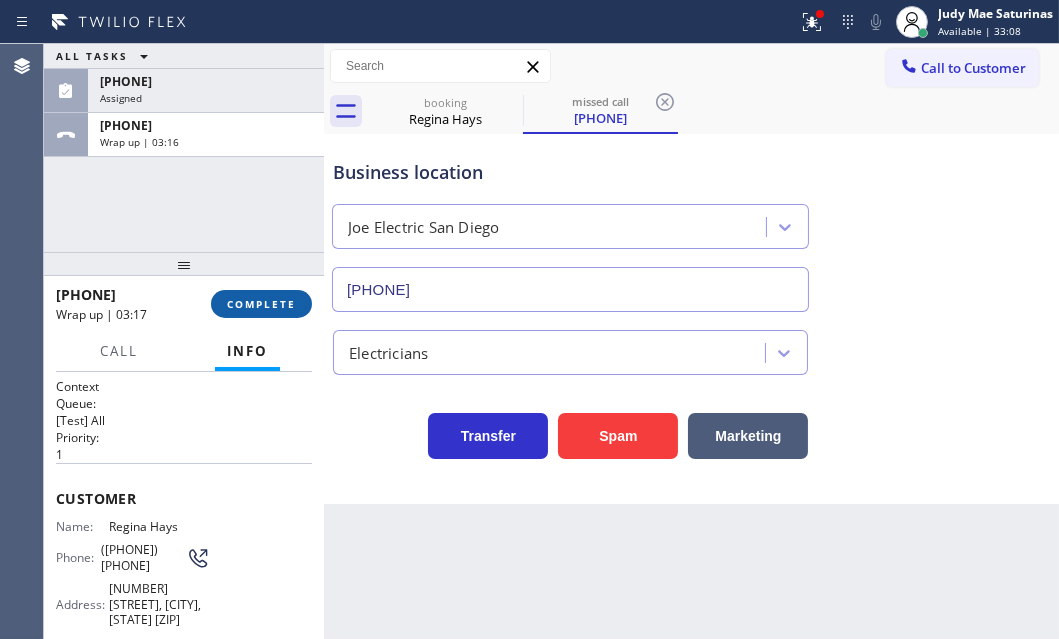 click on "COMPLETE" at bounding box center (261, 304) 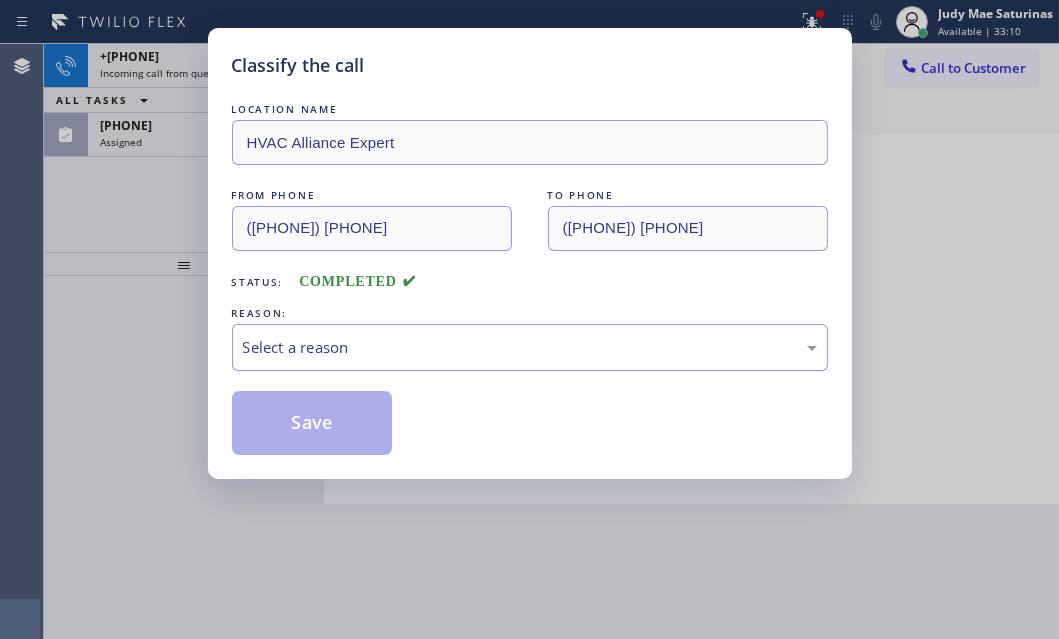 click on "Select a reason" at bounding box center [530, 347] 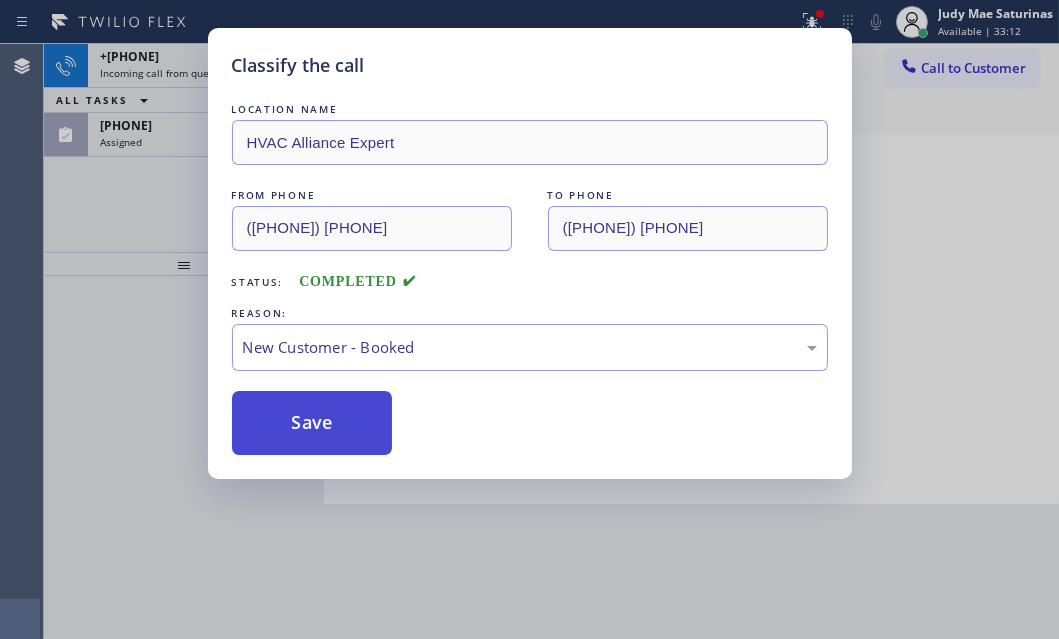 drag, startPoint x: 350, startPoint y: 393, endPoint x: 317, endPoint y: 415, distance: 39.661064 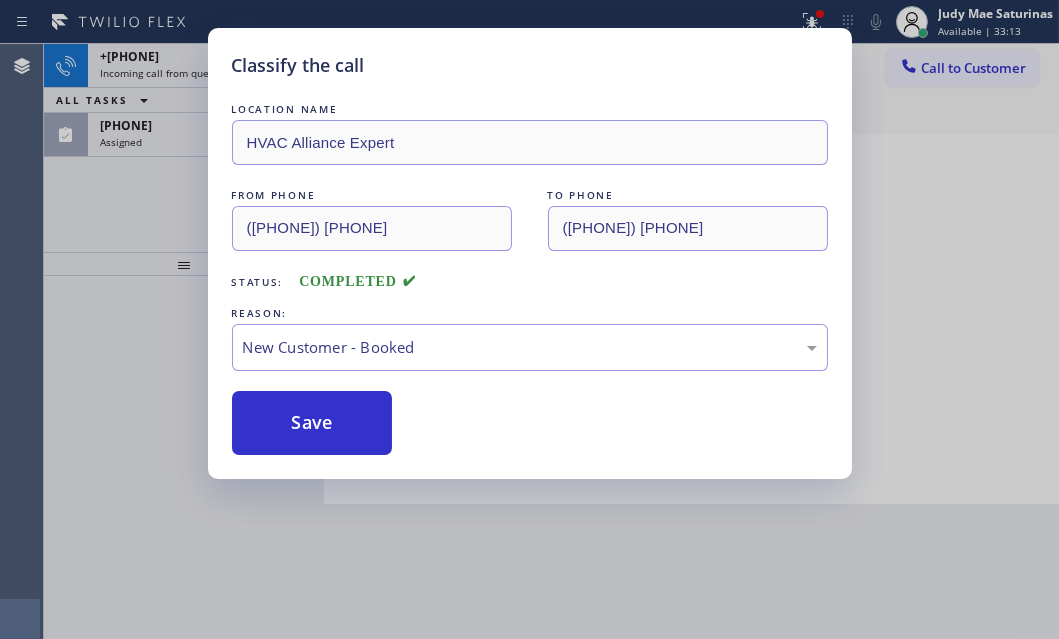 click on "Classify the call LOCATION NAME HVAC Alliance Expert FROM PHONE [PHONE] TO PHONE [PHONE] Status: COMPLETED REASON: New Customer - Booked Save" at bounding box center (529, 319) 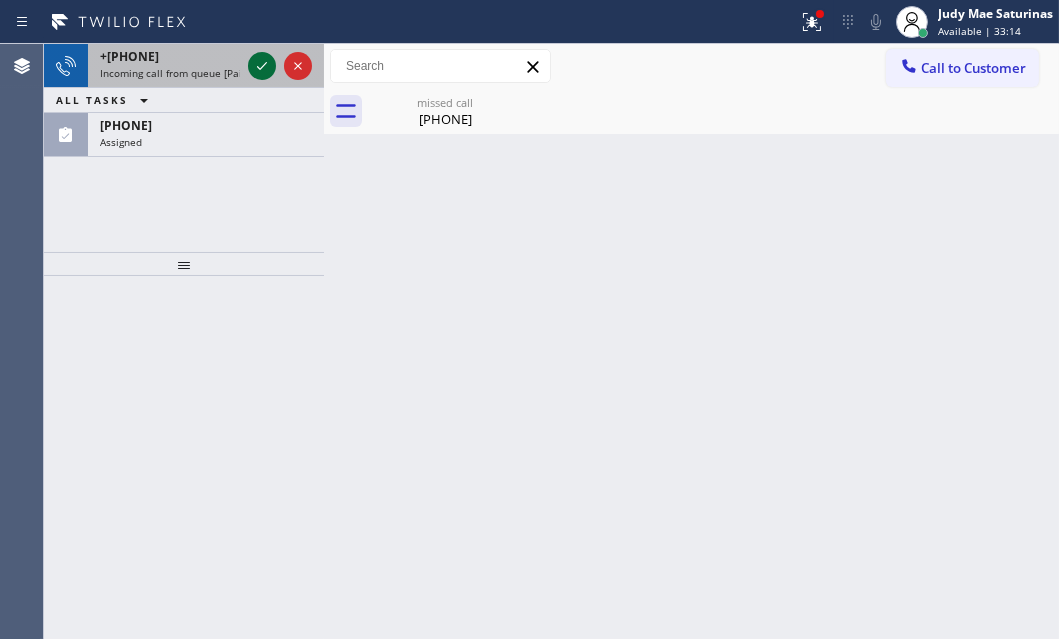click 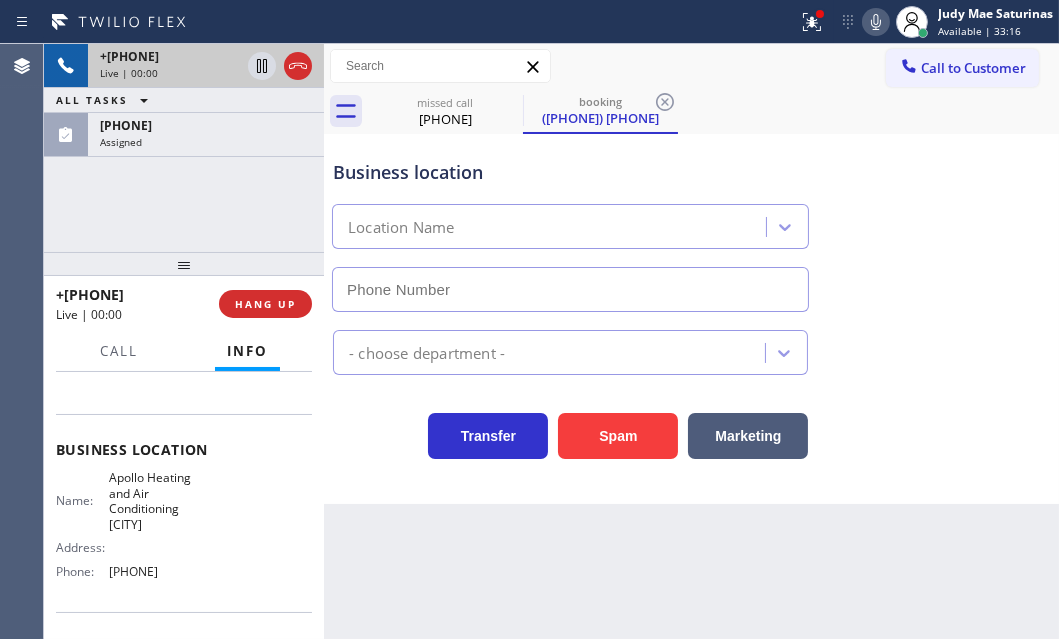 scroll, scrollTop: 272, scrollLeft: 0, axis: vertical 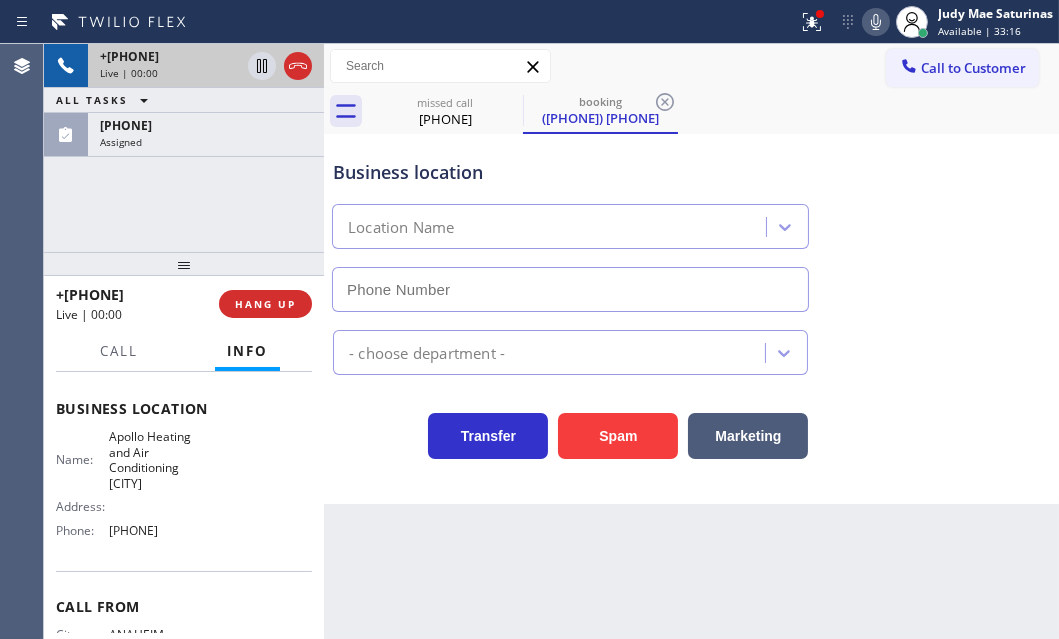 type on "[PHONE]" 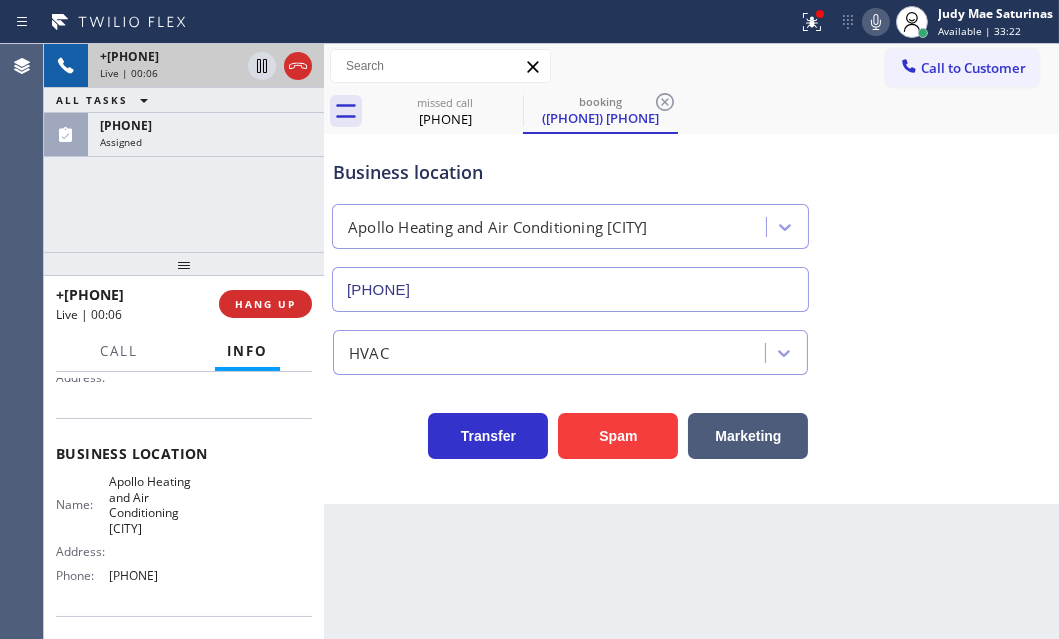 scroll, scrollTop: 176, scrollLeft: 0, axis: vertical 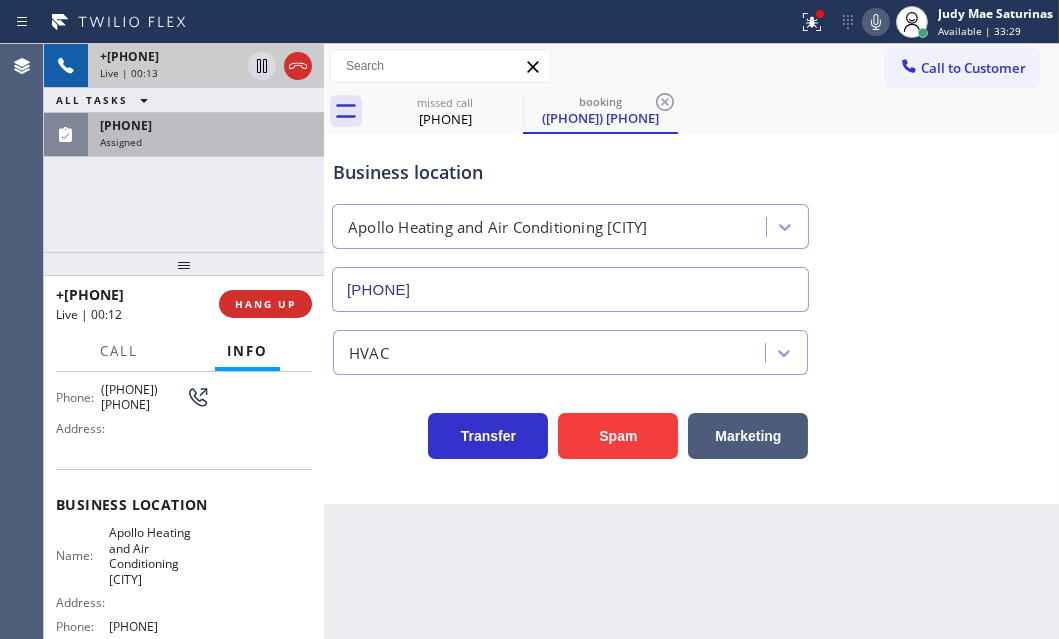 drag, startPoint x: 196, startPoint y: 139, endPoint x: 196, endPoint y: 150, distance: 11 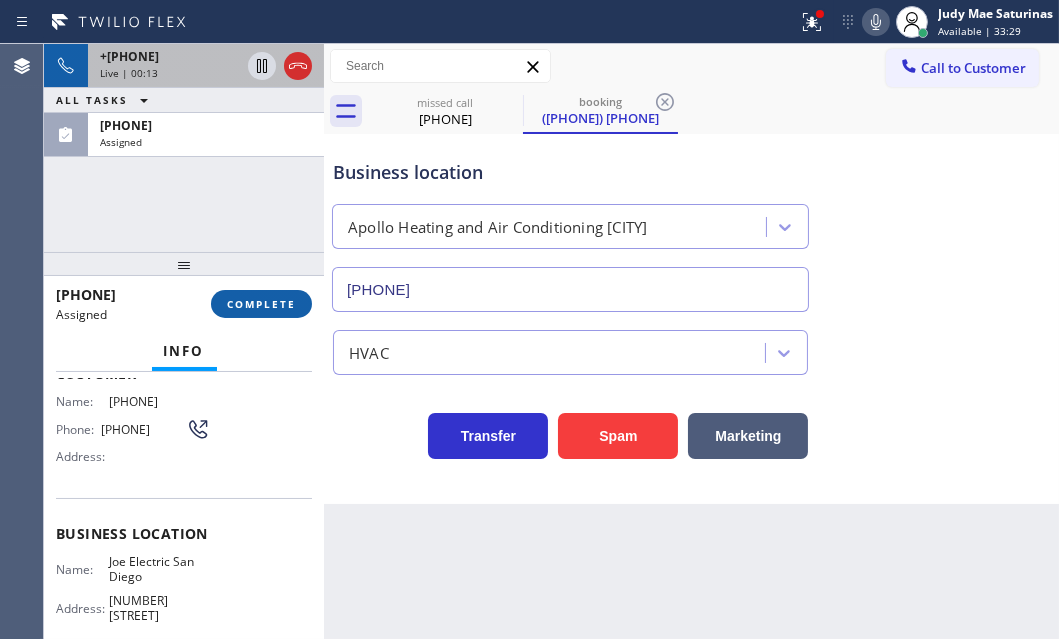 scroll, scrollTop: 209, scrollLeft: 0, axis: vertical 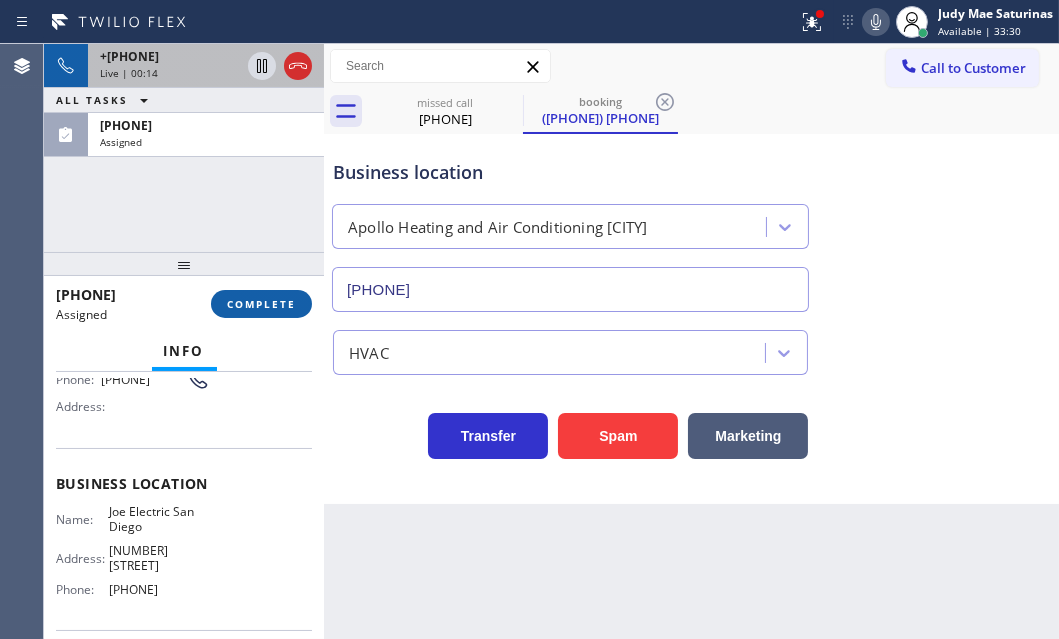 click on "COMPLETE" at bounding box center (261, 304) 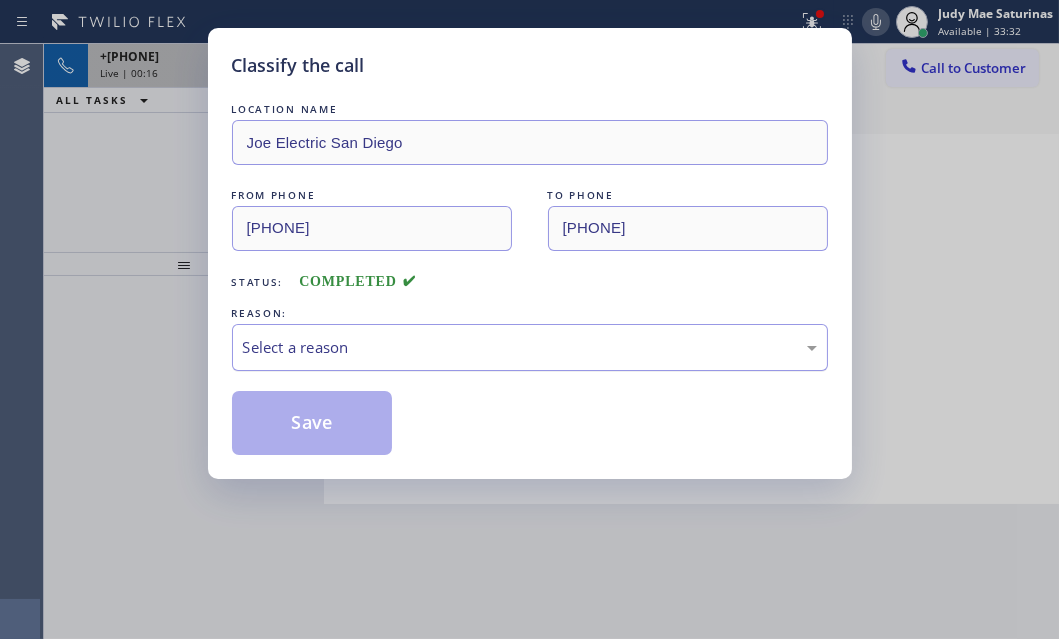 click on "Select a reason" at bounding box center (530, 347) 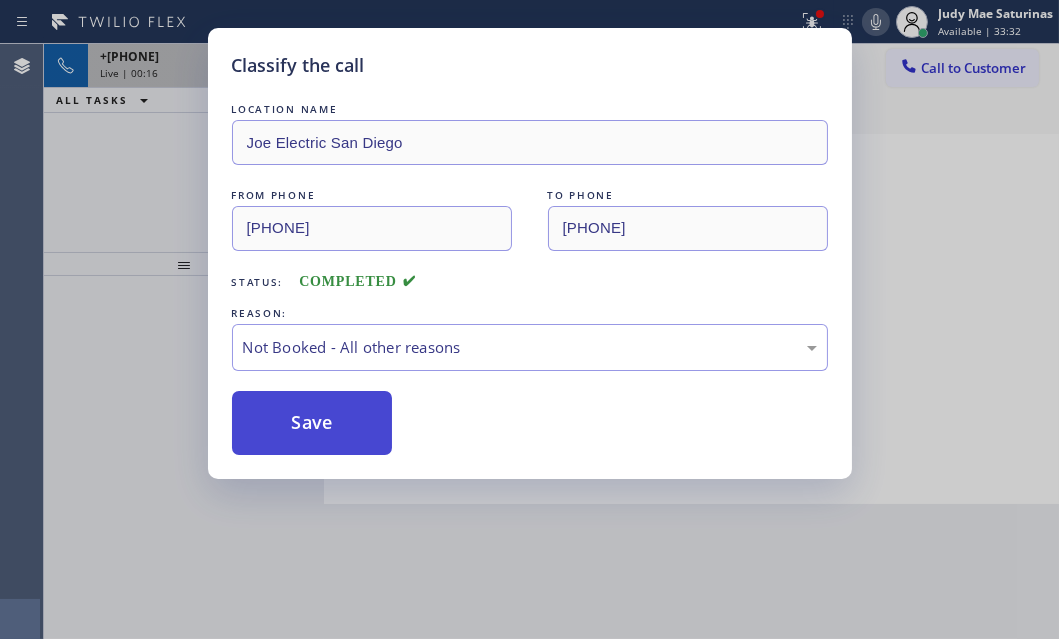 click on "Save" at bounding box center (312, 423) 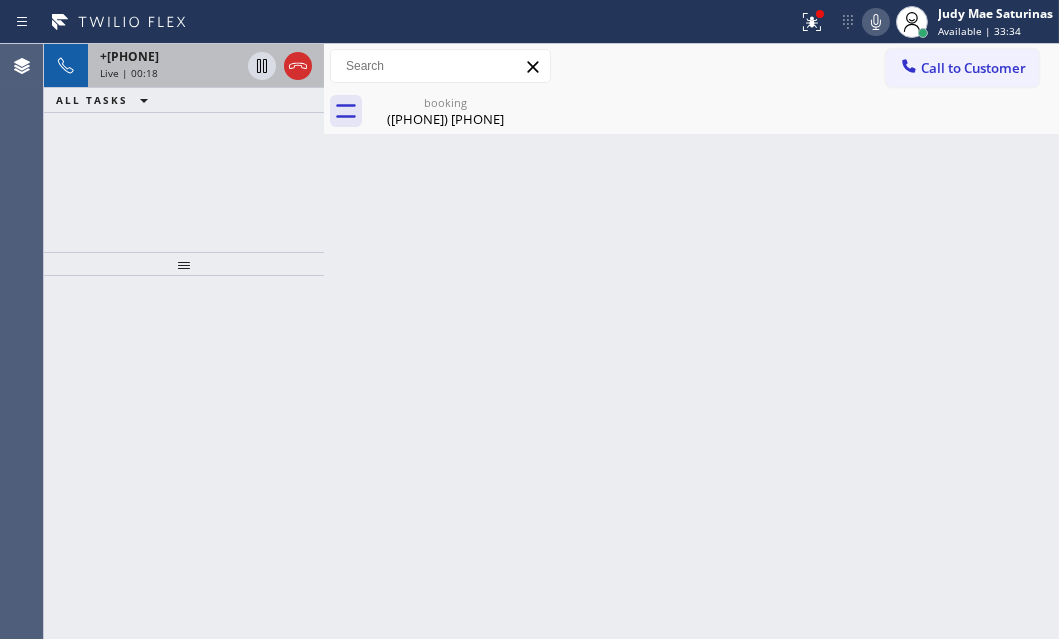 click on "Live | 00:18" at bounding box center [170, 73] 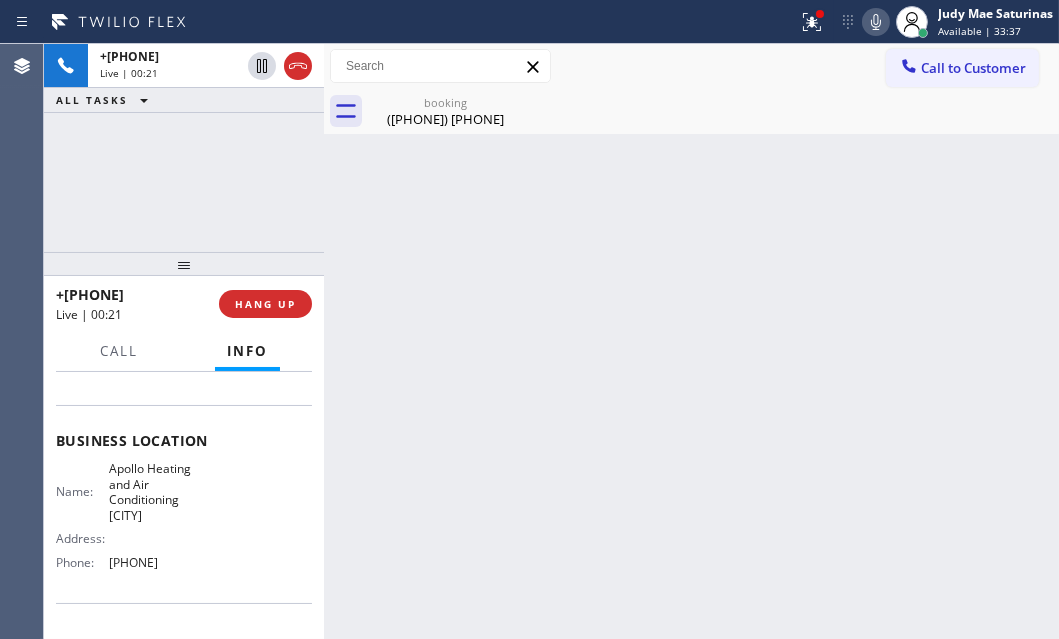 scroll, scrollTop: 272, scrollLeft: 0, axis: vertical 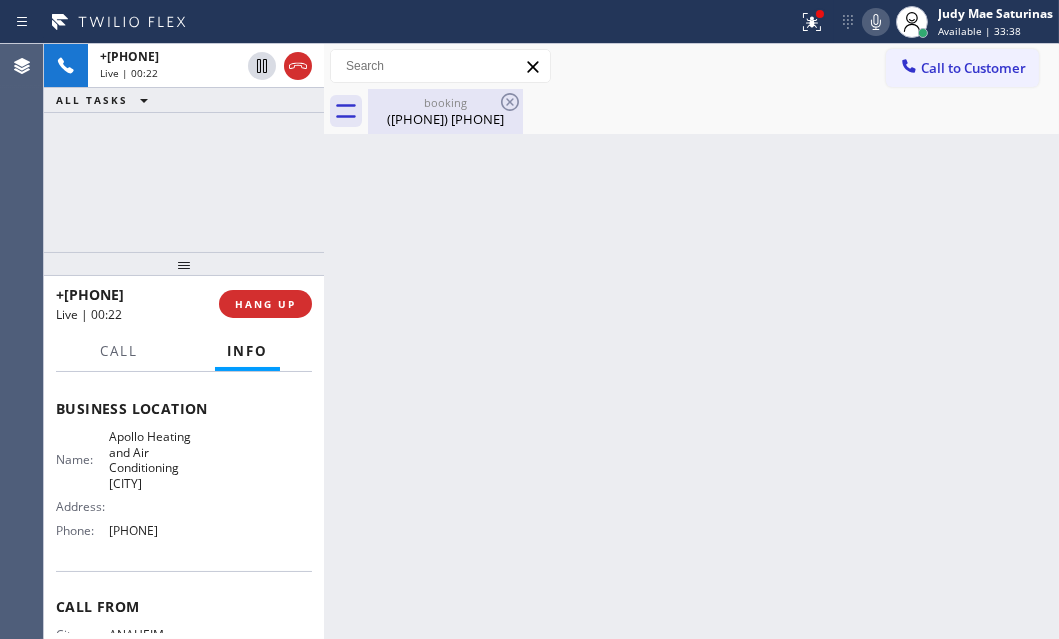 click on "booking" at bounding box center (445, 102) 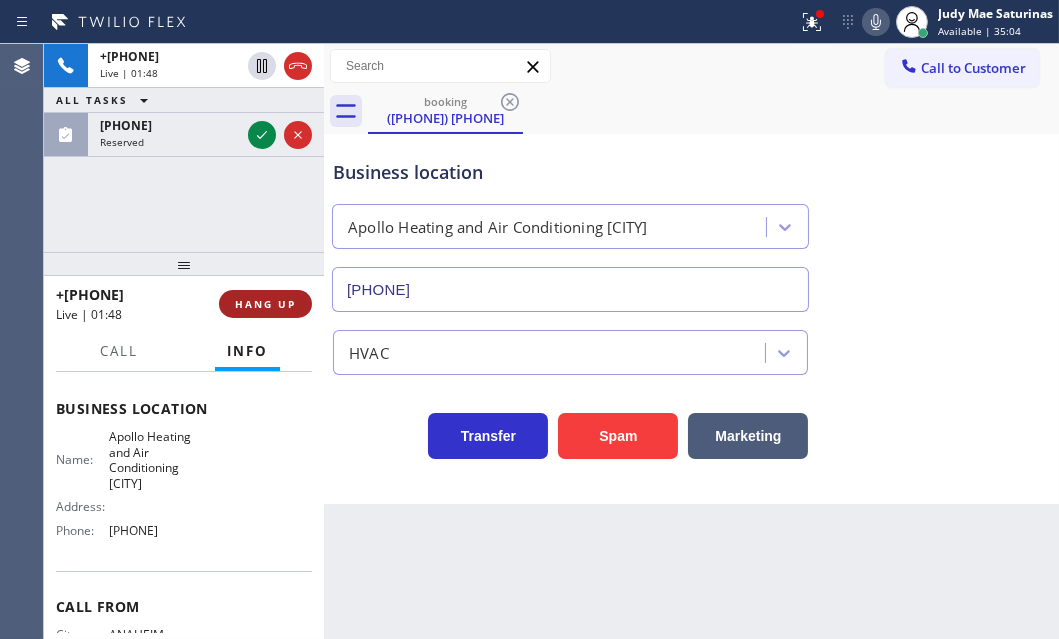 click on "HANG UP" at bounding box center (265, 304) 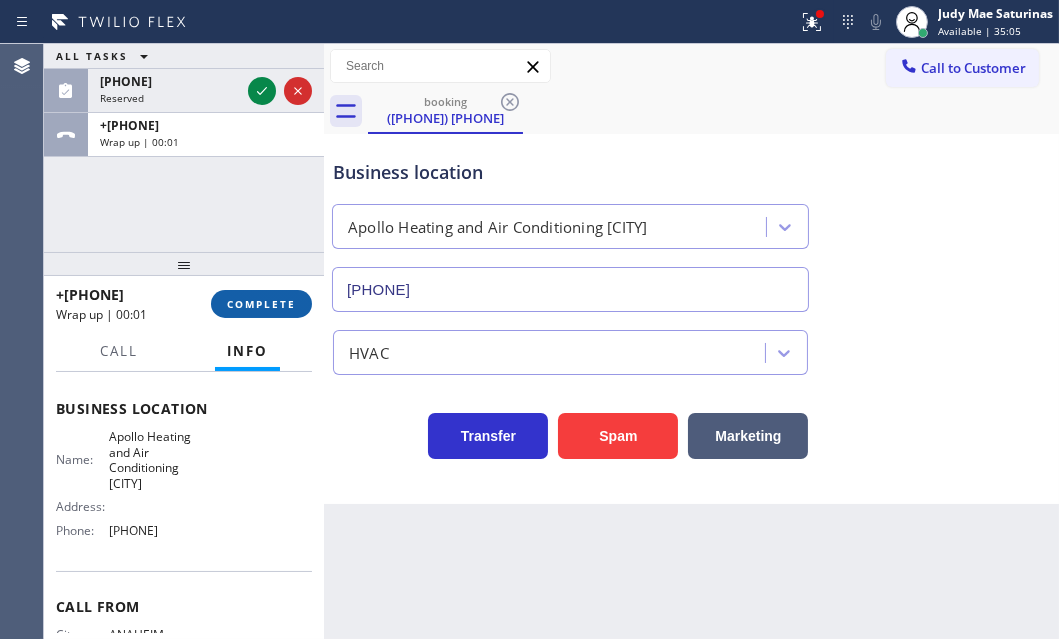 click on "COMPLETE" at bounding box center (261, 304) 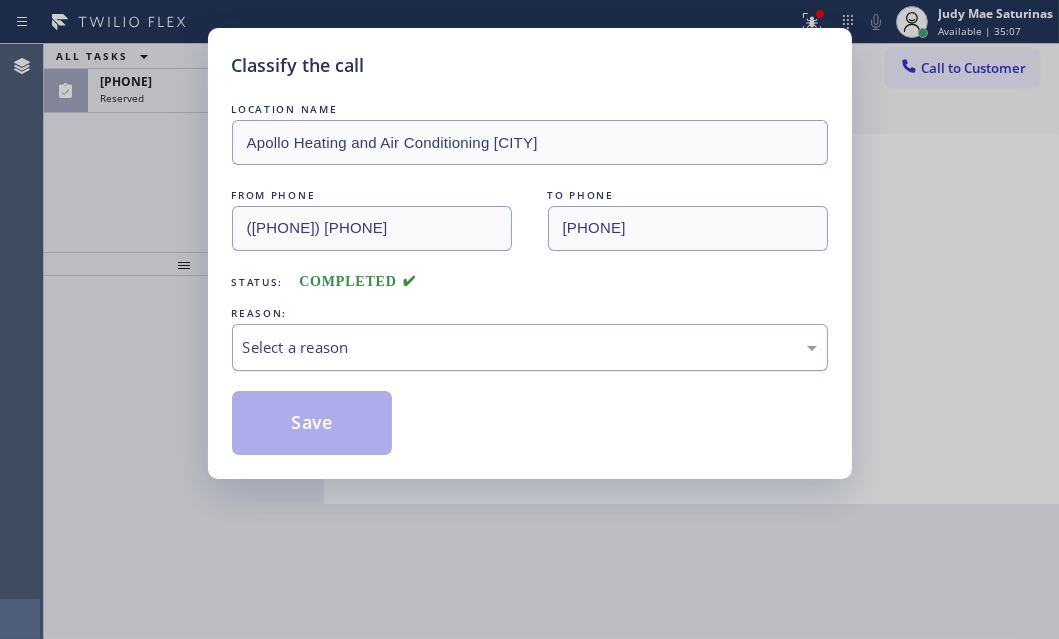 click on "Select a reason" at bounding box center (530, 347) 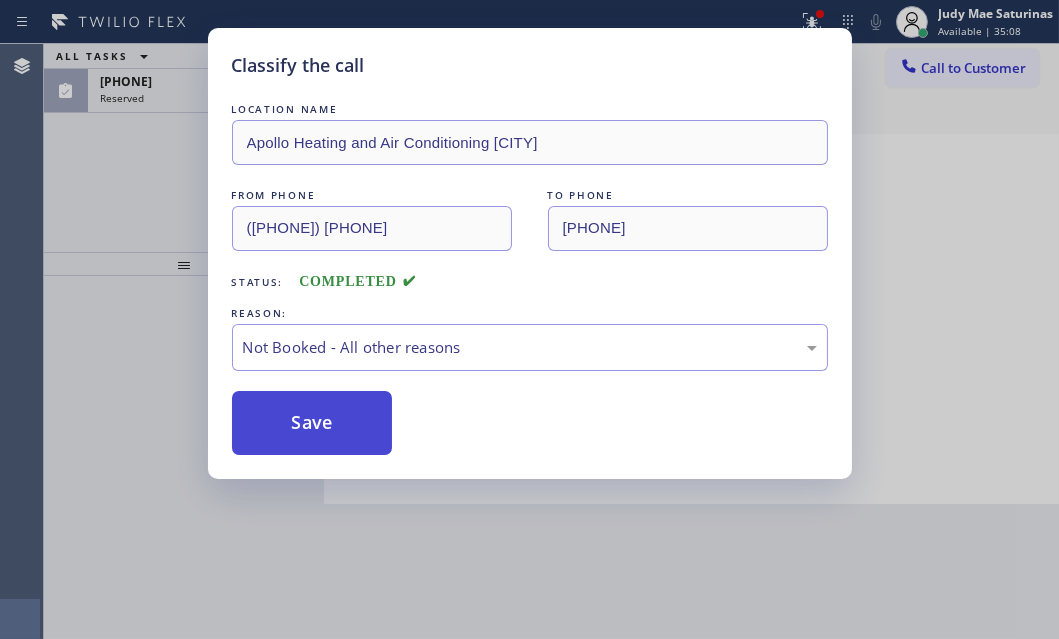 click on "Save" at bounding box center (312, 423) 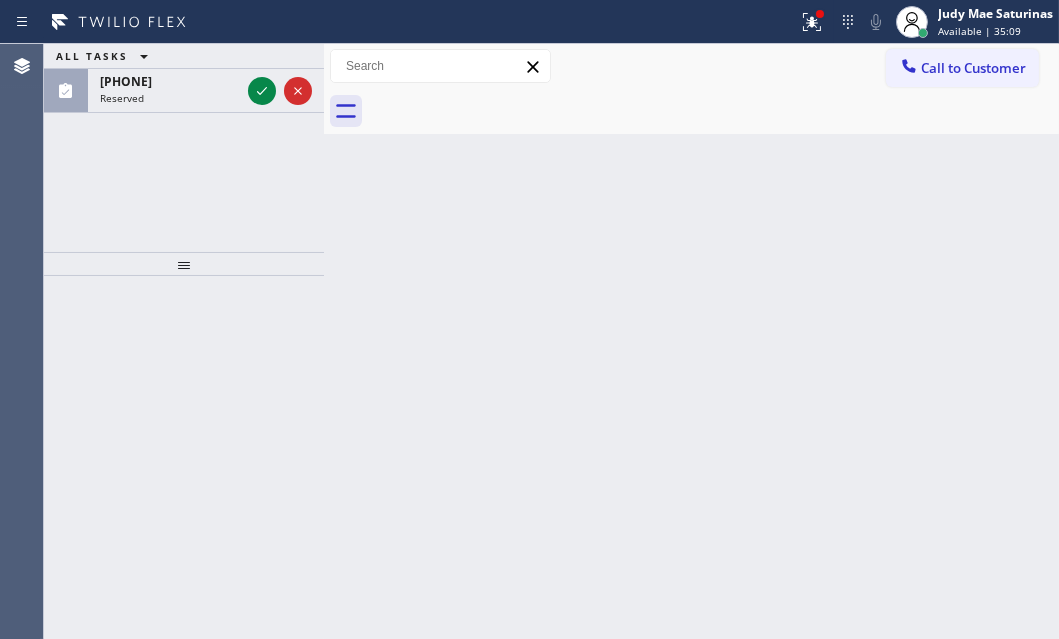 click on "ALL TASKS ALL TASKS ACTIVE TASKS TASKS IN WRAP UP ([PHONE]) [PHONE] Reserved" at bounding box center (184, 148) 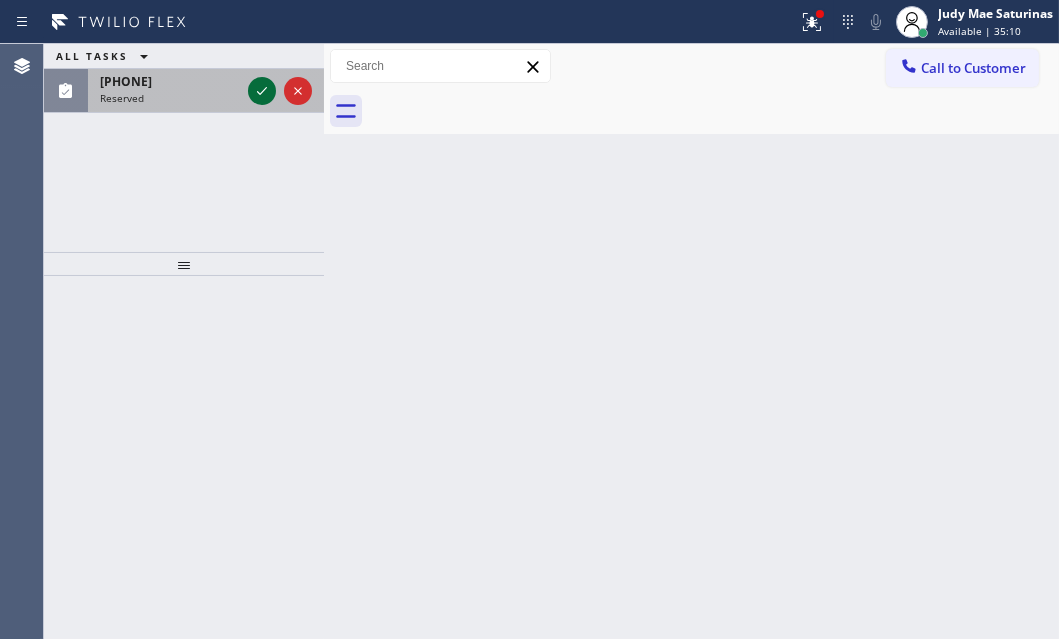 click 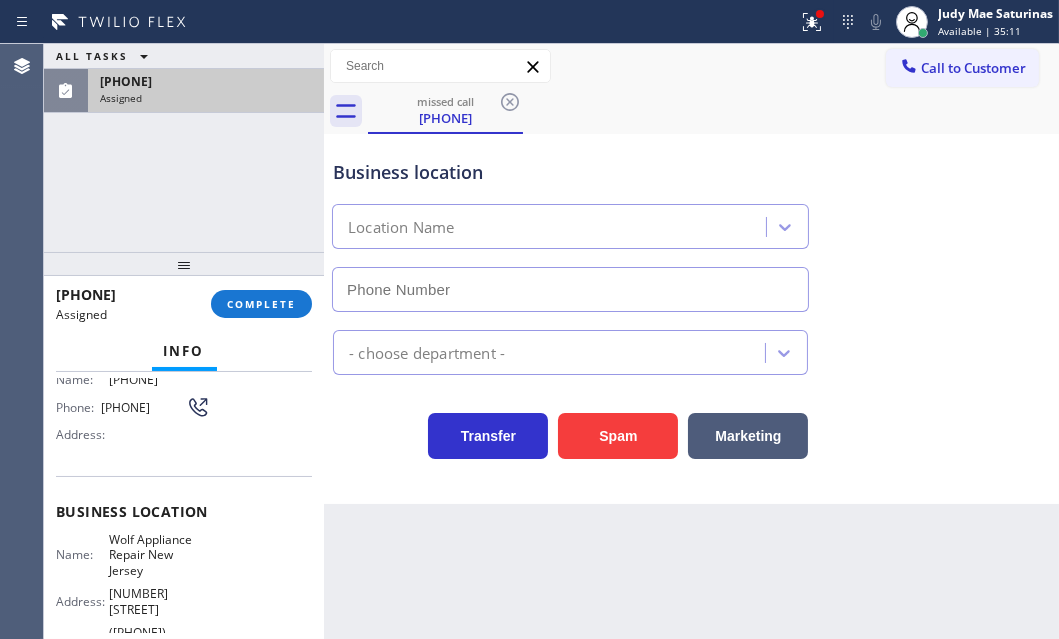 type on "([PHONE]) [PHONE]" 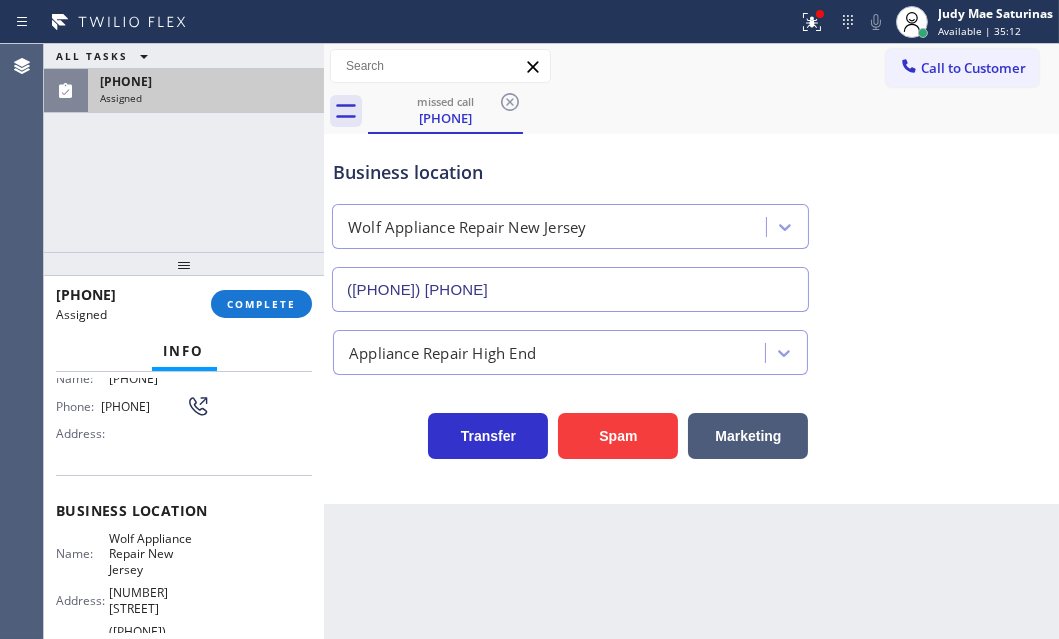scroll, scrollTop: 347, scrollLeft: 0, axis: vertical 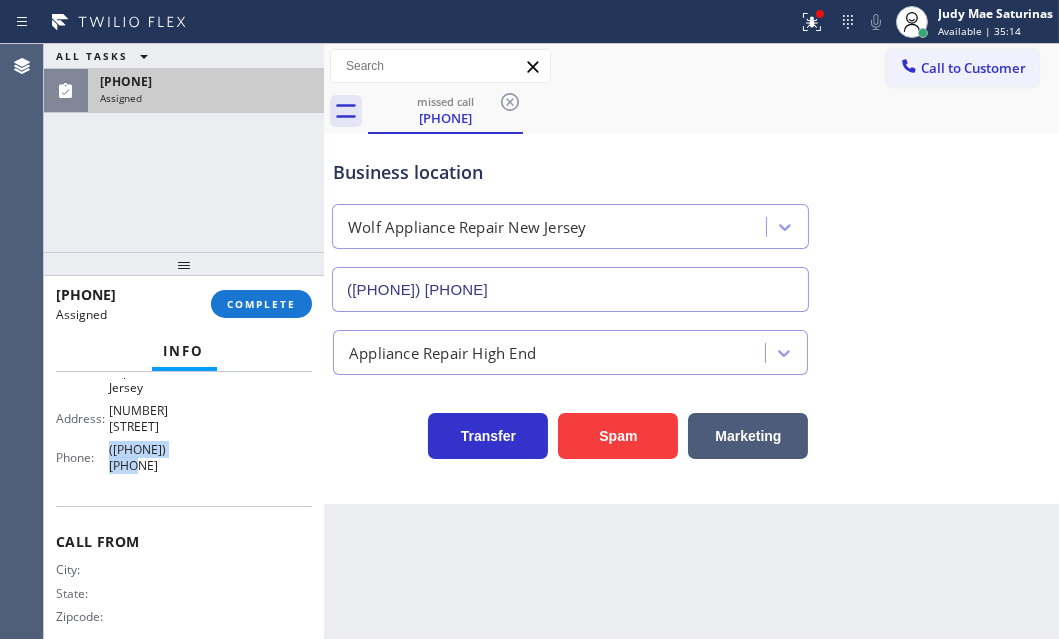 drag, startPoint x: 200, startPoint y: 444, endPoint x: 152, endPoint y: 518, distance: 88.20431 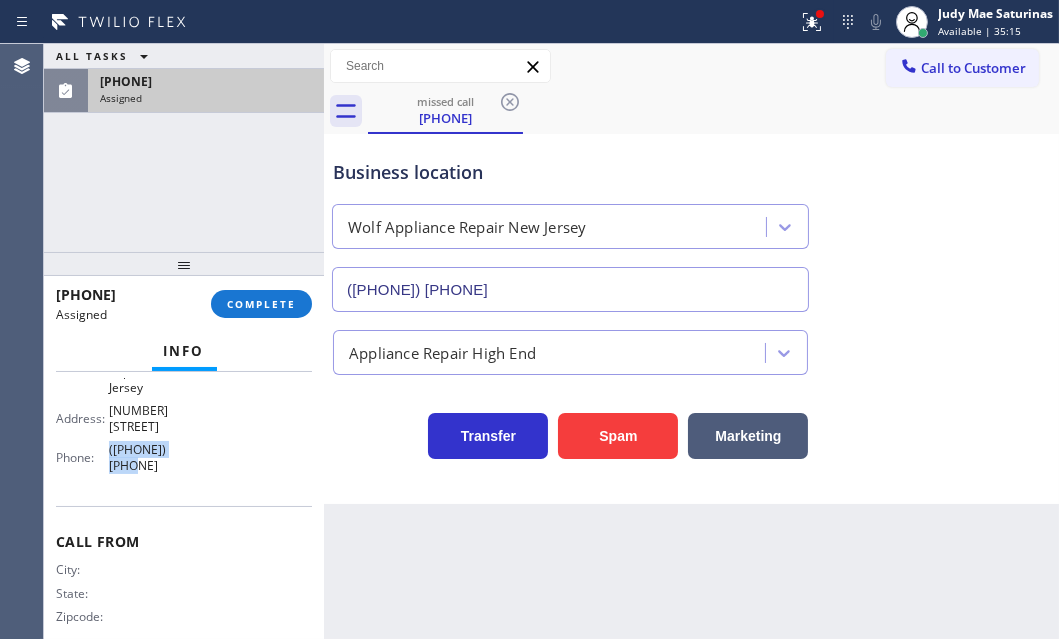 click on "Call to Customer" at bounding box center (973, 68) 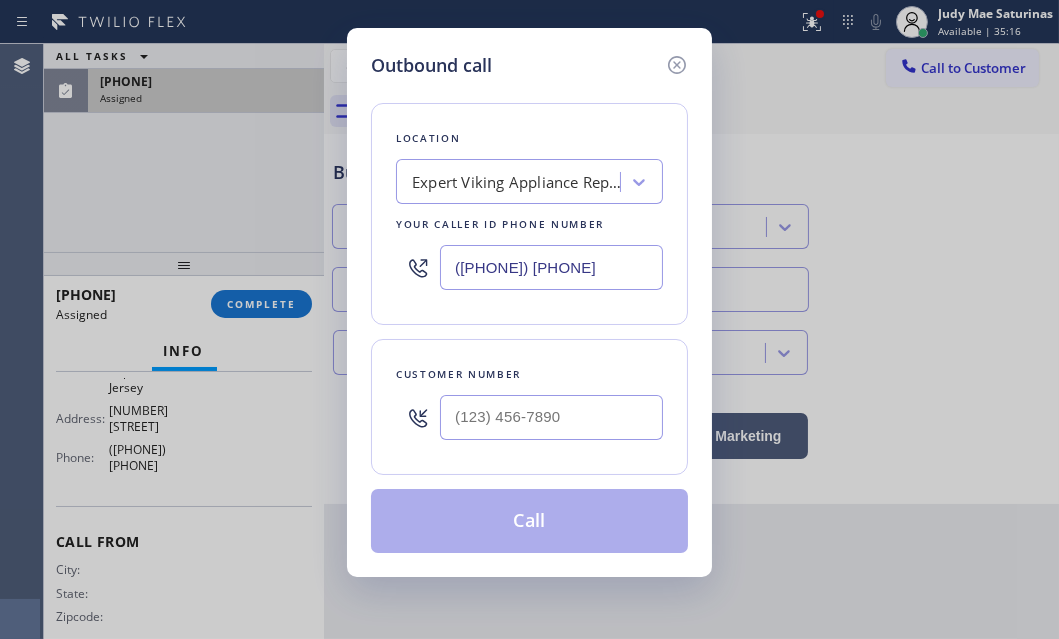 click on "([PHONE]) [PHONE]" at bounding box center [551, 267] 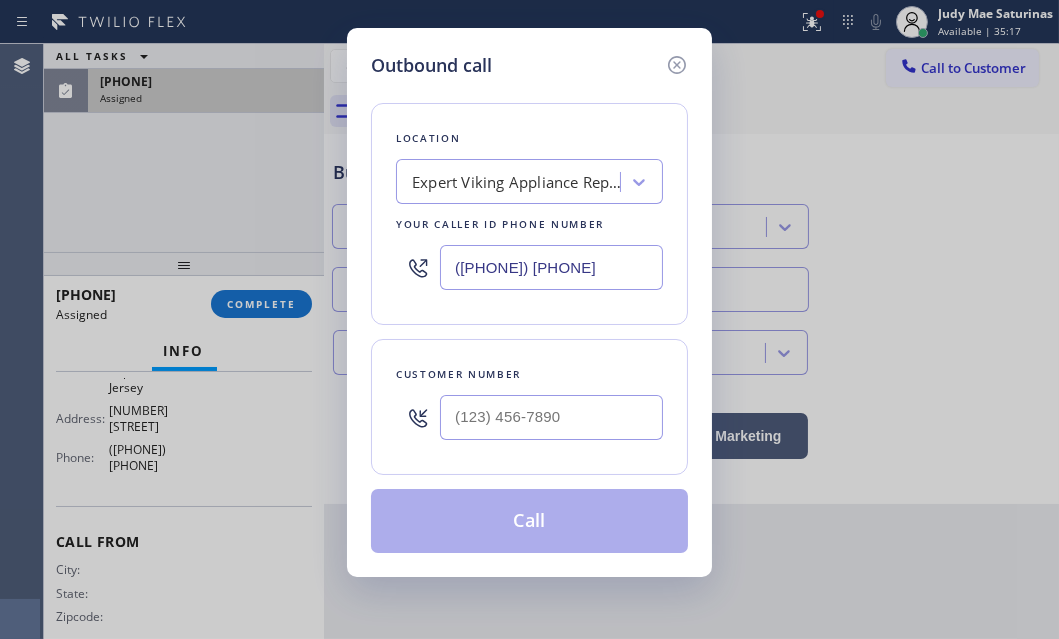 click on "([PHONE]) [PHONE]" at bounding box center (551, 267) 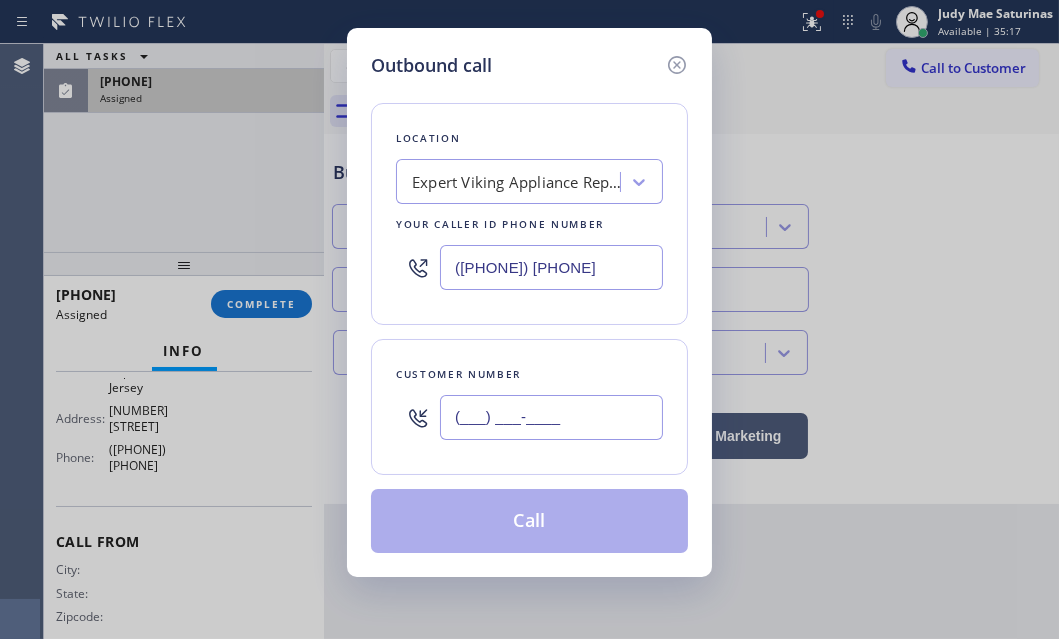 click on "(___) ___-____" at bounding box center (551, 417) 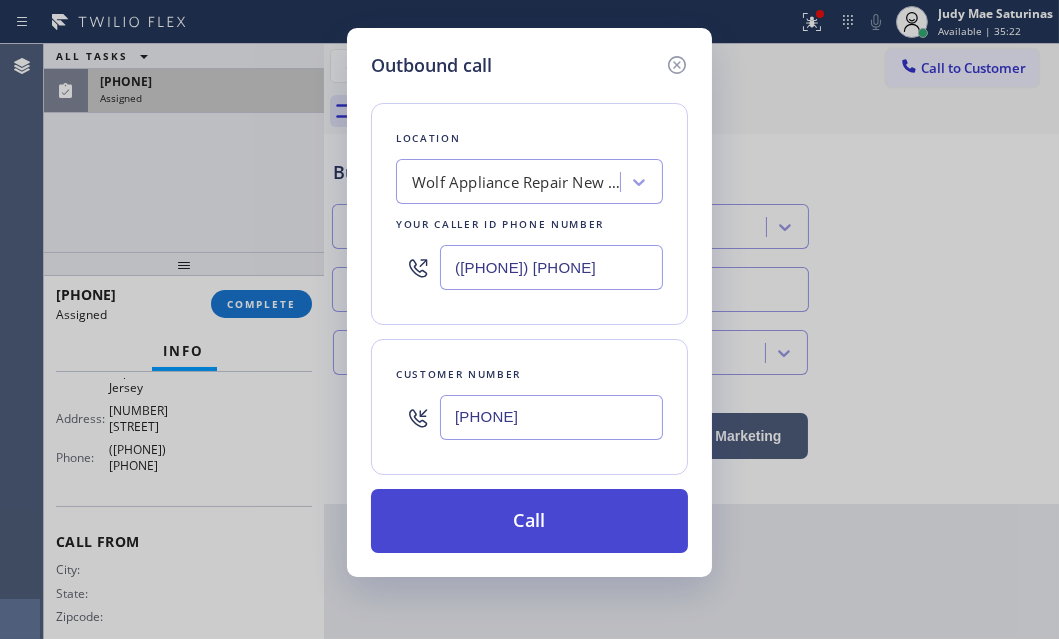 type on "[PHONE]" 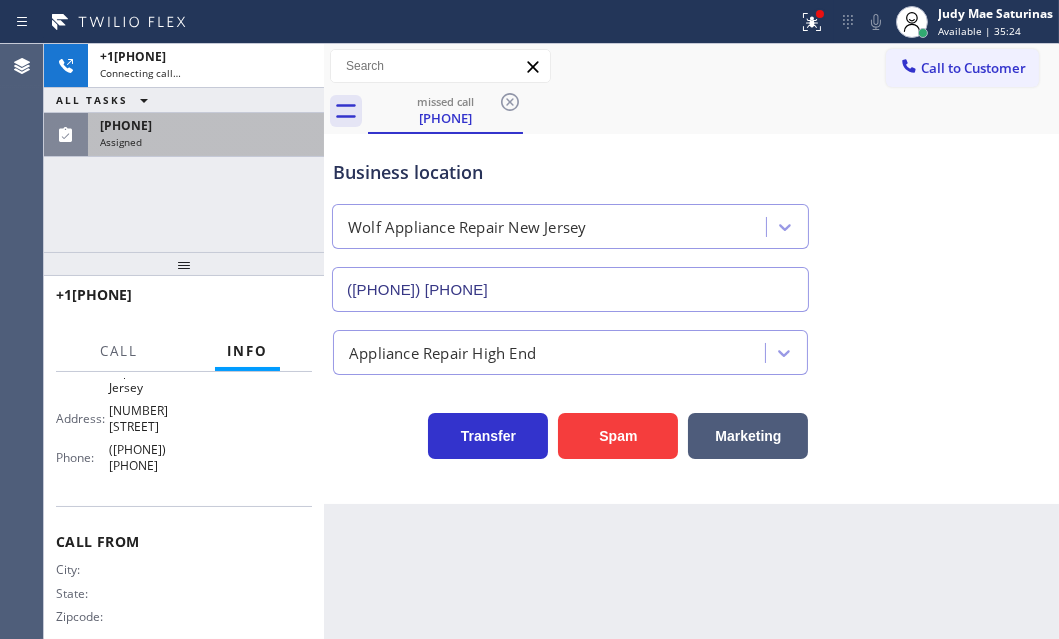 click on "[PHONE]" at bounding box center (206, 125) 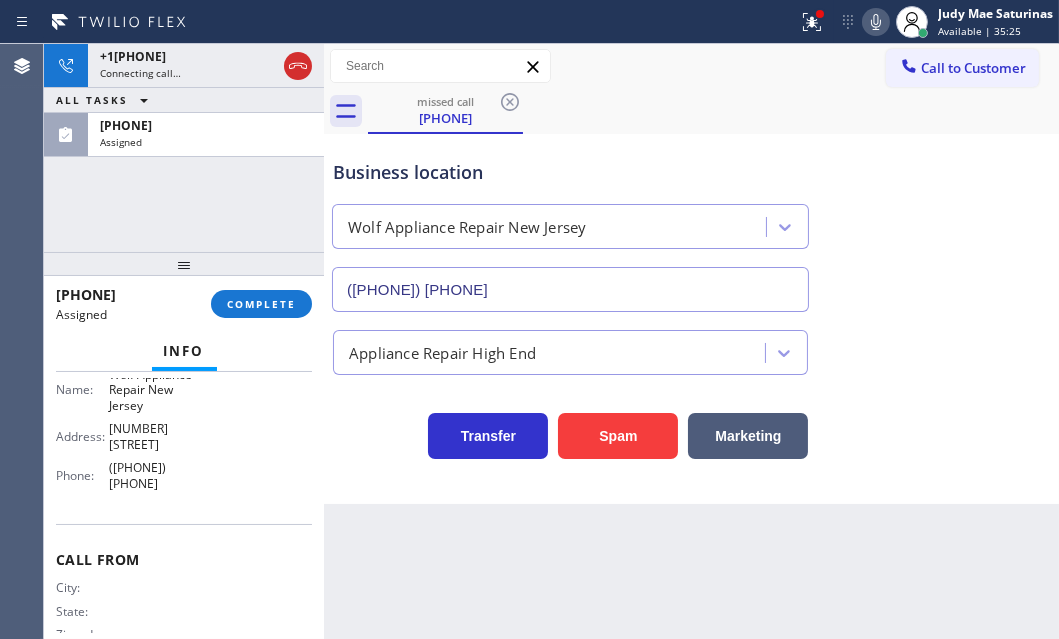 drag, startPoint x: 277, startPoint y: 296, endPoint x: 448, endPoint y: 365, distance: 184.39632 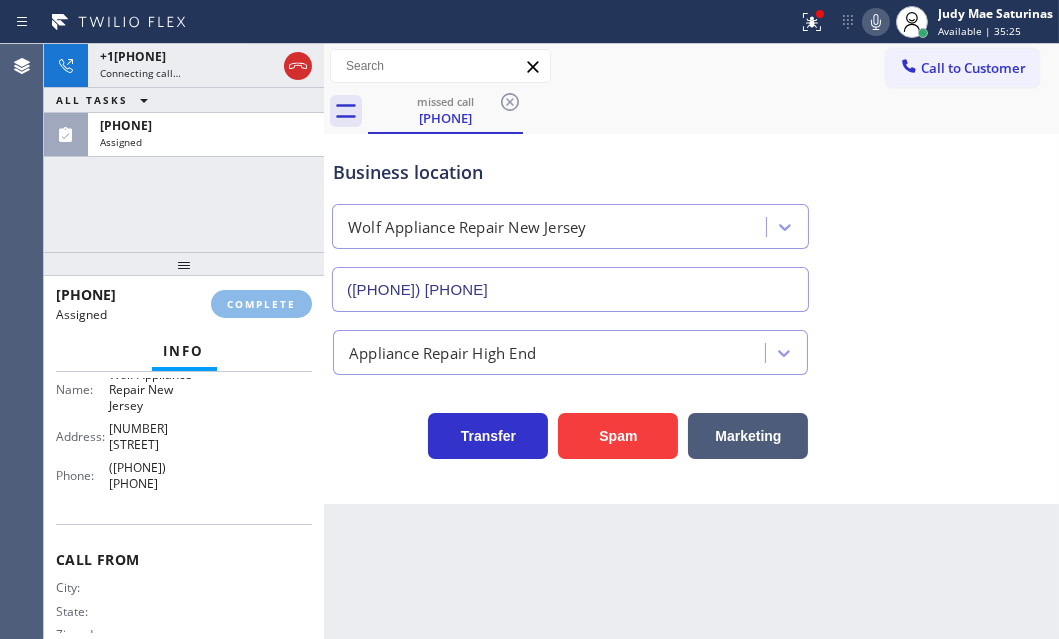 scroll, scrollTop: 347, scrollLeft: 0, axis: vertical 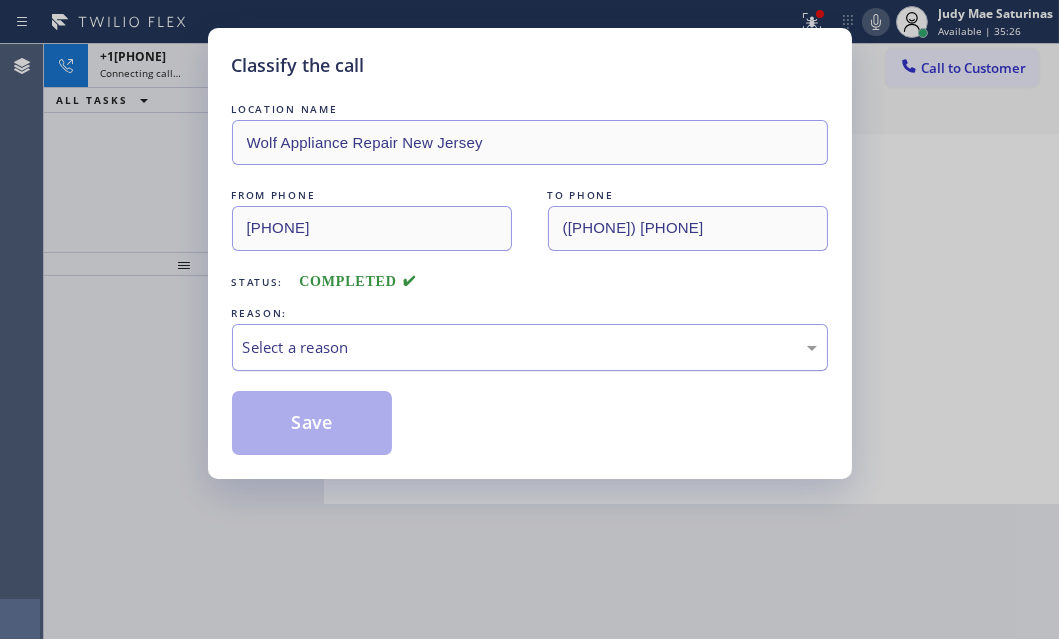 drag, startPoint x: 449, startPoint y: 340, endPoint x: 443, endPoint y: 353, distance: 14.3178215 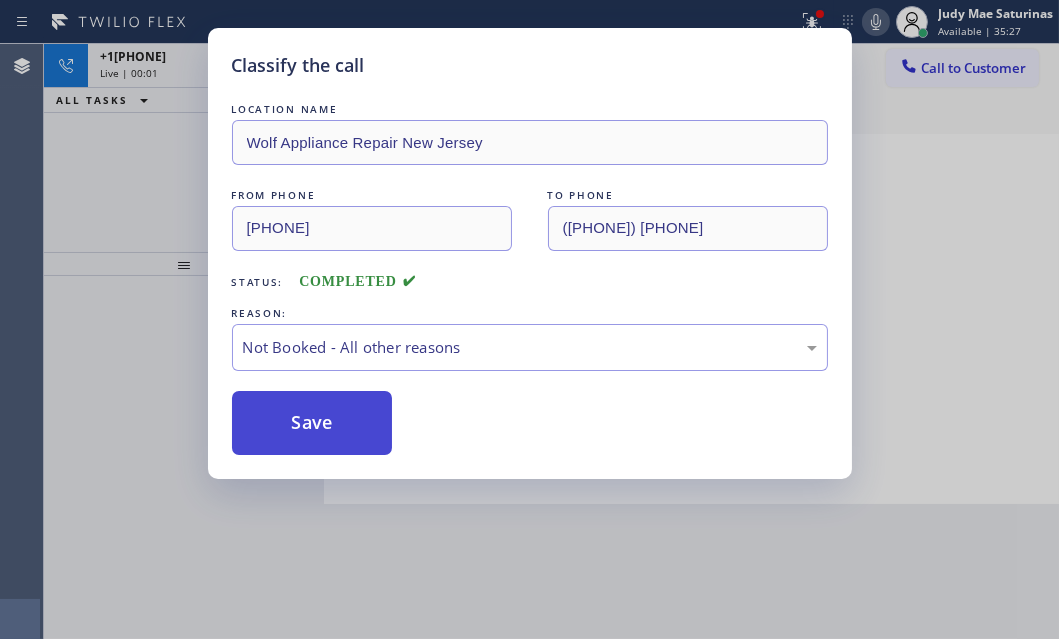 click on "Save" at bounding box center [312, 423] 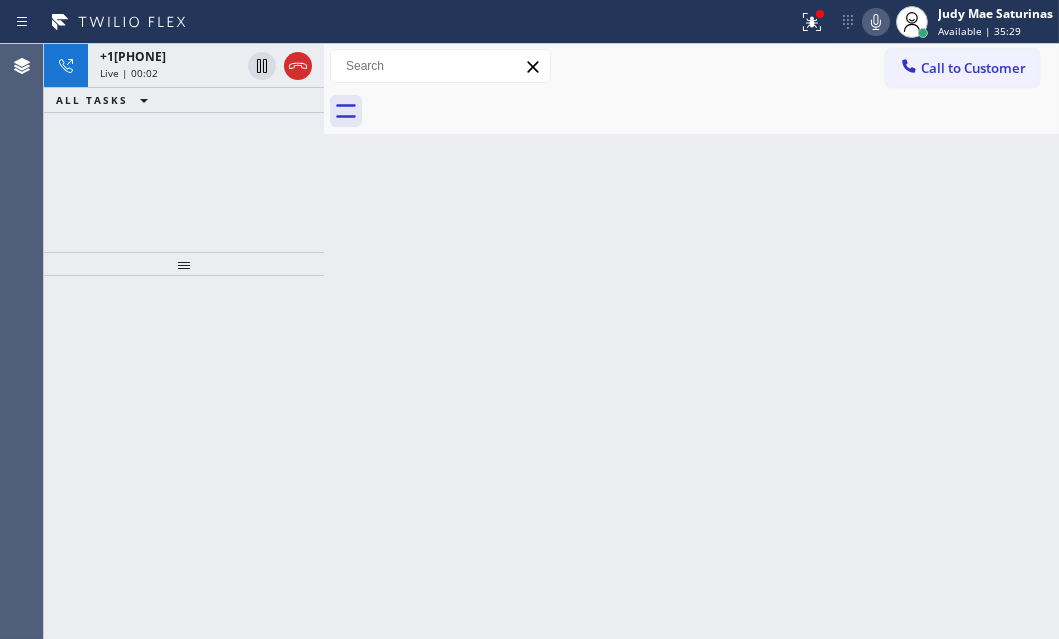 drag, startPoint x: 298, startPoint y: 68, endPoint x: 270, endPoint y: 130, distance: 68.0294 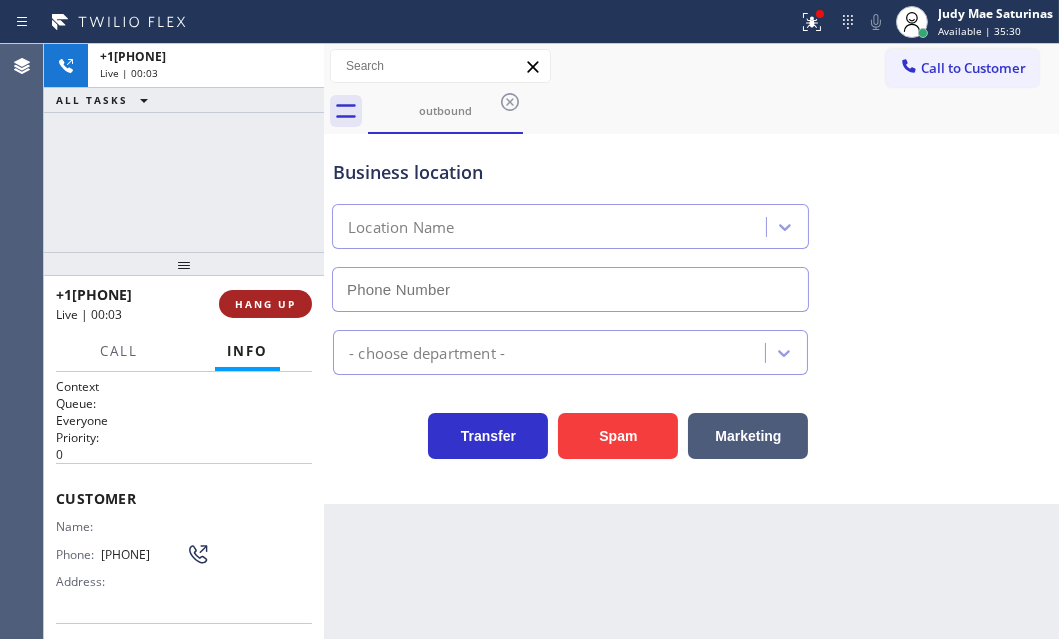 type on "([PHONE]) [PHONE]" 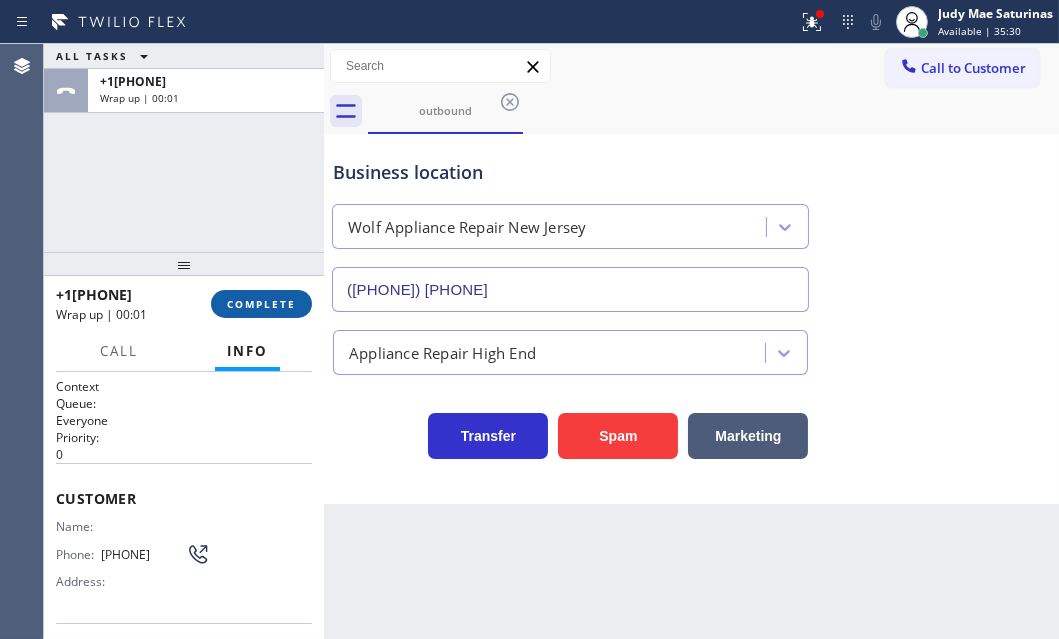 click on "COMPLETE" at bounding box center [261, 304] 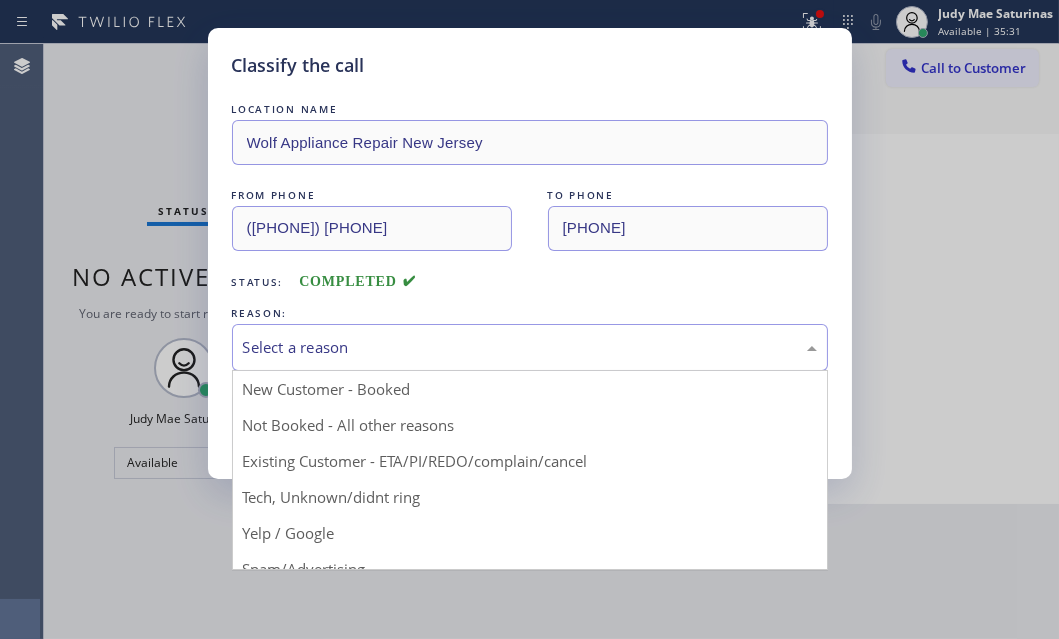 click on "Select a reason" at bounding box center (530, 347) 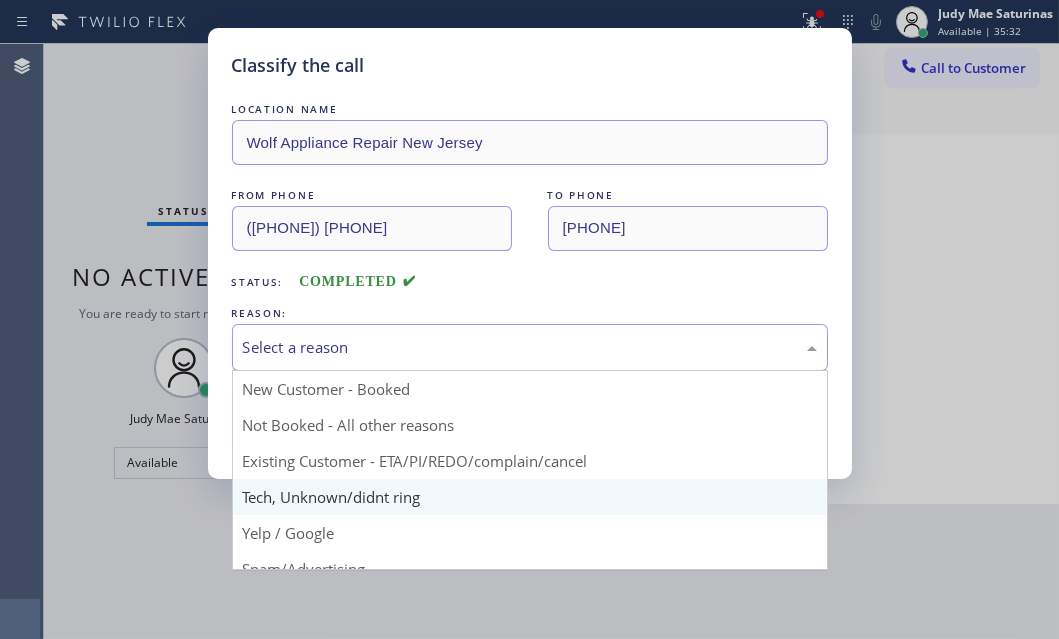 scroll, scrollTop: 90, scrollLeft: 0, axis: vertical 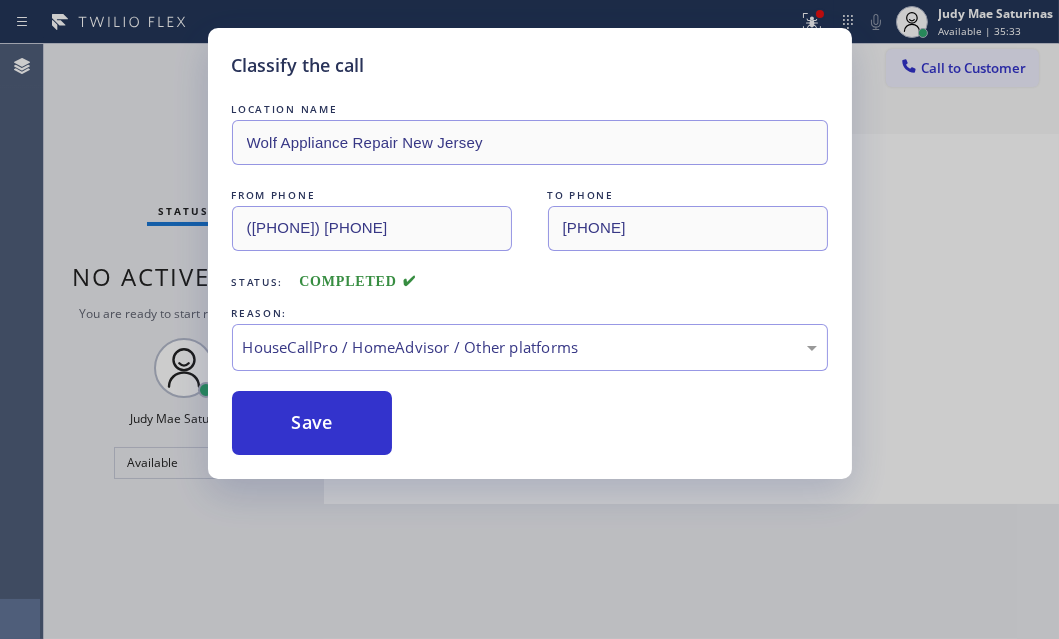 drag, startPoint x: 366, startPoint y: 547, endPoint x: 357, endPoint y: 467, distance: 80.50466 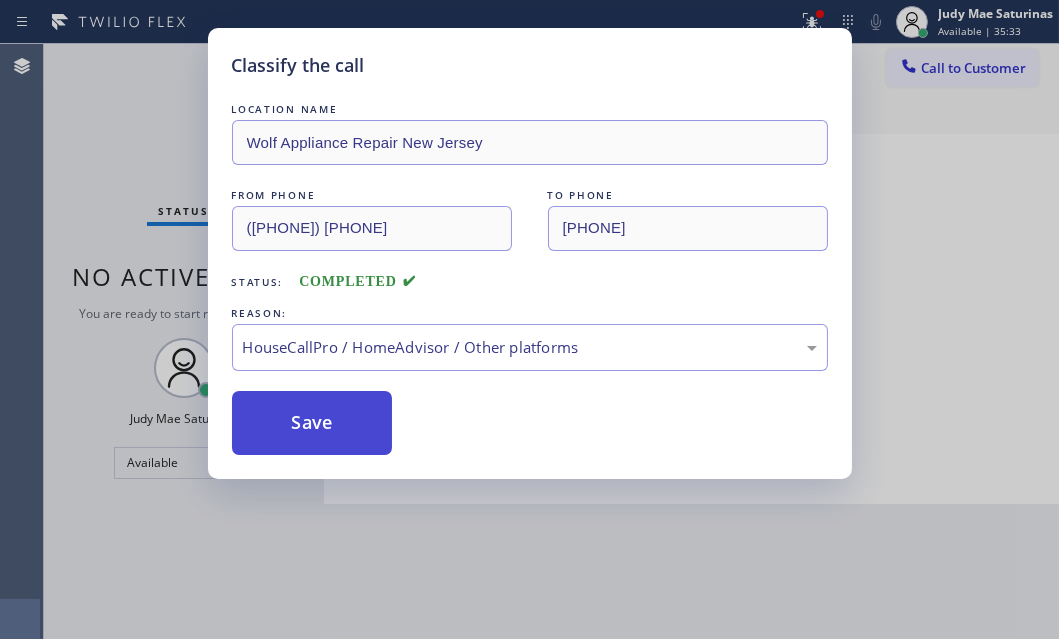 click on "Save" at bounding box center (312, 423) 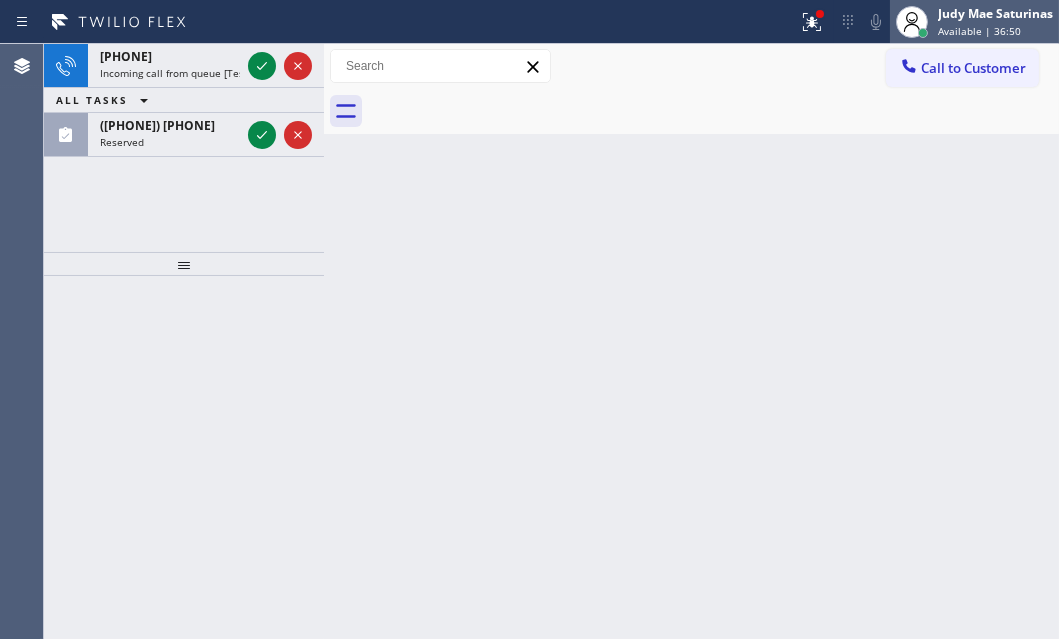 drag, startPoint x: 993, startPoint y: 24, endPoint x: 992, endPoint y: 39, distance: 15.033297 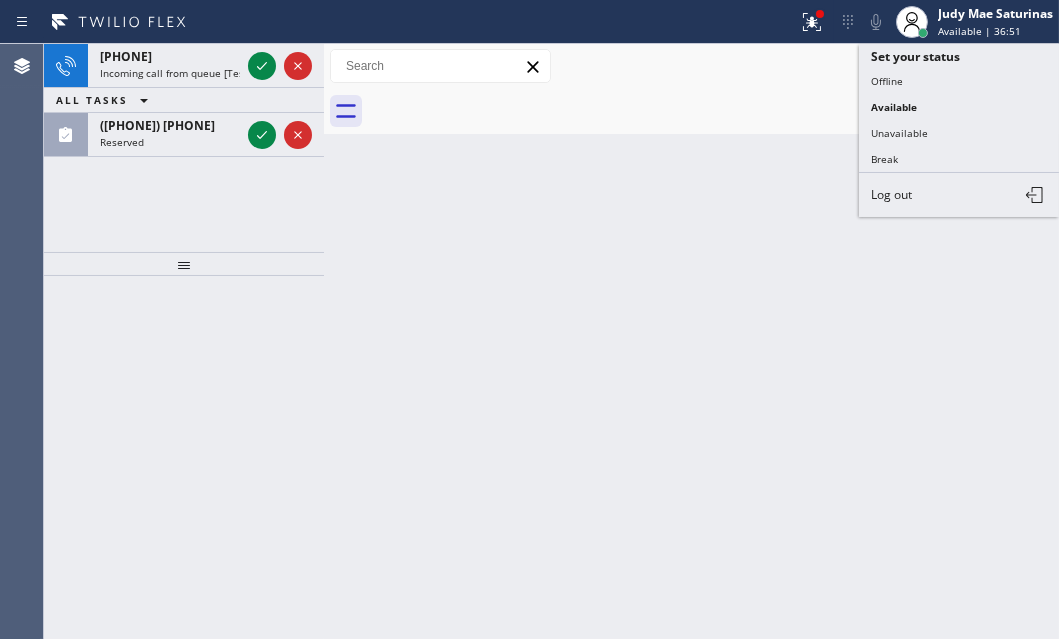drag, startPoint x: 922, startPoint y: 130, endPoint x: 470, endPoint y: 135, distance: 452.02765 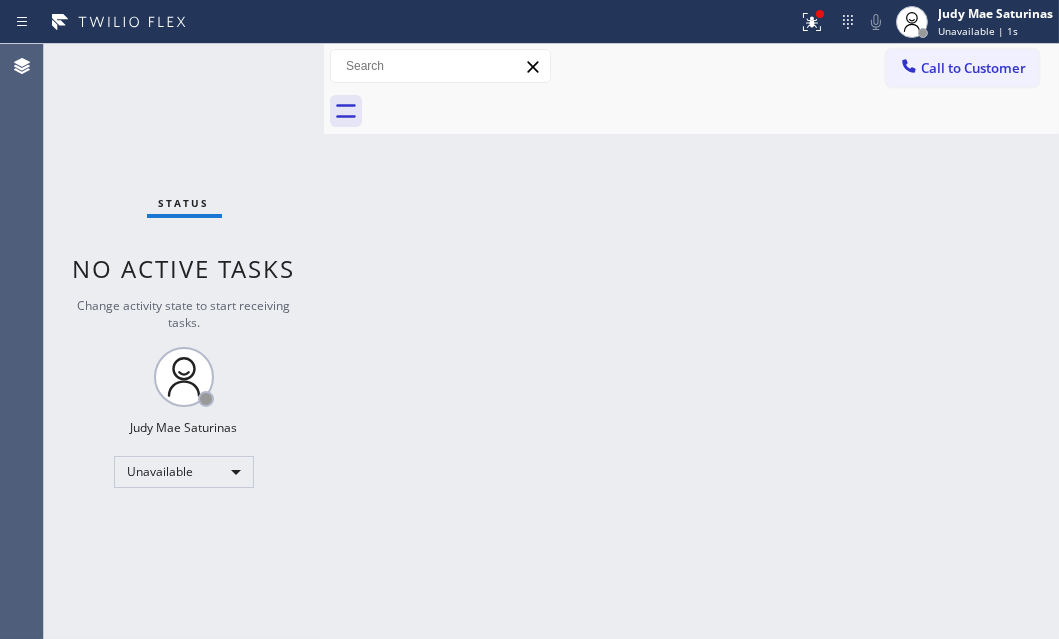 click on "Status   No active tasks     Change activity state to start receiving tasks.   [FIRST] [LAST] Unavailable" at bounding box center (184, 341) 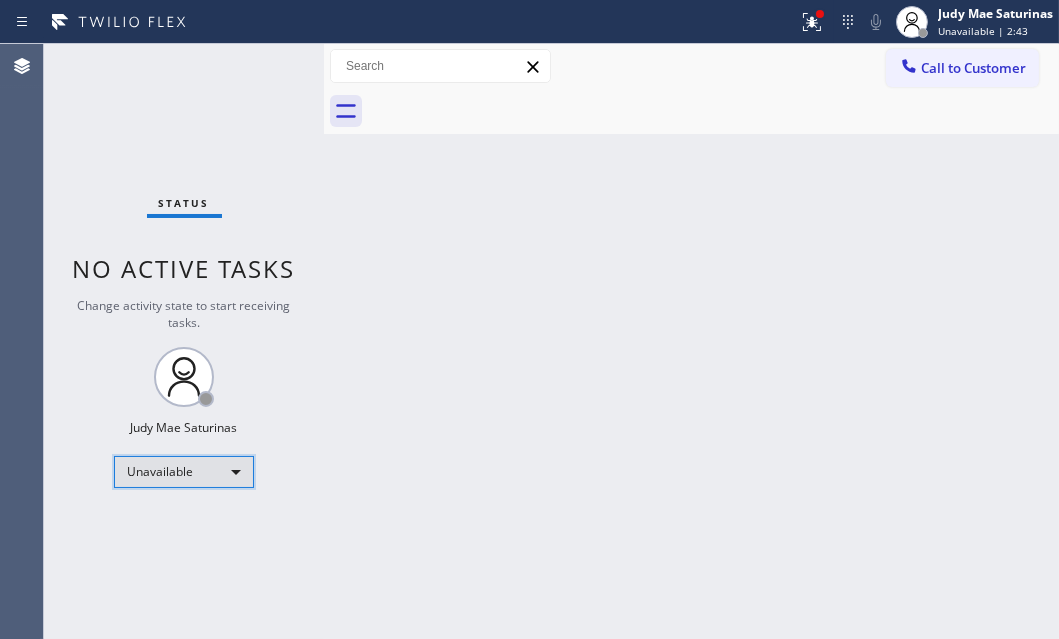 click on "Unavailable" at bounding box center (184, 472) 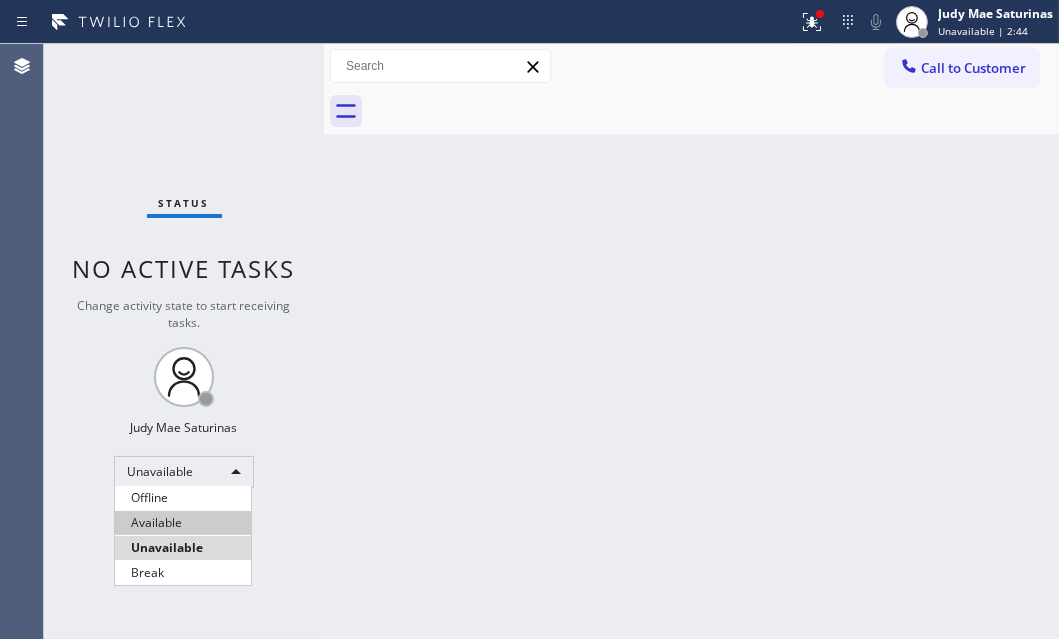 click on "Available" at bounding box center [183, 523] 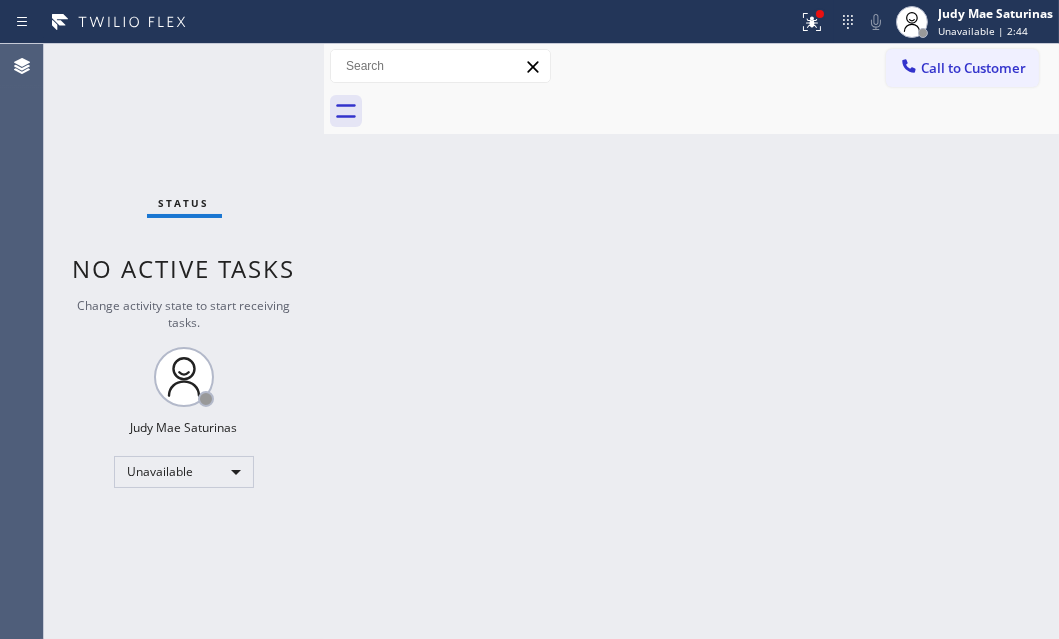 click on "Back to Dashboard Change Sender ID Customers Technicians Select a contact Outbound call Technician Search Technician Your caller id phone number Your caller id phone number Call Technician info Name   Phone none Address none Change Sender ID HVAC +[PHONE] Appliance Repair +[PHONE] Appliance Repair +[PHONE] Plumbing +[PHONE] Air Duct Cleaning +[PHONE]  Electricians +[PHONE] Cancel Change Check personal SMS Reset Change No tabs Call to Customer Outbound call Location [COMPANY] [STATE] Your caller id phone number ([PHONE]) [PHONE] Customer number Call Outbound call Technician Search Technician Your caller id phone number Your caller id phone number Call" at bounding box center (691, 341) 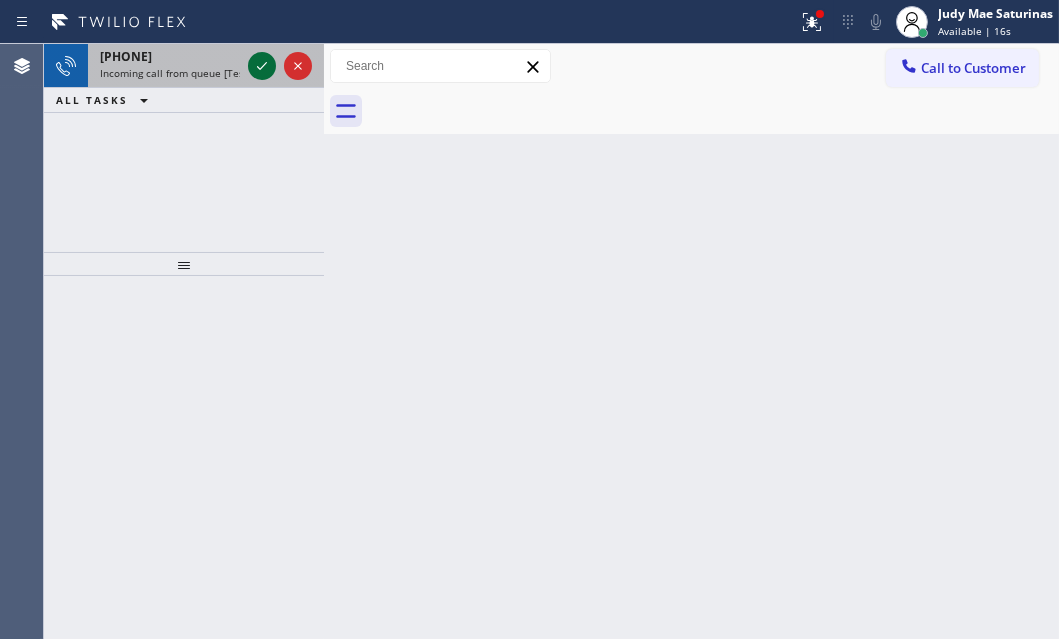 click 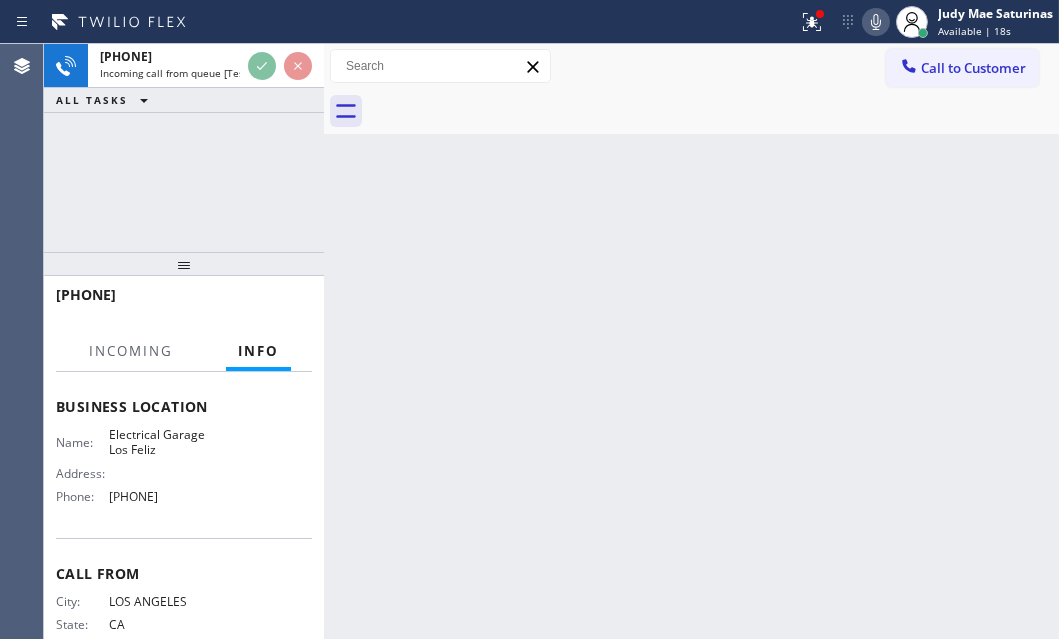 scroll, scrollTop: 220, scrollLeft: 0, axis: vertical 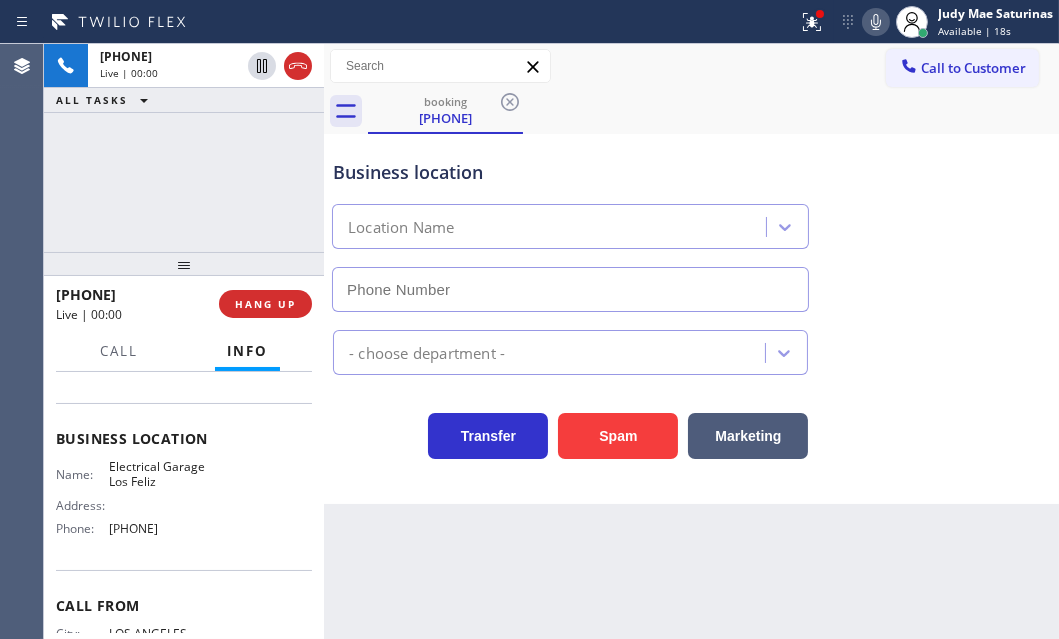 type on "[PHONE]" 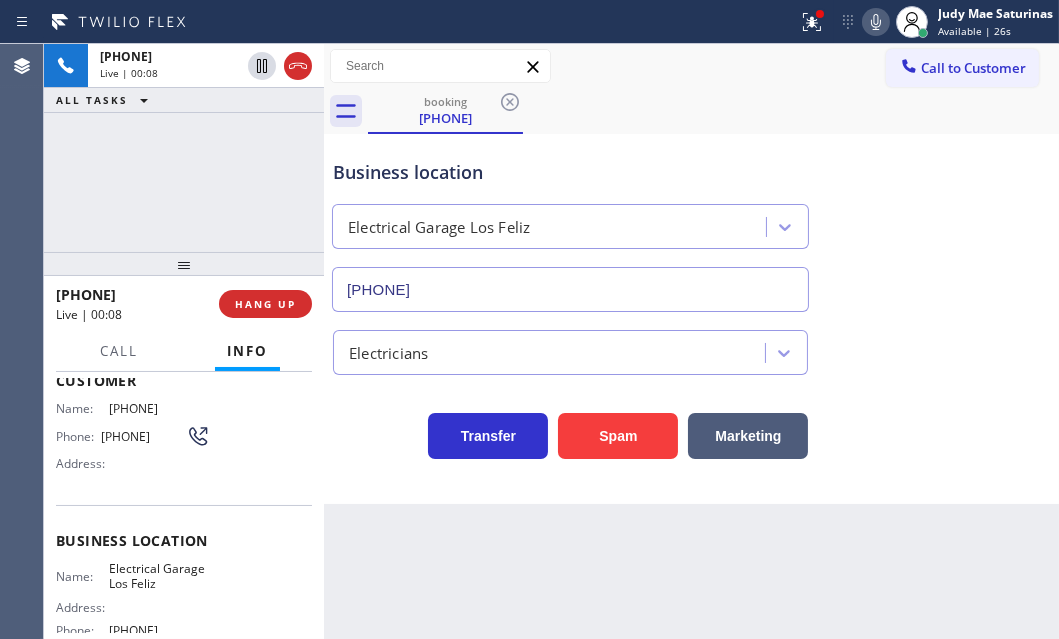 scroll, scrollTop: 39, scrollLeft: 0, axis: vertical 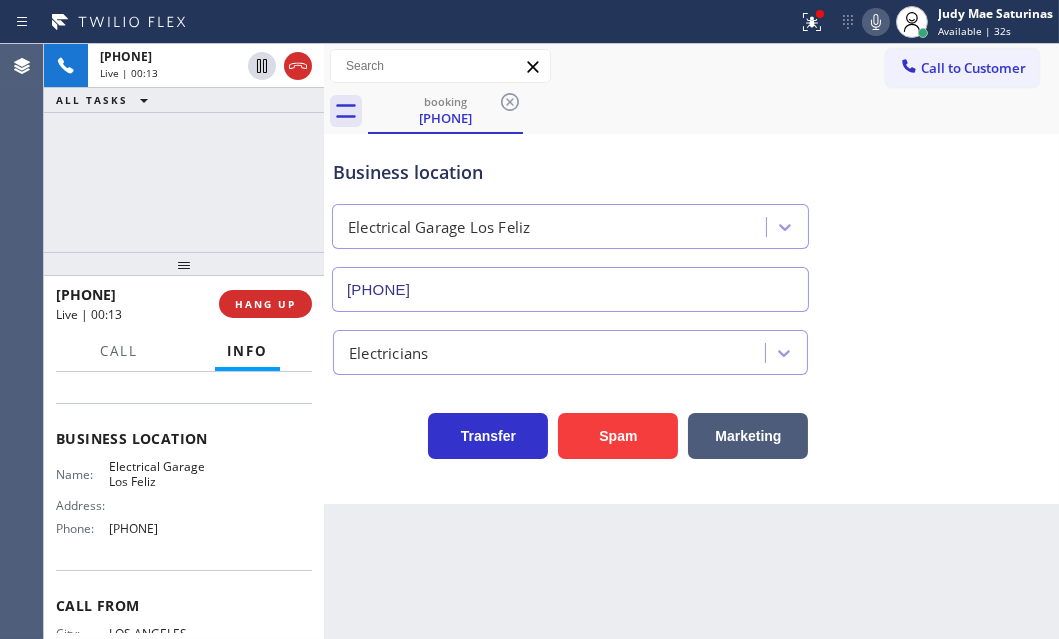 drag, startPoint x: 56, startPoint y: 452, endPoint x: 216, endPoint y: 546, distance: 185.5694 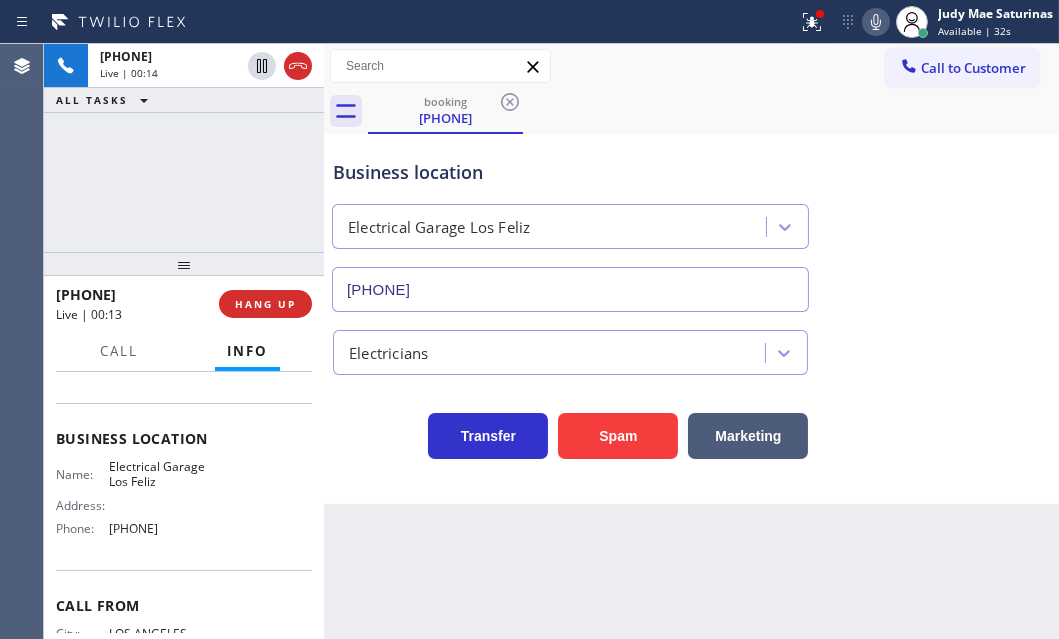 copy on "Customer Name: [PHONE] Phone: [PHONE] Address: Business location Name: Electrical Garage Los Feliz Address: [NUMBER] [STREET]  Phone: [PHONE]" 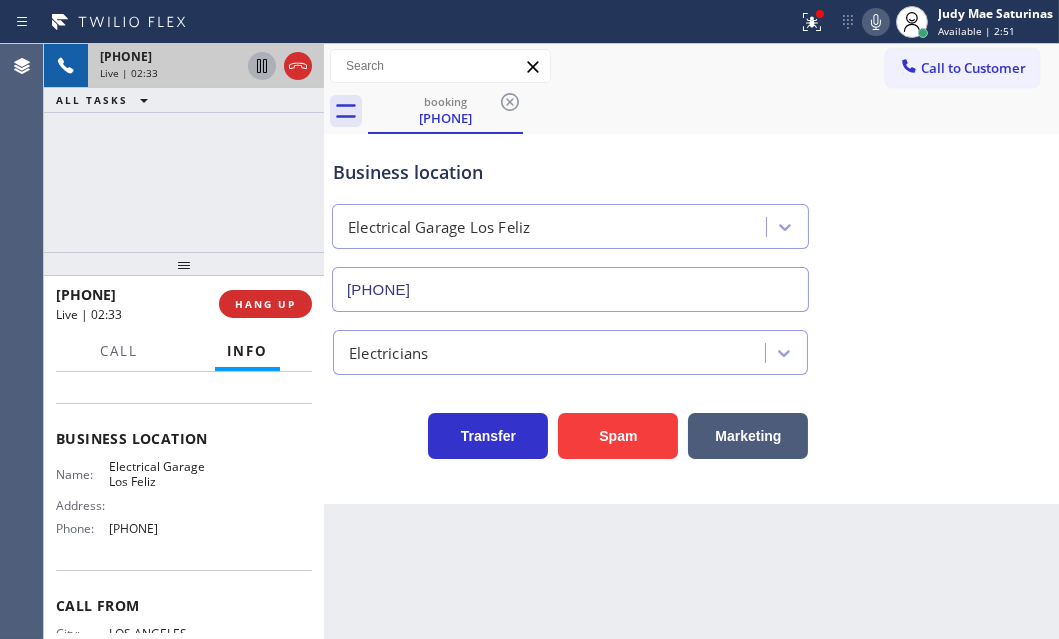click 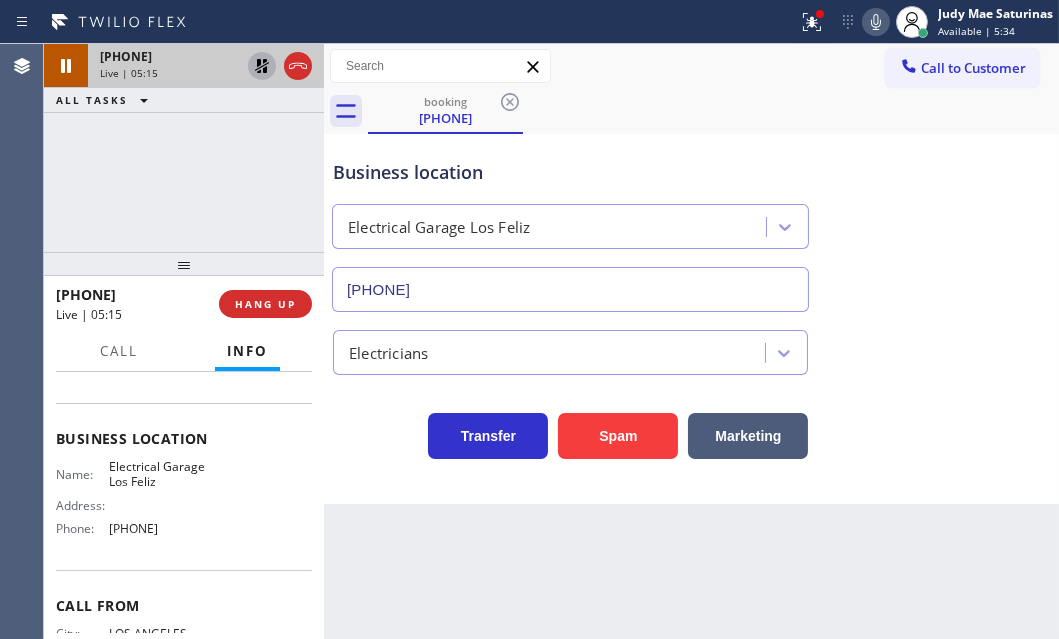 click 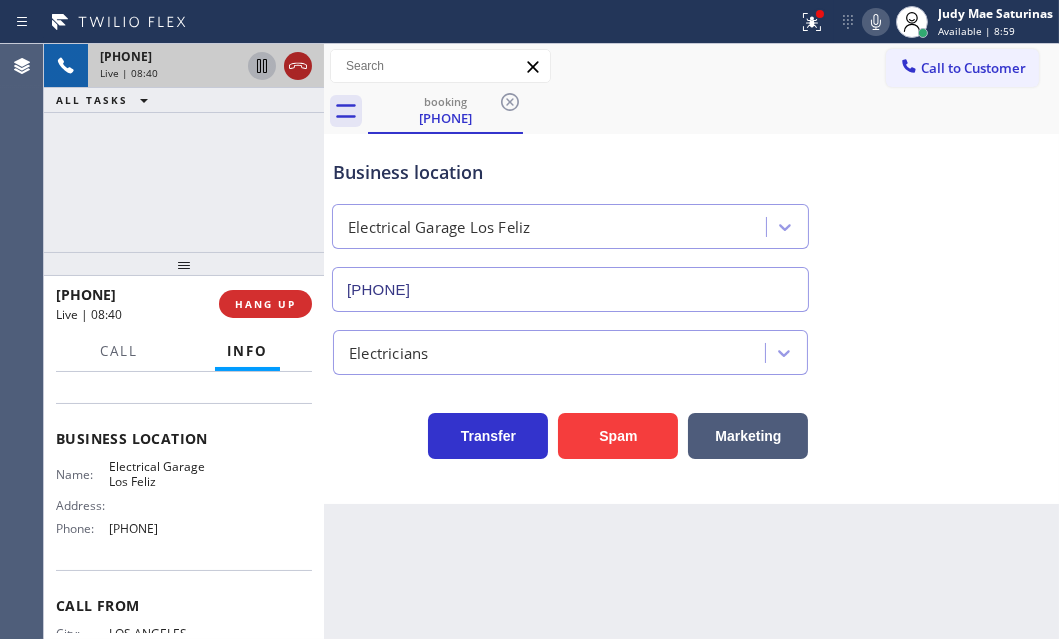 click 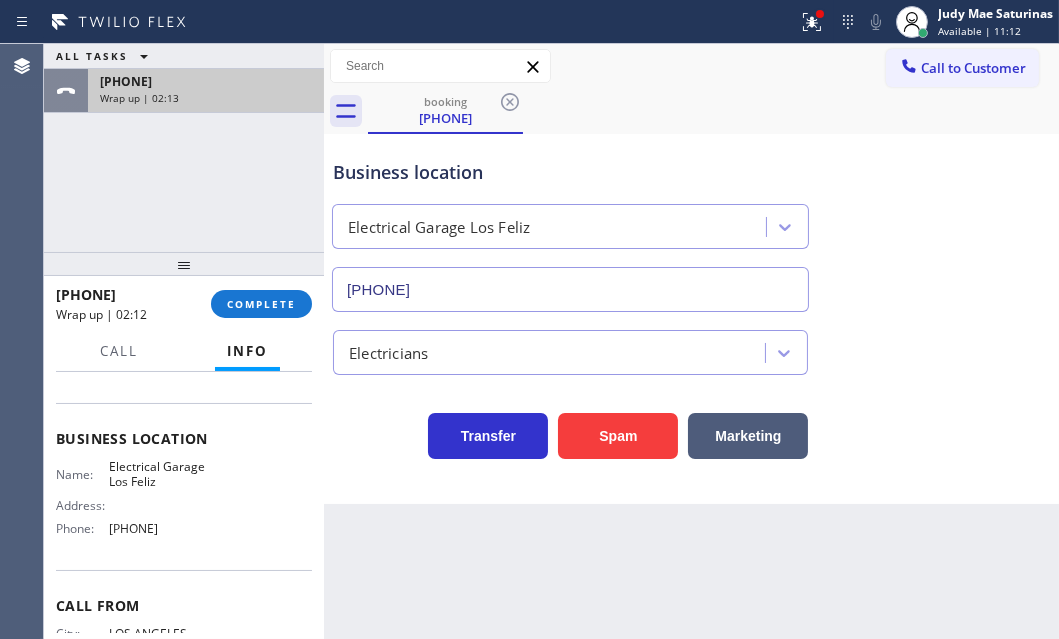 click on "Wrap up | 02:13" at bounding box center [206, 98] 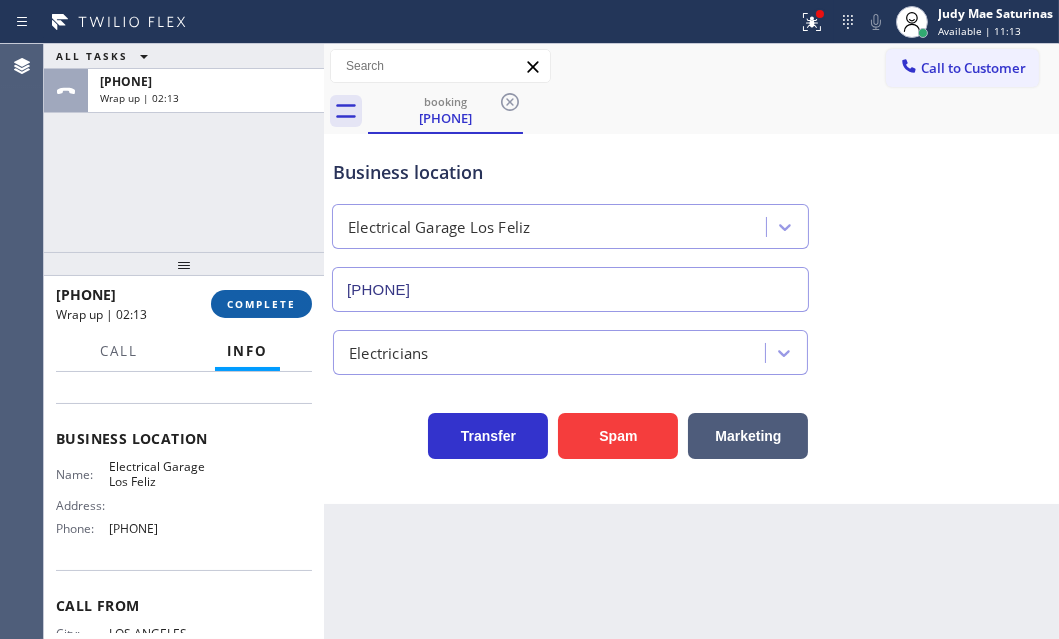 drag, startPoint x: 275, startPoint y: 300, endPoint x: 295, endPoint y: 314, distance: 24.41311 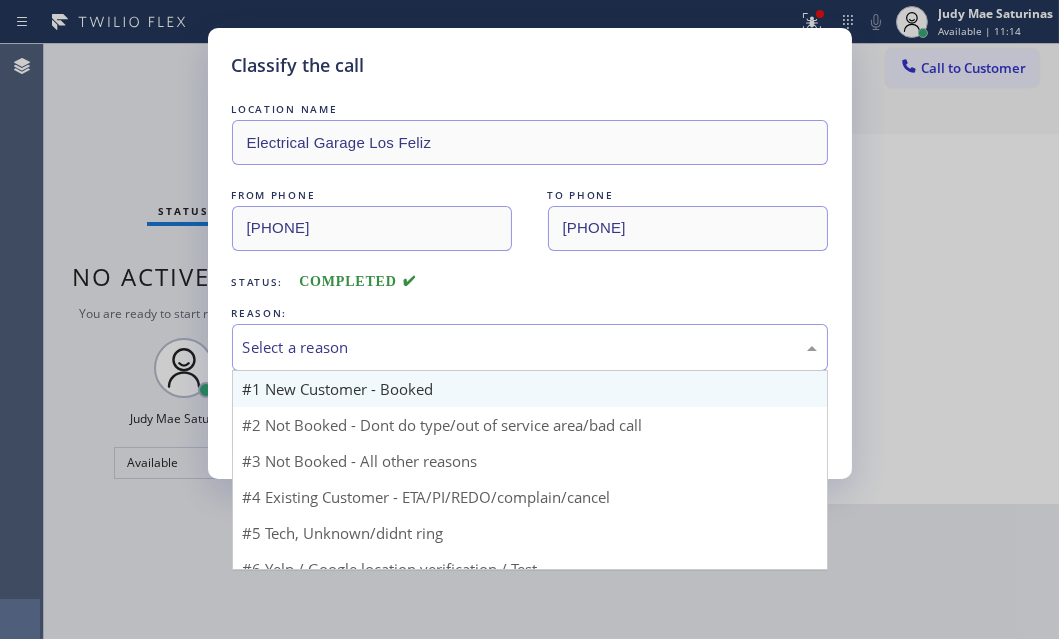 drag, startPoint x: 469, startPoint y: 357, endPoint x: 411, endPoint y: 396, distance: 69.89278 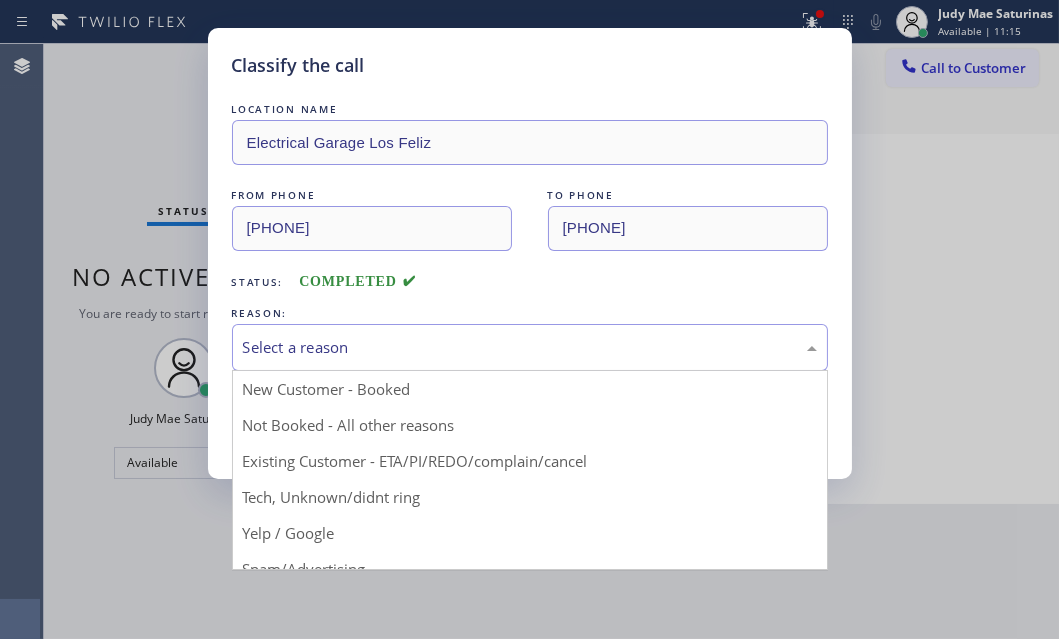 drag, startPoint x: 353, startPoint y: 396, endPoint x: 340, endPoint y: 407, distance: 17.029387 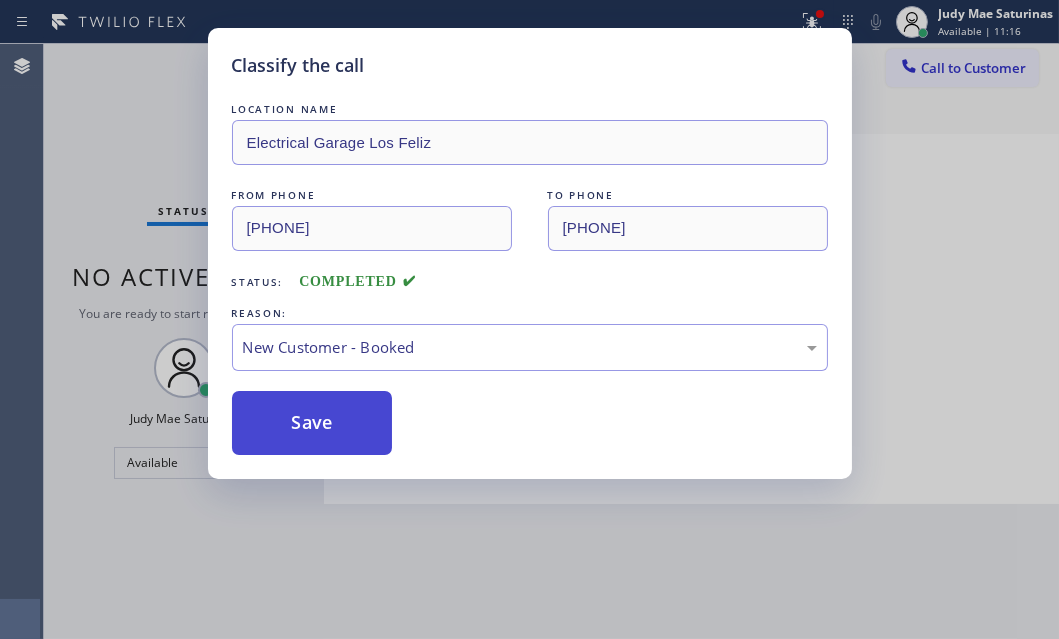 click on "Save" at bounding box center (312, 423) 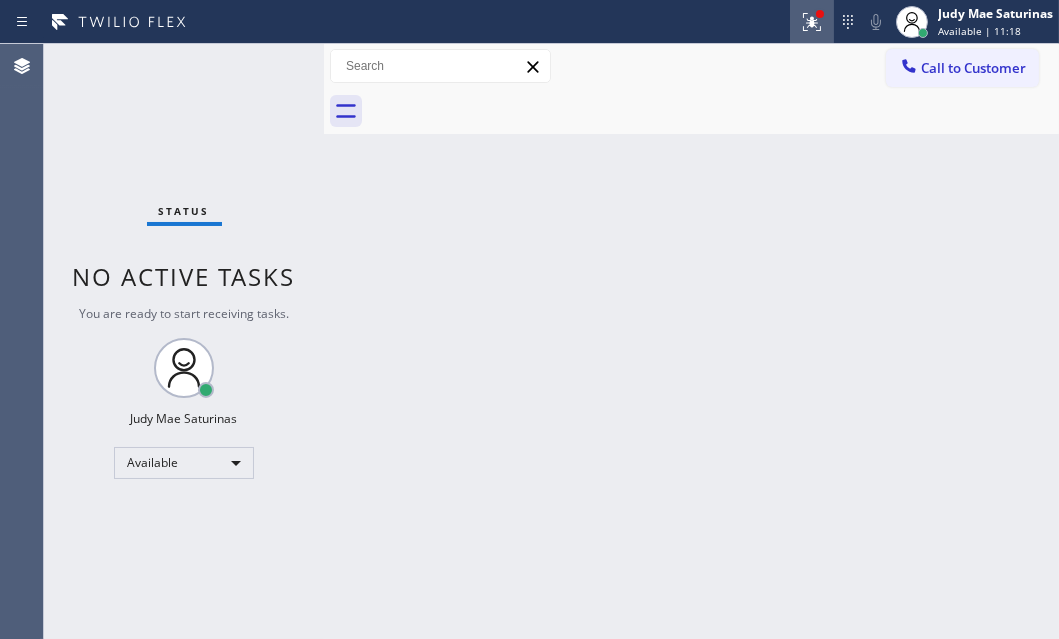 click 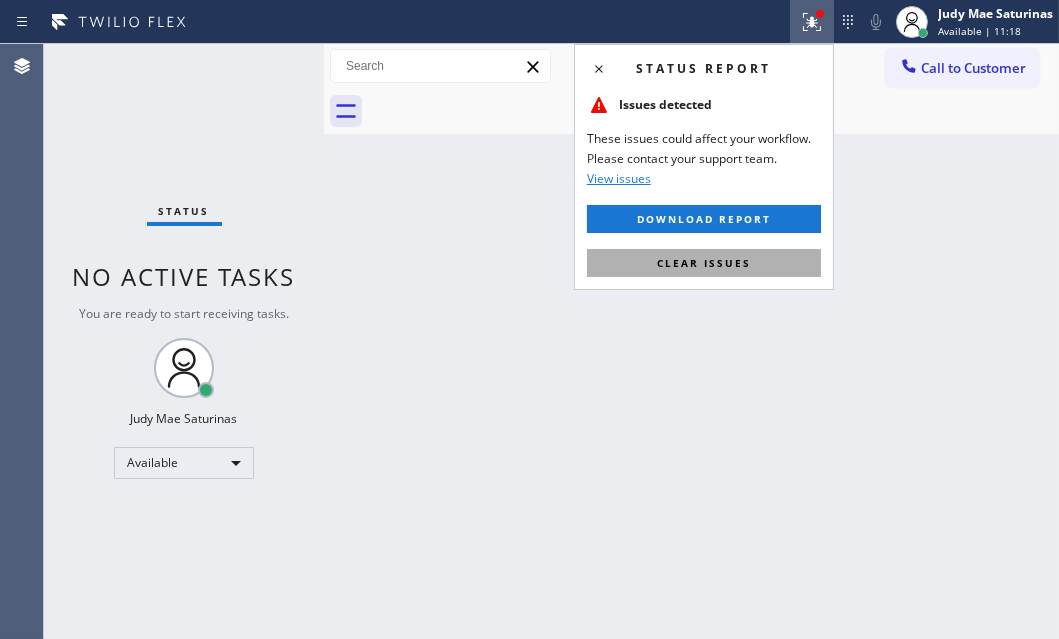 click on "Clear issues" at bounding box center [704, 263] 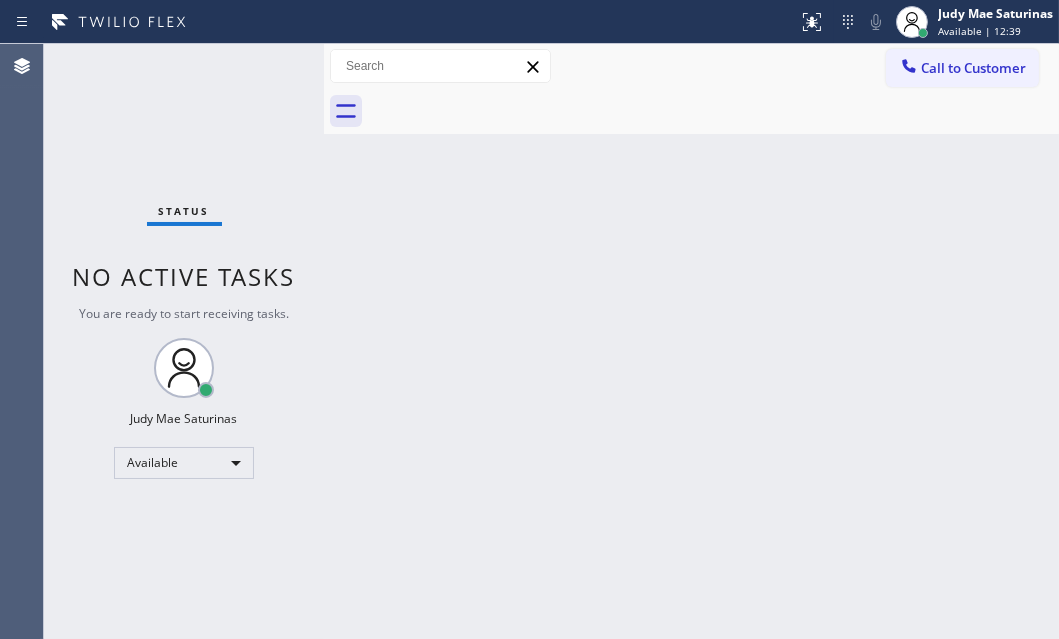 click on "Status   No active tasks     You are ready to start receiving tasks.   Judy Mae Saturinas Available" at bounding box center (184, 341) 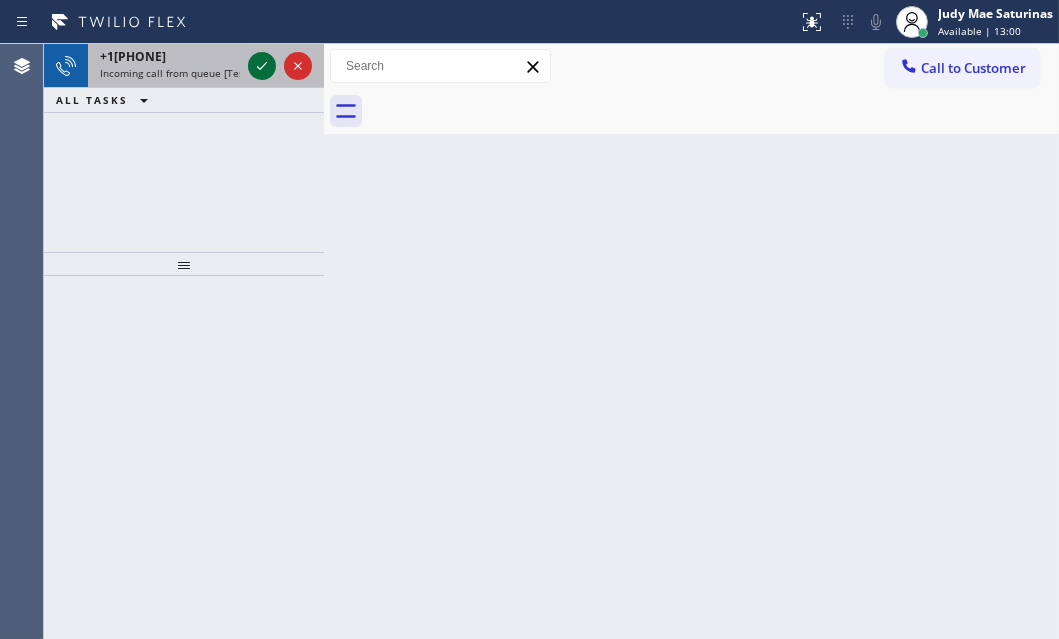 click 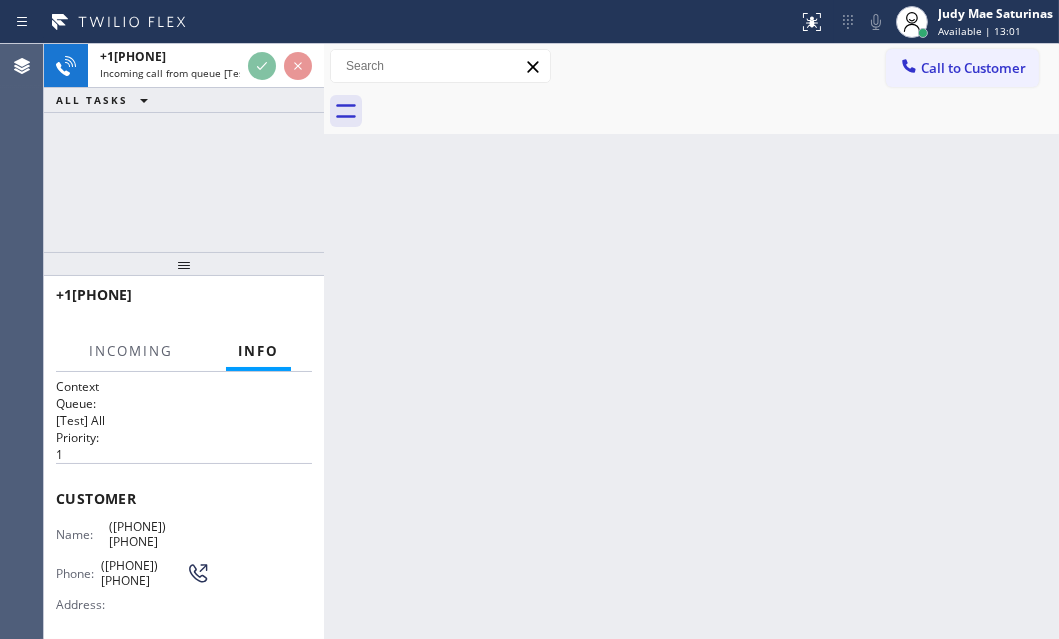 scroll, scrollTop: 181, scrollLeft: 0, axis: vertical 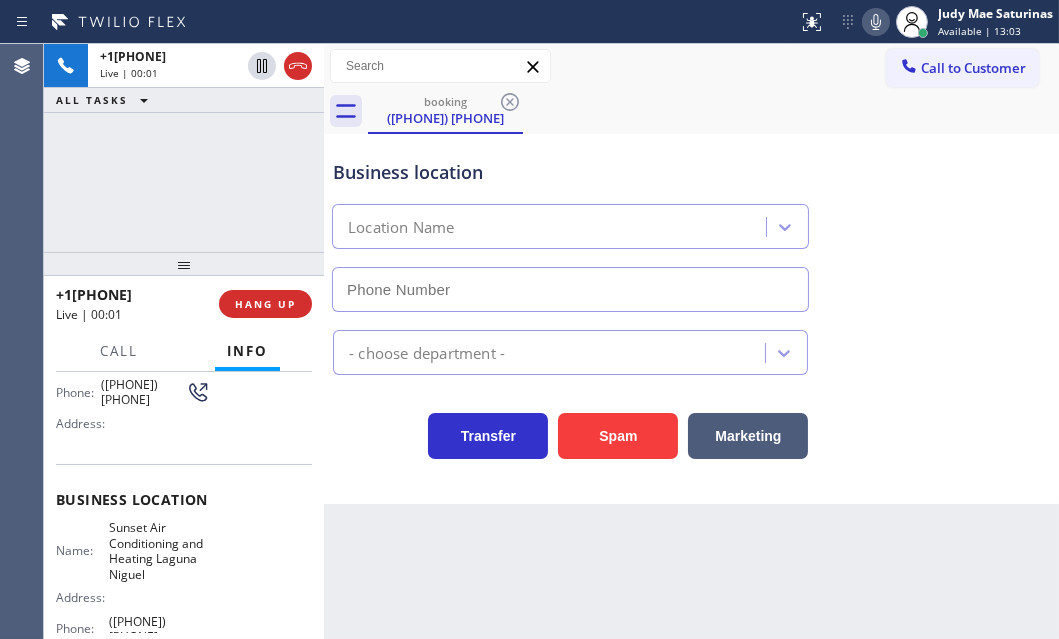 type on "([PHONE]) [PHONE]" 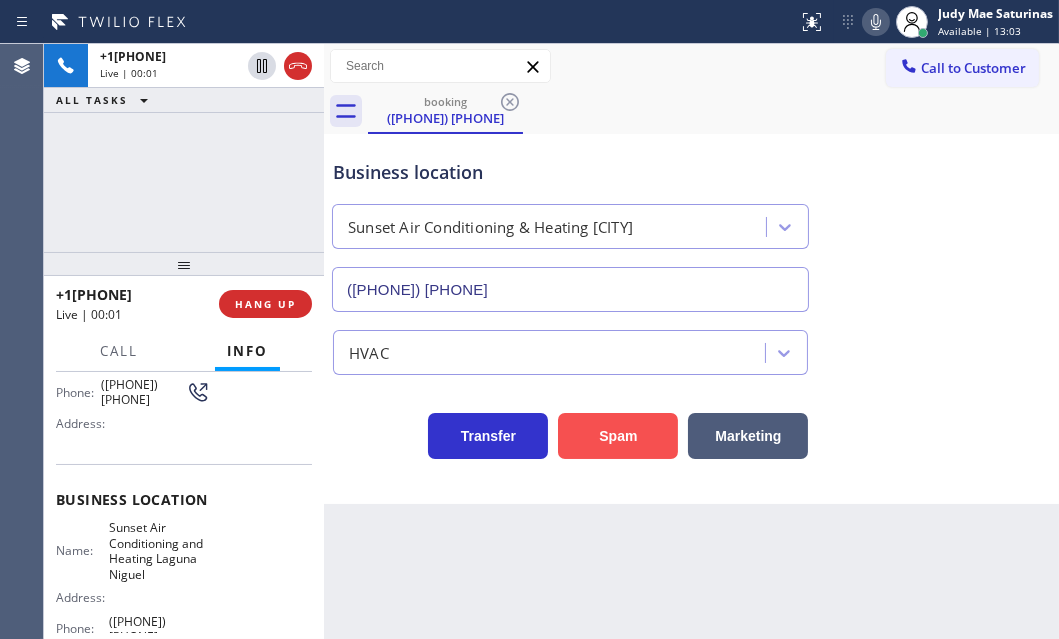 click on "Spam" at bounding box center [618, 436] 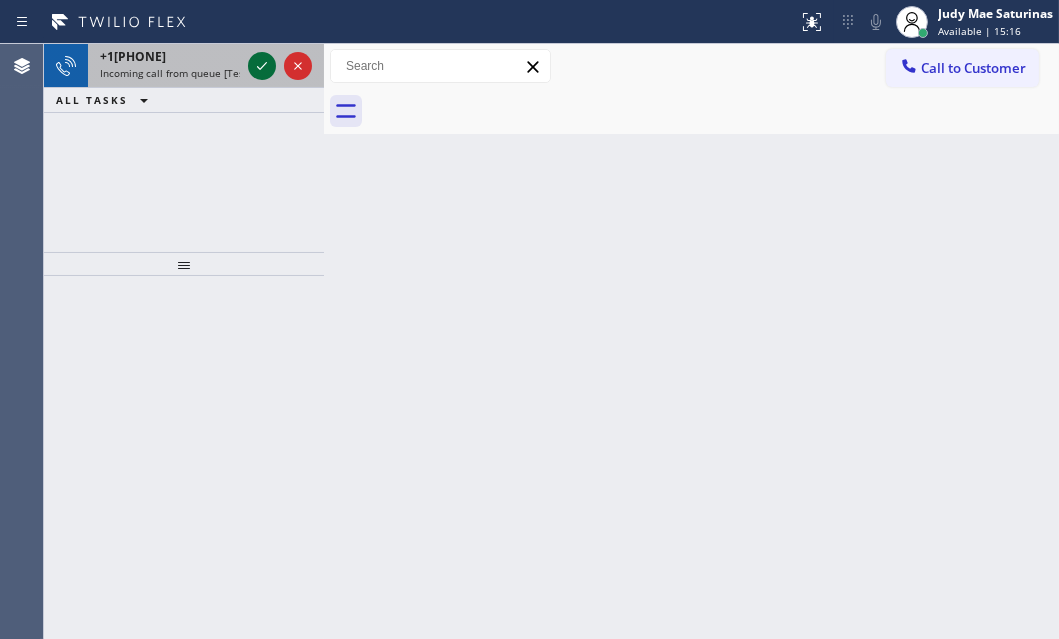 click 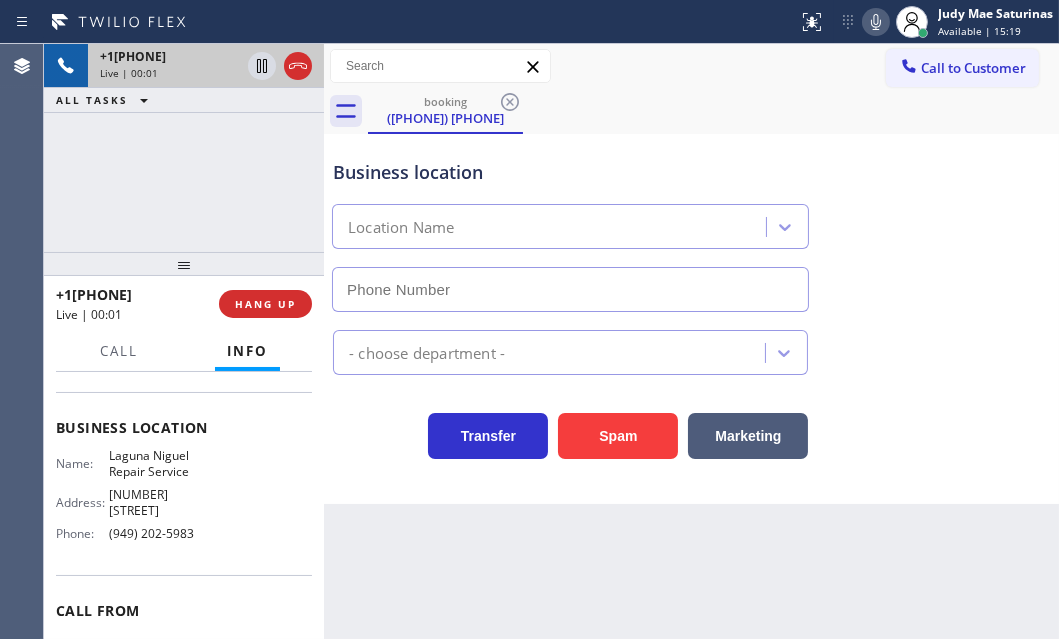 scroll, scrollTop: 272, scrollLeft: 0, axis: vertical 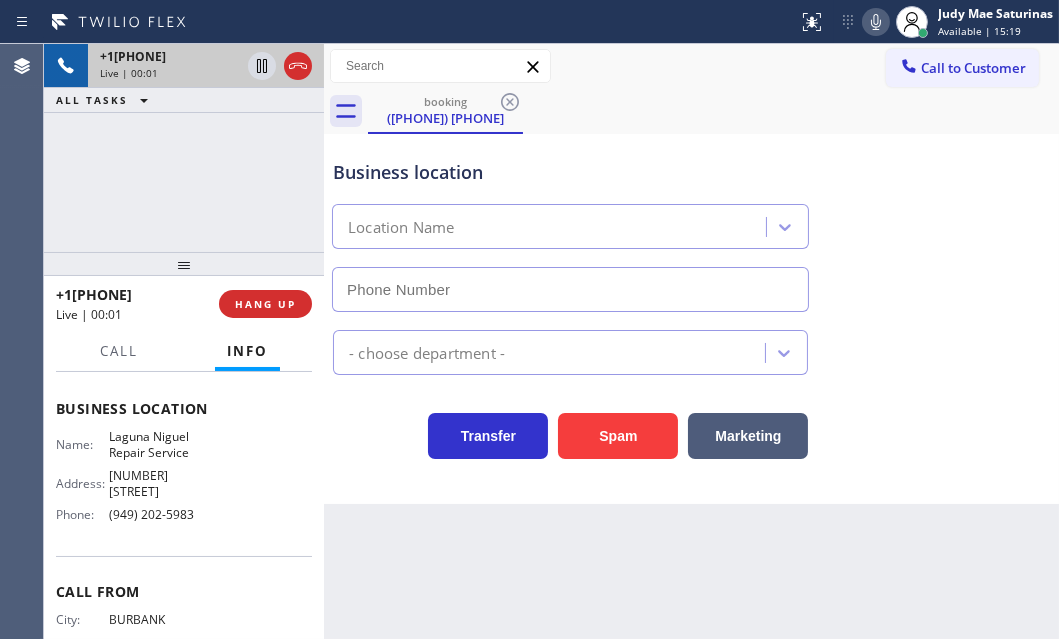 type on "(949) 202-5983" 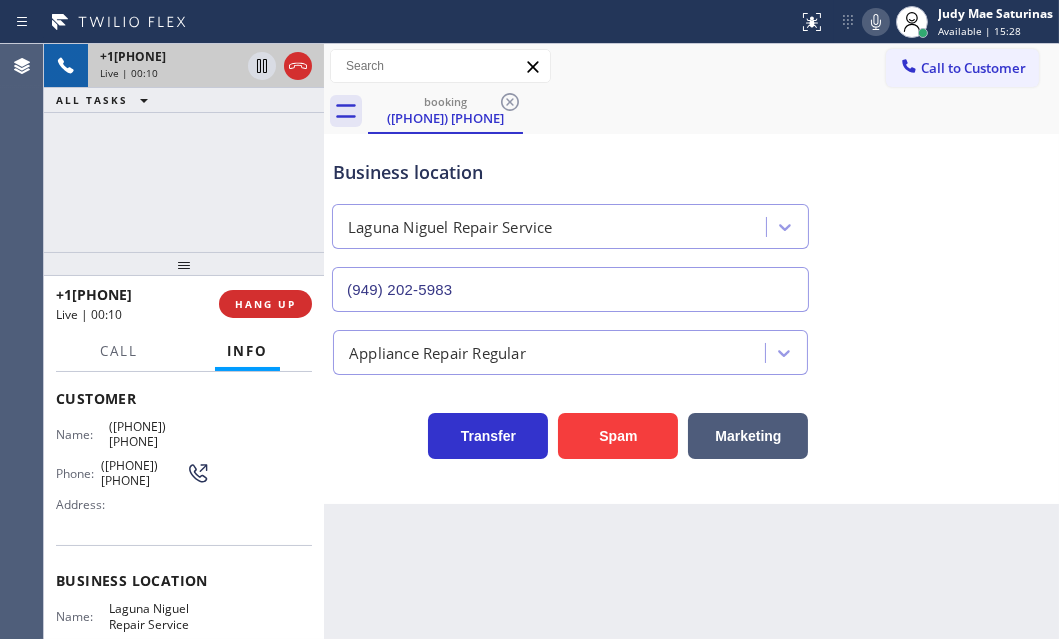 scroll, scrollTop: 90, scrollLeft: 0, axis: vertical 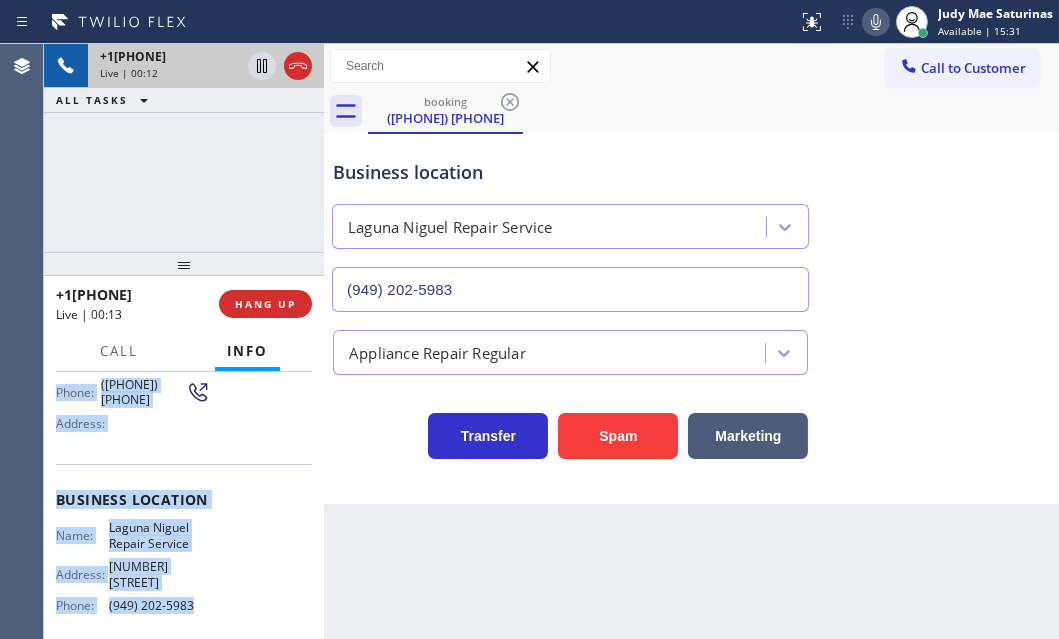 drag, startPoint x: 54, startPoint y: 397, endPoint x: 197, endPoint y: 579, distance: 231.45842 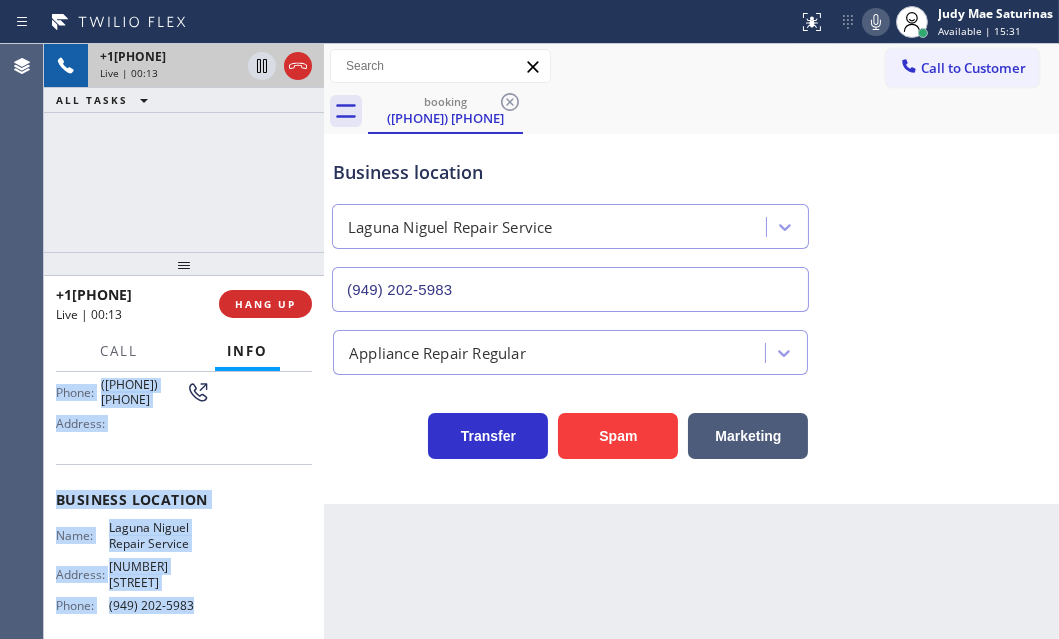 copy on "Customer Name: [PHONE] Phone: [PHONE] Address: Business location Name: Laguna Niguel Repair Service Address: [NUMBER] [STREET]  Phone: [PHONE]" 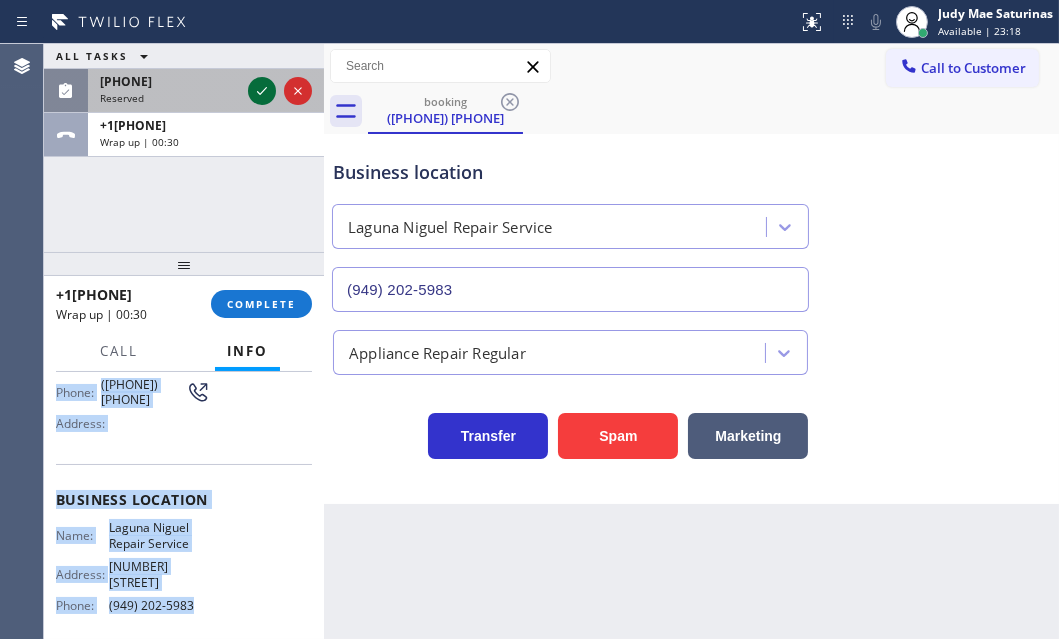 click 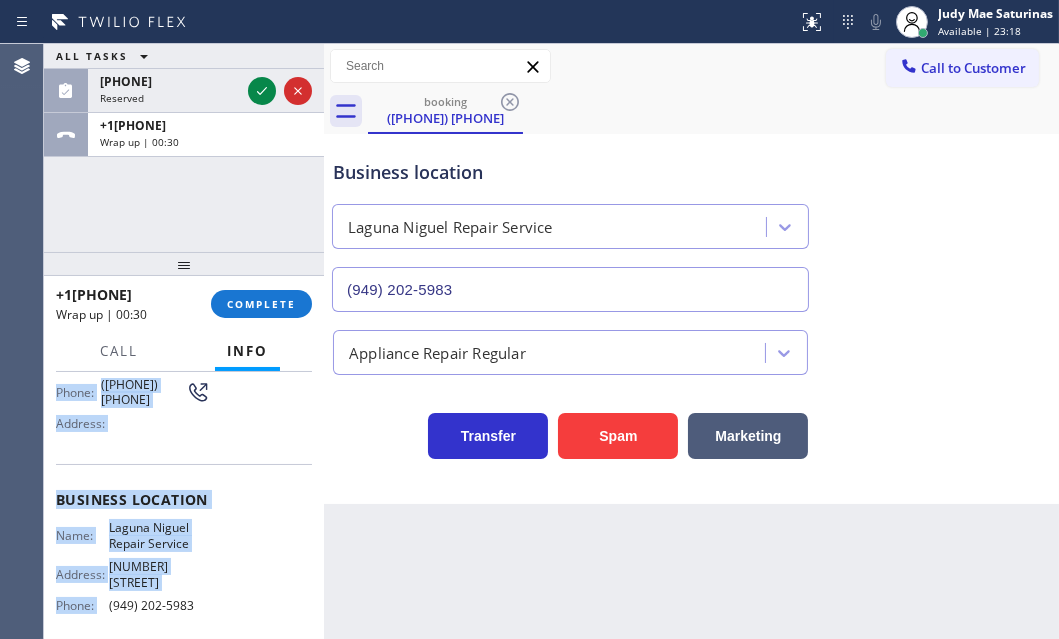 scroll, scrollTop: 214, scrollLeft: 0, axis: vertical 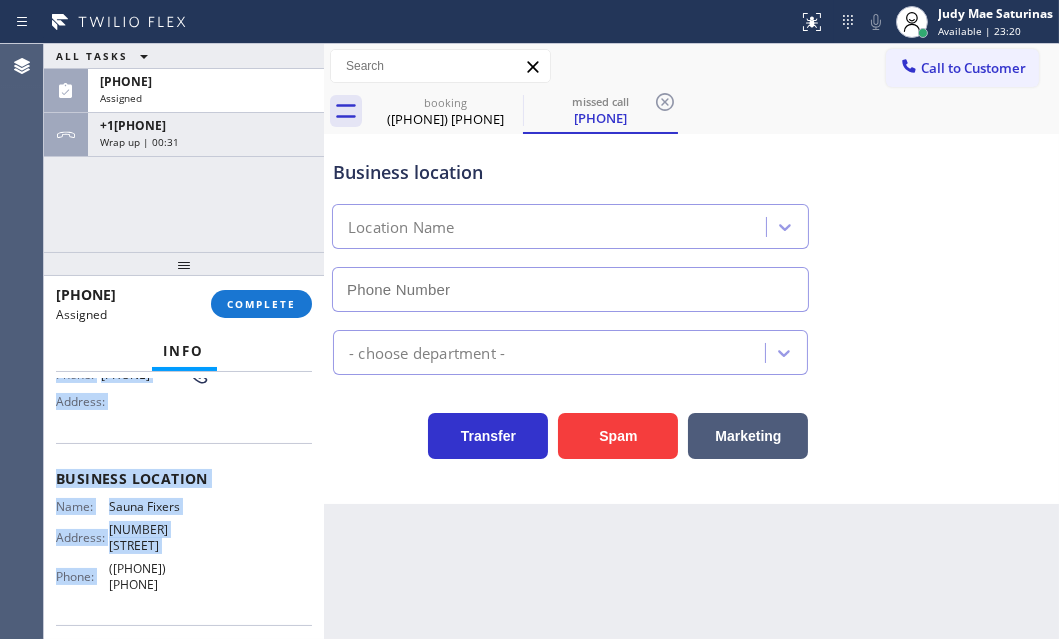 type on "([PHONE]) [PHONE]" 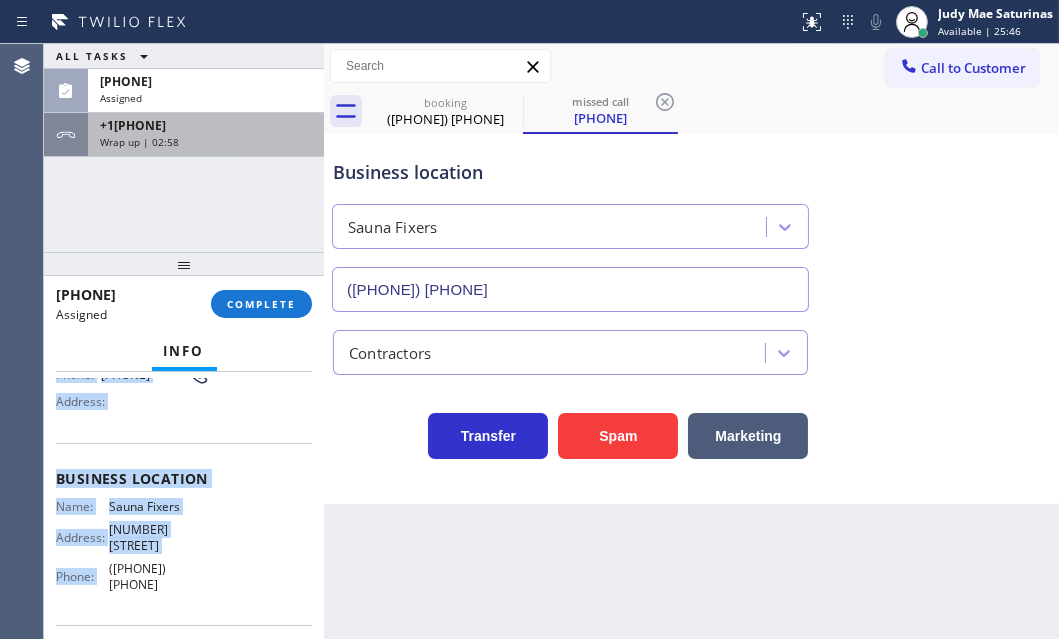 click on "Wrap up | 02:58" at bounding box center (206, 142) 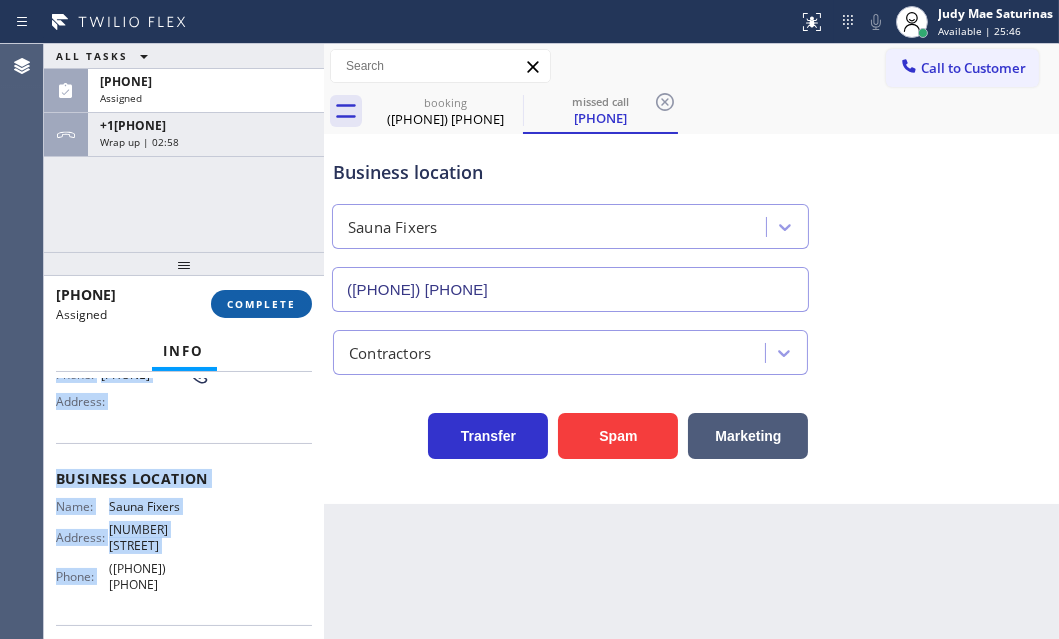 scroll, scrollTop: 181, scrollLeft: 0, axis: vertical 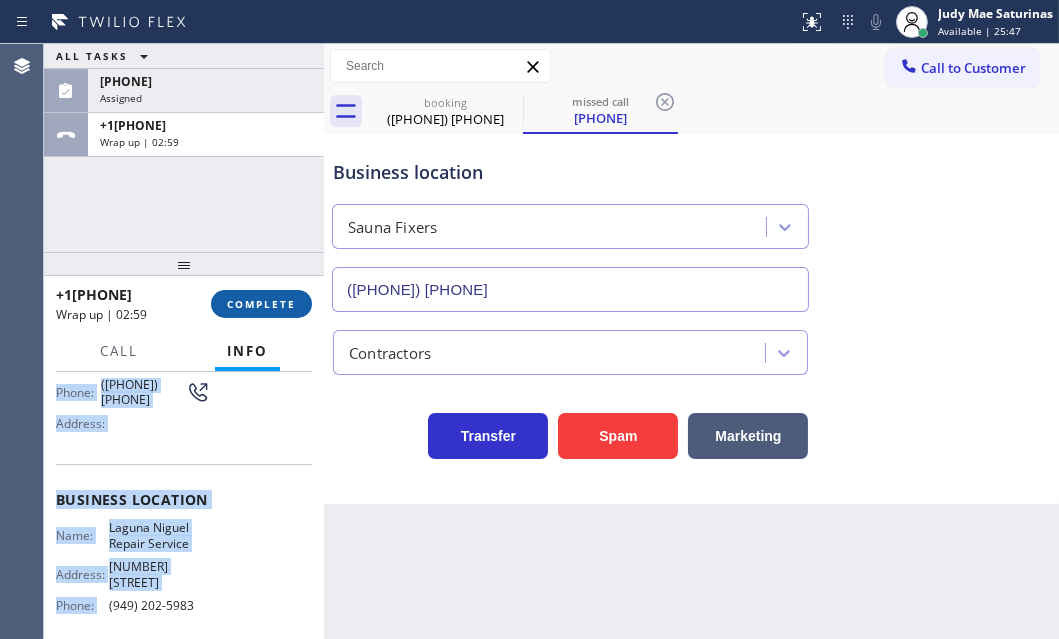 click on "COMPLETE" at bounding box center [261, 304] 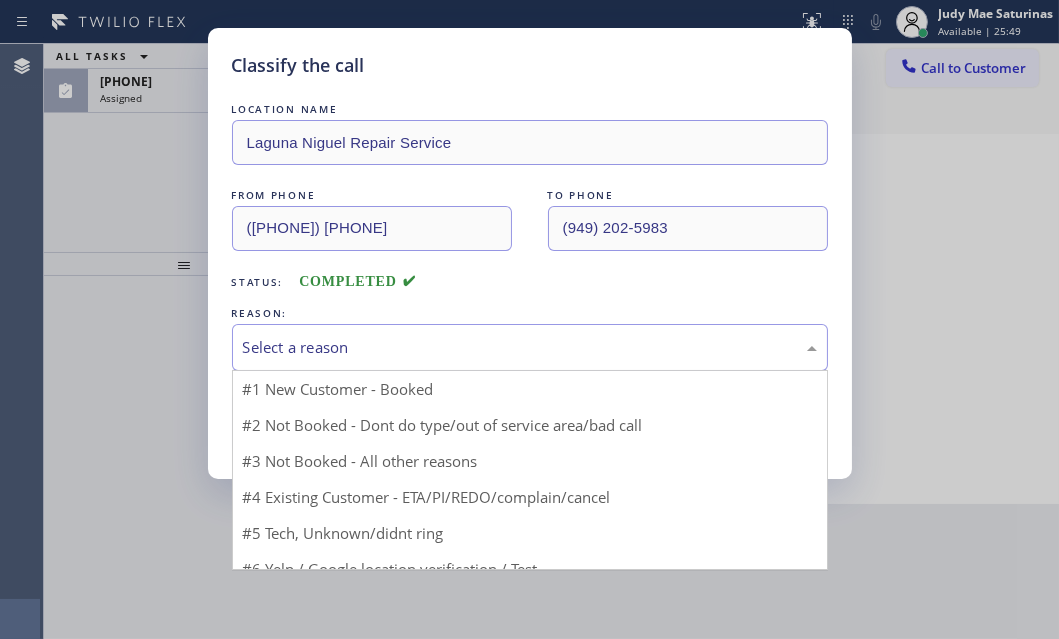 click on "Select a reason" at bounding box center [530, 347] 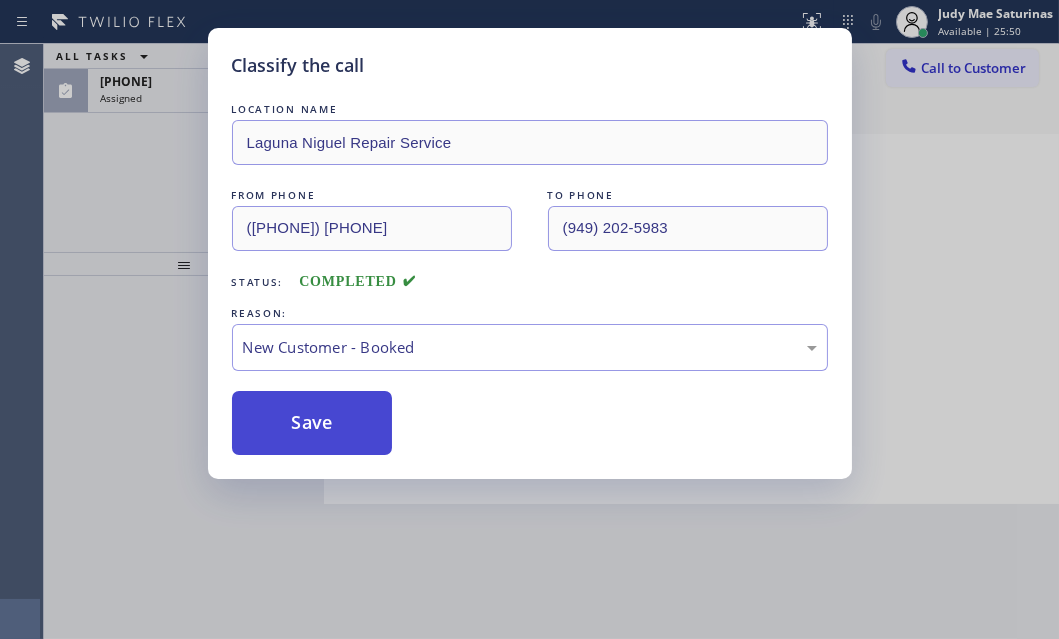 click on "Save" at bounding box center (312, 423) 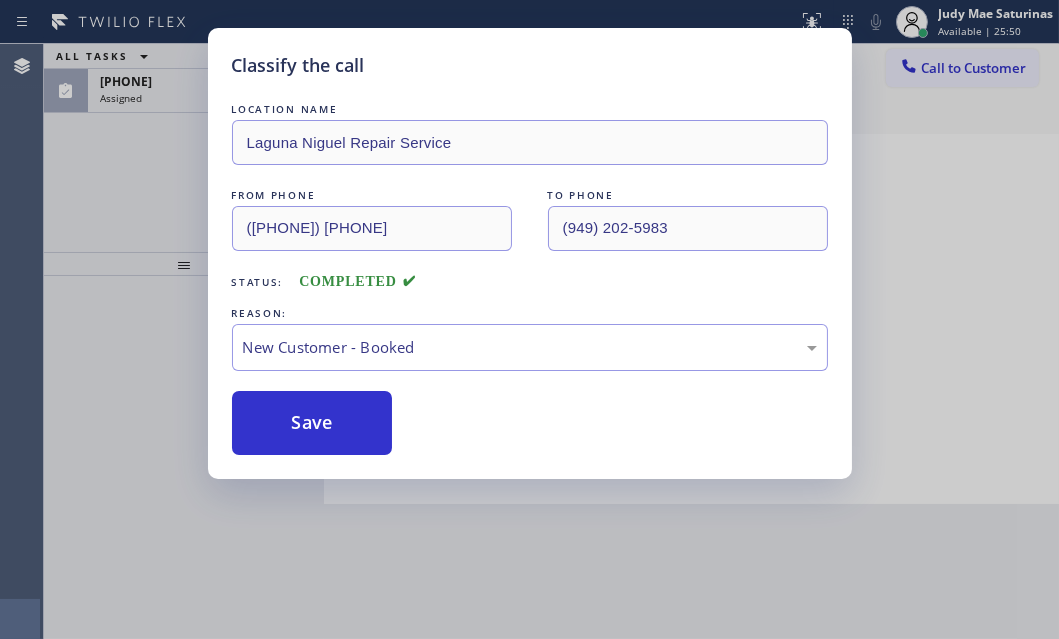 click on "Classify the call LOCATION NAME [COMPANY] FROM PHONE ([PHONE]) [PHONE] TO PHONE ([PHONE]) [PHONE] Status: COMPLETED REASON: New Customer - Booked Save" at bounding box center [529, 319] 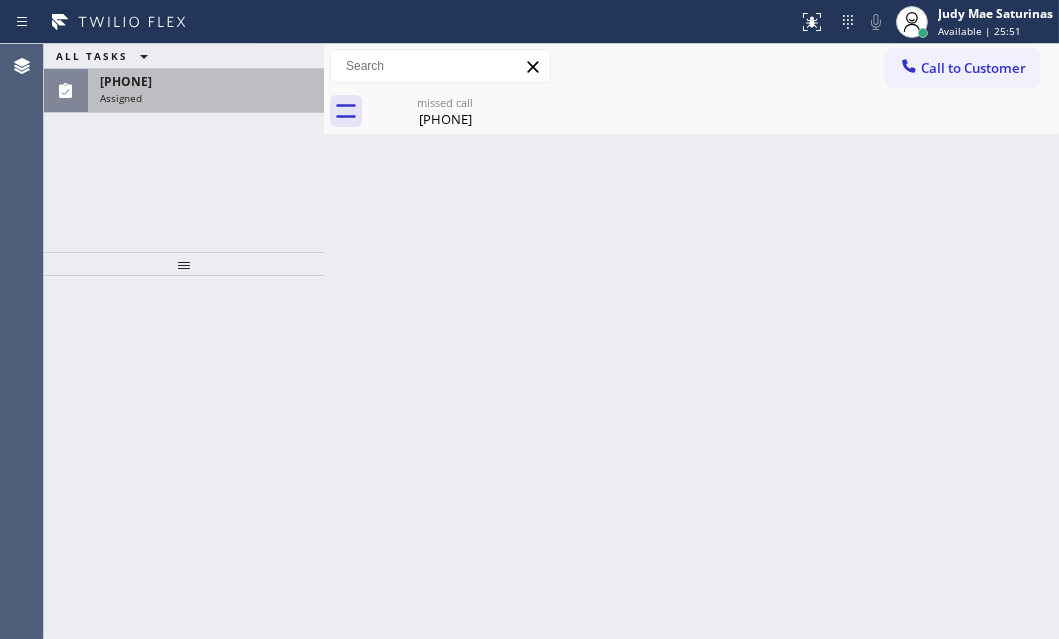 click on "[PHONE]" at bounding box center (206, 81) 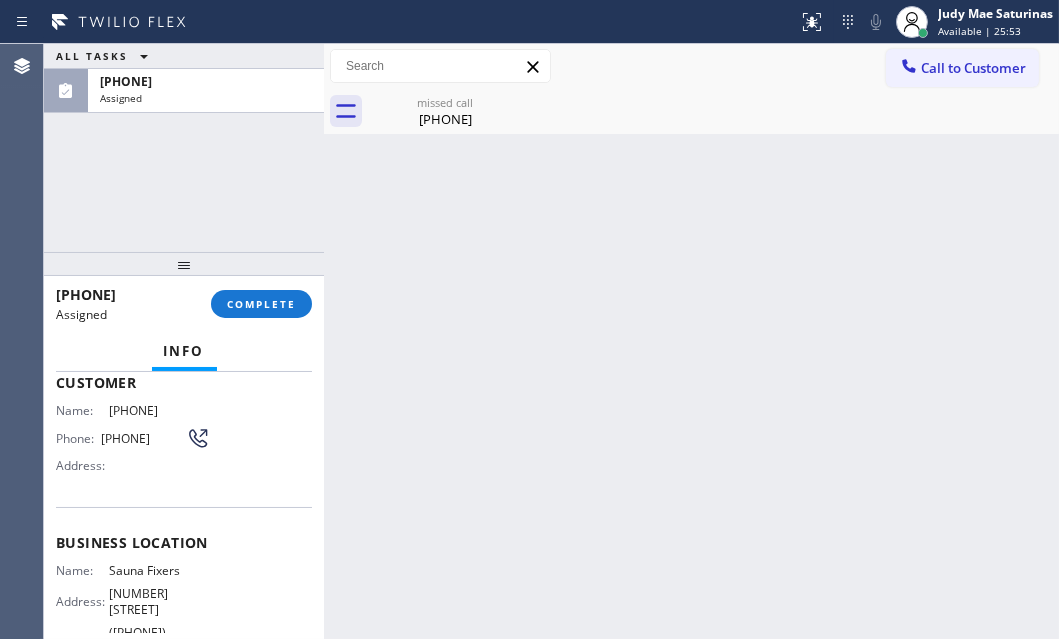 scroll, scrollTop: 0, scrollLeft: 0, axis: both 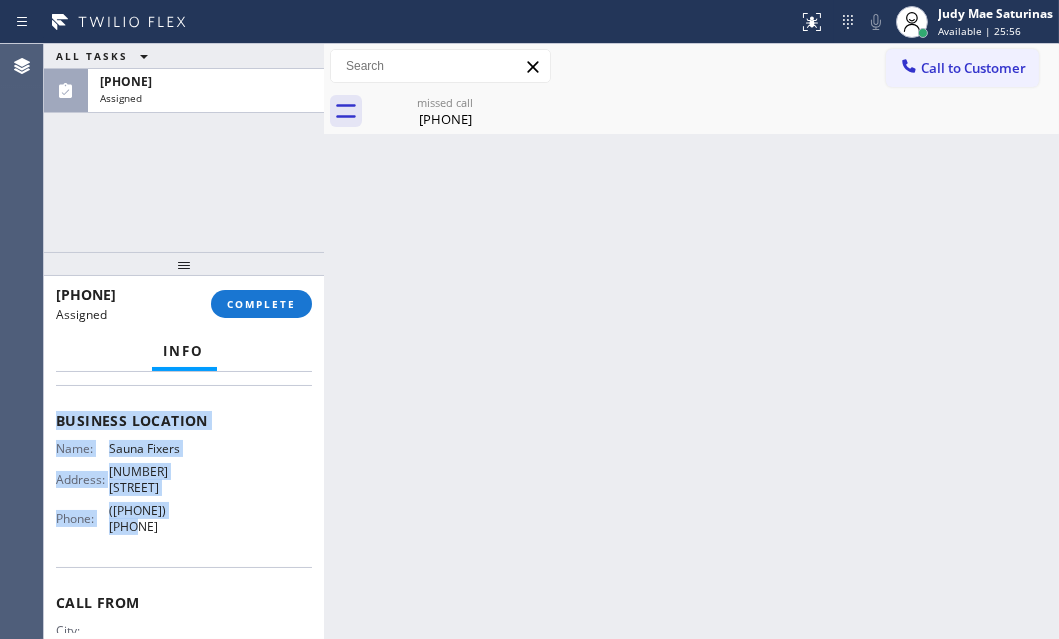 drag, startPoint x: 52, startPoint y: 522, endPoint x: 229, endPoint y: 512, distance: 177.28226 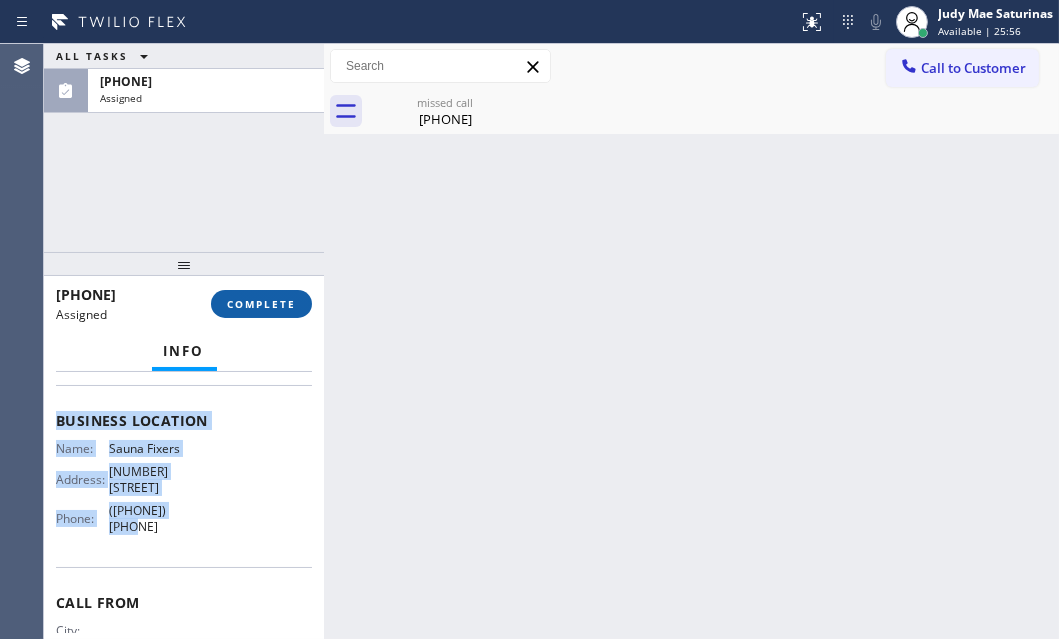 click on "COMPLETE" at bounding box center (261, 304) 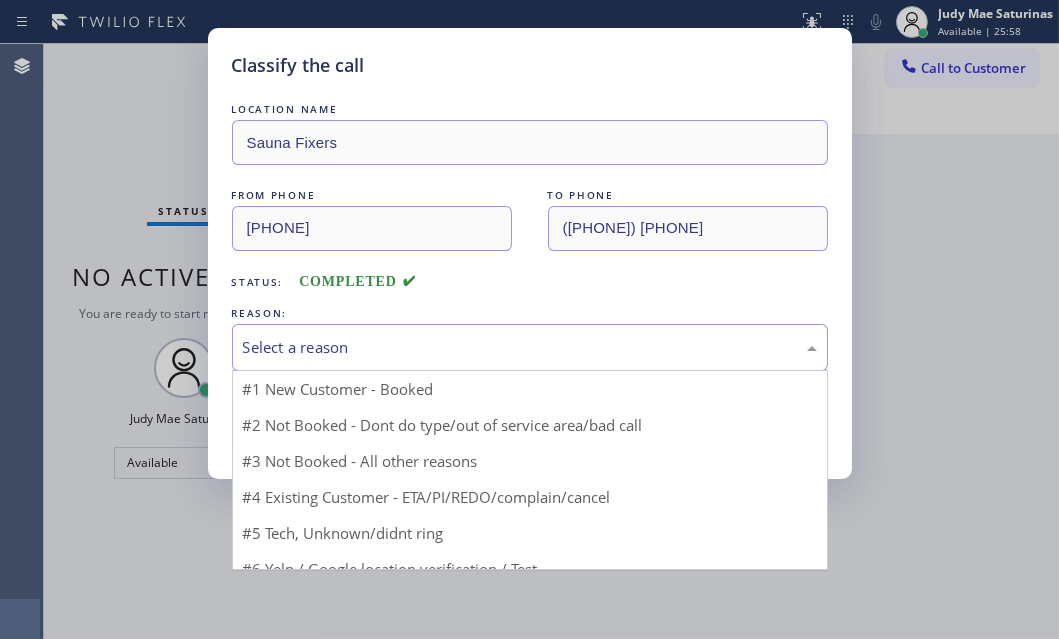 click on "Select a reason" at bounding box center (530, 347) 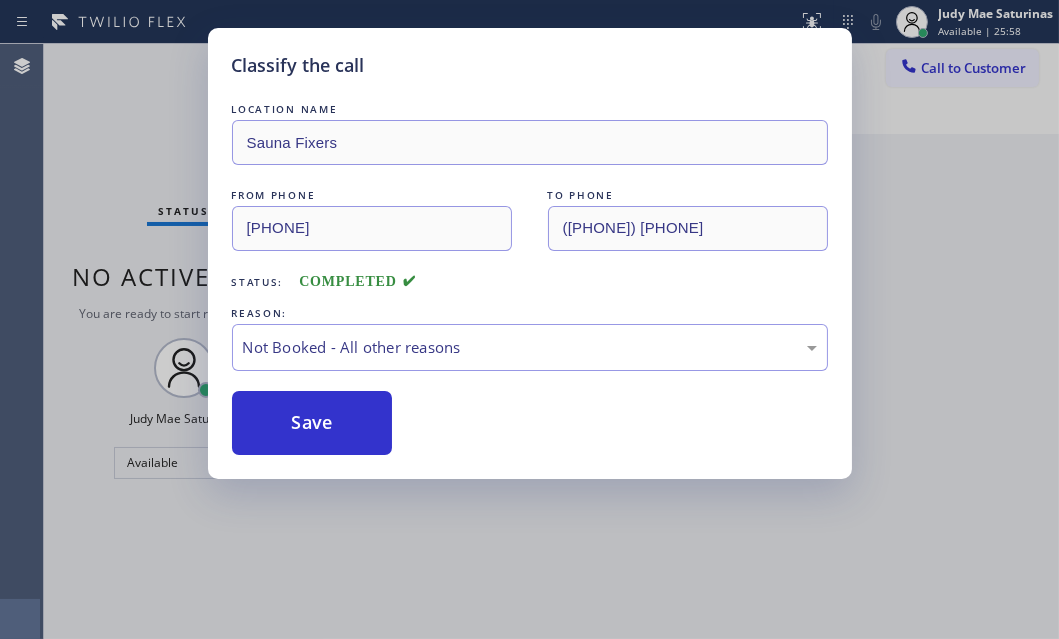 drag, startPoint x: 325, startPoint y: 425, endPoint x: 812, endPoint y: 410, distance: 487.23096 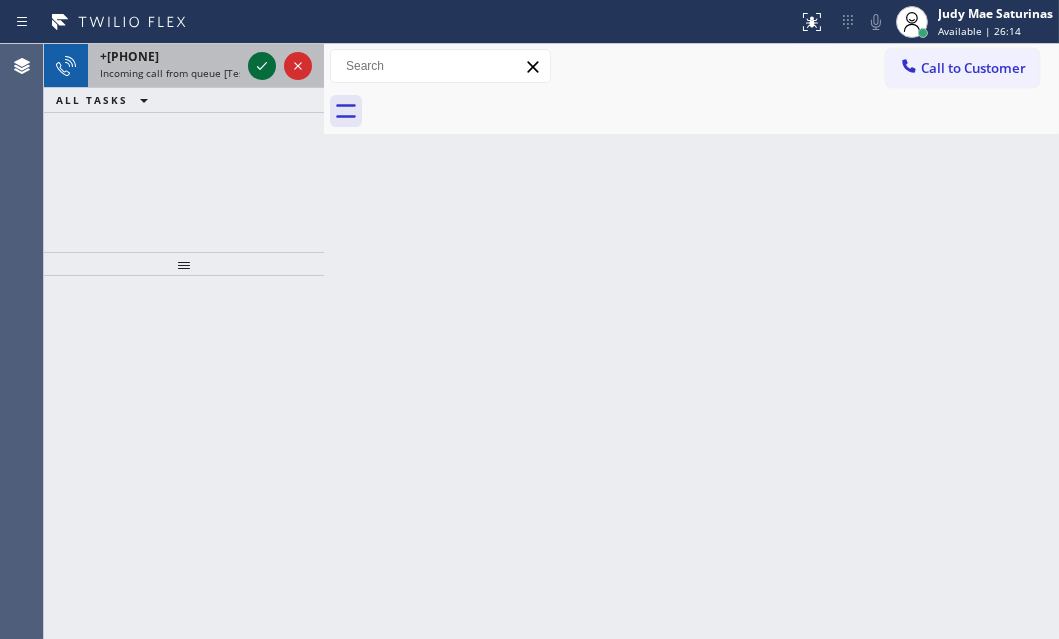 click 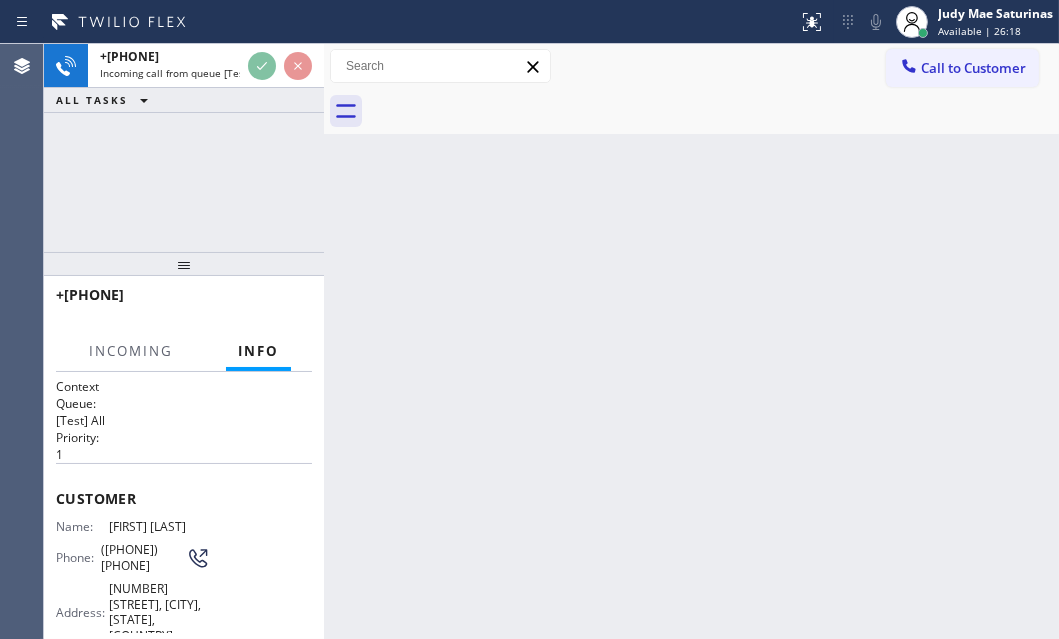 scroll, scrollTop: 0, scrollLeft: 0, axis: both 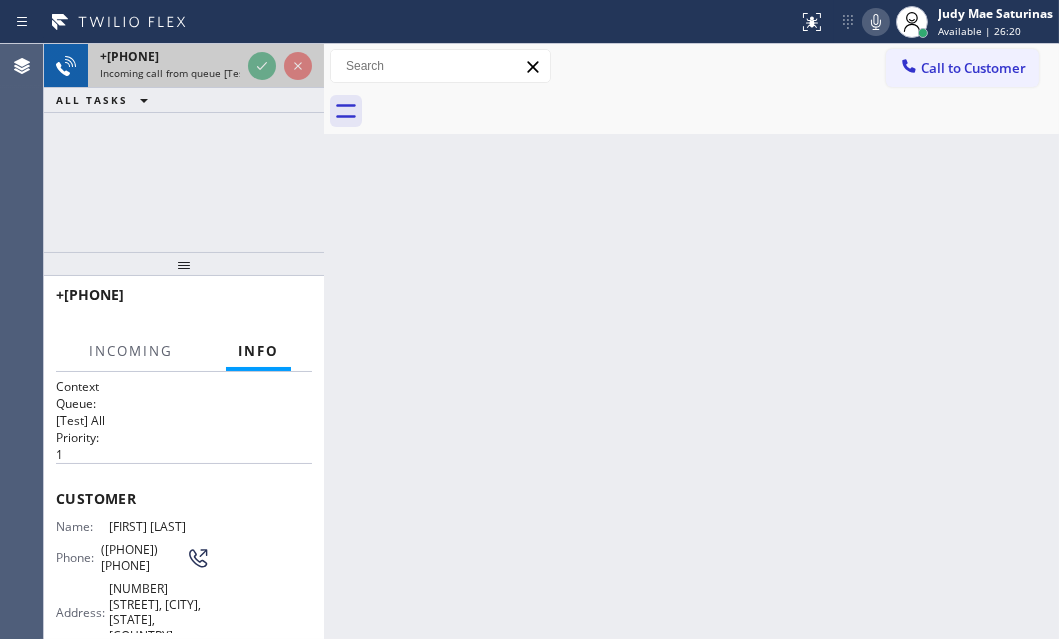 click on "+[PHONE]" at bounding box center (170, 56) 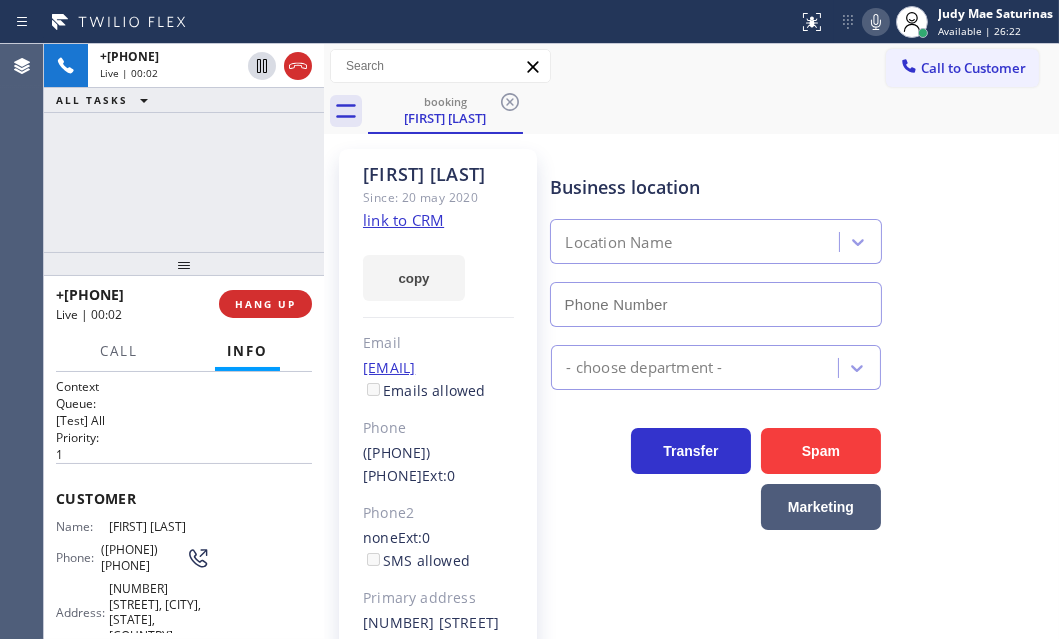type on "([PHONE]) [PHONE]" 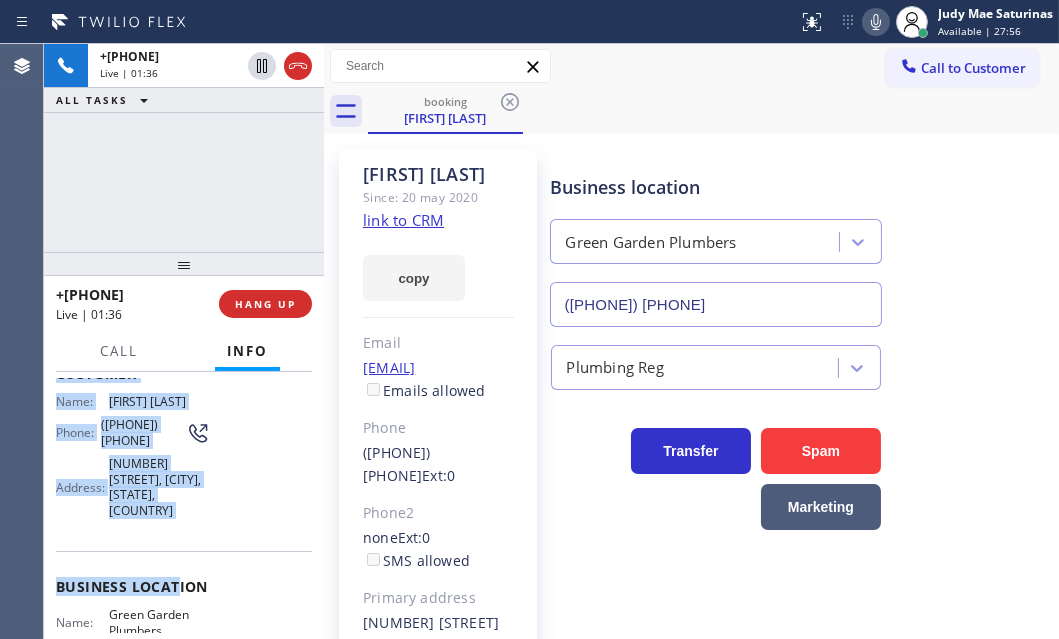 scroll, scrollTop: 181, scrollLeft: 0, axis: vertical 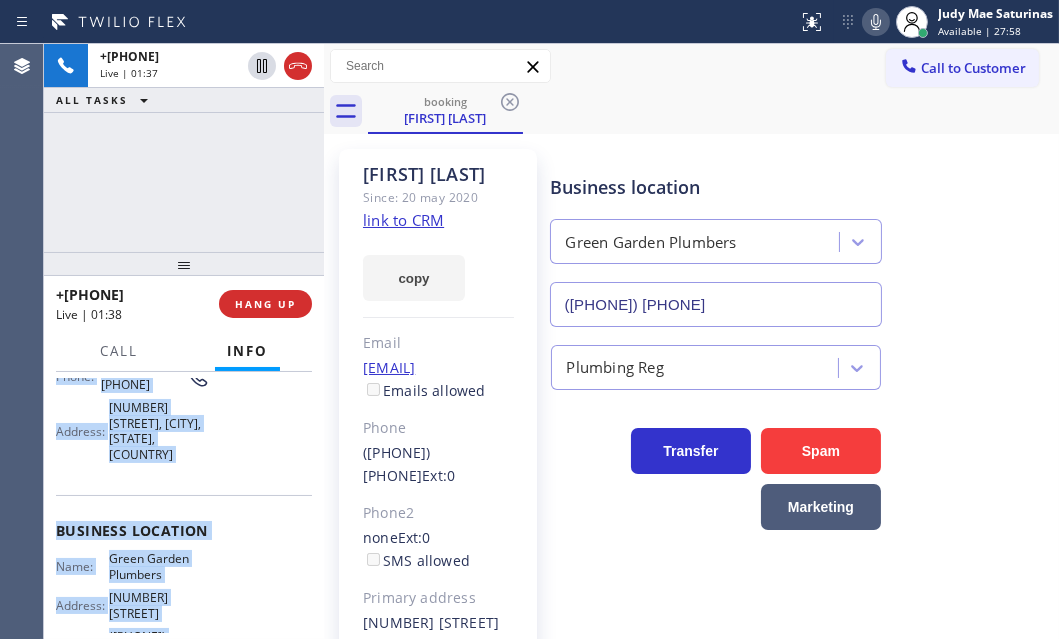 drag, startPoint x: 56, startPoint y: 489, endPoint x: 207, endPoint y: 612, distance: 194.75626 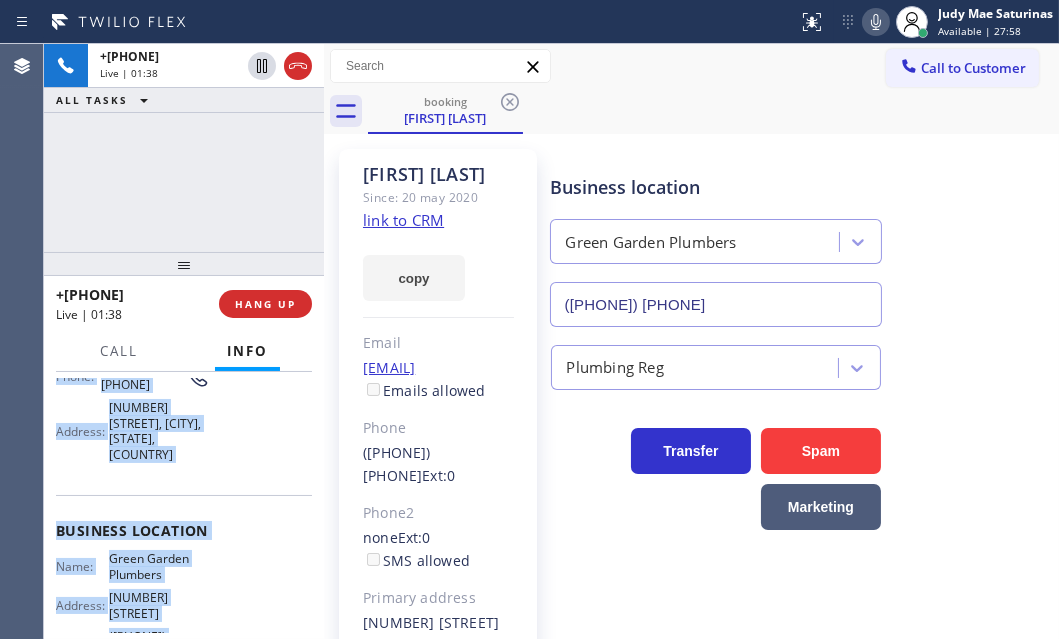 copy on "Customer Name: [FIRST] [LAST] Phone: ([PHONE]) [PHONE] Address: [NUMBER] [STREET], [CITY], [STATE] [ZIPCODE], [COUNTRY] Business location Name: Green Garden Plumbers Address: [NUMBER] [STREET]  Phone: ([PHONE]) [PHONE]" 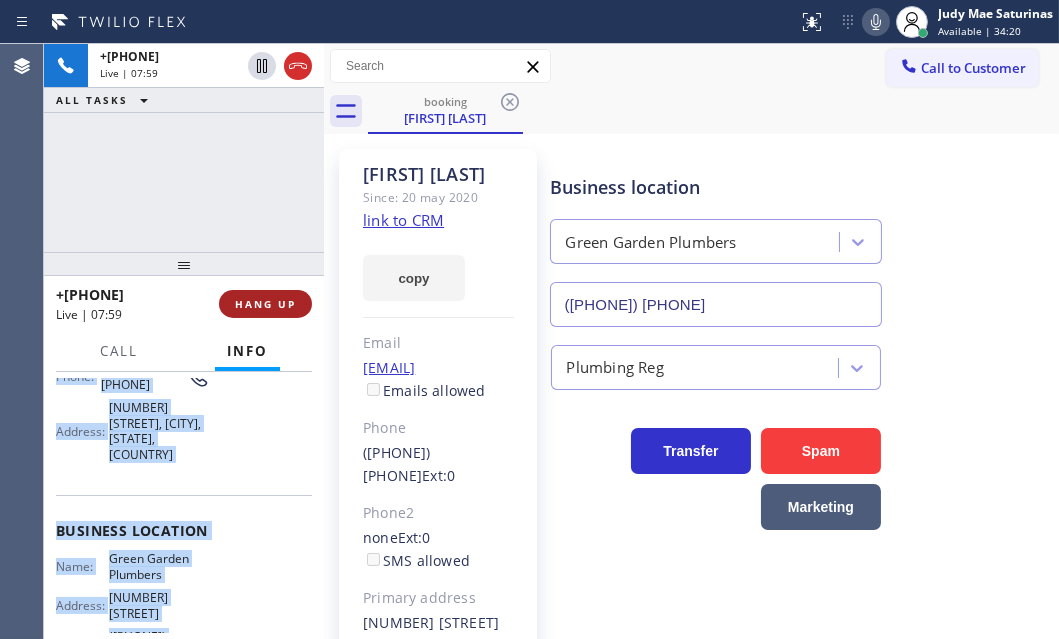 click on "HANG UP" at bounding box center [265, 304] 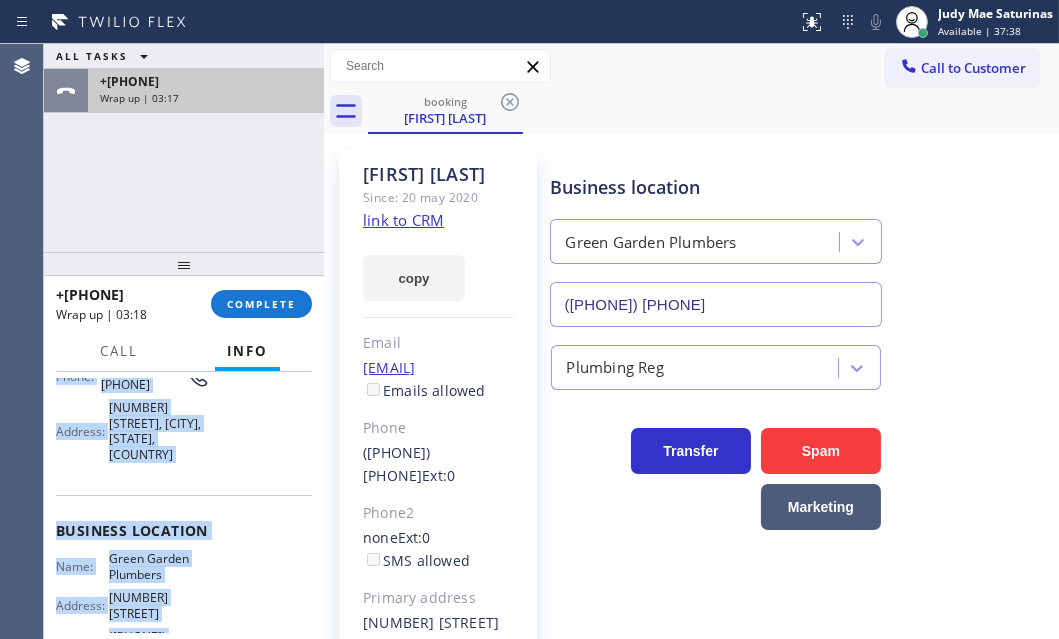 click on "+[PHONE] Wrap up | 03:17" at bounding box center [202, 91] 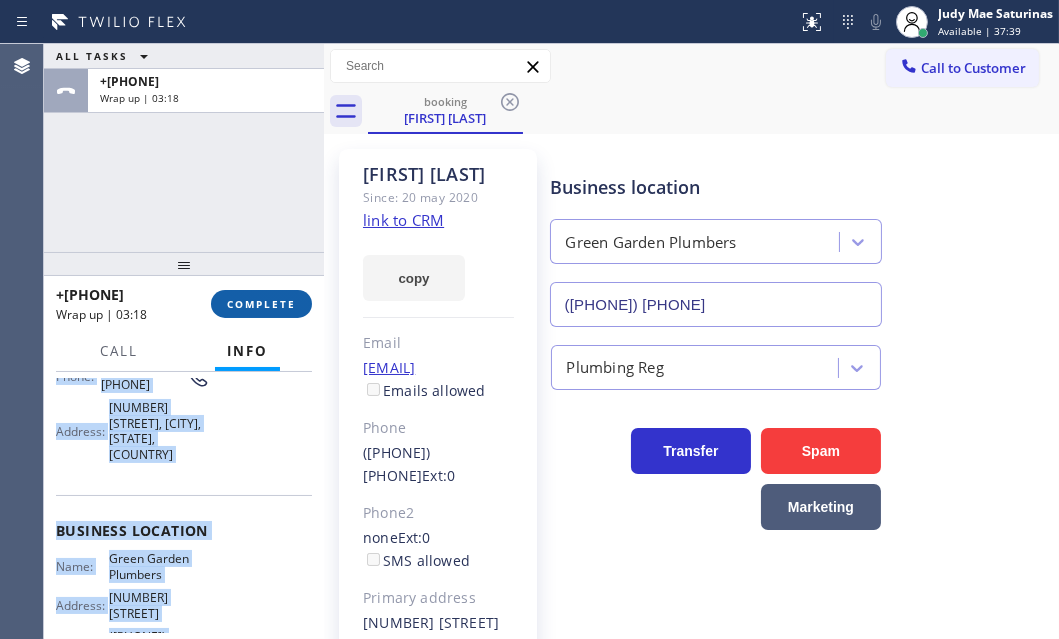 click on "COMPLETE" at bounding box center [261, 304] 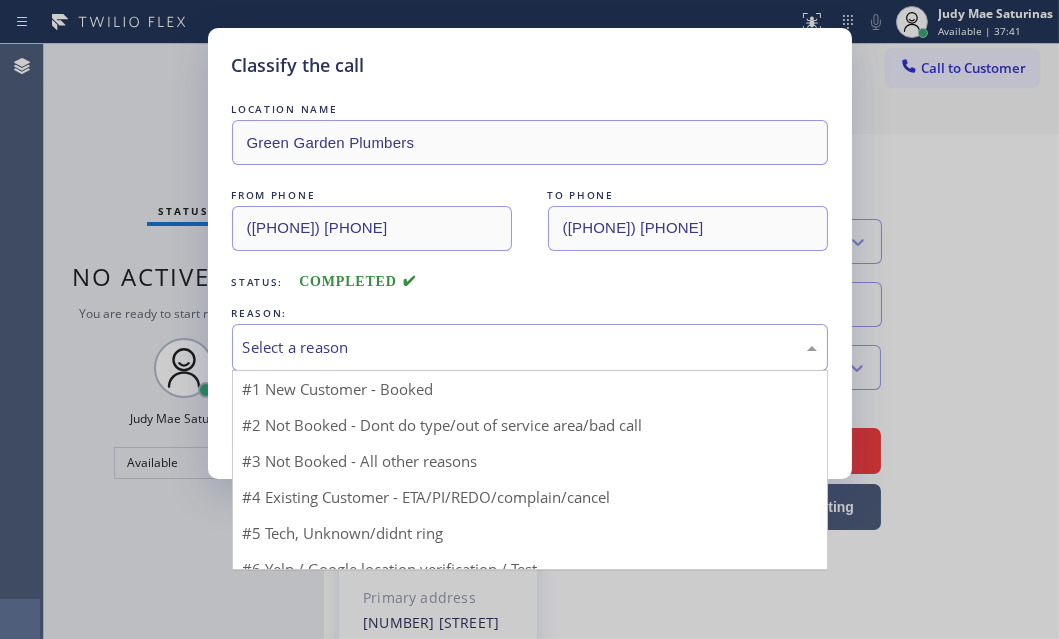 click on "Select a reason" at bounding box center (530, 347) 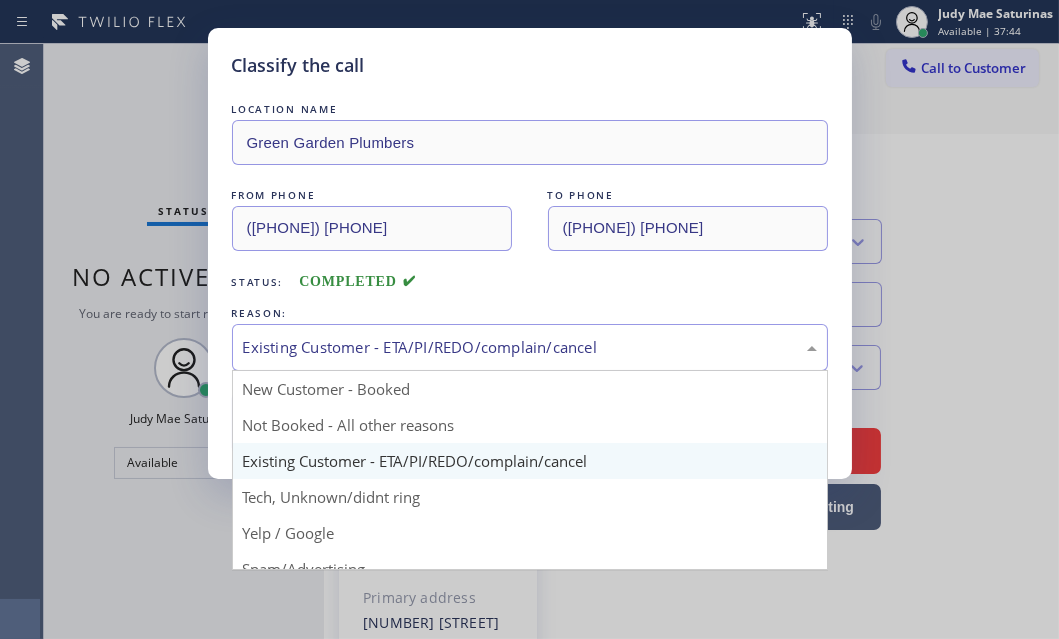 click on "Existing Customer - ETA/PI/REDO/complain/cancel" at bounding box center (530, 347) 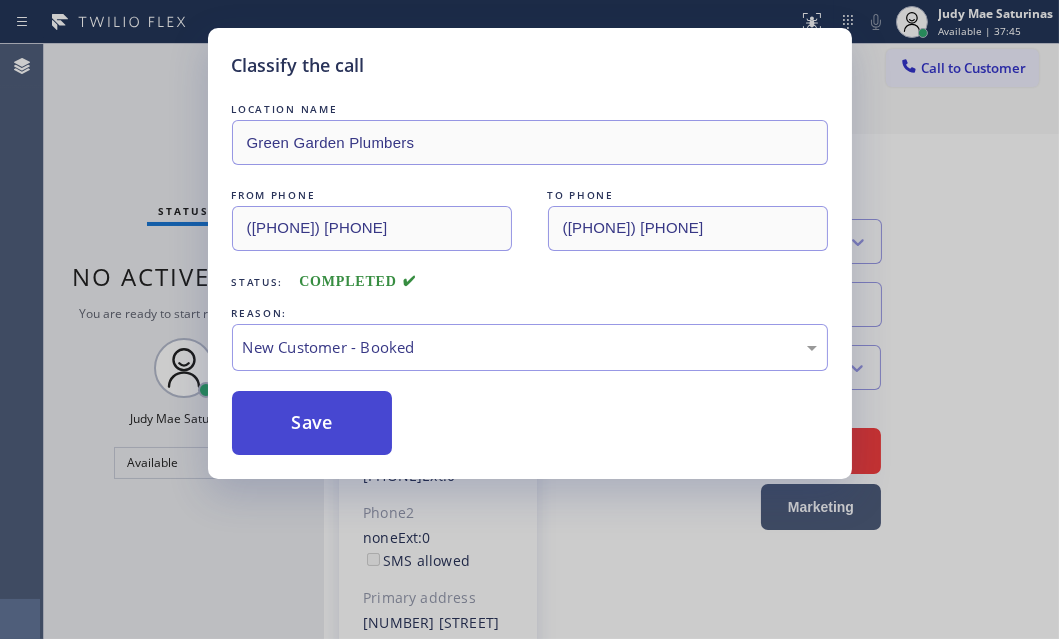 click on "Save" at bounding box center (312, 423) 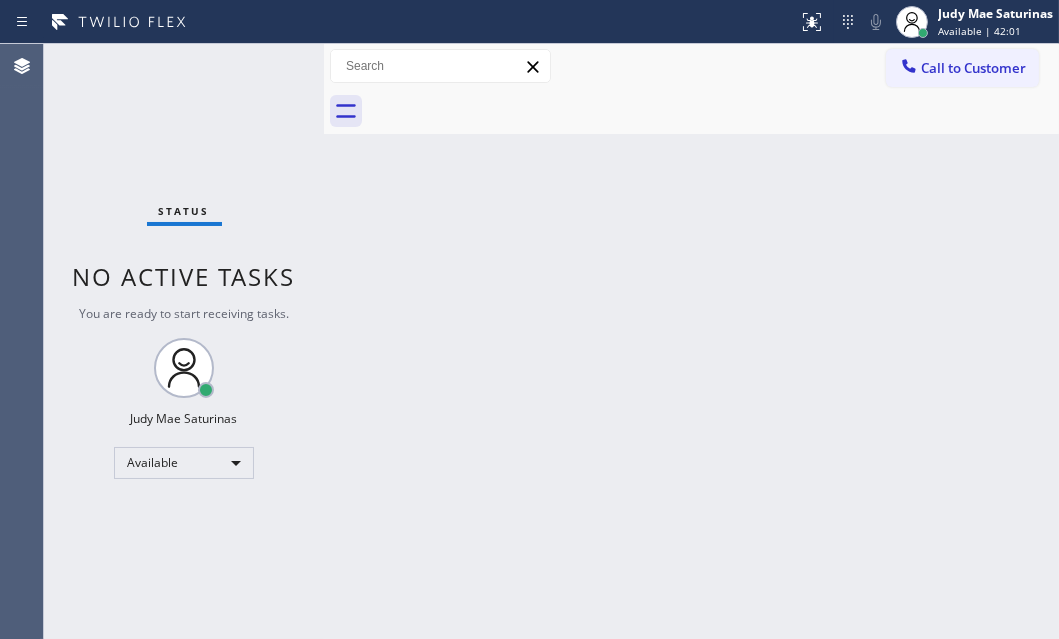 drag, startPoint x: 280, startPoint y: 210, endPoint x: 465, endPoint y: 275, distance: 196.08672 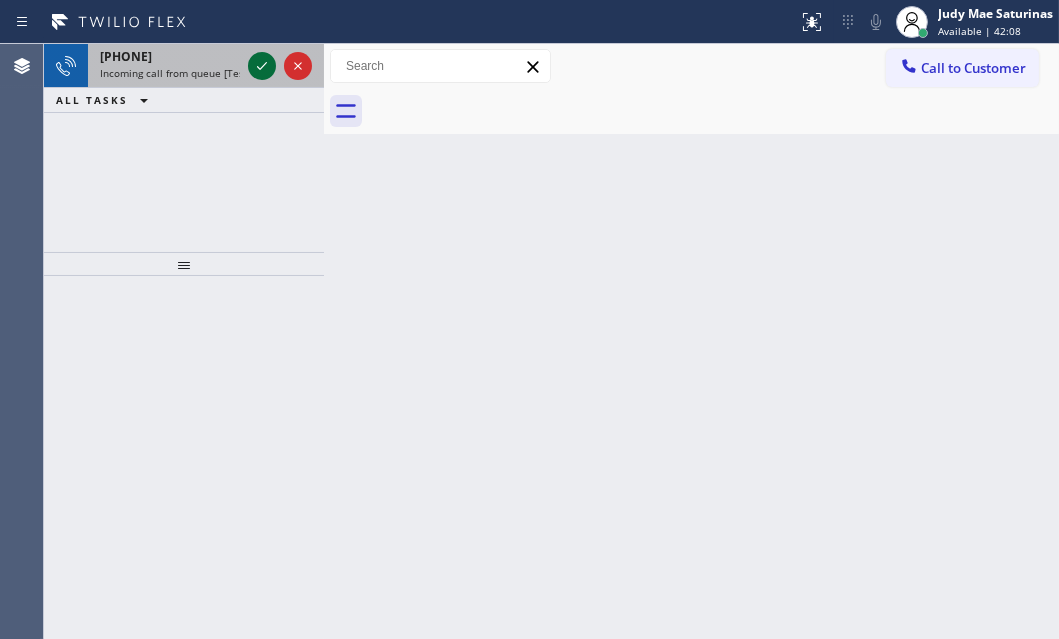 click 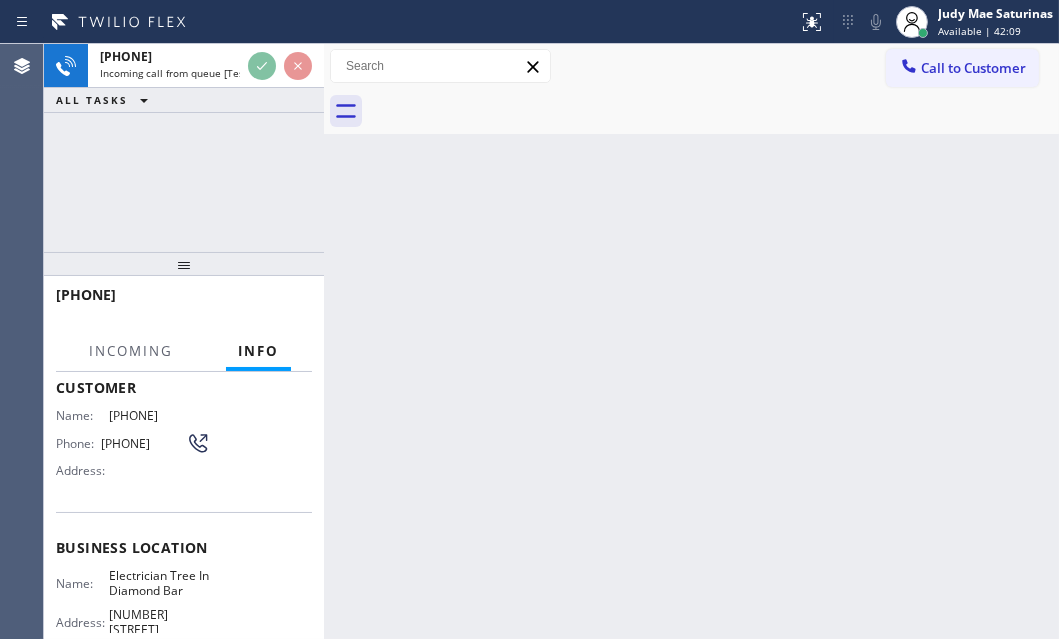 scroll, scrollTop: 272, scrollLeft: 0, axis: vertical 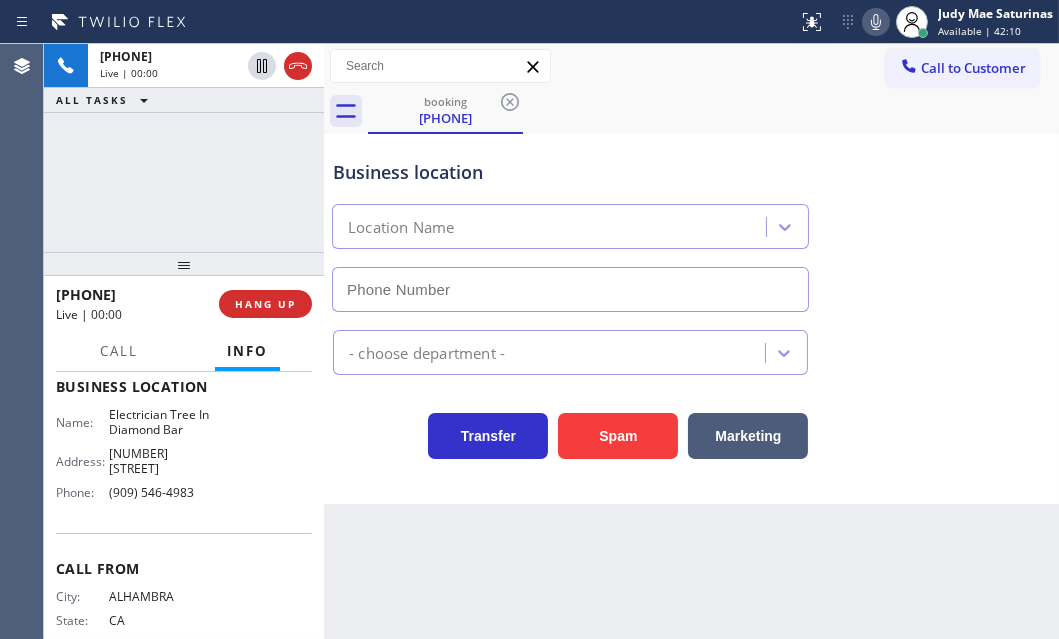type on "(909) 546-4983" 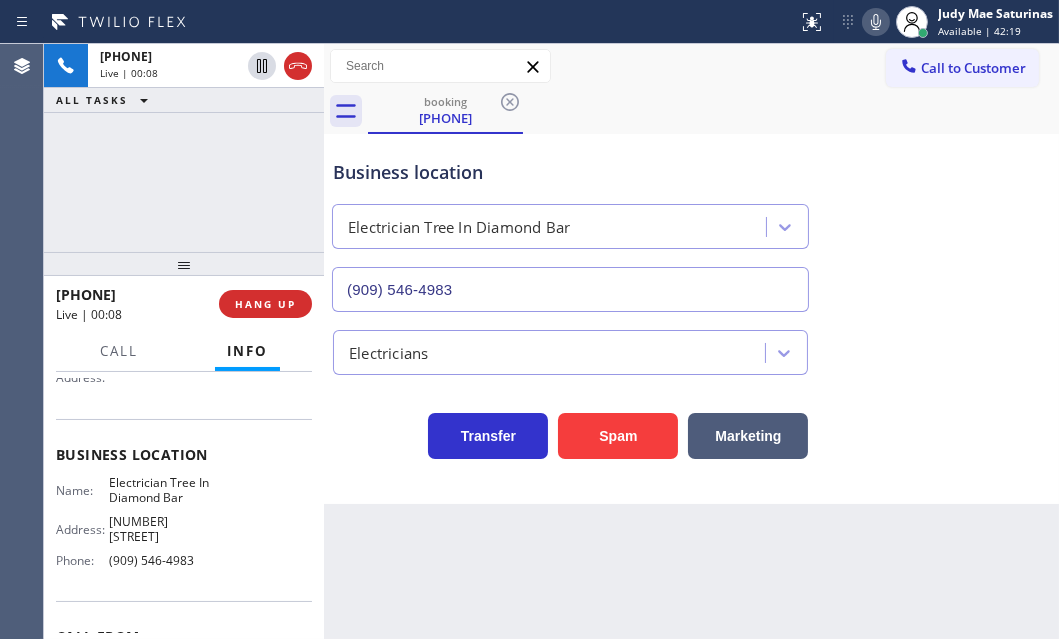 scroll, scrollTop: 90, scrollLeft: 0, axis: vertical 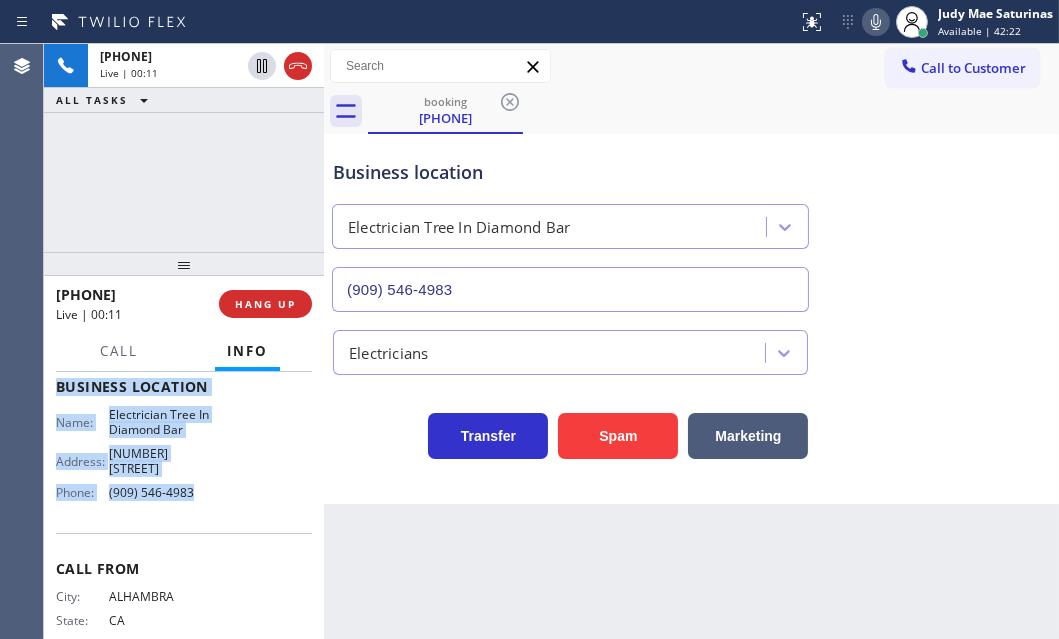 drag, startPoint x: 56, startPoint y: 401, endPoint x: 207, endPoint y: 529, distance: 197.95201 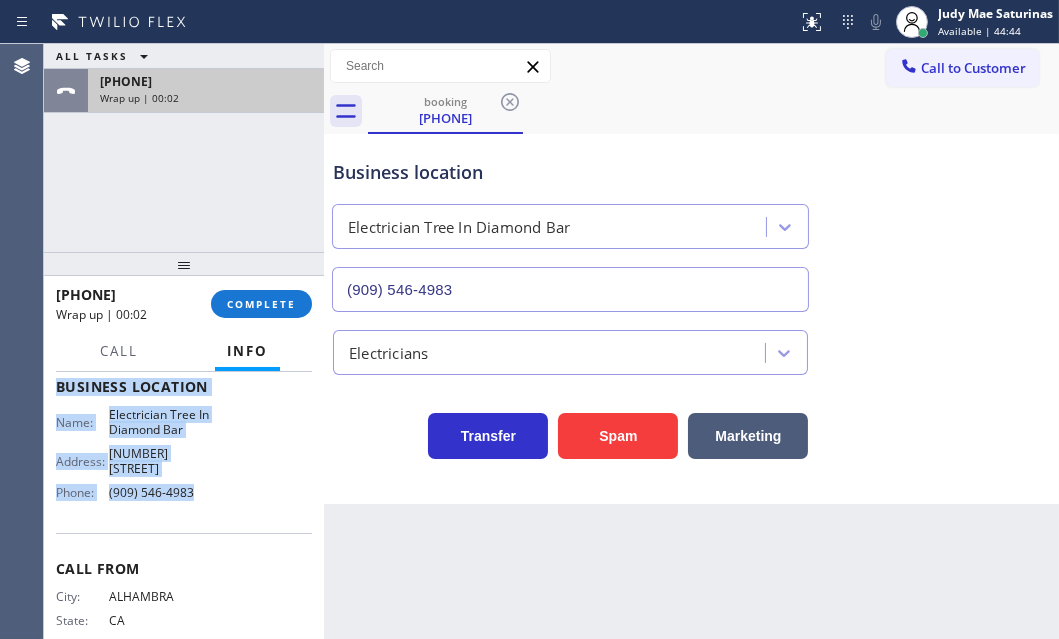 click on "Wrap up | 00:02" at bounding box center (206, 98) 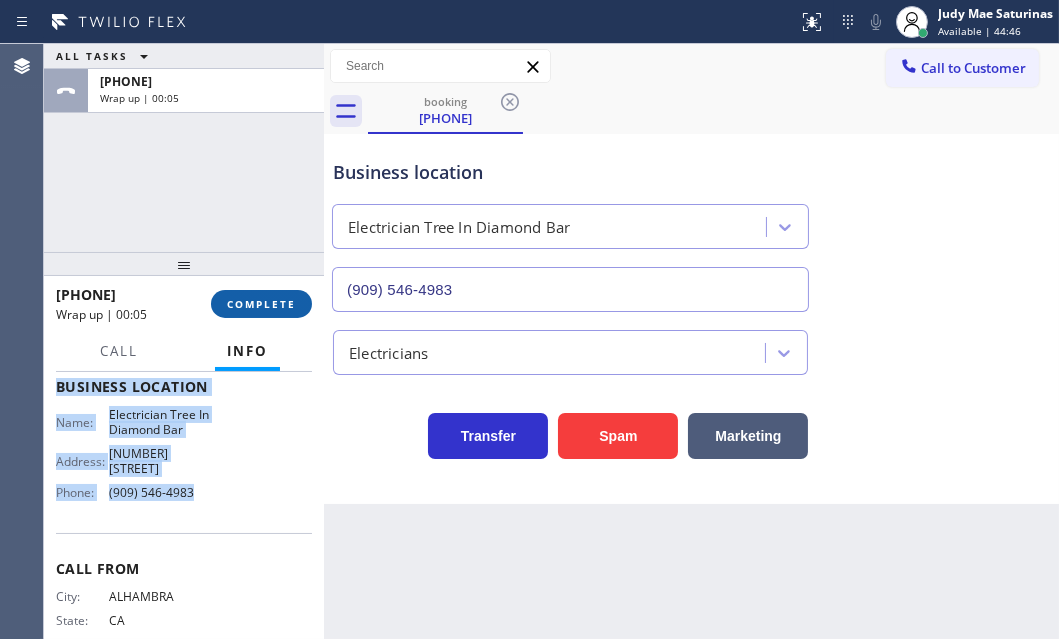 click on "COMPLETE" at bounding box center (261, 304) 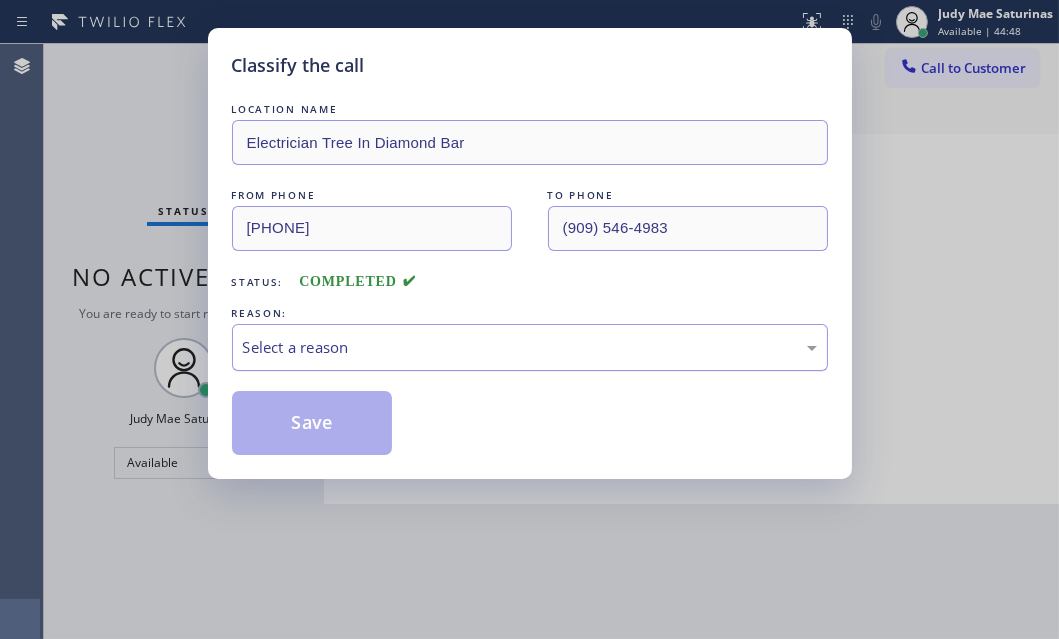 click on "Select a reason" at bounding box center (530, 347) 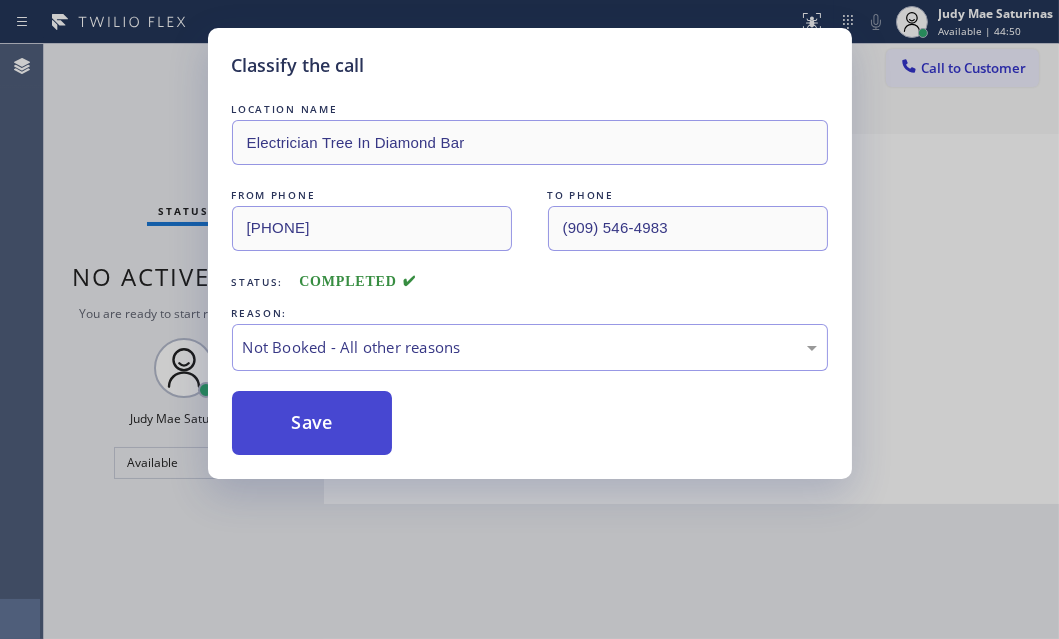 click on "Save" at bounding box center [312, 423] 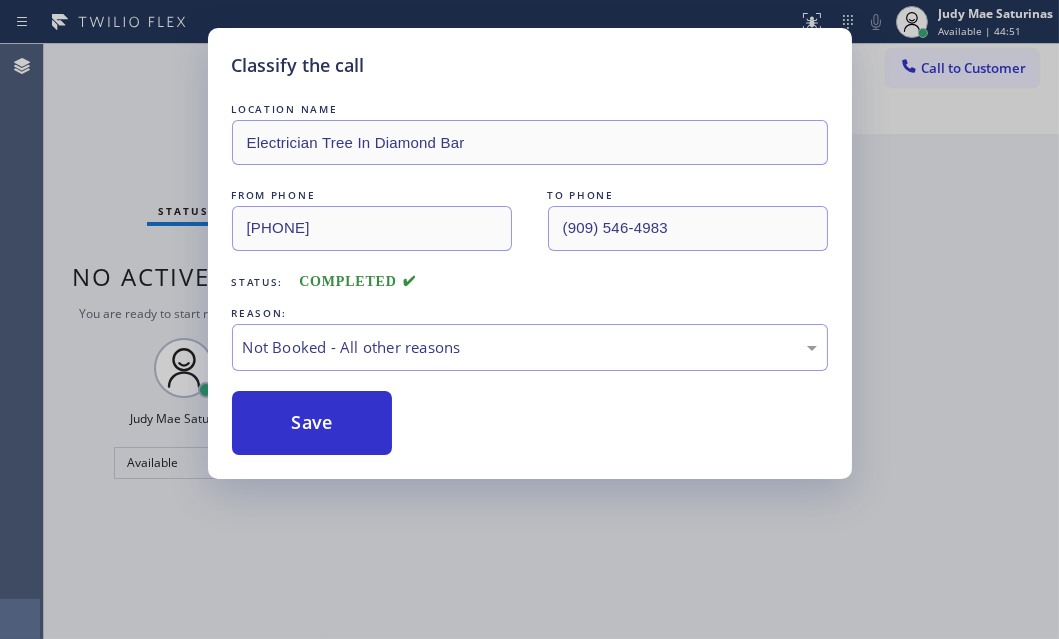 click on "Back to Dashboard Change Sender ID Customers Technicians Select a contact Outbound call Technician Search Technician Your caller id phone number Your caller id phone number Call Technician info Name   Phone none Address none Change Sender ID HVAC +[PHONE] Appliance Repair +[PHONE] Appliance Repair +[PHONE] Plumbing +[PHONE] Air Duct Cleaning +[PHONE]  Electricians +[PHONE] Cancel Change Check personal SMS Reset Change No tabs Call to Customer Outbound call Location [COMPANY] [STATE] Your caller id phone number ([PHONE]) [PHONE] Customer number Call Outbound call Technician Search Technician Your caller id phone number Your caller id phone number Call" at bounding box center (691, 341) 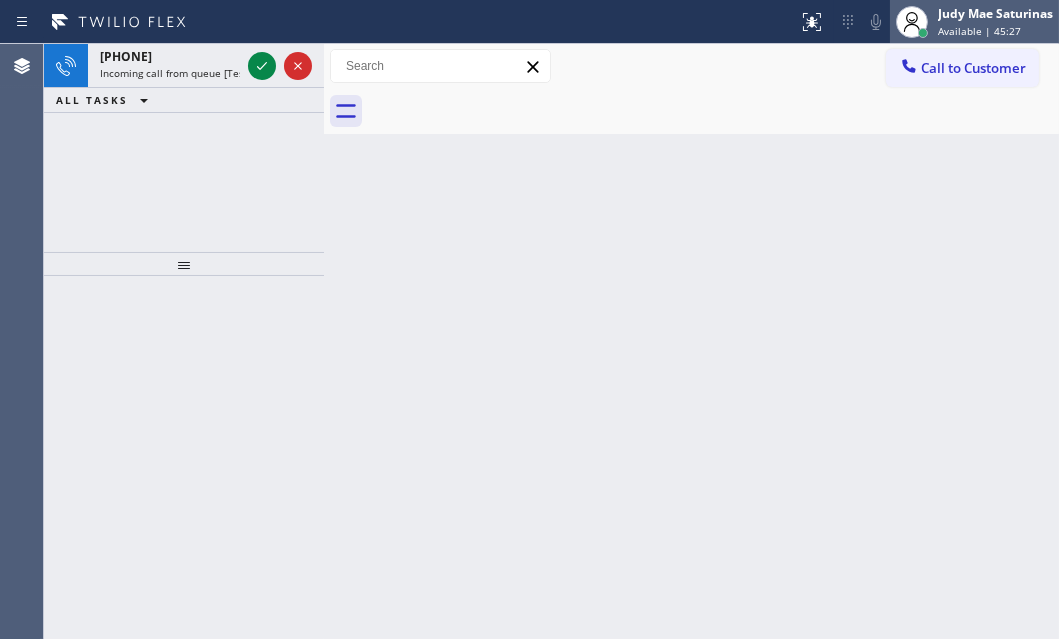 click on "Judy Mae Saturinas" at bounding box center (995, 13) 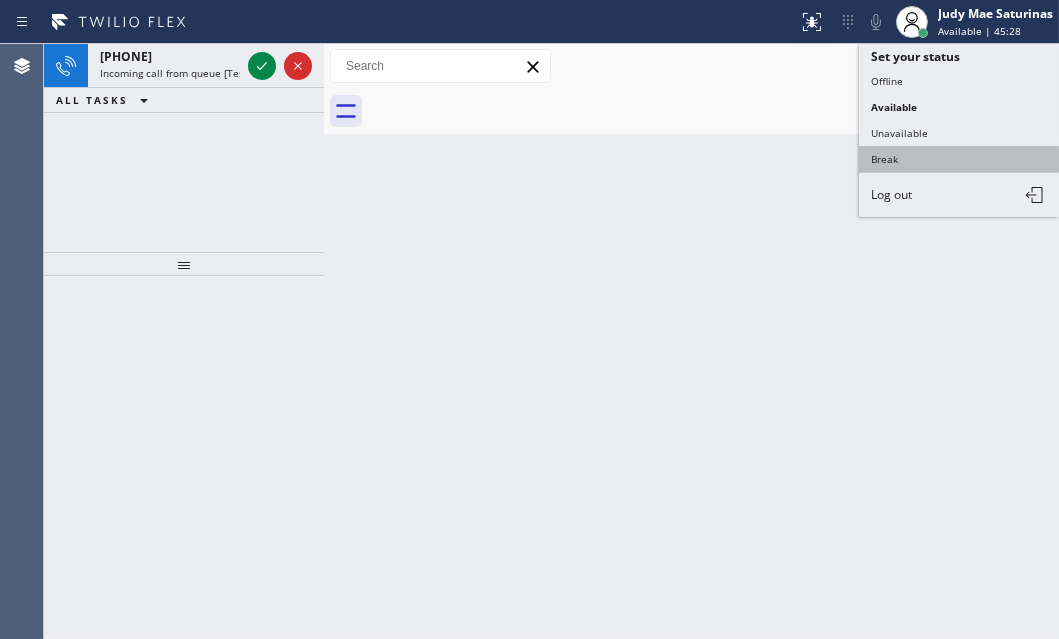 click on "Break" at bounding box center [959, 159] 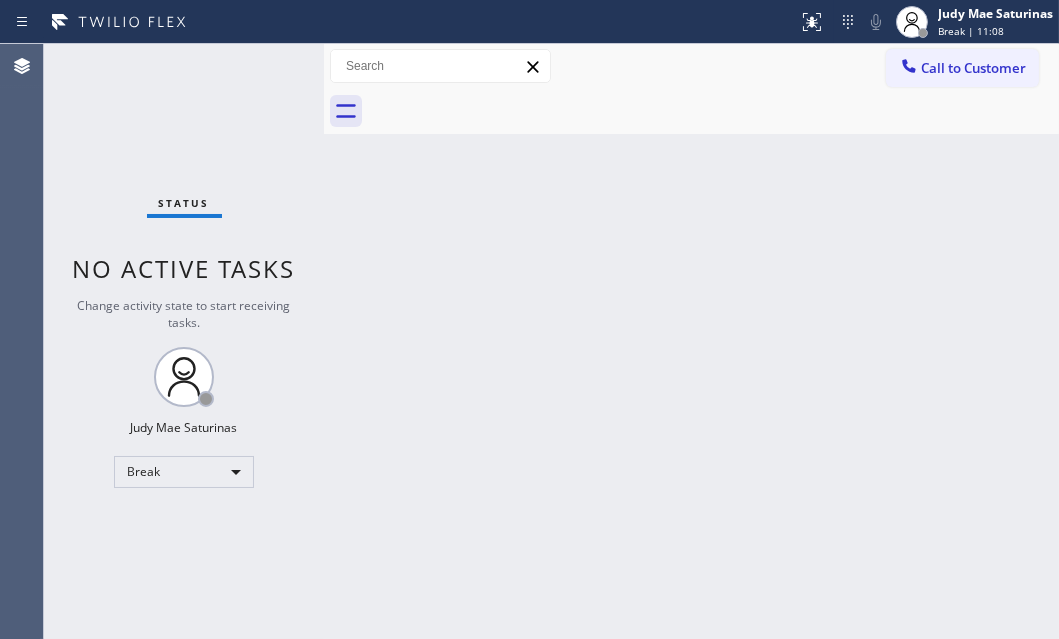 click on "Status   No active tasks     Change activity state to start receiving tasks.   [FIRST] [LAST] Break" at bounding box center (184, 341) 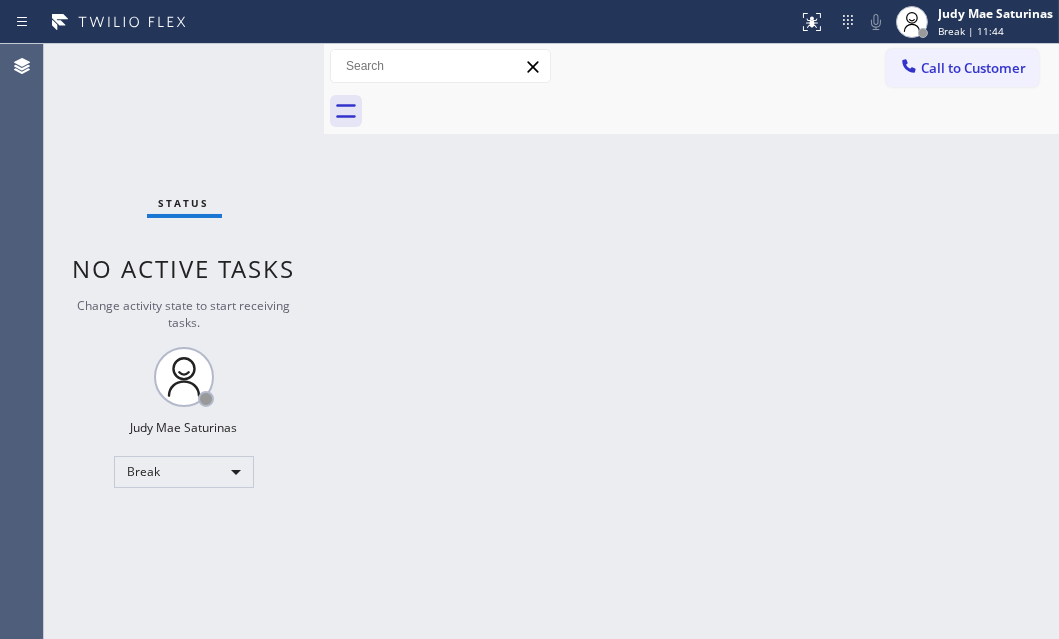 click on "Back to Dashboard Change Sender ID Customers Technicians Select a contact Outbound call Technician Search Technician Your caller id phone number Your caller id phone number Call Technician info Name   Phone none Address none Change Sender ID HVAC +[PHONE] Appliance Repair +[PHONE] Appliance Repair +[PHONE] Plumbing +[PHONE] Air Duct Cleaning +[PHONE]  Electricians +[PHONE] Cancel Change Check personal SMS Reset Change No tabs Call to Customer Outbound call Location [COMPANY] [STATE] Your caller id phone number ([PHONE]) [PHONE] Customer number Call Outbound call Technician Search Technician Your caller id phone number Your caller id phone number Call" at bounding box center (691, 341) 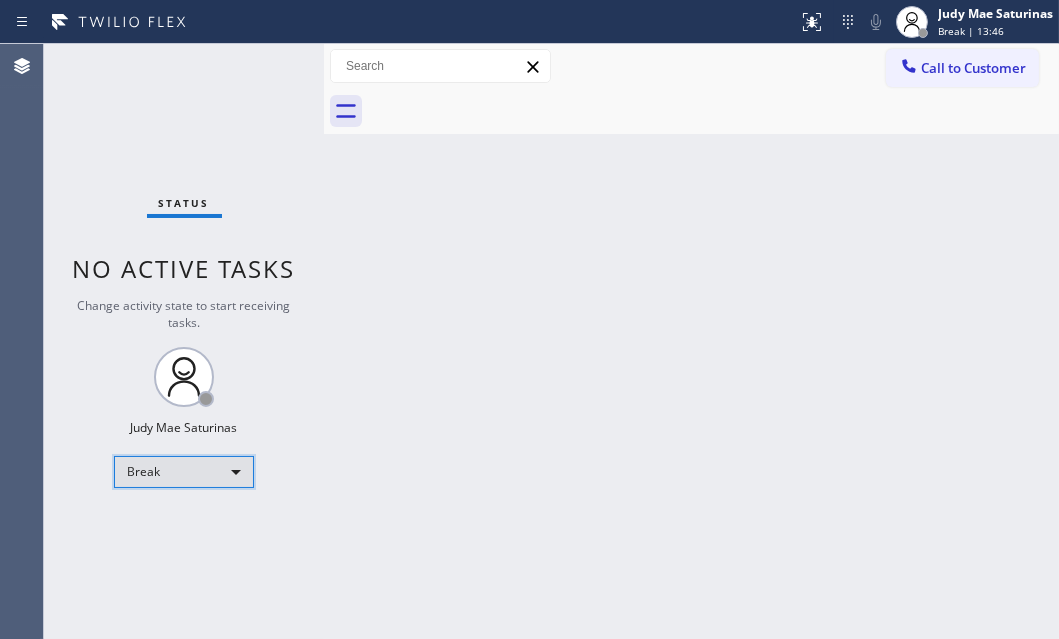 click on "Break" at bounding box center [184, 472] 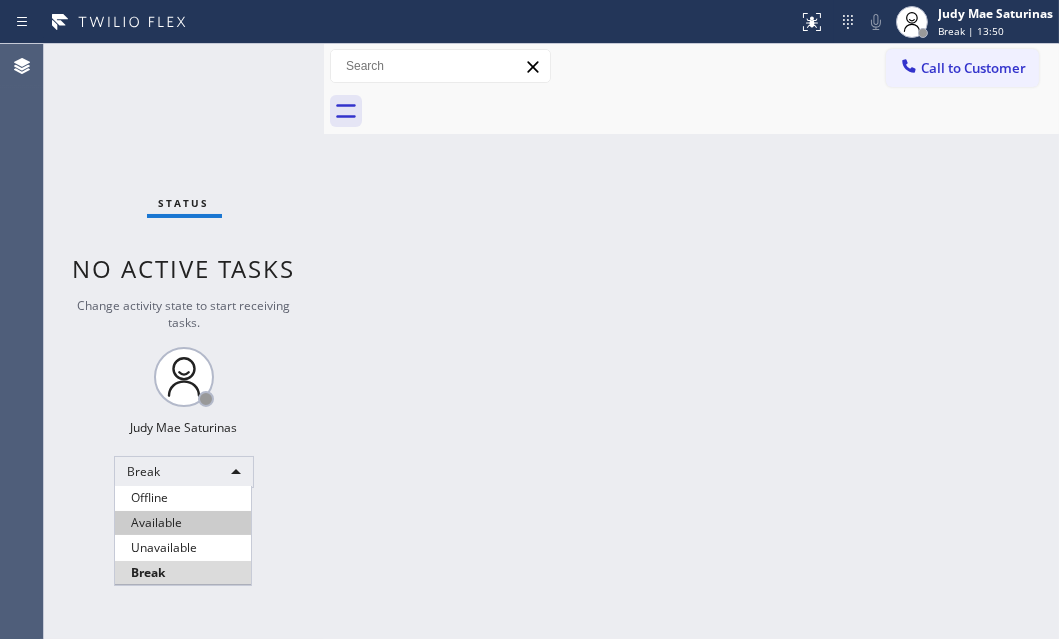 click on "Available" at bounding box center (183, 523) 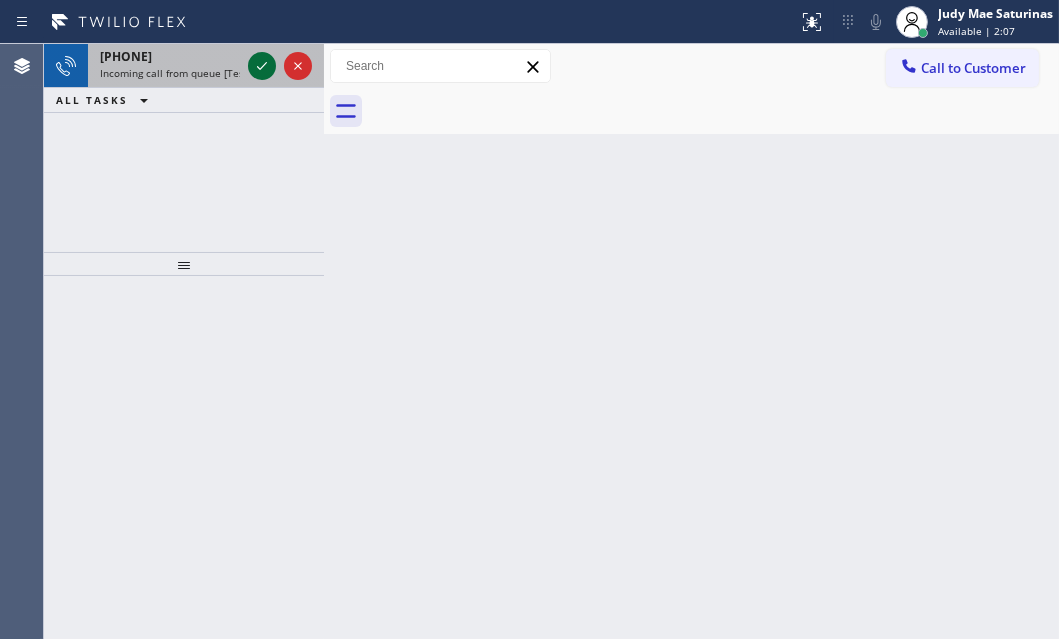 click 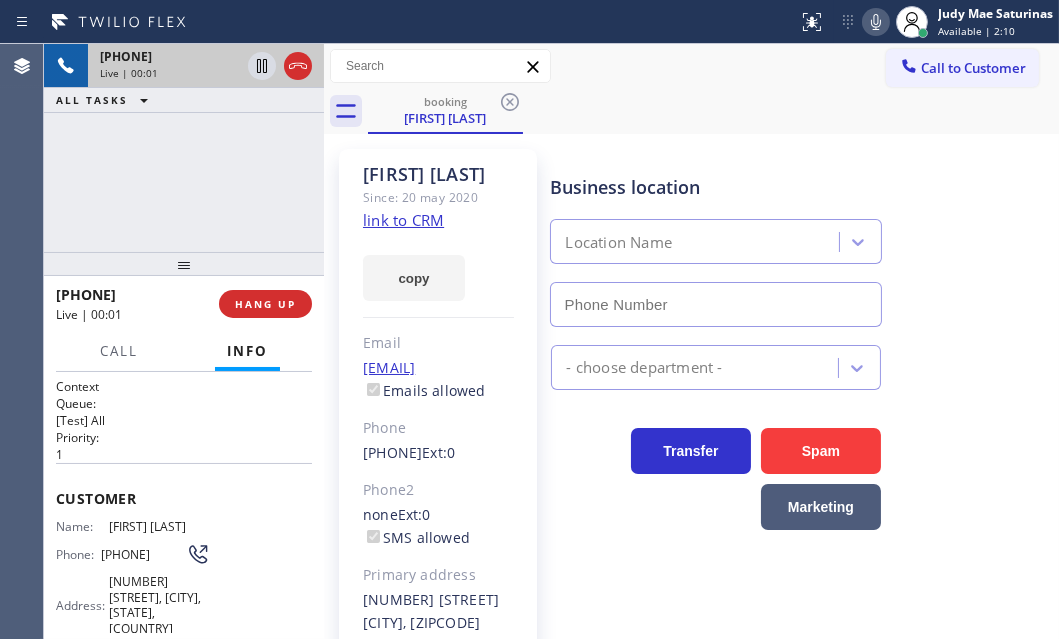 type on "([PHONE]) [PHONE]" 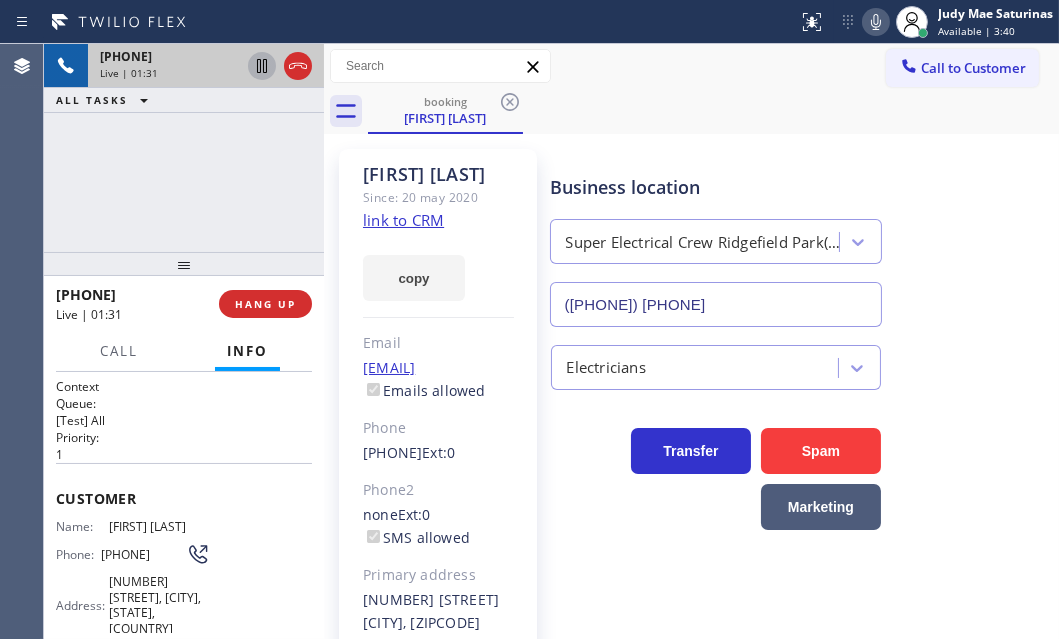 click 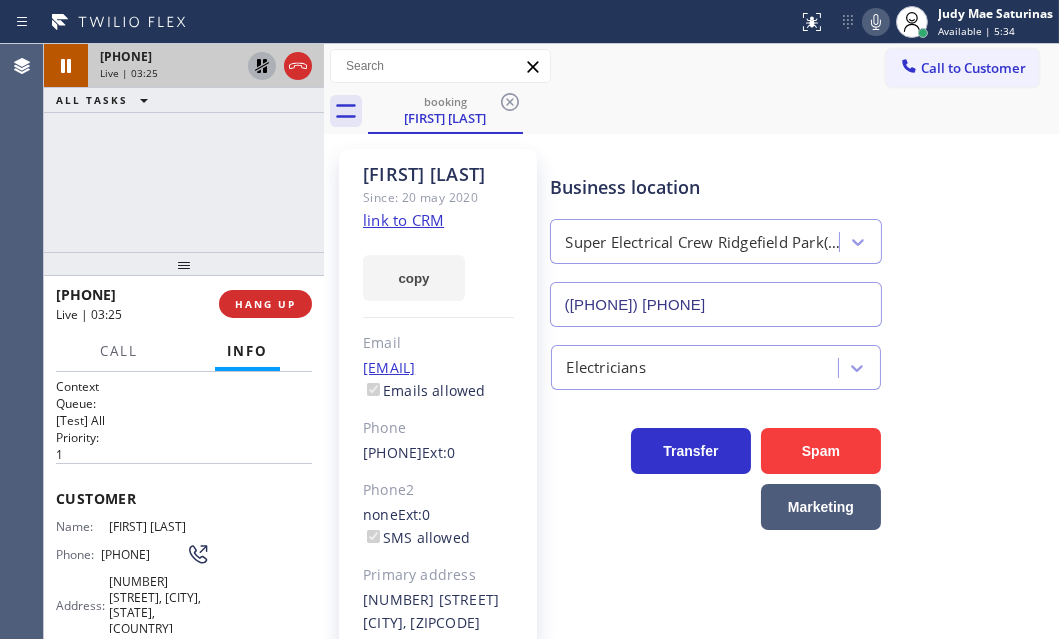click 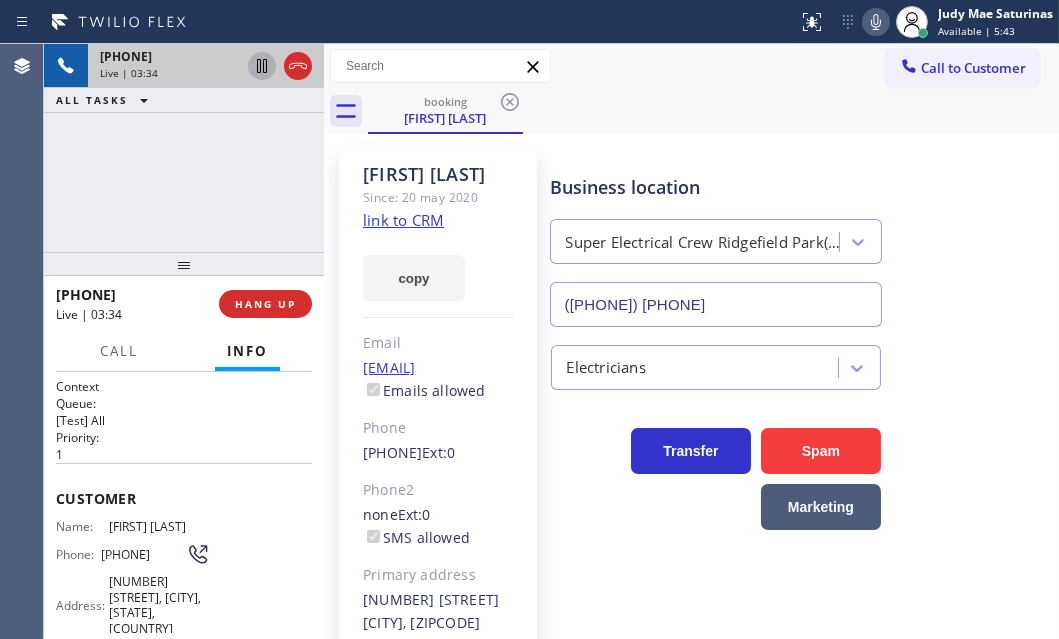 click on "booking [FIRST] [LAST]" at bounding box center [713, 111] 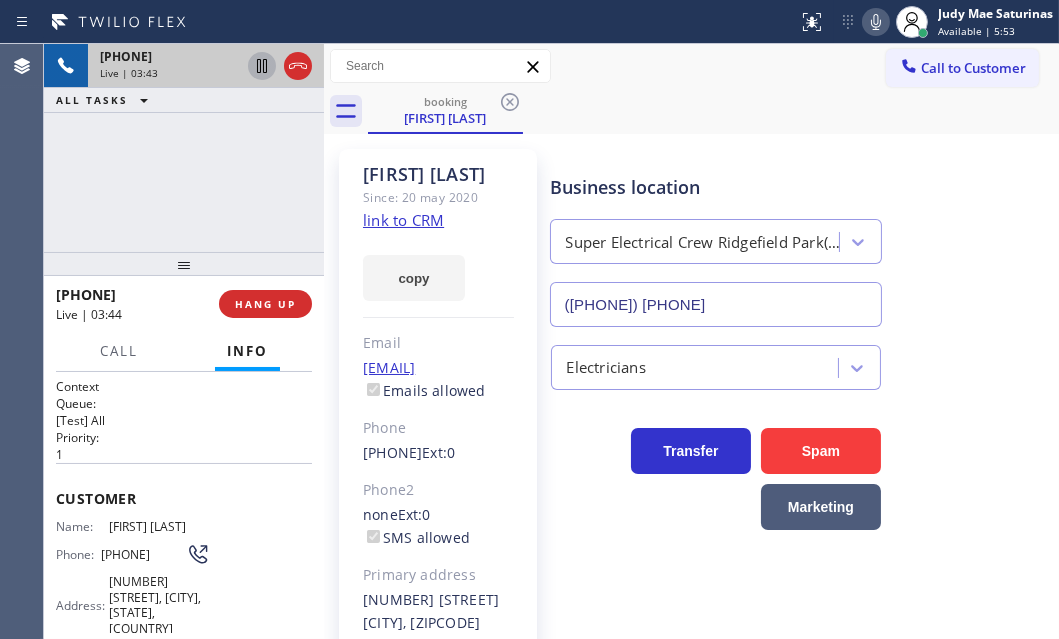 click 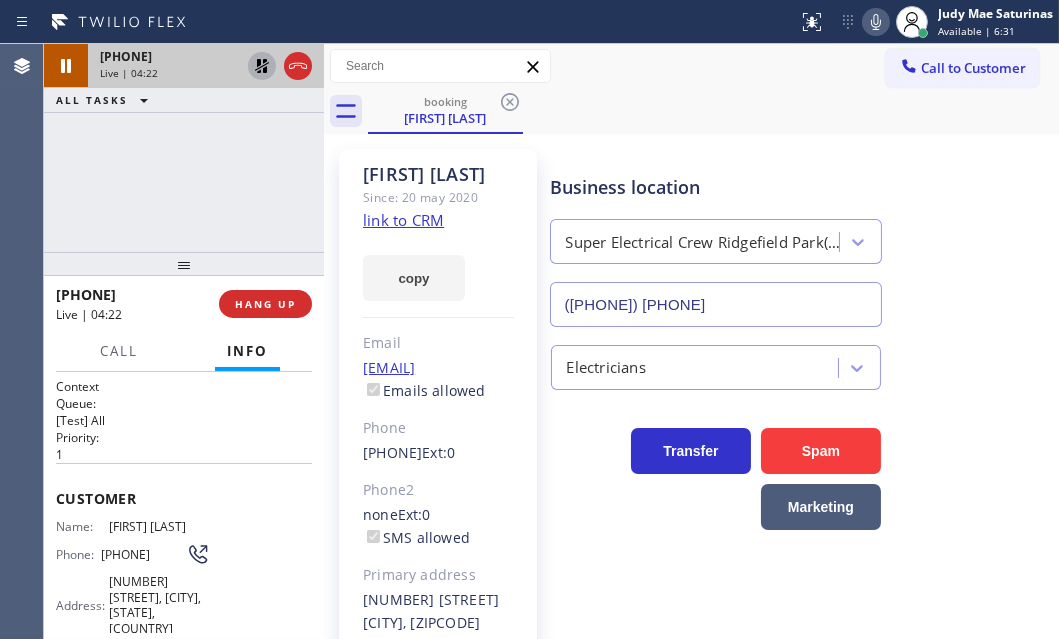 click 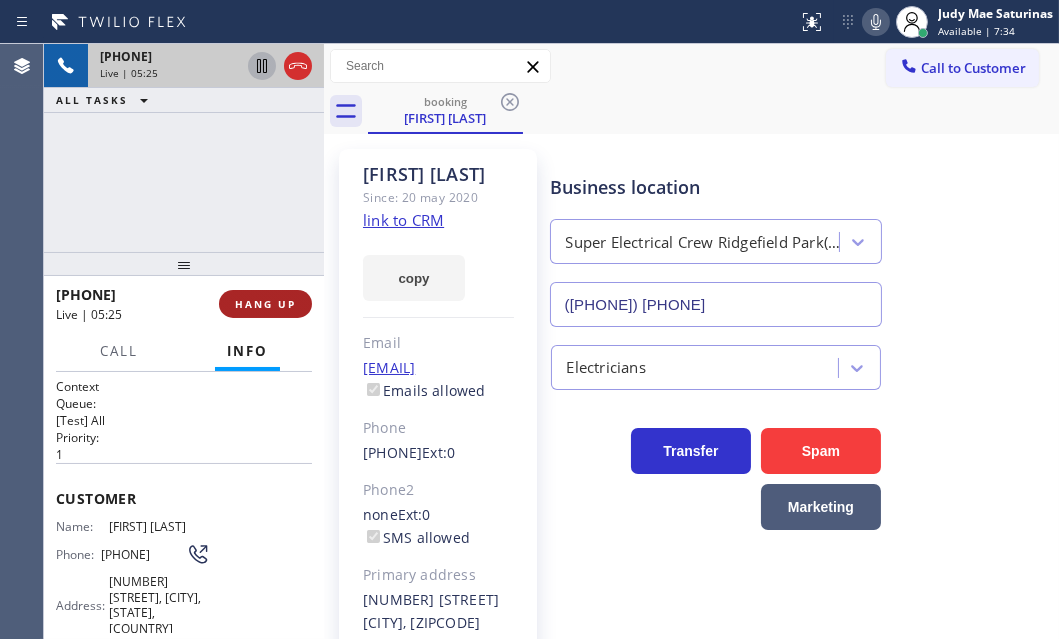click on "HANG UP" at bounding box center [265, 304] 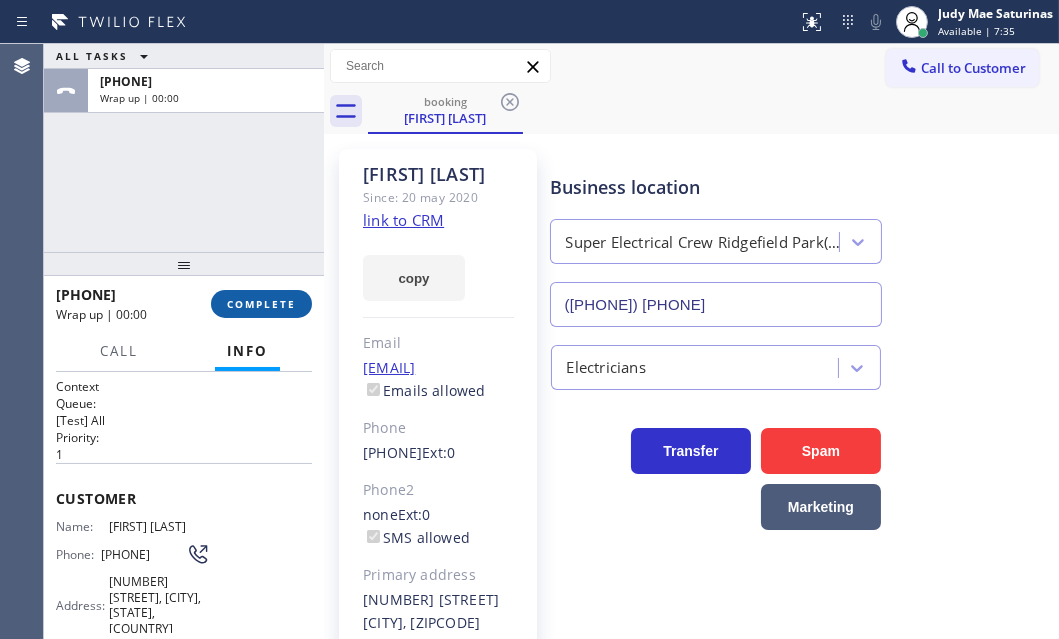 drag, startPoint x: 266, startPoint y: 301, endPoint x: 269, endPoint y: 311, distance: 10.440307 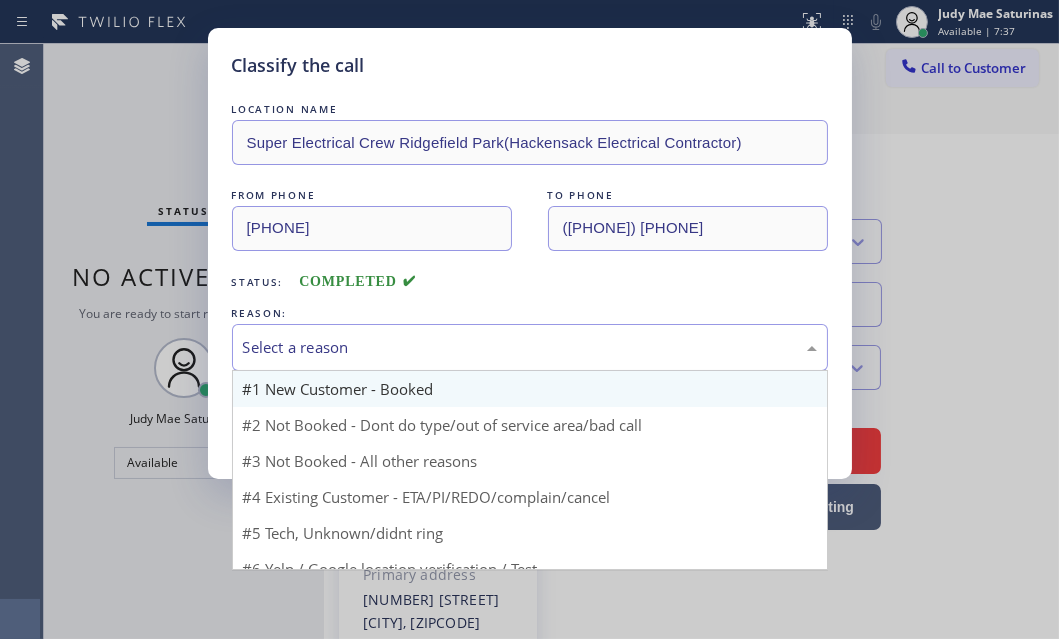 drag, startPoint x: 501, startPoint y: 351, endPoint x: 462, endPoint y: 377, distance: 46.872166 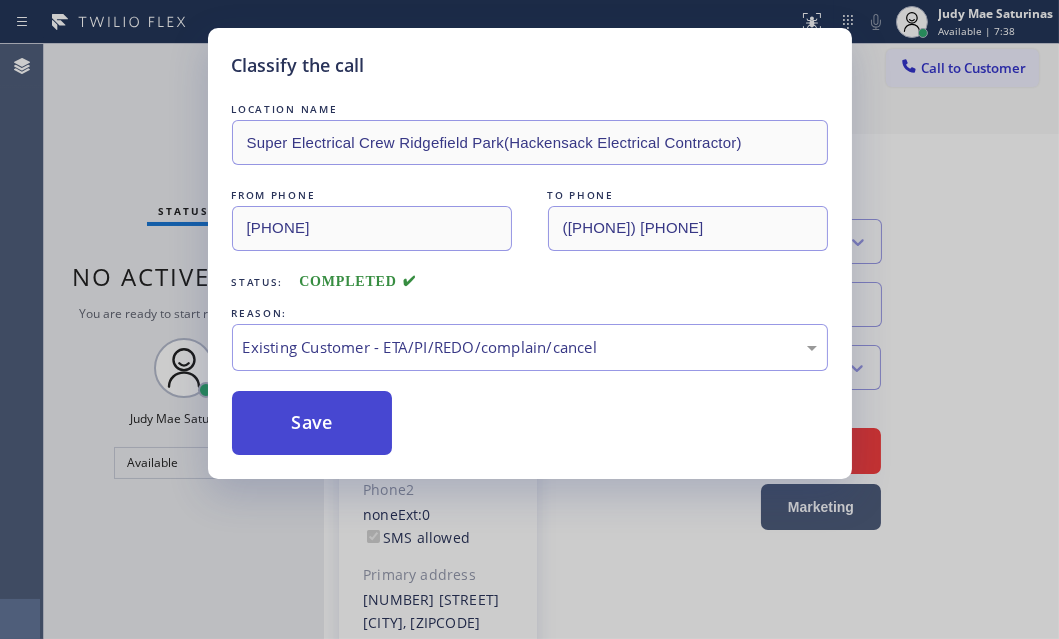 click on "Save" at bounding box center (312, 423) 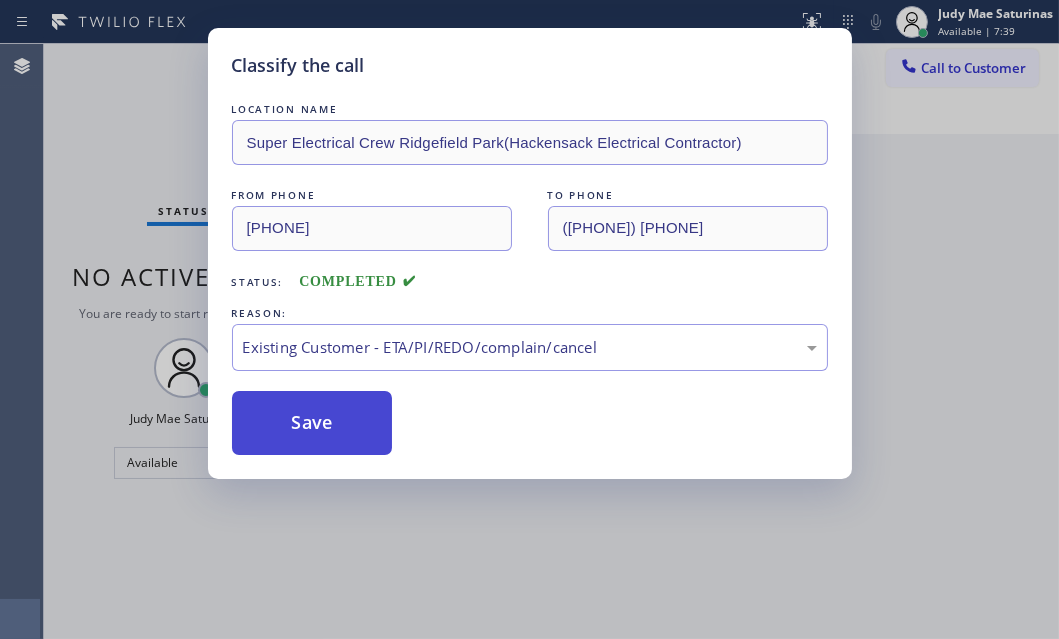 click on "Save" at bounding box center (312, 423) 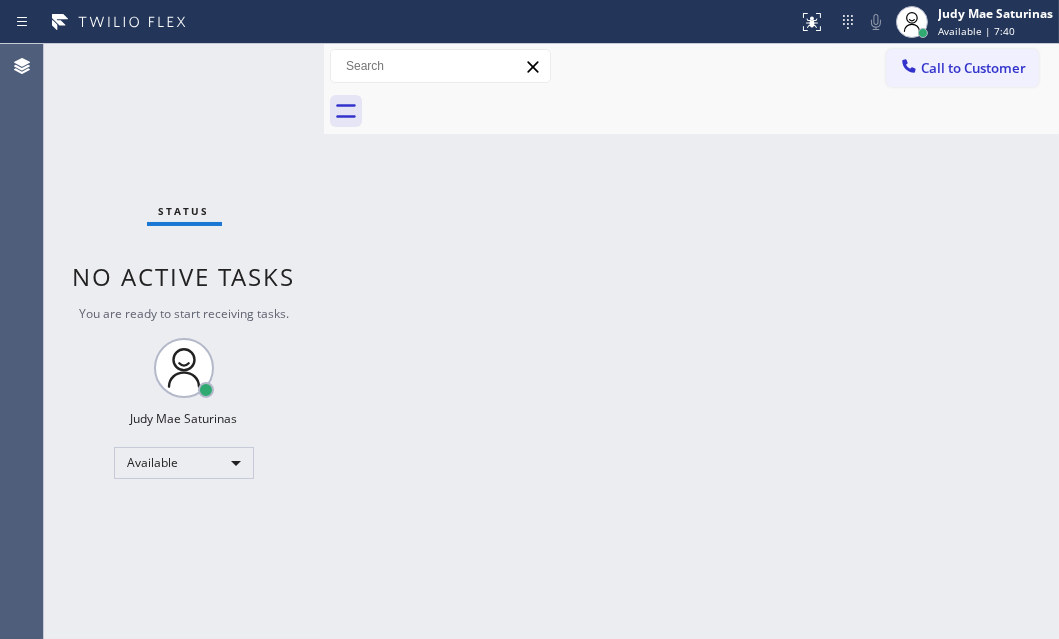 click on "Status   No active tasks     You are ready to start receiving tasks.   Judy Mae Saturinas Available" at bounding box center [184, 341] 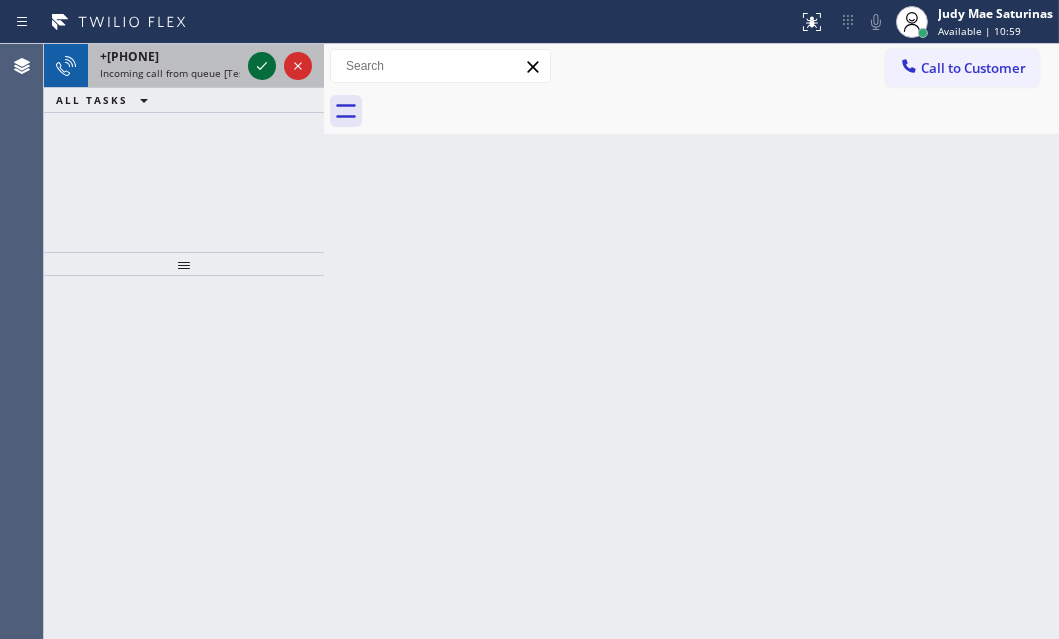 click 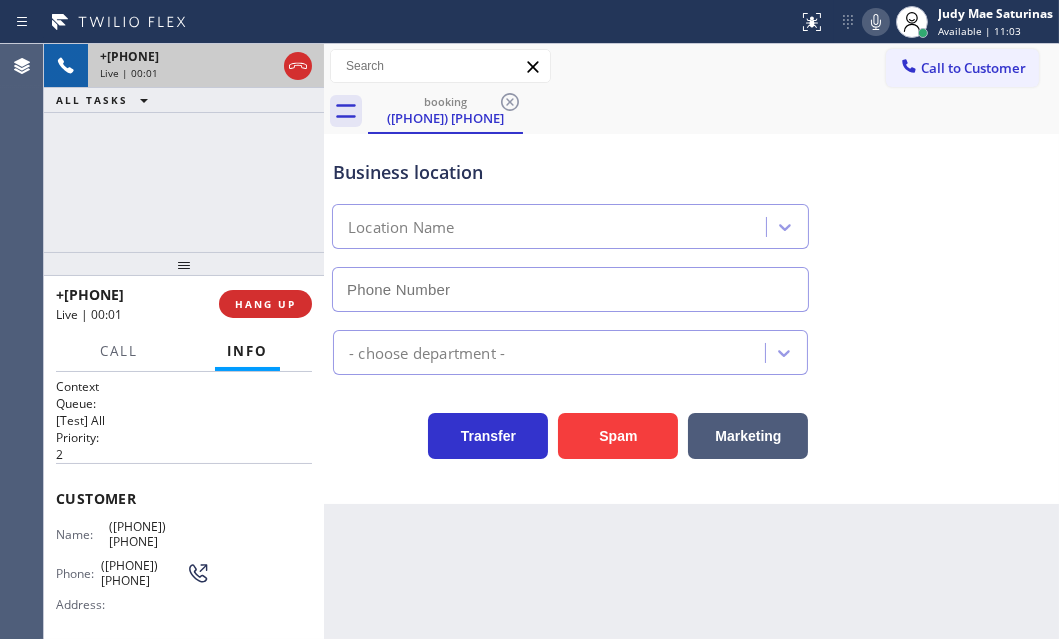 type on "([PHONE]) [PHONE]" 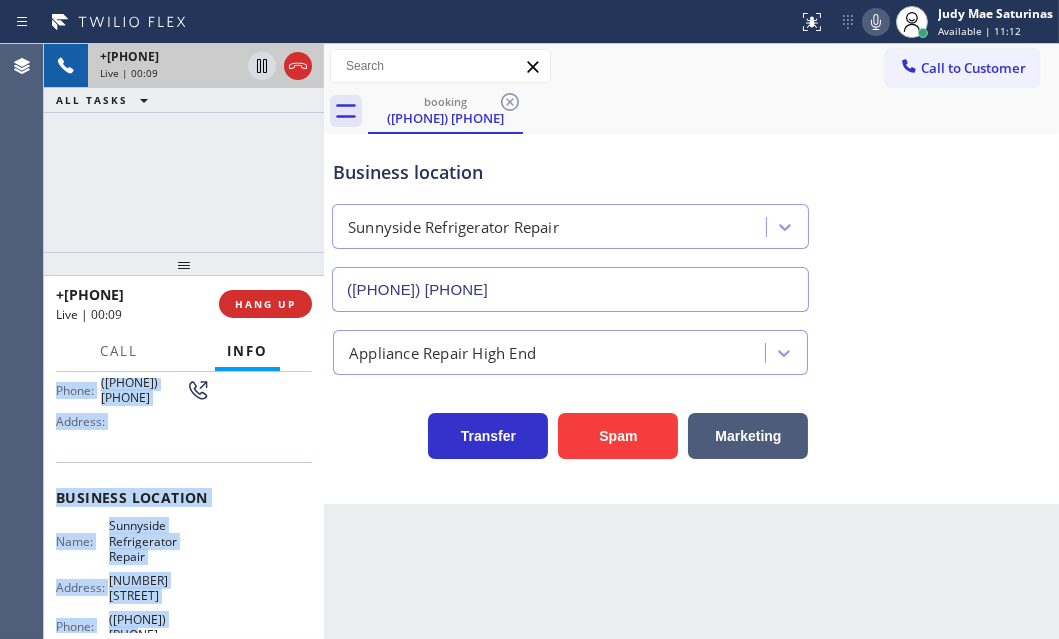 scroll, scrollTop: 272, scrollLeft: 0, axis: vertical 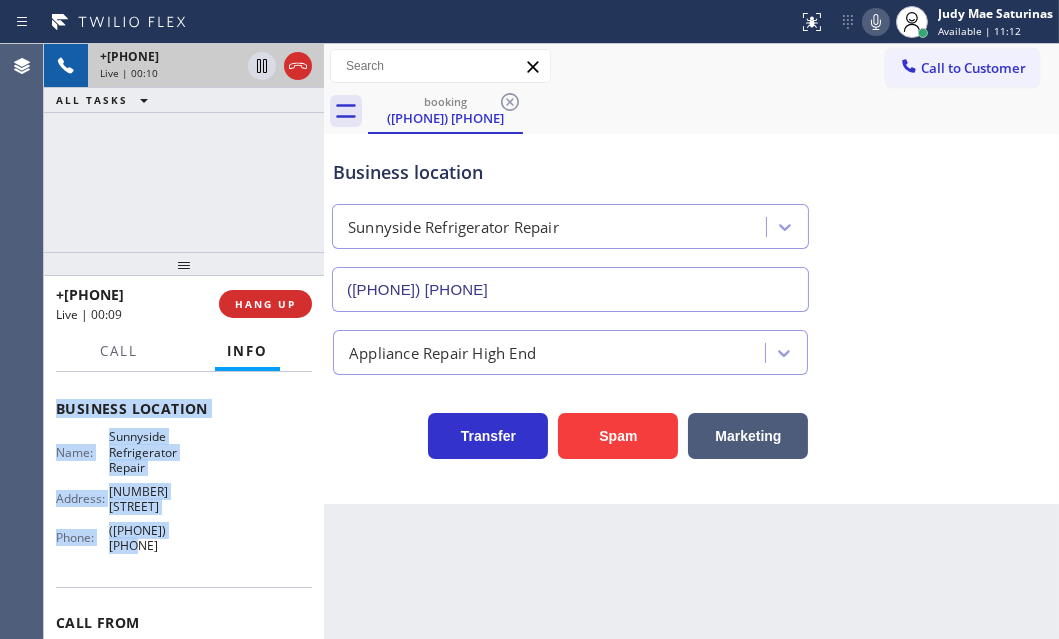 drag, startPoint x: 105, startPoint y: 501, endPoint x: 204, endPoint y: 532, distance: 103.74006 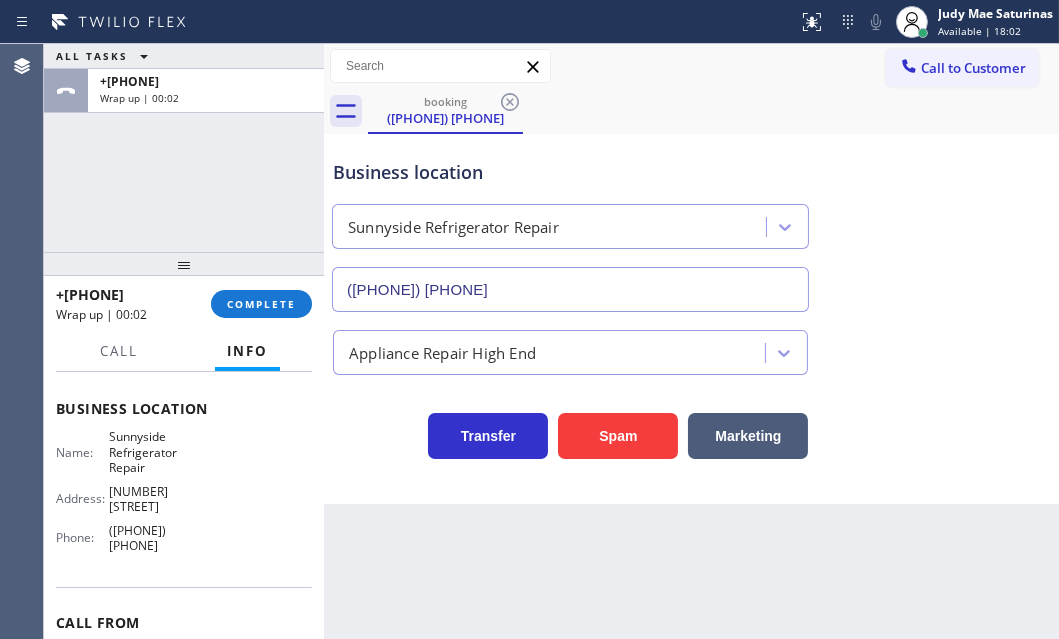 click on "ALL TASKS ALL TASKS ACTIVE TASKS TASKS IN WRAP UP +1[PHONE] Wrap up | 00:02" at bounding box center (184, 148) 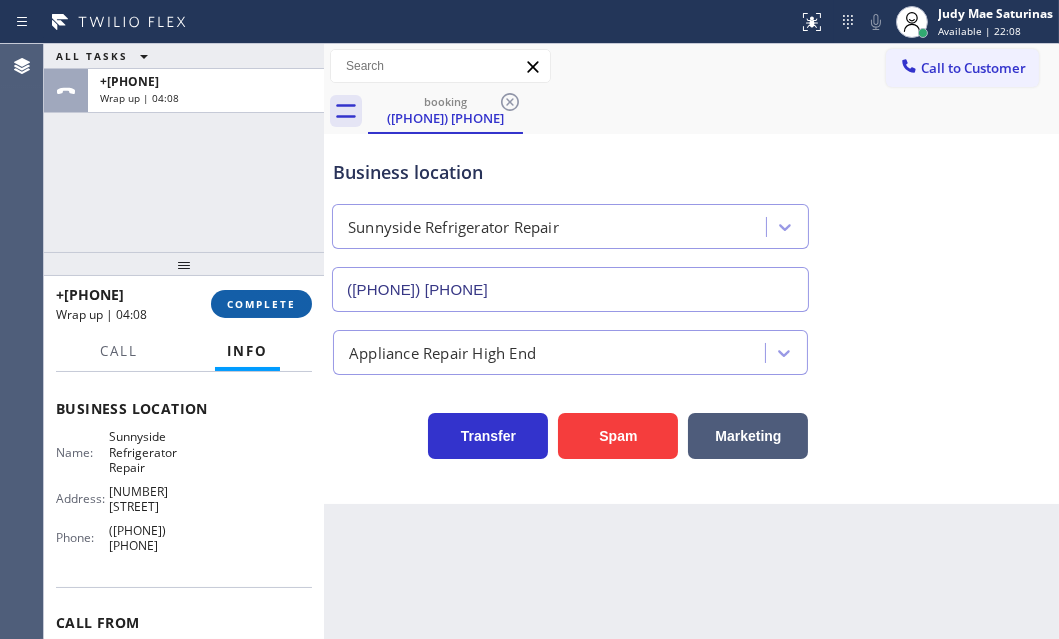 click on "COMPLETE" at bounding box center (261, 304) 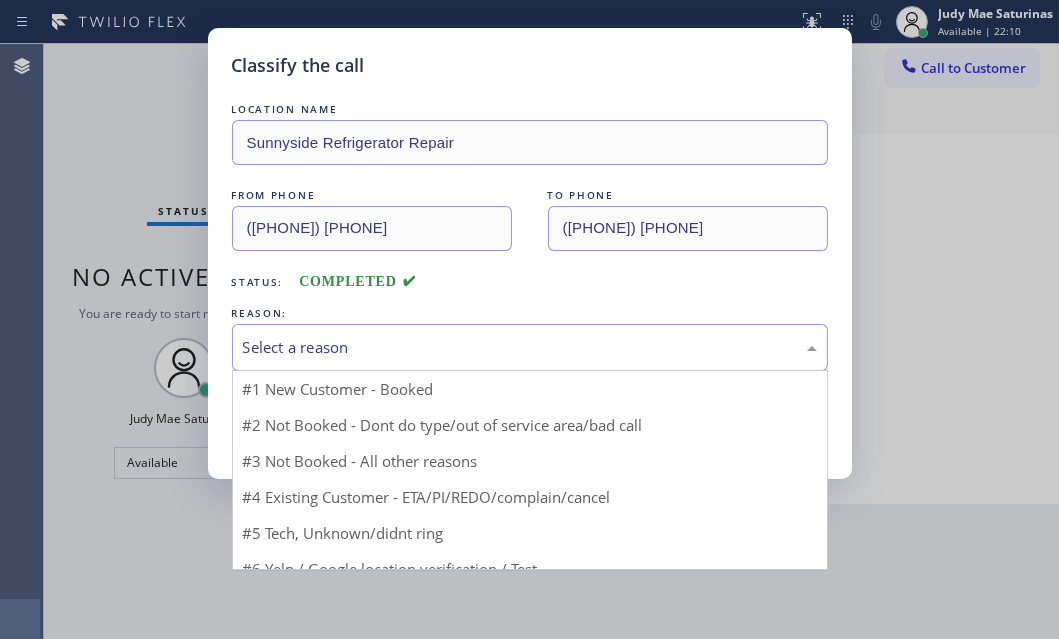 click on "Select a reason" at bounding box center (530, 347) 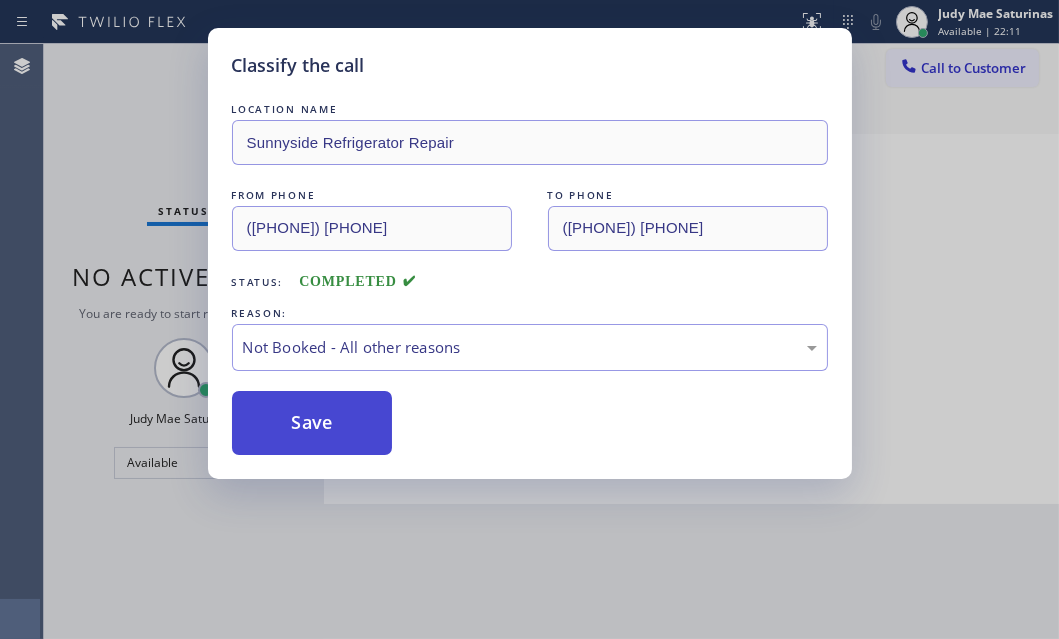 drag, startPoint x: 331, startPoint y: 415, endPoint x: 272, endPoint y: 425, distance: 59.841457 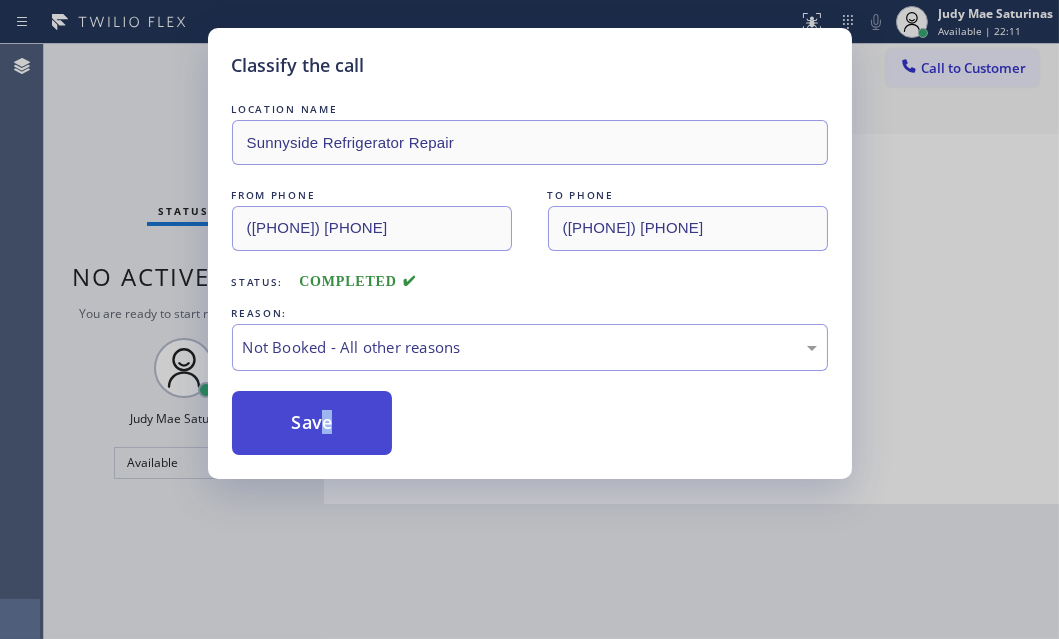 click on "Save" at bounding box center [312, 423] 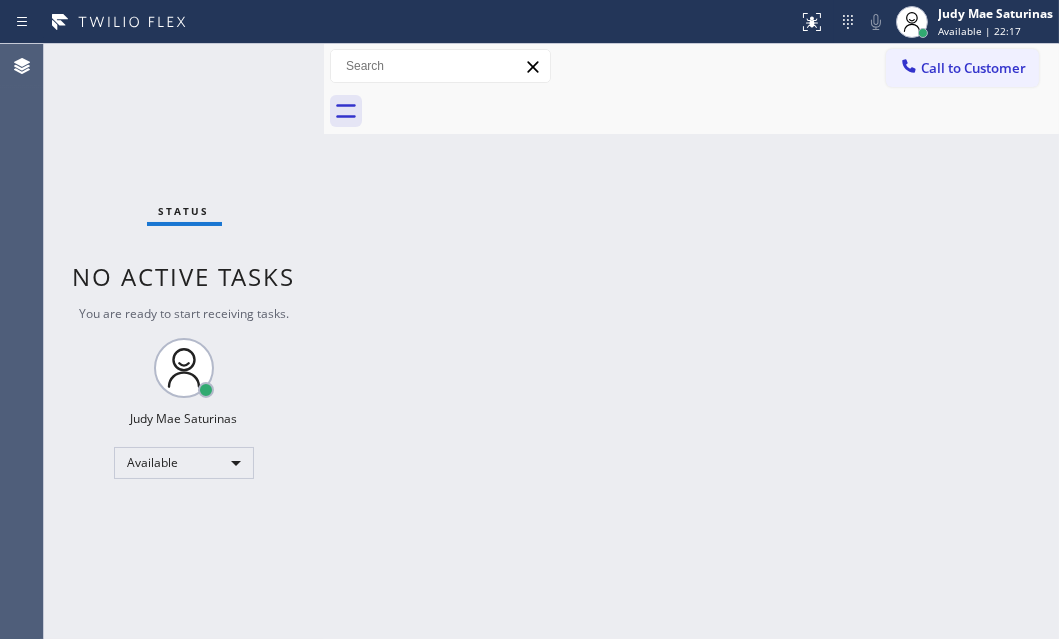 drag, startPoint x: 806, startPoint y: 218, endPoint x: 768, endPoint y: 79, distance: 144.10066 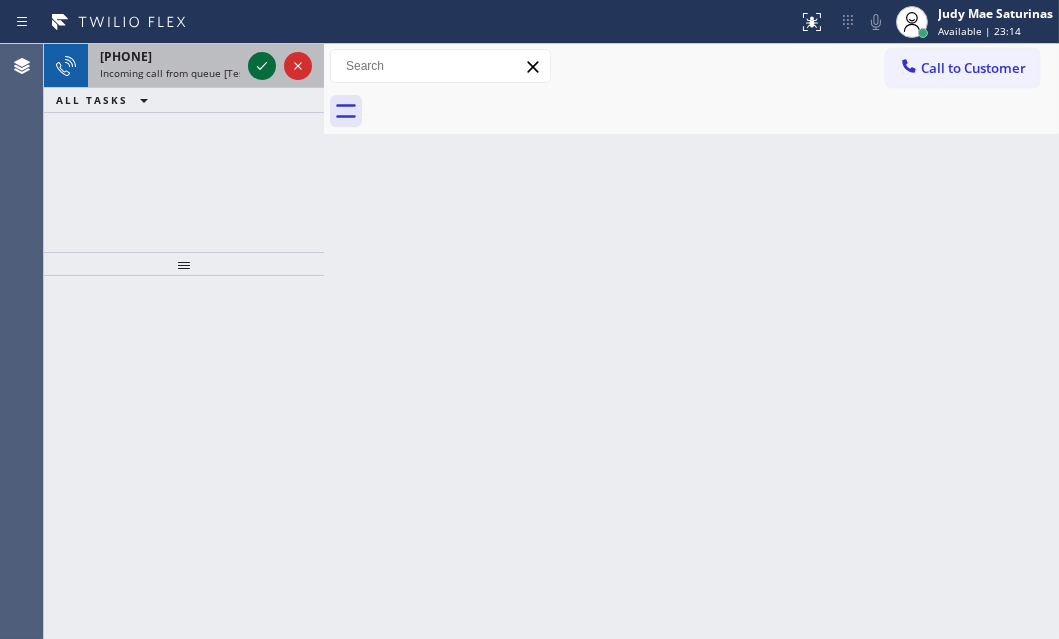 click 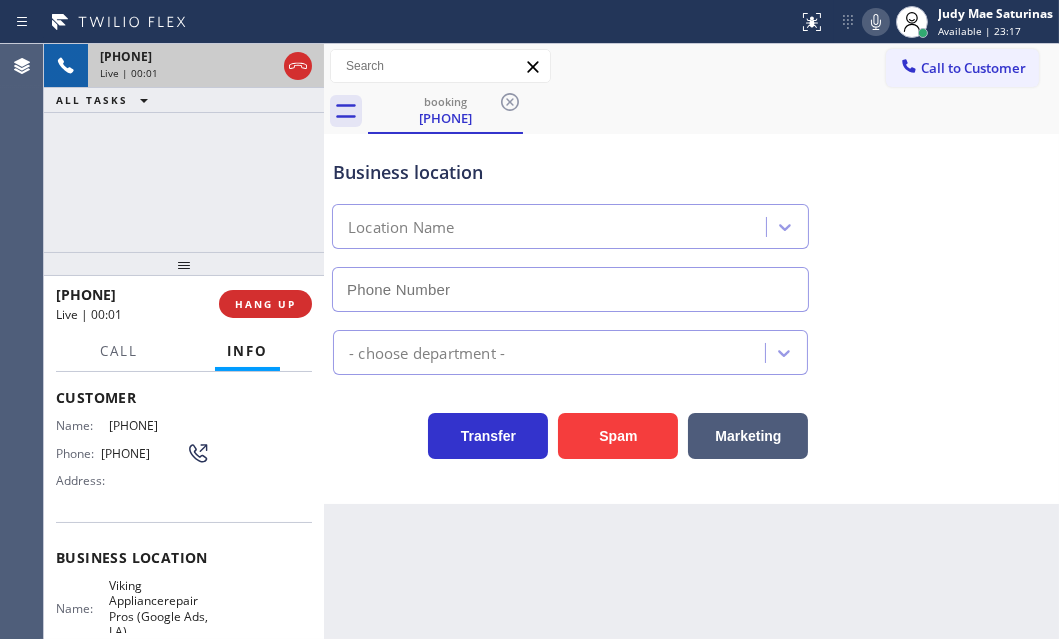scroll, scrollTop: 181, scrollLeft: 0, axis: vertical 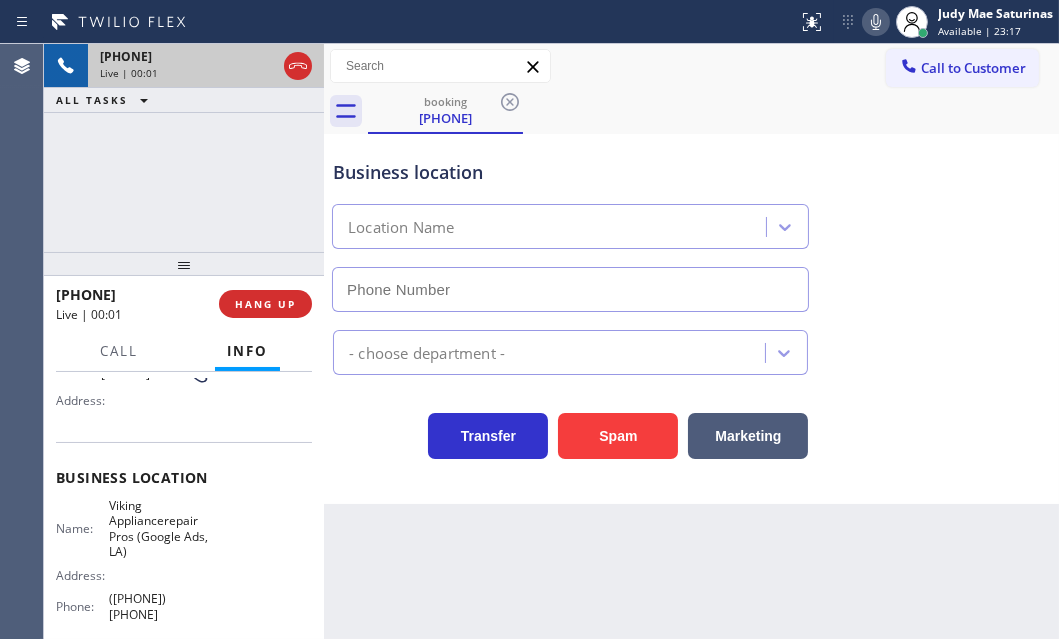 type on "([PHONE]) [PHONE]" 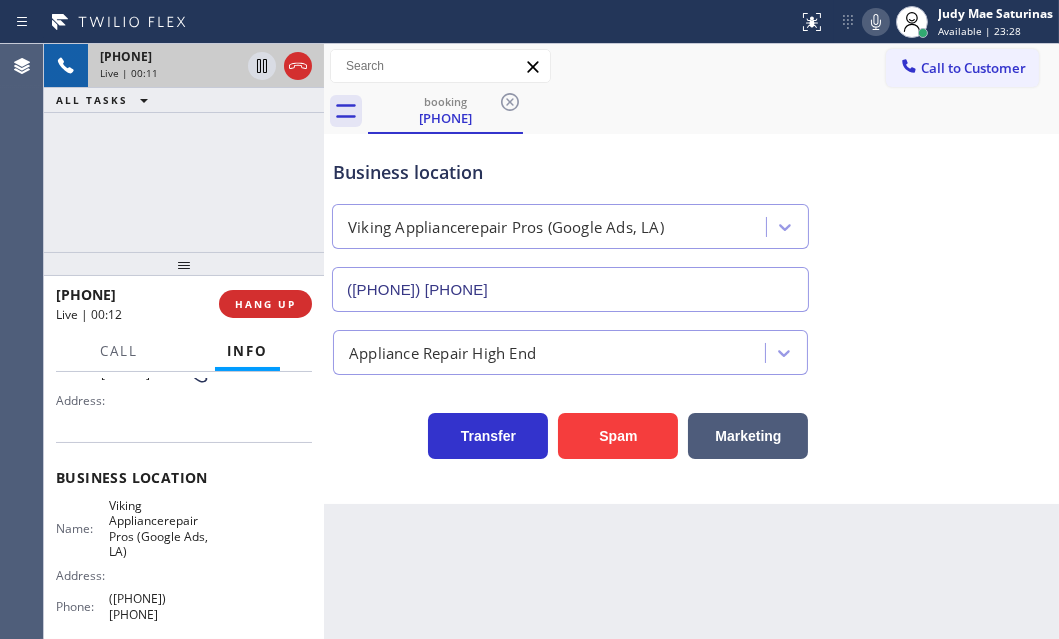 click on "Business location Viking Appliancerepair Pros (Google Ads, LA) ([PHONE]) [PHONE]" at bounding box center [691, 221] 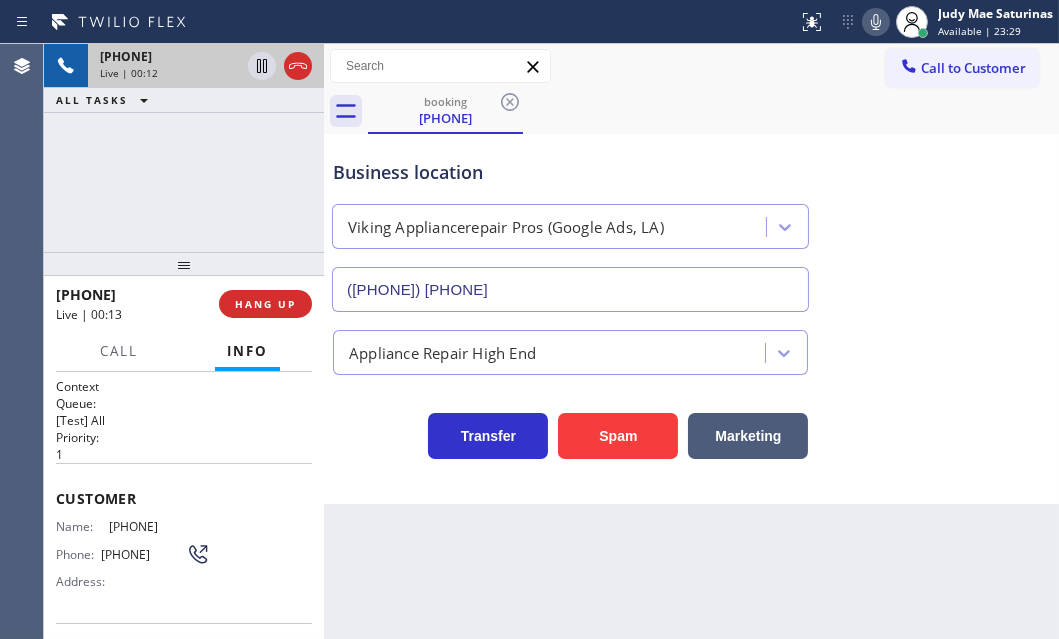 scroll, scrollTop: 0, scrollLeft: 0, axis: both 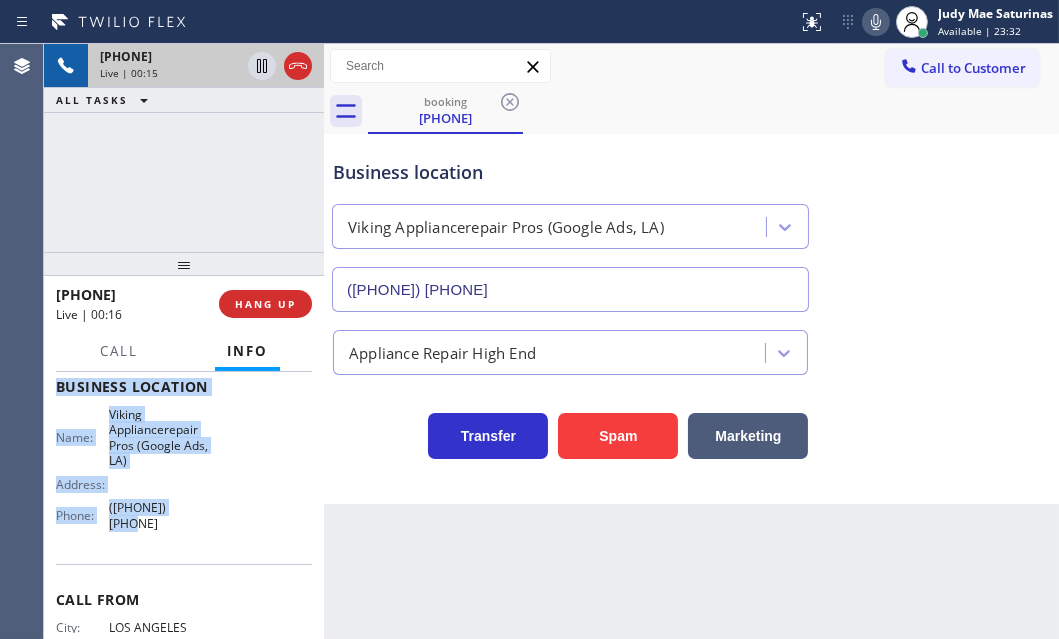 drag, startPoint x: 56, startPoint y: 492, endPoint x: 210, endPoint y: 539, distance: 161.01242 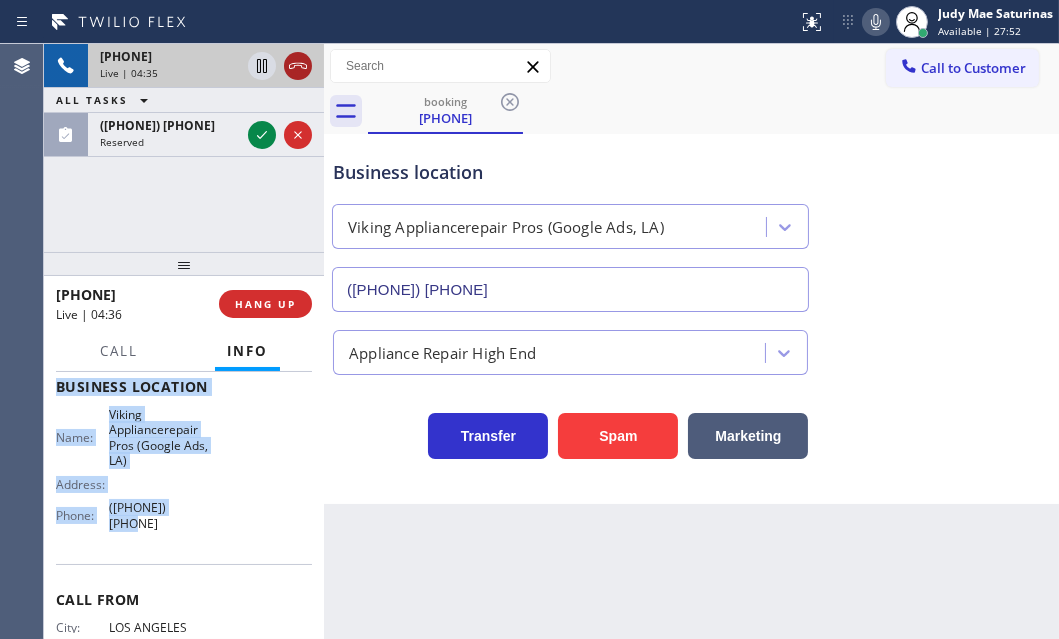 click 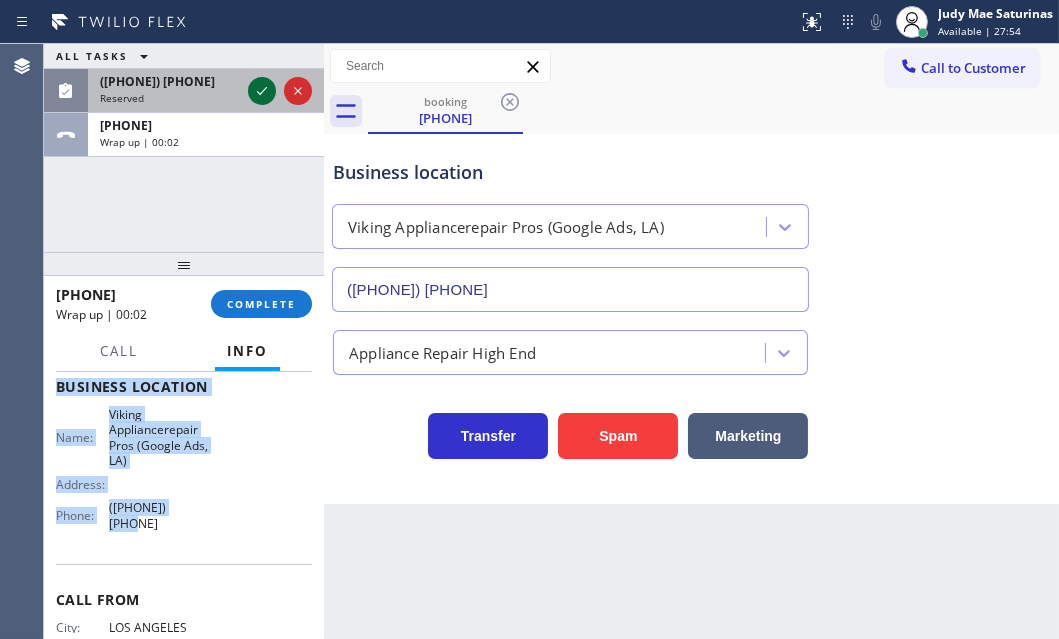click 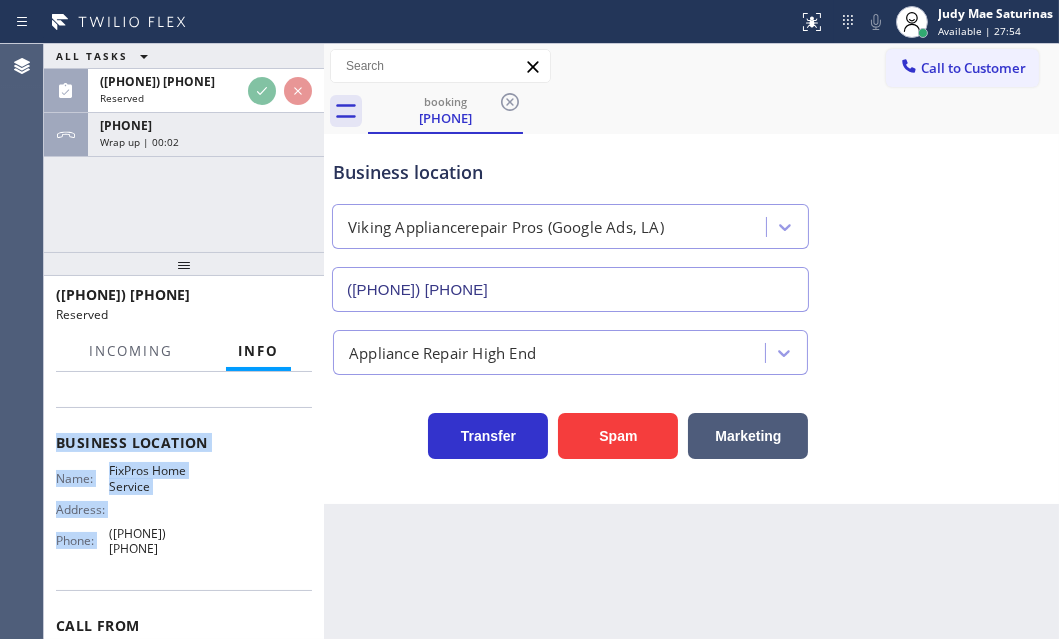 scroll, scrollTop: 305, scrollLeft: 0, axis: vertical 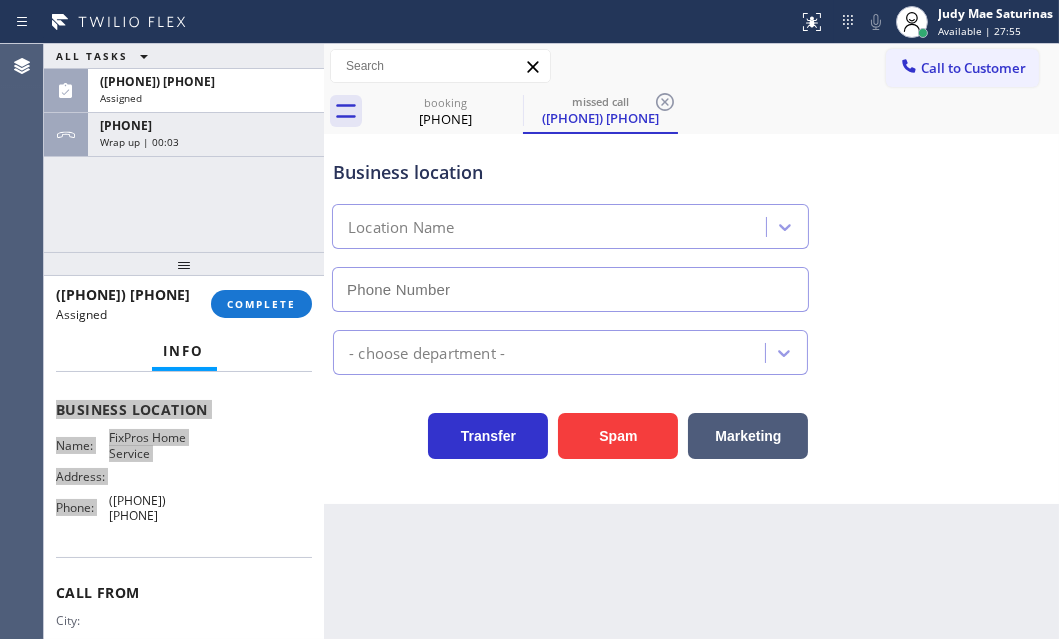 type on "([PHONE]) [PHONE]" 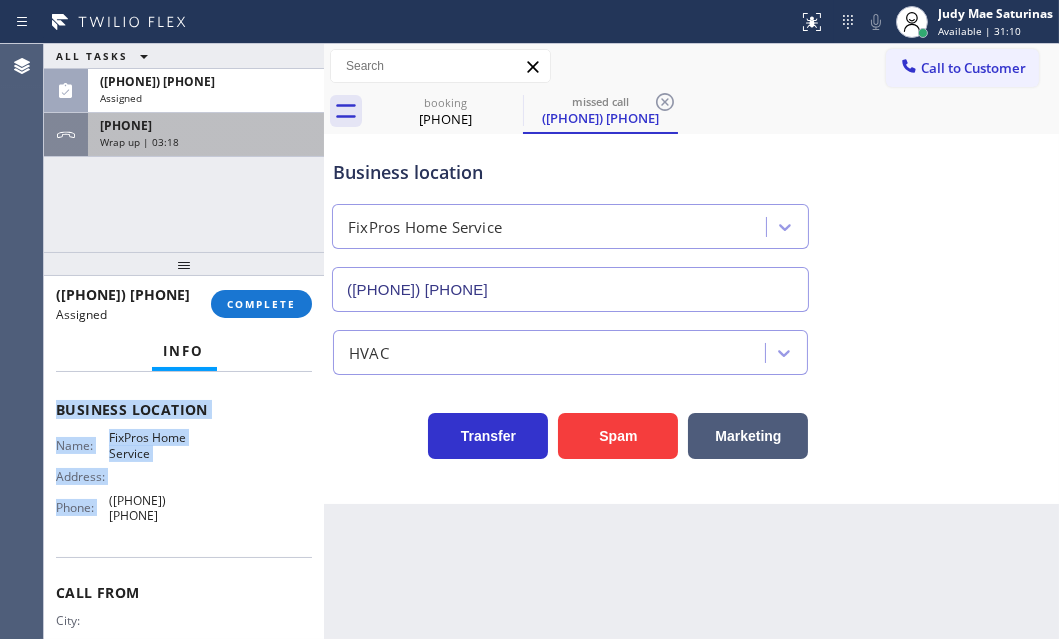 click on "Wrap up | 03:18" at bounding box center (206, 142) 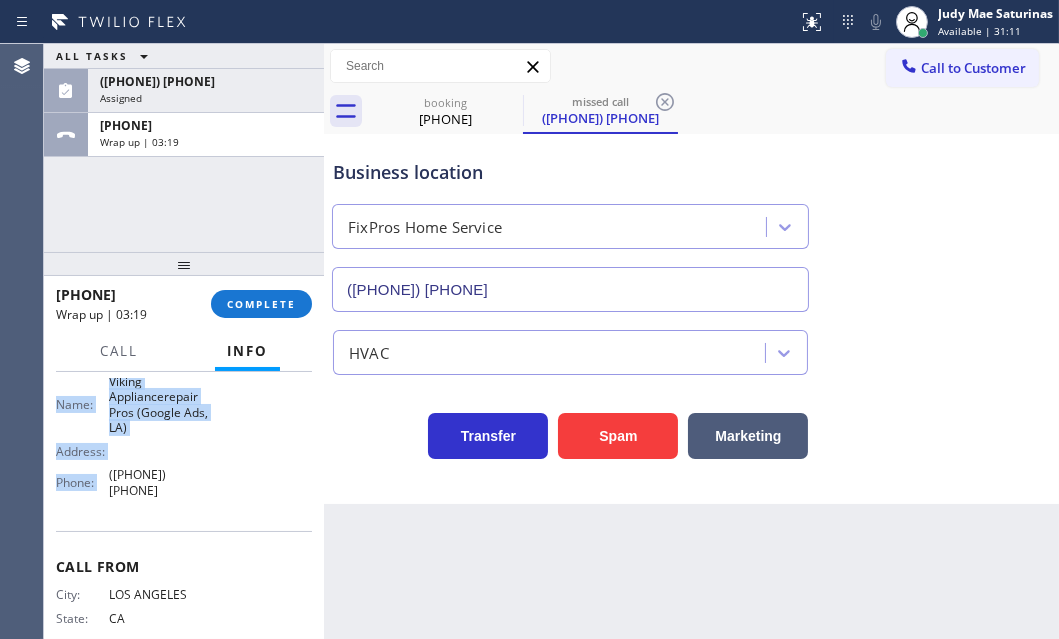 scroll, scrollTop: 272, scrollLeft: 0, axis: vertical 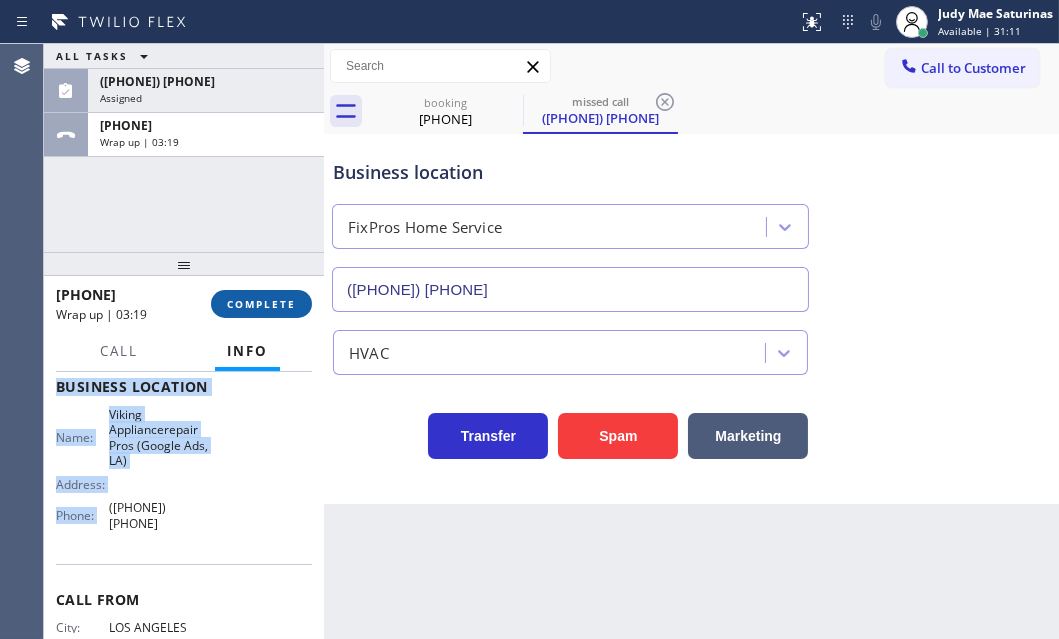 click on "COMPLETE" at bounding box center [261, 304] 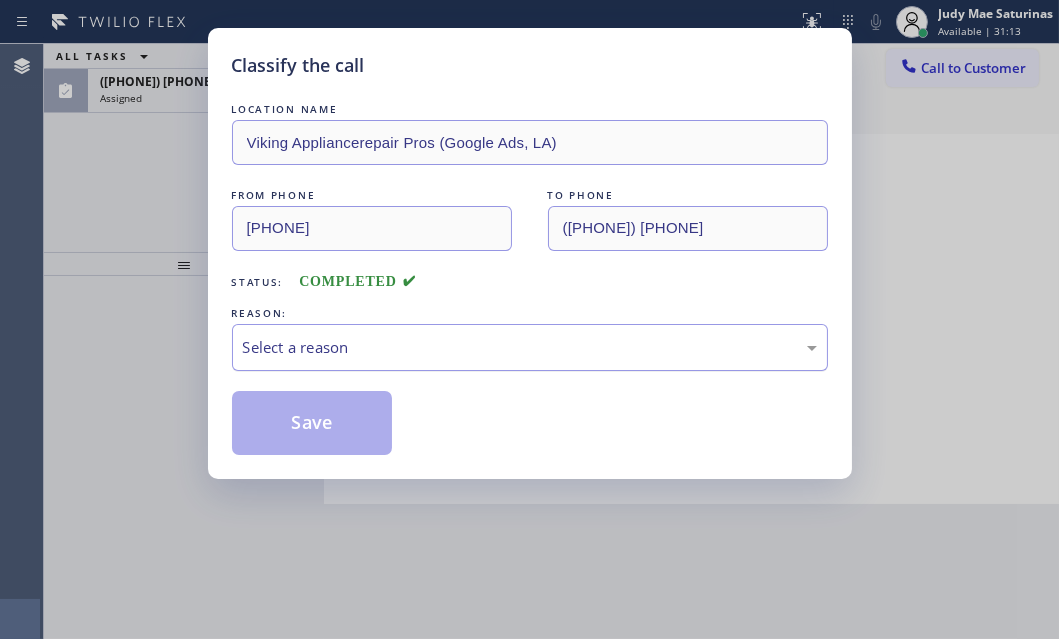 drag, startPoint x: 407, startPoint y: 334, endPoint x: 378, endPoint y: 360, distance: 38.948685 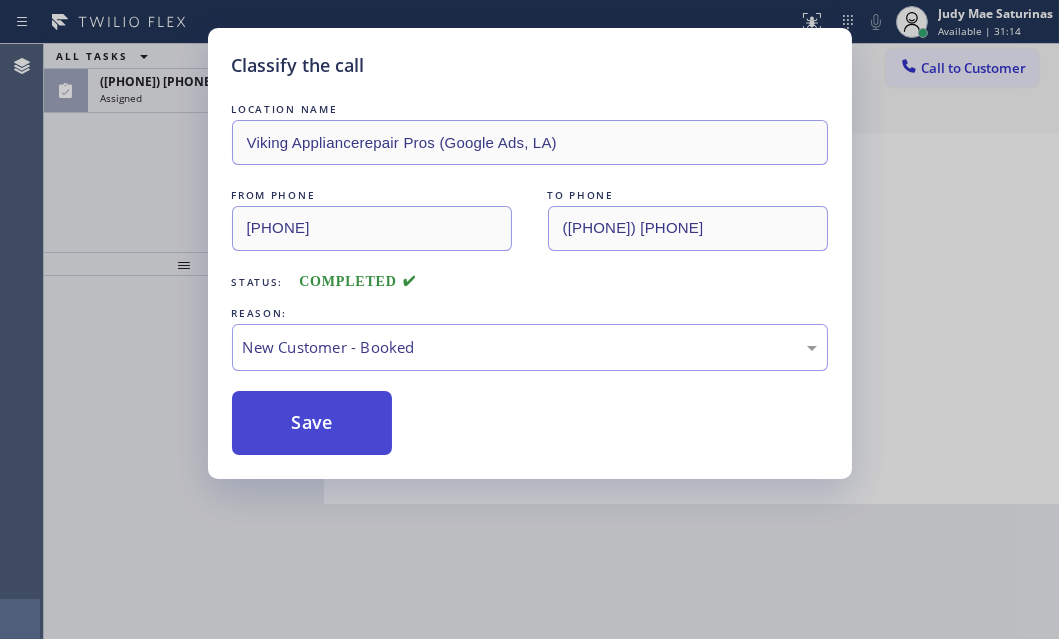 drag, startPoint x: 287, startPoint y: 411, endPoint x: 271, endPoint y: 346, distance: 66.94027 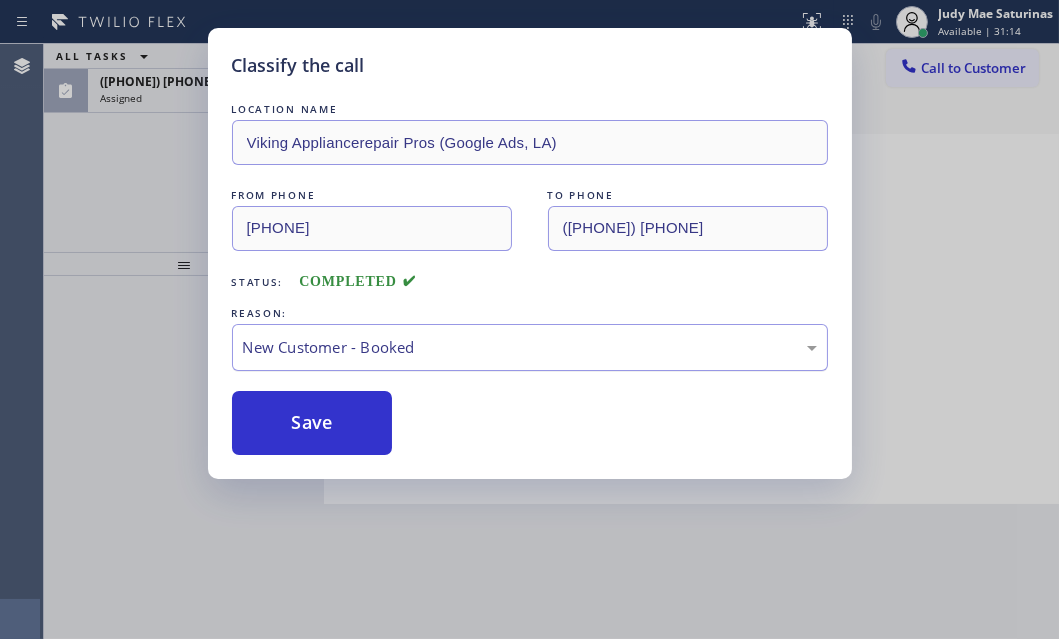 click on "Save" at bounding box center (312, 423) 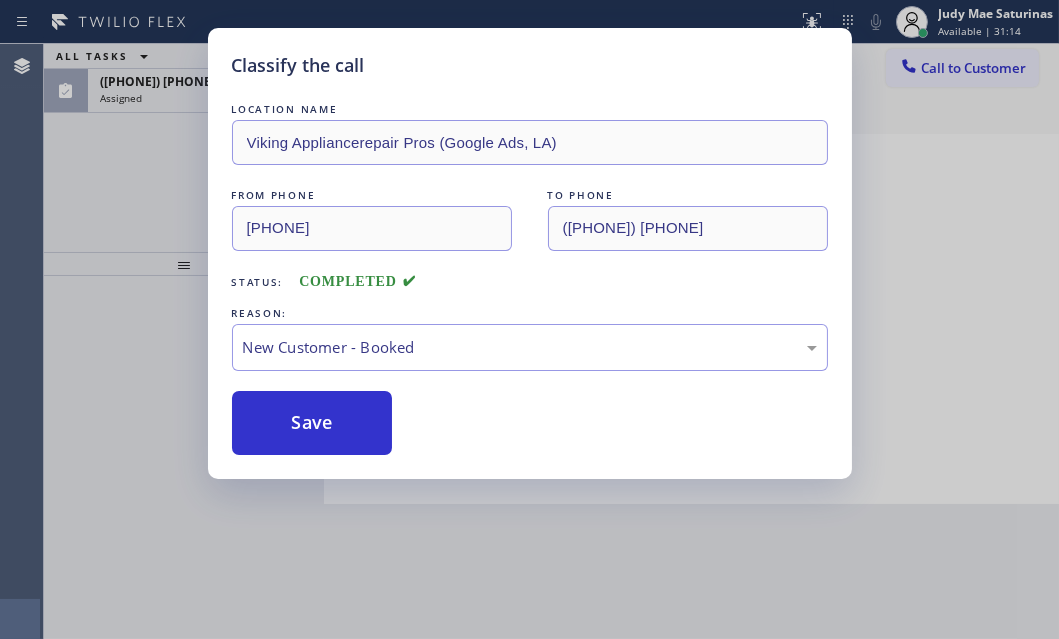 click on "Classify the call LOCATION NAME Viking Appliancerepair Pros (Google Ads, LA) FROM PHONE ([PHONE]) [PHONE] TO PHONE ([PHONE]) [PHONE] Status: COMPLETED REASON: New Customer - Booked Save" at bounding box center [529, 319] 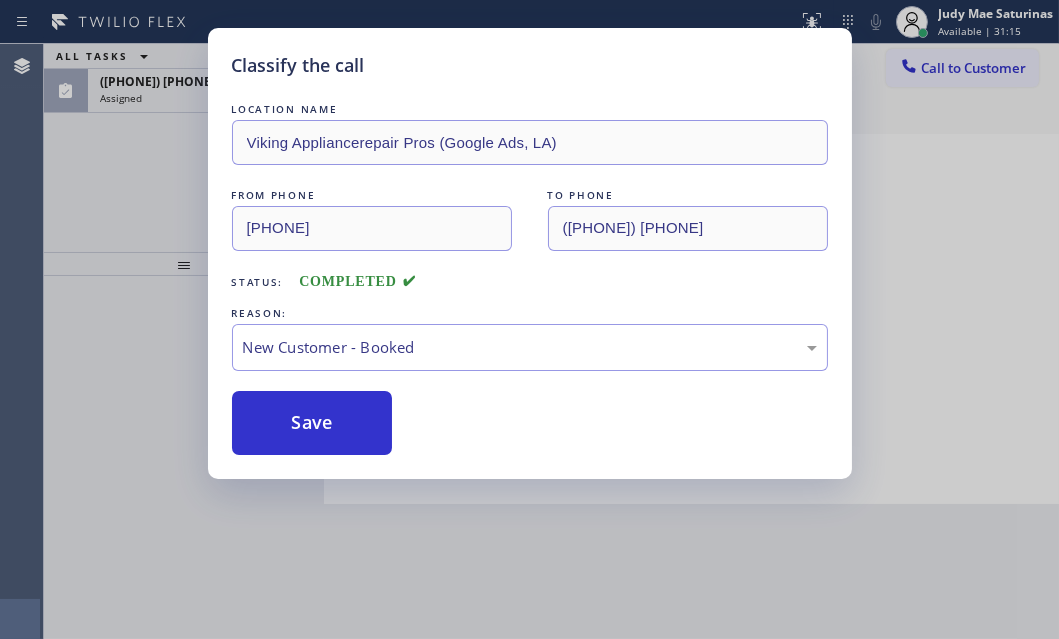 click on "Classify the call LOCATION NAME Viking Appliancerepair Pros (Google Ads, LA) FROM PHONE ([PHONE]) [PHONE] TO PHONE ([PHONE]) [PHONE] Status: COMPLETED REASON: New Customer - Booked Save" at bounding box center (529, 319) 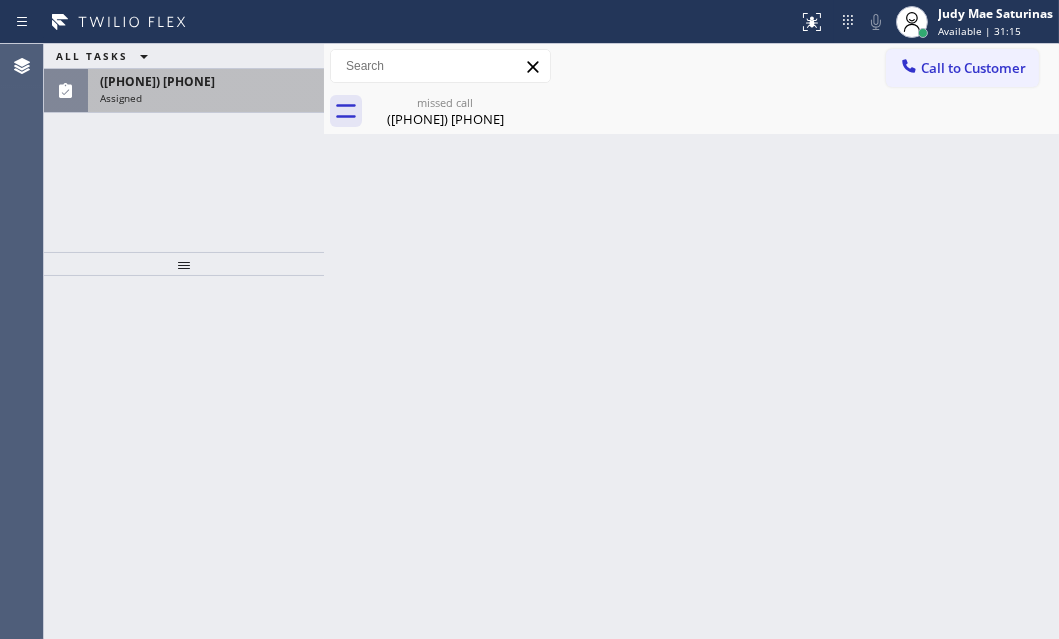 drag, startPoint x: 143, startPoint y: 150, endPoint x: 212, endPoint y: 110, distance: 79.755875 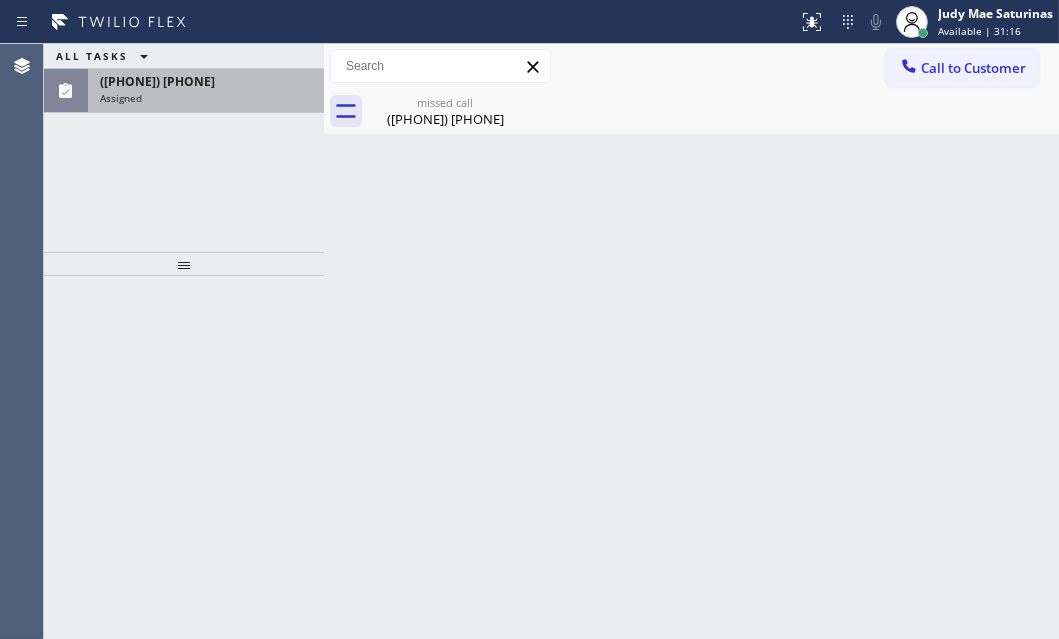 click on "Assigned" at bounding box center (206, 98) 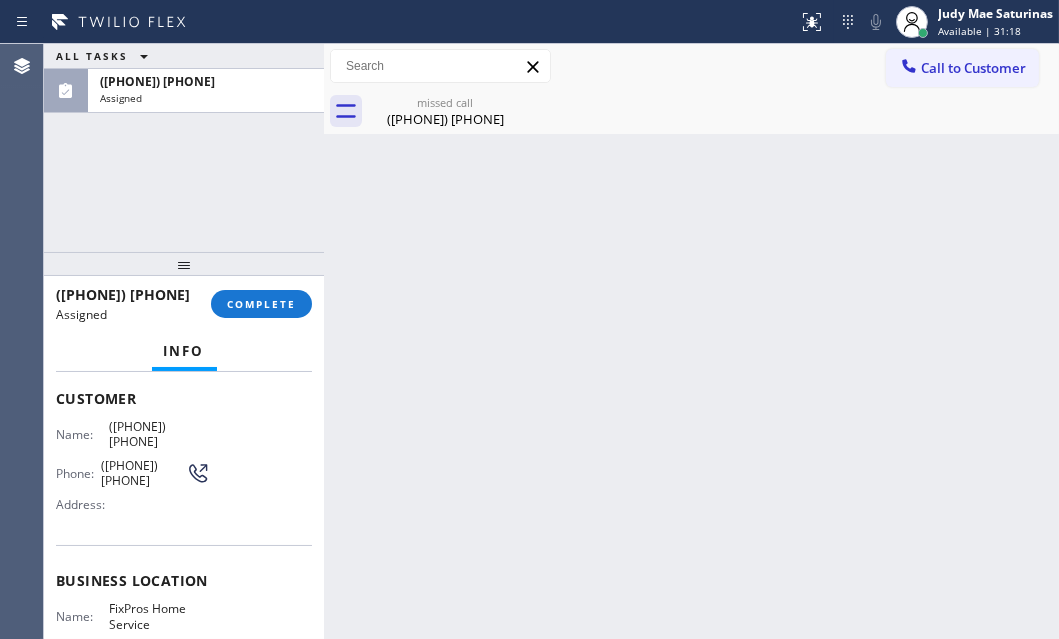 scroll, scrollTop: 90, scrollLeft: 0, axis: vertical 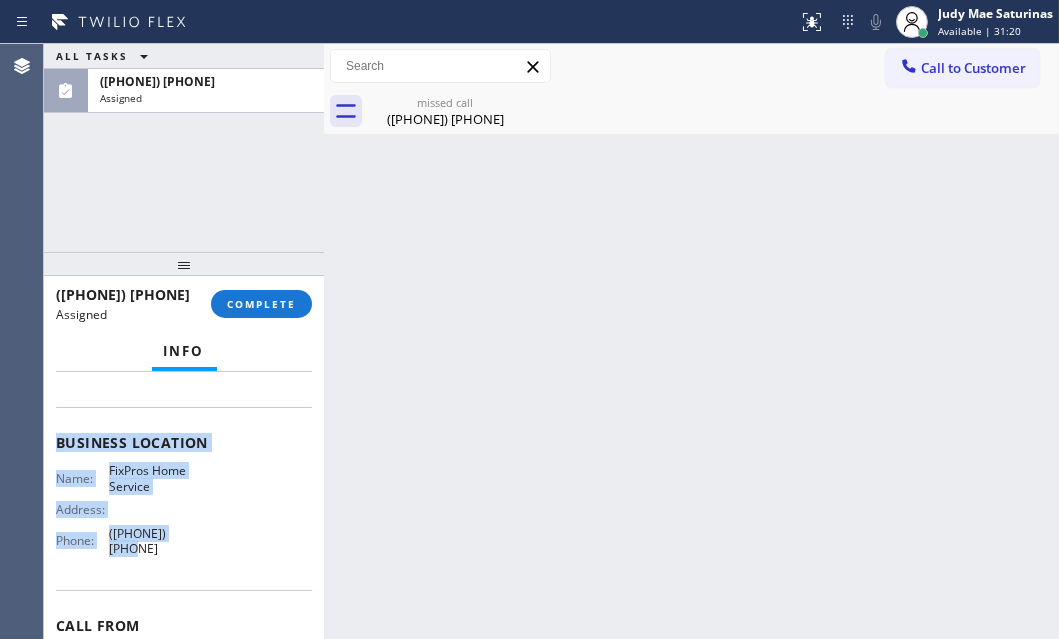drag, startPoint x: 50, startPoint y: 430, endPoint x: 206, endPoint y: 545, distance: 193.80661 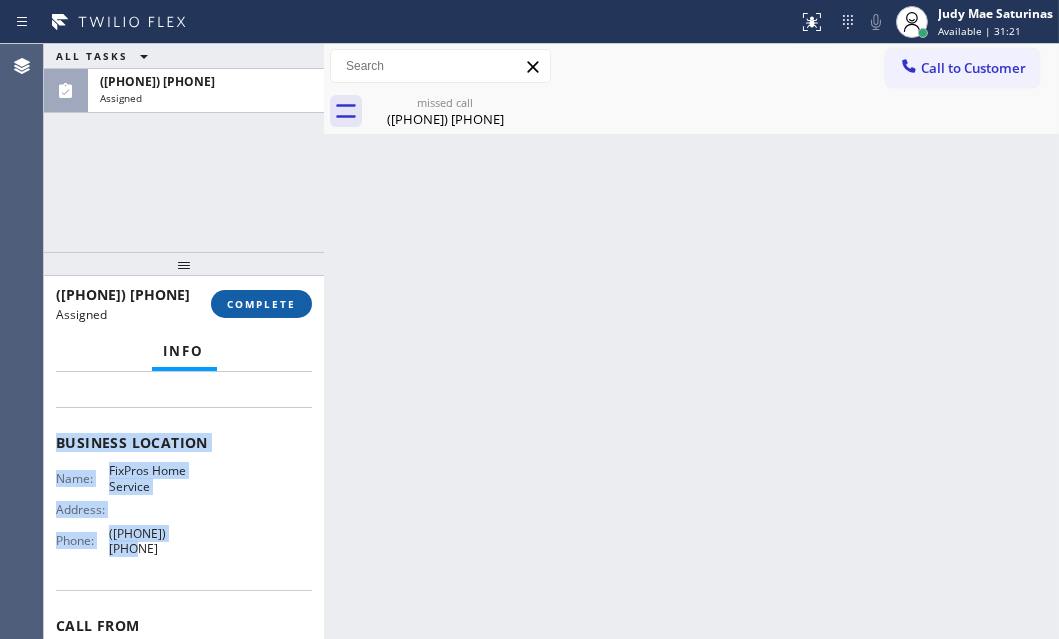 drag, startPoint x: 229, startPoint y: 305, endPoint x: 248, endPoint y: 322, distance: 25.495098 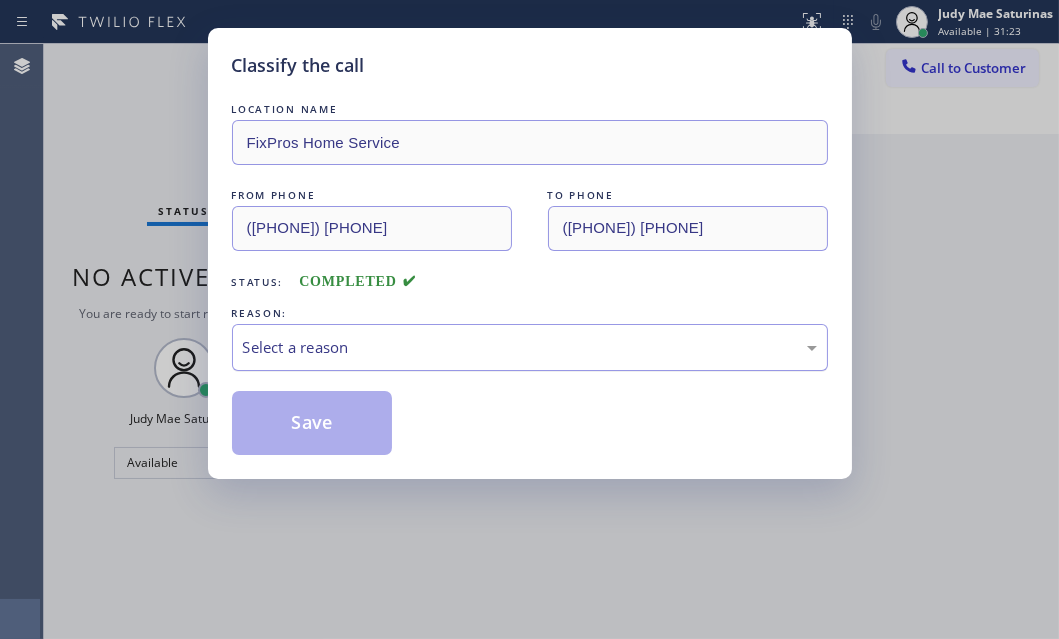 click on "Select a reason" at bounding box center (530, 347) 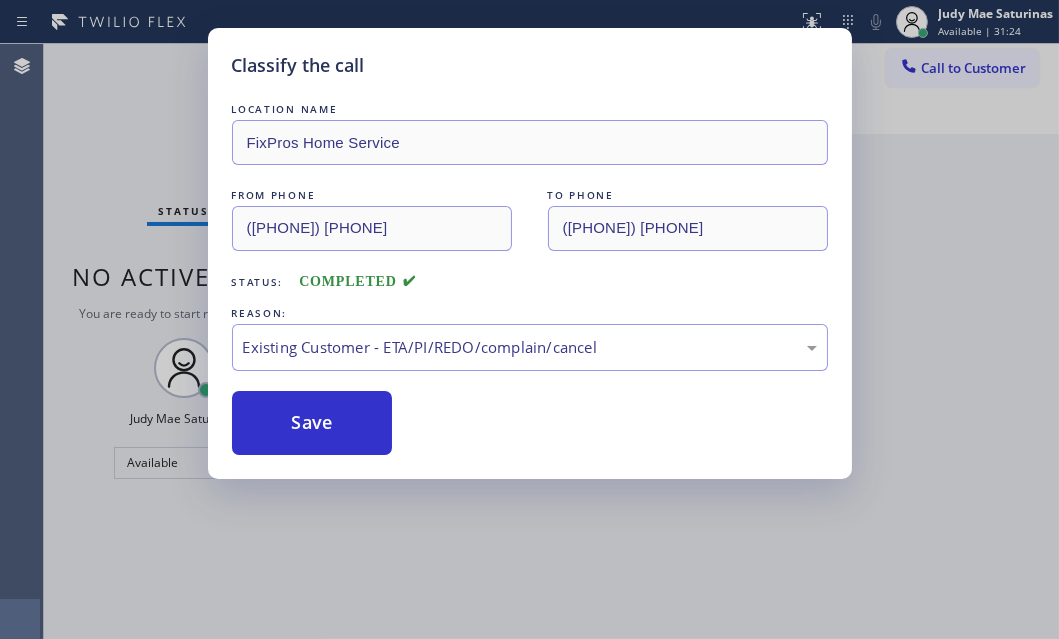drag, startPoint x: 302, startPoint y: 460, endPoint x: 317, endPoint y: 374, distance: 87.29834 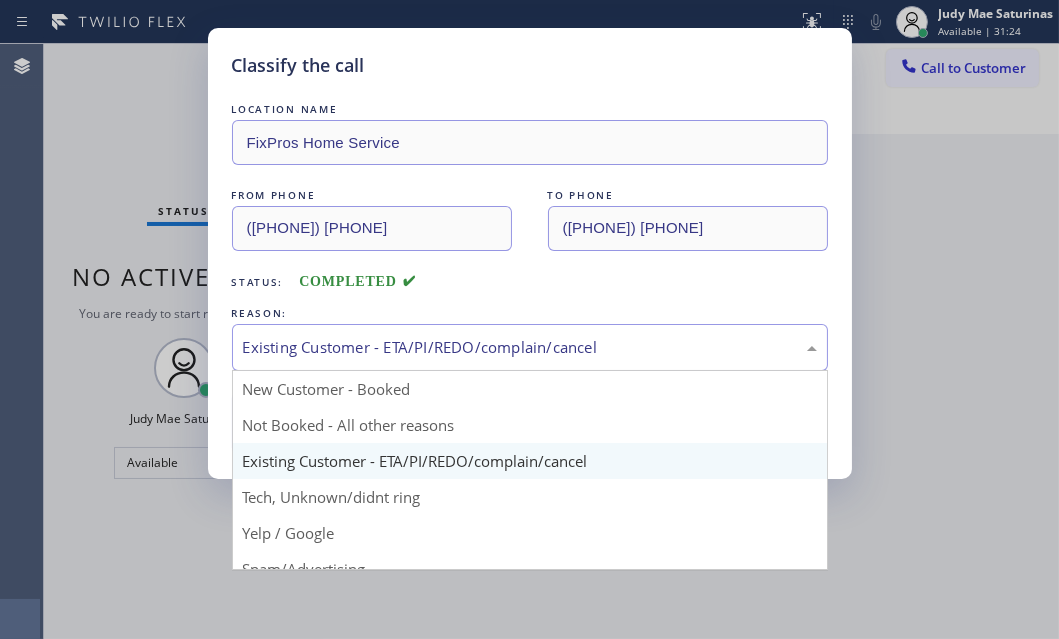 click on "Existing Customer - ETA/PI/REDO/complain/cancel" at bounding box center (530, 347) 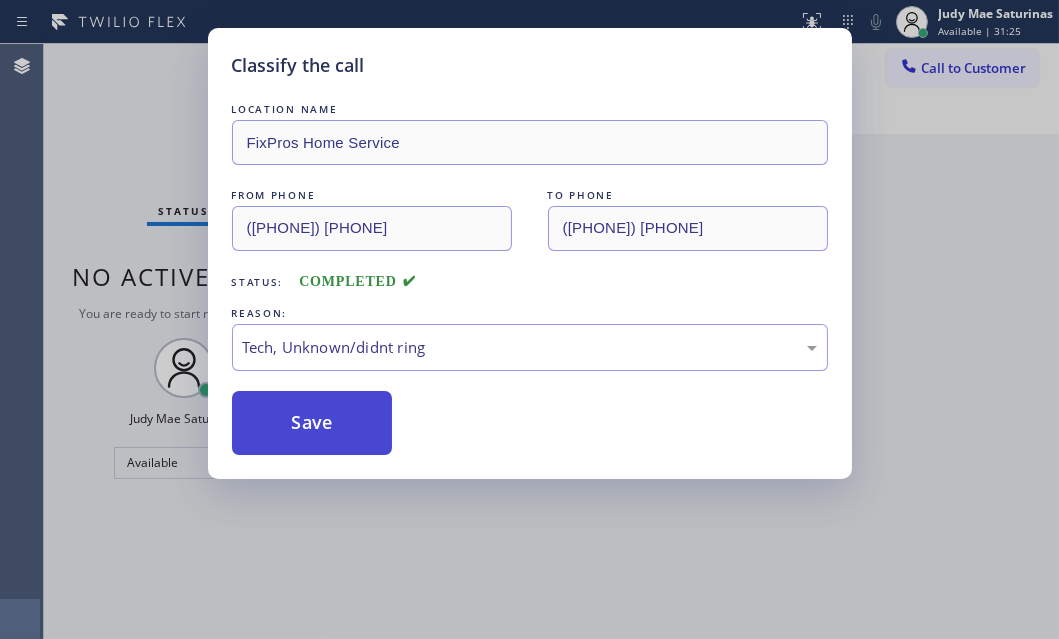click on "Save" at bounding box center (312, 423) 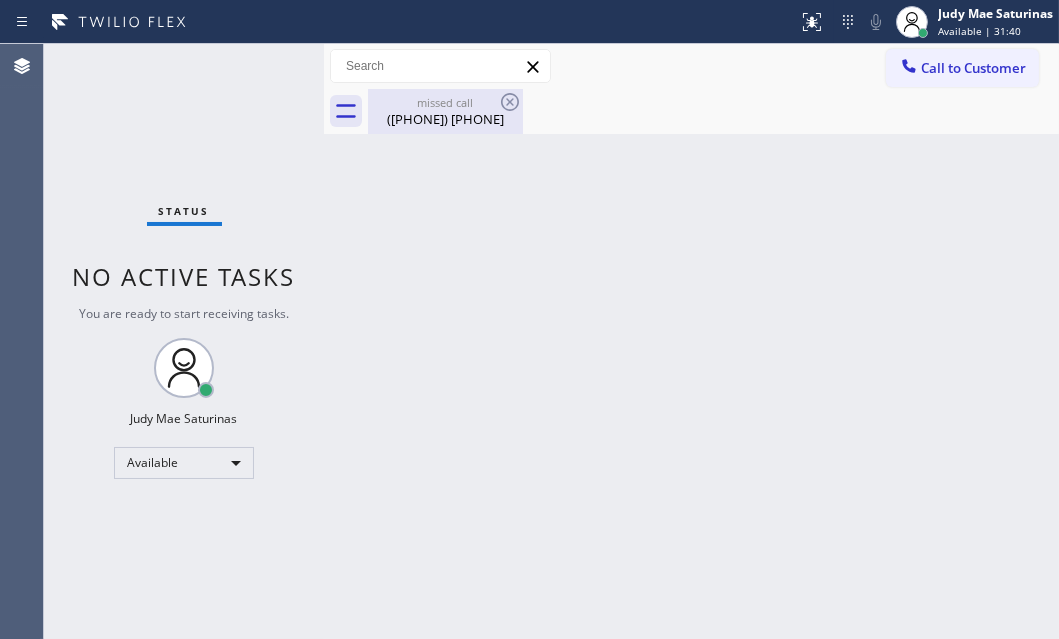 click on "missed call ([PHONE]) [PHONE]" at bounding box center (445, 111) 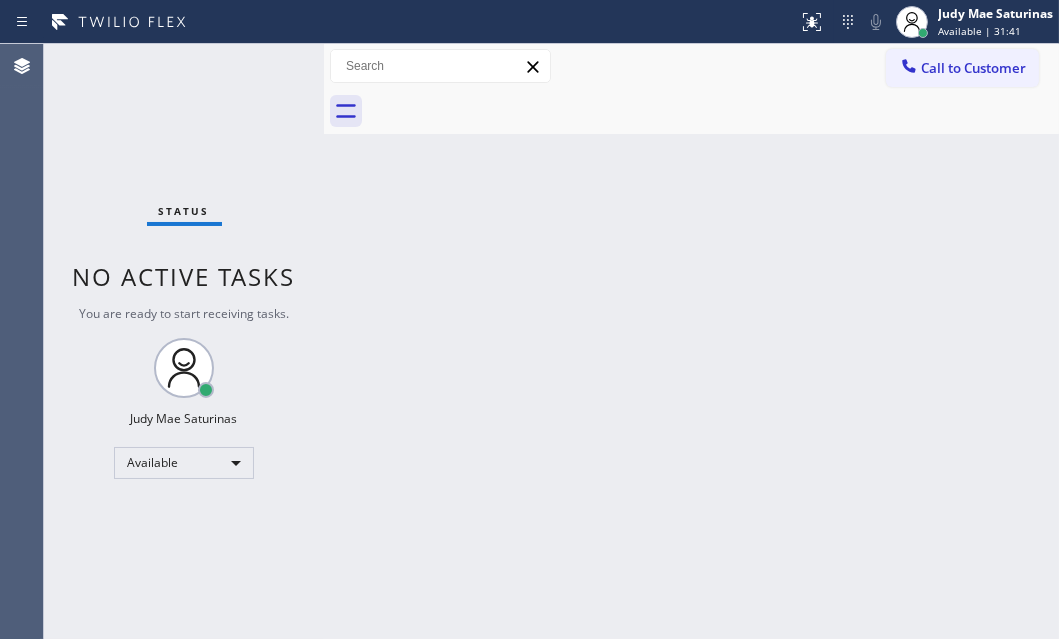 drag, startPoint x: 589, startPoint y: 226, endPoint x: 627, endPoint y: 221, distance: 38.327538 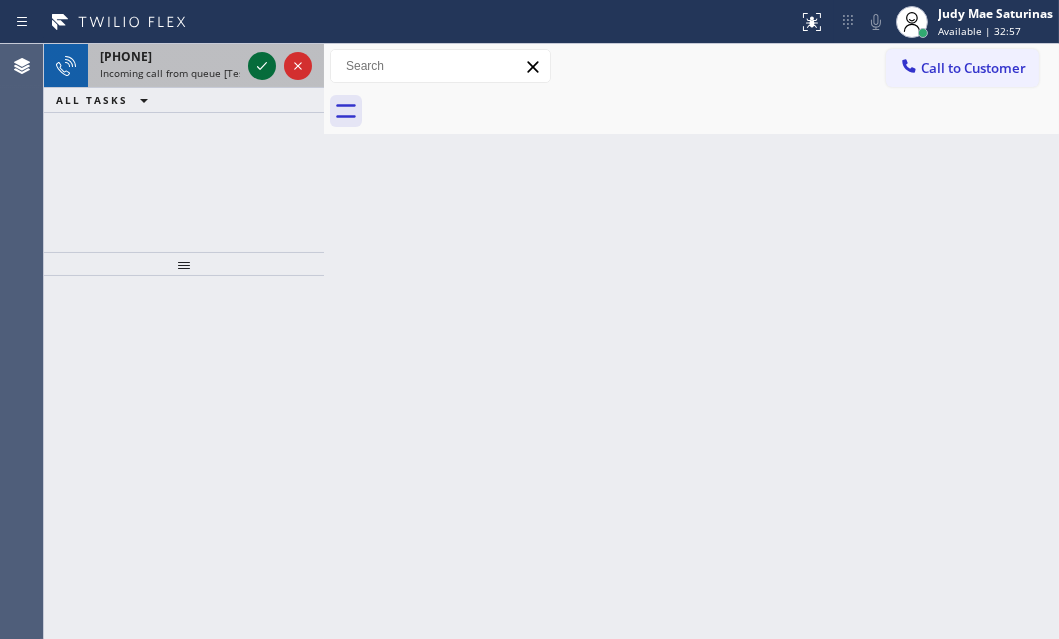 click 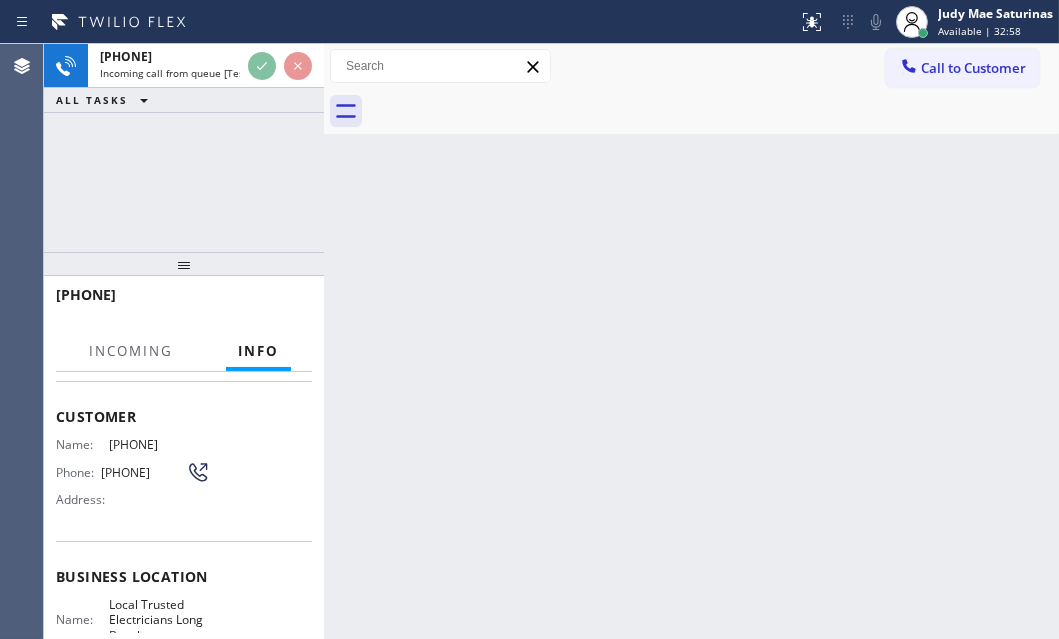 scroll, scrollTop: 272, scrollLeft: 0, axis: vertical 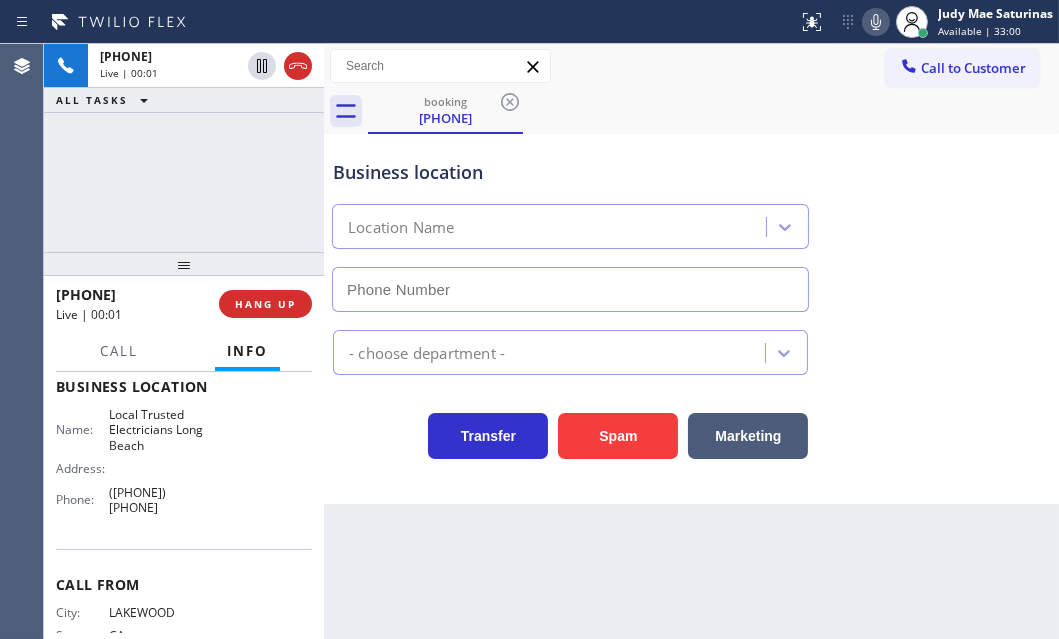 type on "([PHONE]) [PHONE]" 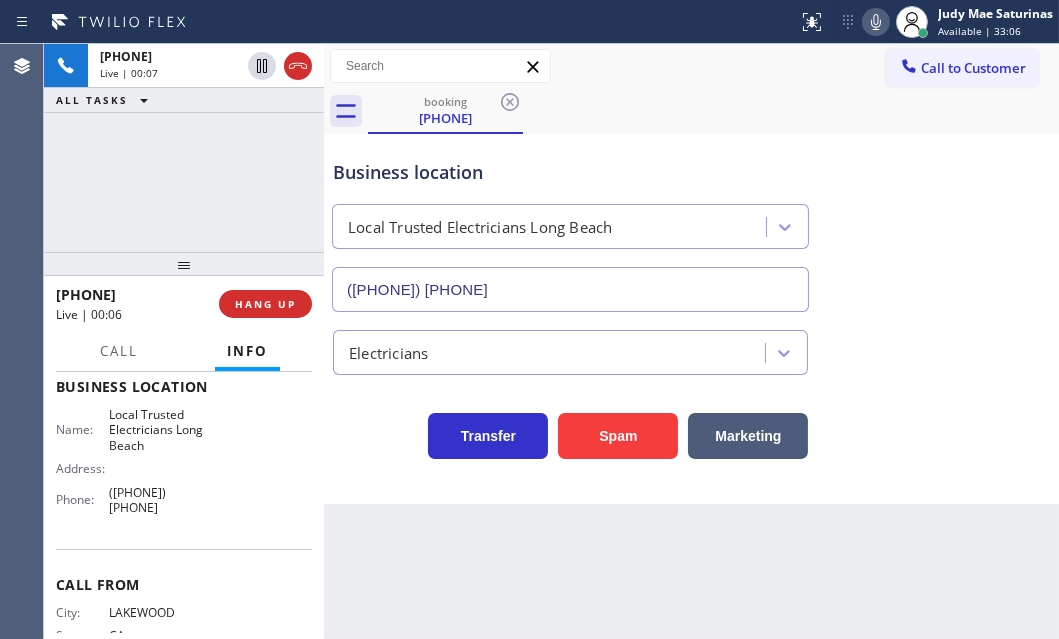 click on "Name: [COMPANY] Address:   Phone: ([PHONE]) [PHONE]" at bounding box center (184, 465) 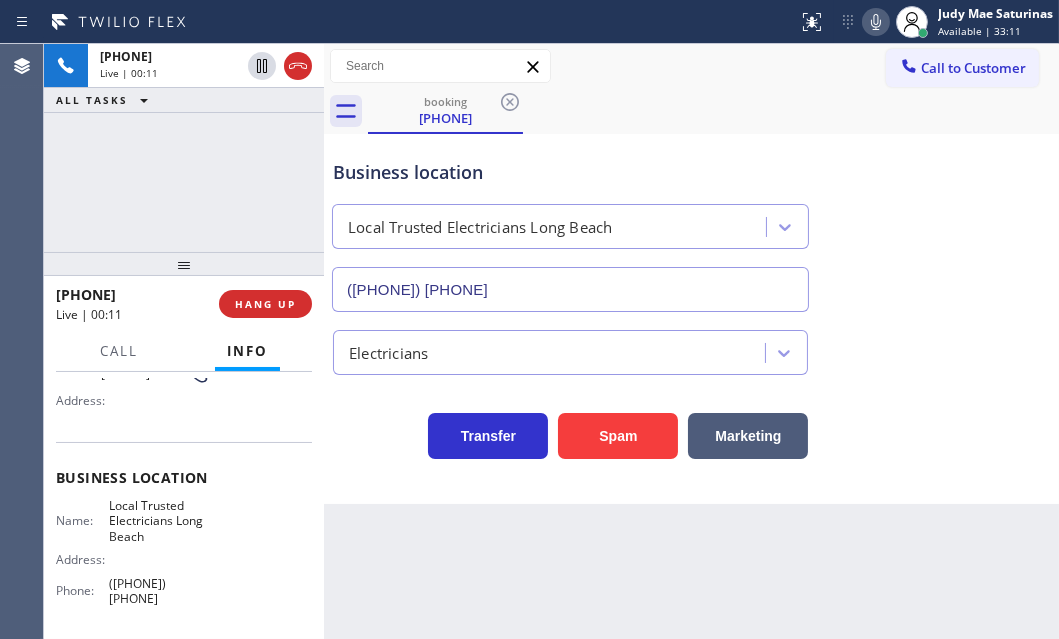 scroll, scrollTop: 0, scrollLeft: 0, axis: both 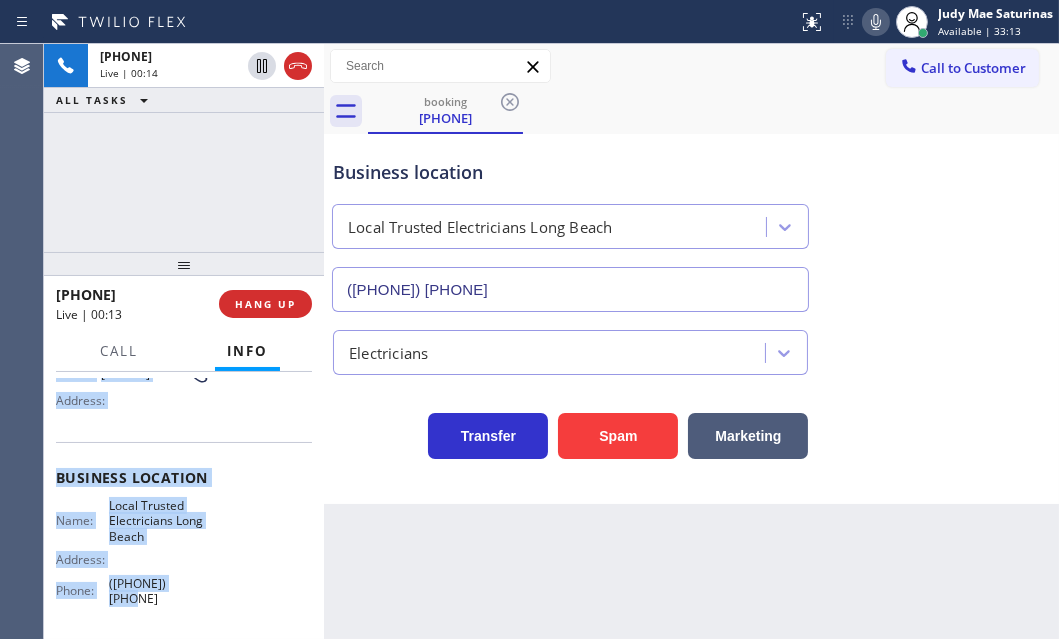 drag, startPoint x: 130, startPoint y: 509, endPoint x: 224, endPoint y: 580, distance: 117.80068 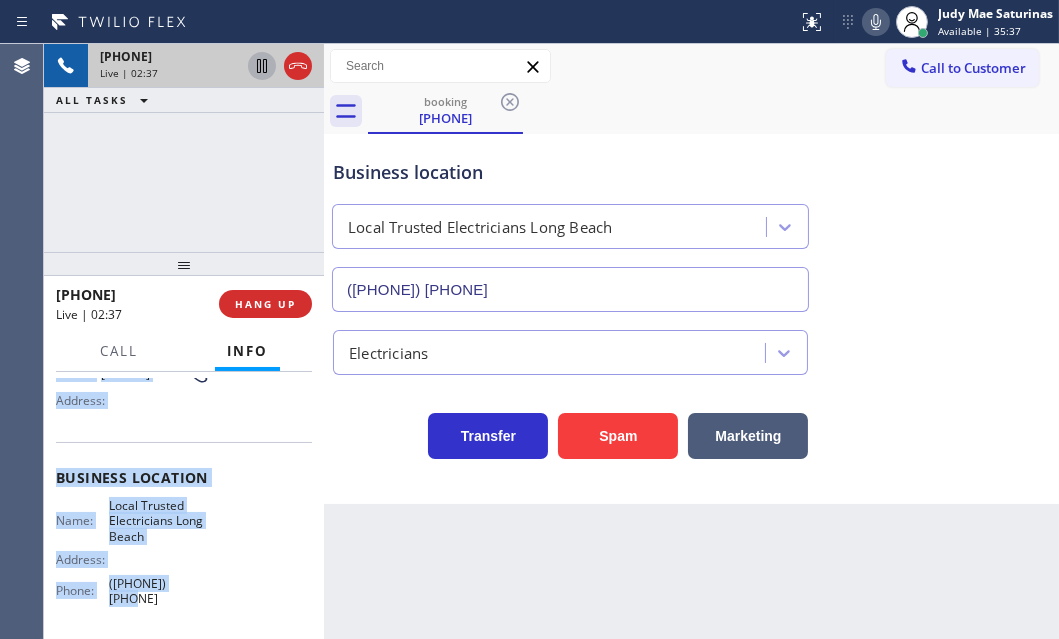 click 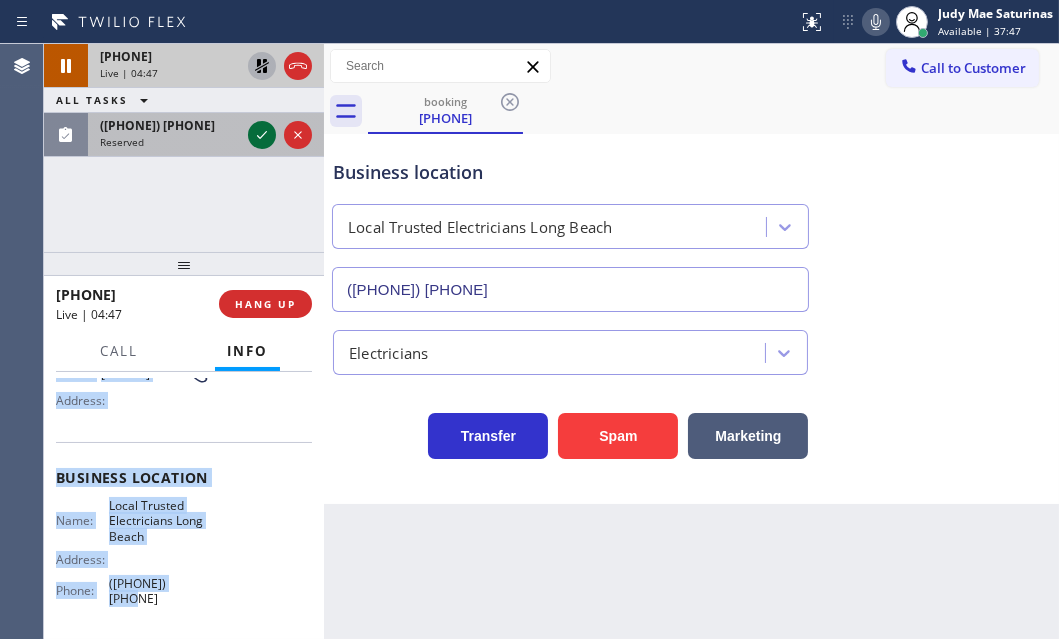click 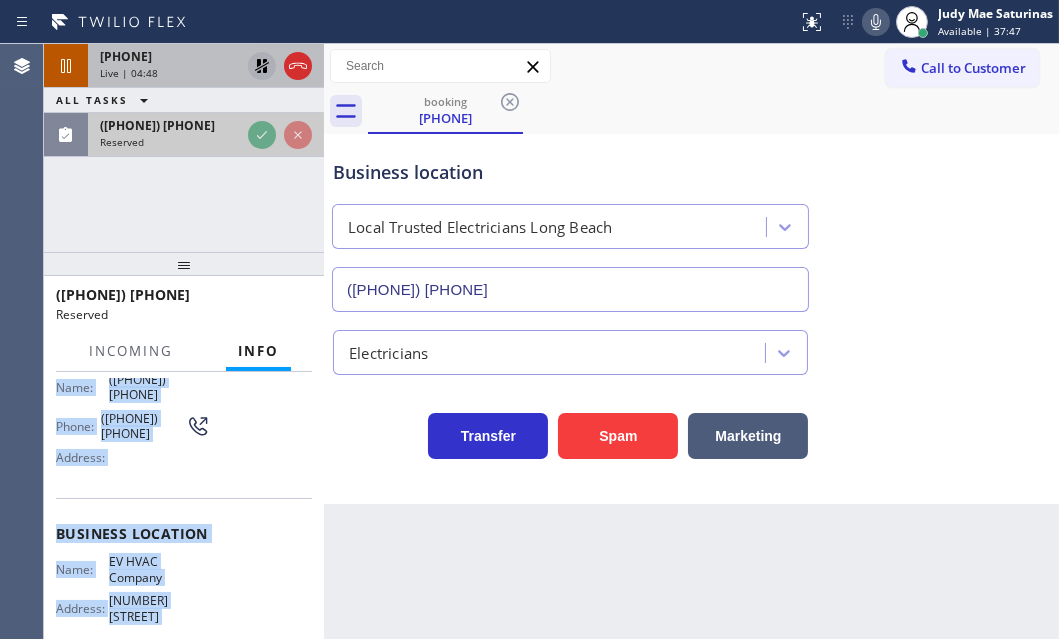 scroll, scrollTop: 214, scrollLeft: 0, axis: vertical 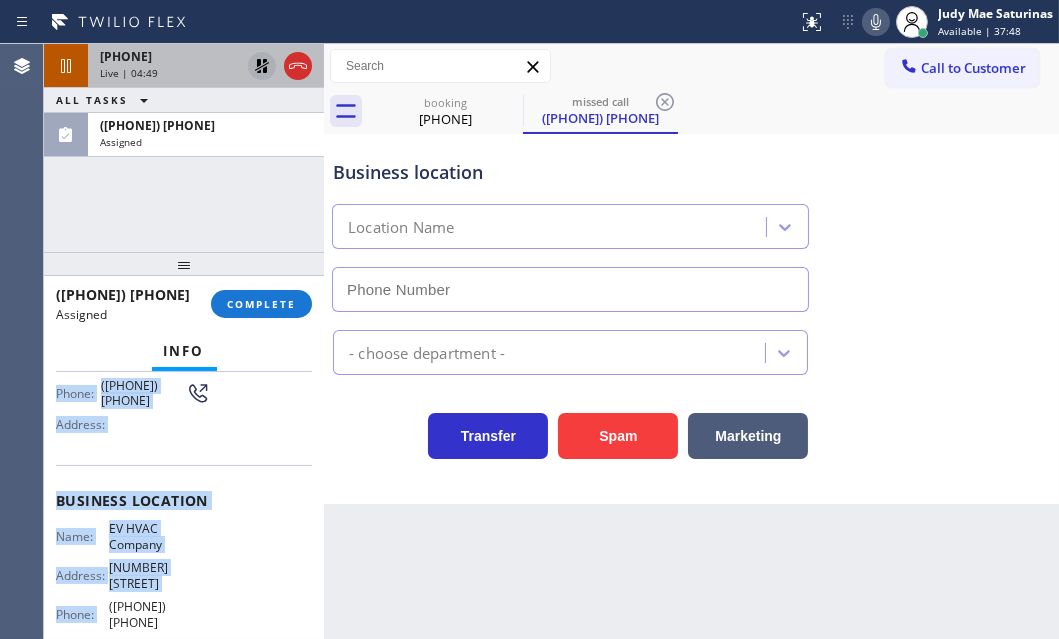 type on "([PHONE]) [PHONE]" 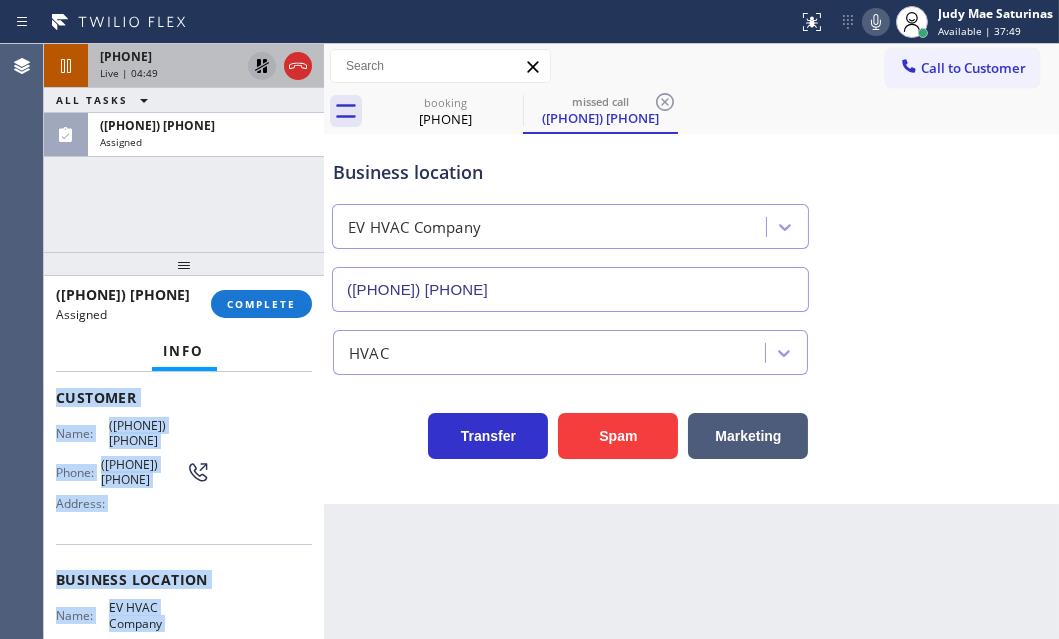 scroll, scrollTop: 0, scrollLeft: 0, axis: both 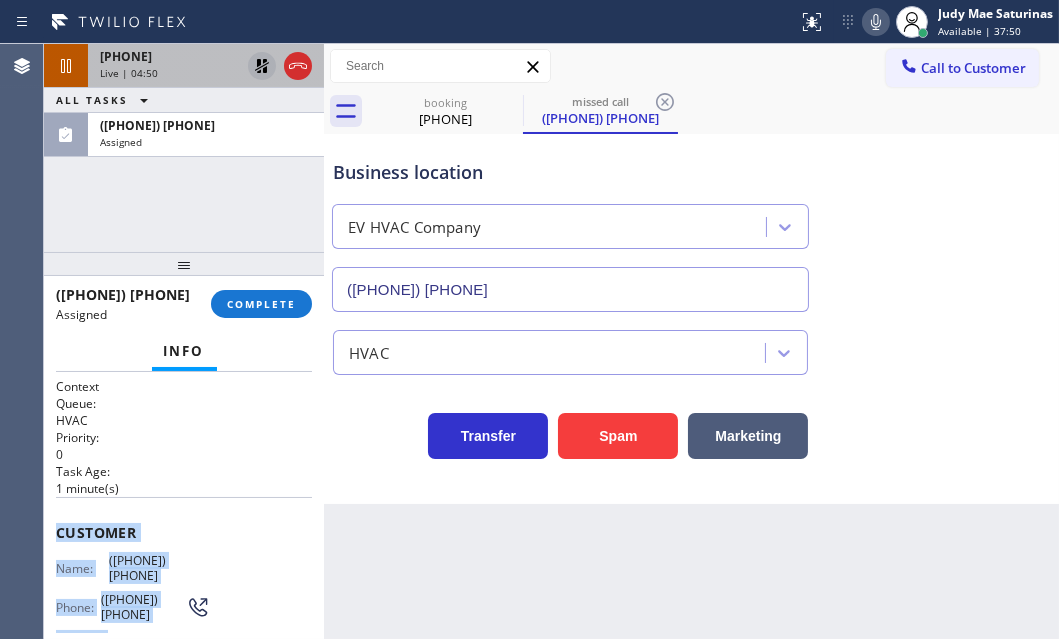 drag, startPoint x: 202, startPoint y: 506, endPoint x: 188, endPoint y: 508, distance: 14.142136 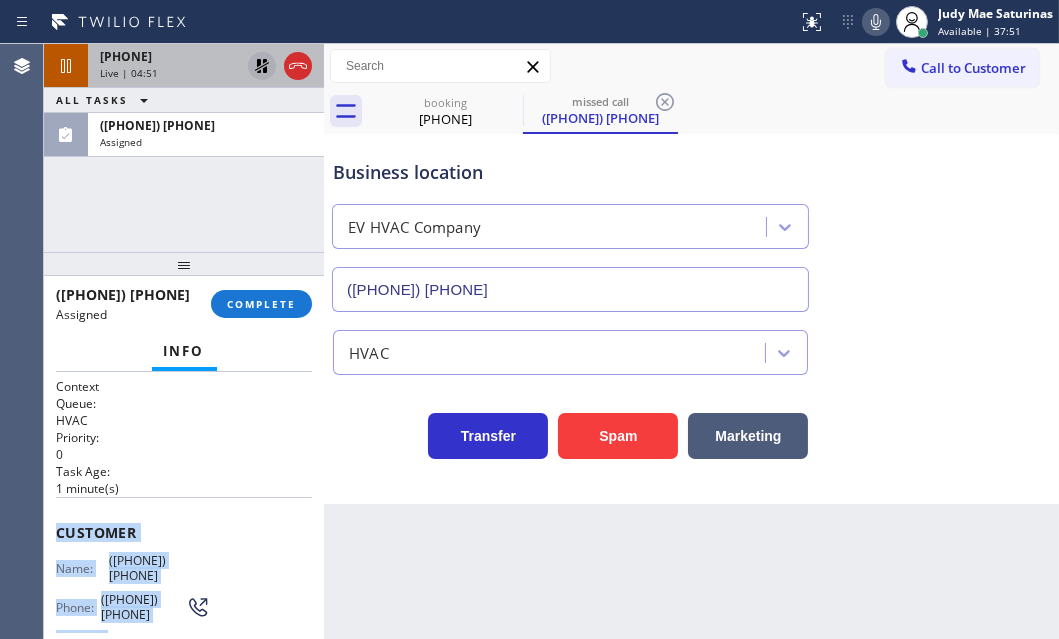click on "Customer" at bounding box center [184, 532] 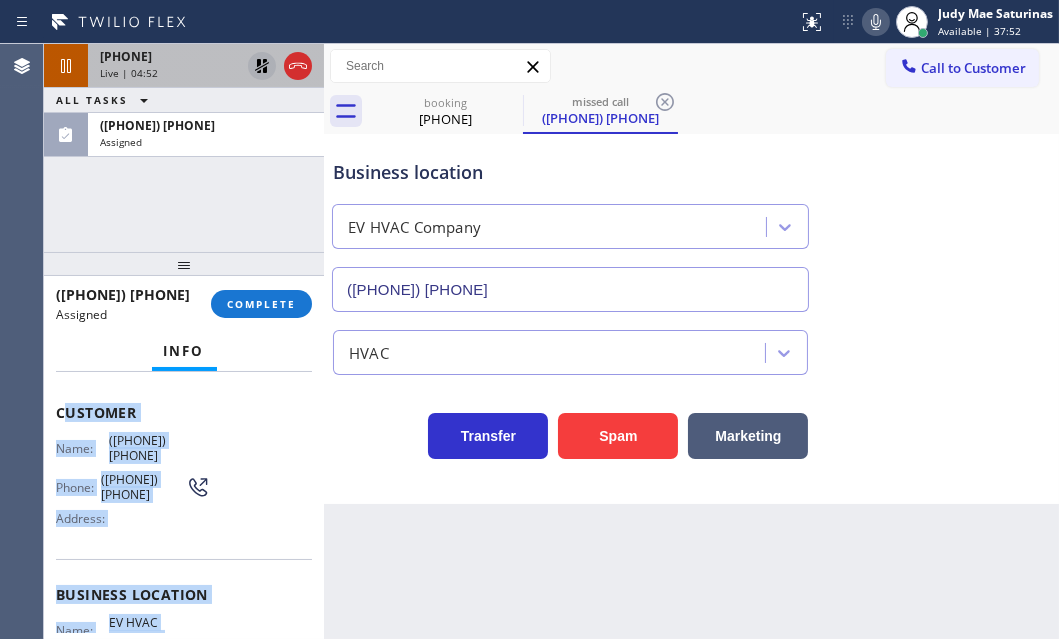 scroll, scrollTop: 181, scrollLeft: 0, axis: vertical 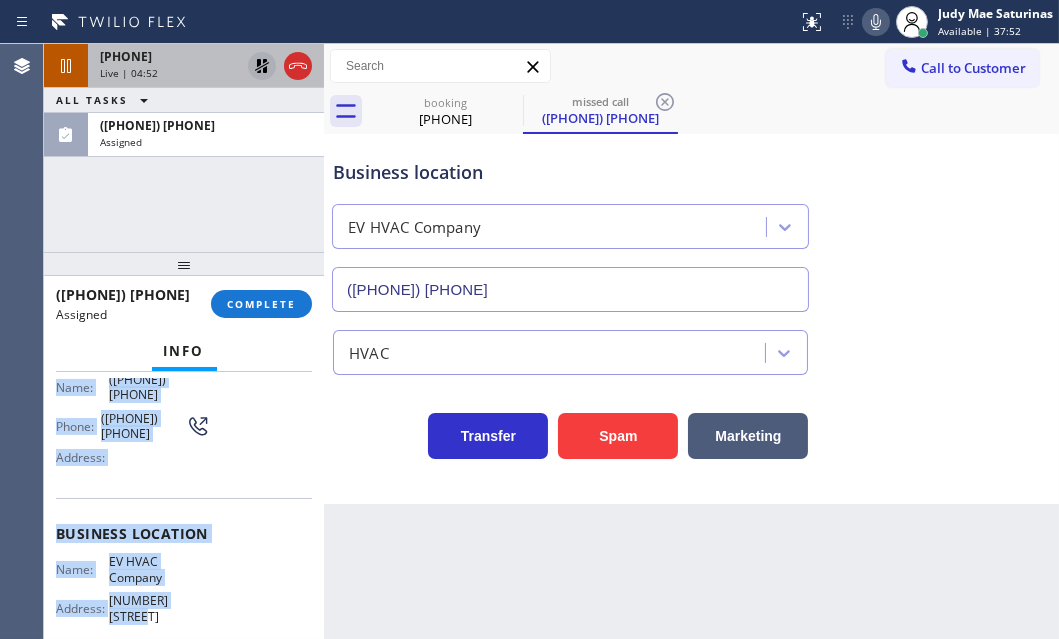 drag, startPoint x: 67, startPoint y: 523, endPoint x: 194, endPoint y: 584, distance: 140.89003 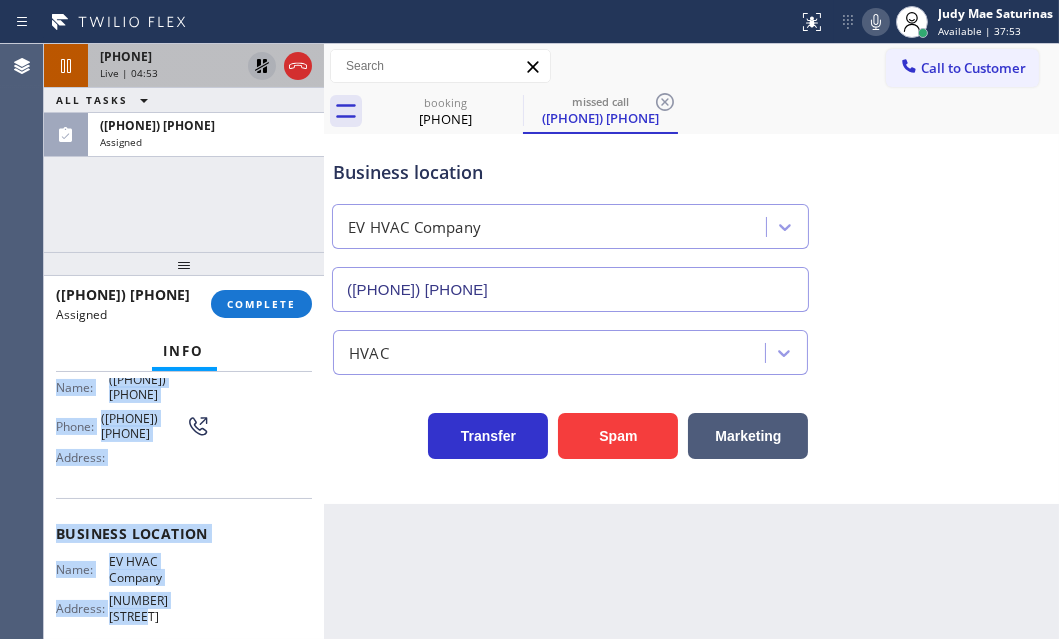 click on "Name: EV HVAC Company Address: [NUMBER] [STREET]  Phone: [PHONE]" at bounding box center [184, 612] 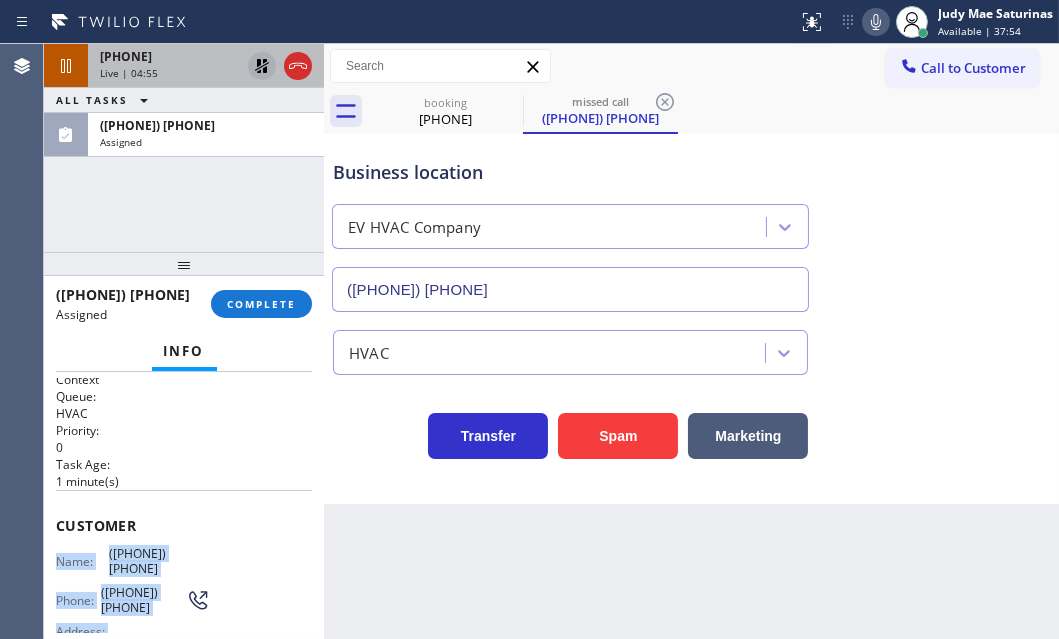 scroll, scrollTop: 0, scrollLeft: 0, axis: both 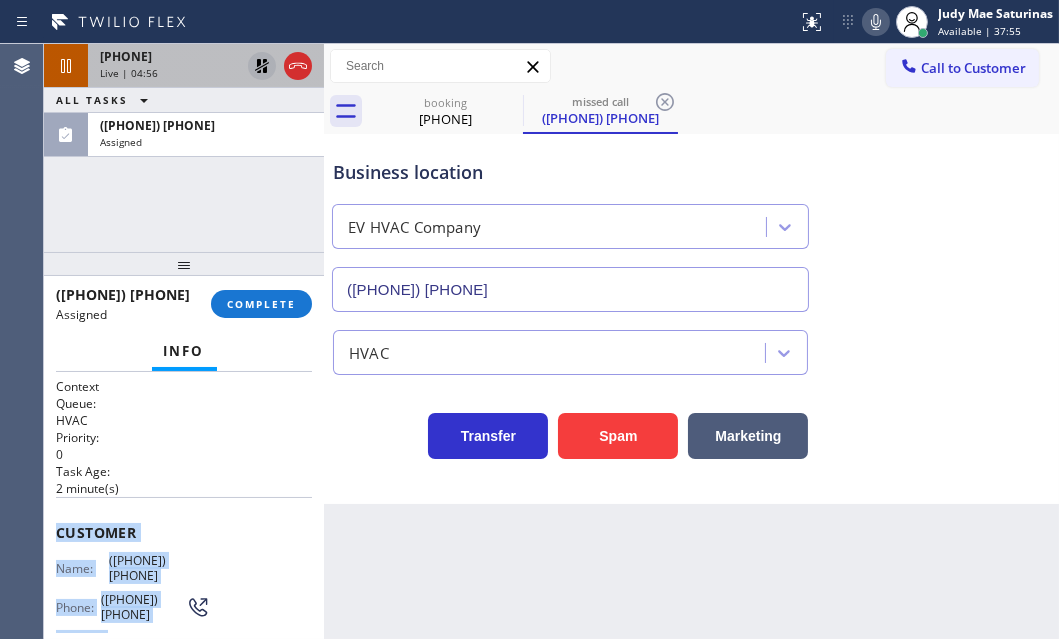 drag, startPoint x: 204, startPoint y: 620, endPoint x: 58, endPoint y: 537, distance: 167.94344 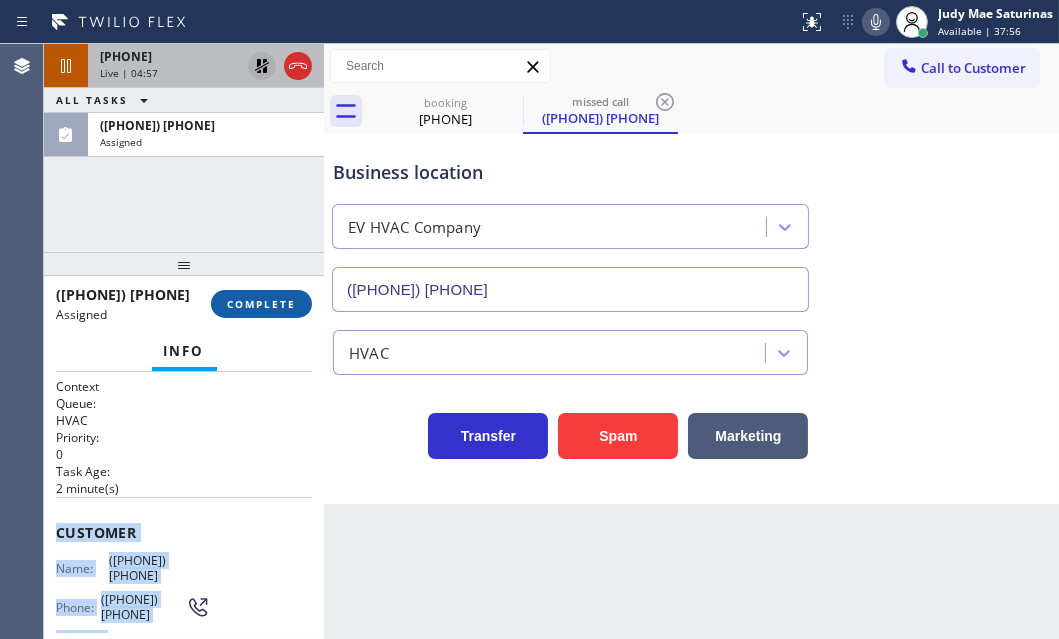 click on "COMPLETE" at bounding box center [261, 304] 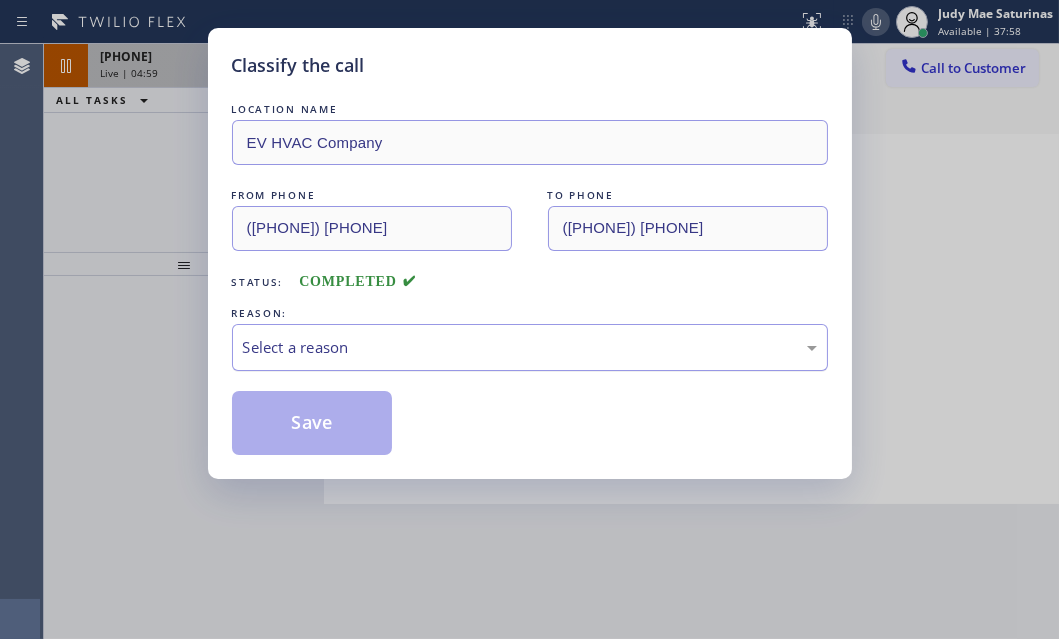 drag, startPoint x: 423, startPoint y: 329, endPoint x: 410, endPoint y: 364, distance: 37.336308 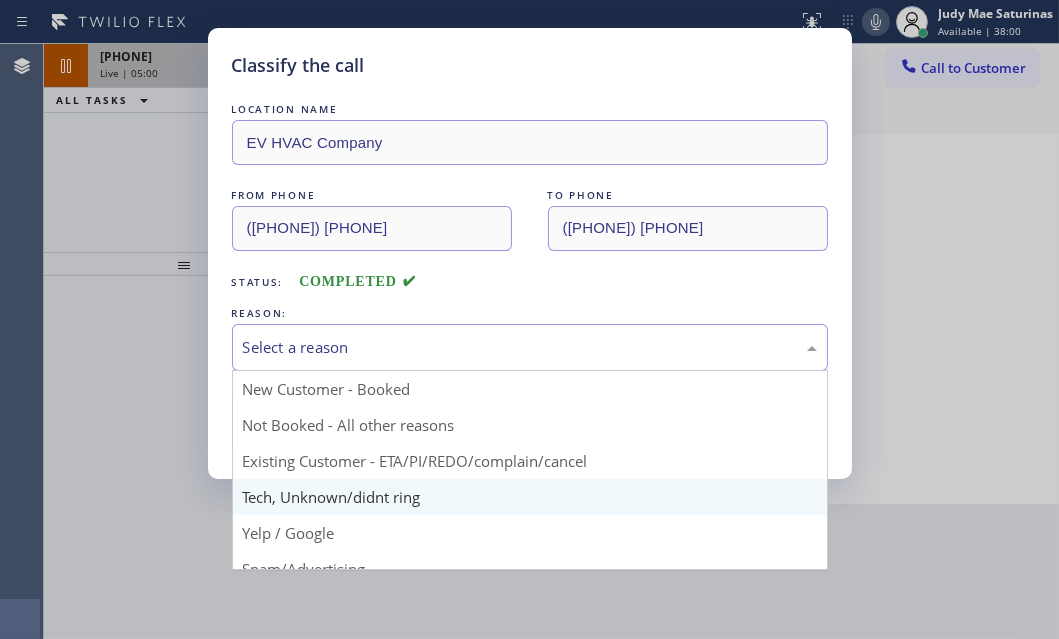 drag, startPoint x: 267, startPoint y: 499, endPoint x: 295, endPoint y: 470, distance: 40.311287 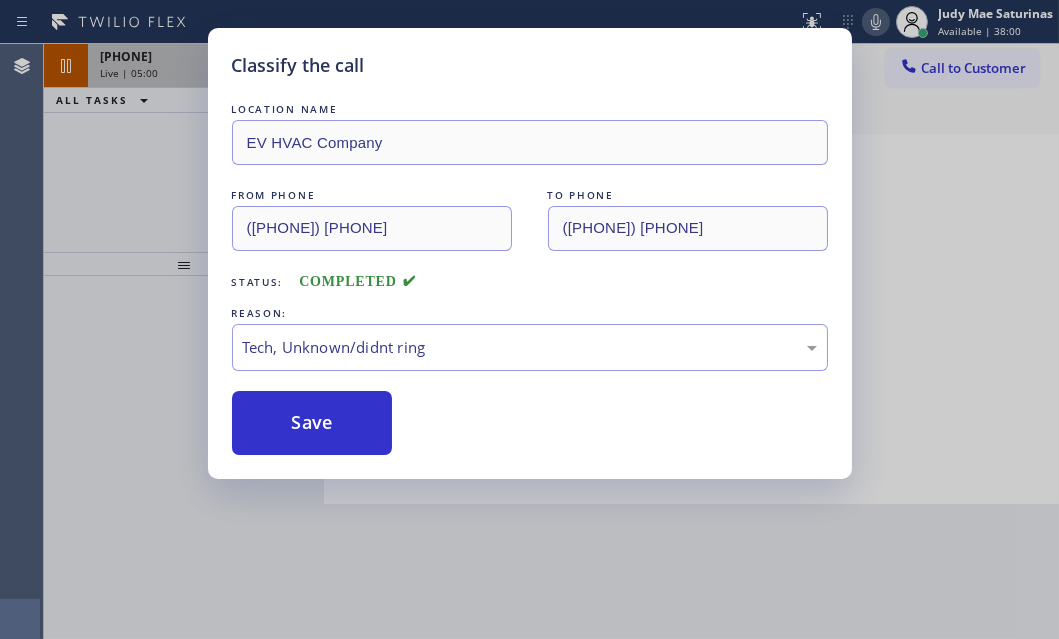 drag, startPoint x: 302, startPoint y: 419, endPoint x: 826, endPoint y: 479, distance: 527.42395 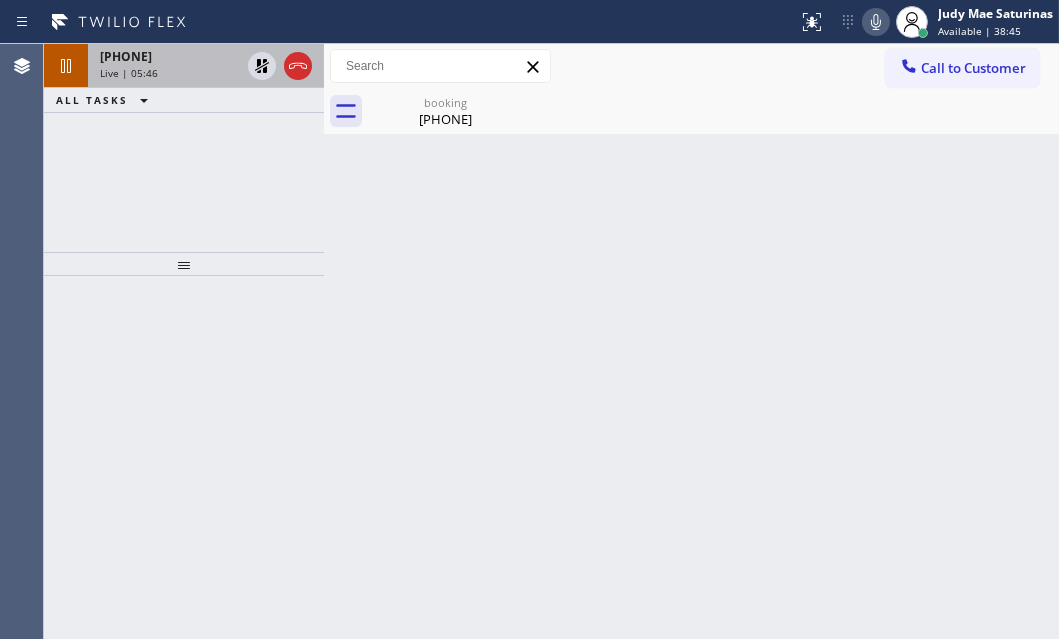 drag, startPoint x: 257, startPoint y: 66, endPoint x: 300, endPoint y: 85, distance: 47.010635 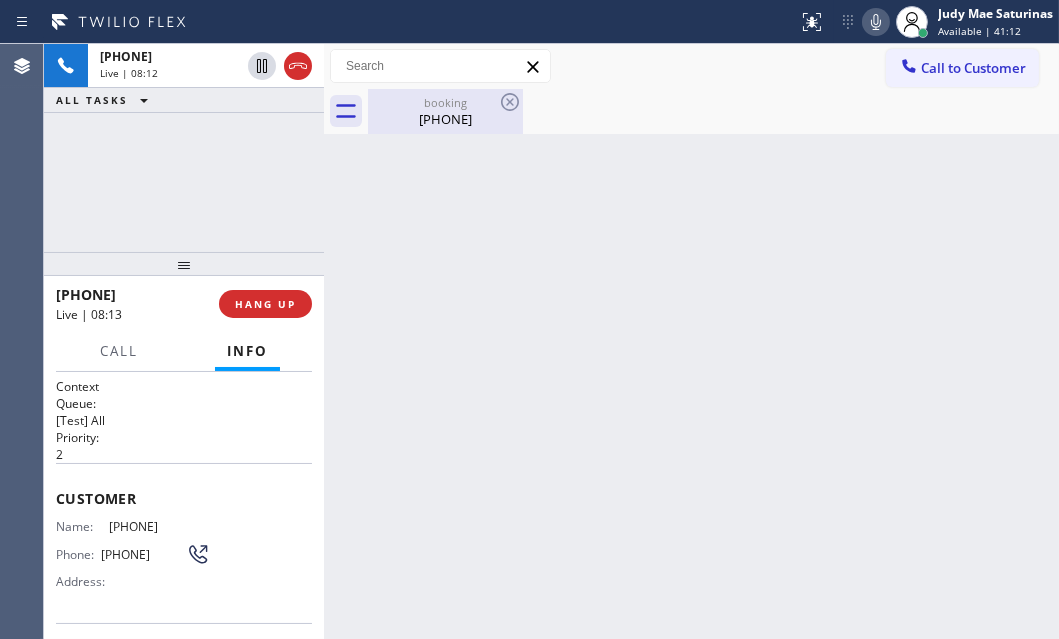 click on "[PHONE]" at bounding box center (445, 119) 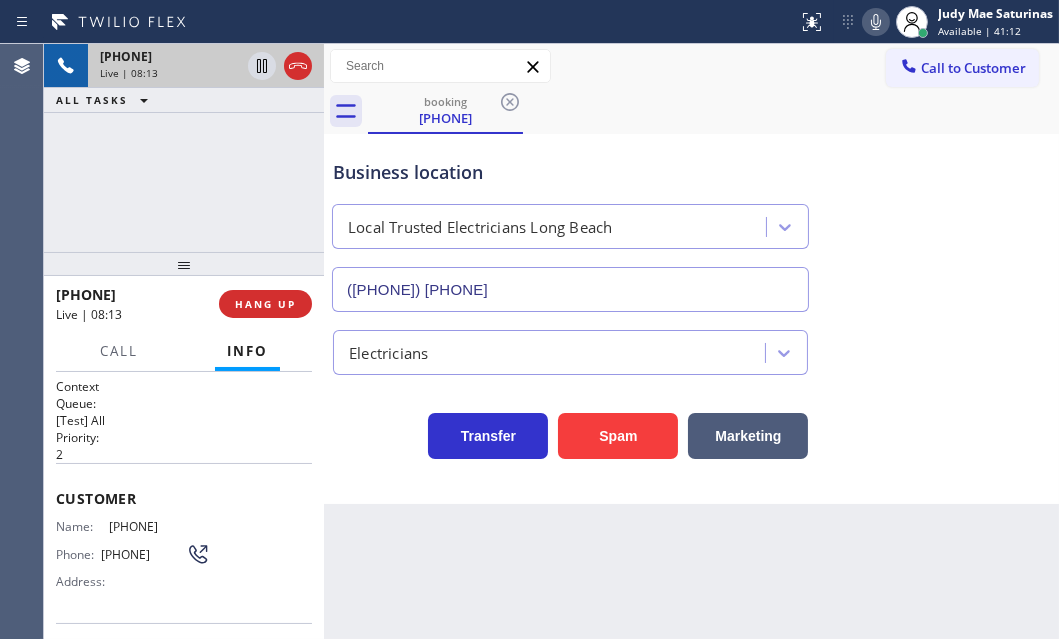 click on "Live | 08:13" at bounding box center [170, 73] 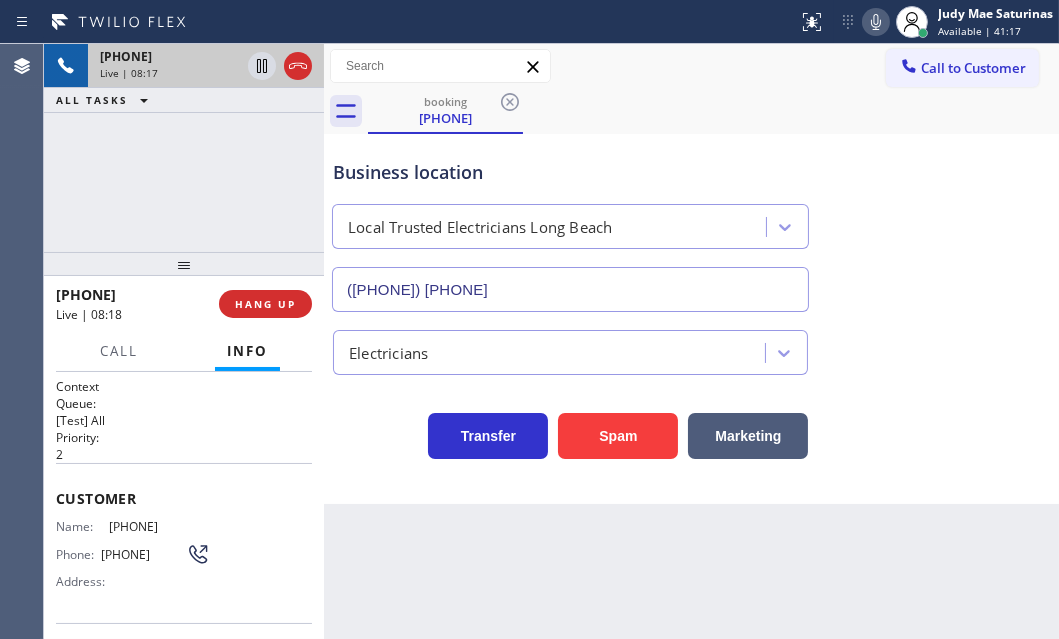 click on "Live | 08:17" at bounding box center (170, 73) 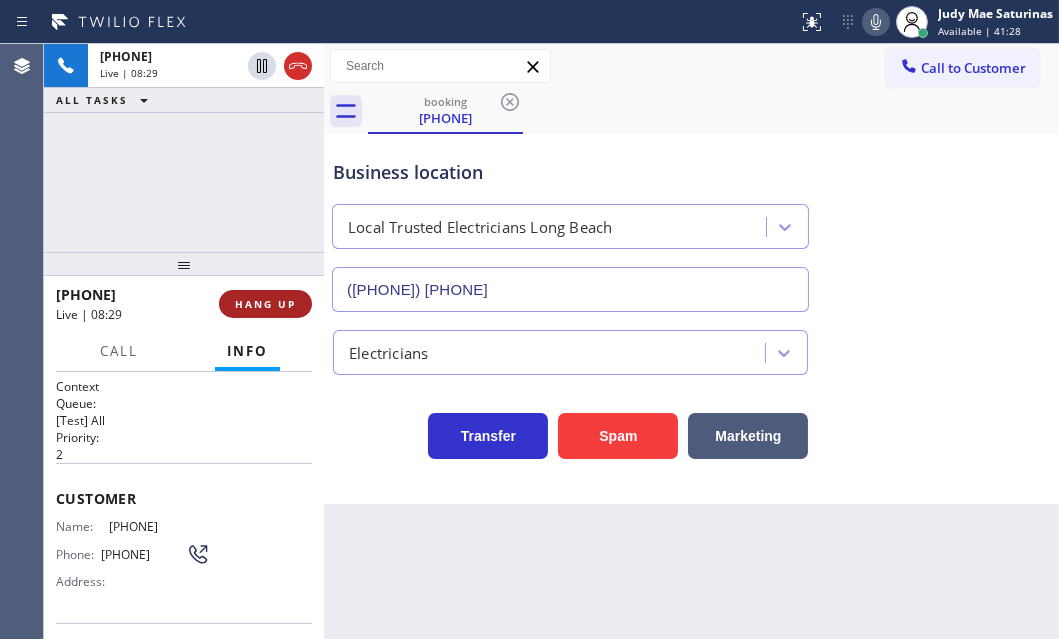click on "HANG UP" at bounding box center (265, 304) 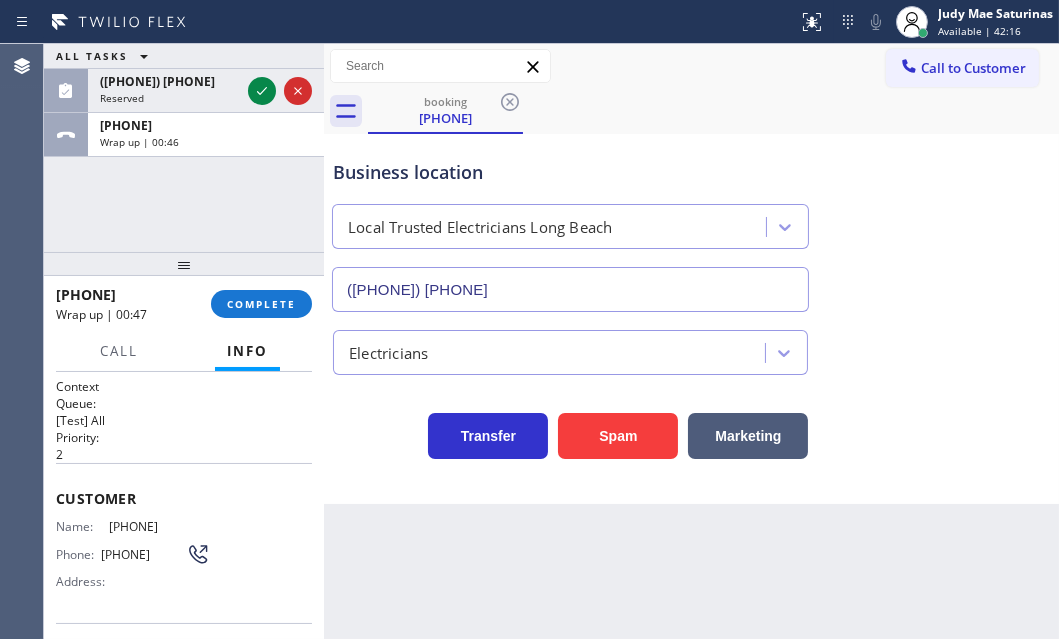 drag, startPoint x: 266, startPoint y: 92, endPoint x: 630, endPoint y: 265, distance: 403.01984 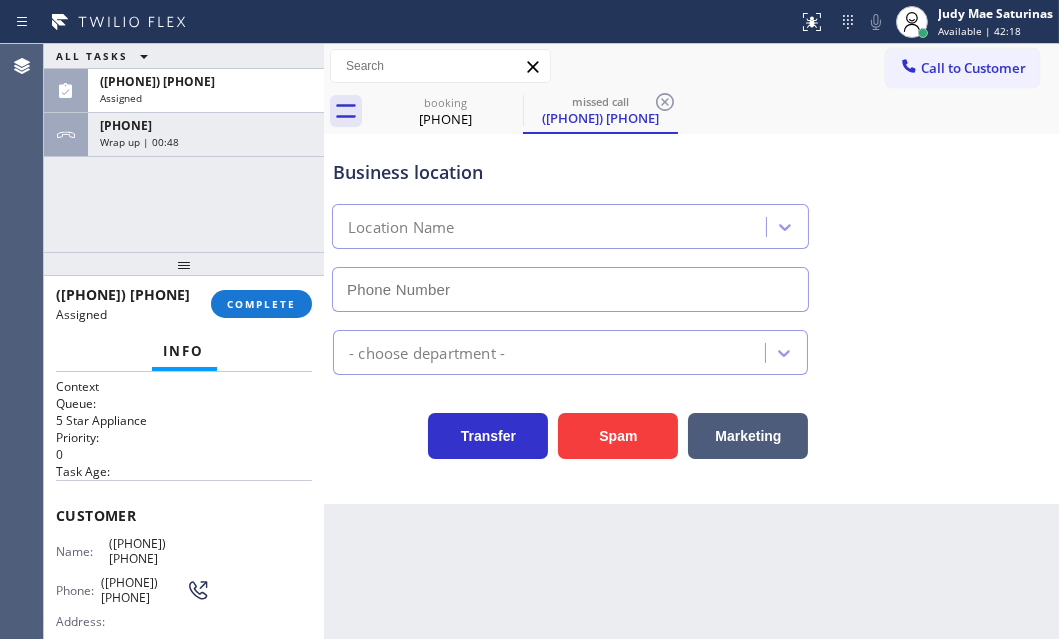 type on "[PHONE]" 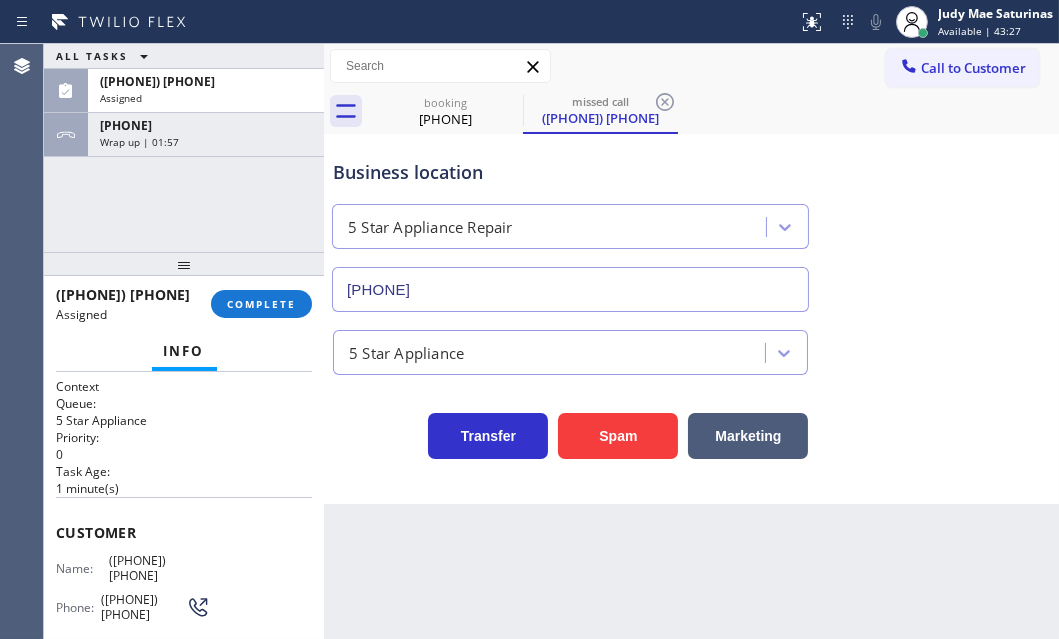 drag, startPoint x: 204, startPoint y: 149, endPoint x: 259, endPoint y: 227, distance: 95.44108 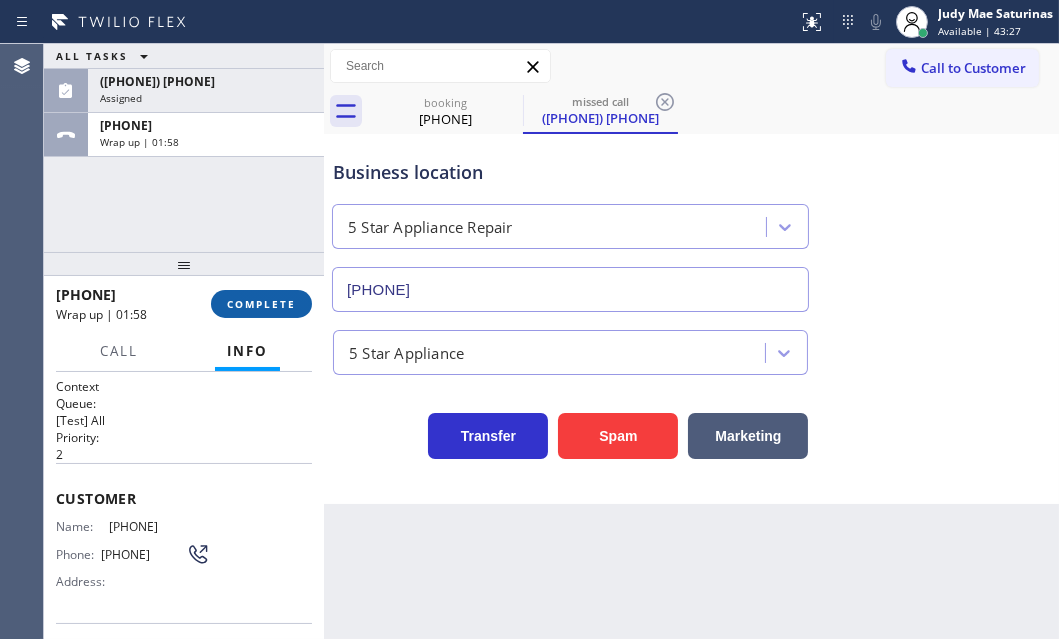 click on "COMPLETE" at bounding box center (261, 304) 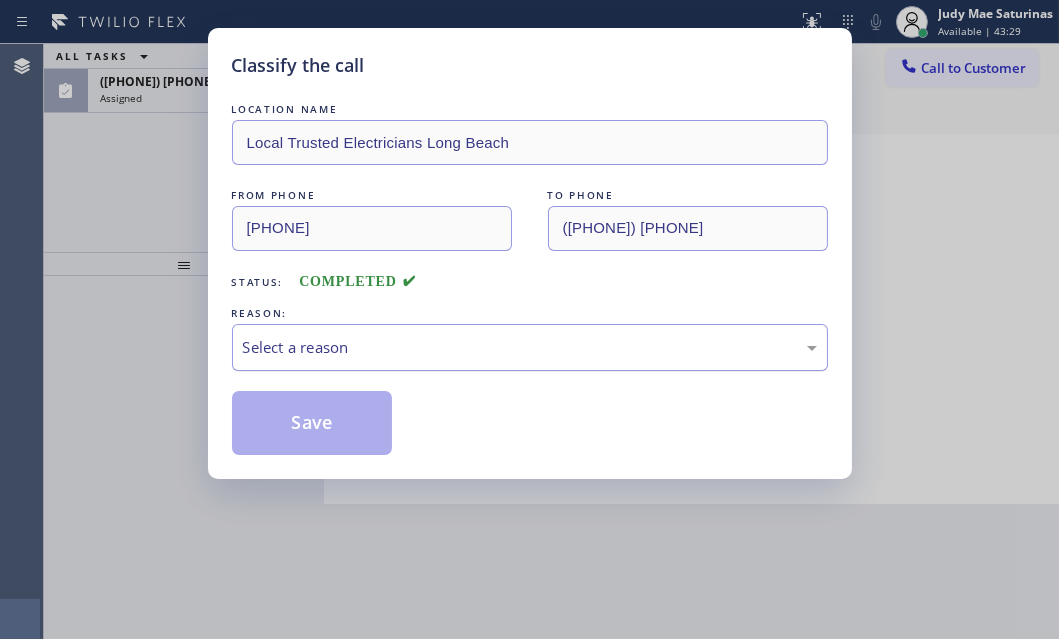 click on "Select a reason" at bounding box center (530, 347) 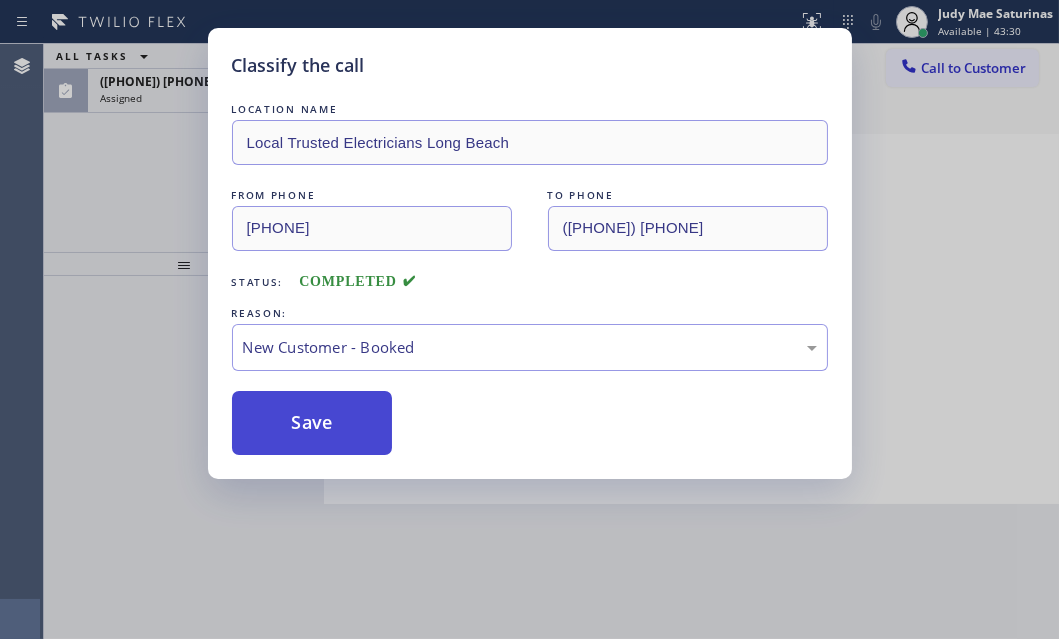 click on "Save" at bounding box center (312, 423) 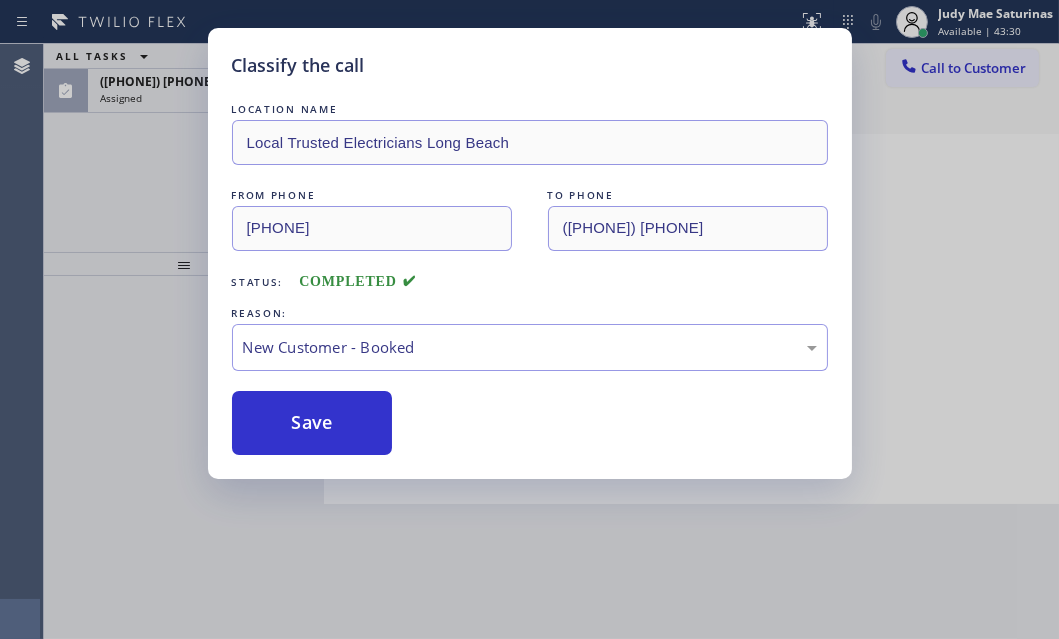 click on "Classify the call LOCATION NAME Local Trusted Electricians Long Beach FROM PHONE ([PHONE]) [PHONE] TO PHONE ([PHONE]) [PHONE] Status: COMPLETED REASON: New Customer - Booked Save" at bounding box center [529, 319] 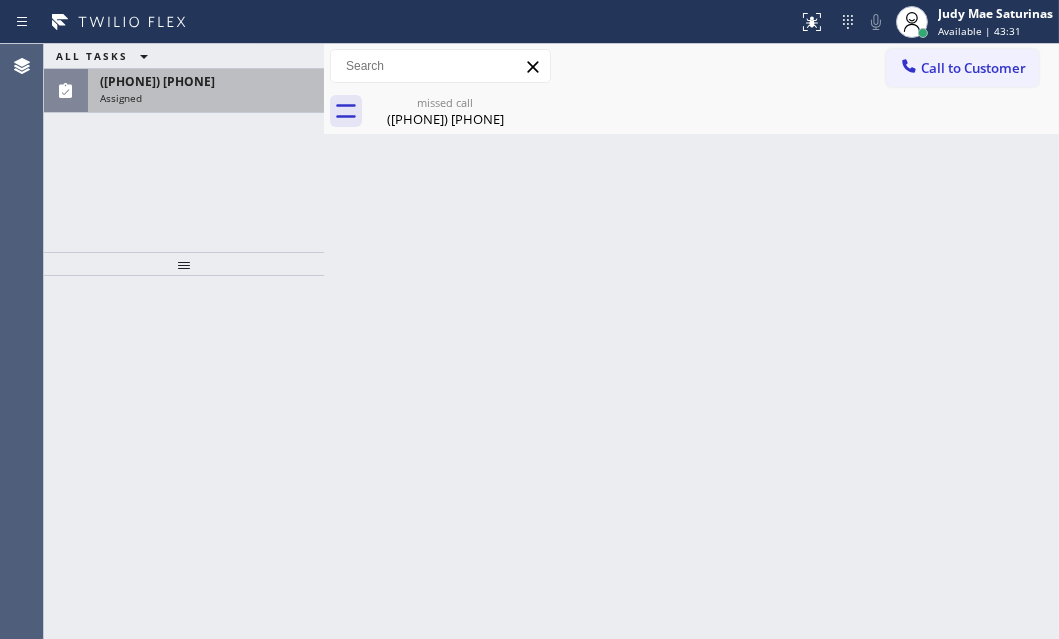 click on "Assigned" at bounding box center (206, 98) 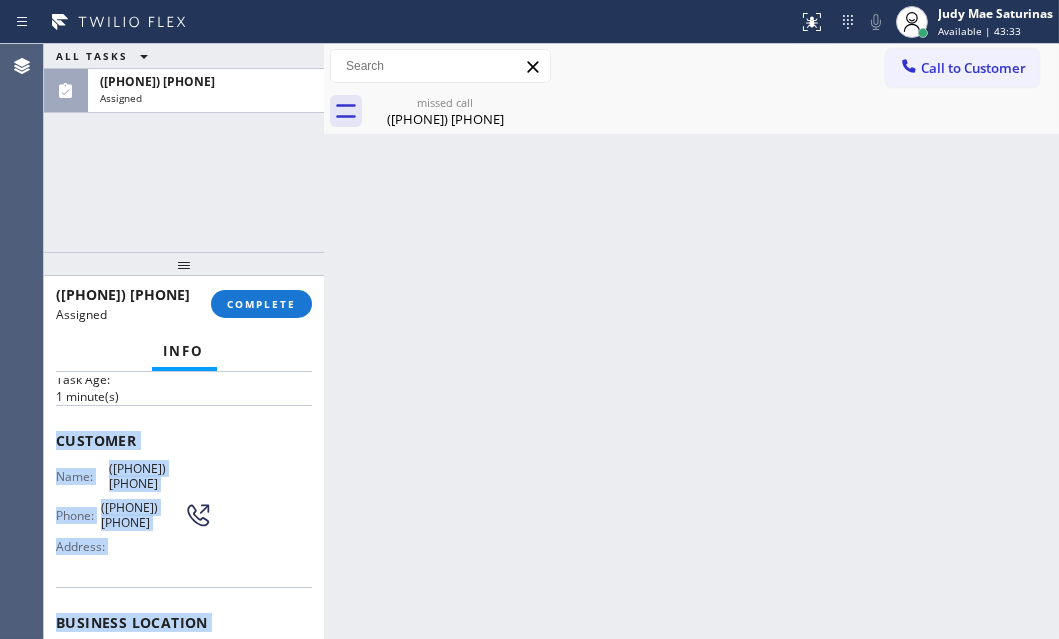 scroll, scrollTop: 181, scrollLeft: 0, axis: vertical 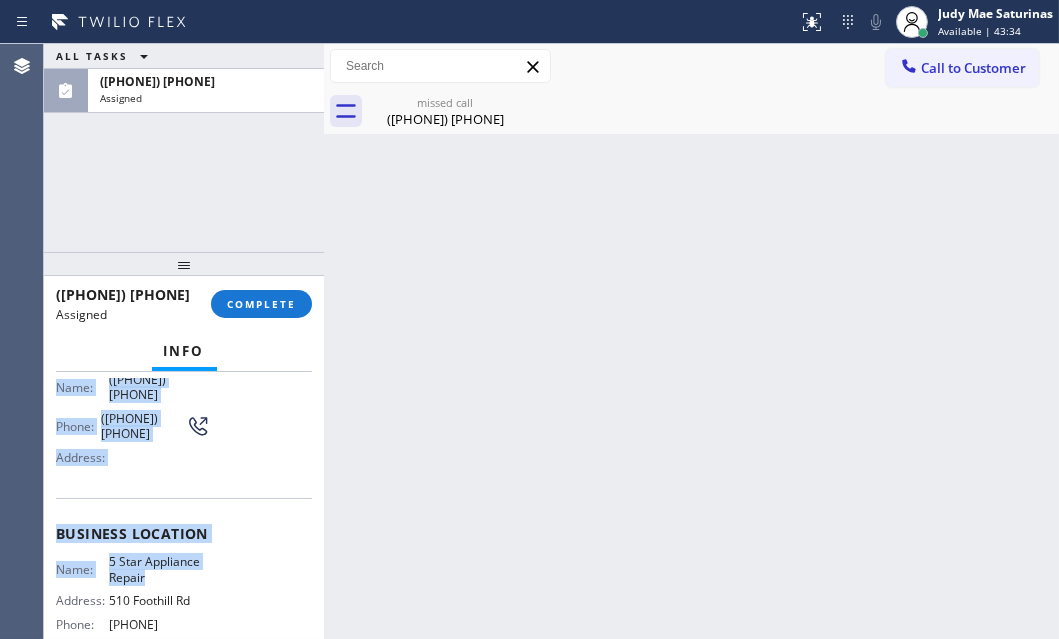 drag, startPoint x: 56, startPoint y: 521, endPoint x: 219, endPoint y: 607, distance: 184.29596 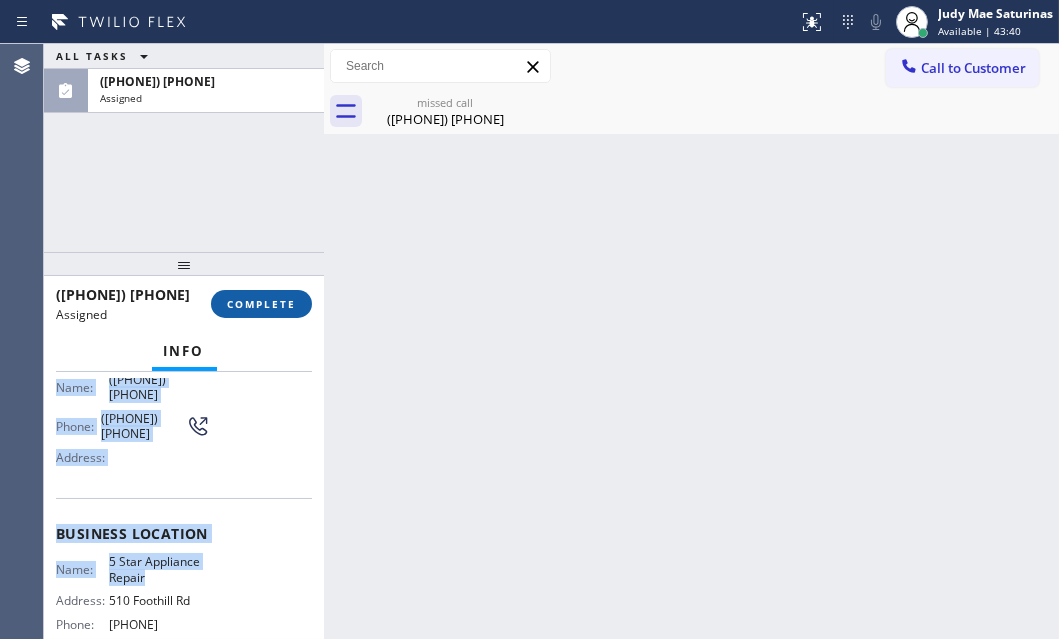 click on "COMPLETE" at bounding box center (261, 304) 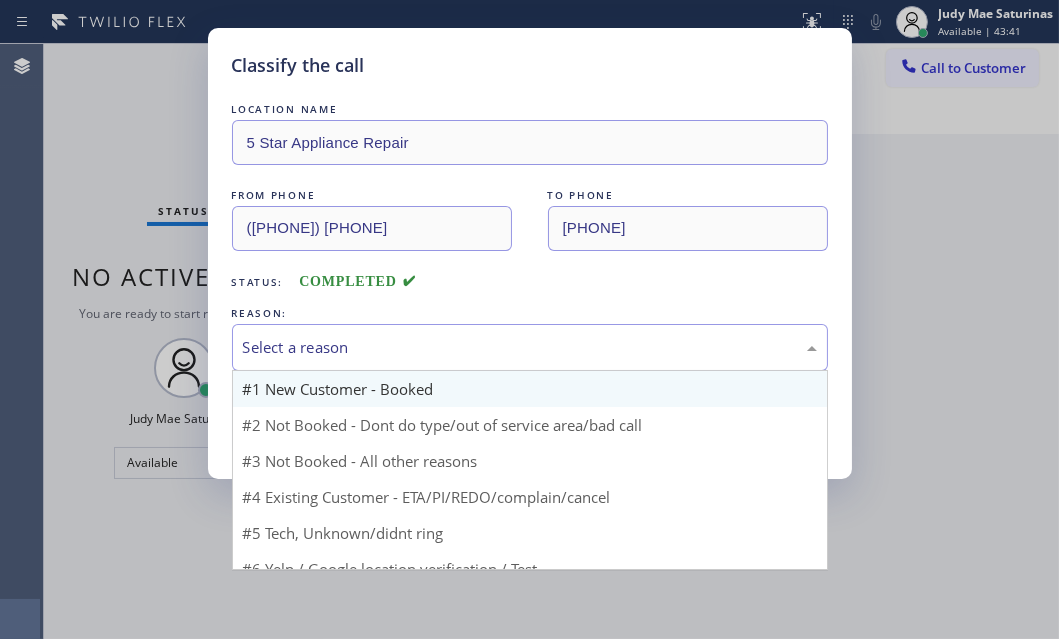 drag, startPoint x: 394, startPoint y: 339, endPoint x: 372, endPoint y: 401, distance: 65.78754 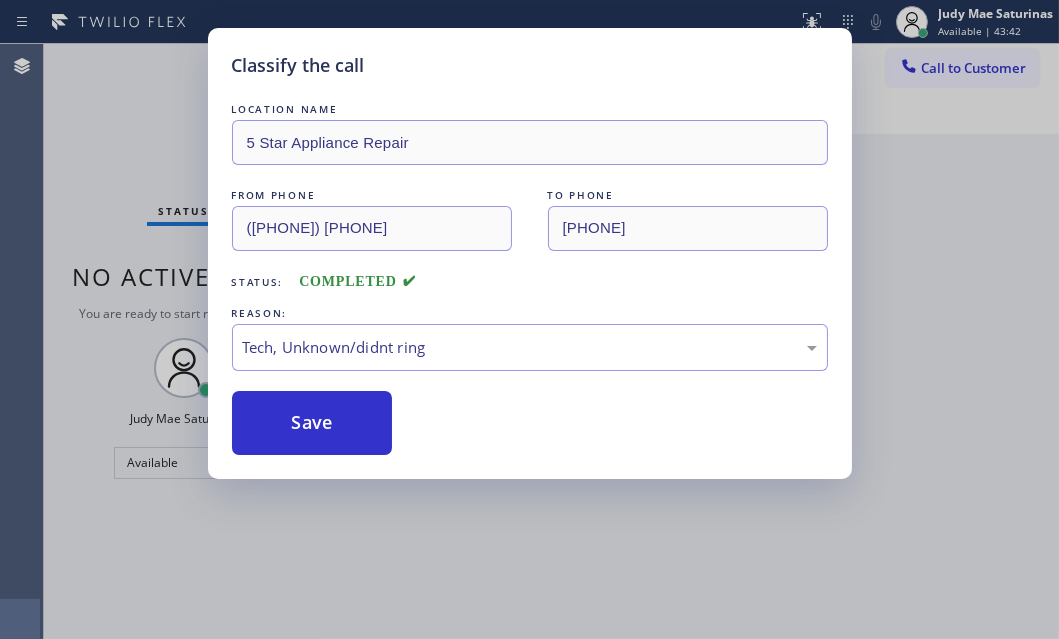 drag, startPoint x: 333, startPoint y: 501, endPoint x: 326, endPoint y: 454, distance: 47.518417 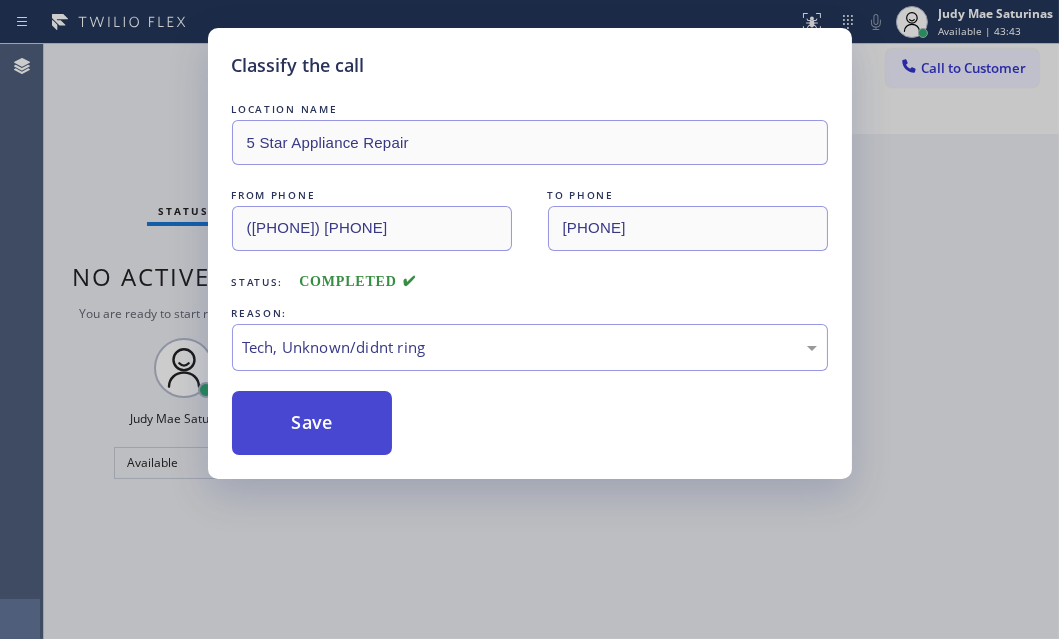drag, startPoint x: 337, startPoint y: 422, endPoint x: 888, endPoint y: 221, distance: 586.51685 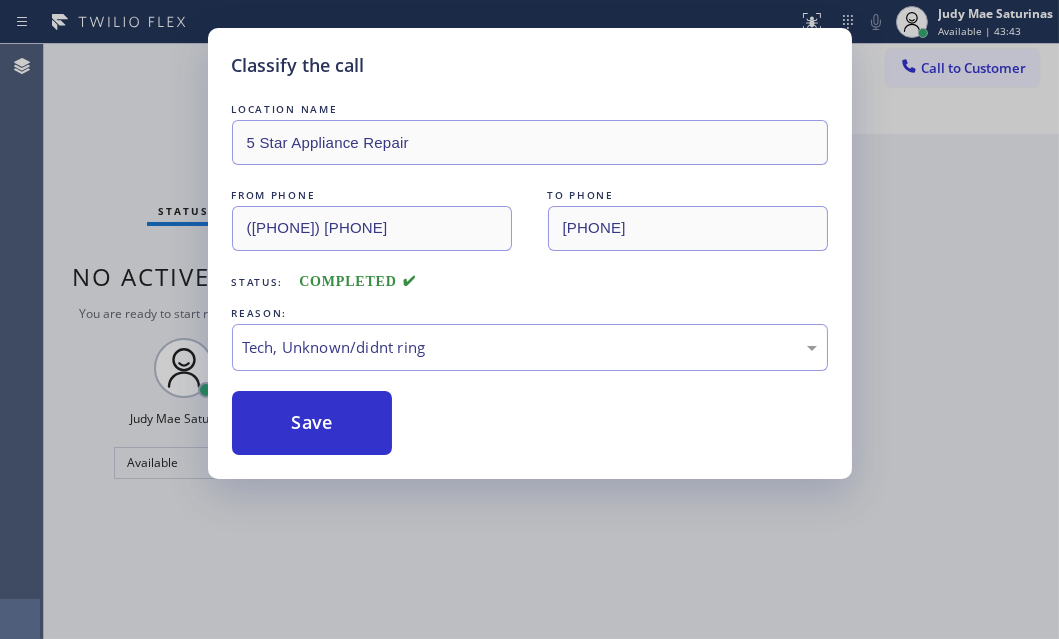 click on "Save" at bounding box center [312, 423] 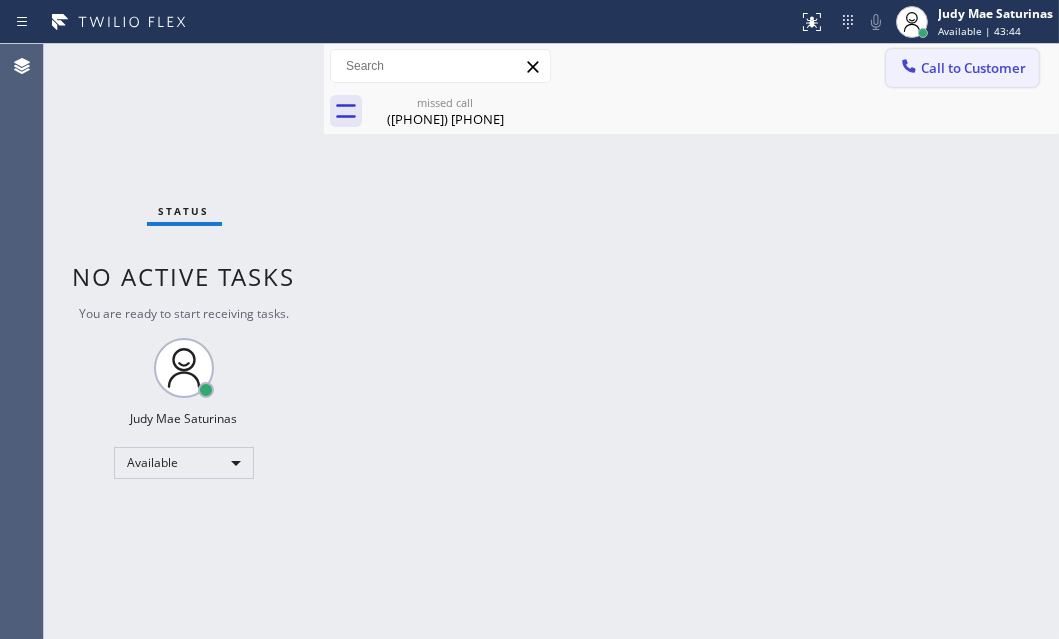 click on "Call to Customer" at bounding box center (973, 68) 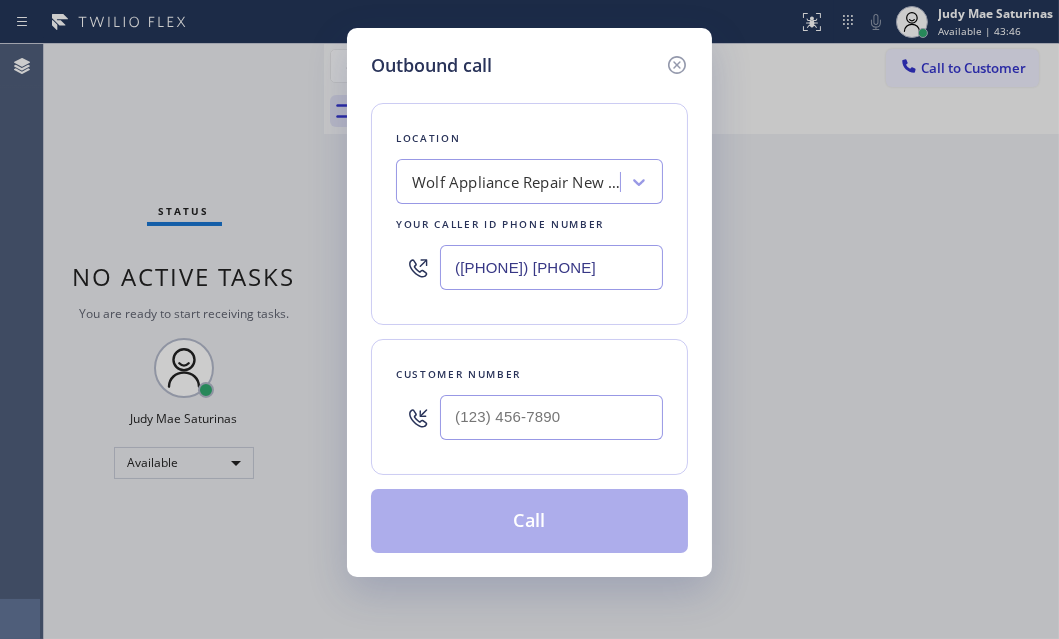 click on "([PHONE]) [PHONE]" at bounding box center [551, 267] 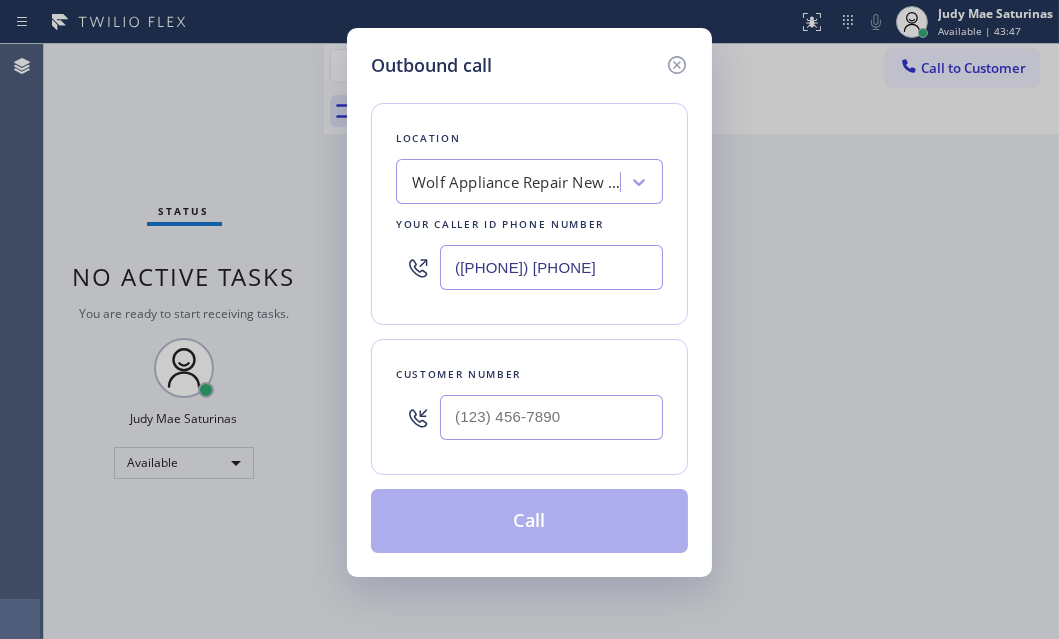 click on "([PHONE]) [PHONE]" at bounding box center (551, 267) 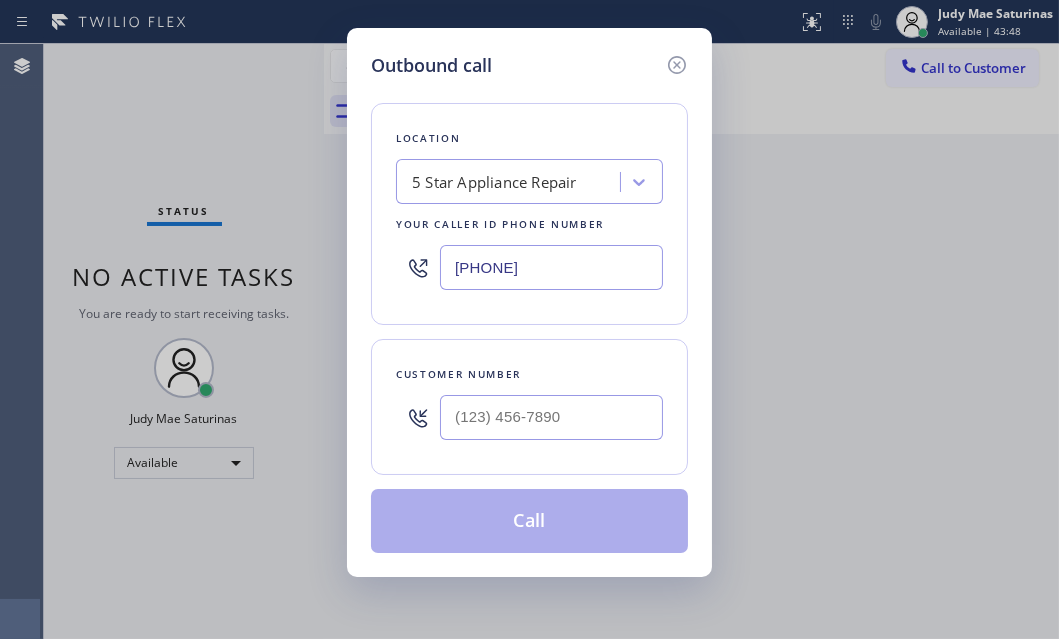 type on "[PHONE]" 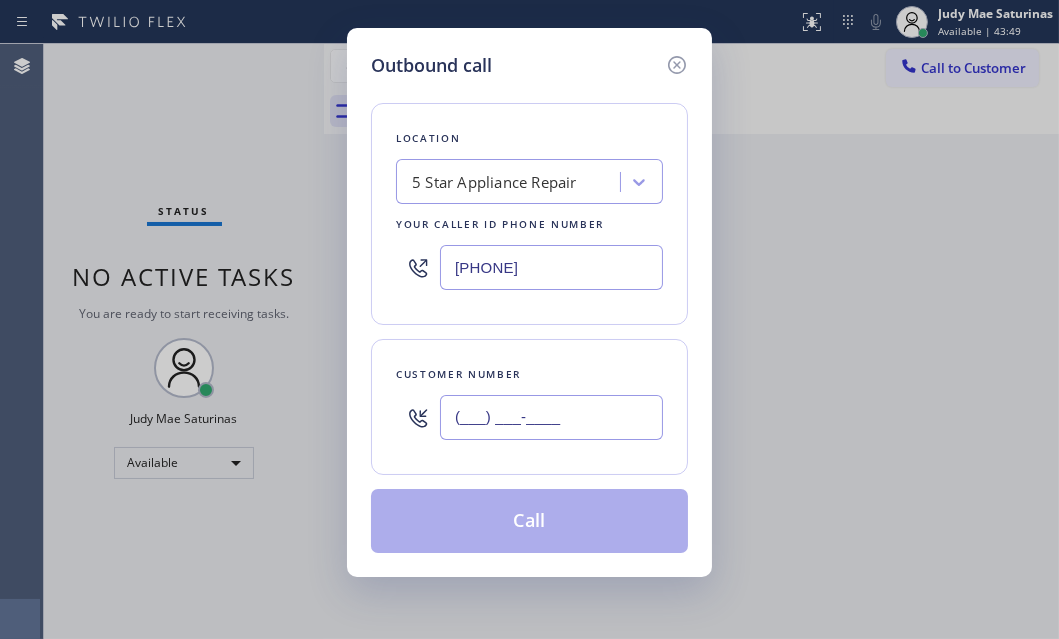 click on "(___) ___-____" at bounding box center (551, 417) 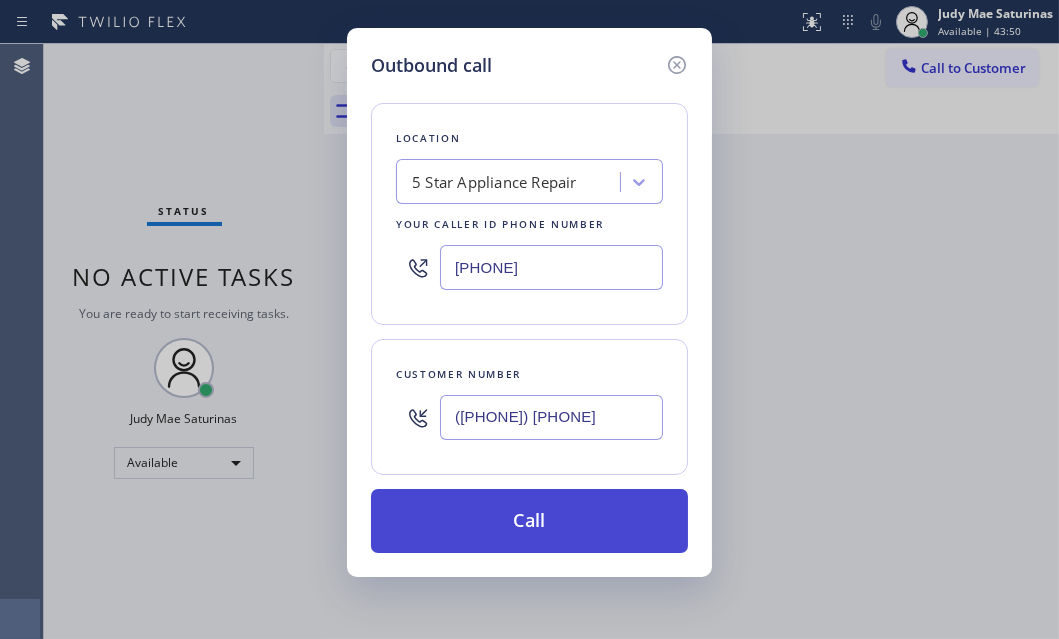 type on "([PHONE]) [PHONE]" 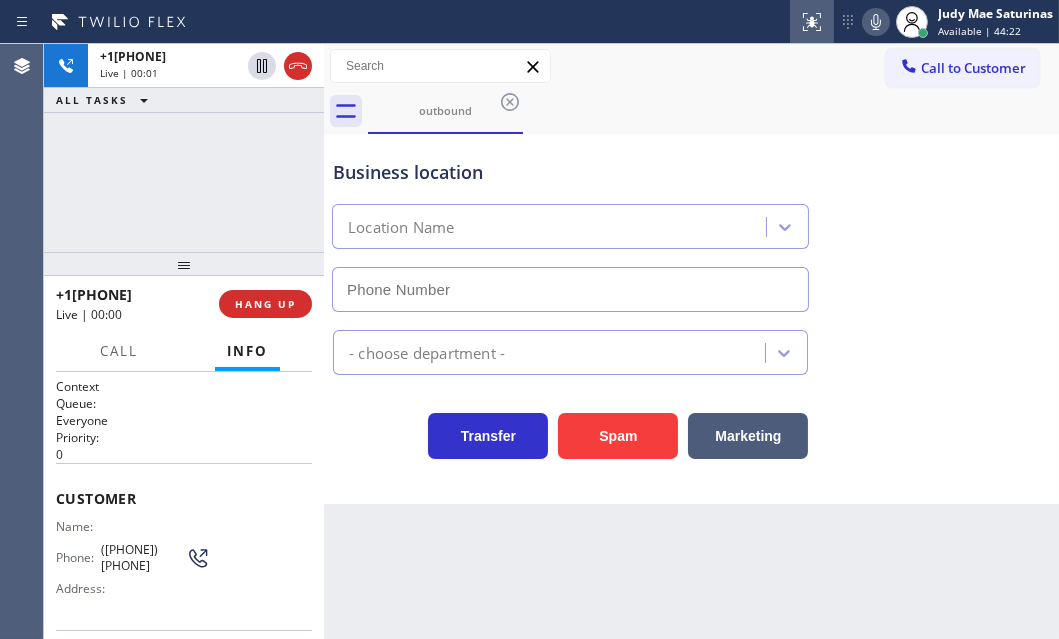 type on "[PHONE]" 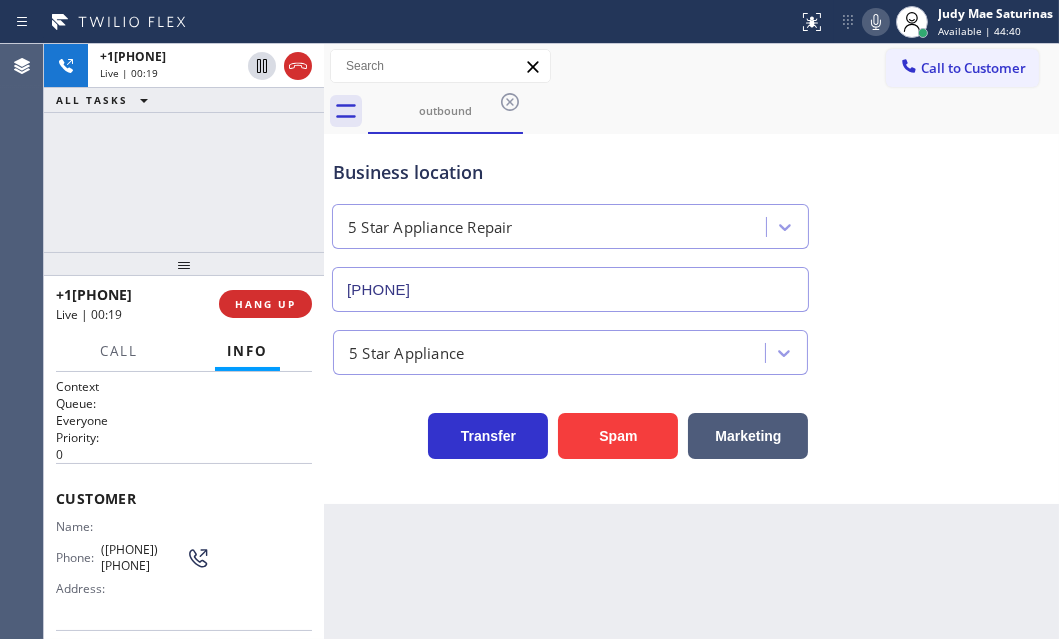 click on "+1[PHONE] Live | 00:19 ALL TASKS ALL TASKS ACTIVE TASKS TASKS IN WRAP UP" at bounding box center [184, 148] 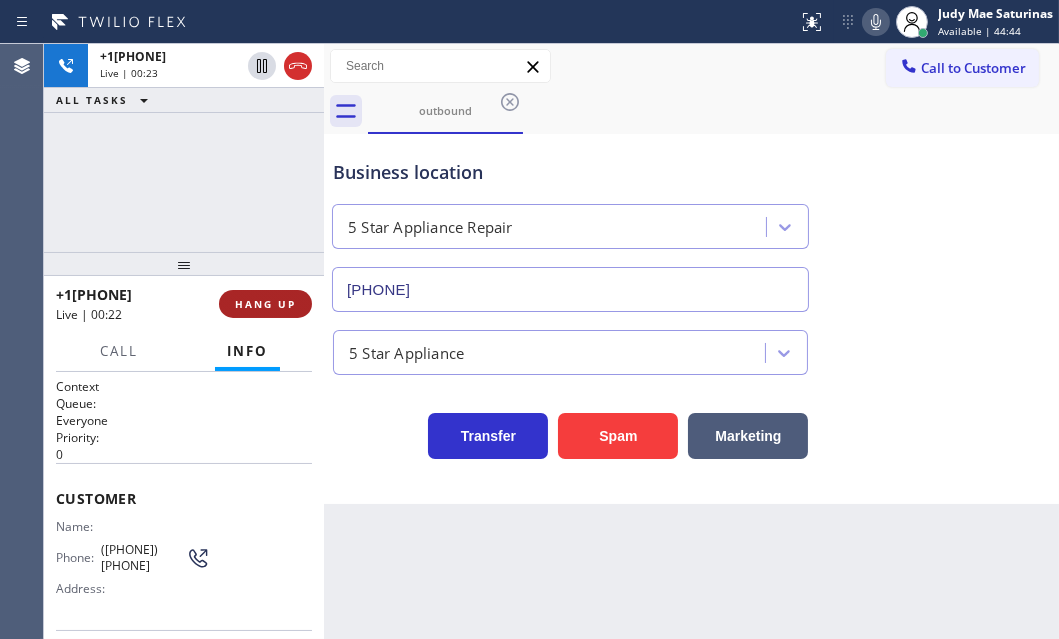 click on "HANG UP" at bounding box center [265, 304] 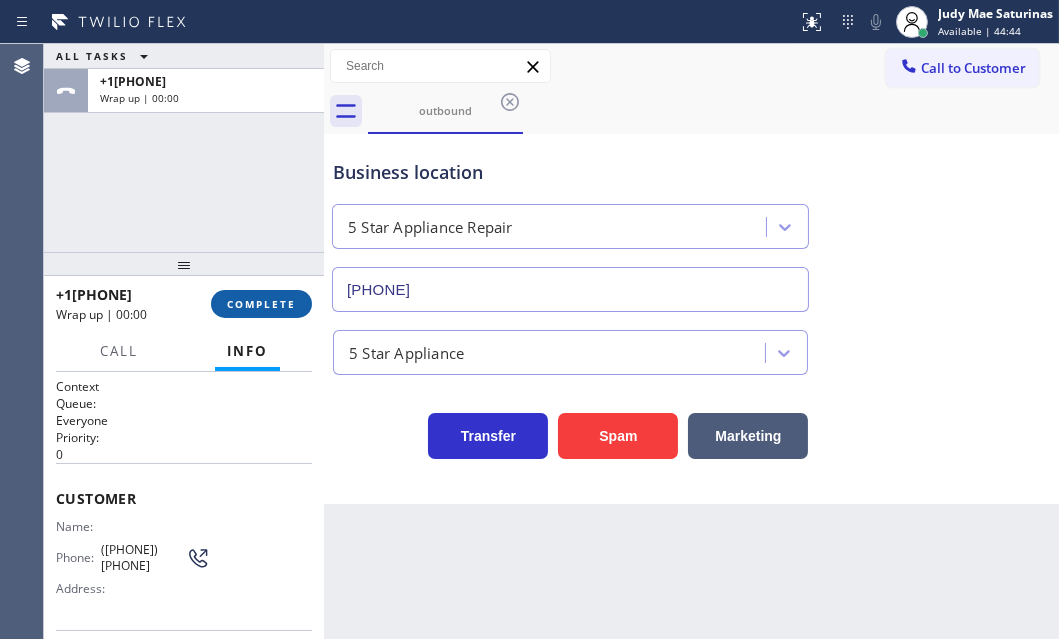 click on "COMPLETE" at bounding box center (261, 304) 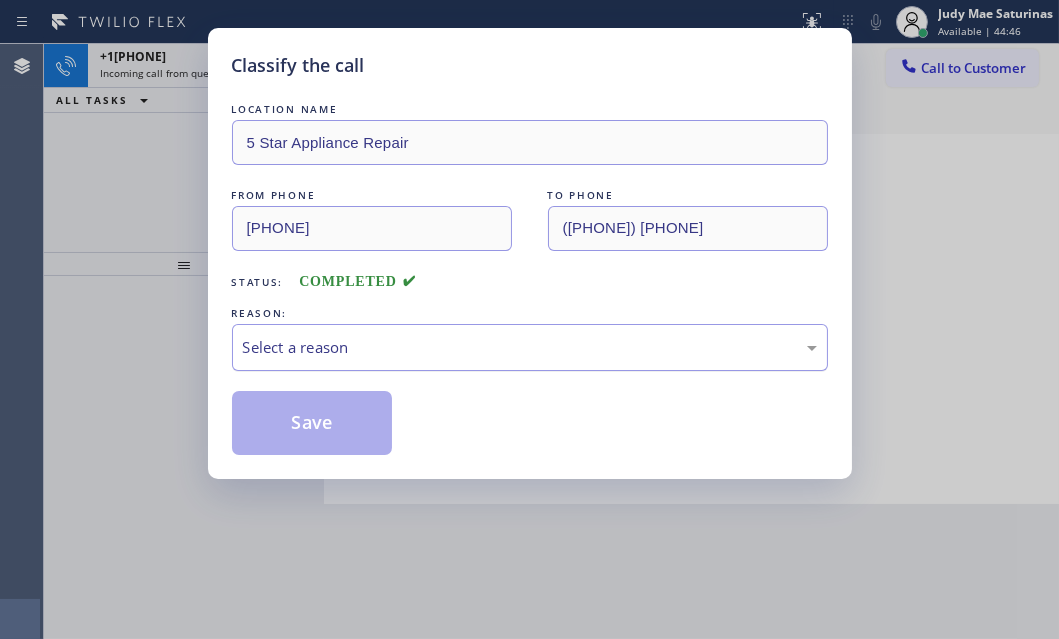 click on "Select a reason" at bounding box center [530, 347] 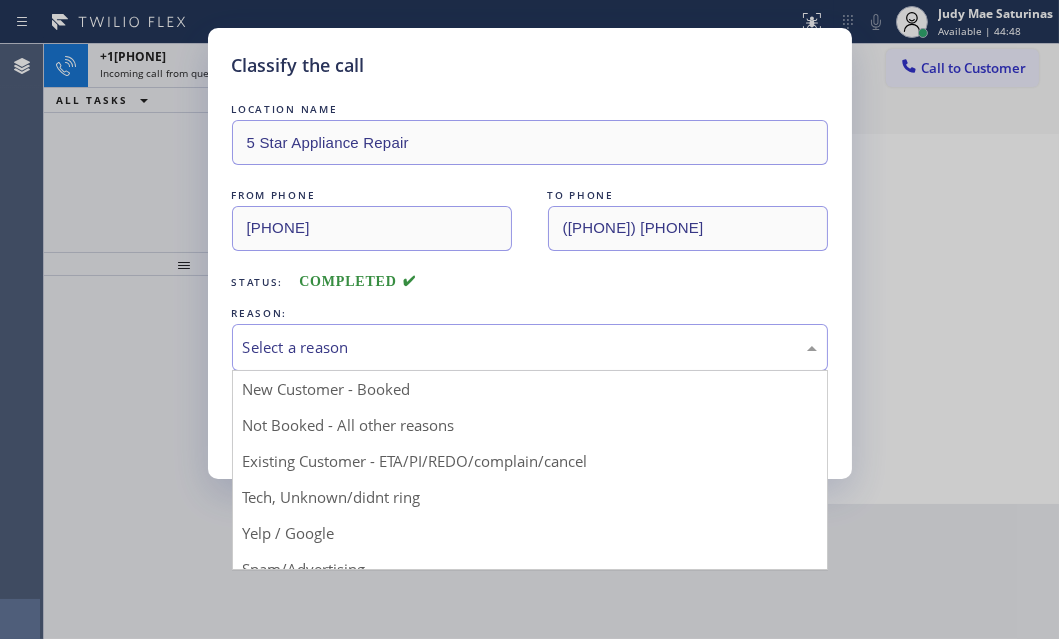 drag, startPoint x: 341, startPoint y: 499, endPoint x: 337, endPoint y: 488, distance: 11.7046995 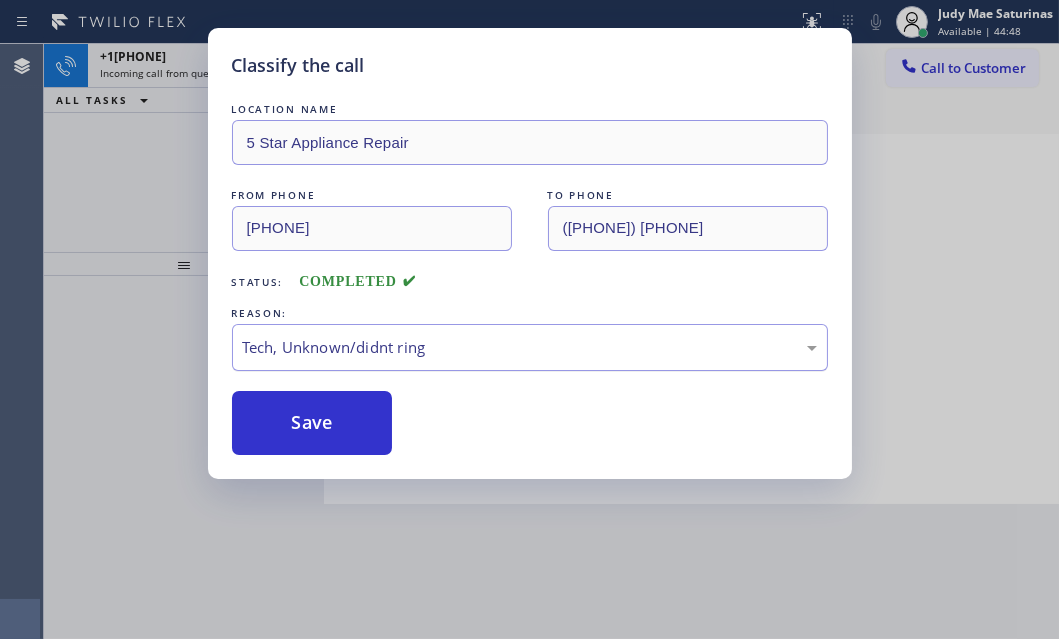 drag, startPoint x: 320, startPoint y: 419, endPoint x: 270, endPoint y: 323, distance: 108.24047 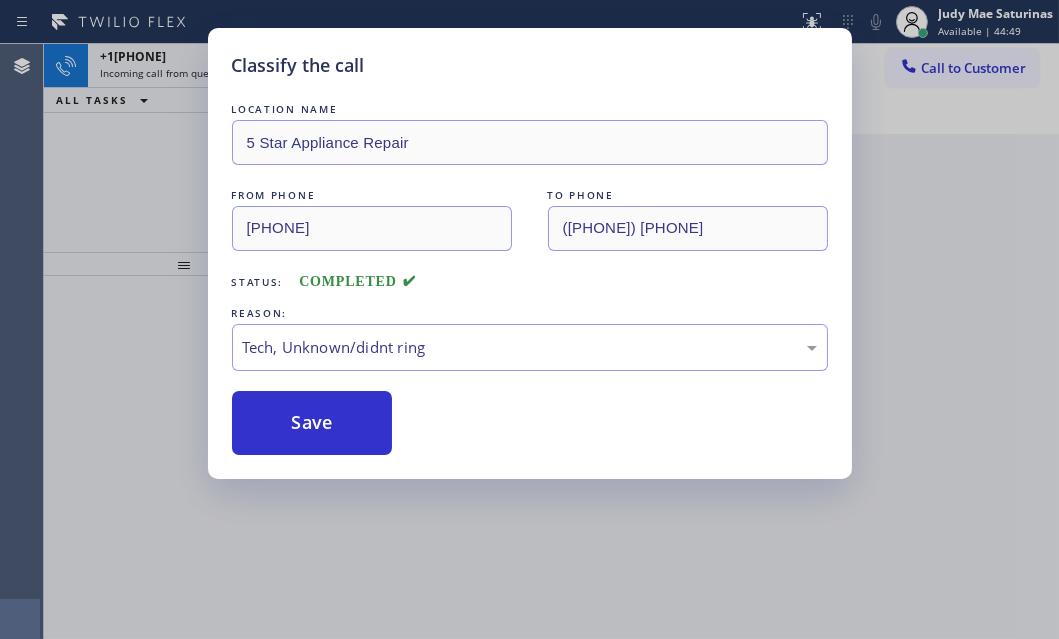drag, startPoint x: 151, startPoint y: 124, endPoint x: 201, endPoint y: 91, distance: 59.908264 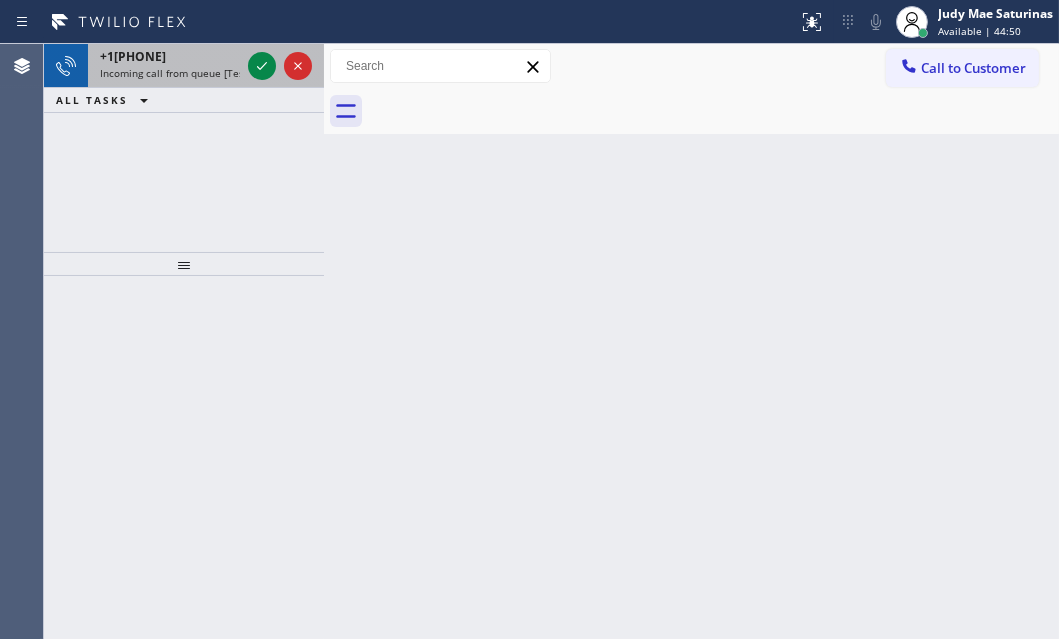 click at bounding box center (280, 66) 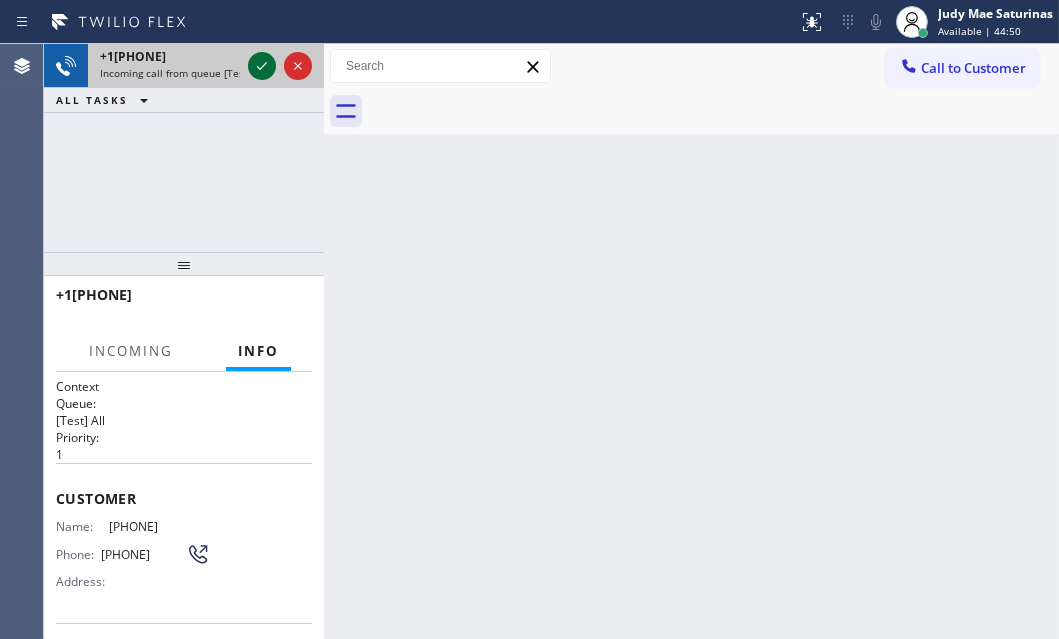 click 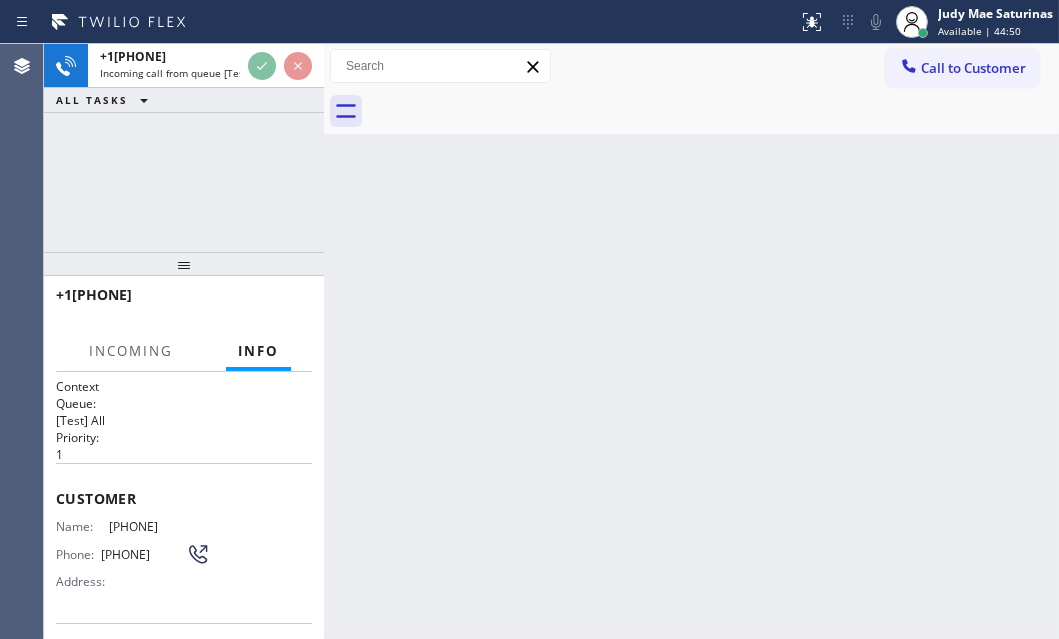 scroll, scrollTop: 100, scrollLeft: 0, axis: vertical 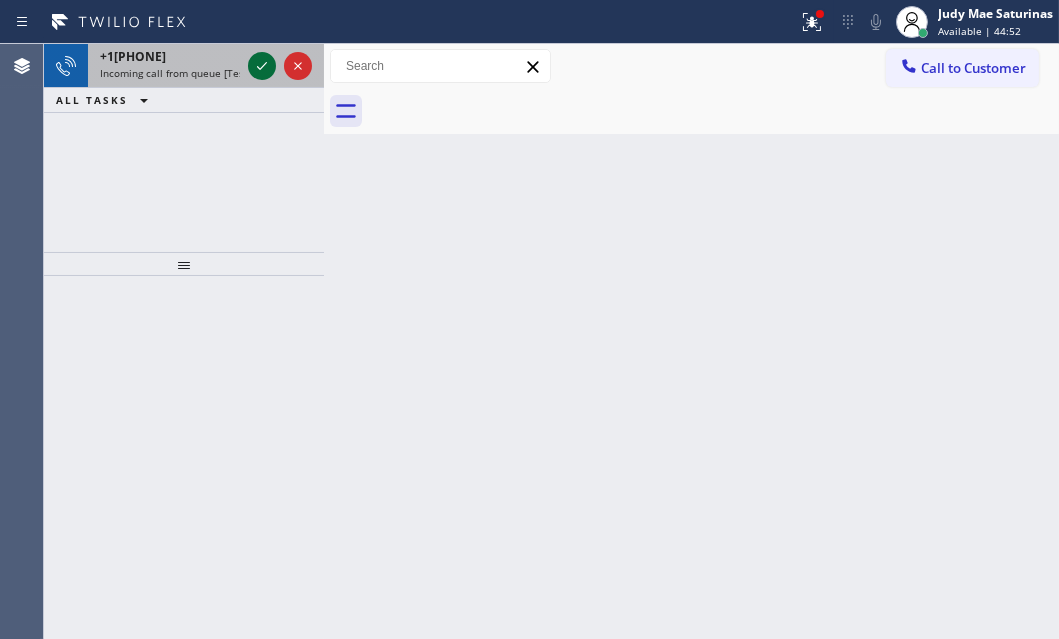 click 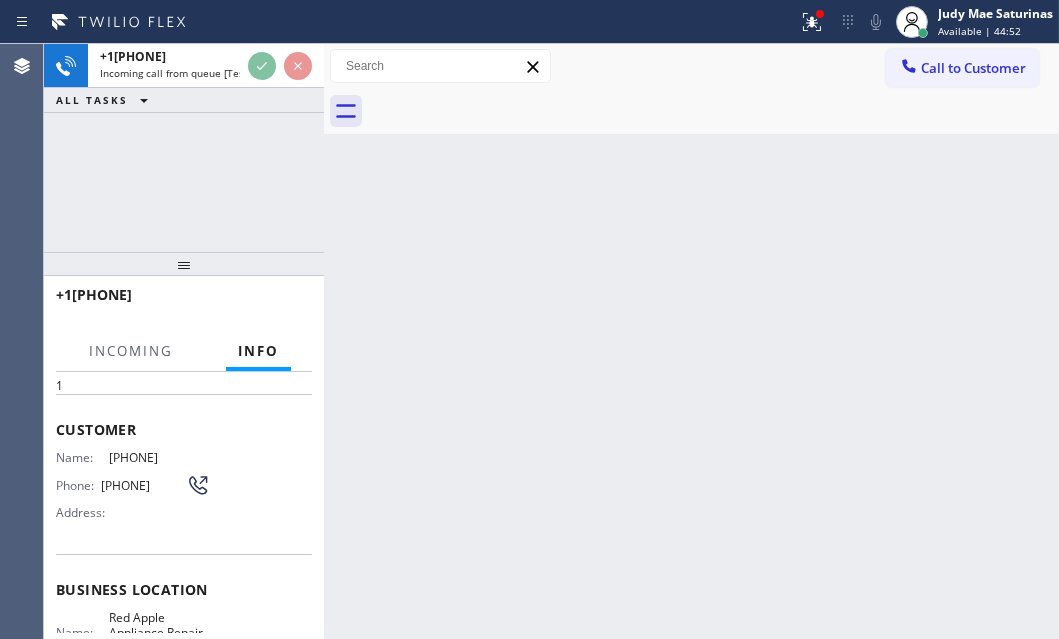 scroll, scrollTop: 181, scrollLeft: 0, axis: vertical 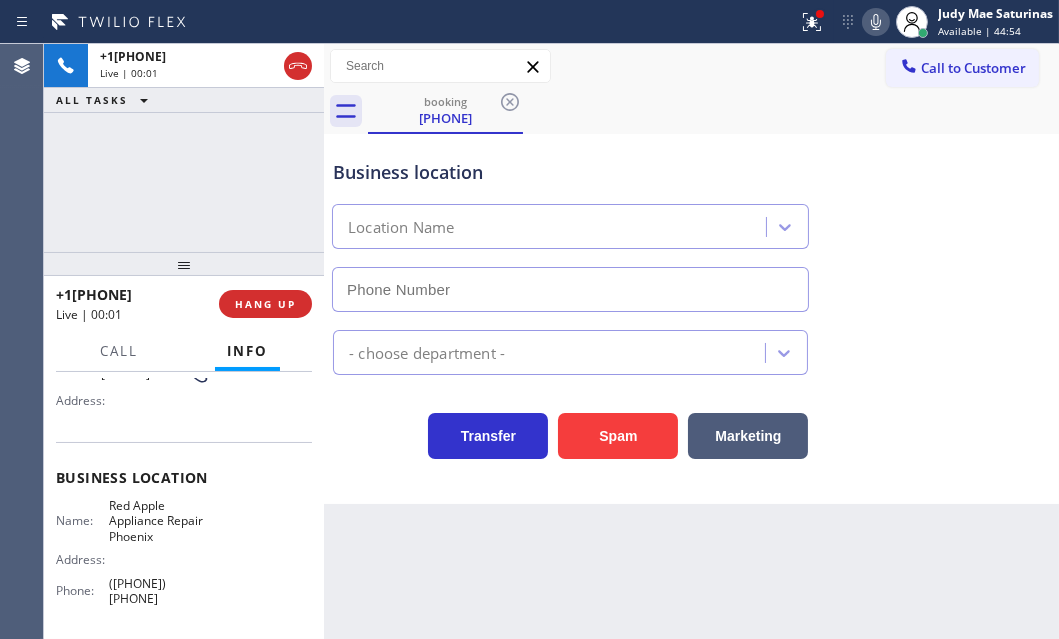 type on "([PHONE]) [PHONE]" 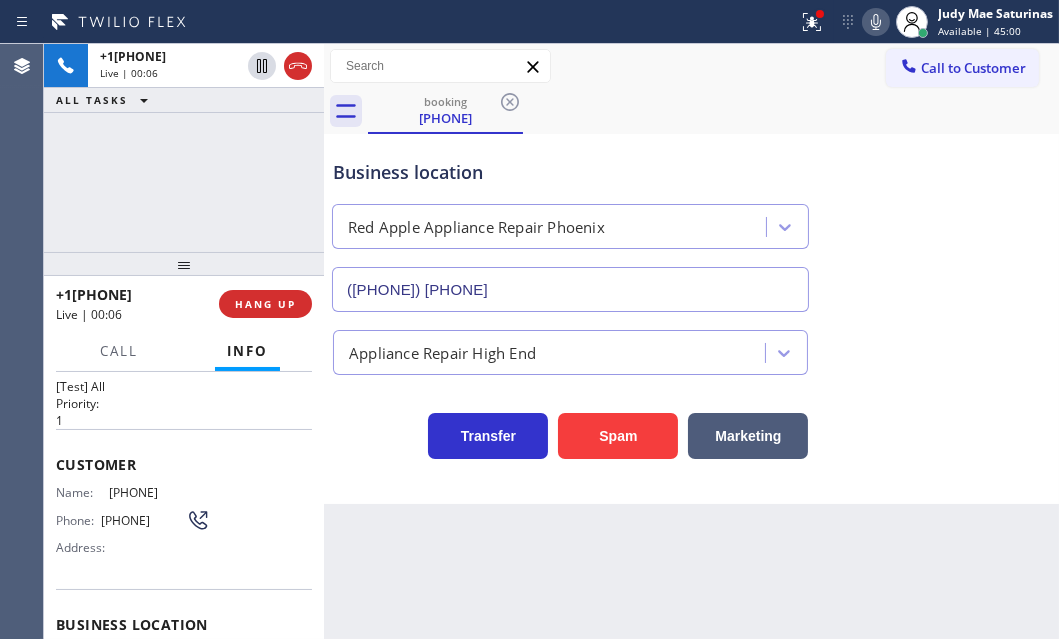 scroll, scrollTop: 0, scrollLeft: 0, axis: both 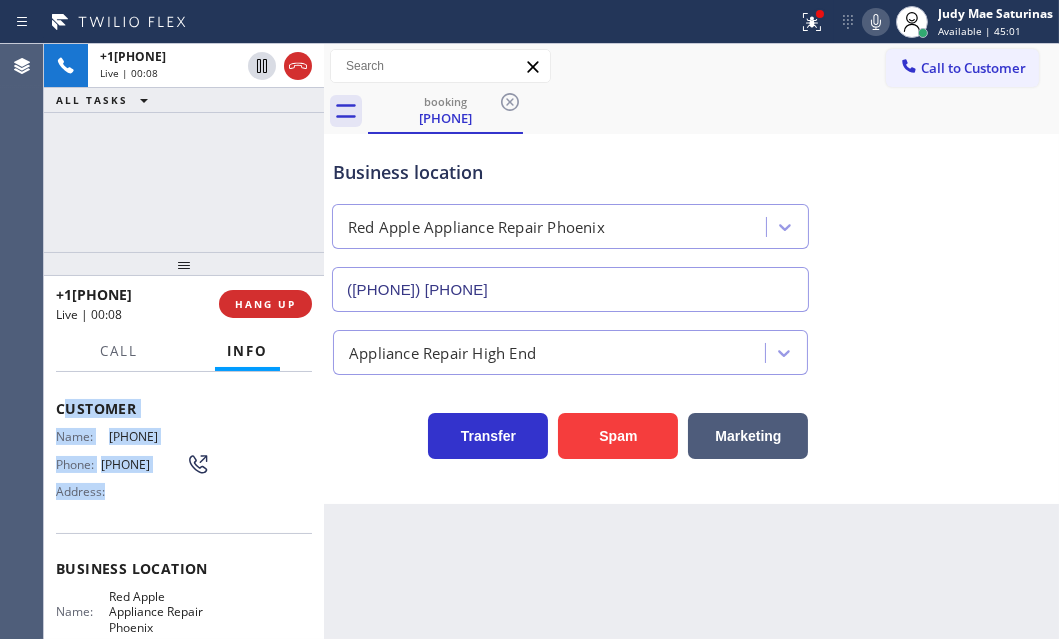 drag, startPoint x: 180, startPoint y: 514, endPoint x: 192, endPoint y: 523, distance: 15 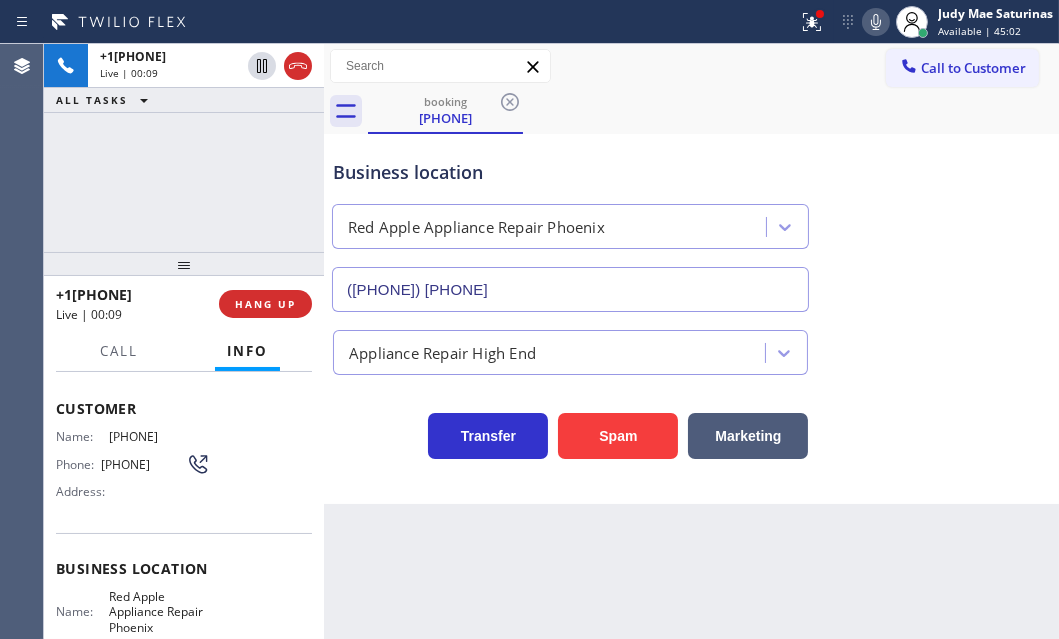 click on "Customer Name: [PHONE] Phone: [PHONE] Address:" at bounding box center [184, 453] 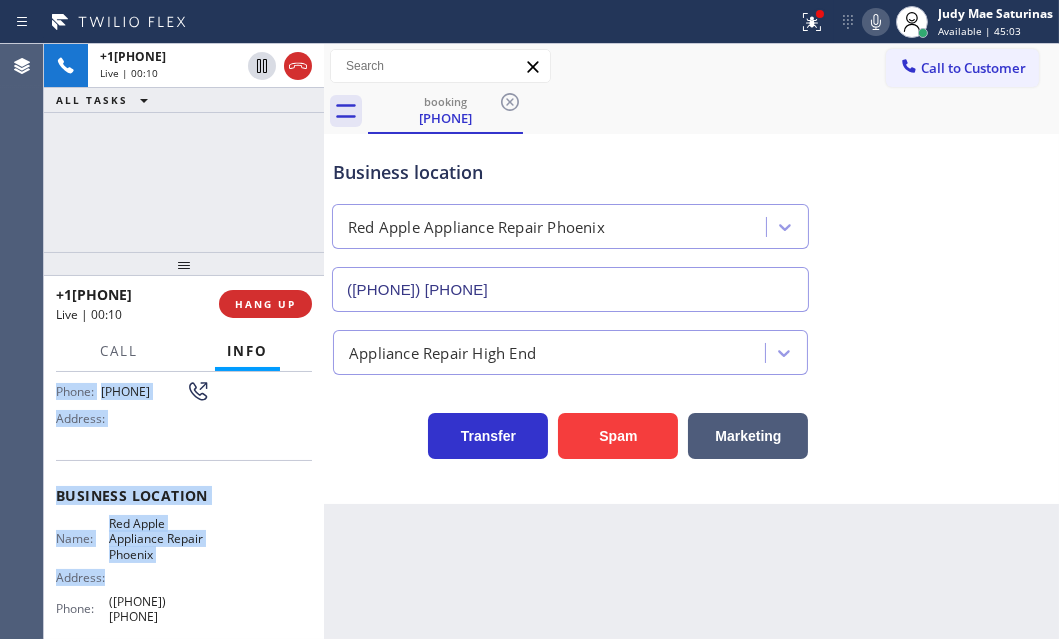 scroll, scrollTop: 272, scrollLeft: 0, axis: vertical 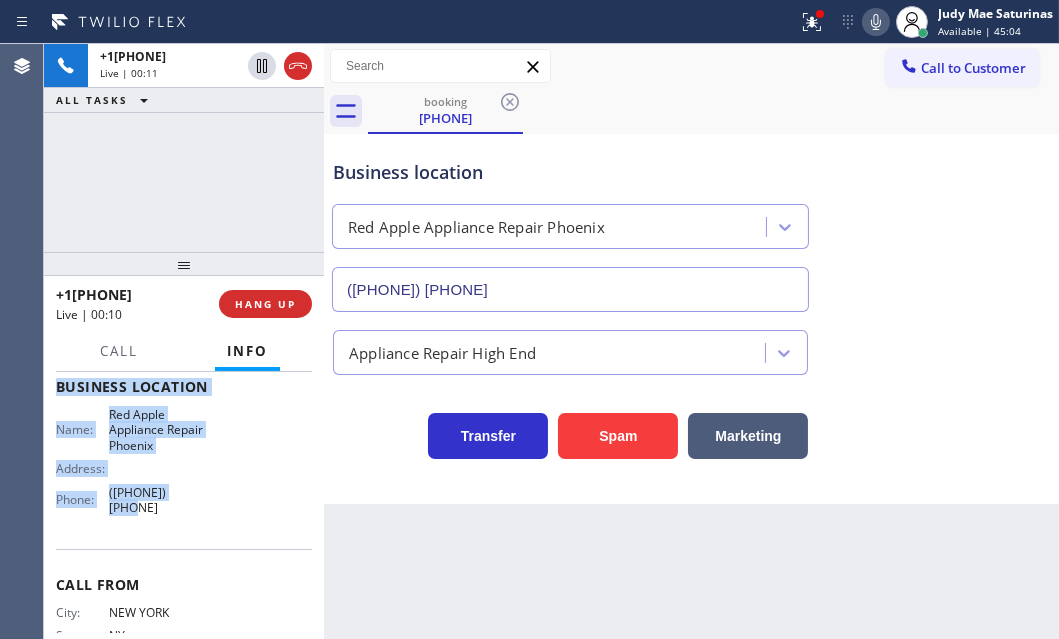 drag, startPoint x: 56, startPoint y: 400, endPoint x: 226, endPoint y: 509, distance: 201.94305 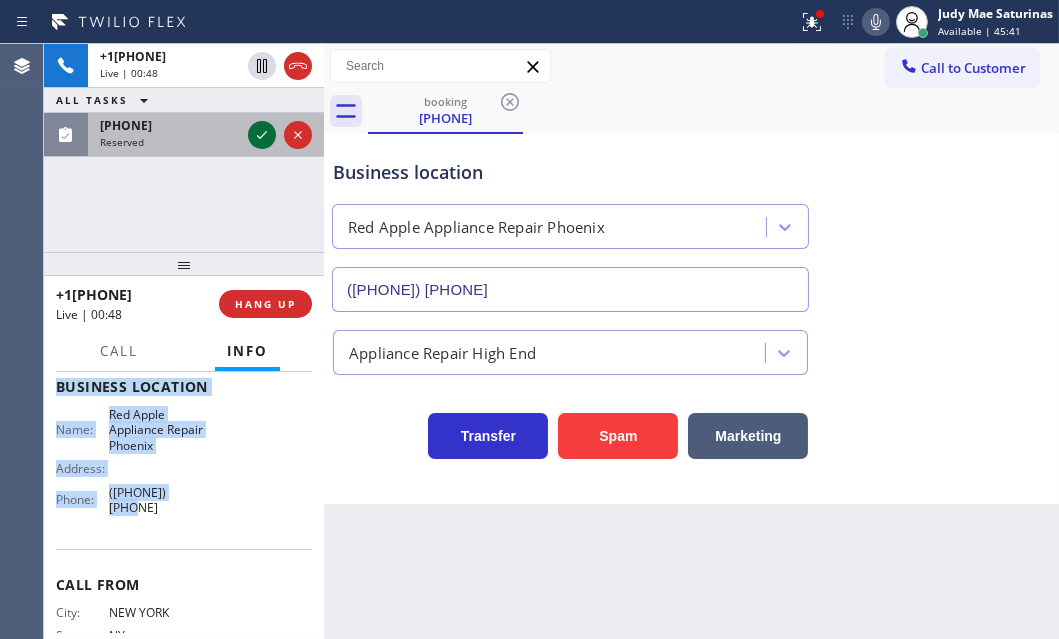 click 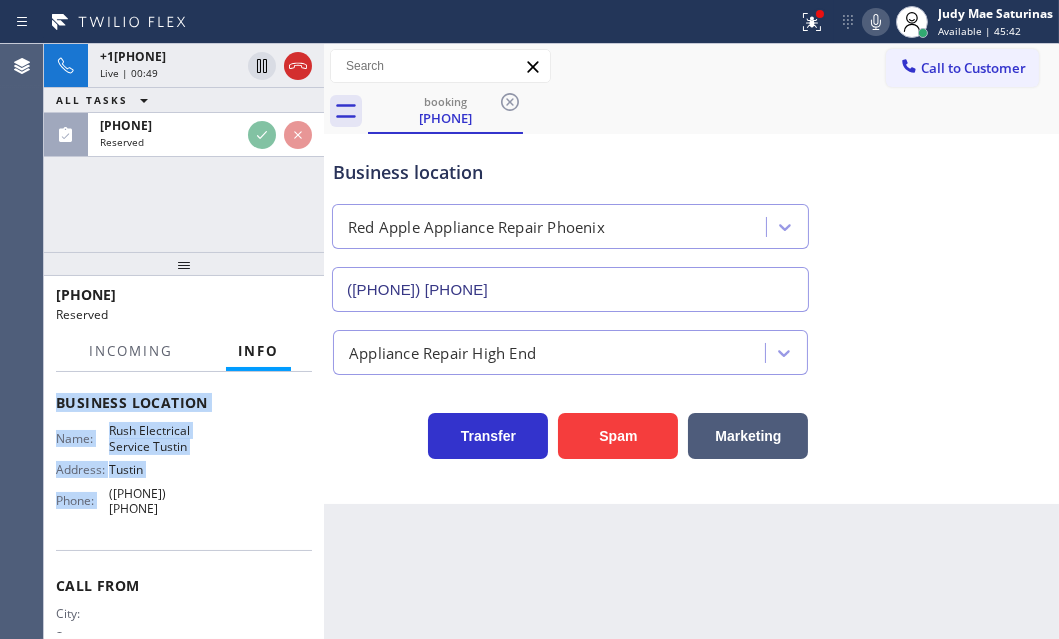 click on "Name: [COMPANY] Address: [CITY]  Phone: ([PHONE]) [PHONE]" at bounding box center (184, 473) 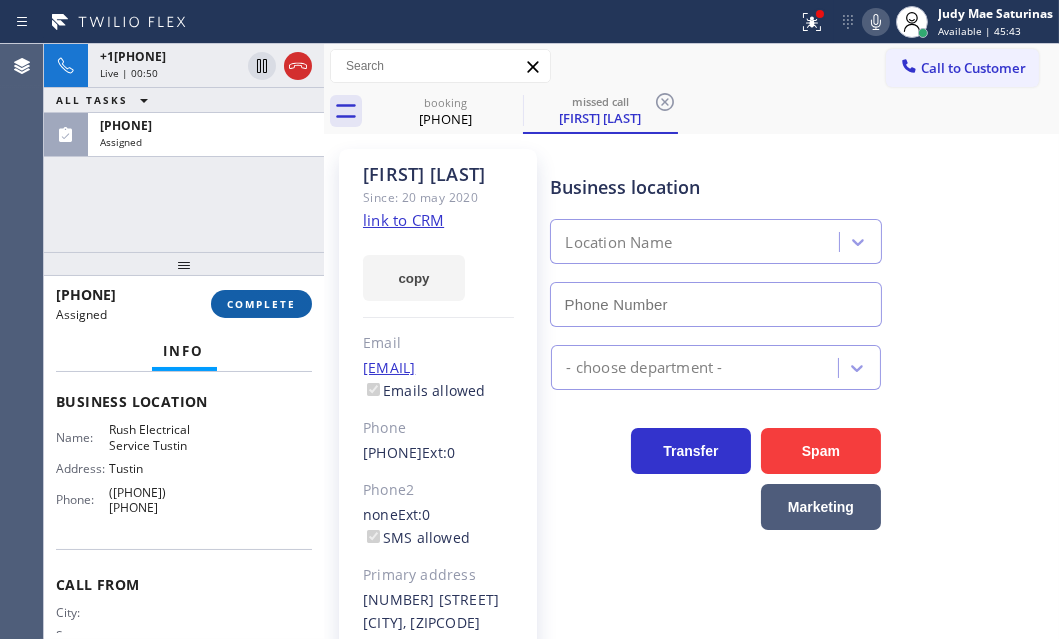 type on "([PHONE]) [PHONE]" 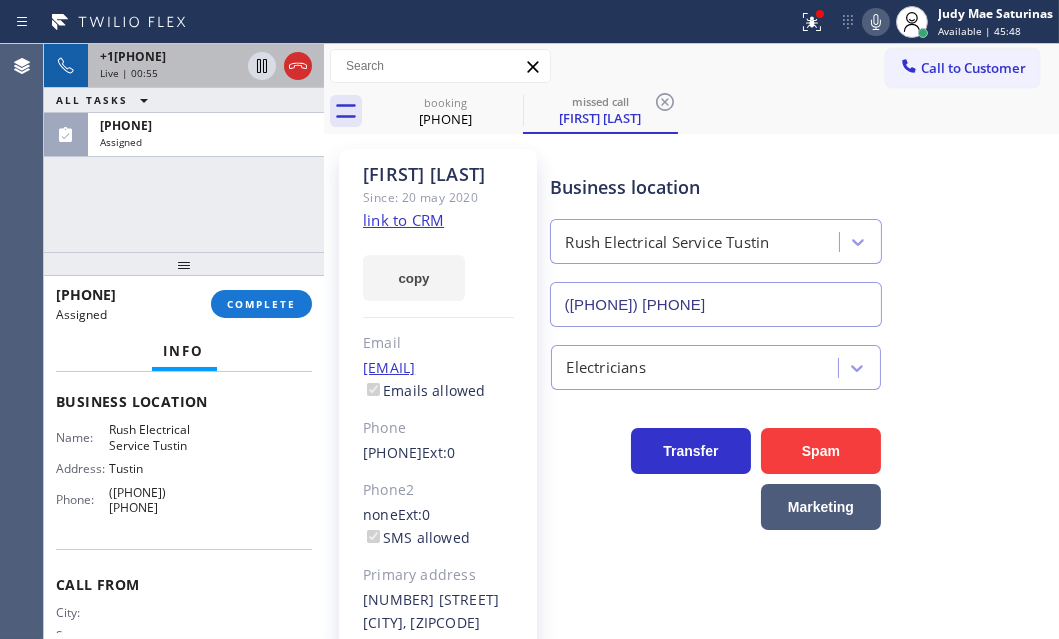 click on "Live | 00:55" at bounding box center (170, 73) 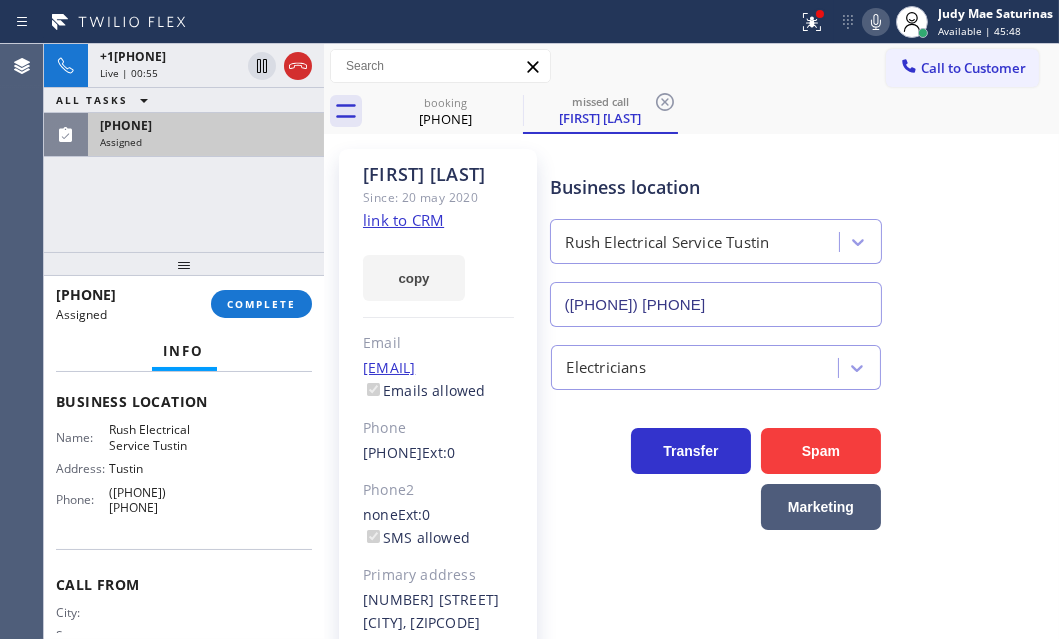 scroll, scrollTop: 272, scrollLeft: 0, axis: vertical 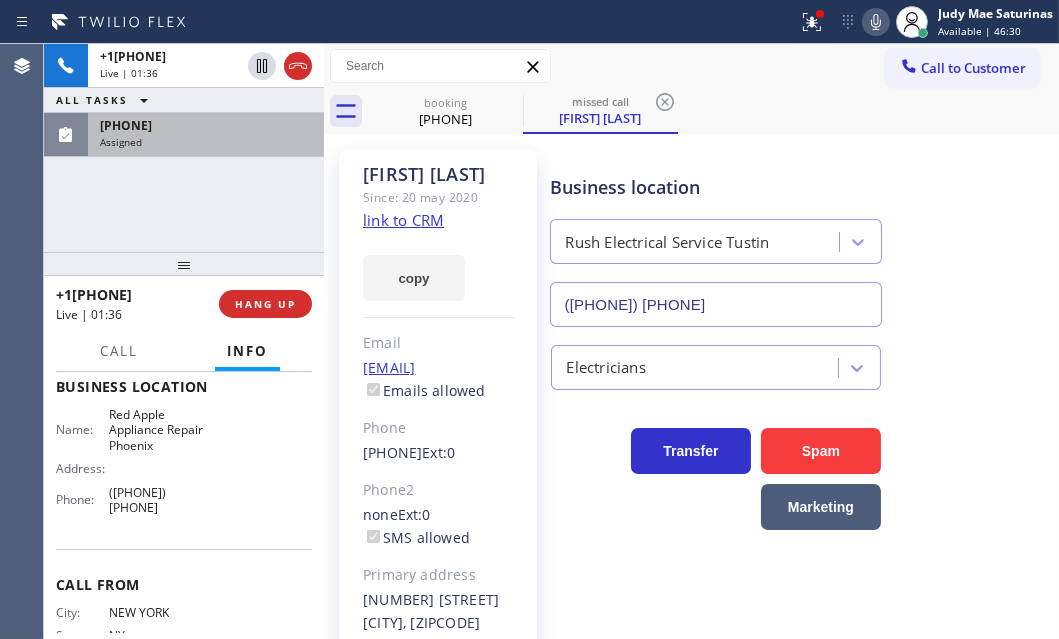 click on "[PHONE]" at bounding box center [206, 125] 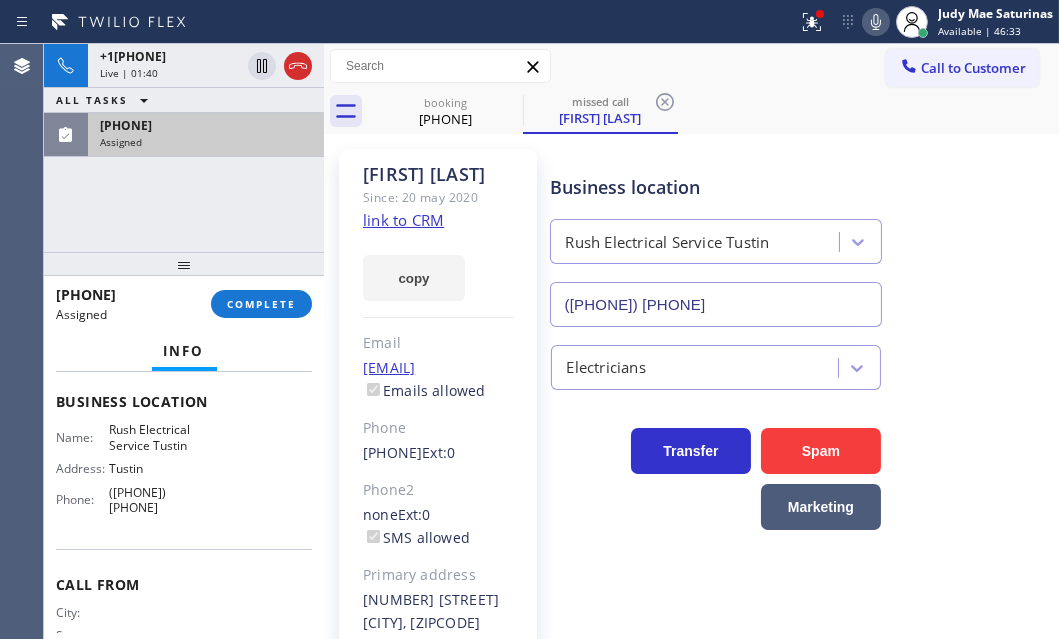 scroll, scrollTop: 336, scrollLeft: 0, axis: vertical 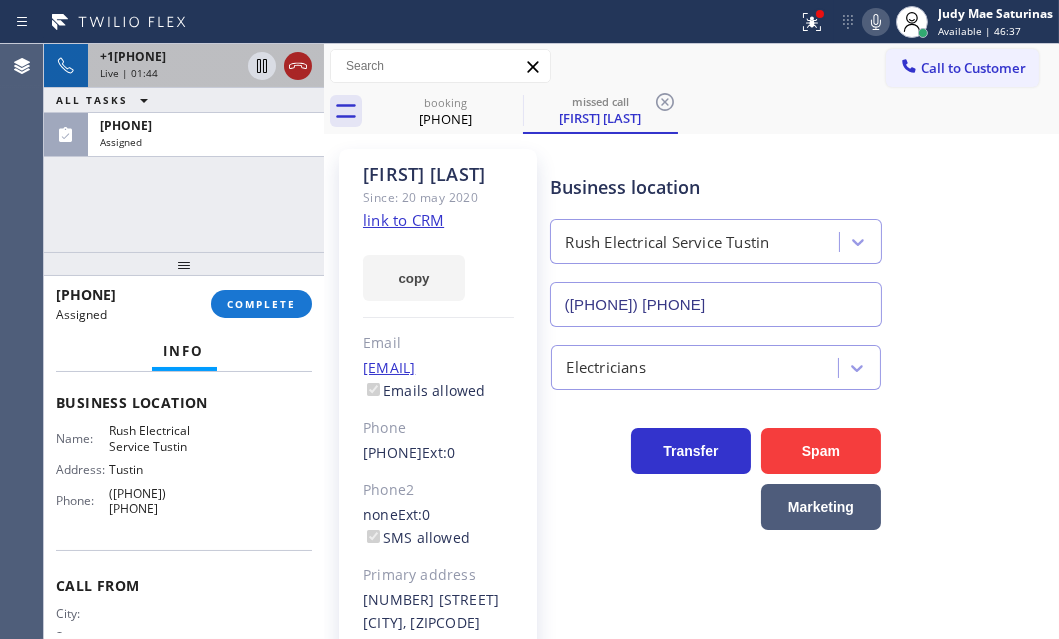 click 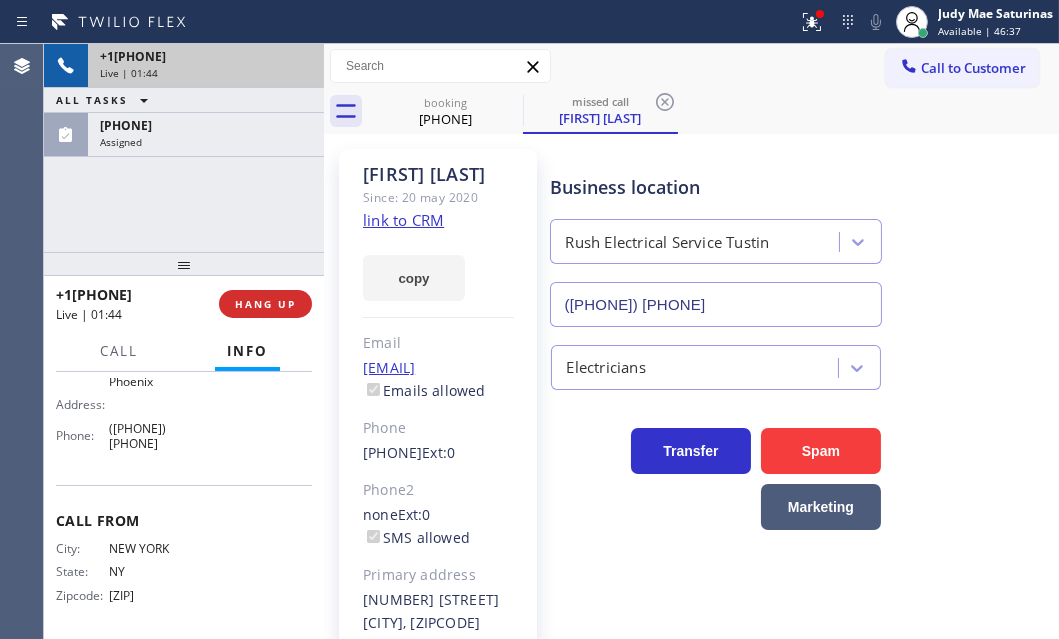 scroll, scrollTop: 272, scrollLeft: 0, axis: vertical 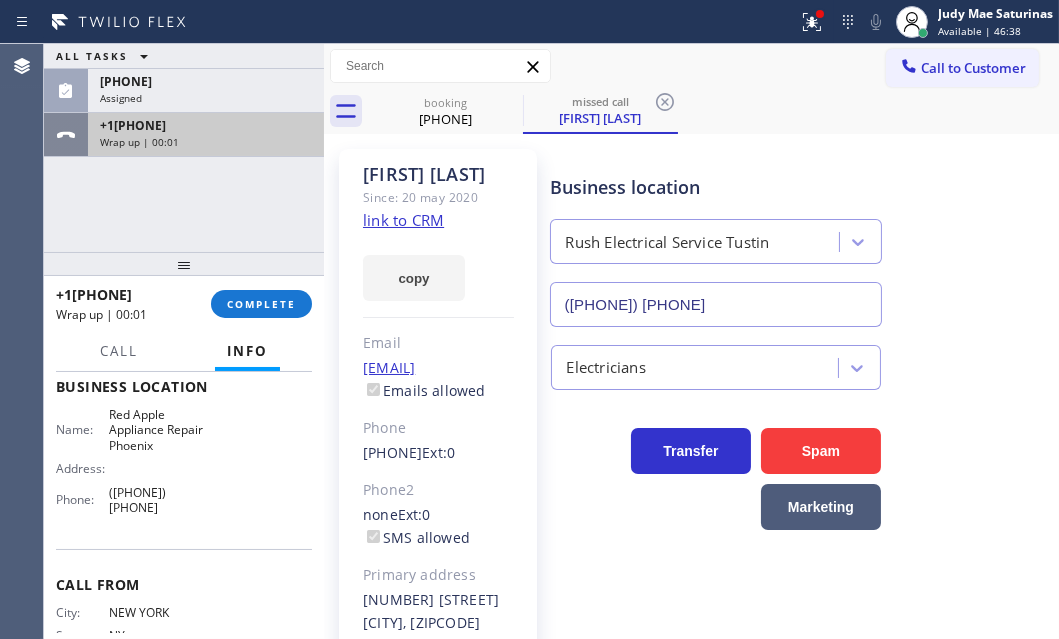 click on "+1[PHONE]" at bounding box center (206, 125) 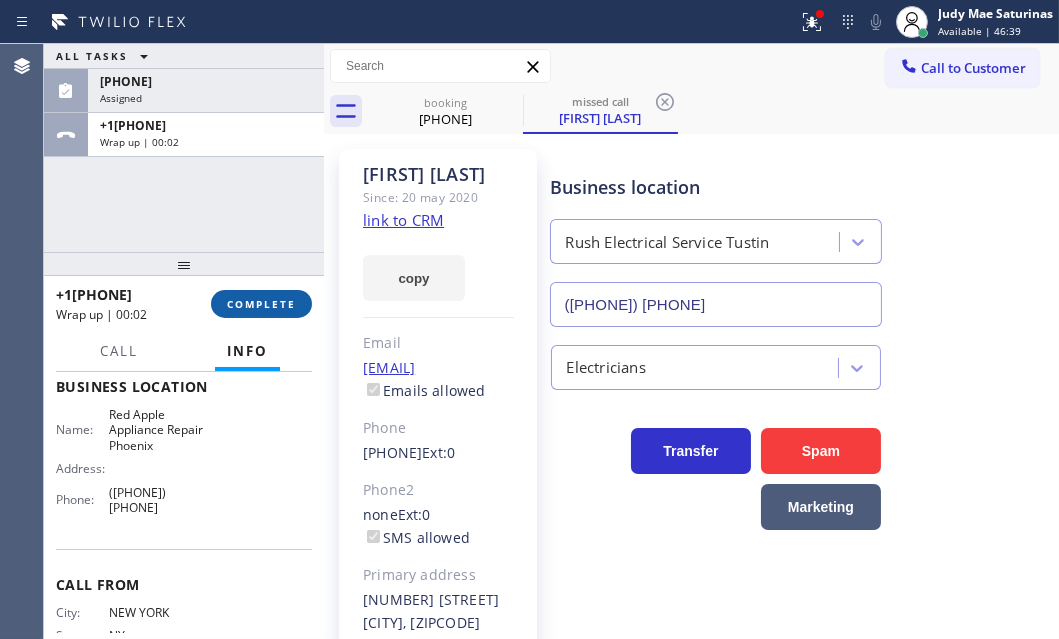 click on "COMPLETE" at bounding box center (261, 304) 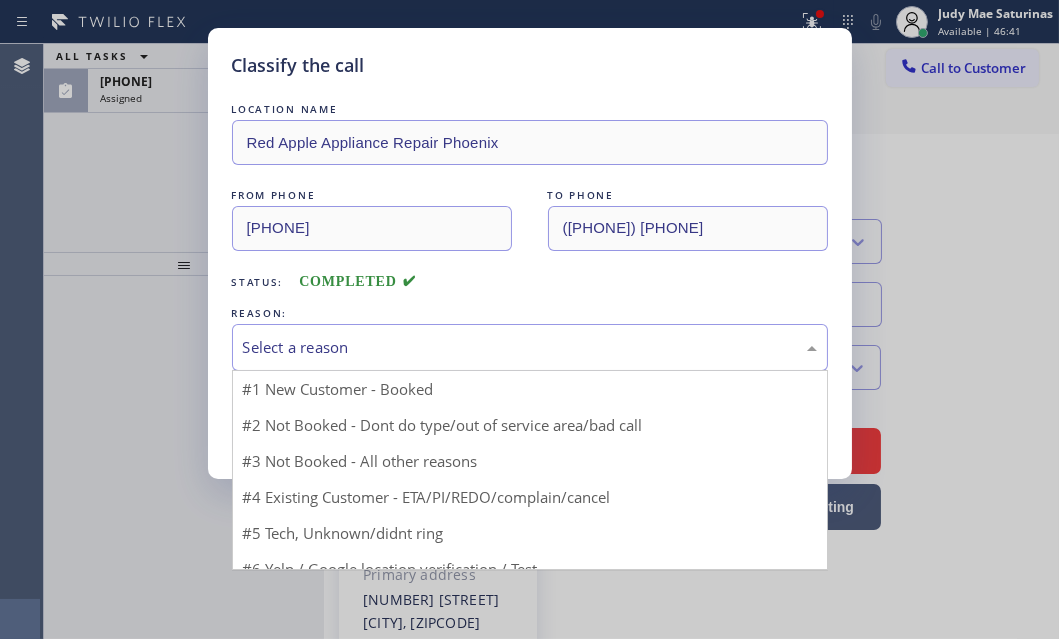 click on "Select a reason" at bounding box center [530, 347] 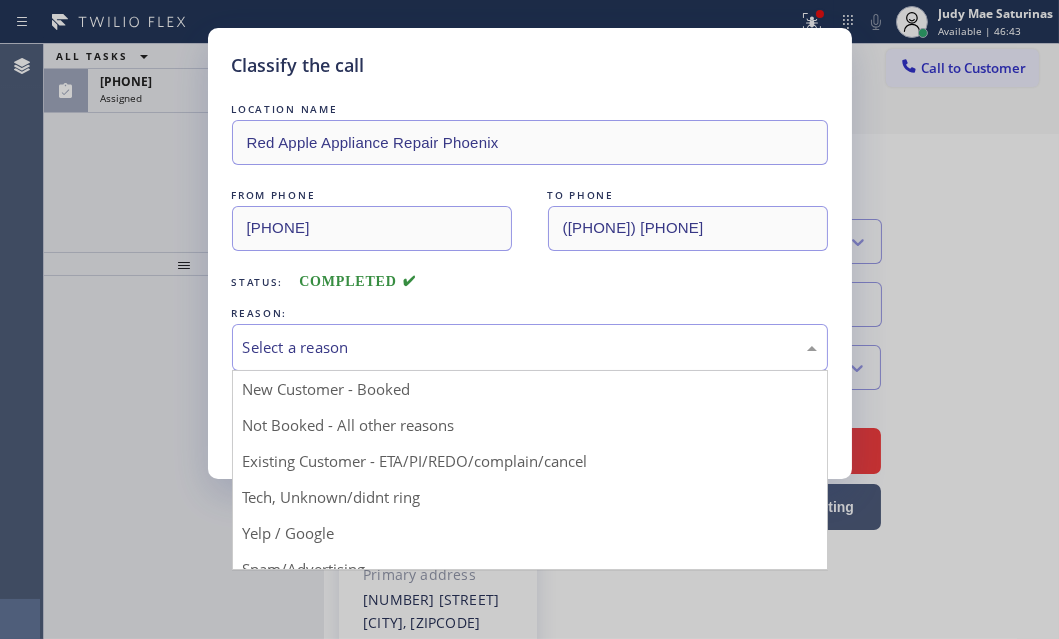 drag, startPoint x: 369, startPoint y: 425, endPoint x: 347, endPoint y: 425, distance: 22 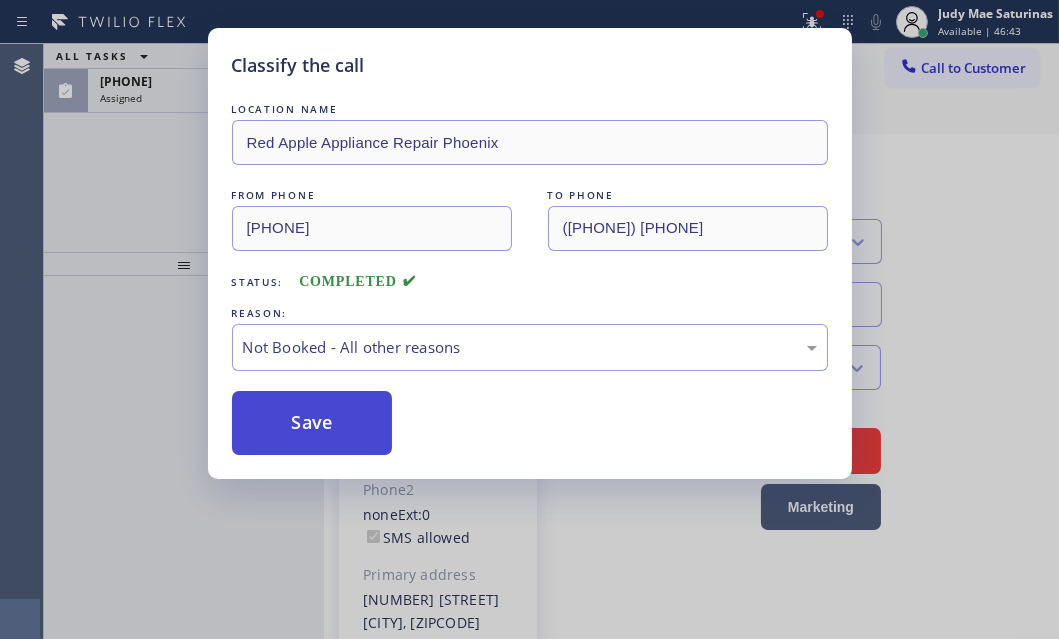 click on "Save" at bounding box center (312, 423) 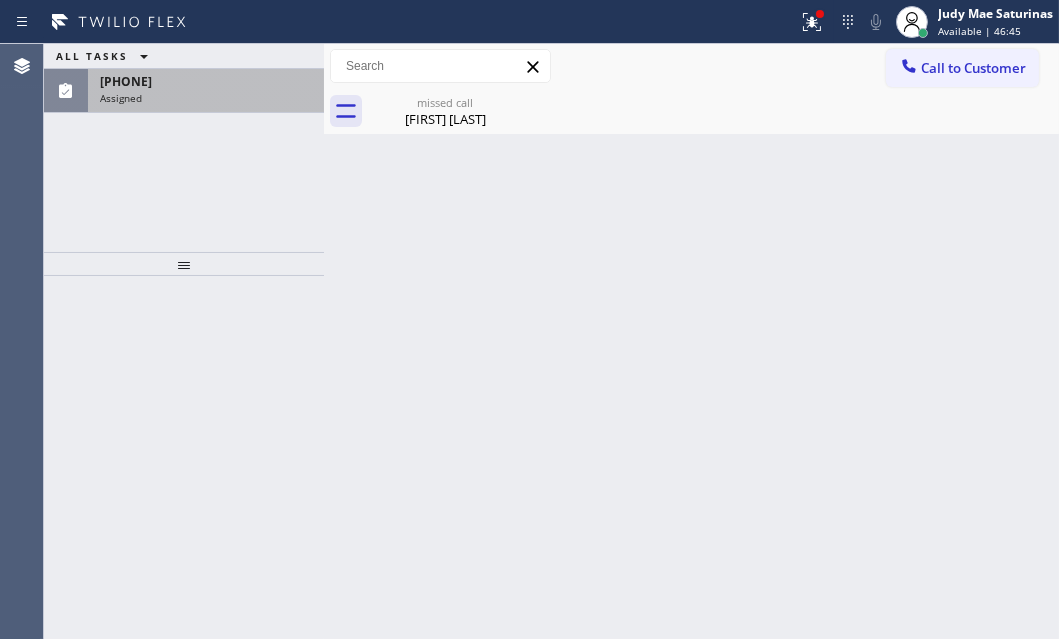 click on "Assigned" at bounding box center [206, 98] 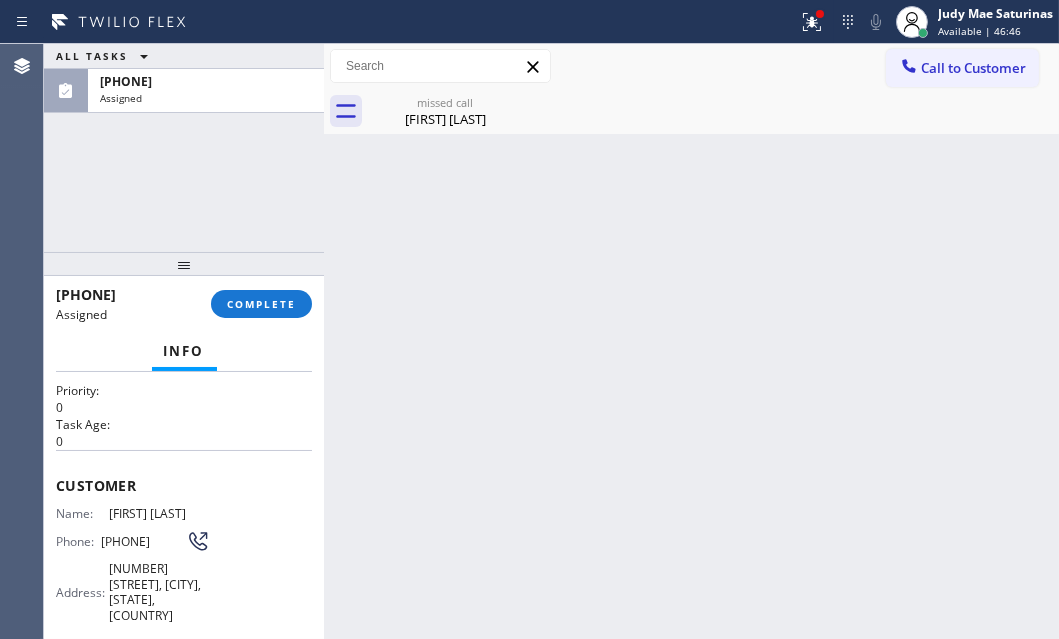 scroll, scrollTop: 90, scrollLeft: 0, axis: vertical 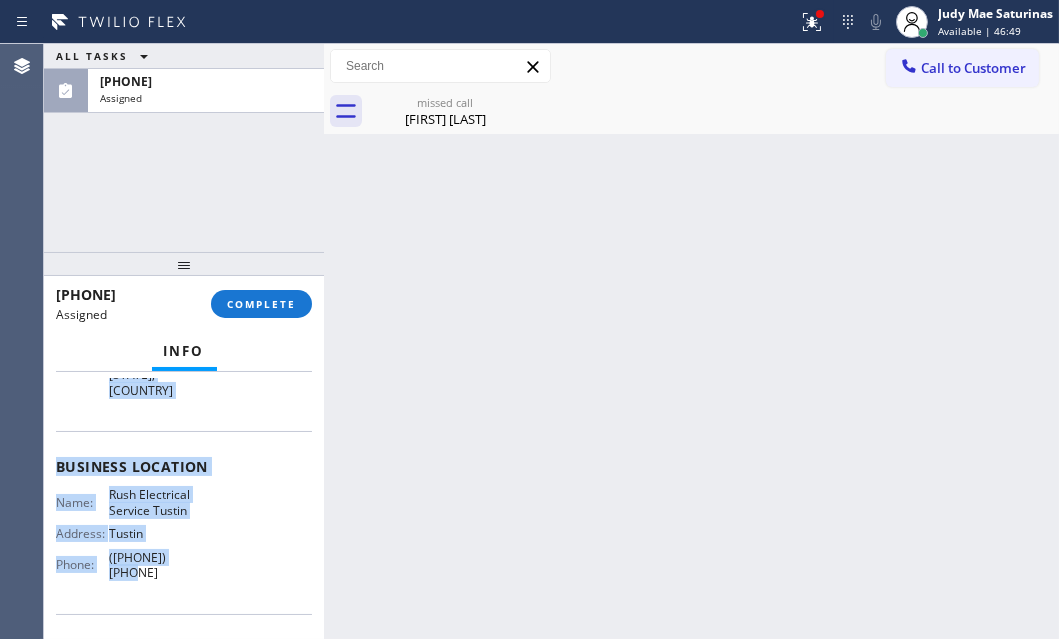 drag, startPoint x: 54, startPoint y: 437, endPoint x: 239, endPoint y: 539, distance: 211.25577 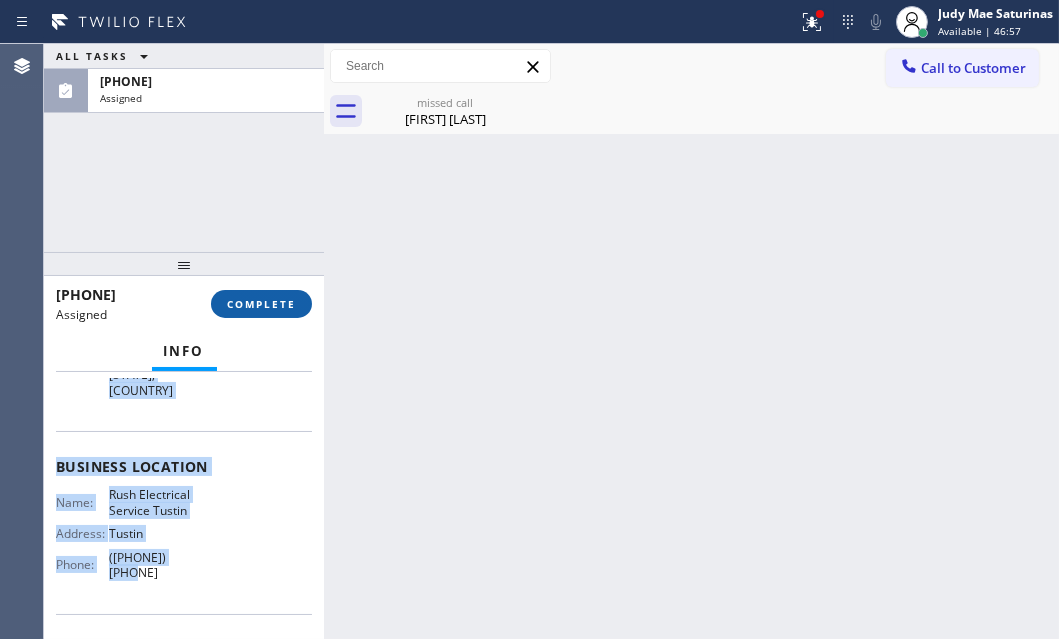click on "COMPLETE" at bounding box center (261, 304) 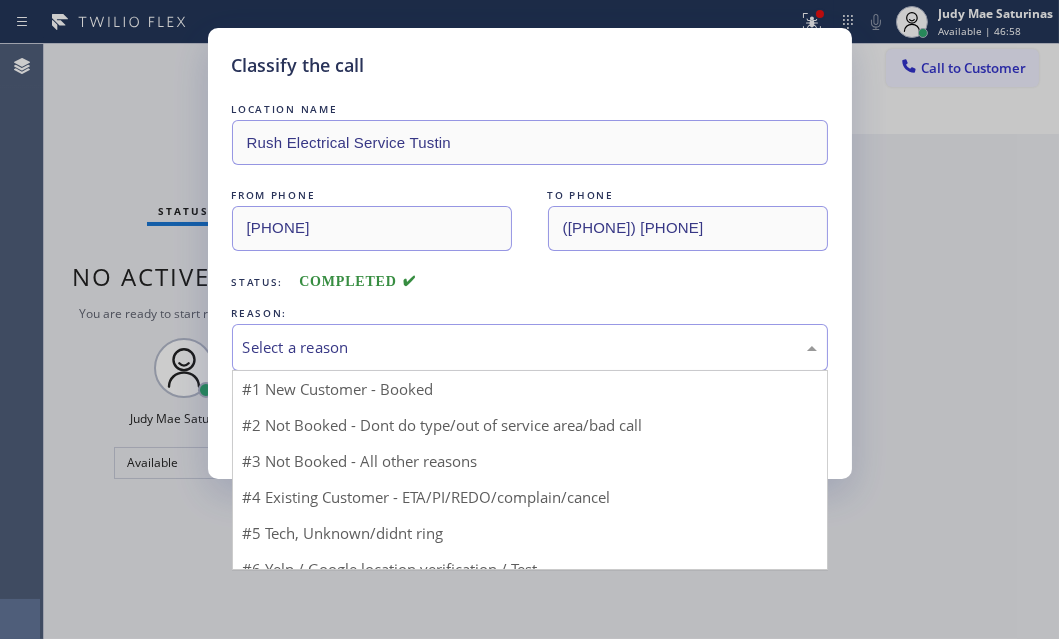 drag, startPoint x: 413, startPoint y: 331, endPoint x: 390, endPoint y: 353, distance: 31.827662 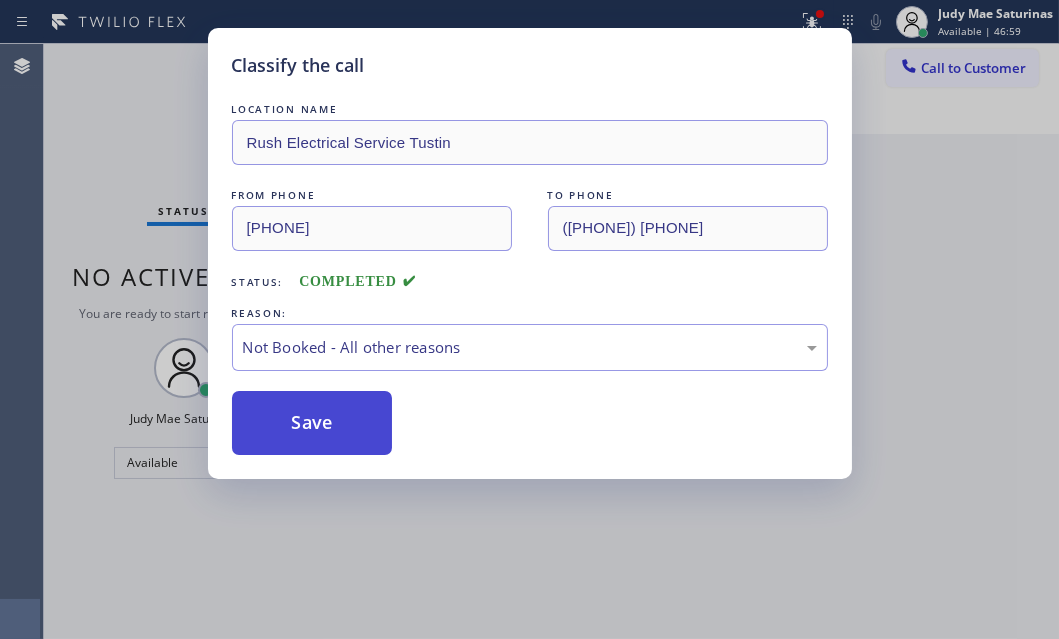 click on "Save" at bounding box center (312, 423) 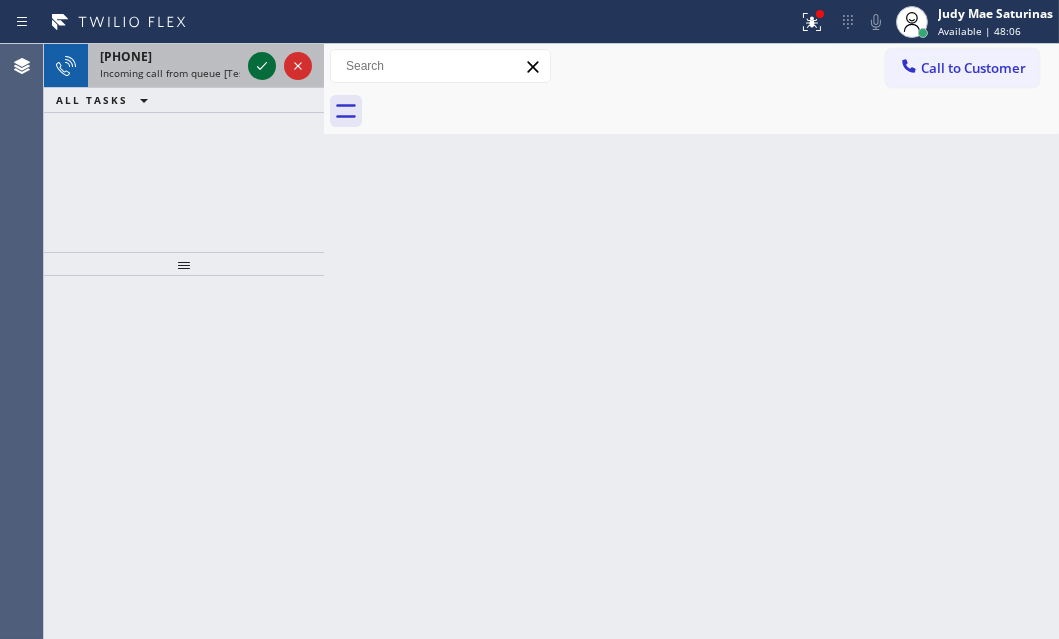 click 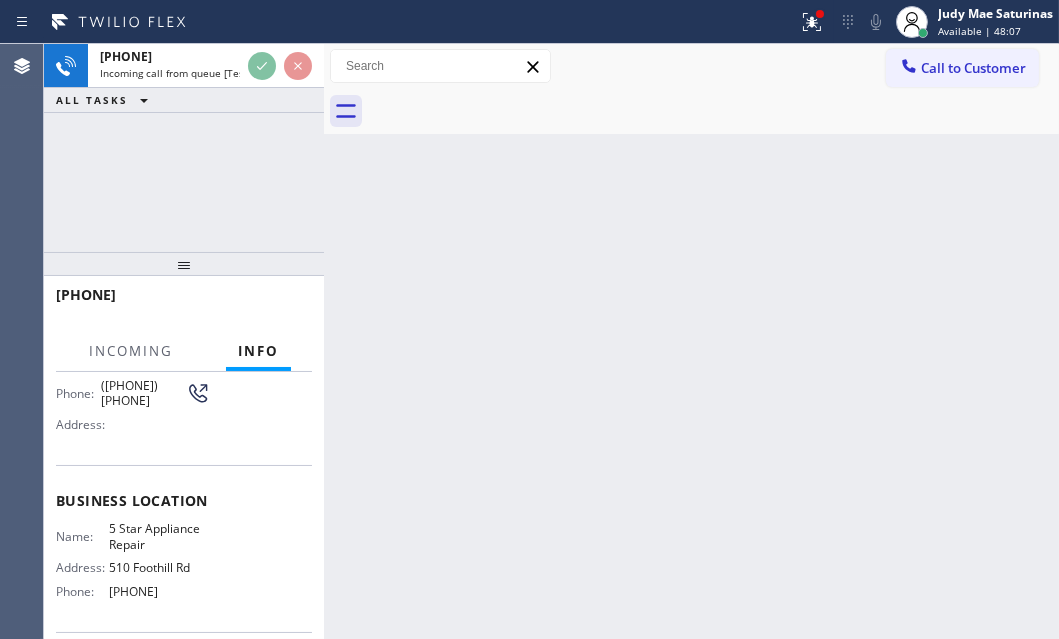 scroll, scrollTop: 181, scrollLeft: 0, axis: vertical 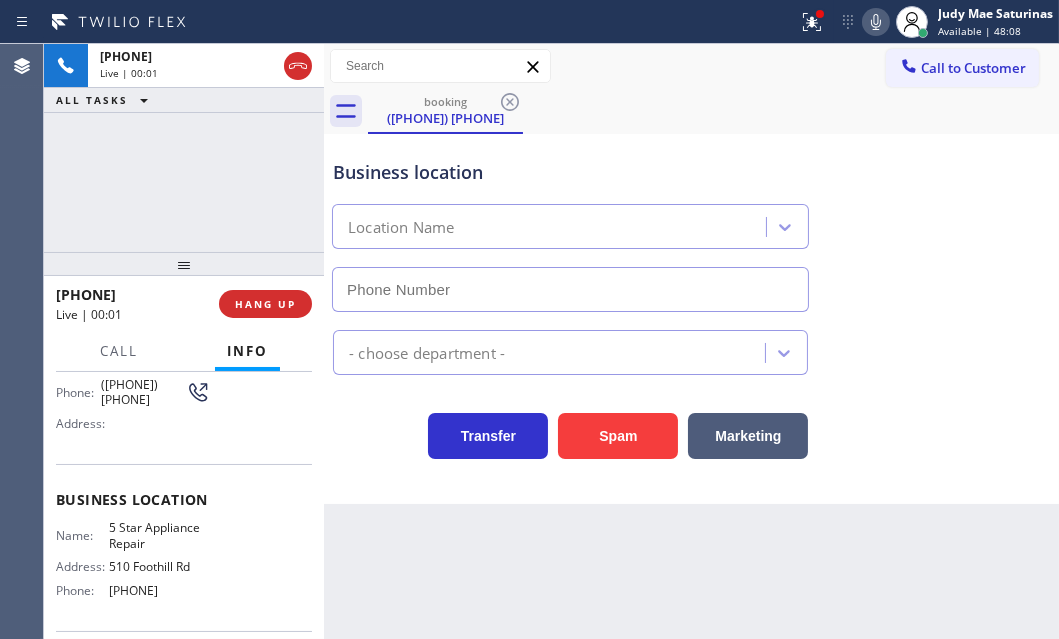 type on "[PHONE]" 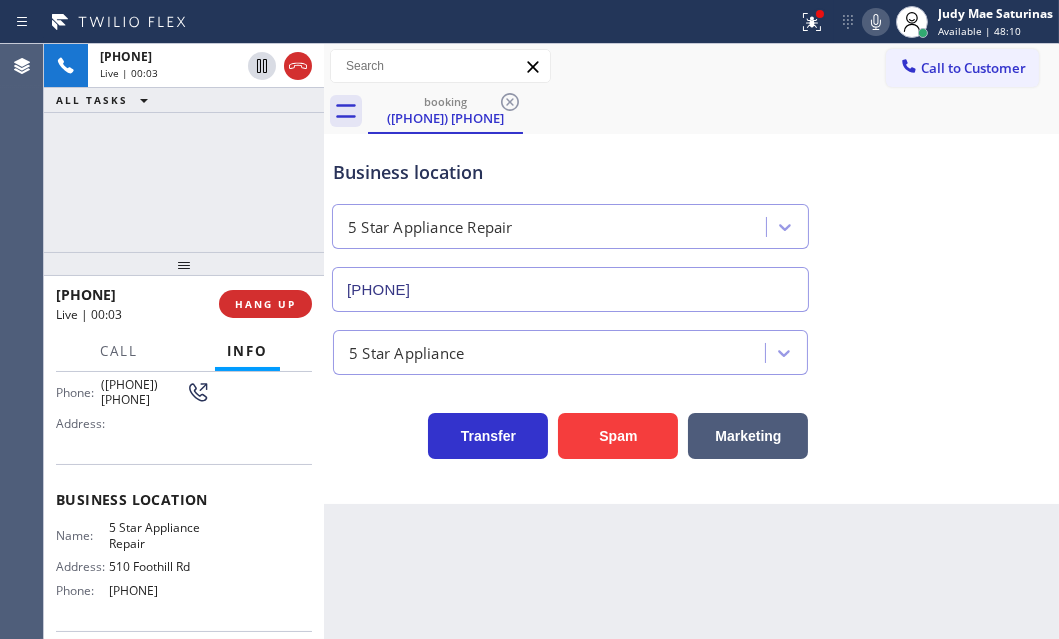 scroll, scrollTop: 0, scrollLeft: 0, axis: both 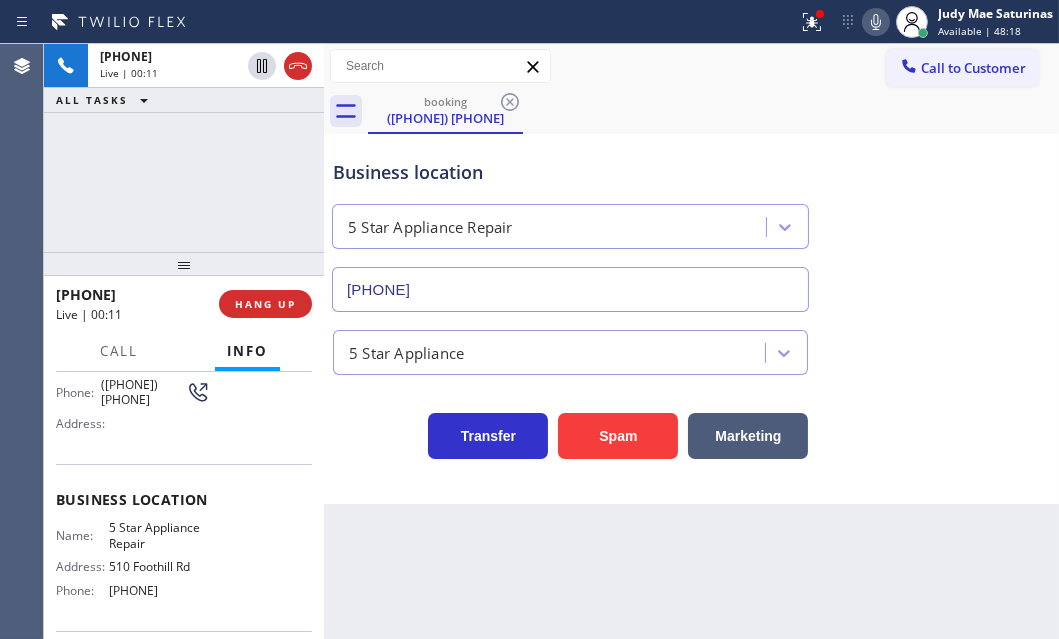 drag, startPoint x: 58, startPoint y: 489, endPoint x: 249, endPoint y: 562, distance: 204.47493 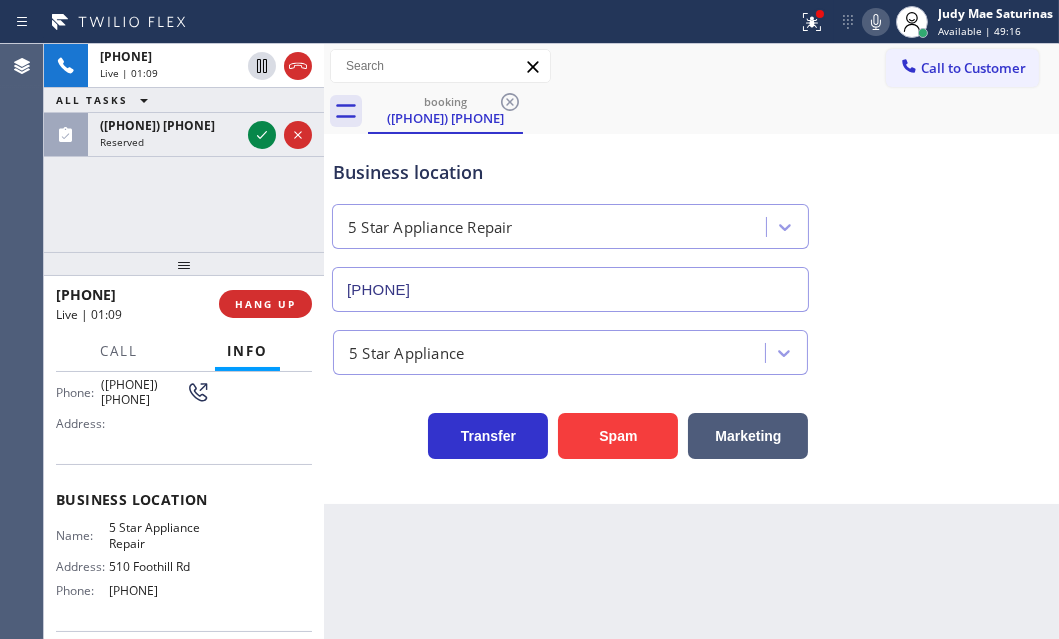 drag, startPoint x: 268, startPoint y: 135, endPoint x: 323, endPoint y: 180, distance: 71.063354 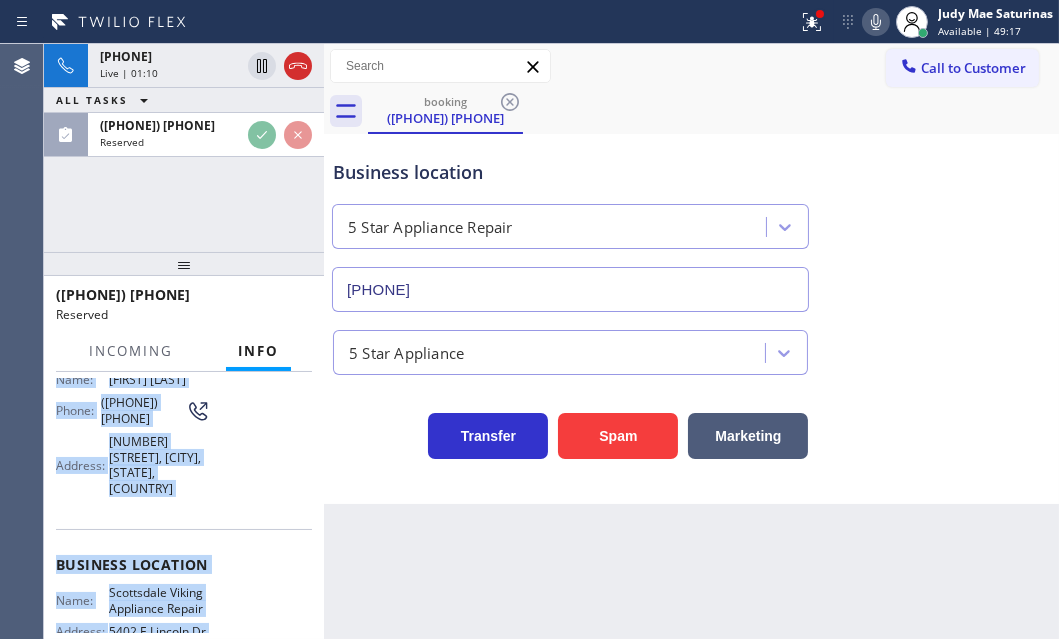 scroll, scrollTop: 198, scrollLeft: 0, axis: vertical 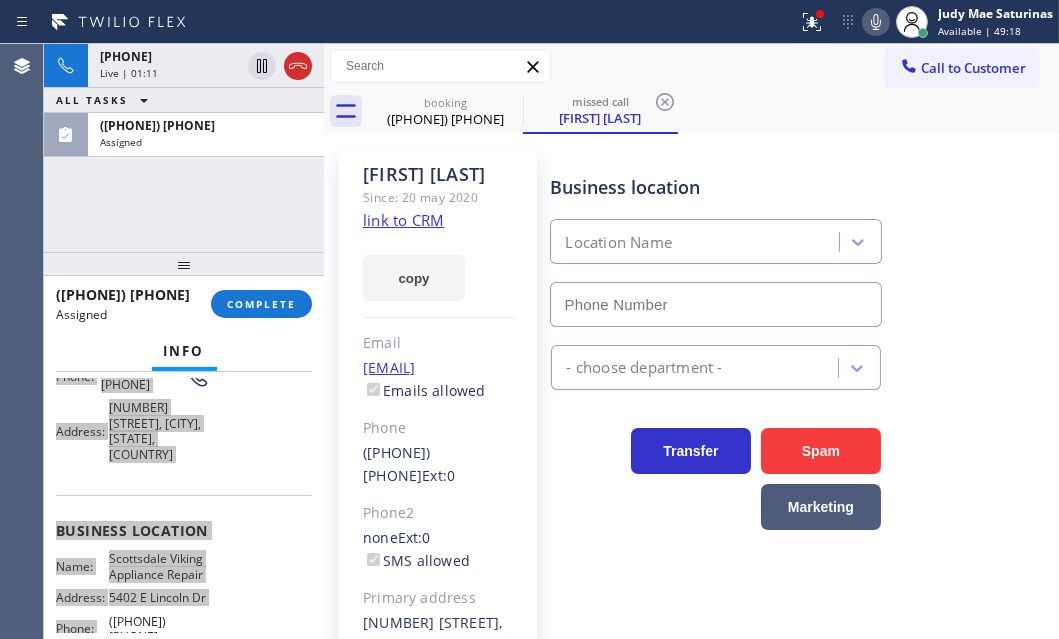 type on "([PHONE]) [PHONE]" 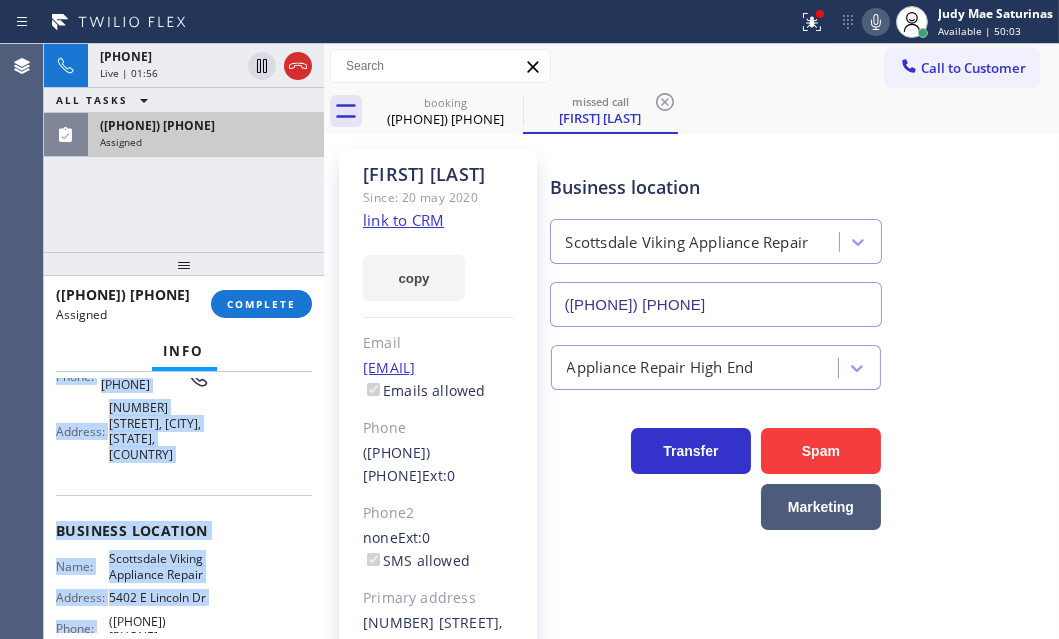 click on "Assigned" at bounding box center (206, 142) 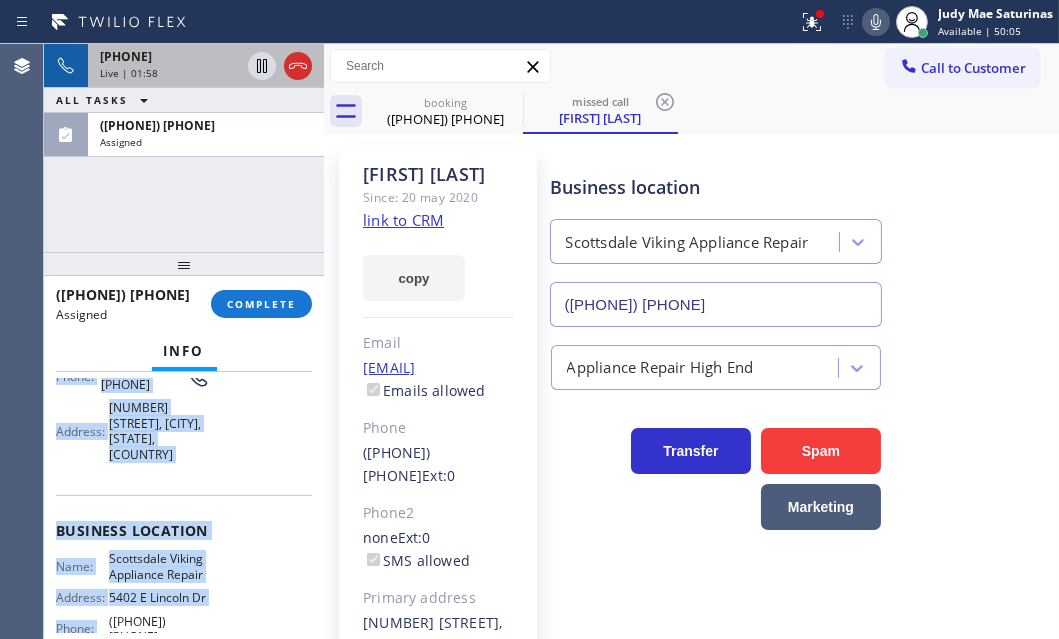 click on "[PHONE]" at bounding box center (170, 56) 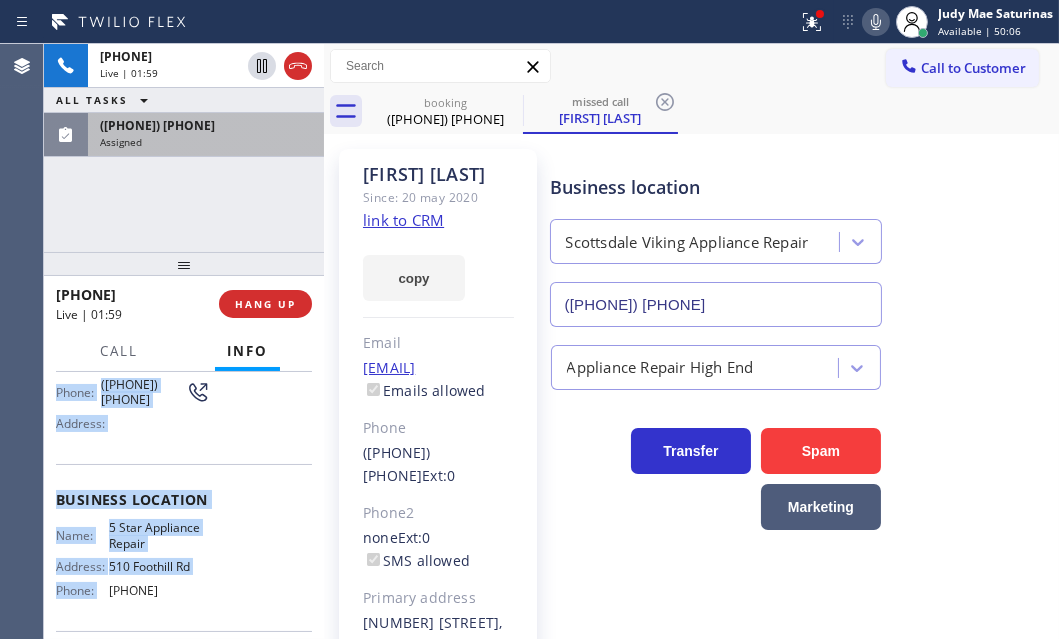 click on "([PHONE]) [PHONE]" at bounding box center [206, 125] 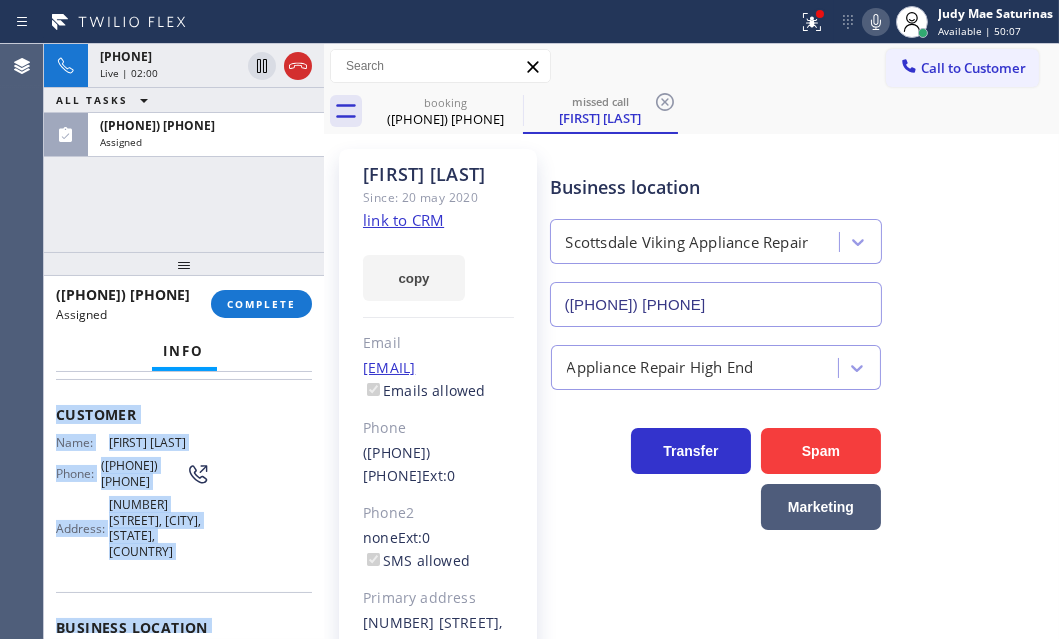 scroll, scrollTop: 16, scrollLeft: 0, axis: vertical 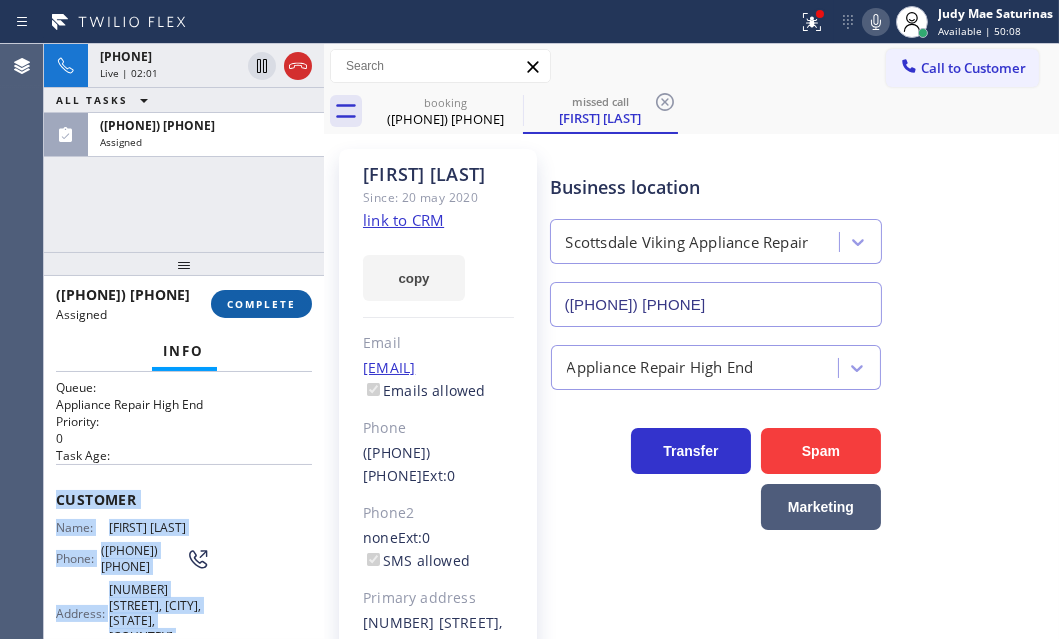 click on "COMPLETE" at bounding box center (261, 304) 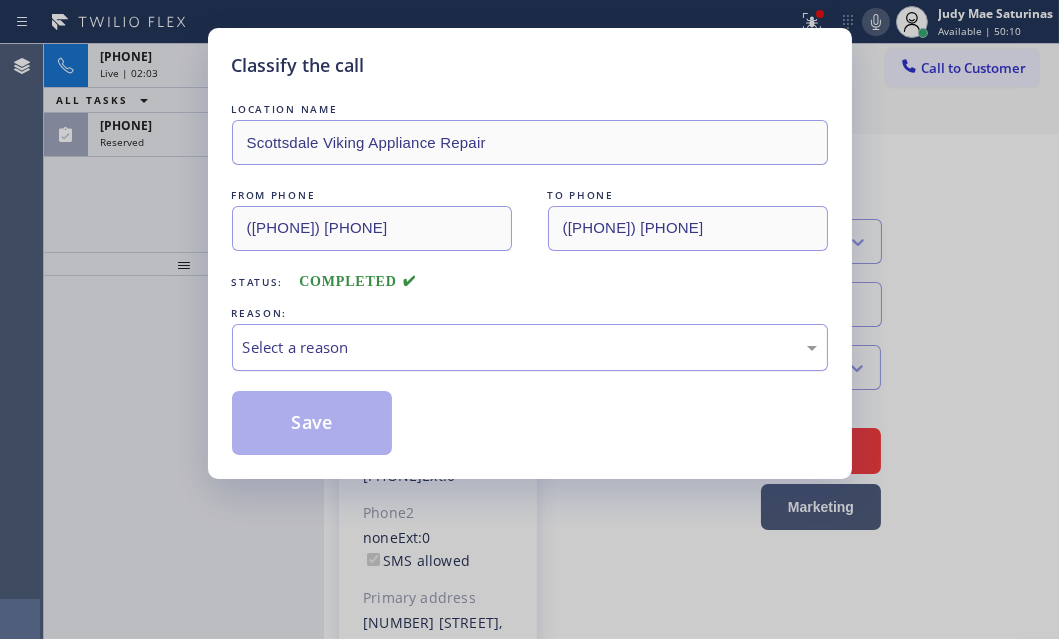 click on "Select a reason" at bounding box center [530, 347] 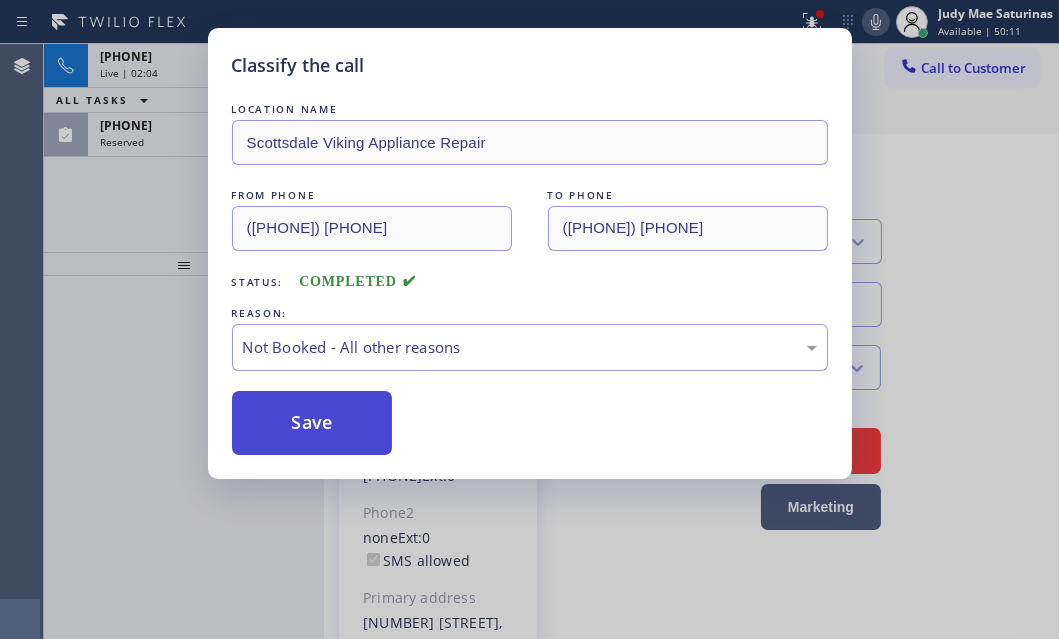 drag, startPoint x: 300, startPoint y: 411, endPoint x: 288, endPoint y: 417, distance: 13.416408 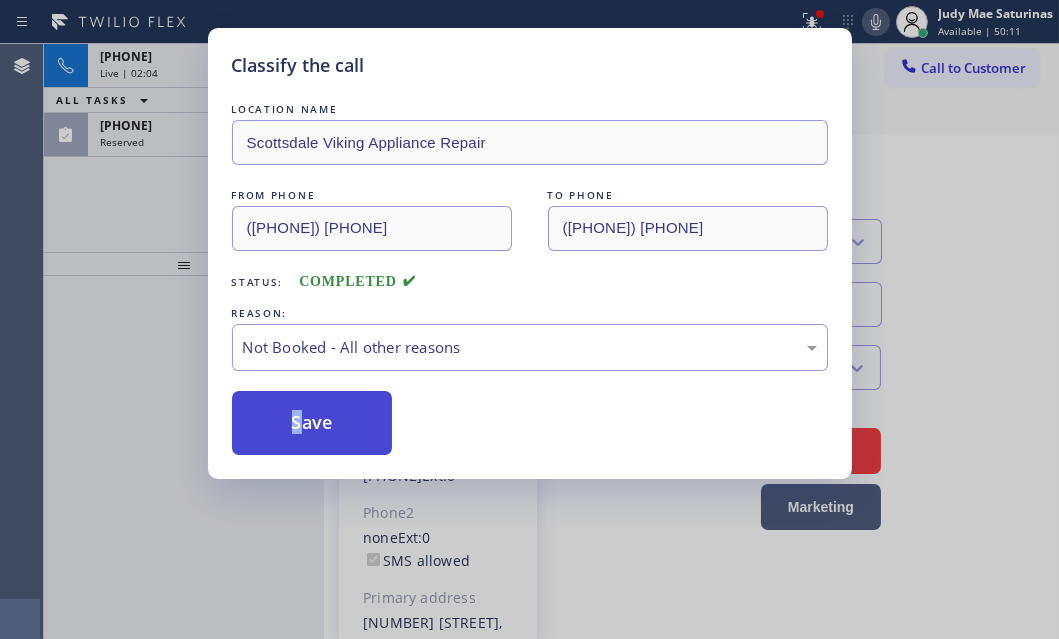 click on "Save" at bounding box center (312, 423) 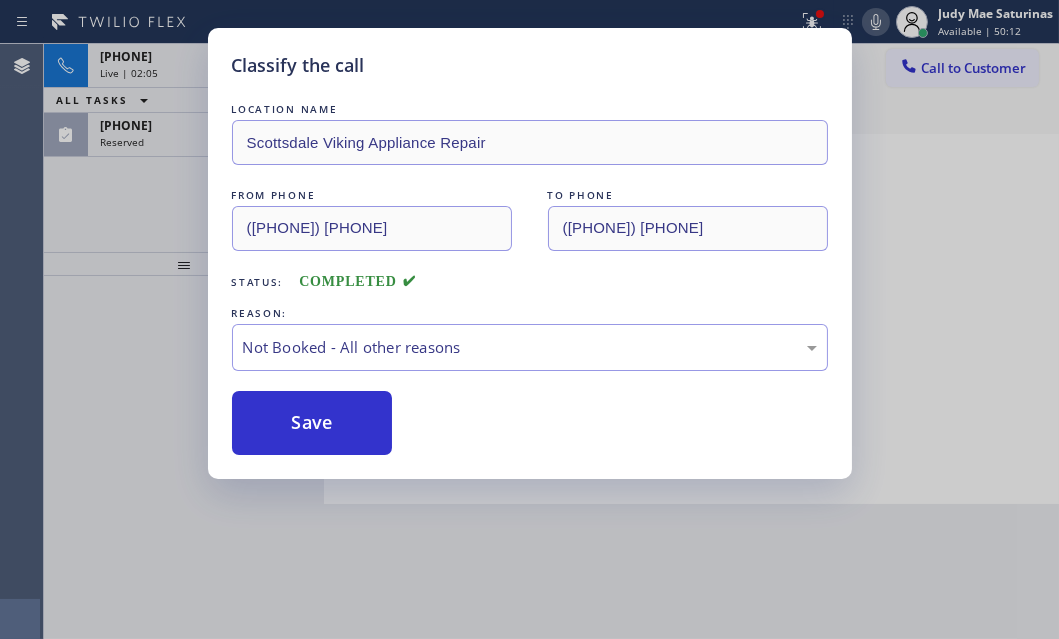 click on "Classify the call LOCATION NAME Iceflow Solutions FROM PHONE ([PHONE]) [PHONE] TO PHONE ([PHONE]) [PHONE] Status: COMPLETED REASON: Spam/Advertising Save Classify the call LOCATION NAME Elite Sub-Zero  and  Wolf Repair Service New York FROM PHONE ([PHONE]) [PHONE] TO PHONE ([PHONE]) [PHONE] Status: COMPLETED REASON: Existing Customer - ETA/PI/REDO/complain/cancel Save Classify the call LOCATION NAME Last Minute Appliance Repair Bothell FROM PHONE ([PHONE]) [PHONE] TO PHONE ([PHONE]) [PHONE] Status: COMPLETED REASON: Tech, Unknown/didnt ring Save Classify the call LOCATION NAME Metro Heating Repair Malibu FROM PHONE ([PHONE]) [PHONE] TO PHONE ([PHONE]) [PHONE] Status: COMPLETED REASON: Not Booked - All other reasons Save Classify the call LOCATION NAME Viking Professional Repair FROM PHONE ([PHONE]) [PHONE] TO PHONE ([PHONE]) [PHONE] Status: COMPLETED REASON: Not Booked - All other reasons Save Classify the call LOCATION NAME Mr Handy Electric Berkeley Heights(Atlantic Electric) FROM PHONE ([PHONE]) [PHONE] TO PHONE ([PHONE]) [PHONE] Status:" at bounding box center [551, 341] 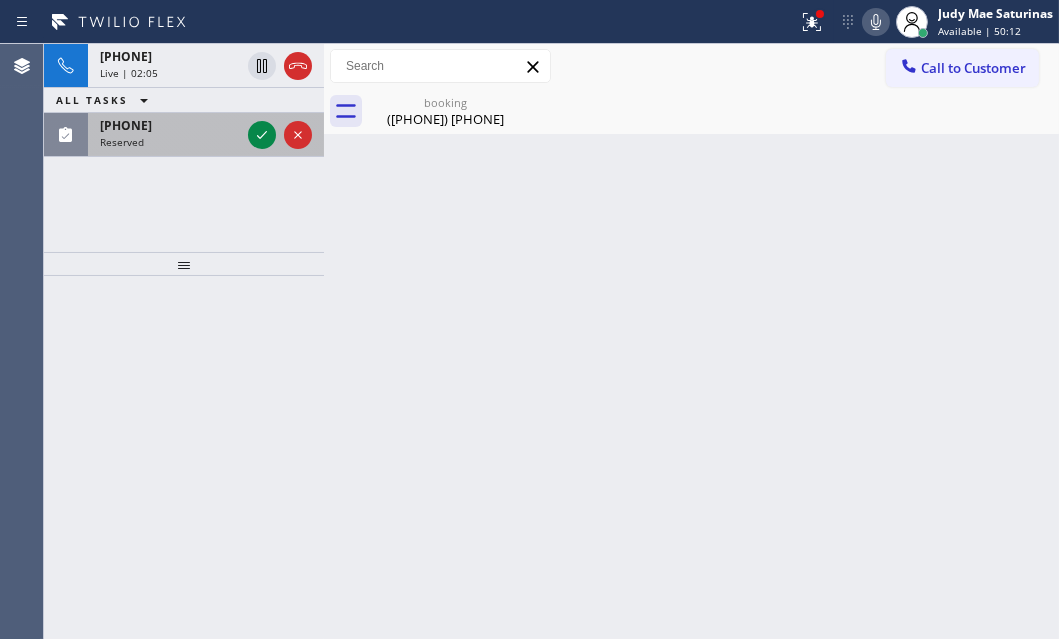 drag, startPoint x: 166, startPoint y: 134, endPoint x: 242, endPoint y: 149, distance: 77.46612 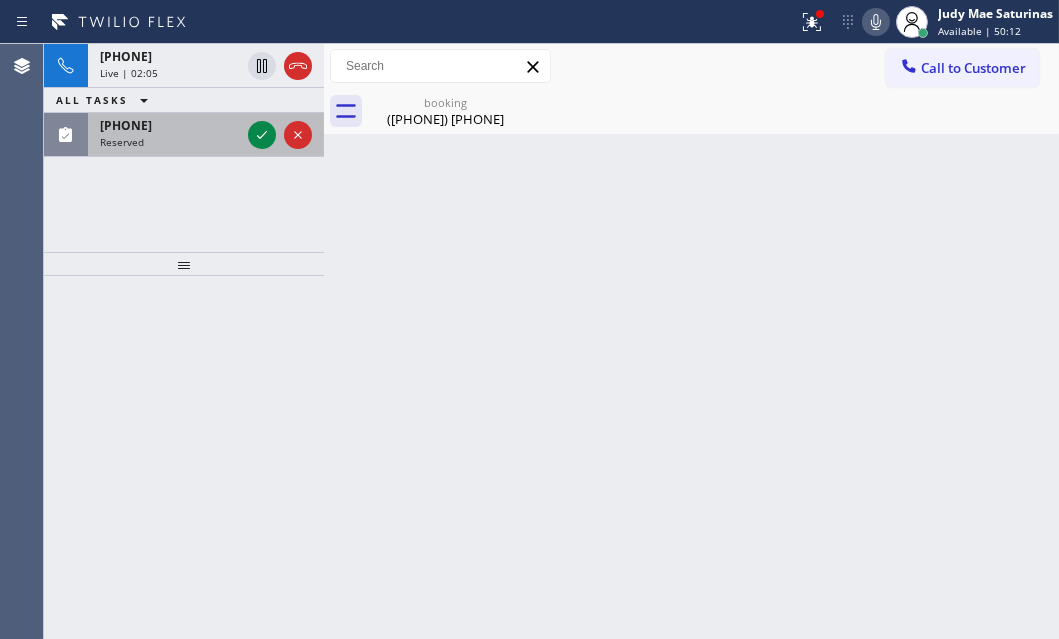 click on "Reserved" at bounding box center [170, 142] 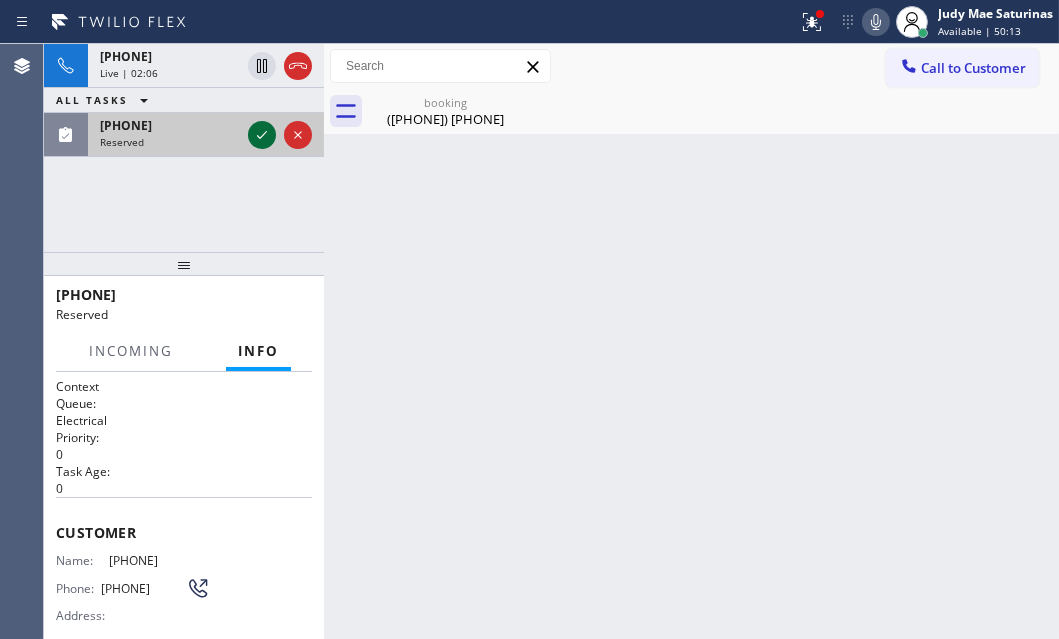 click 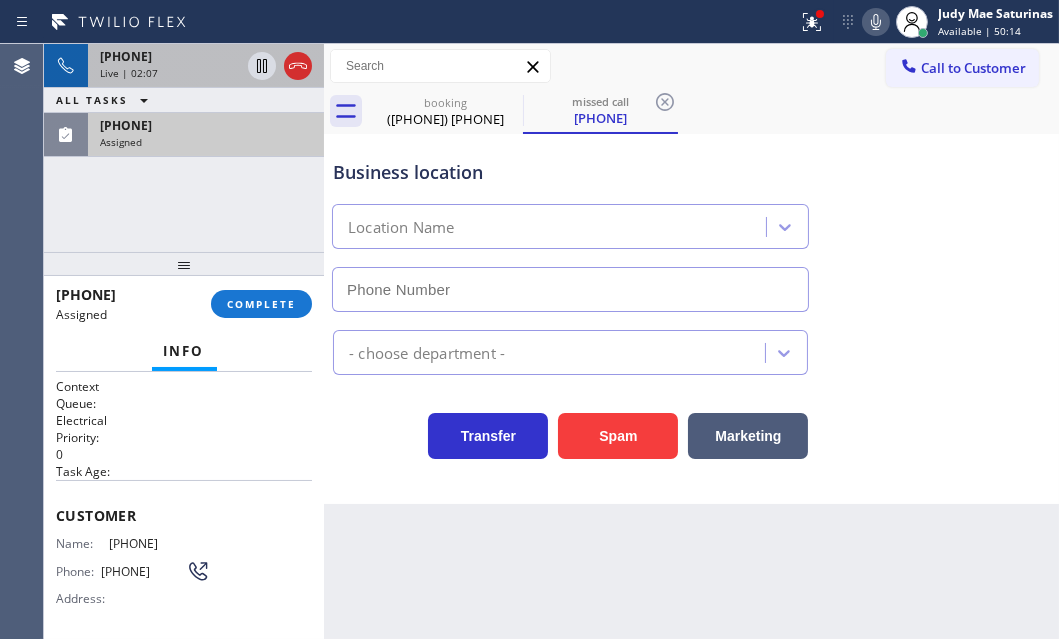 click on "[PHONE]" at bounding box center [170, 56] 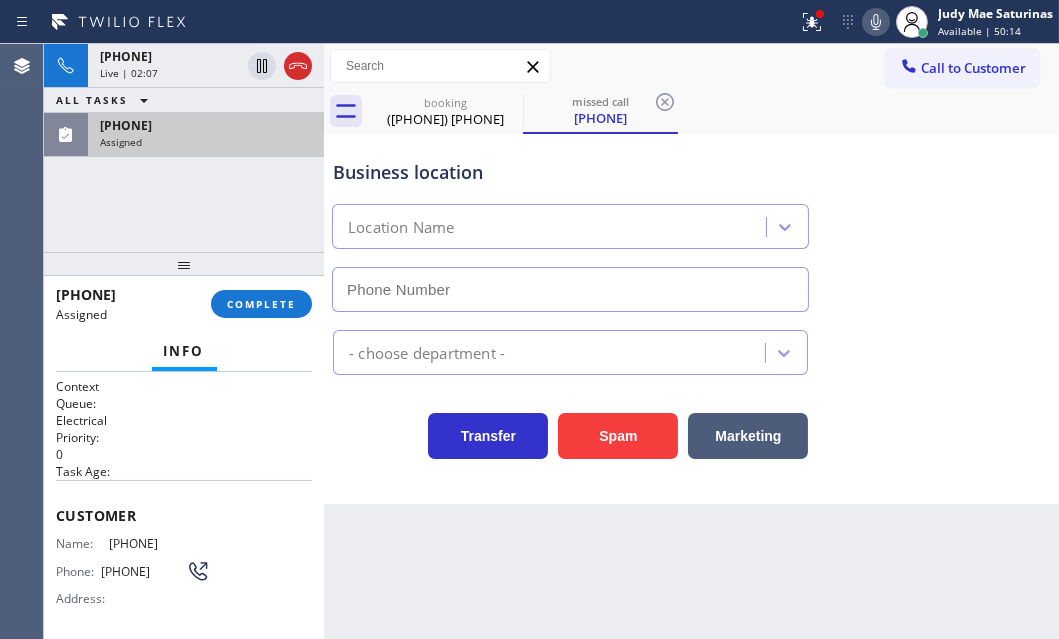 type on "[PHONE]" 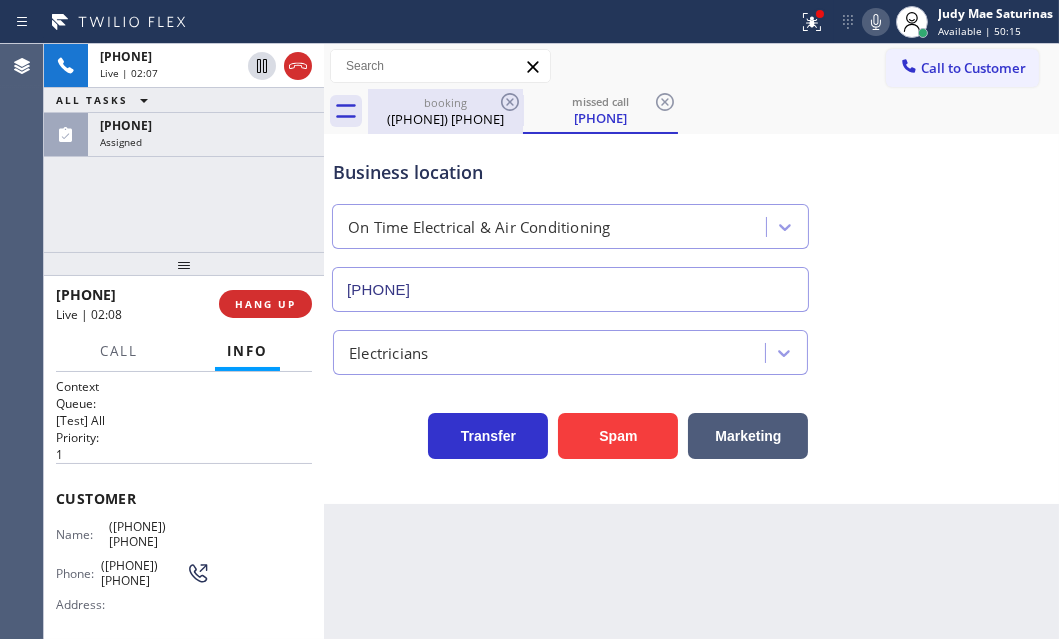 click on "booking" at bounding box center [445, 102] 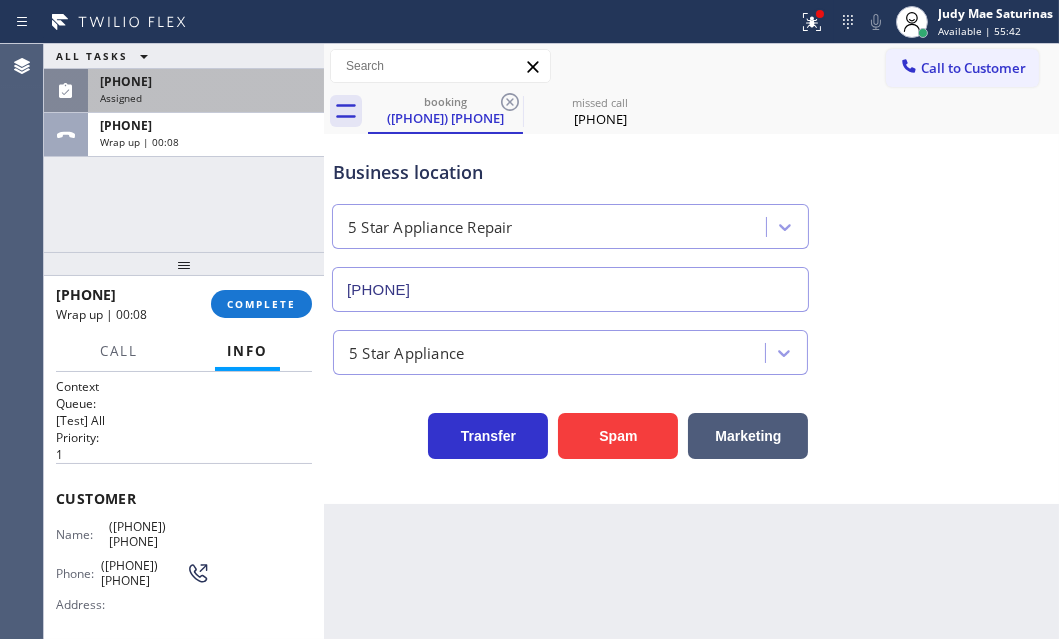 click on "Assigned" at bounding box center (206, 98) 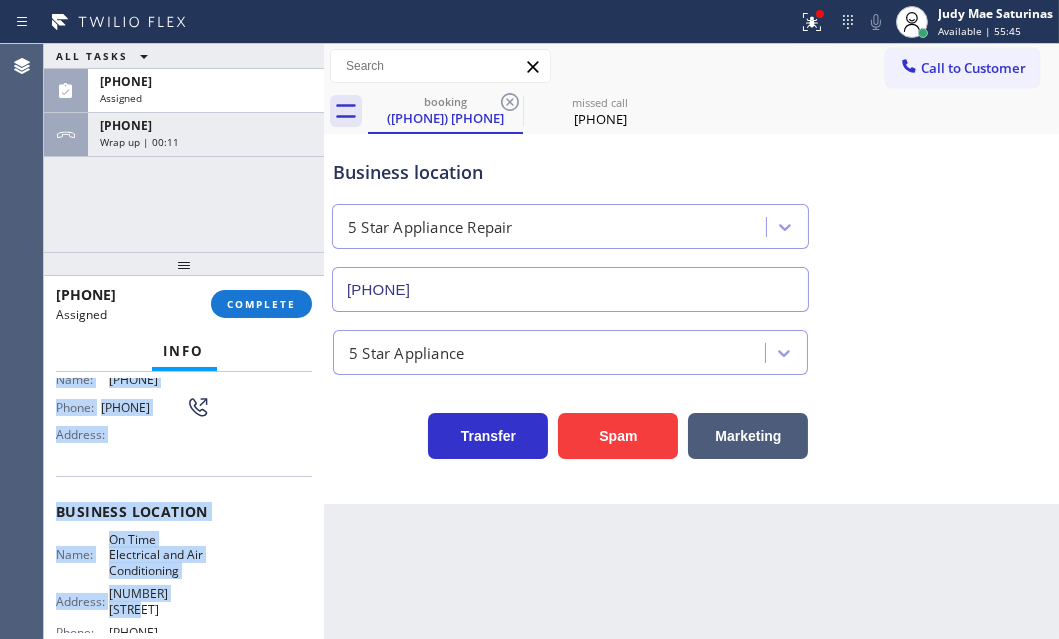 scroll, scrollTop: 272, scrollLeft: 0, axis: vertical 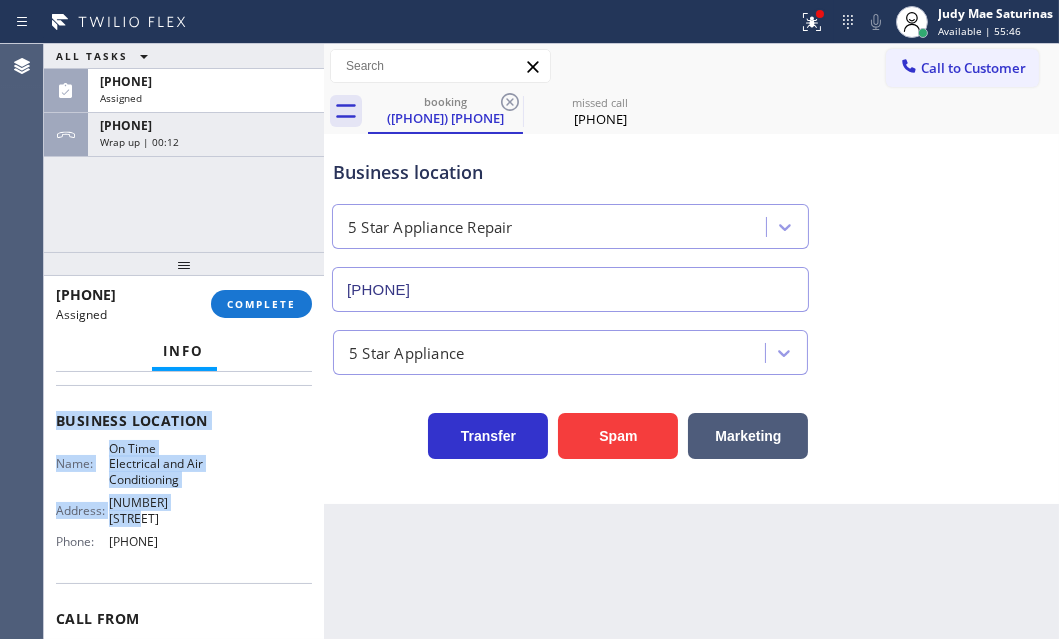drag, startPoint x: 59, startPoint y: 520, endPoint x: 229, endPoint y: 581, distance: 180.61284 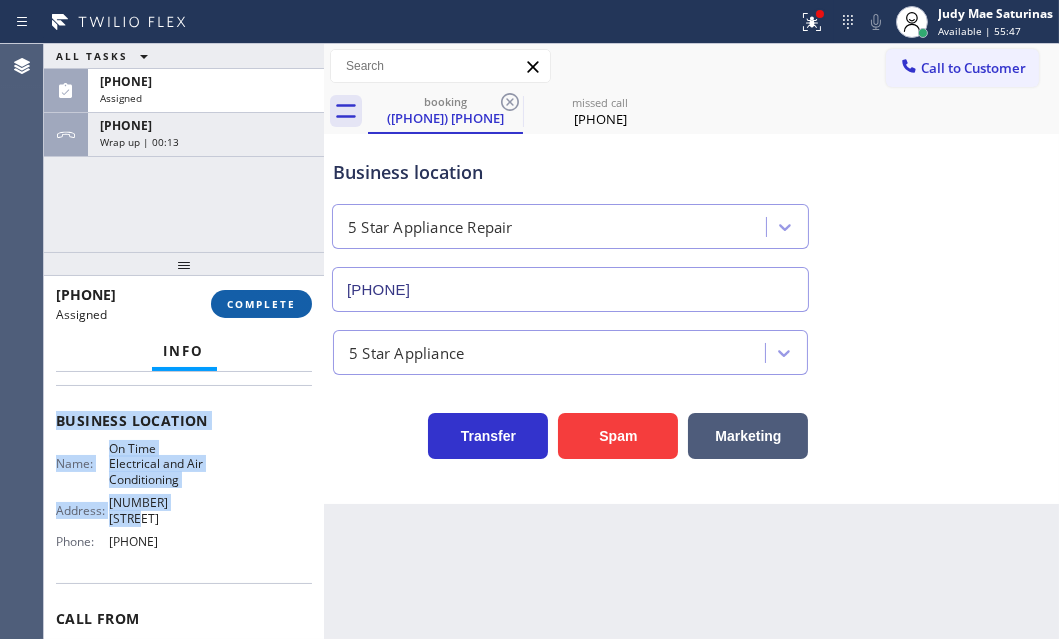 click on "COMPLETE" at bounding box center (261, 304) 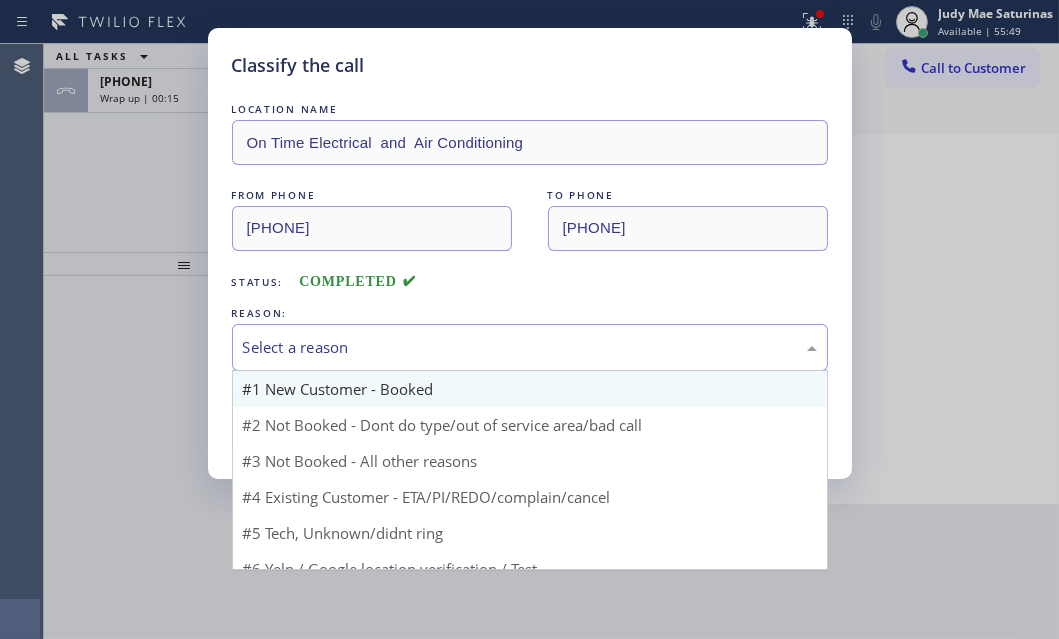 drag, startPoint x: 543, startPoint y: 344, endPoint x: 423, endPoint y: 392, distance: 129.24396 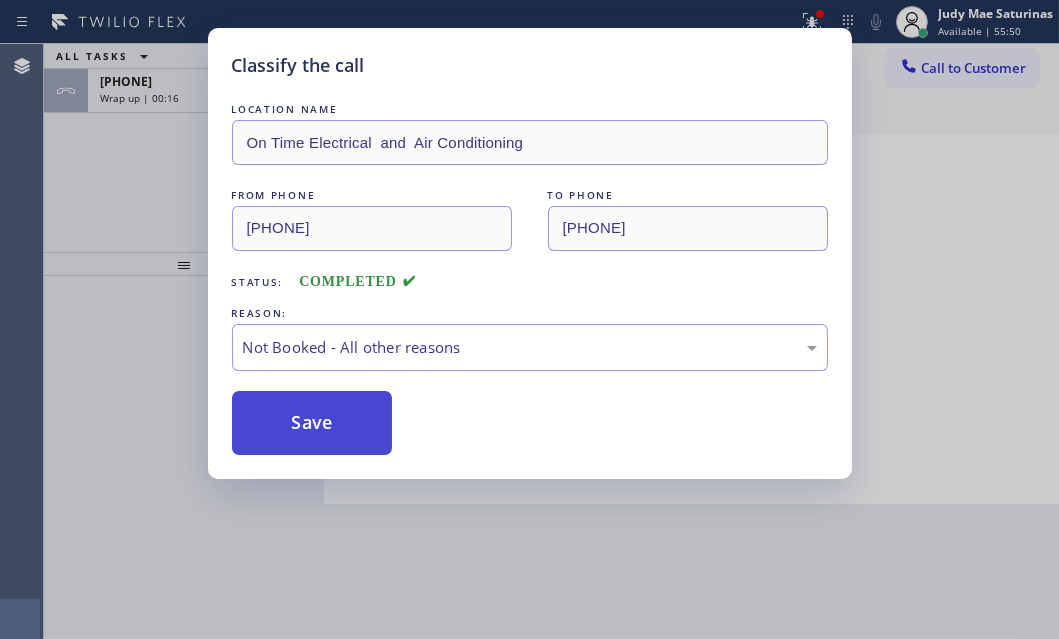 drag, startPoint x: 299, startPoint y: 409, endPoint x: 331, endPoint y: 413, distance: 32.24903 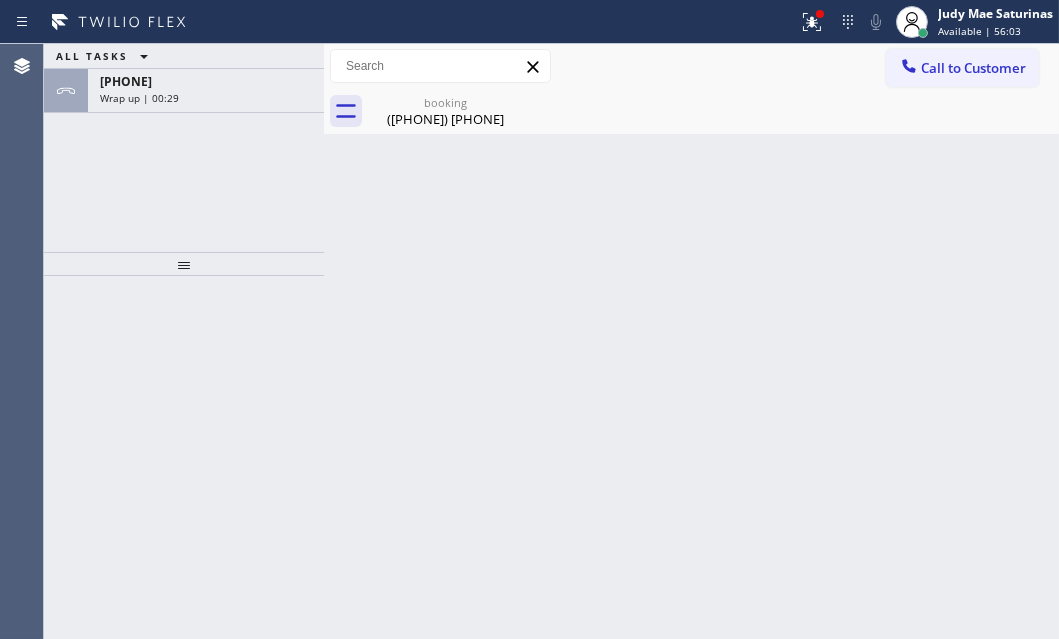 drag, startPoint x: 243, startPoint y: 78, endPoint x: 330, endPoint y: 85, distance: 87.28116 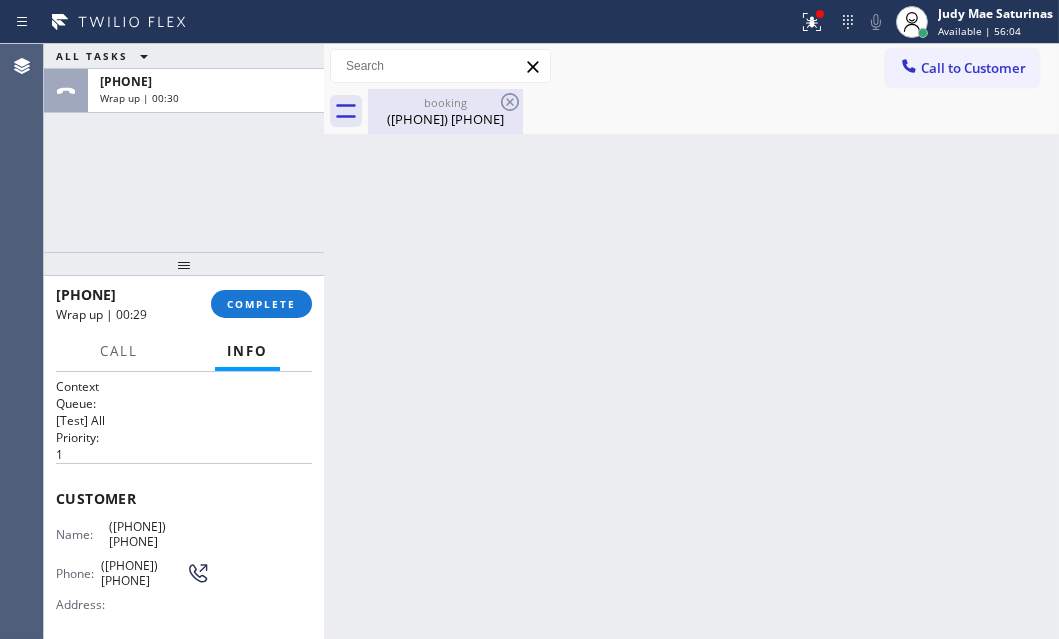 click on "([PHONE]) [PHONE]" at bounding box center (445, 119) 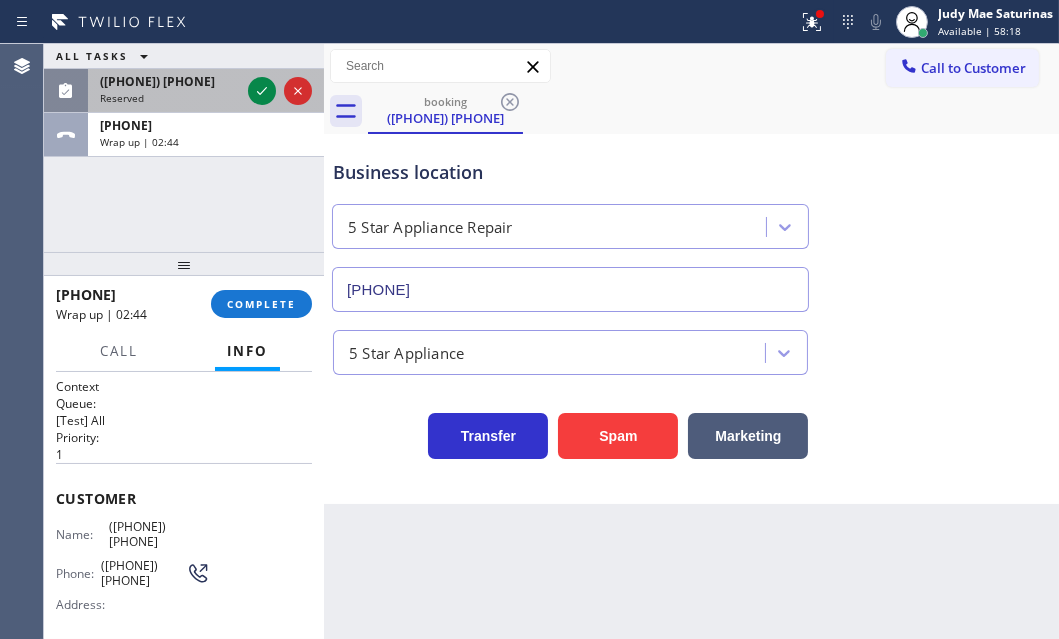 drag, startPoint x: 263, startPoint y: 95, endPoint x: 270, endPoint y: 108, distance: 14.764823 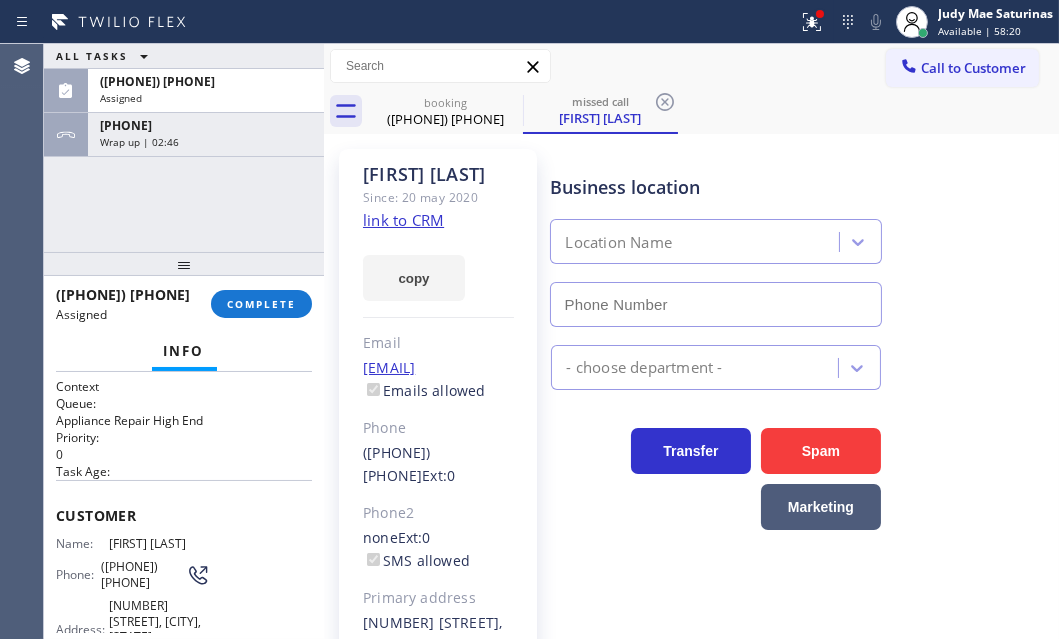 type on "([PHONE]) [PHONE]" 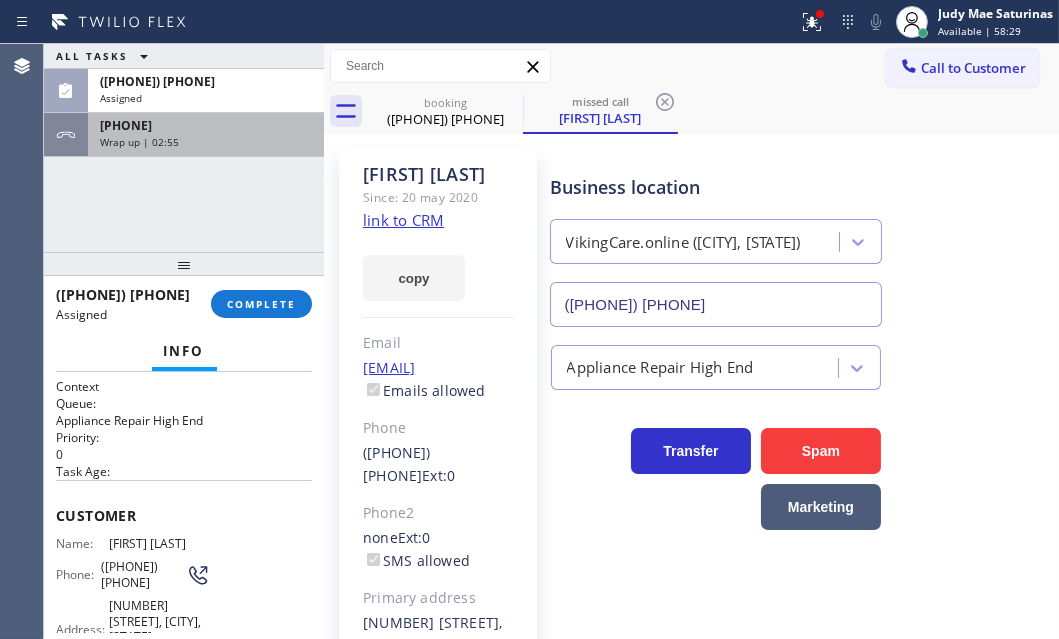 click on "Wrap up | 02:55" at bounding box center [206, 142] 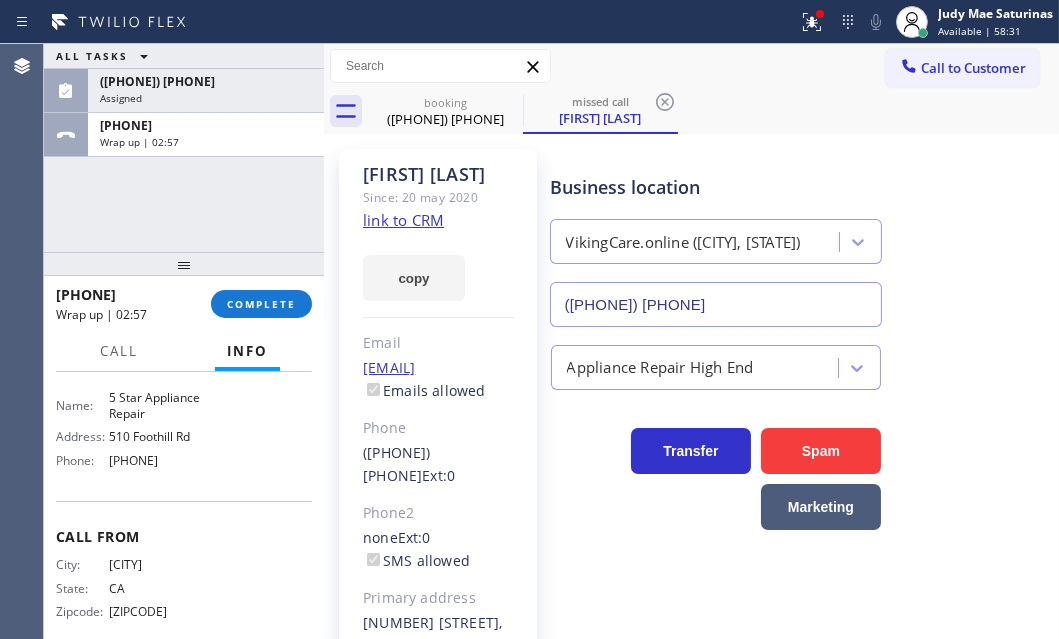 scroll, scrollTop: 166, scrollLeft: 0, axis: vertical 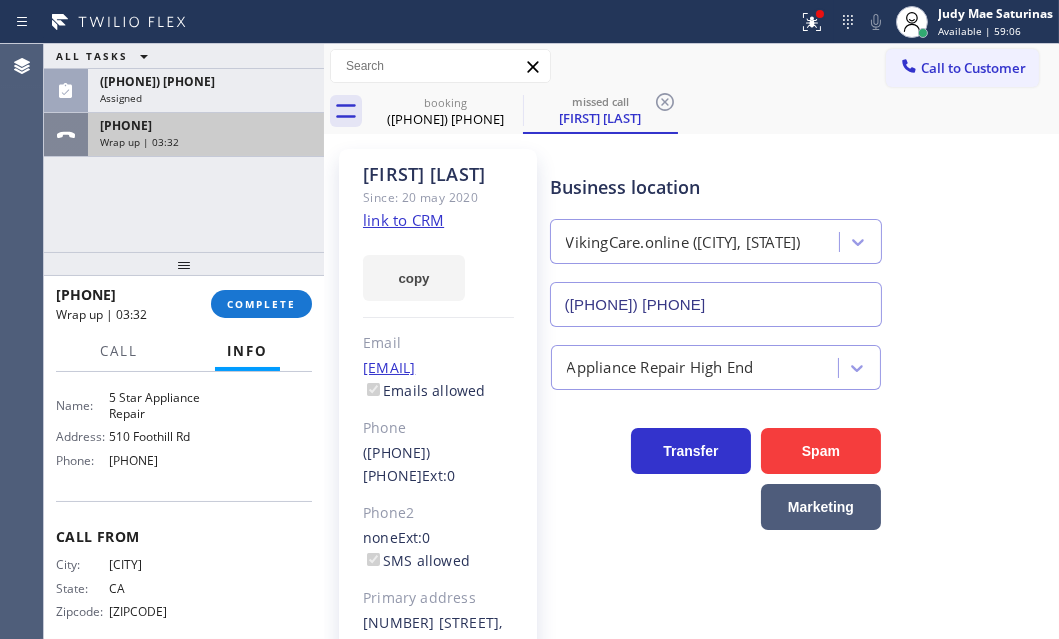 drag, startPoint x: 199, startPoint y: 127, endPoint x: 289, endPoint y: 264, distance: 163.91766 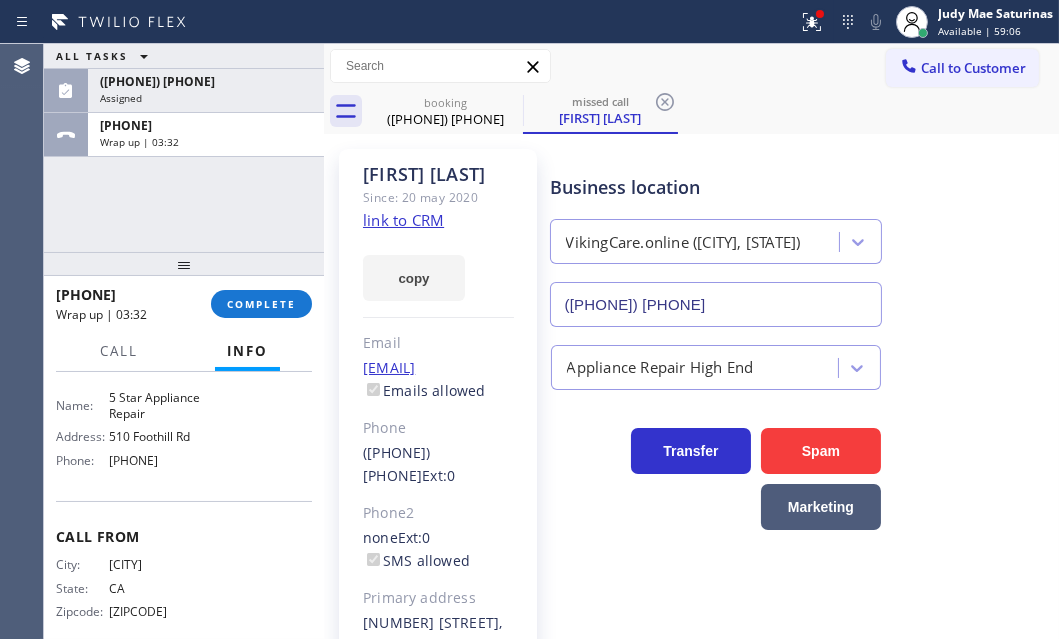 click on "[PHONE]" at bounding box center [206, 125] 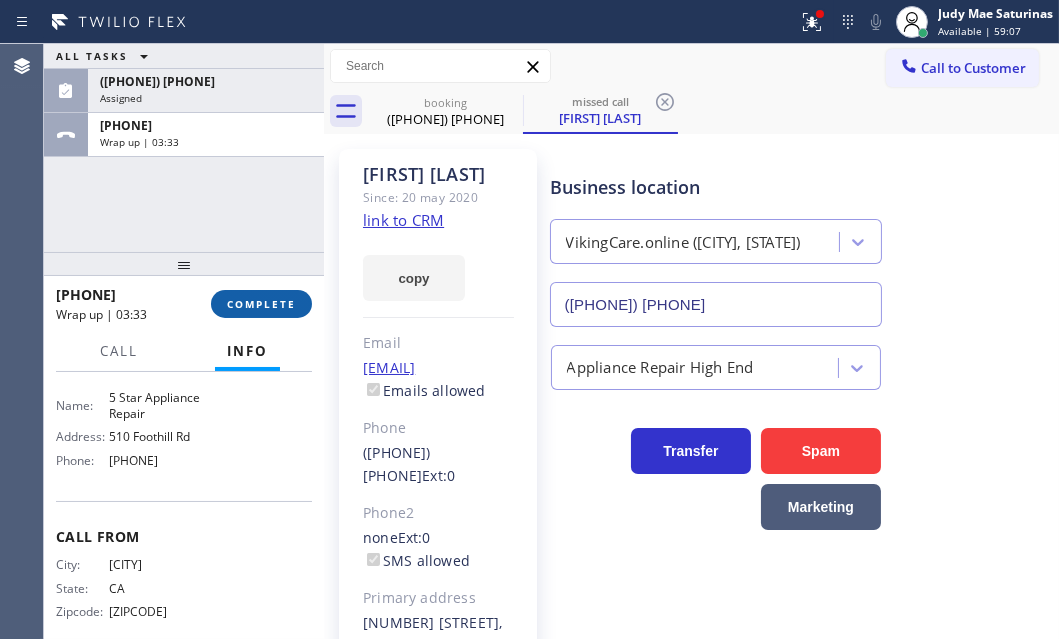 click on "COMPLETE" at bounding box center (261, 304) 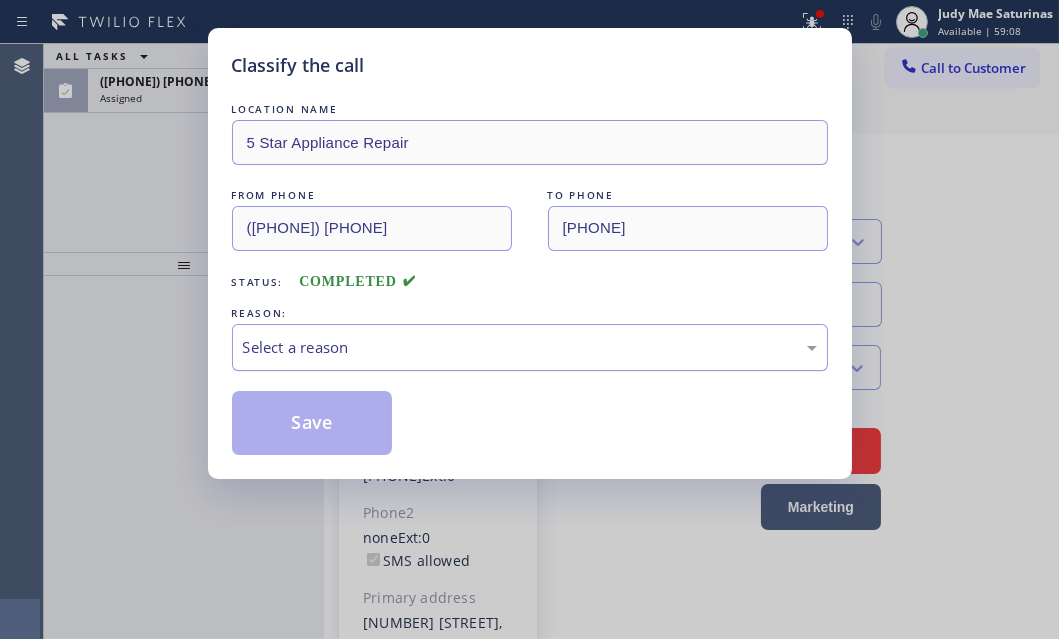 click on "Select a reason" at bounding box center [530, 347] 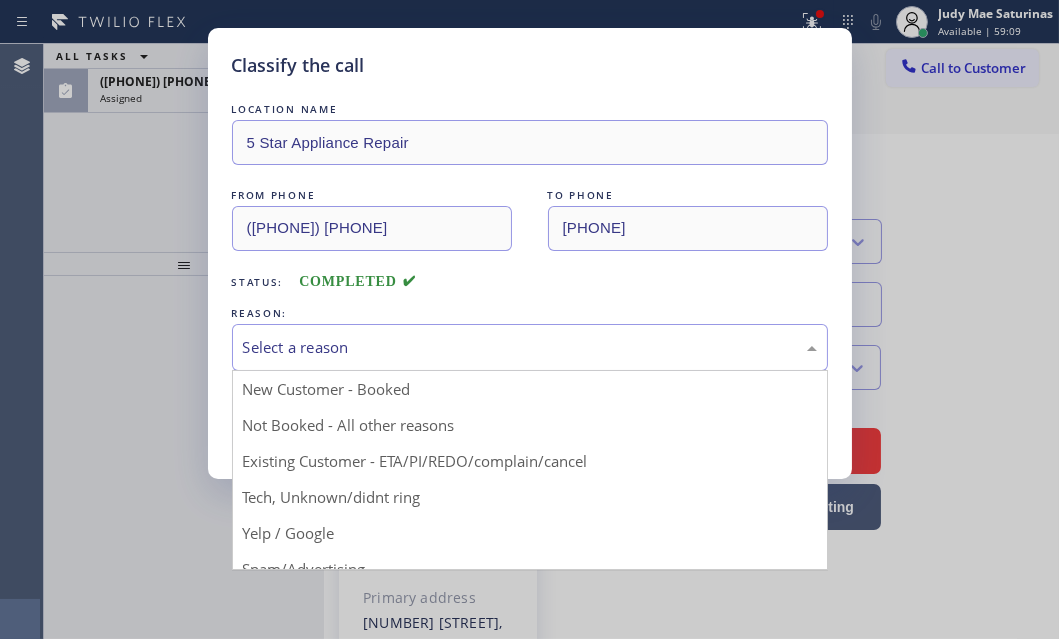 drag, startPoint x: 337, startPoint y: 397, endPoint x: 312, endPoint y: 397, distance: 25 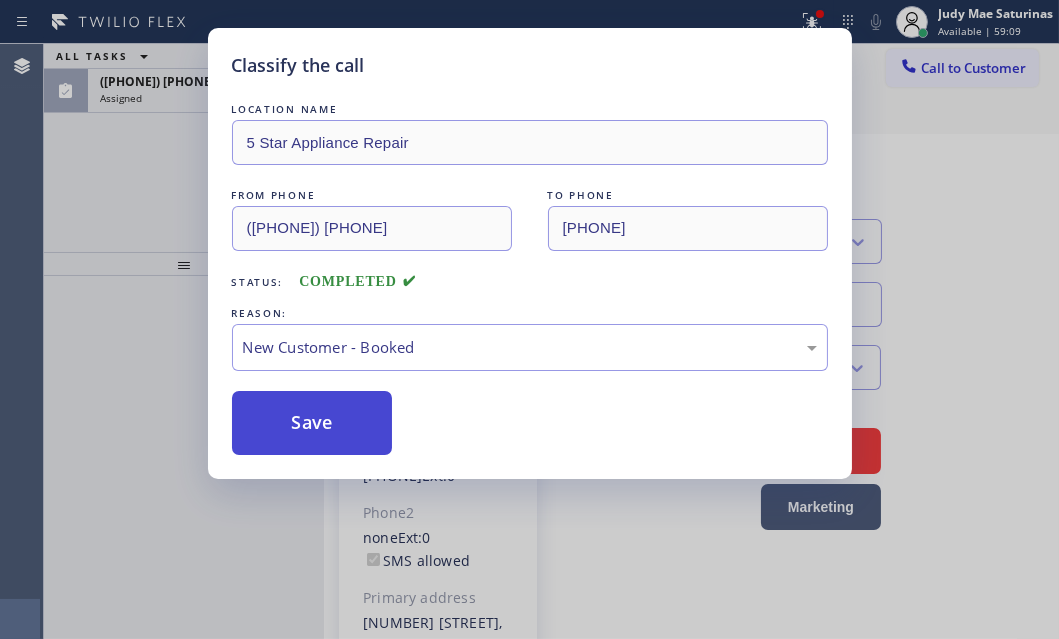 click on "Save" at bounding box center [312, 423] 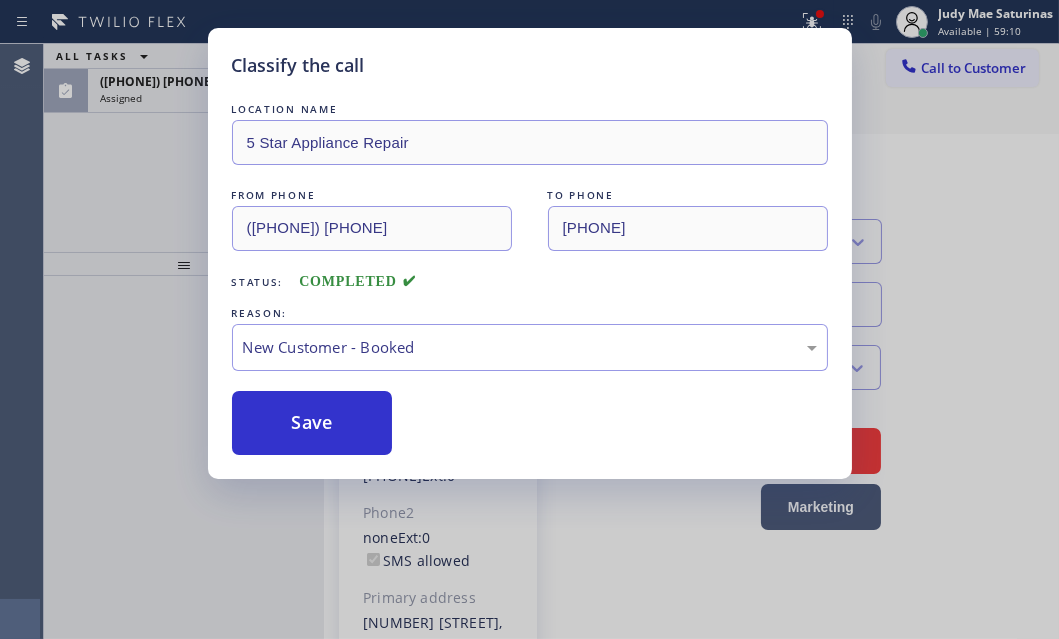 click on "Classify the call LOCATION NAME 5 Star Appliance Repair FROM PHONE [PHONE] TO PHONE [PHONE] Status: COMPLETED REASON: New Customer - Booked Save" at bounding box center [529, 319] 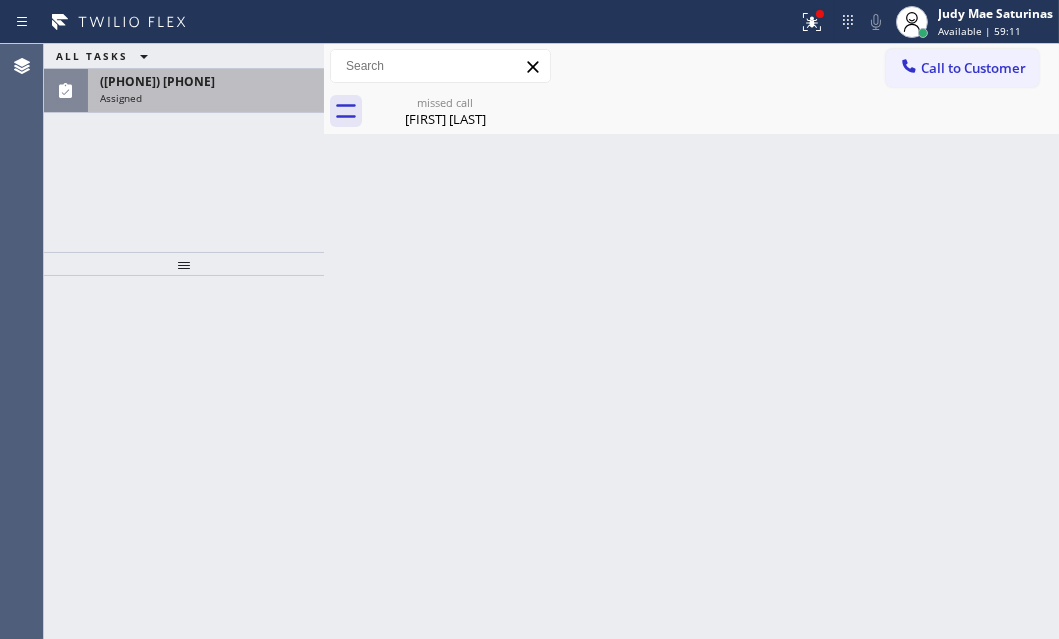 drag, startPoint x: 161, startPoint y: 100, endPoint x: 165, endPoint y: 246, distance: 146.05478 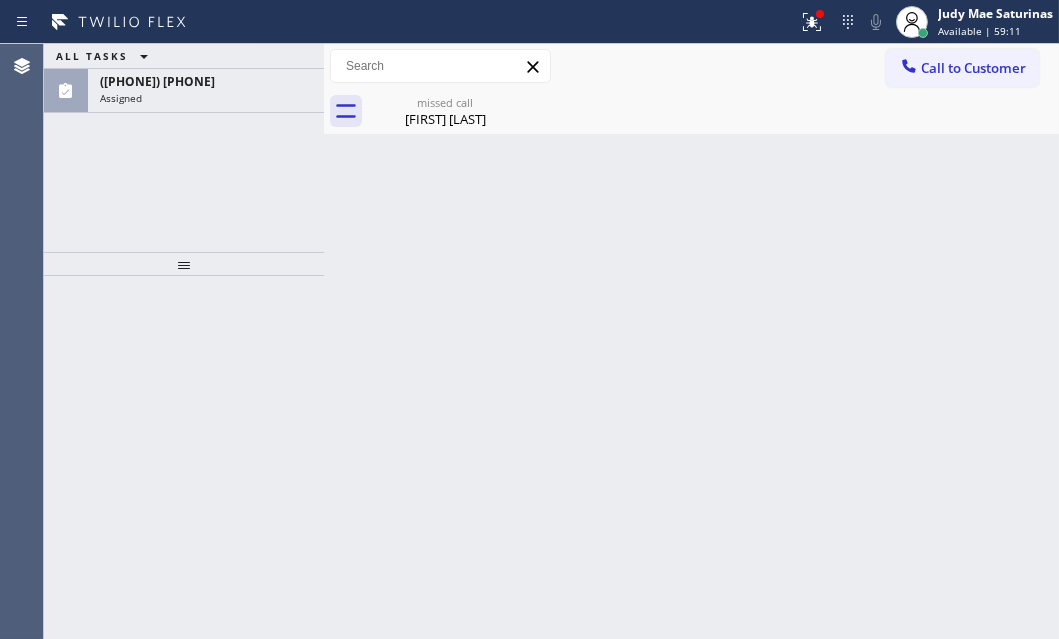 click on "Assigned" at bounding box center [206, 98] 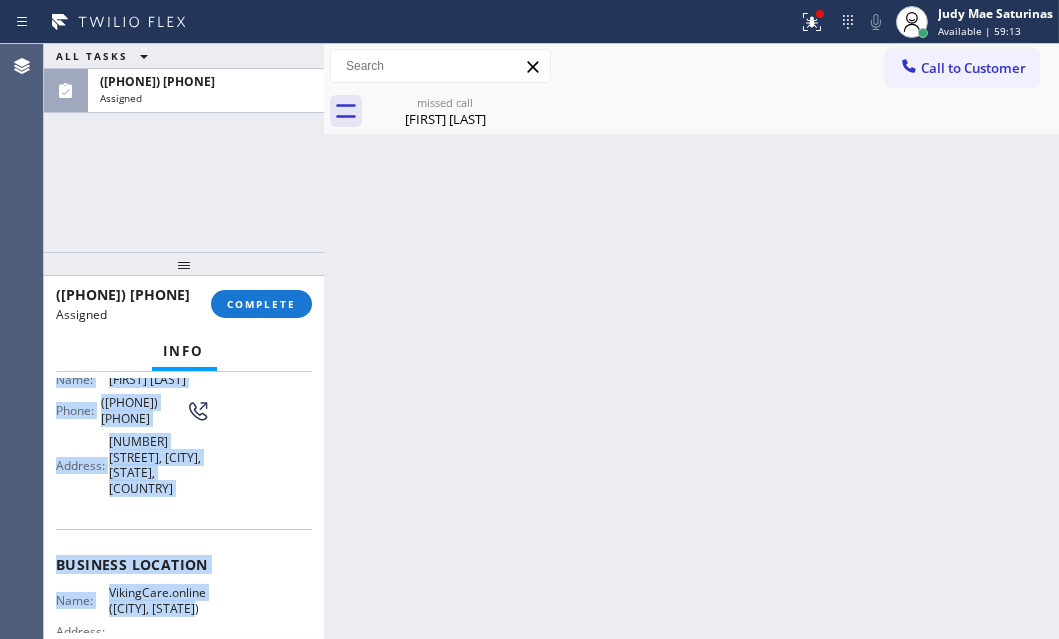 scroll, scrollTop: 272, scrollLeft: 0, axis: vertical 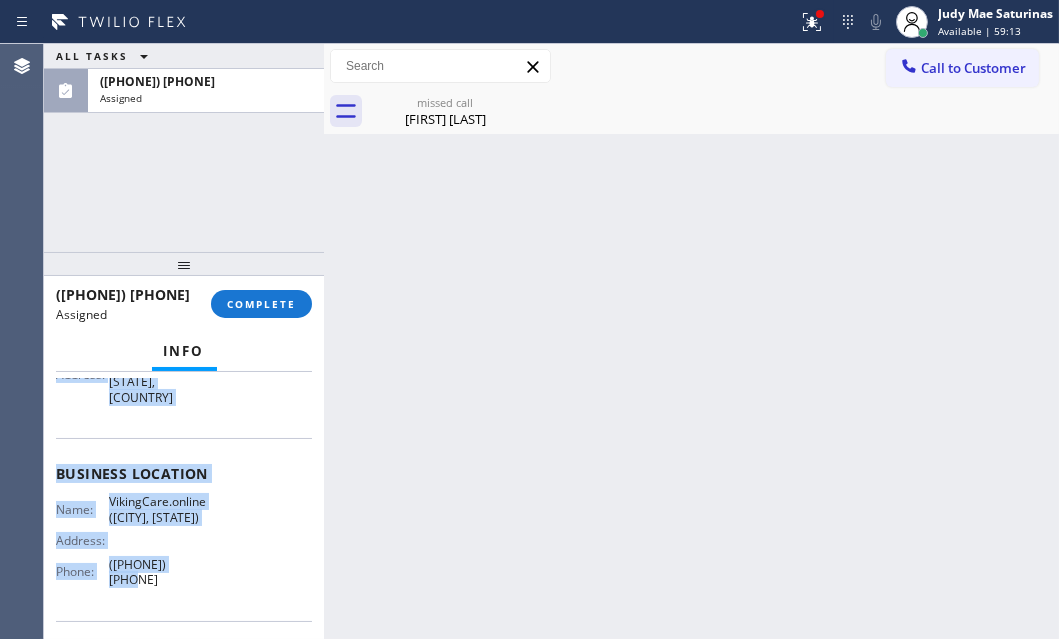 drag, startPoint x: 184, startPoint y: 564, endPoint x: 208, endPoint y: 573, distance: 25.632011 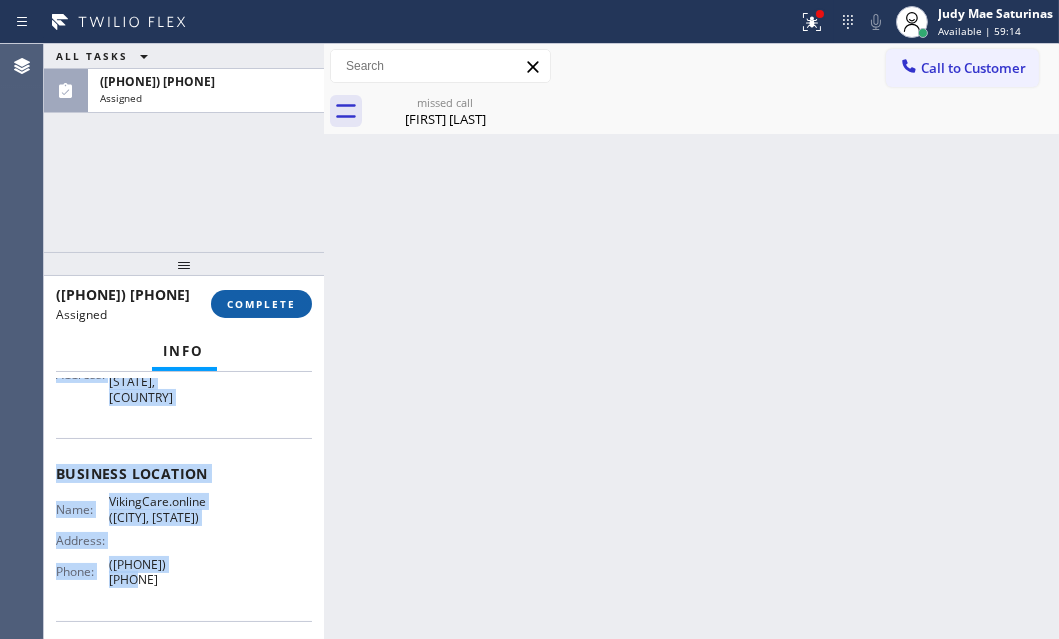 click on "COMPLETE" at bounding box center (261, 304) 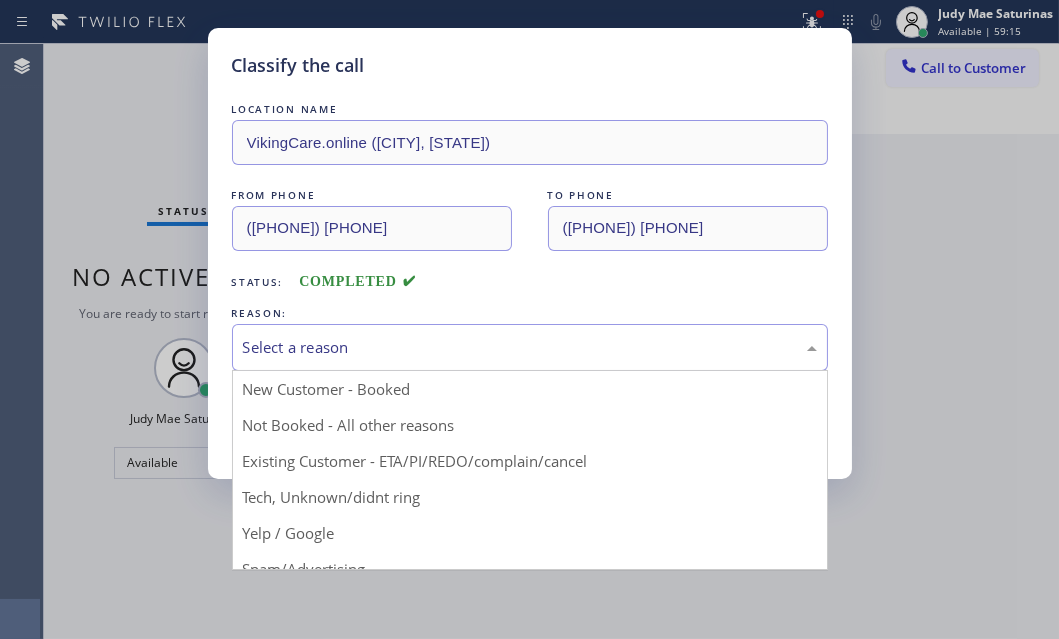 click on "Select a reason" at bounding box center (530, 347) 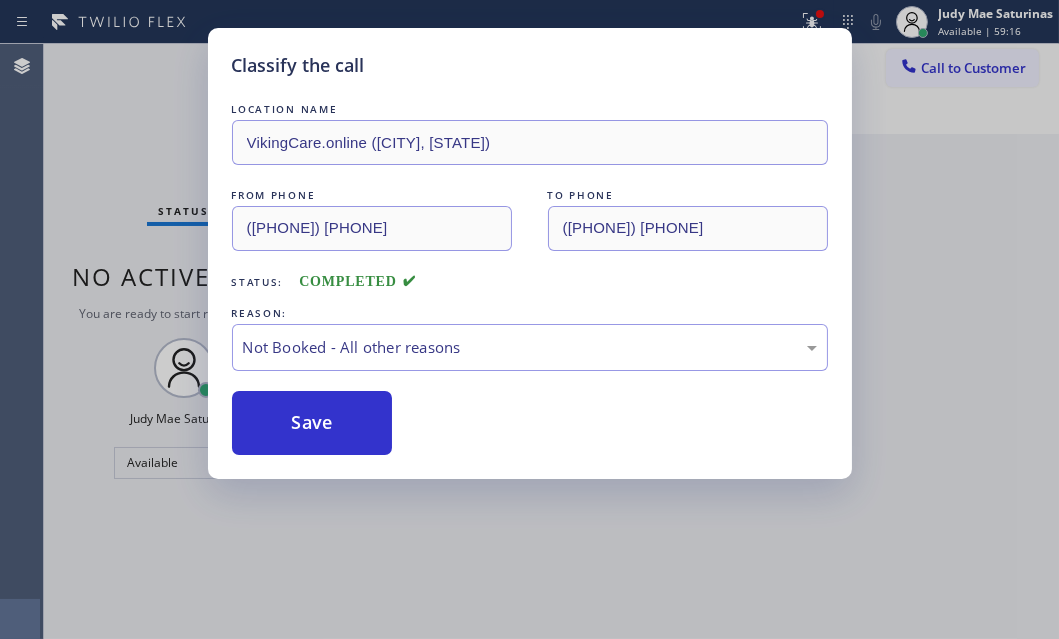 drag, startPoint x: 298, startPoint y: 407, endPoint x: 768, endPoint y: 424, distance: 470.30734 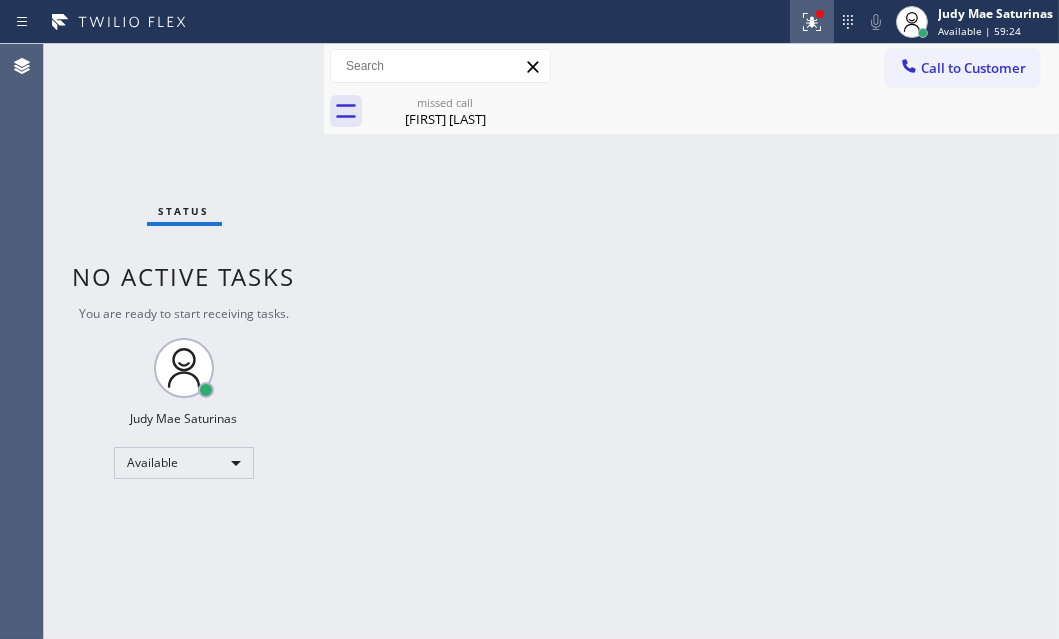 click at bounding box center [812, 22] 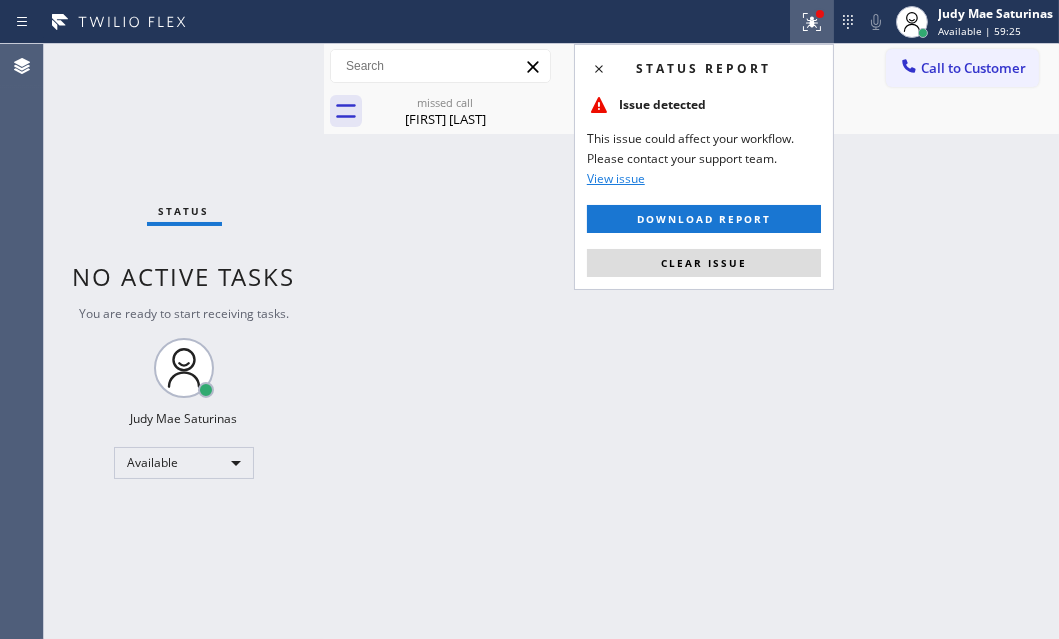 drag, startPoint x: 775, startPoint y: 256, endPoint x: 634, endPoint y: 193, distance: 154.43445 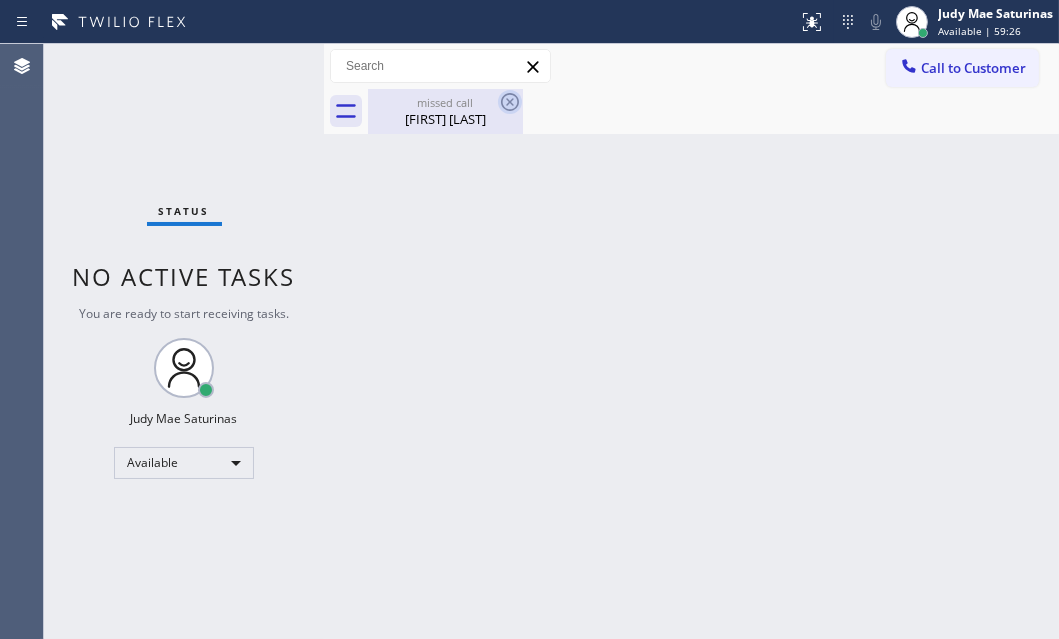 click 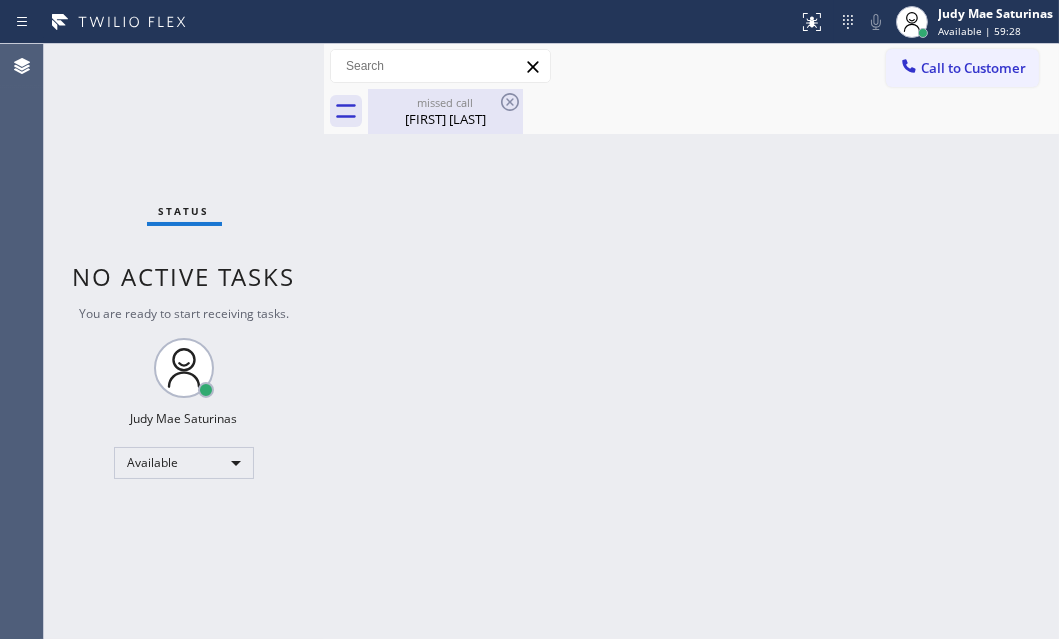 click on "[FIRST] [LAST]" at bounding box center (445, 119) 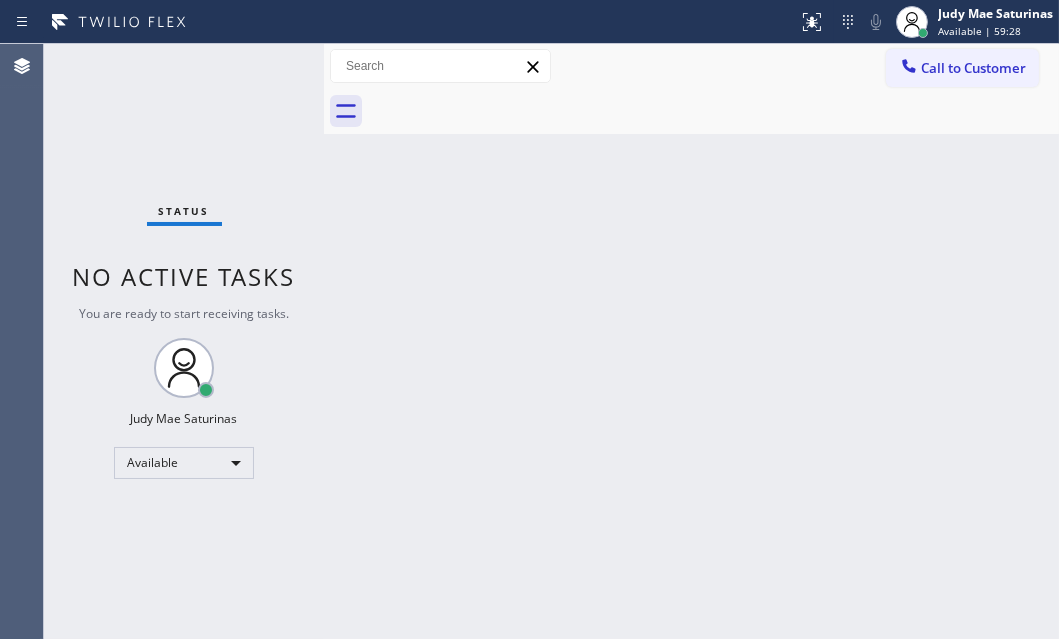 click on "Back to Dashboard Change Sender ID Customers Technicians Select a contact Outbound call Technician Search Technician Your caller id phone number Your caller id phone number Call Technician info Name   Phone none Address none Change Sender ID HVAC +1[PHONE] 5 Star Appliance +1[PHONE] Appliance Repair +1[PHONE] Plumbing +1[PHONE] Air Duct Cleaning +1[PHONE]  Electricians +1[PHONE] Cancel Change Check personal SMS Reset Change No tabs Call to Customer Outbound call Location 5 Star Appliance Repair Your caller id phone number [PHONE] Customer number Call Outbound call Technician Search Your caller id phone number Your caller id phone number Call" at bounding box center [691, 341] 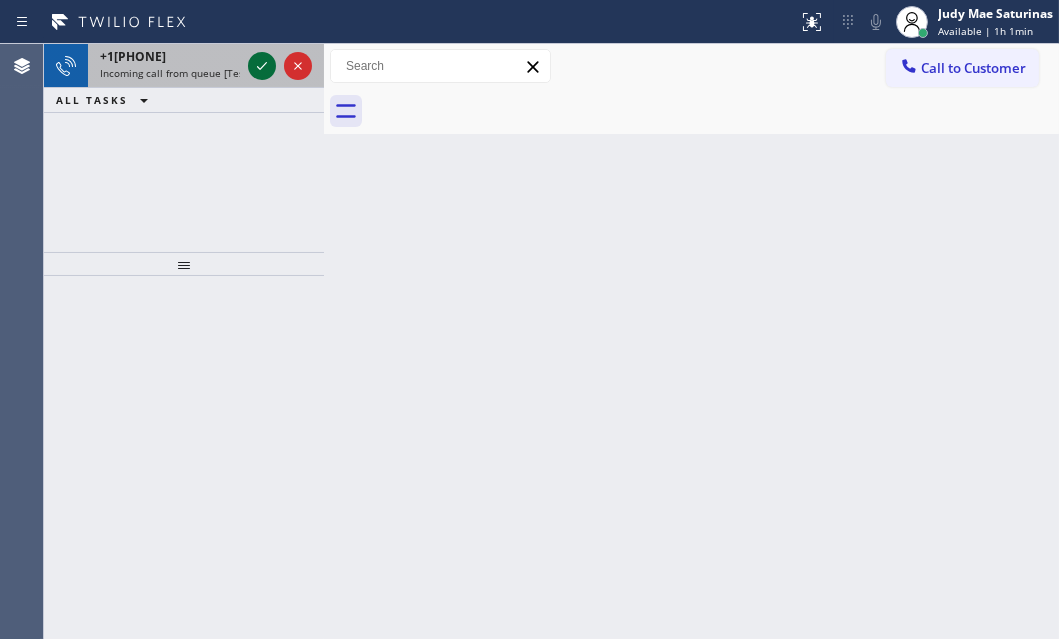click 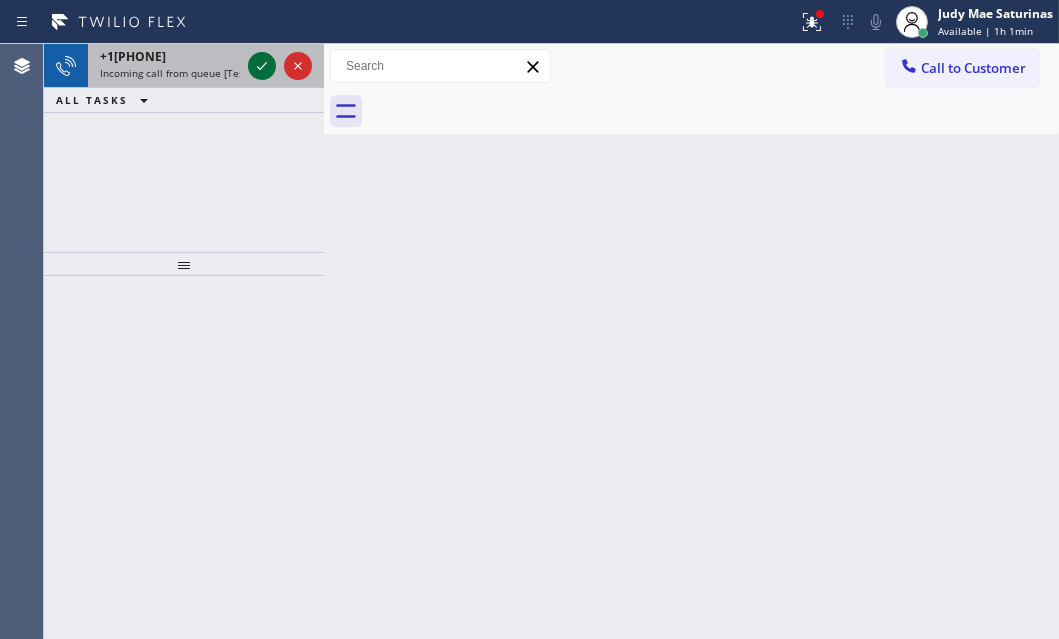 click 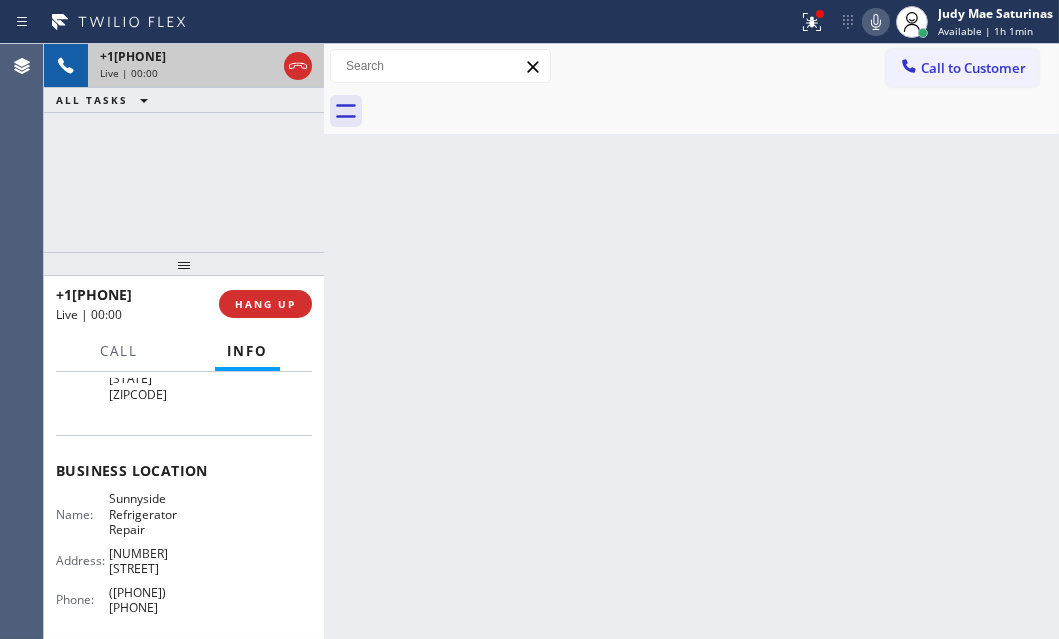 scroll, scrollTop: 181, scrollLeft: 0, axis: vertical 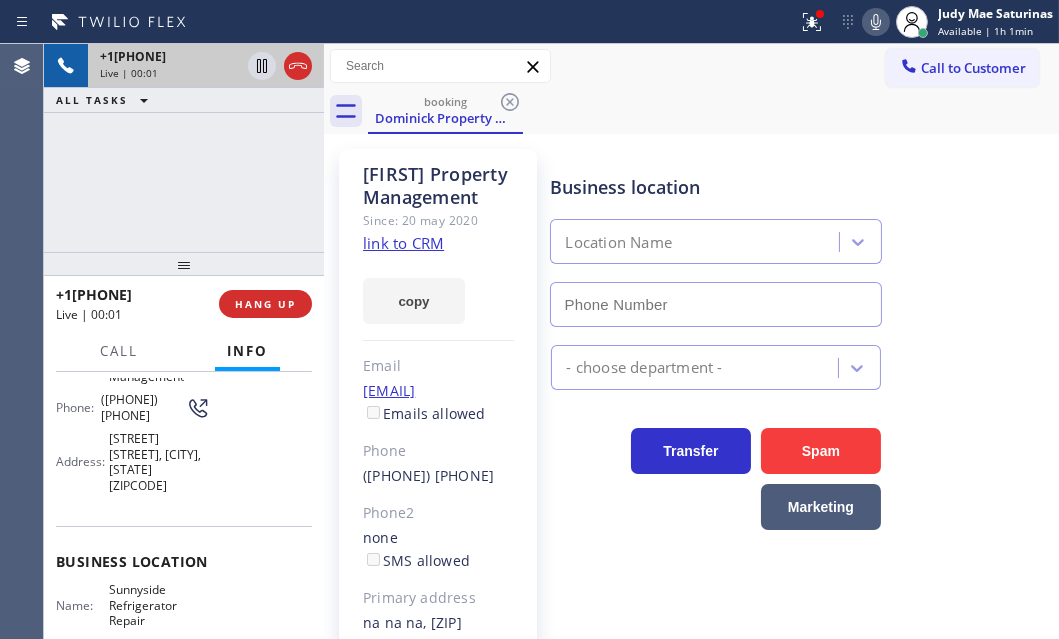 type on "([PHONE]) [PHONE]" 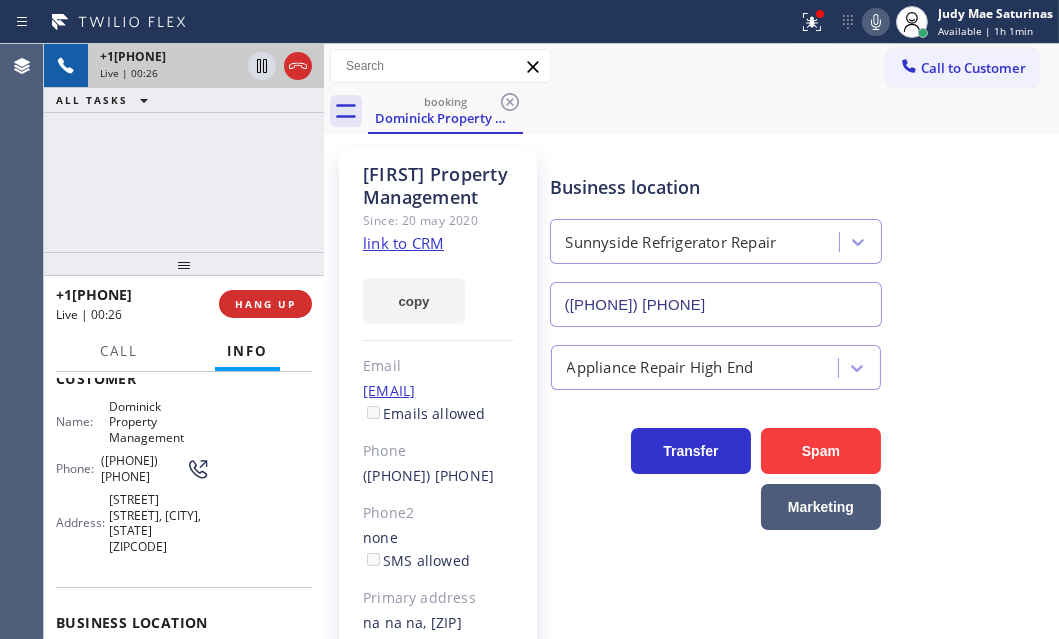 scroll, scrollTop: 0, scrollLeft: 0, axis: both 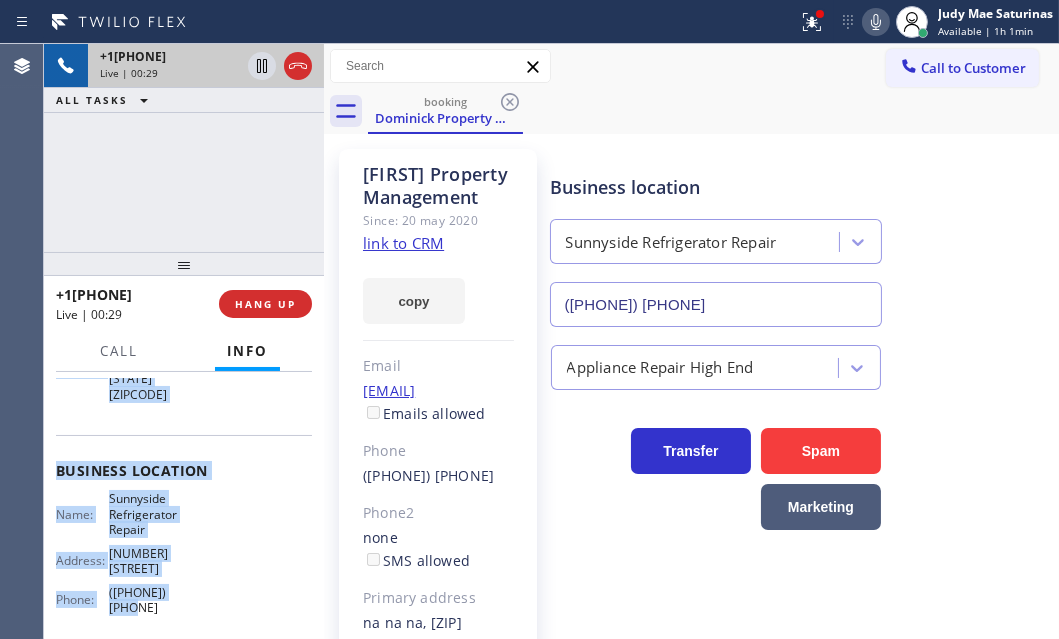 drag, startPoint x: 64, startPoint y: 489, endPoint x: 235, endPoint y: 576, distance: 191.85933 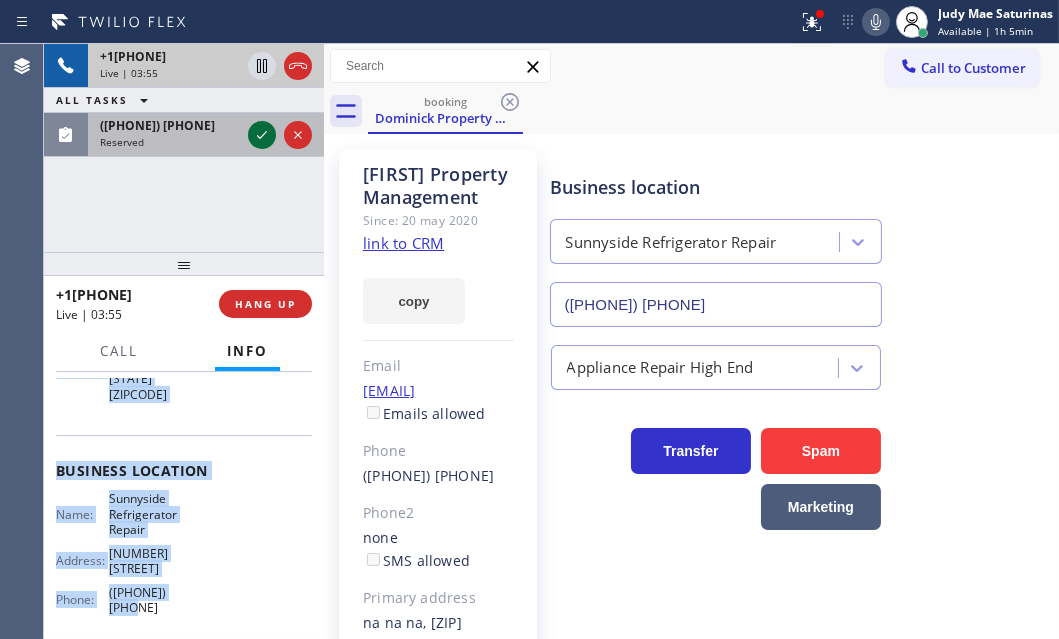 click 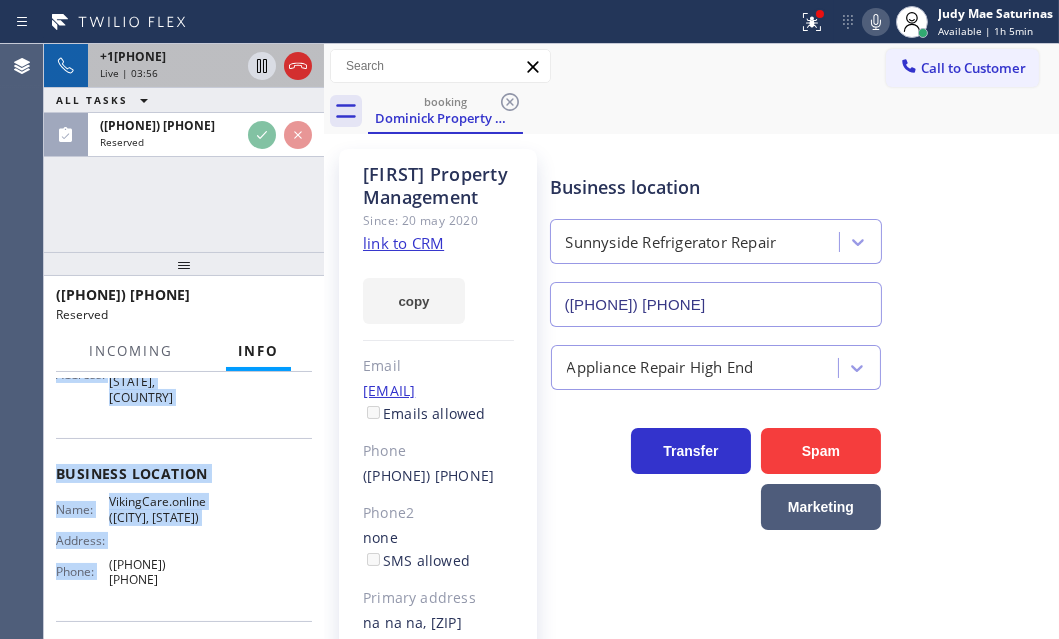 scroll, scrollTop: 305, scrollLeft: 0, axis: vertical 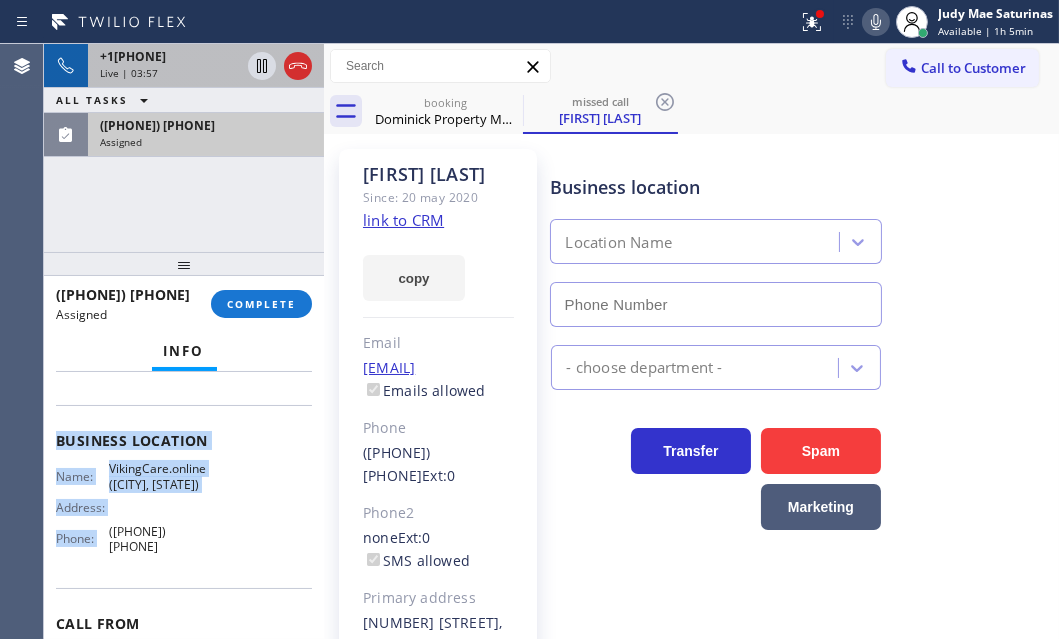 click on "[PHONE] Assigned" at bounding box center (202, 135) 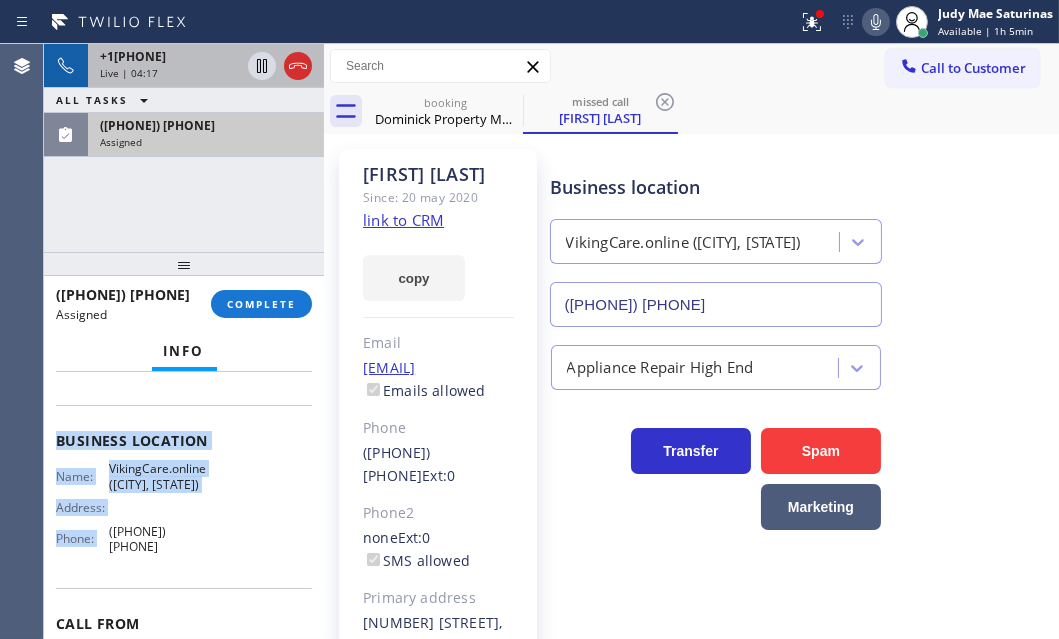 click on "Assigned" at bounding box center (206, 142) 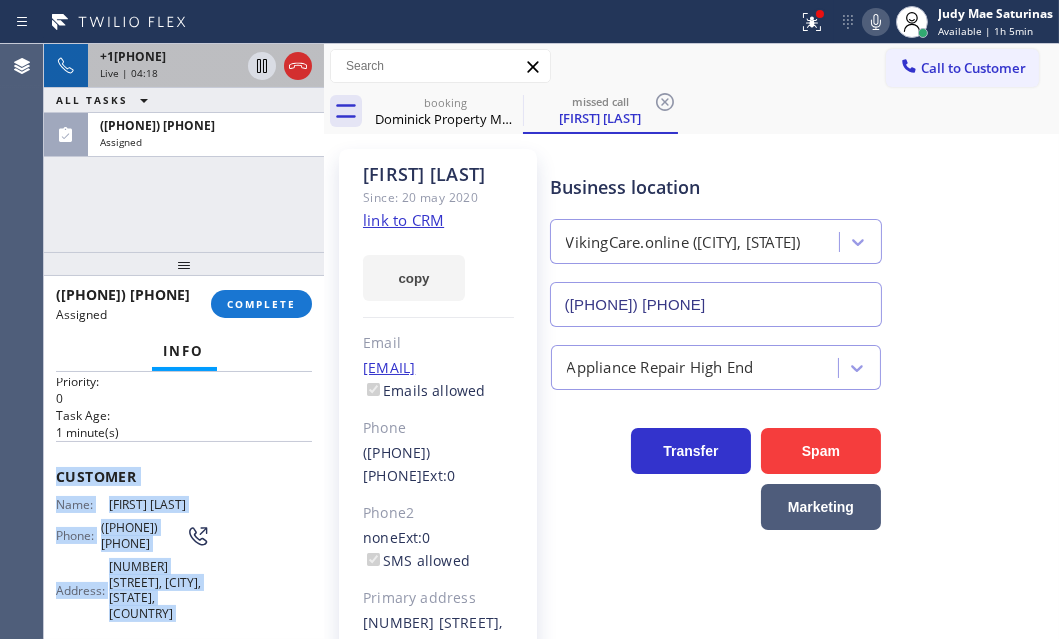 scroll, scrollTop: 0, scrollLeft: 0, axis: both 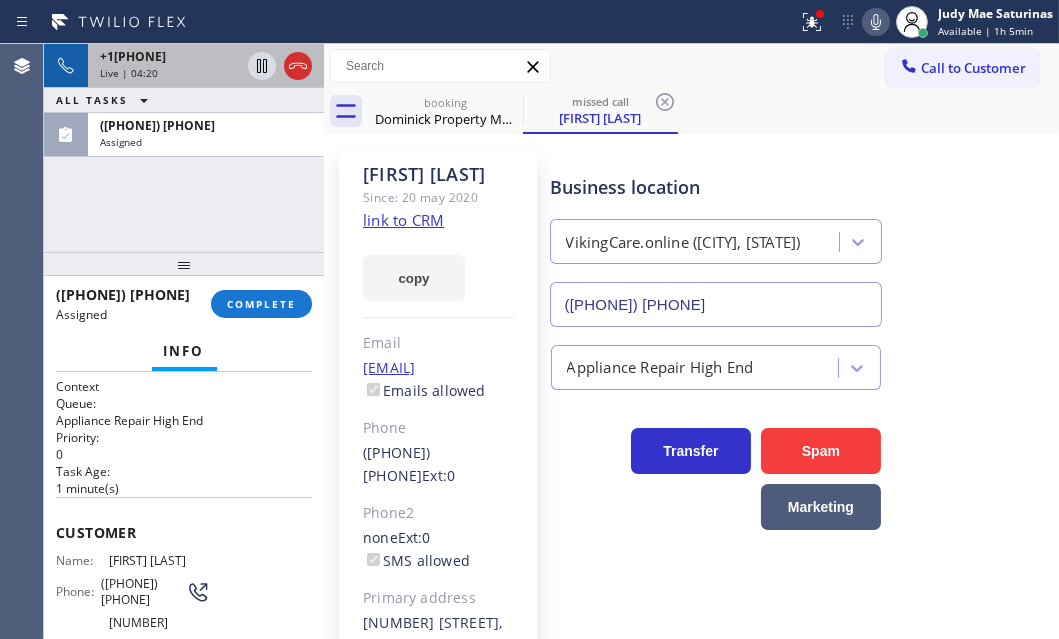 click on "0" at bounding box center (184, 454) 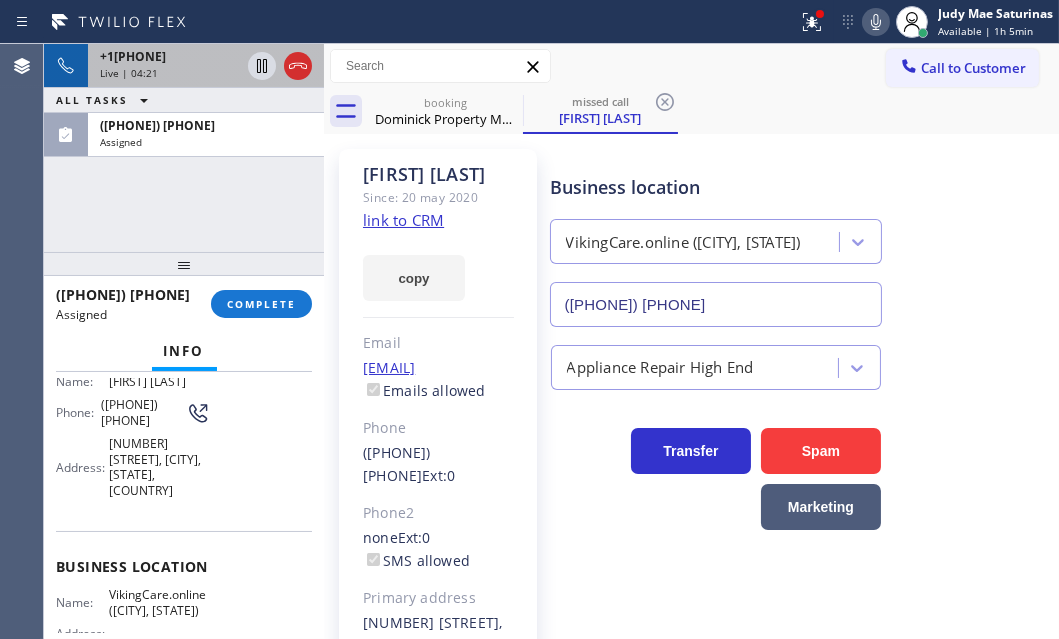 scroll, scrollTop: 90, scrollLeft: 0, axis: vertical 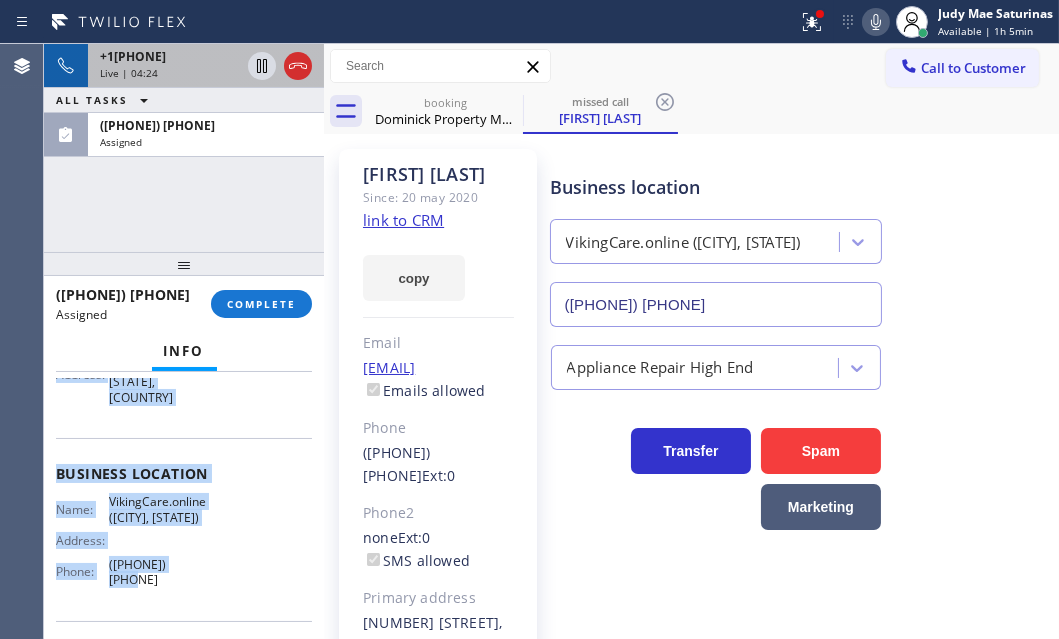 drag, startPoint x: 63, startPoint y: 436, endPoint x: 223, endPoint y: 559, distance: 201.81427 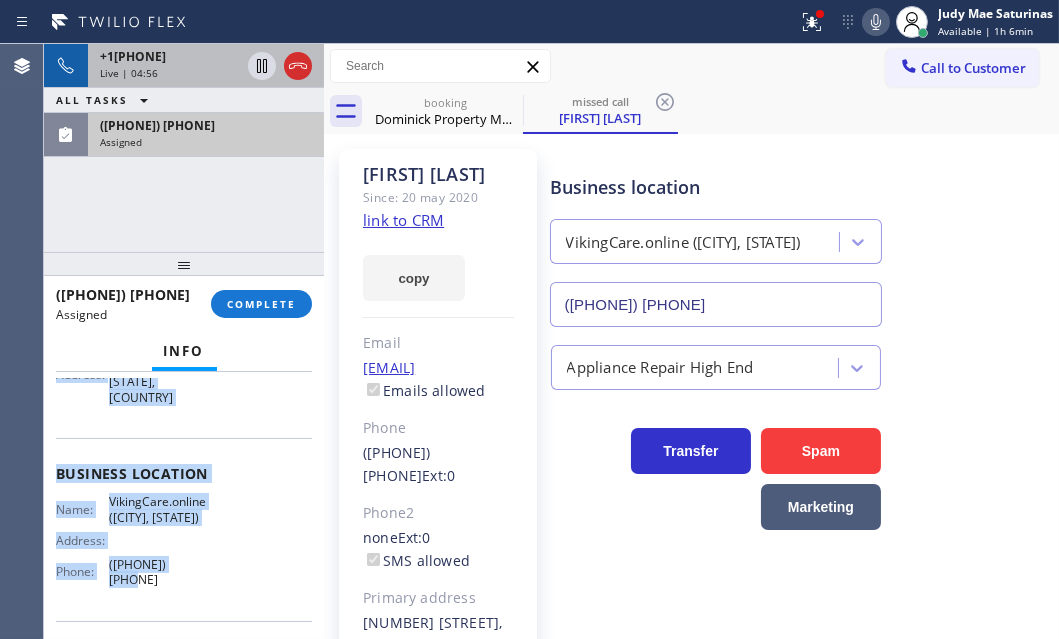 click on "Assigned" at bounding box center (206, 142) 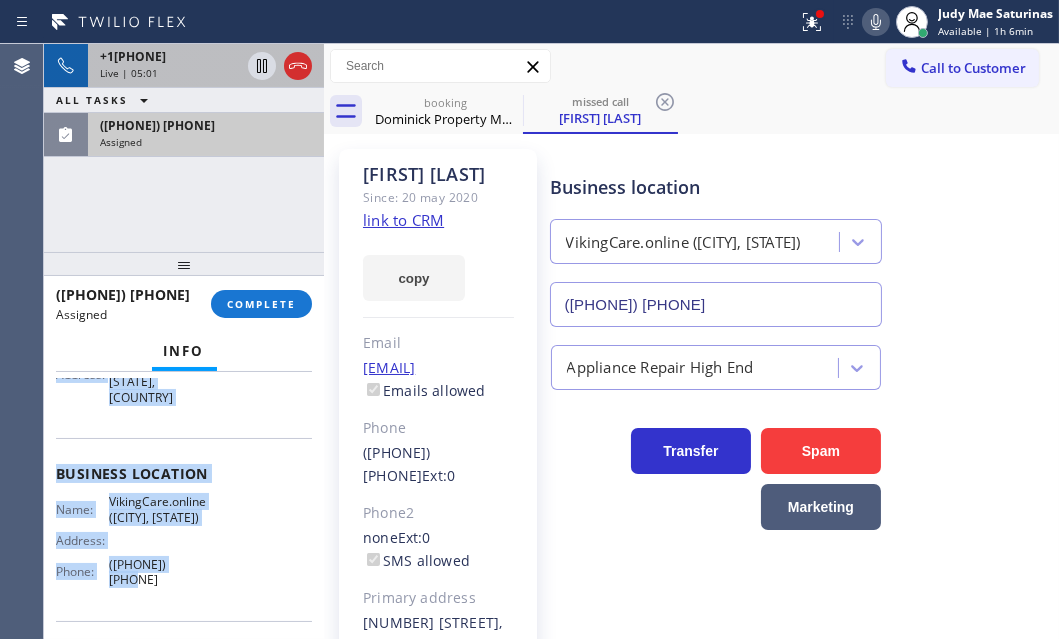 click on "([PHONE]) [PHONE]" at bounding box center (206, 125) 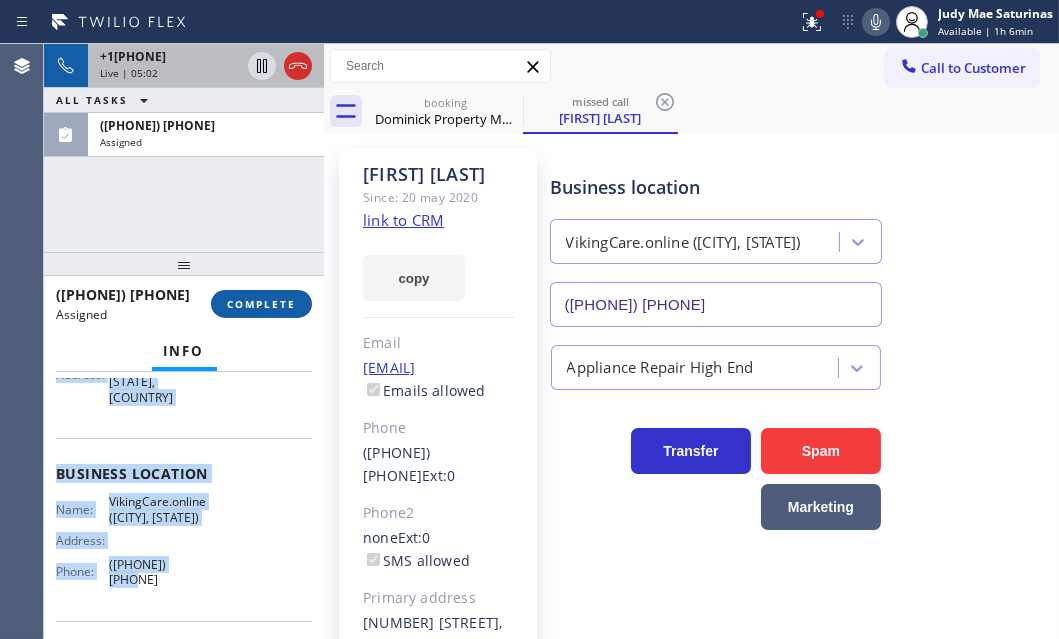 click on "COMPLETE" at bounding box center [261, 304] 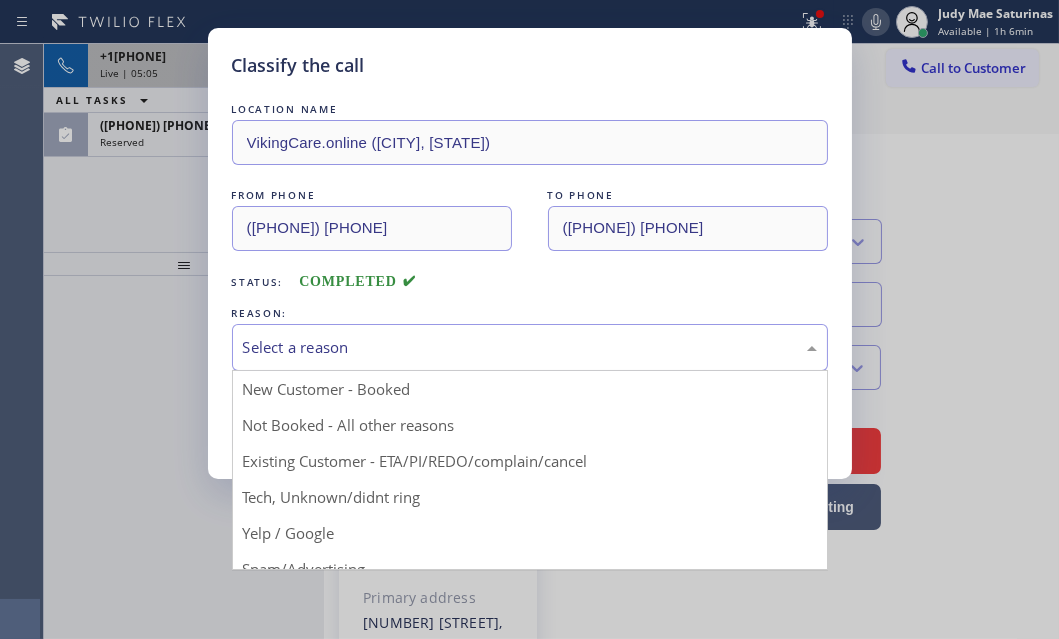 click on "Select a reason" at bounding box center [530, 347] 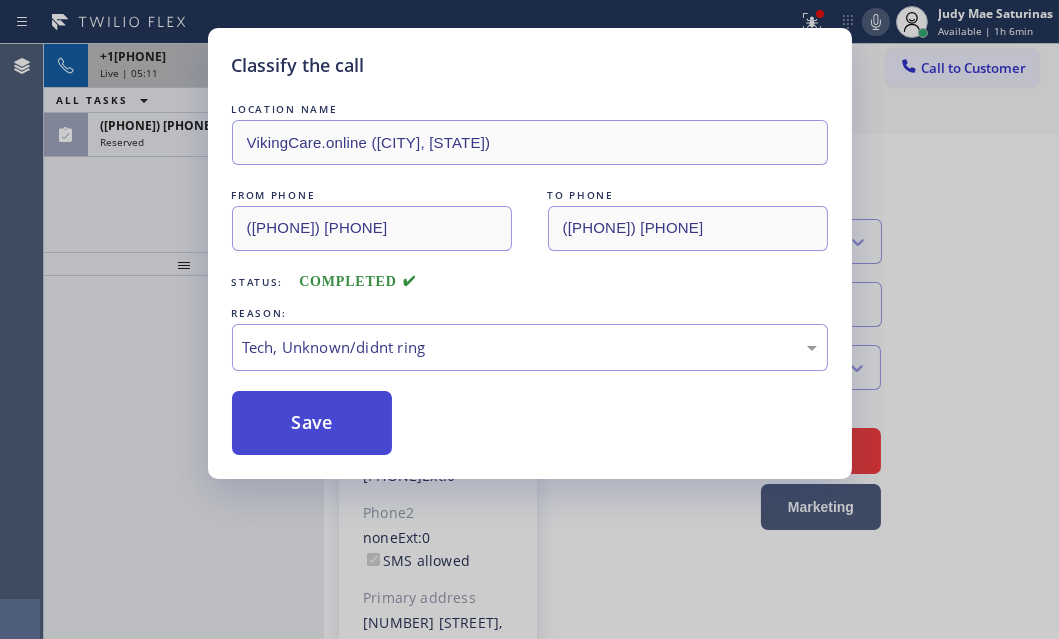 click on "Save" at bounding box center [312, 423] 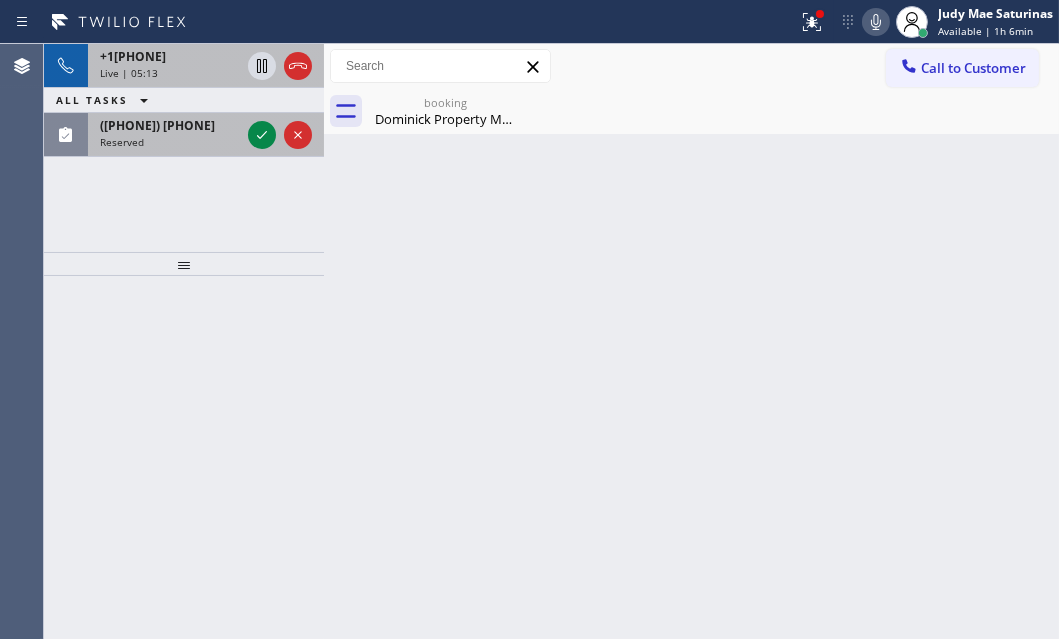 drag, startPoint x: 170, startPoint y: 142, endPoint x: 220, endPoint y: 140, distance: 50.039986 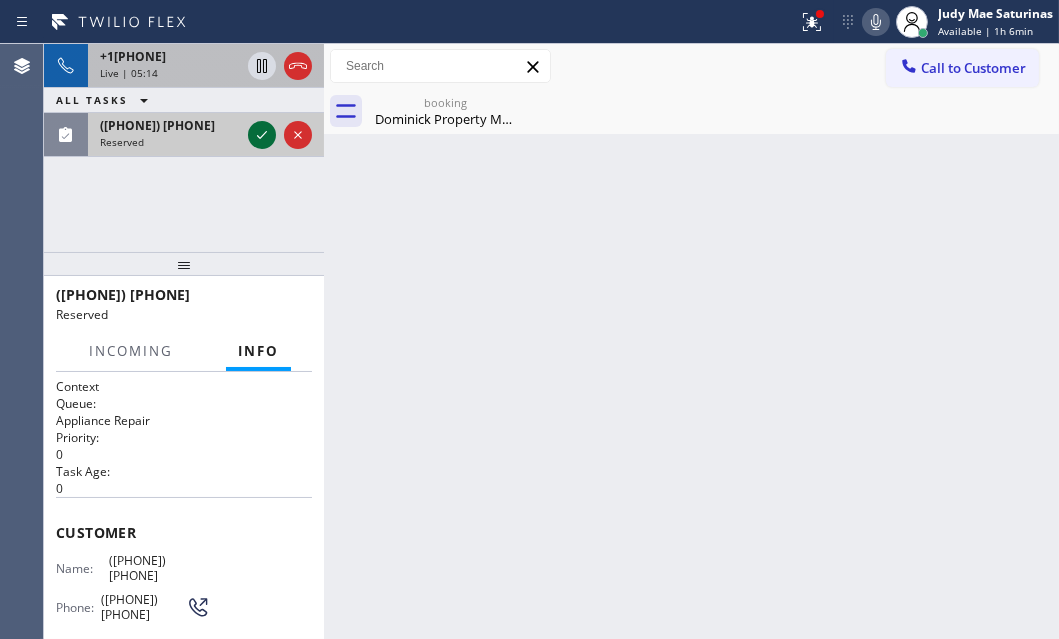 click 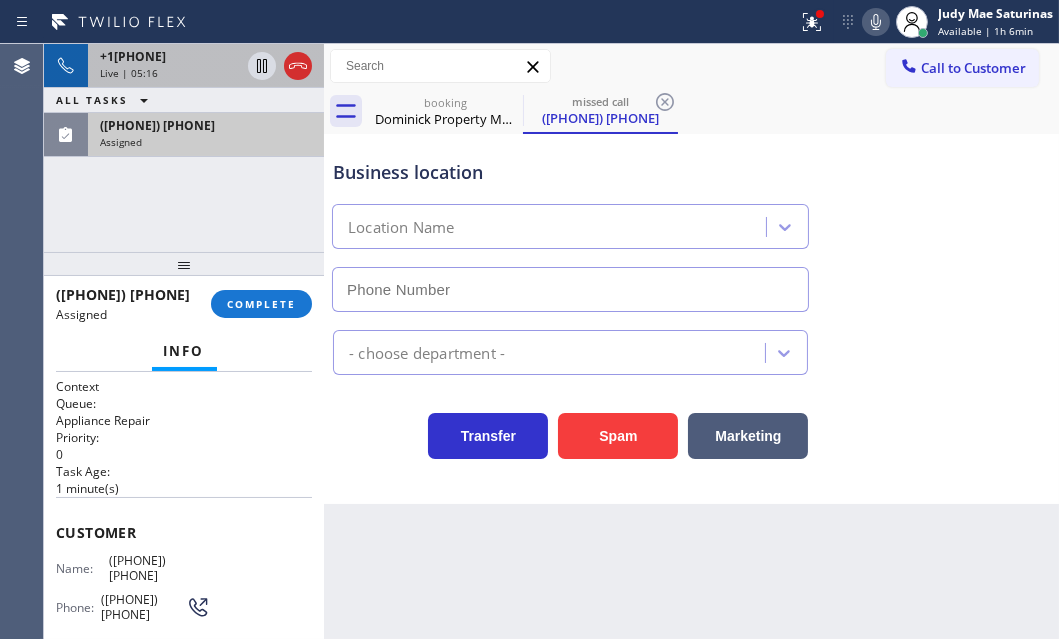 type on "([PHONE]) [PHONE]" 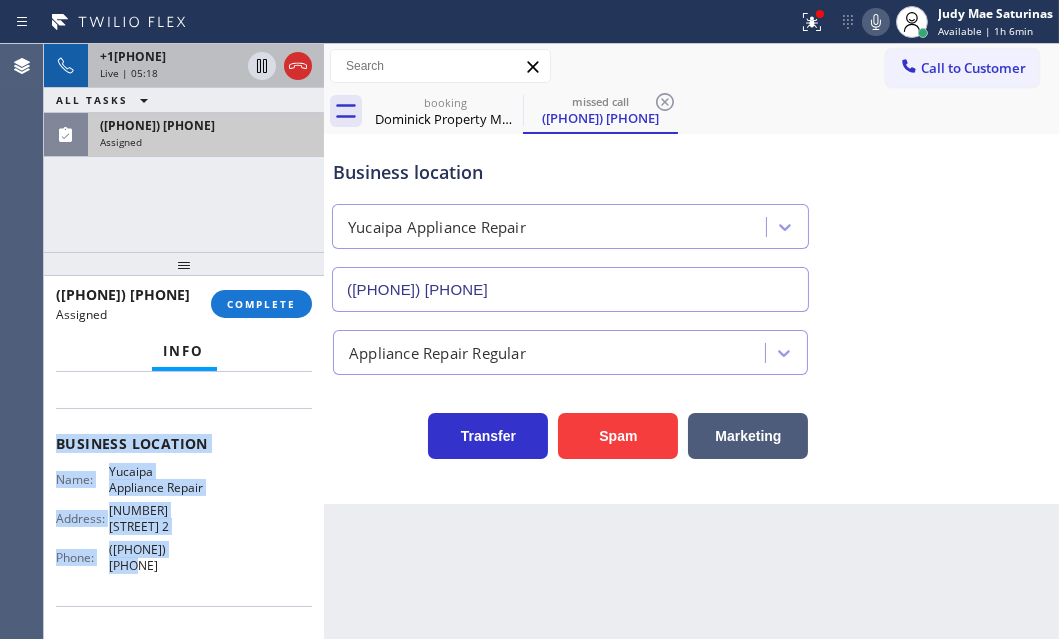 scroll, scrollTop: 272, scrollLeft: 0, axis: vertical 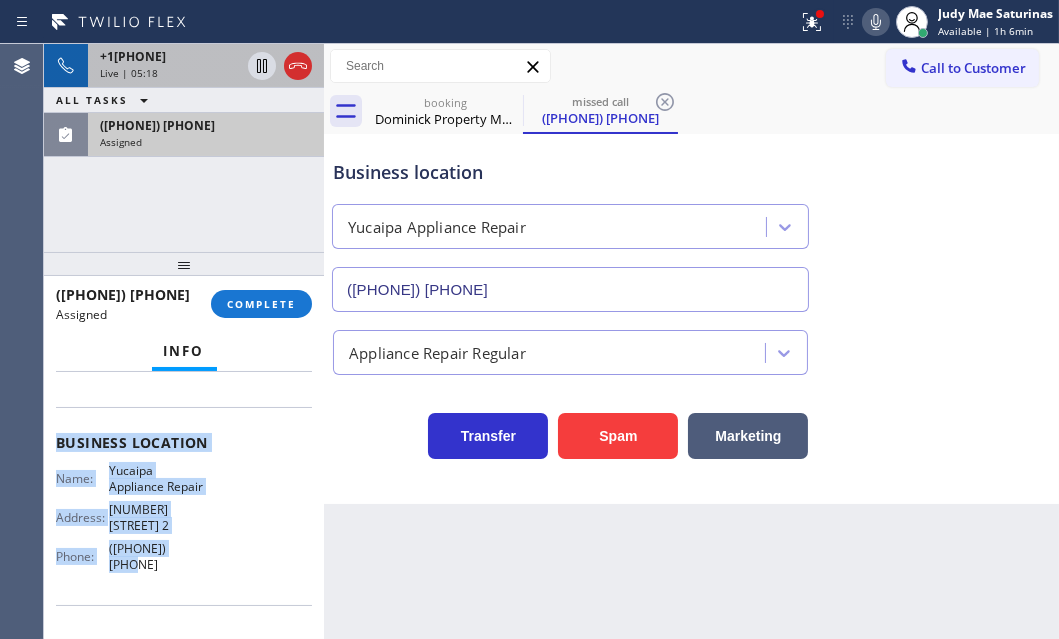 drag, startPoint x: 78, startPoint y: 522, endPoint x: 248, endPoint y: 551, distance: 172.4558 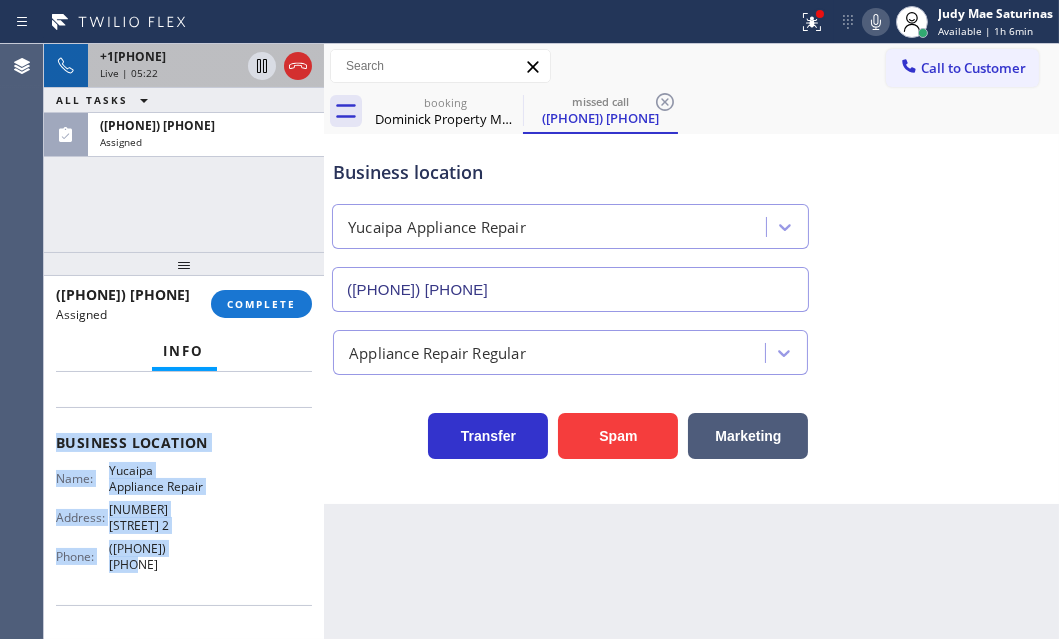 drag, startPoint x: 216, startPoint y: 135, endPoint x: 219, endPoint y: 158, distance: 23.194826 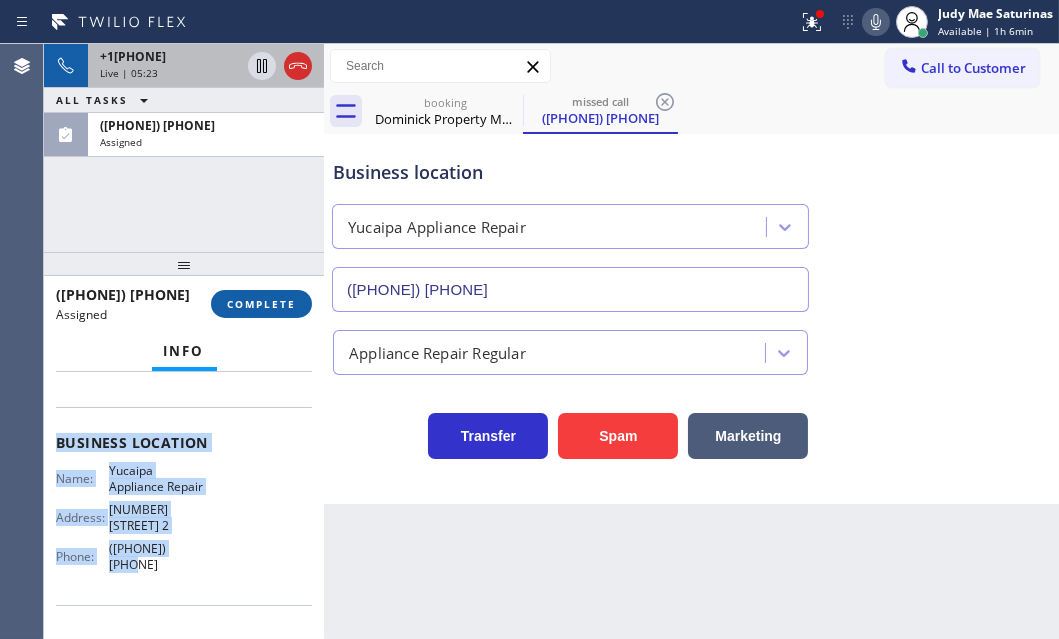 click on "COMPLETE" at bounding box center (261, 304) 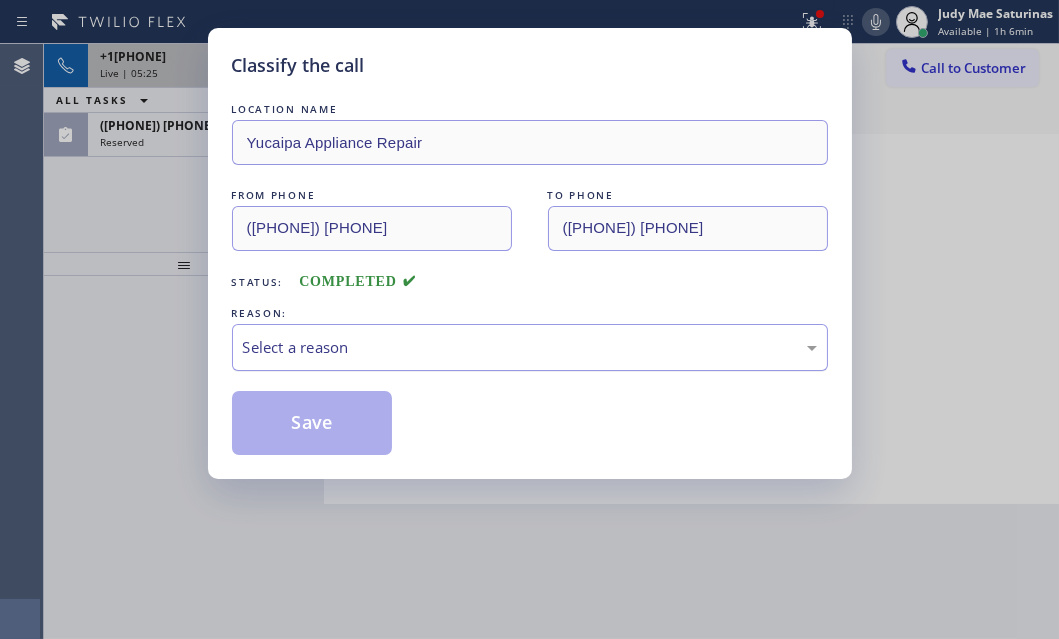 click on "Select a reason" at bounding box center [530, 347] 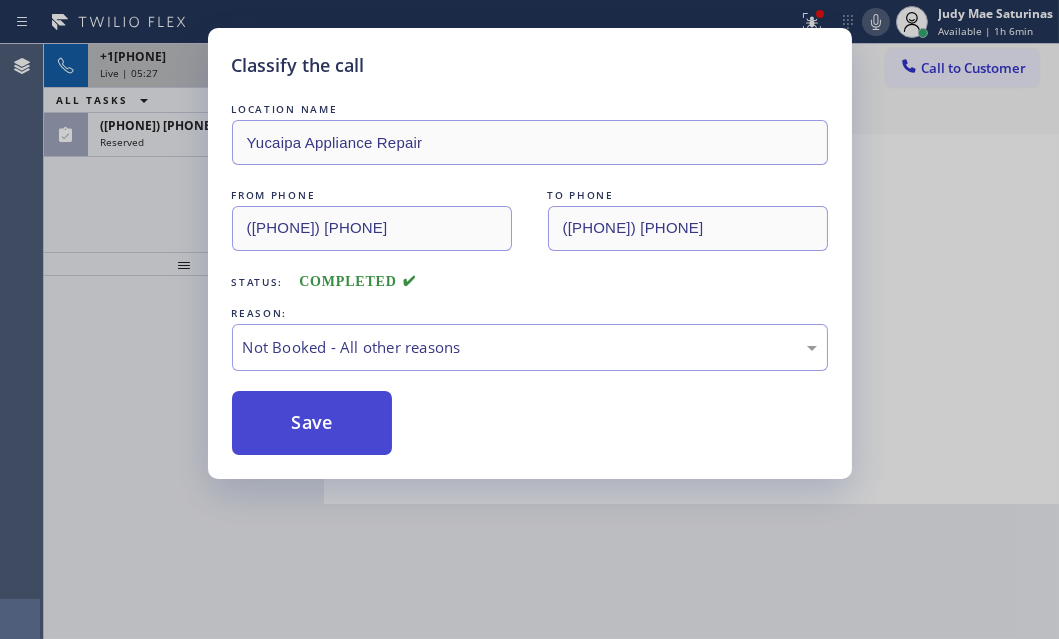 drag, startPoint x: 301, startPoint y: 422, endPoint x: 243, endPoint y: 349, distance: 93.23626 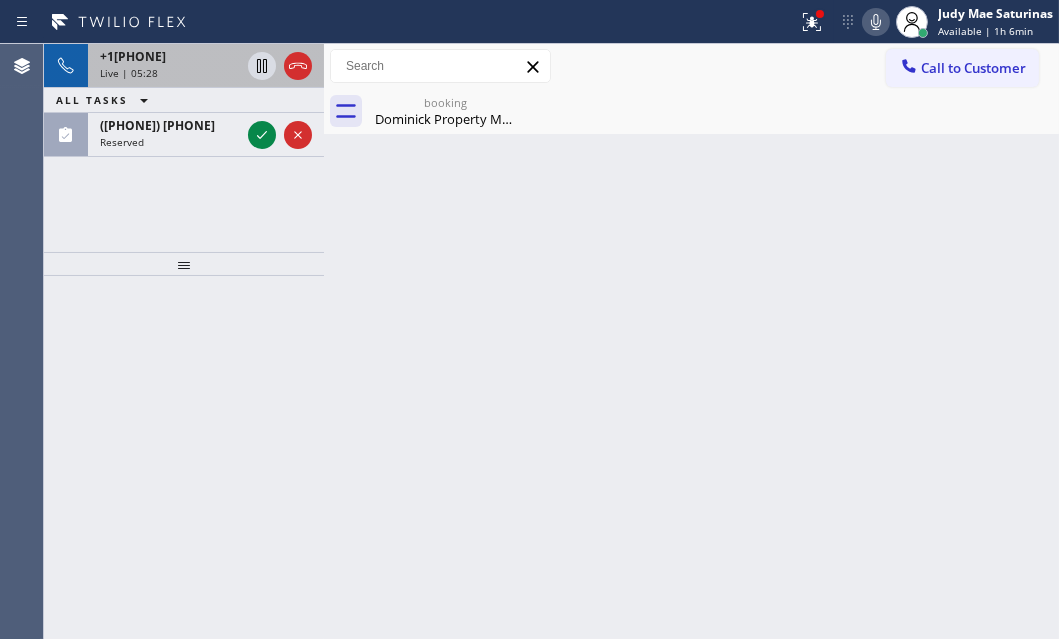 click on "Reserved" at bounding box center [170, 142] 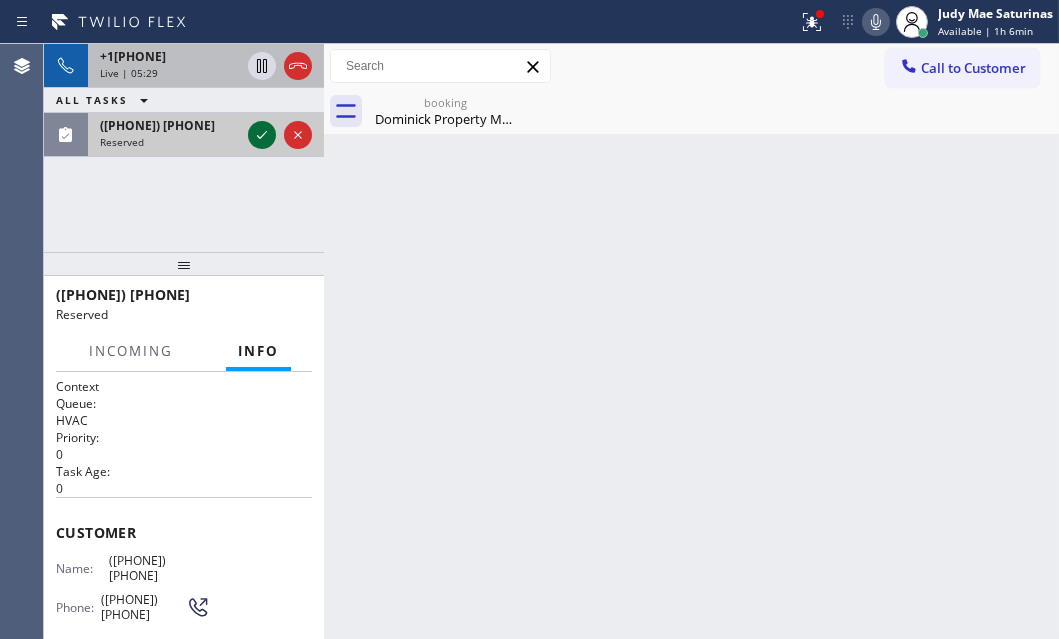 click 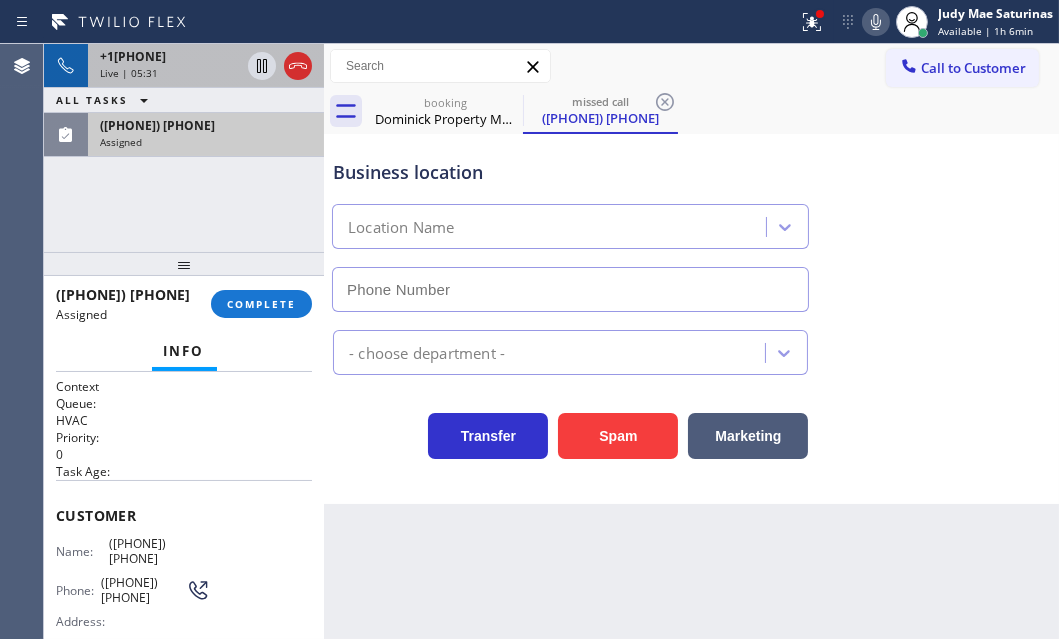type on "[PHONE]" 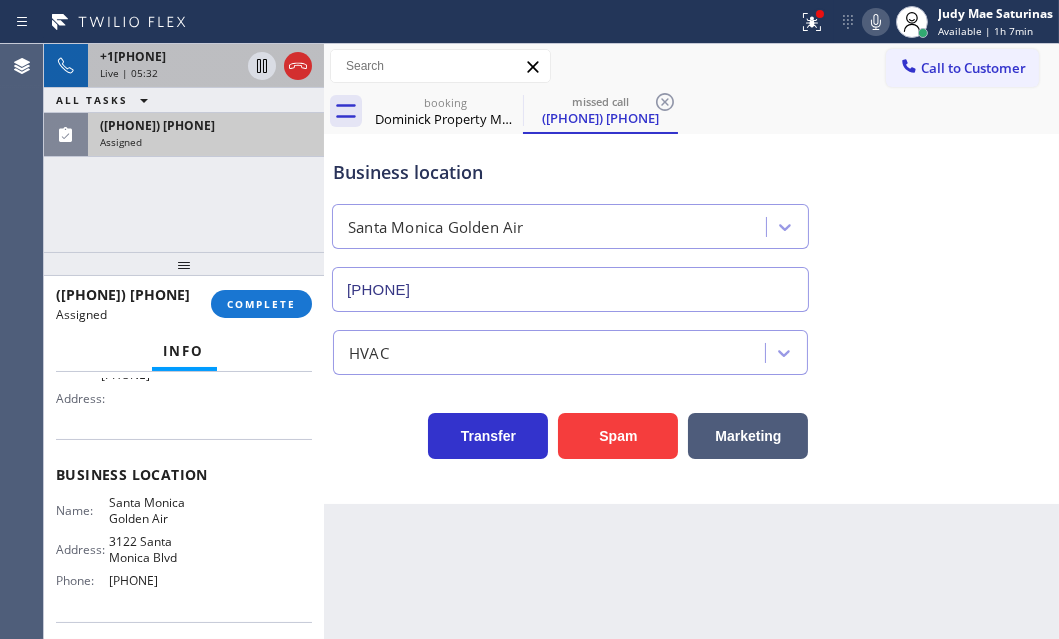 scroll, scrollTop: 272, scrollLeft: 0, axis: vertical 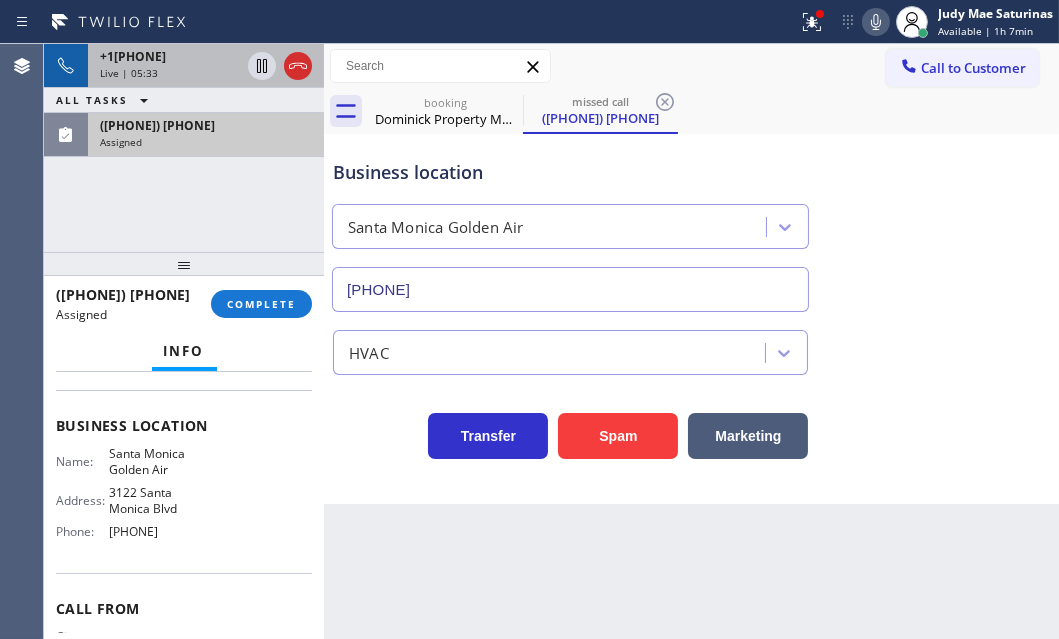 drag, startPoint x: 56, startPoint y: 507, endPoint x: 226, endPoint y: 540, distance: 173.17332 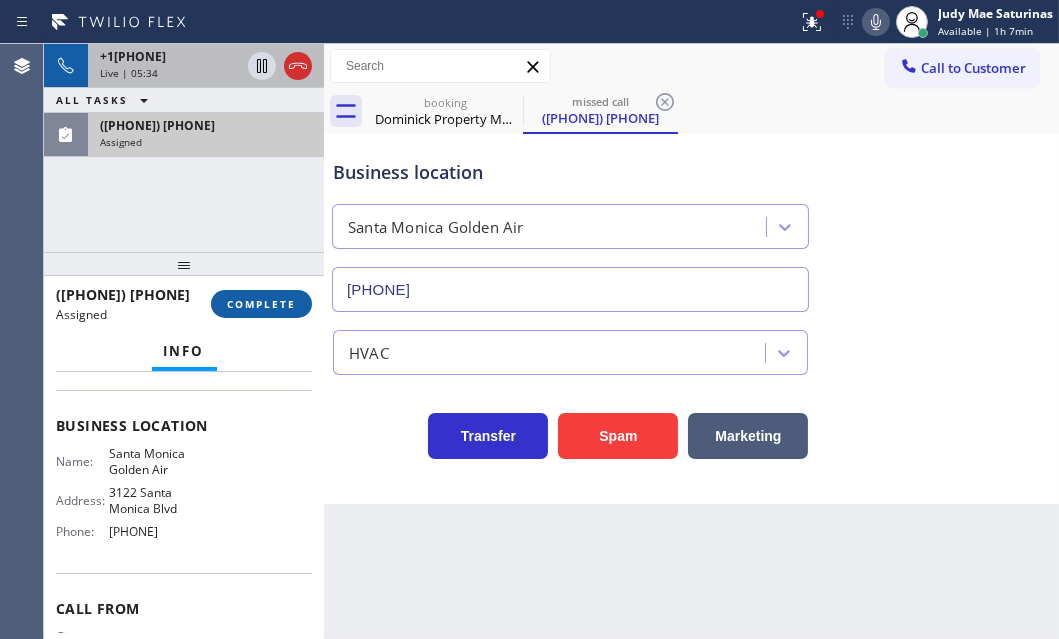 click on "COMPLETE" at bounding box center (261, 304) 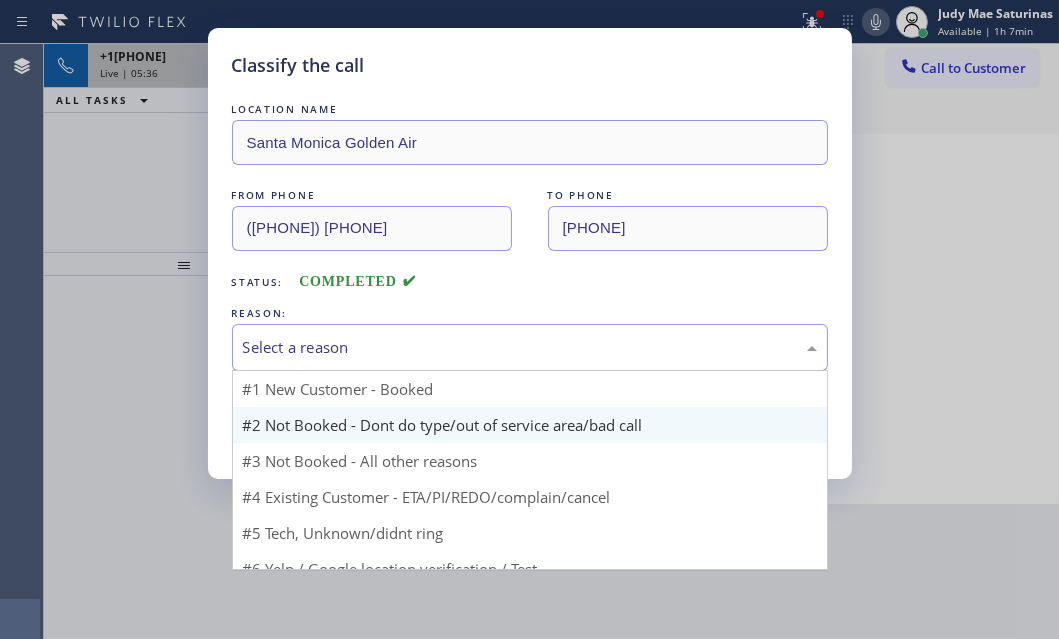 drag, startPoint x: 349, startPoint y: 341, endPoint x: 374, endPoint y: 421, distance: 83.81527 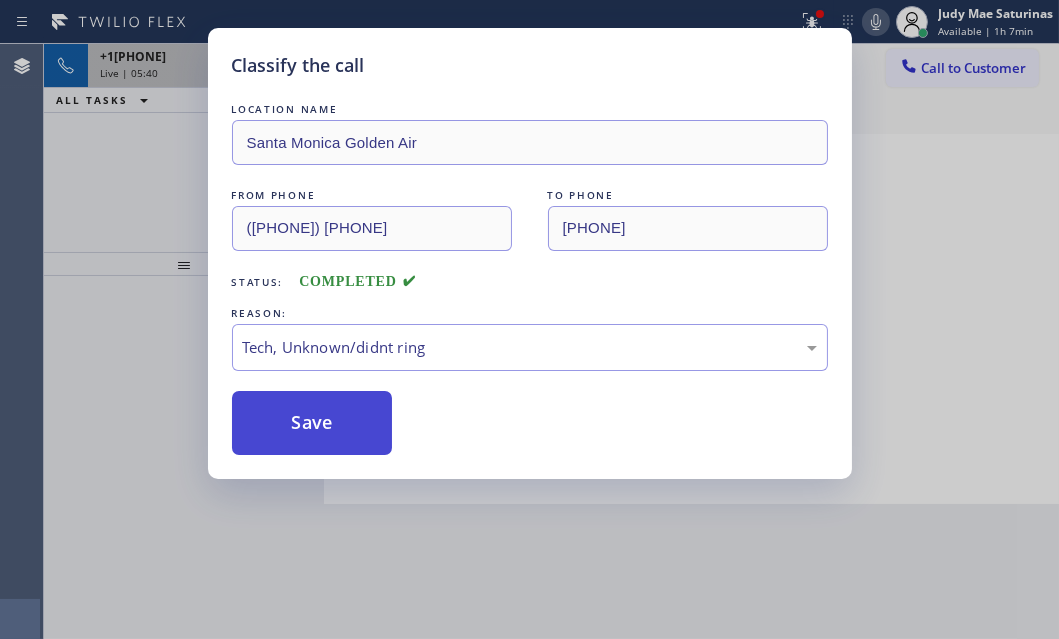 drag, startPoint x: 350, startPoint y: 423, endPoint x: 987, endPoint y: 477, distance: 639.2847 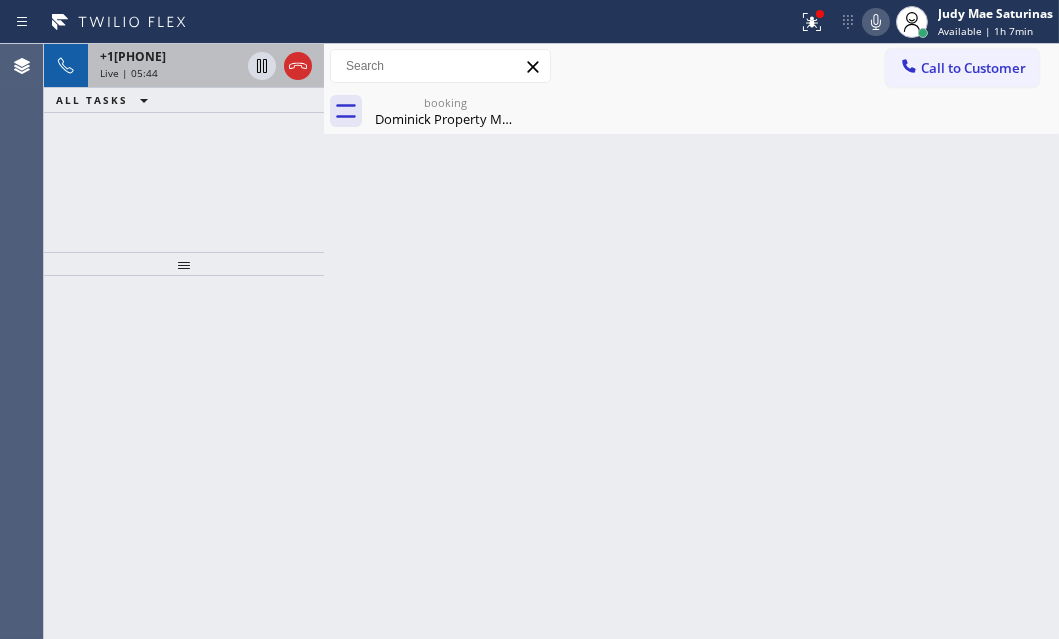 click on "Live | 05:44" at bounding box center [170, 73] 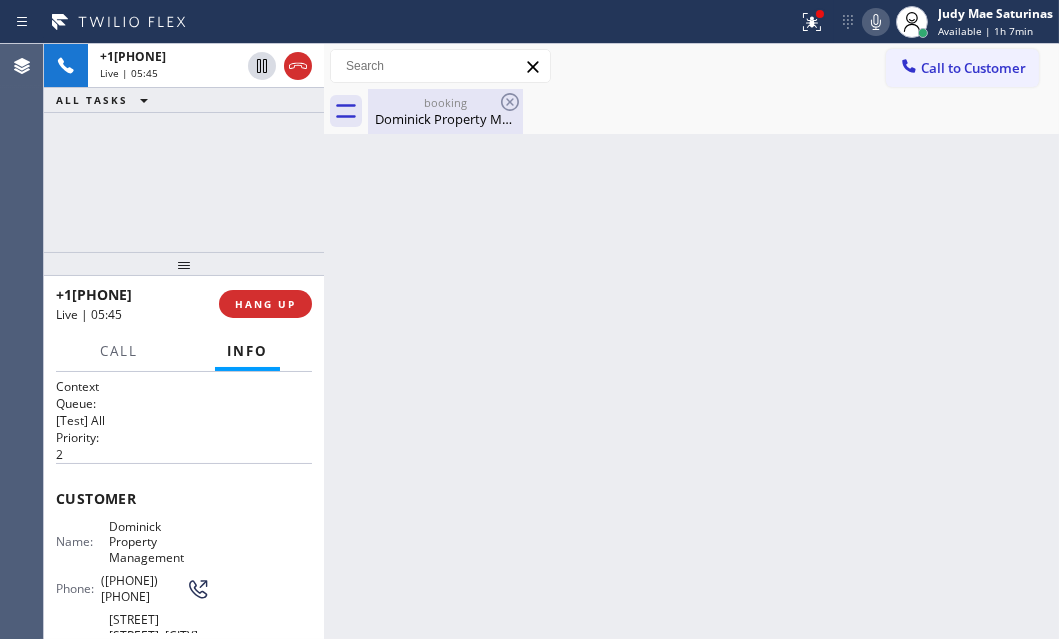 drag, startPoint x: 401, startPoint y: 113, endPoint x: 801, endPoint y: 277, distance: 432.3147 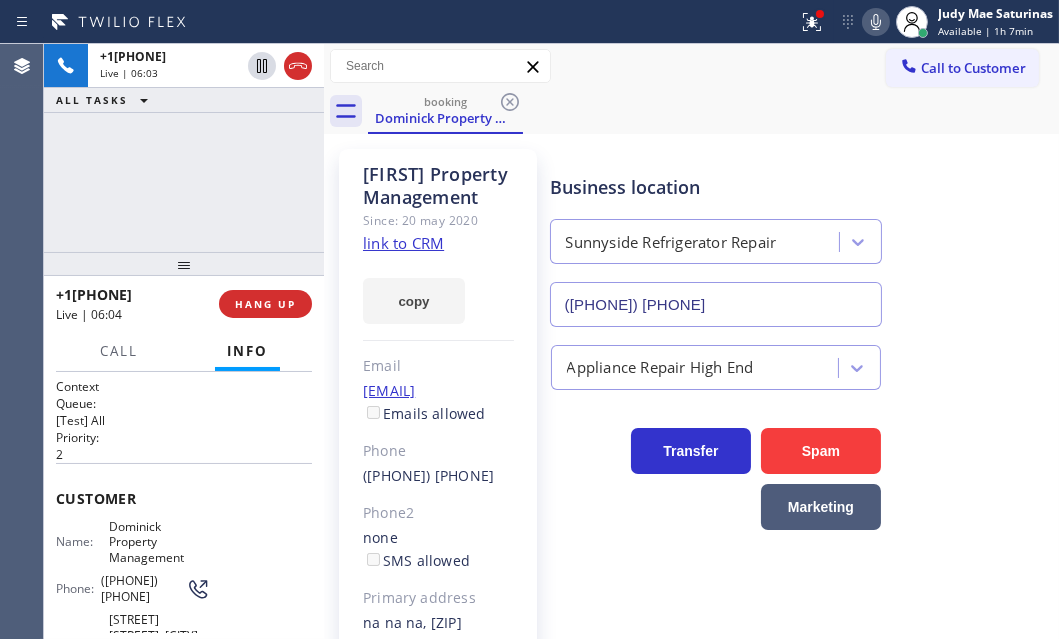 click on "+1[PHONE] Live | 06:03 ALL TASKS ALL TASKS ACTIVE TASKS TASKS IN WRAP UP" at bounding box center (184, 148) 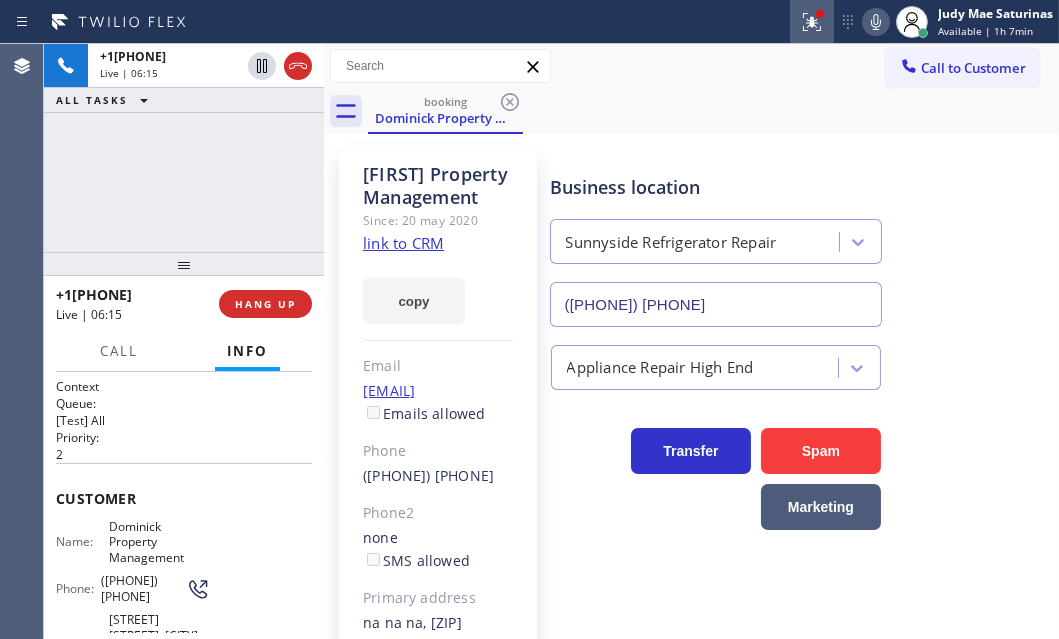 click 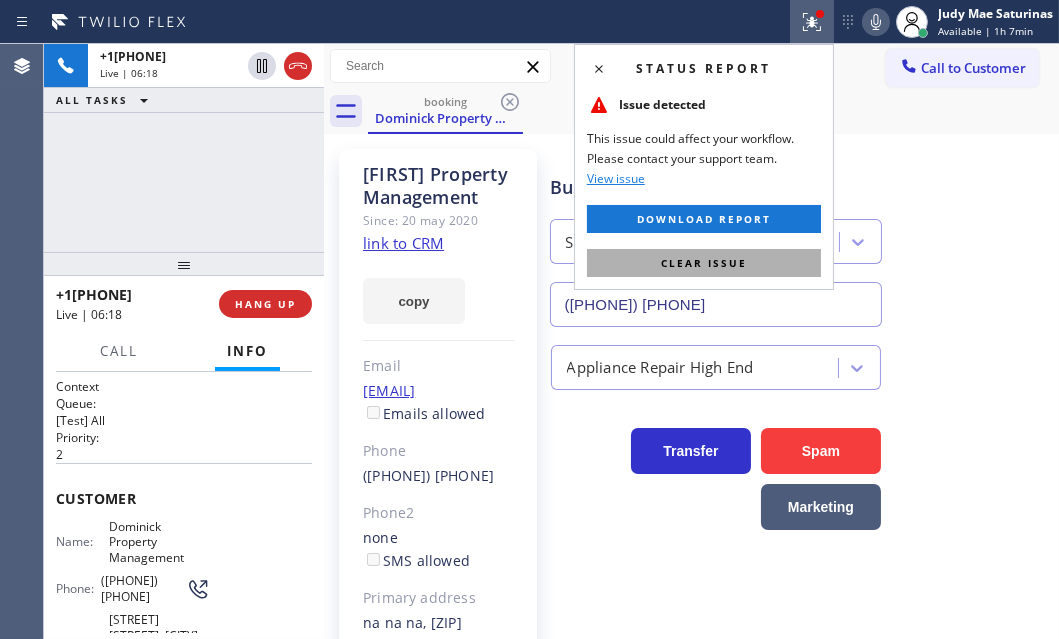 click on "Clear issue" at bounding box center (704, 263) 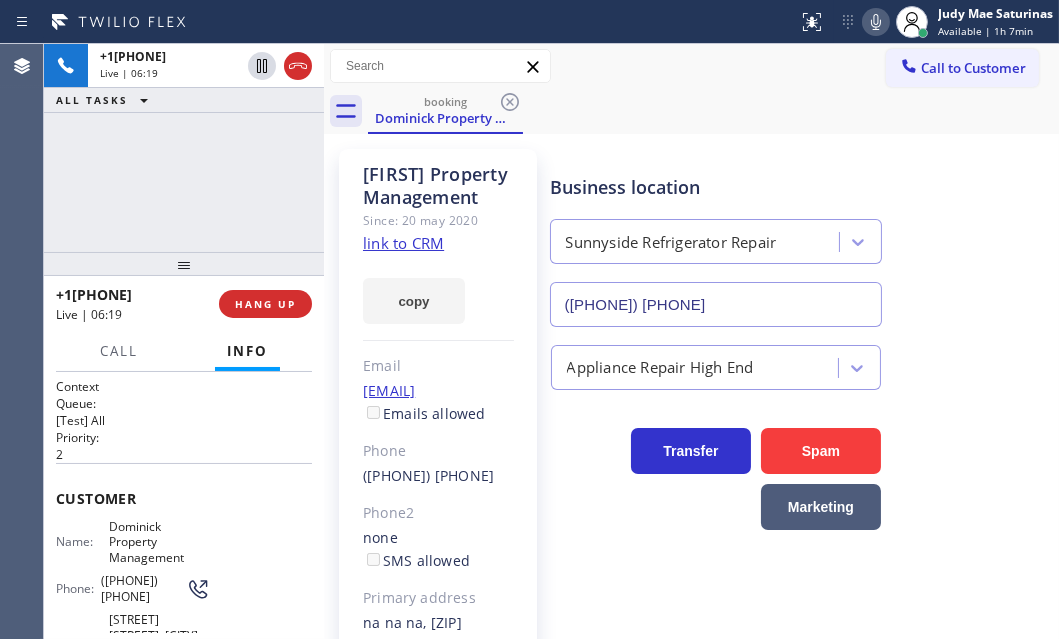click on "booking [FIRST] [LAST]" at bounding box center [713, 111] 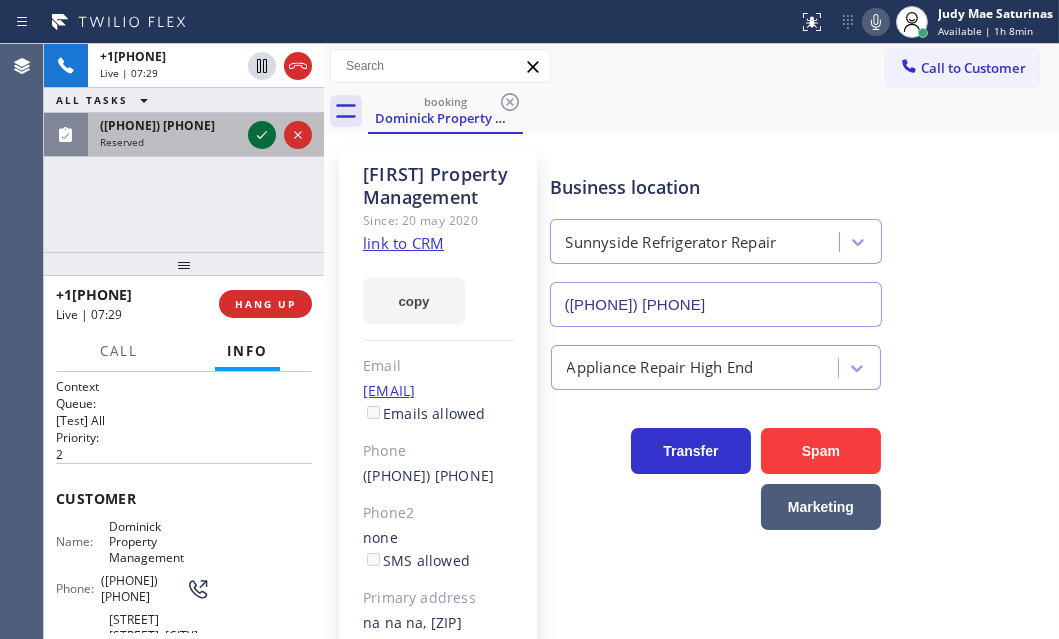 click 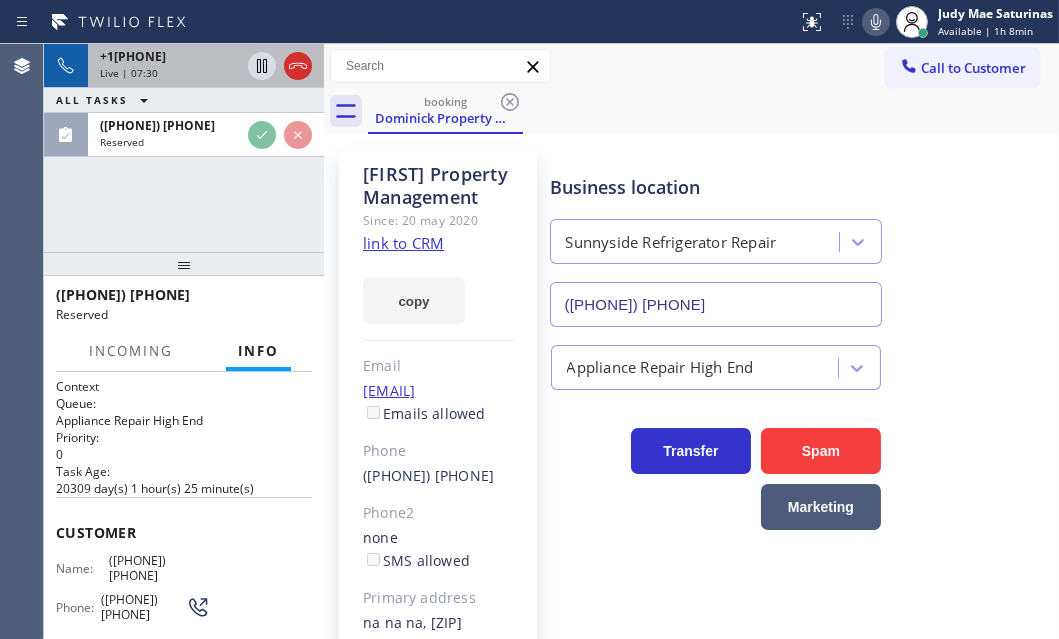 click on "Live | 07:30" at bounding box center [170, 73] 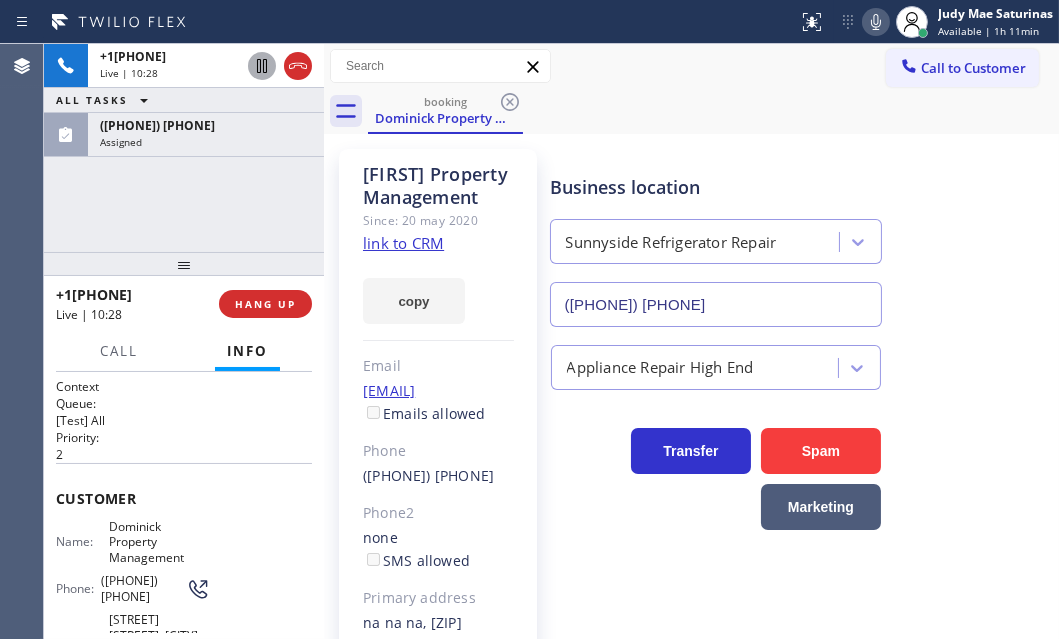 click 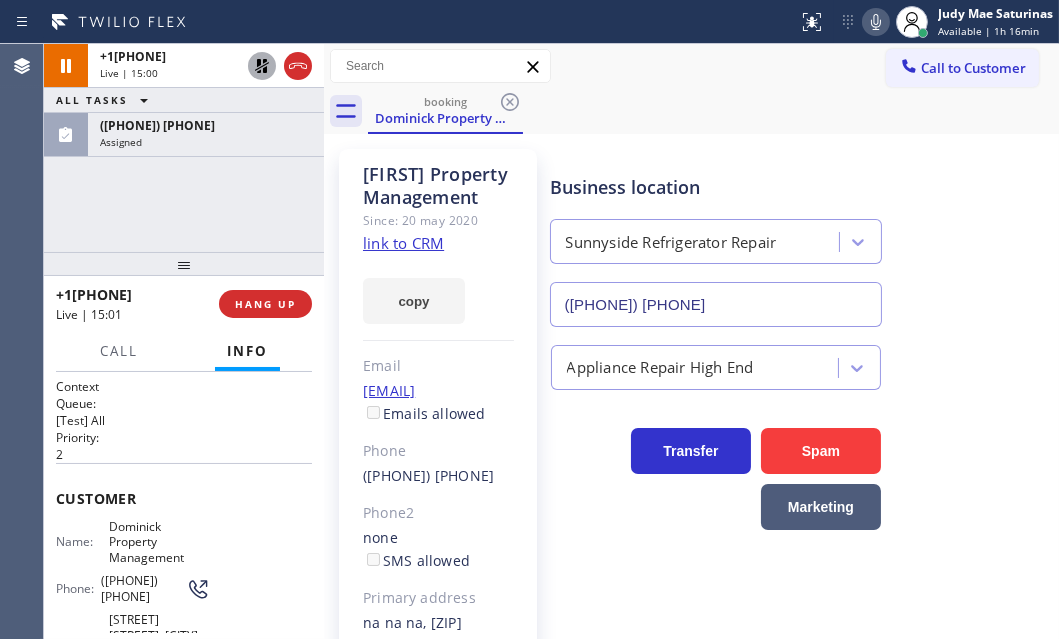click 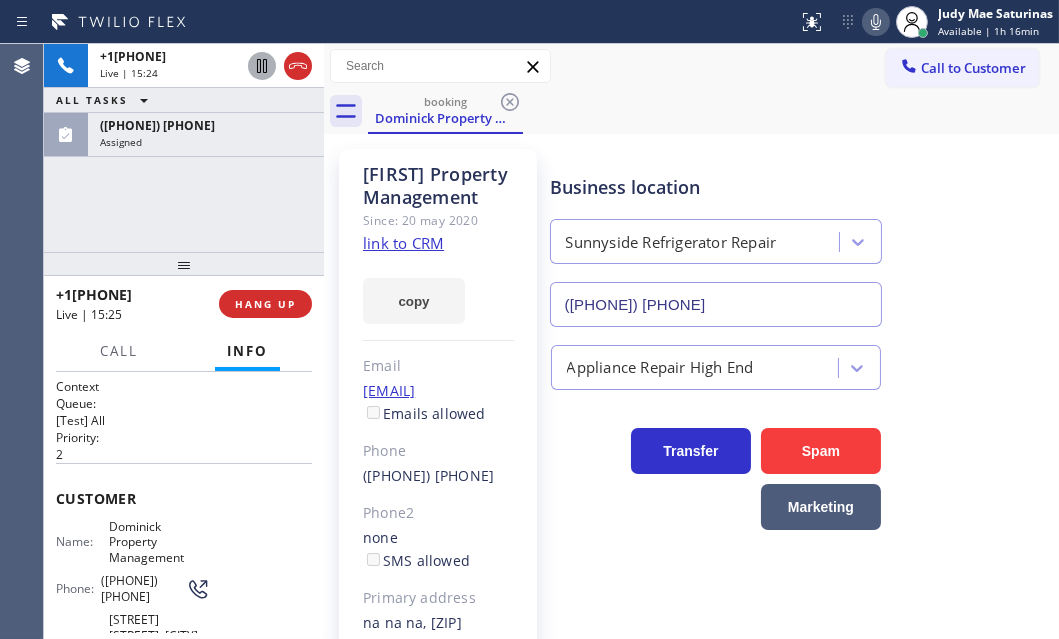 click on "[FIRST] [LAST]  Since: [DATE] link to CRM copy Email [EMAIL]  Emails allowed Phone [PHONE] Phone2 none  SMS allowed Primary address [STREET] [STREET] [STREET], [ZIPCODE] [STATE] EDIT Outbound call Location Sunnyside Refrigerator Repair Your caller id phone number [PHONE] Customer number Call Benefits  Business location Sunnyside Refrigerator Repair [PHONE] Appliance Repair High End Transfer Spam Marketing" at bounding box center (691, 458) 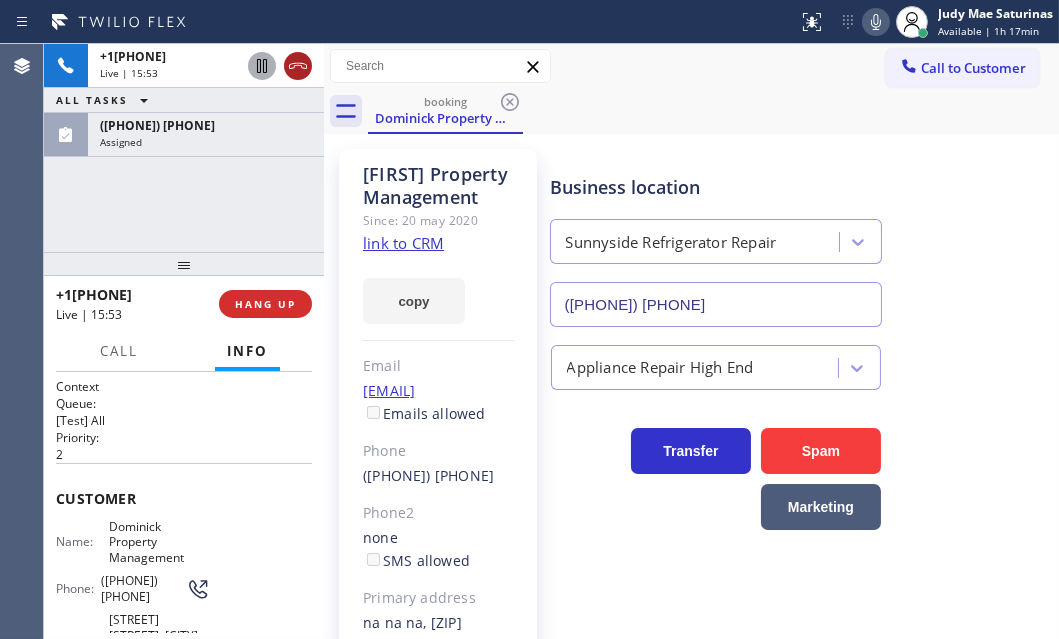 click 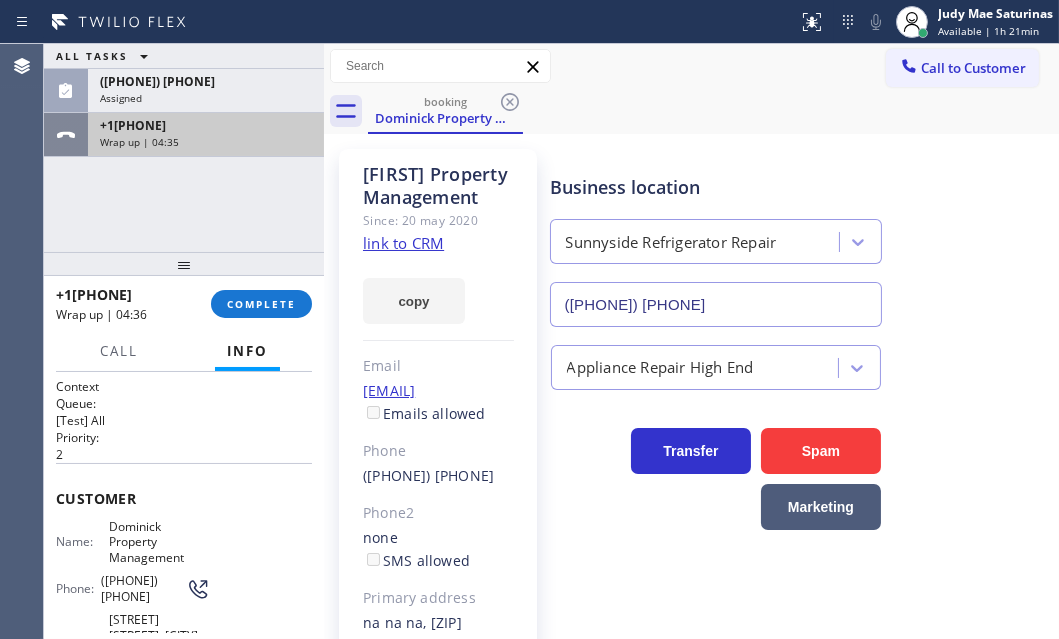click on "+1[PHONE]" at bounding box center [206, 125] 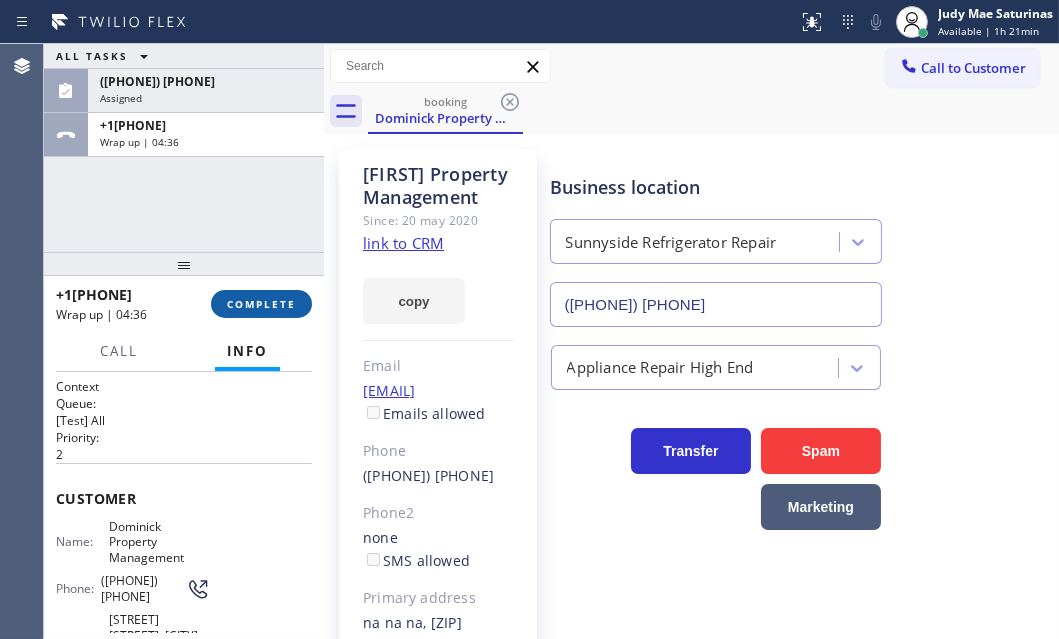 click on "COMPLETE" at bounding box center (261, 304) 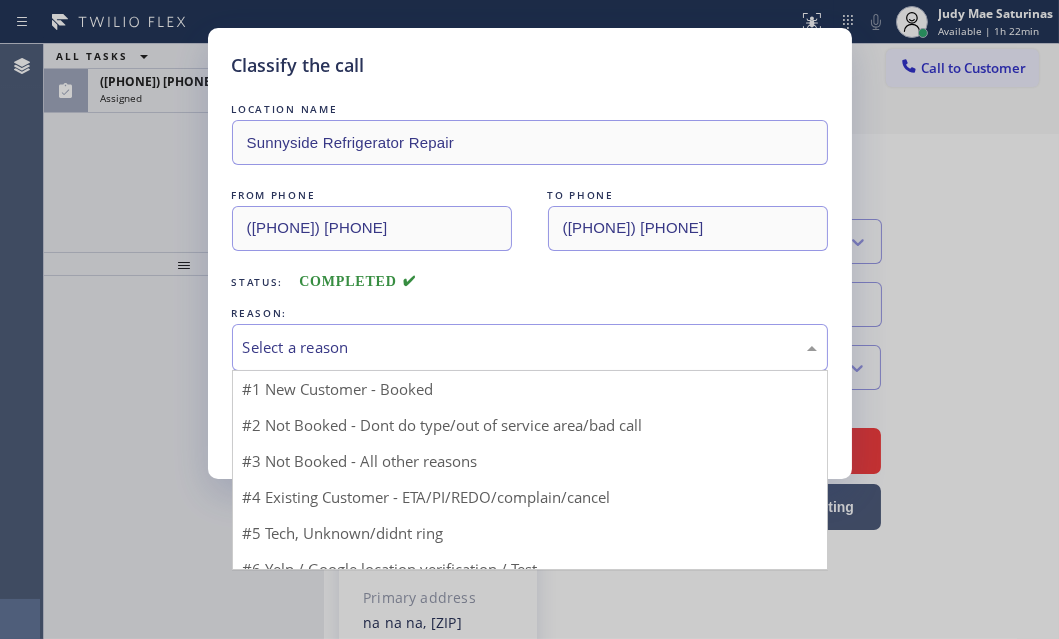 click on "Select a reason" at bounding box center (530, 347) 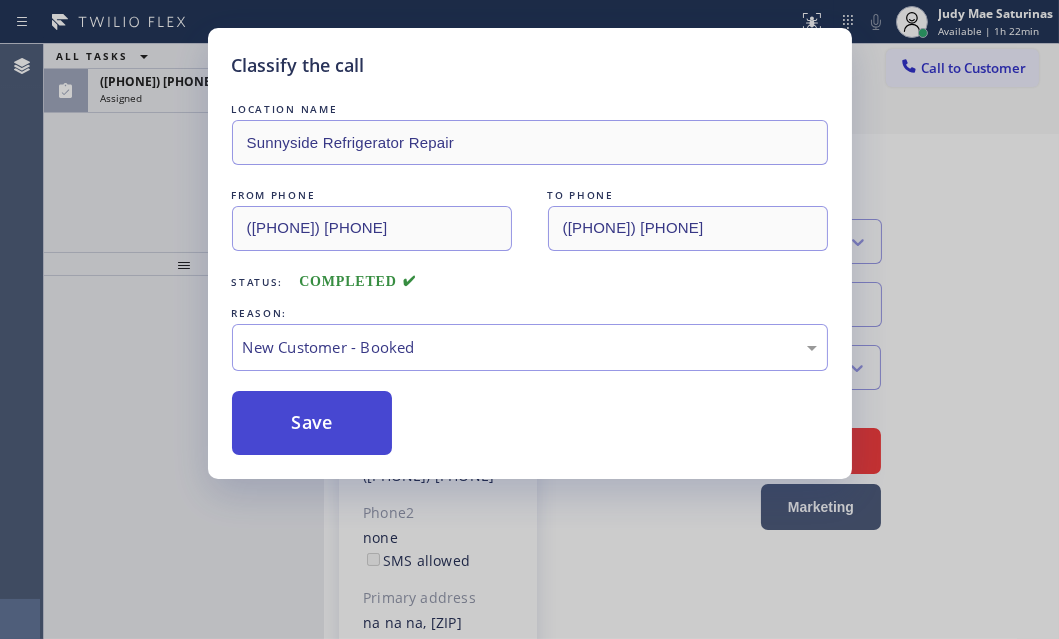 click on "Save" at bounding box center (312, 423) 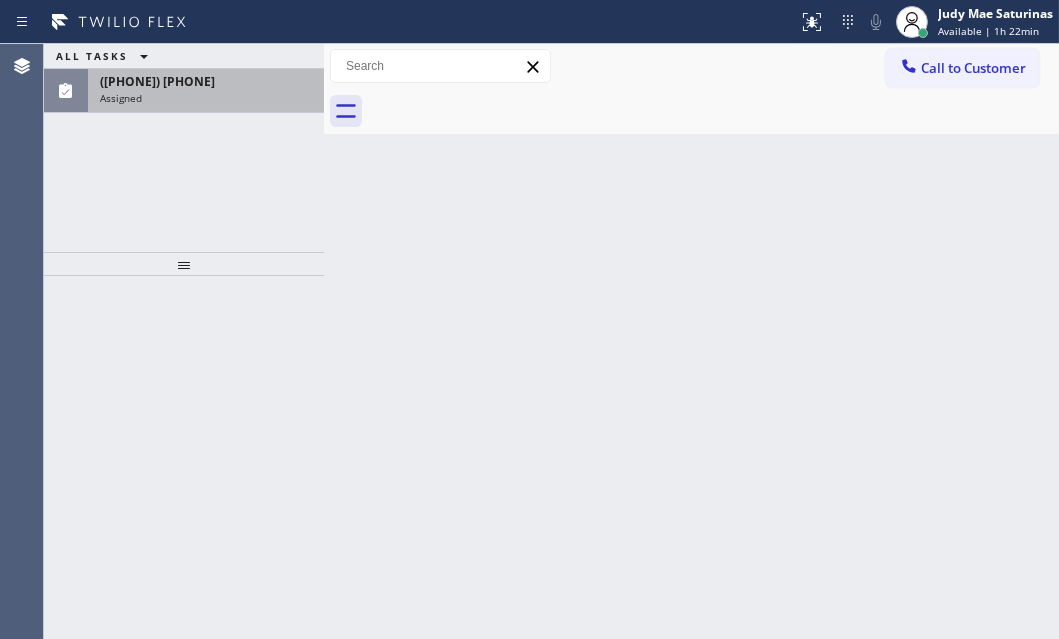 click on "([PHONE]) [PHONE]" at bounding box center (157, 81) 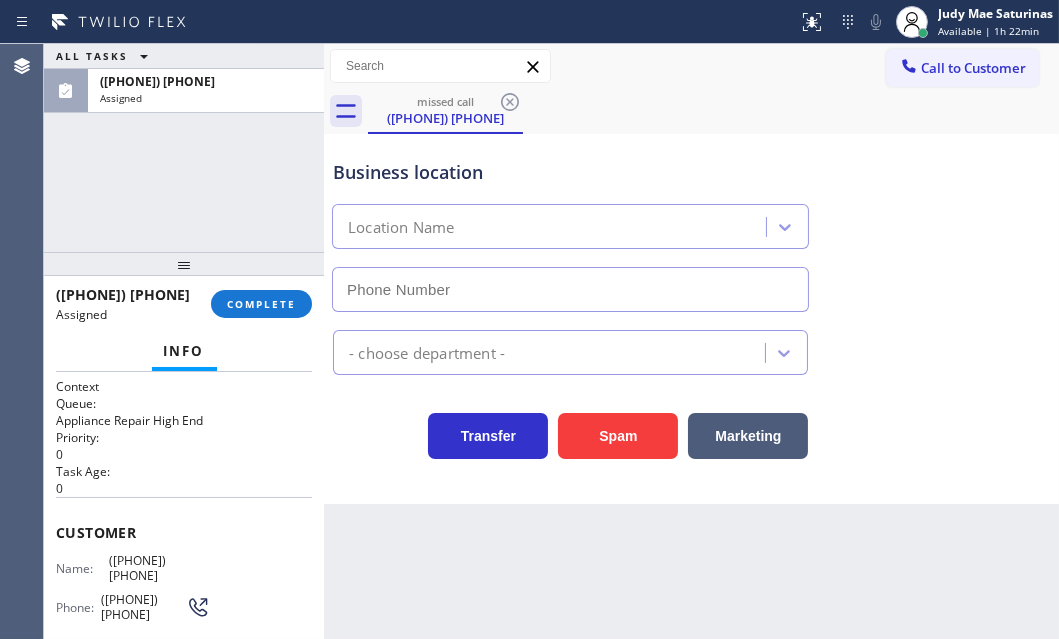 type on "[PHONE]" 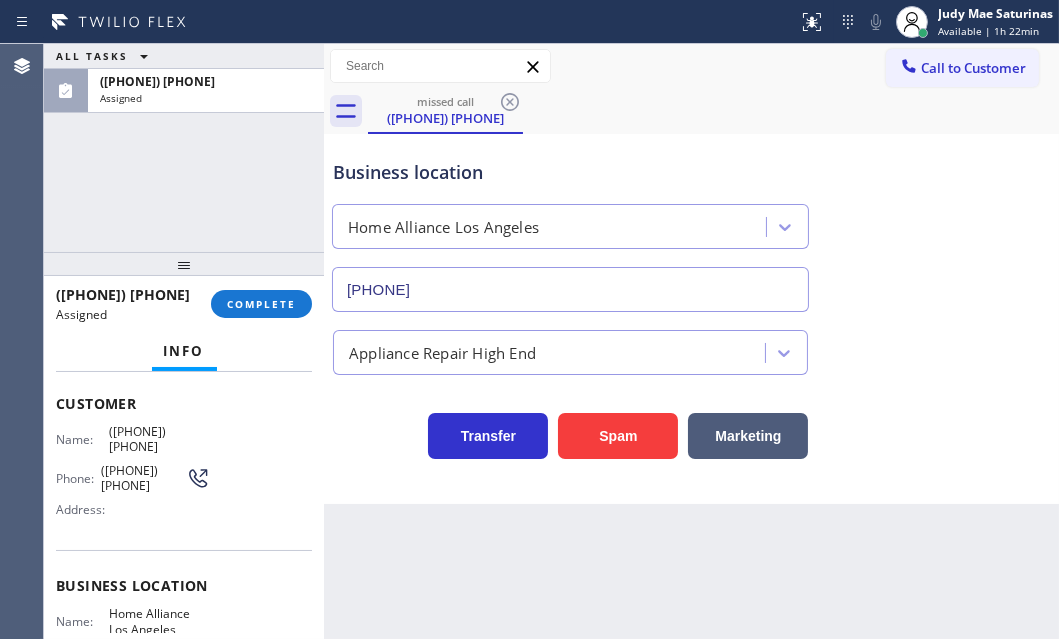 scroll, scrollTop: 0, scrollLeft: 0, axis: both 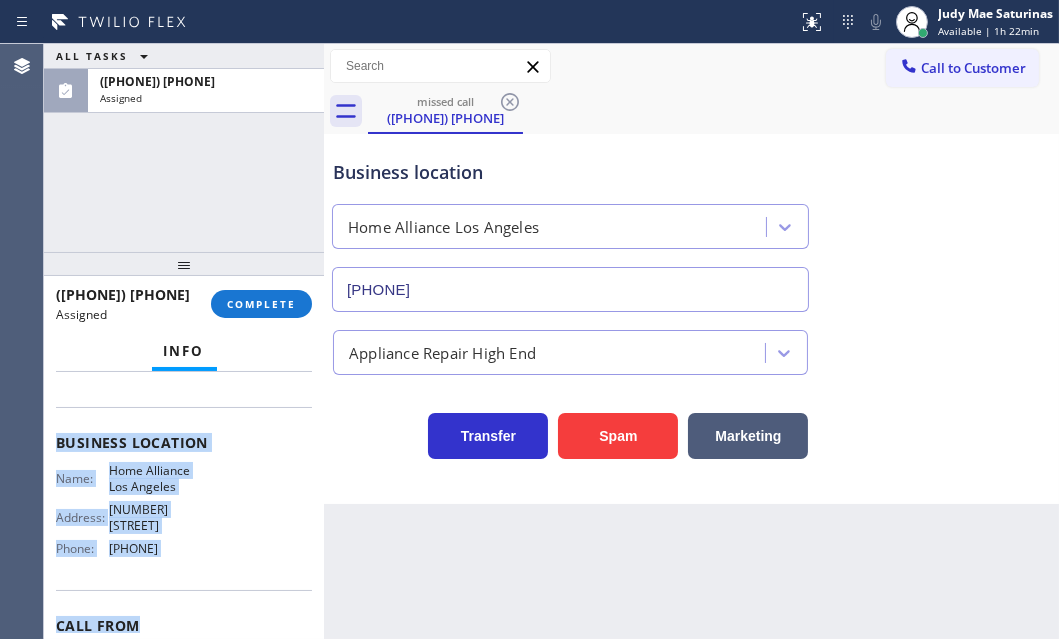 drag, startPoint x: 52, startPoint y: 519, endPoint x: 216, endPoint y: 573, distance: 172.66151 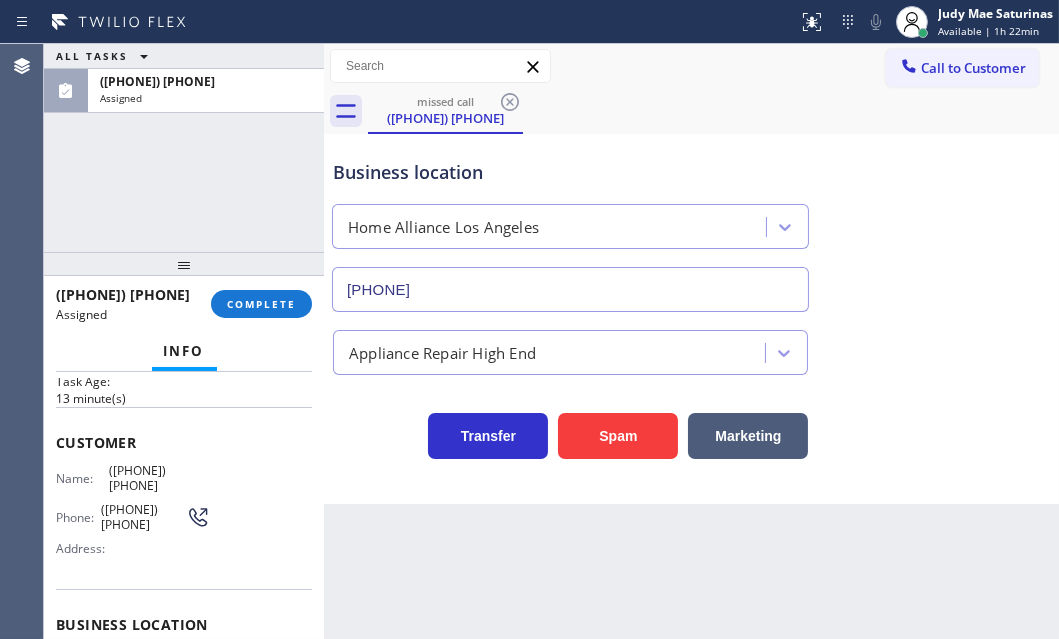 scroll, scrollTop: 0, scrollLeft: 0, axis: both 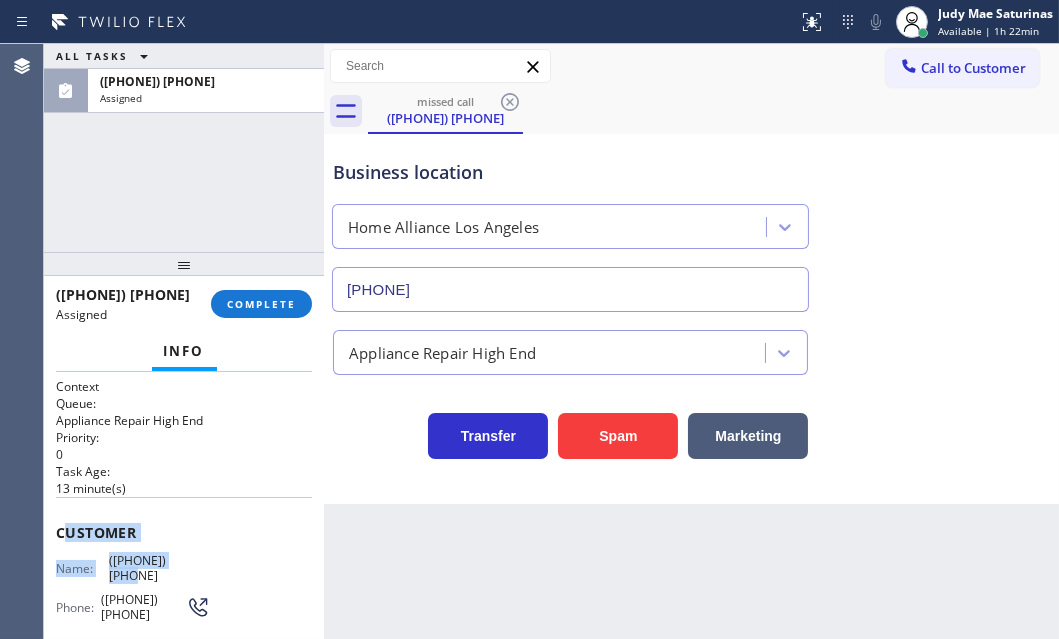 drag, startPoint x: 60, startPoint y: 523, endPoint x: 219, endPoint y: 541, distance: 160.01562 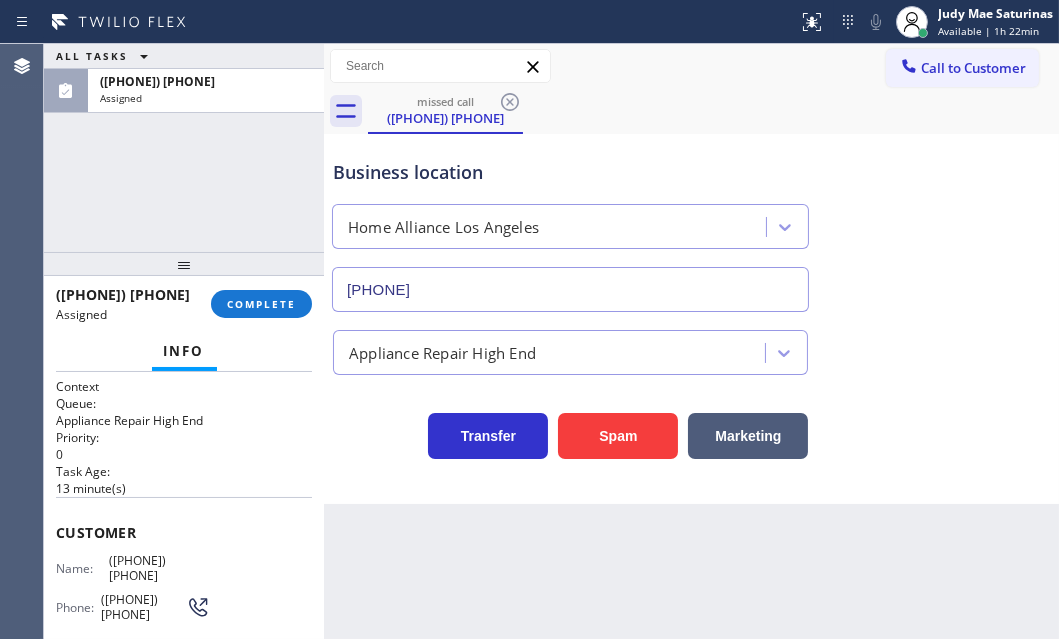 click on "Customer Name: ([PHONE]) [PHONE] Phone: ([PHONE]) [PHONE] Address:" at bounding box center (184, 588) 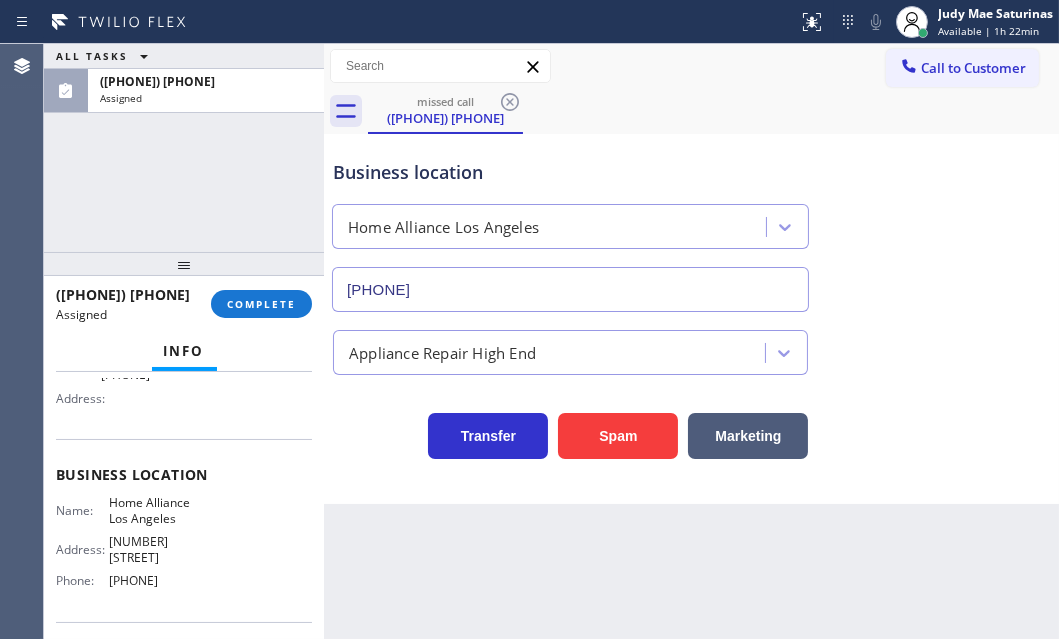 scroll, scrollTop: 272, scrollLeft: 0, axis: vertical 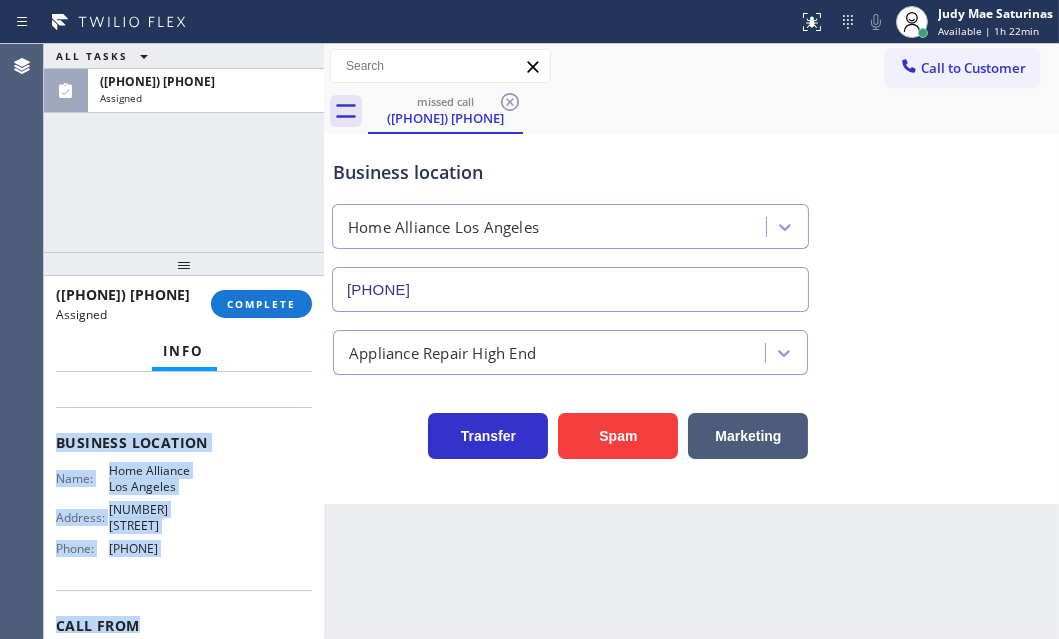 drag, startPoint x: 53, startPoint y: 524, endPoint x: 207, endPoint y: 570, distance: 160.72336 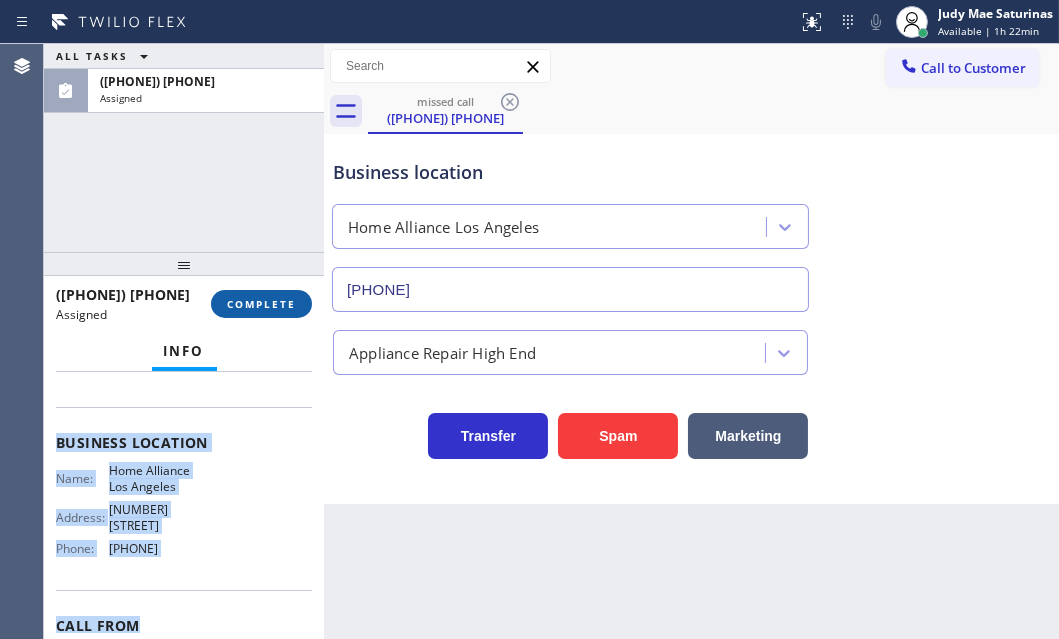 click on "COMPLETE" at bounding box center (261, 304) 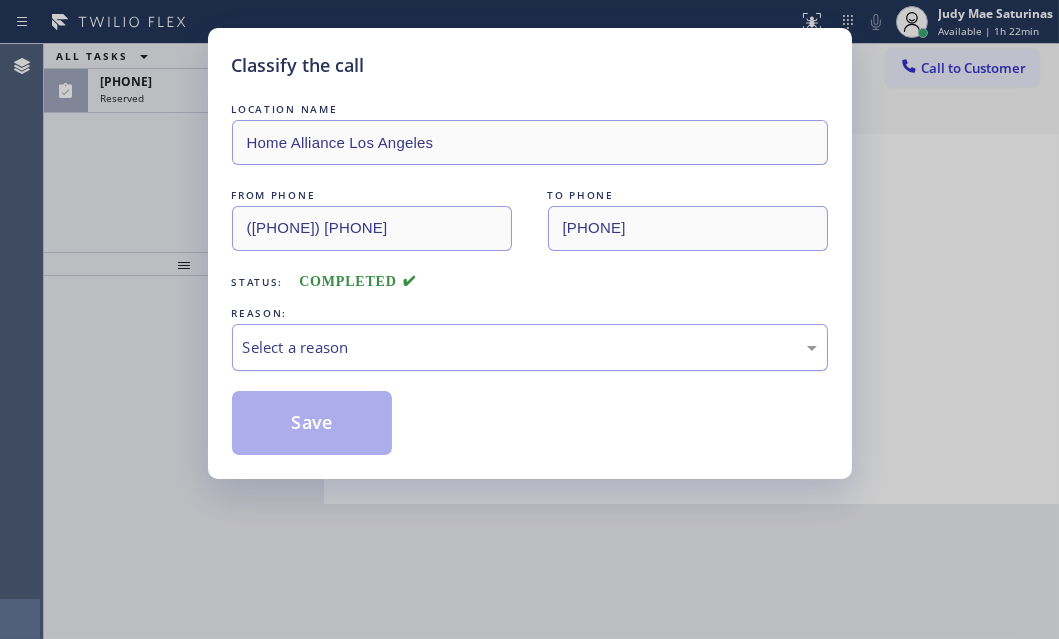 click on "Select a reason" at bounding box center (530, 347) 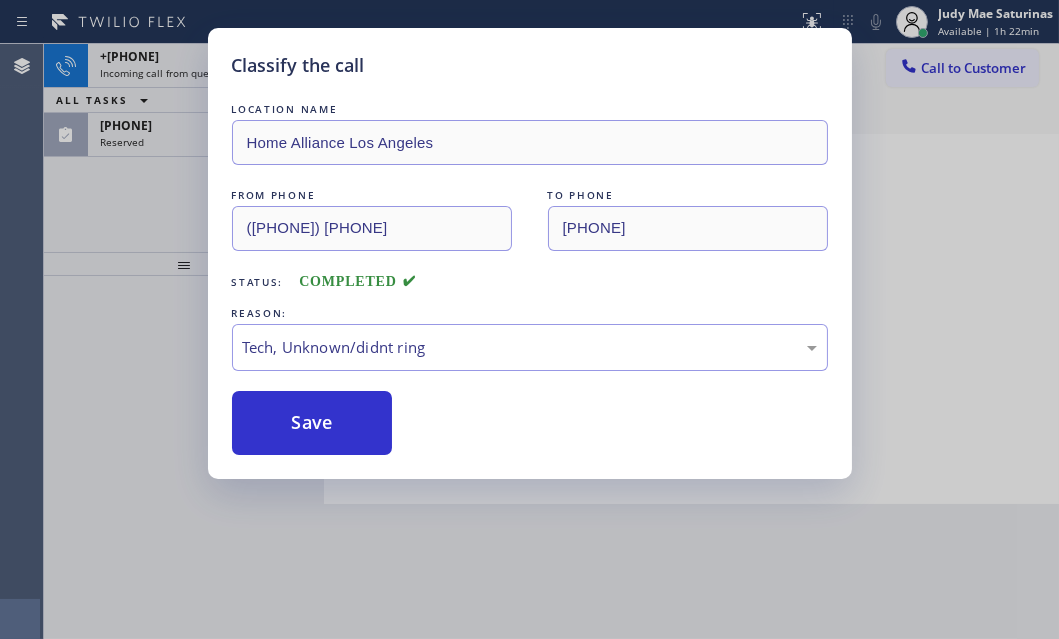 drag, startPoint x: 152, startPoint y: 74, endPoint x: 217, endPoint y: 73, distance: 65.00769 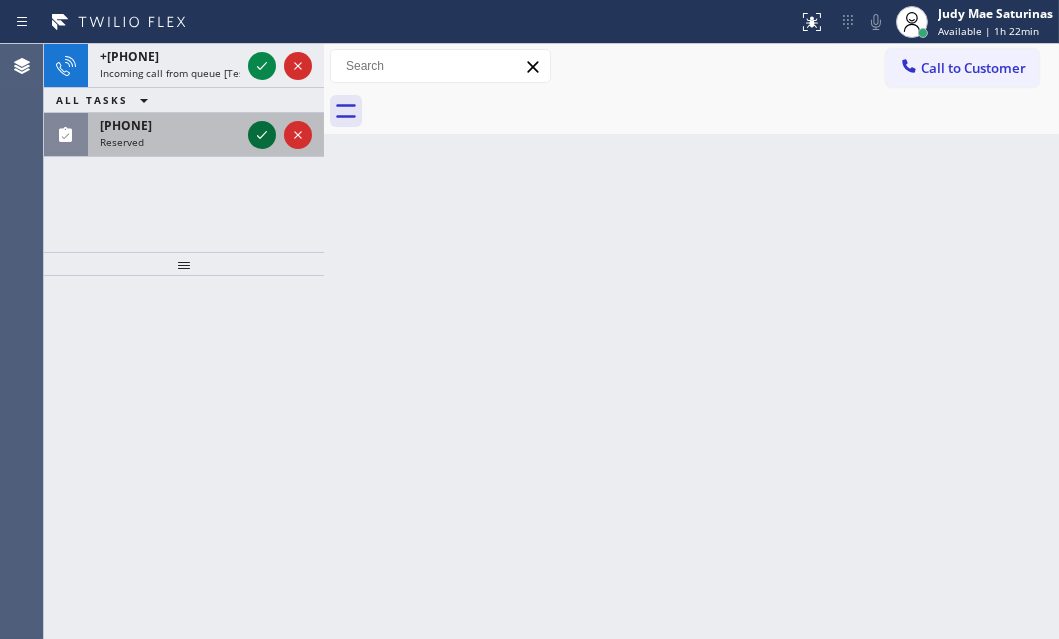 click 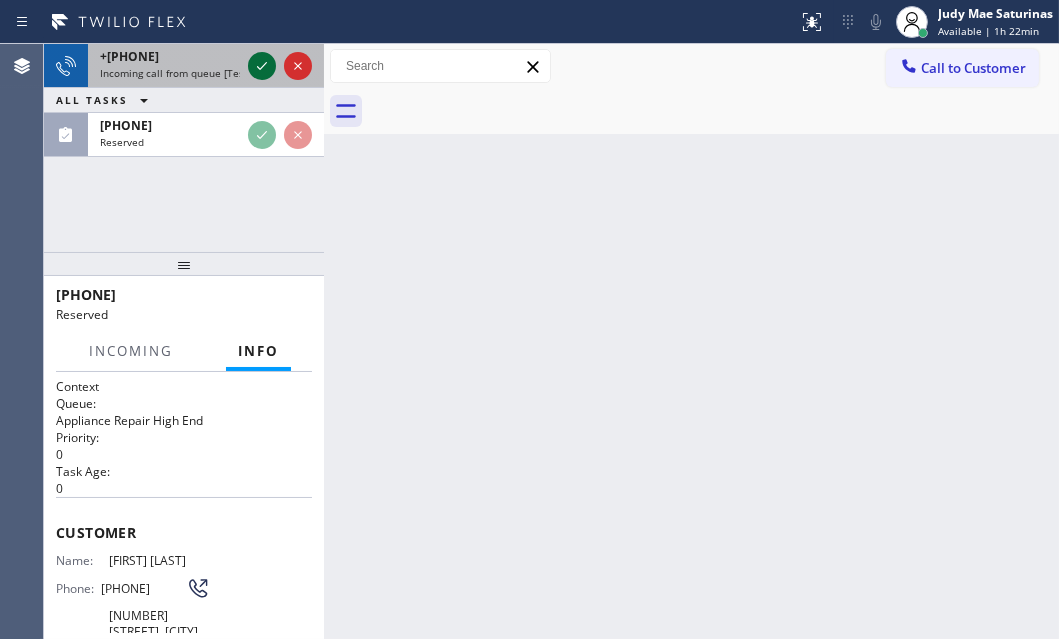 click 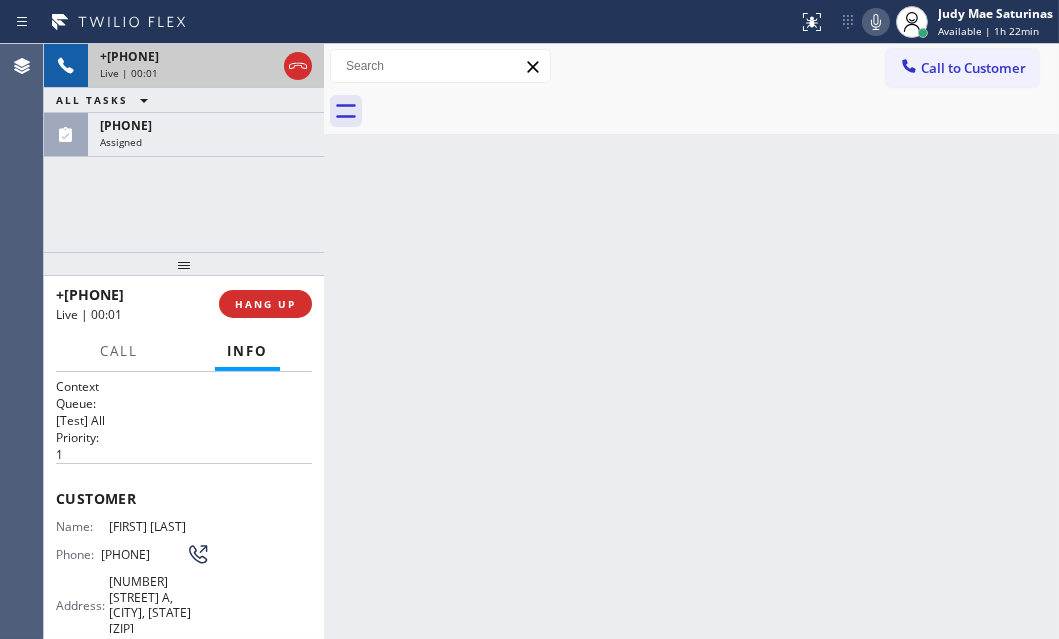 click on "+[PHONE]" at bounding box center [188, 56] 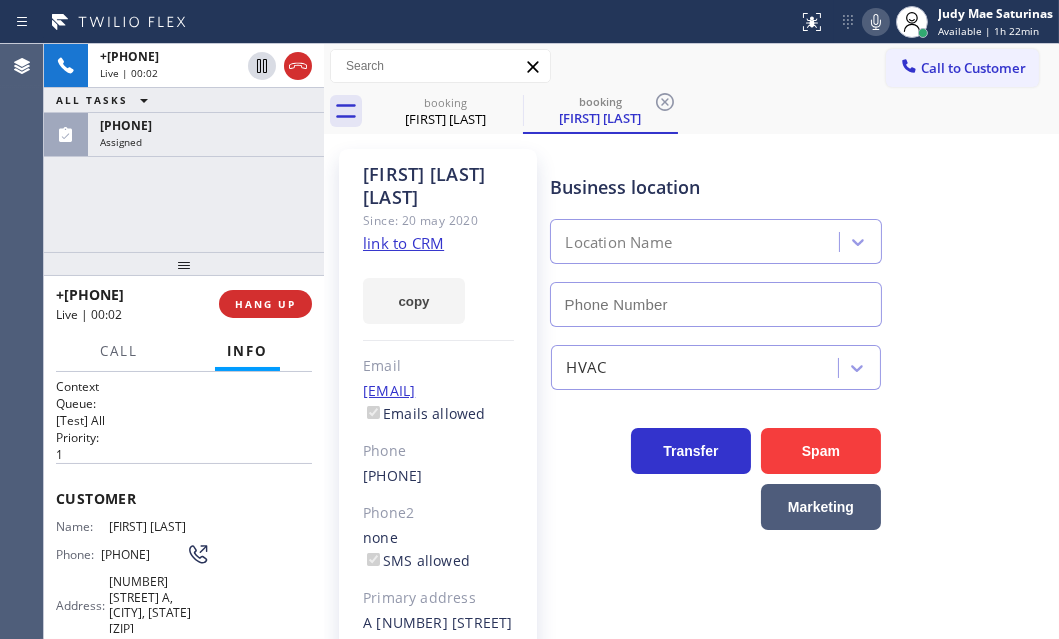 type on "[PHONE]" 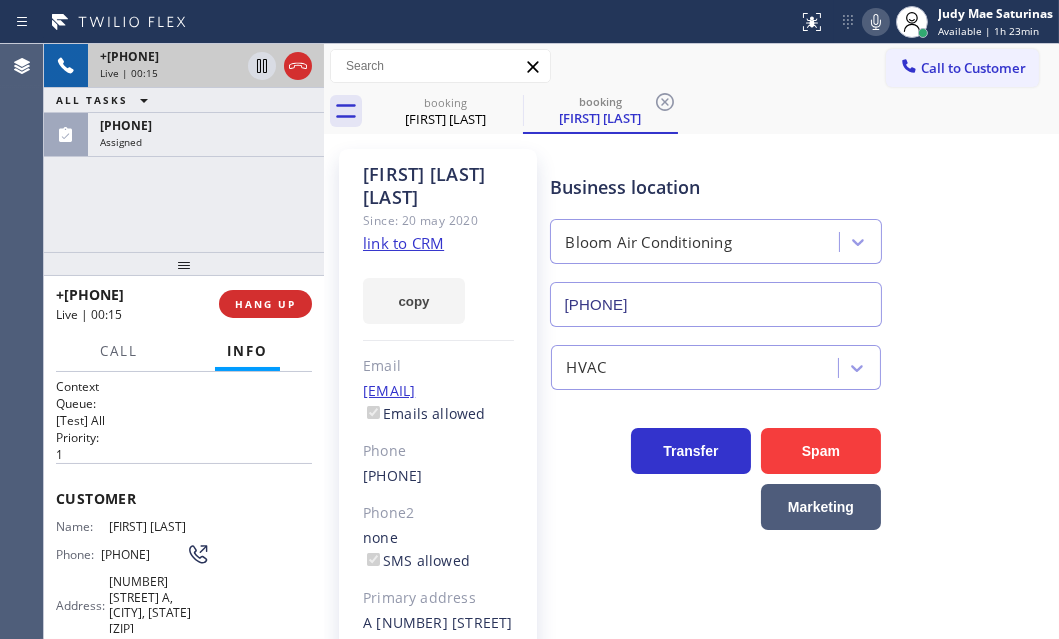 drag, startPoint x: 185, startPoint y: 59, endPoint x: 336, endPoint y: 125, distance: 164.79381 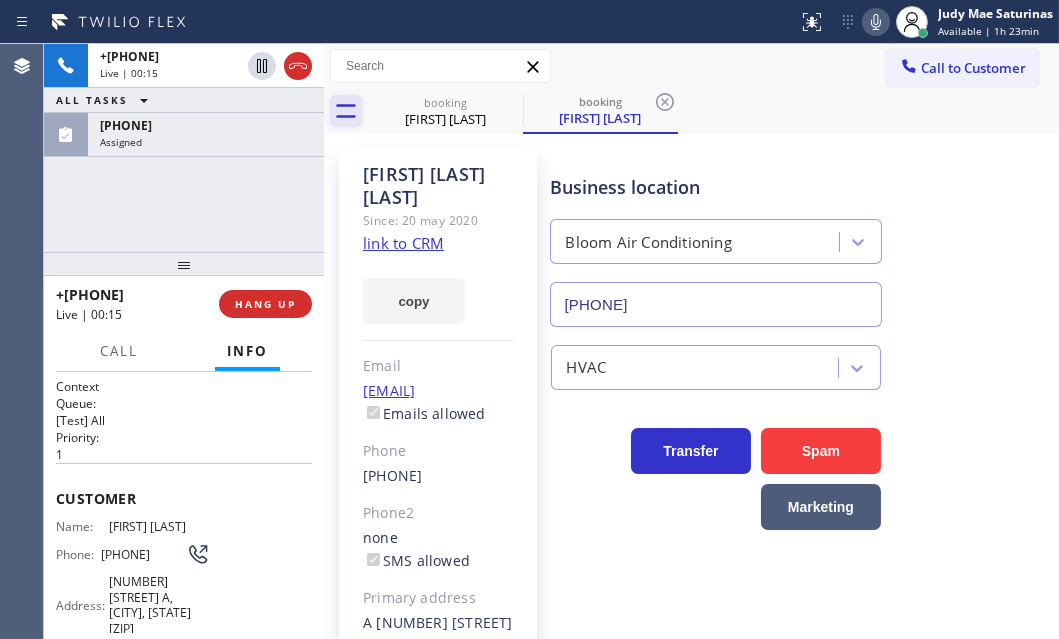 click on "+[PHONE]" at bounding box center [170, 56] 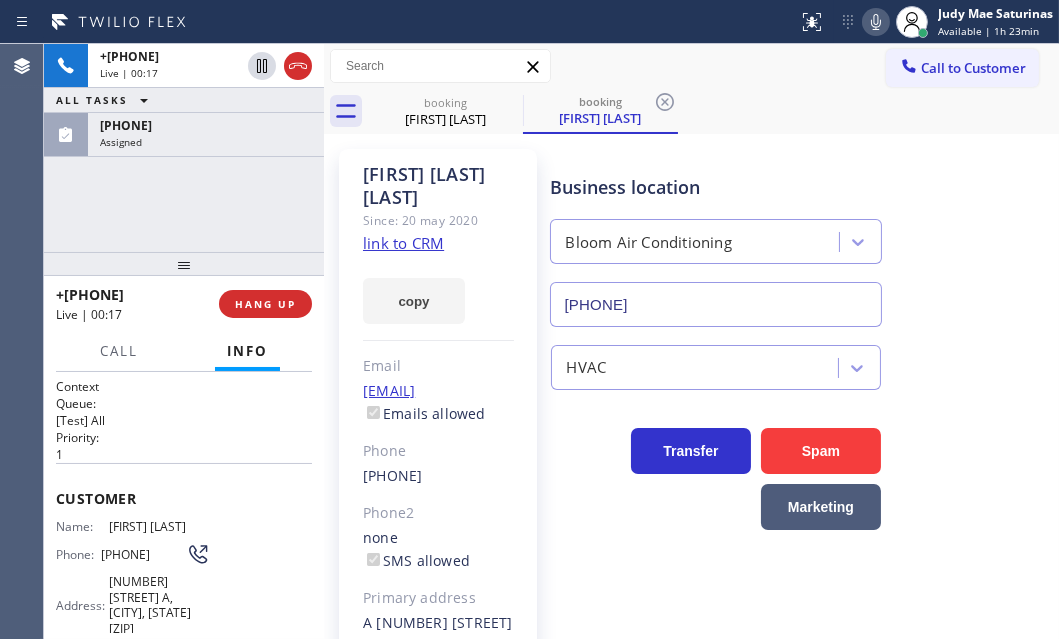 click on "link to CRM" 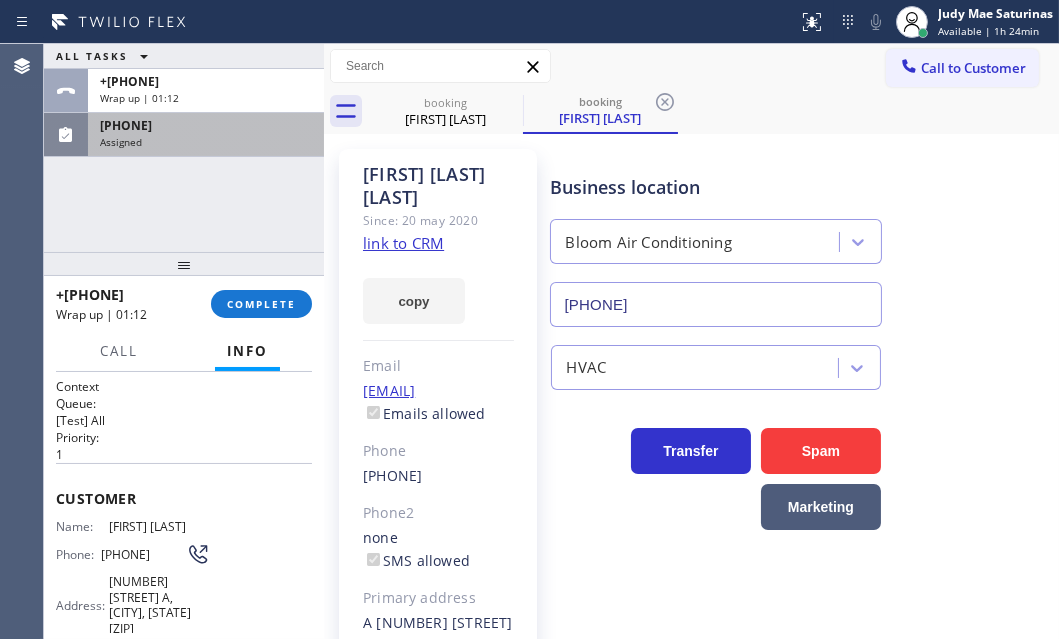 click on "[PHONE]" at bounding box center (206, 125) 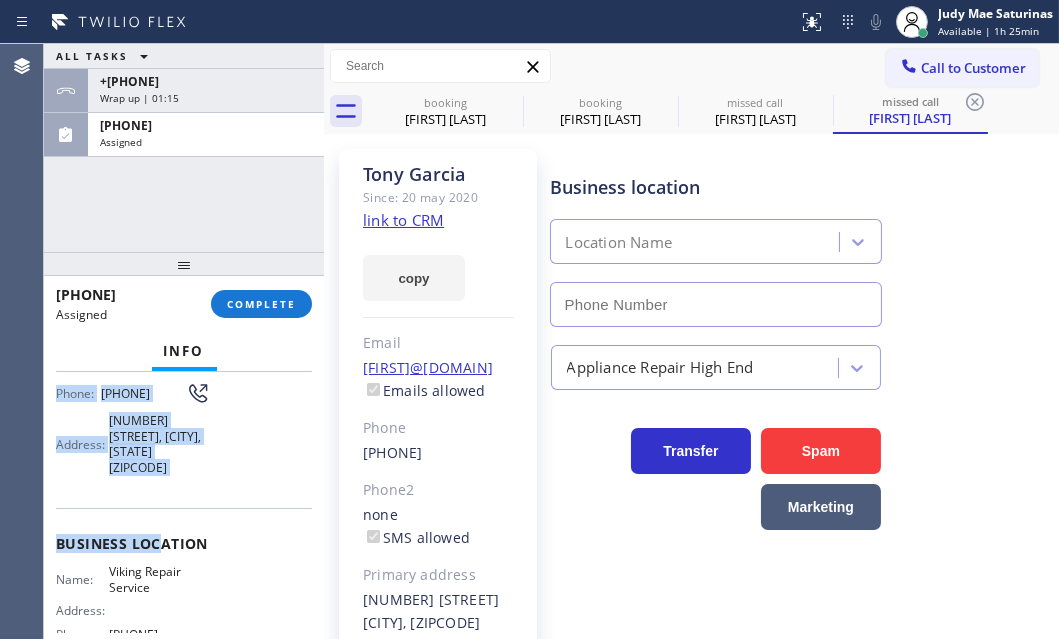 type on "[PHONE]" 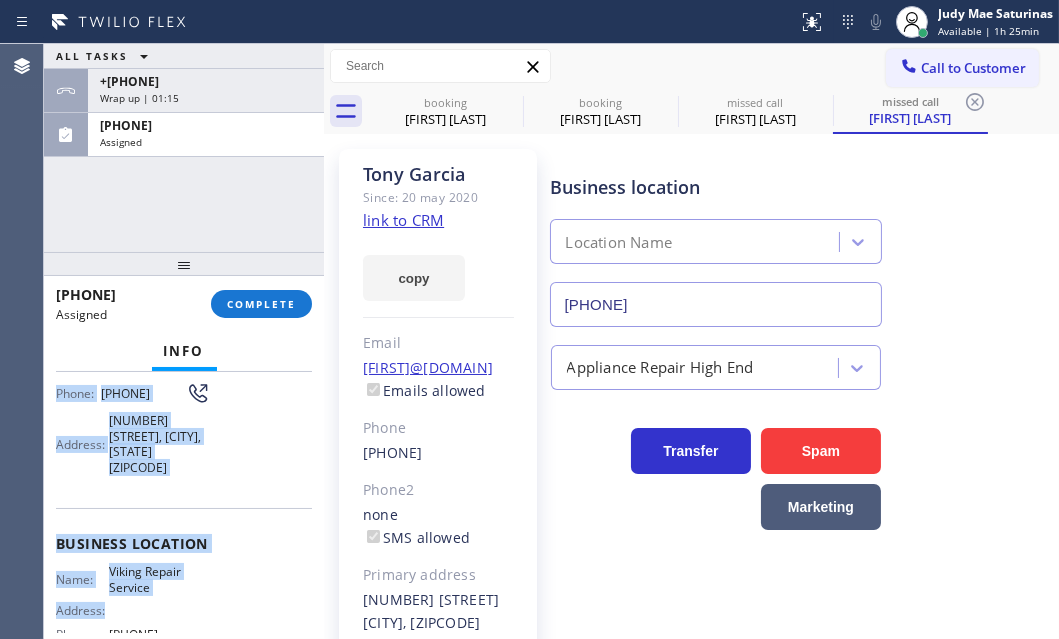scroll, scrollTop: 272, scrollLeft: 0, axis: vertical 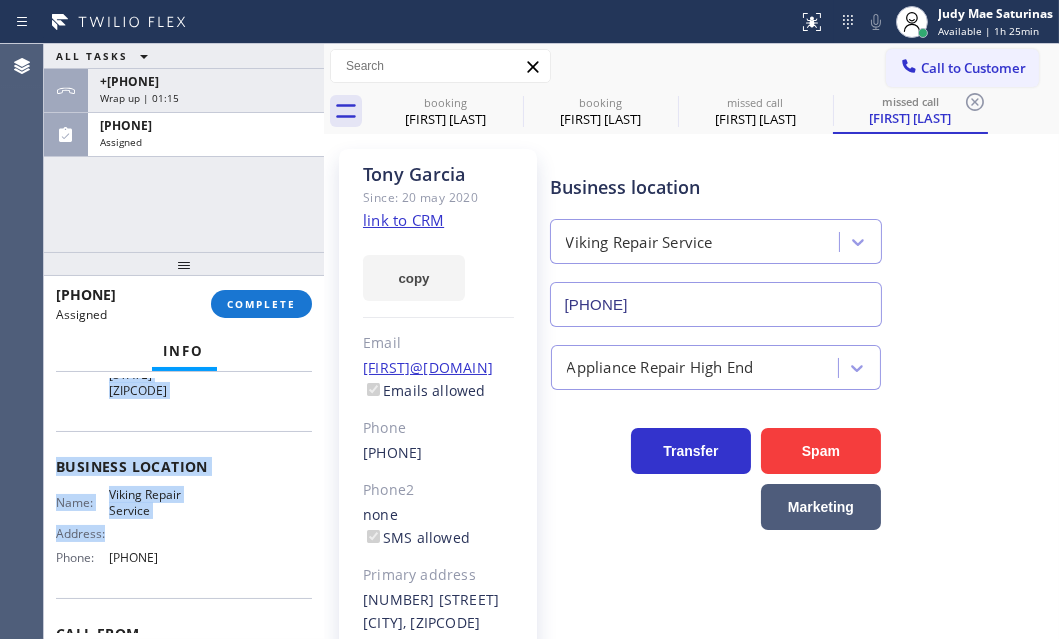 drag, startPoint x: 141, startPoint y: 529, endPoint x: 214, endPoint y: 562, distance: 80.11242 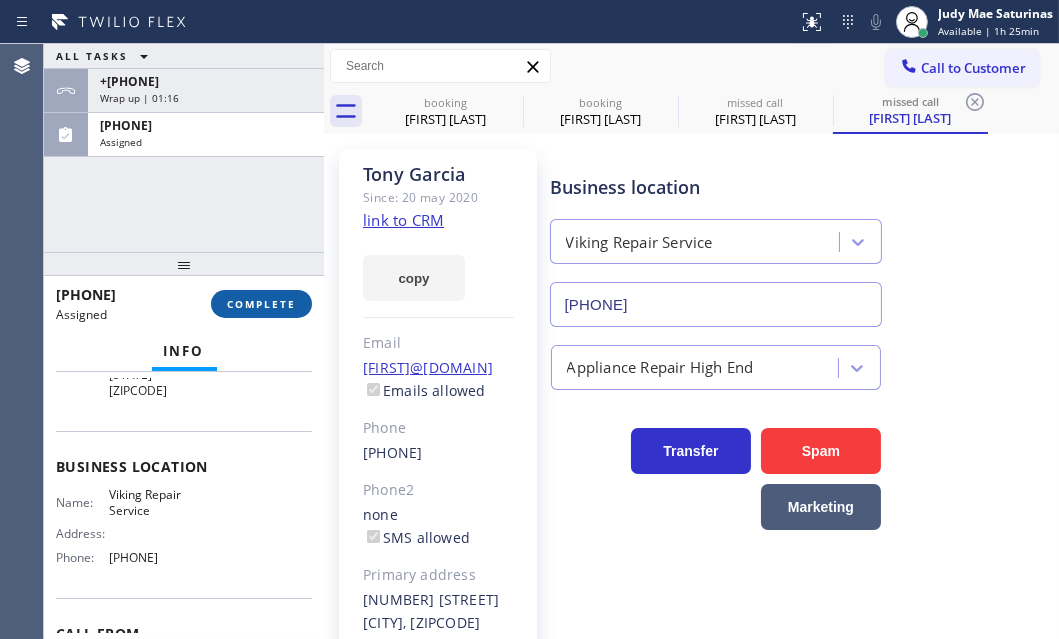 click on "[PHONE] Assigned COMPLETE" at bounding box center [184, 304] 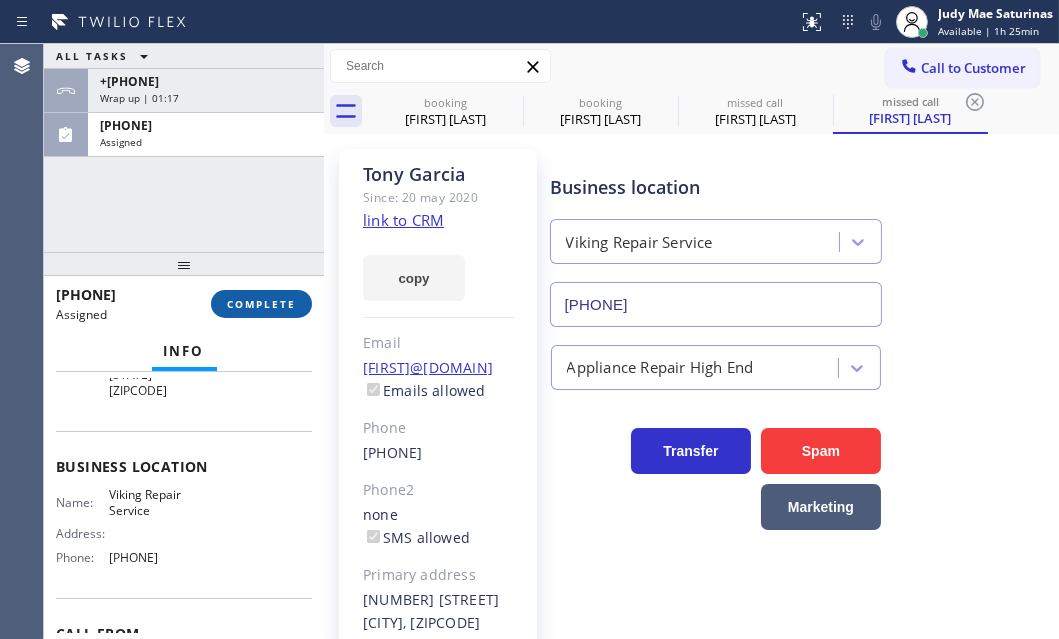click on "COMPLETE" at bounding box center (261, 304) 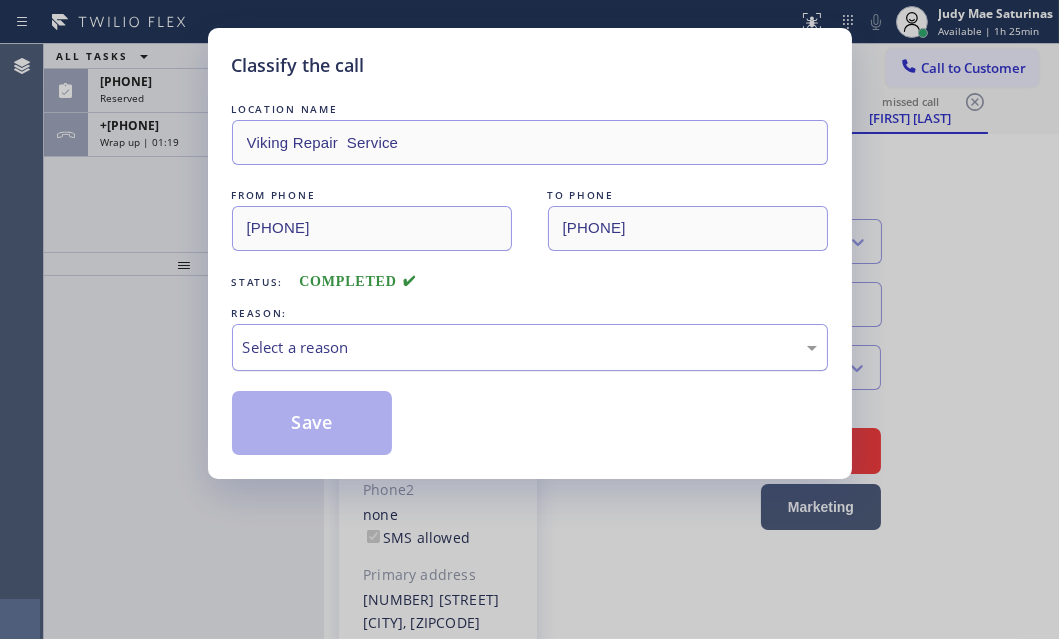 click on "Select a reason" at bounding box center [530, 347] 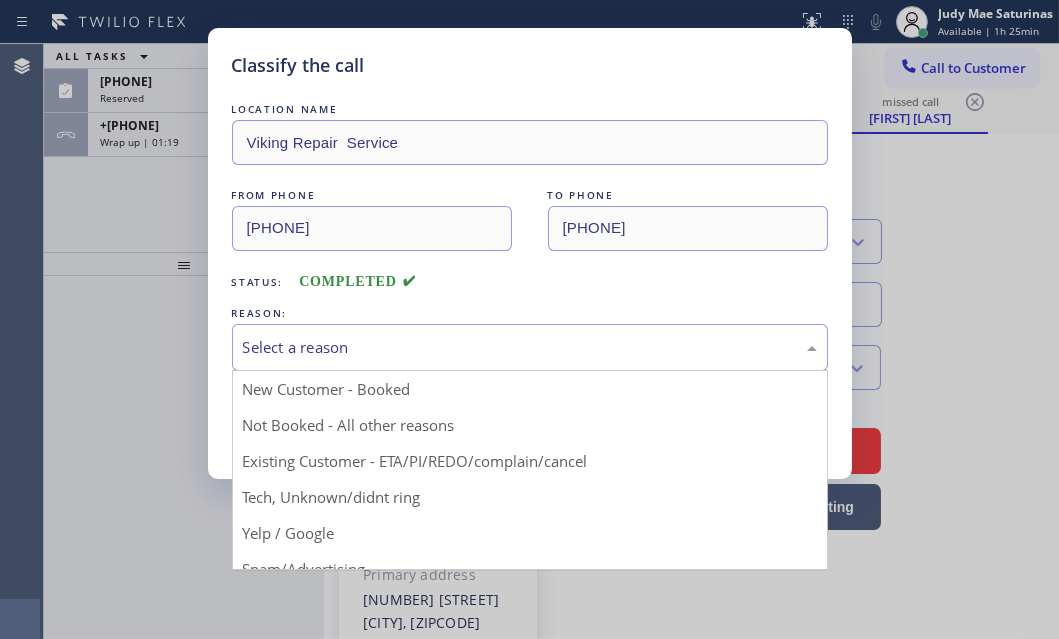 drag, startPoint x: 327, startPoint y: 499, endPoint x: 325, endPoint y: 480, distance: 19.104973 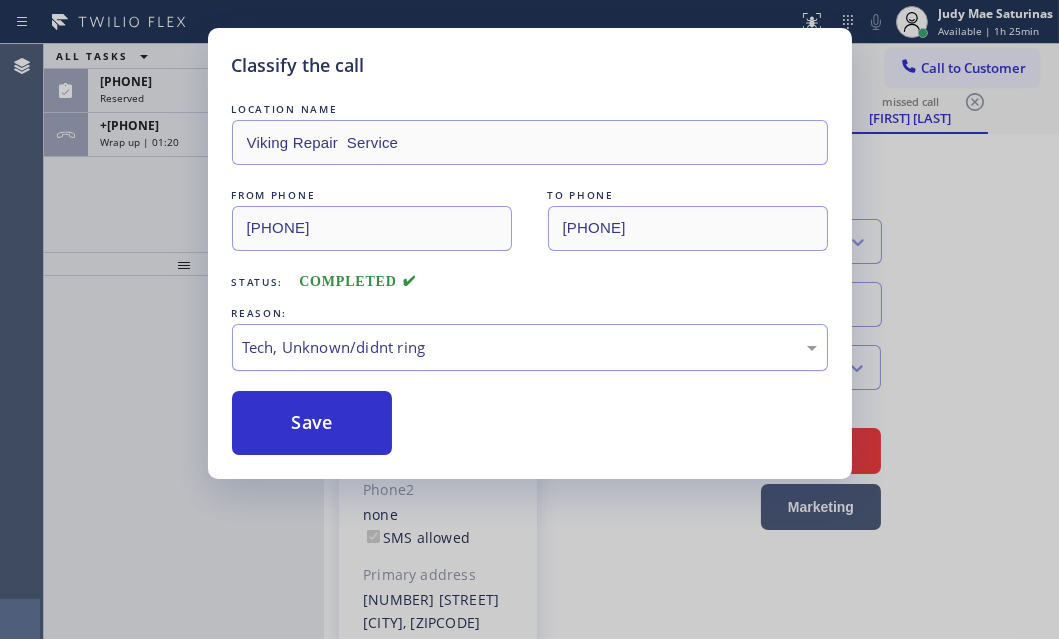 drag, startPoint x: 327, startPoint y: 426, endPoint x: 301, endPoint y: 360, distance: 70.93659 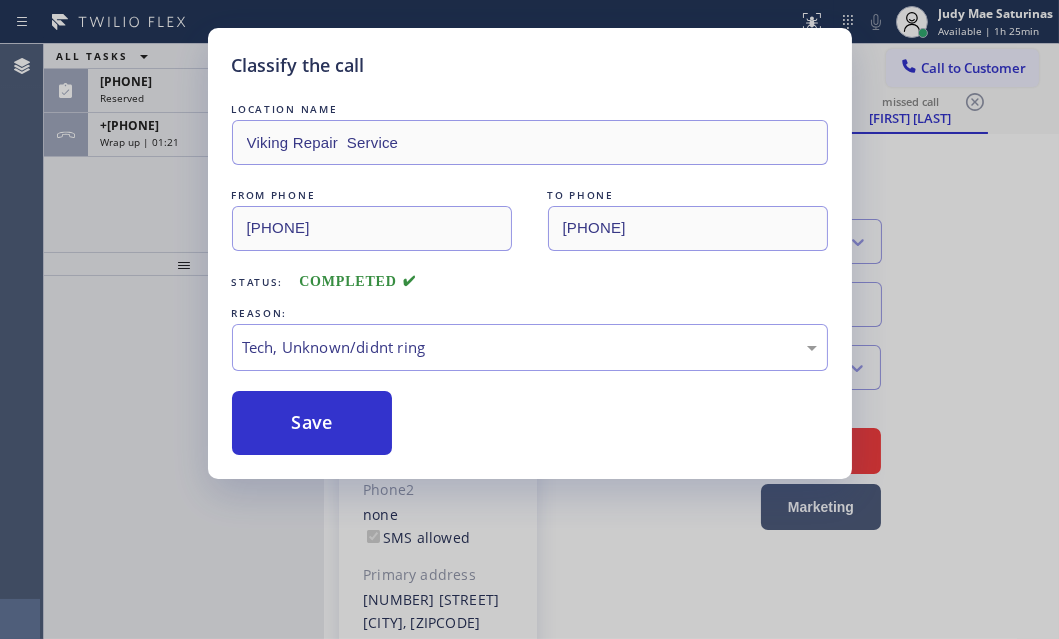 click on "Classify the call LOCATION NAME [COMPANY] FROM PHONE ([PHONE]) [PHONE] TO PHONE ([PHONE]) [PHONE] Status: COMPLETED REASON: Tech, Unknown/didnt ring Save" at bounding box center (529, 319) 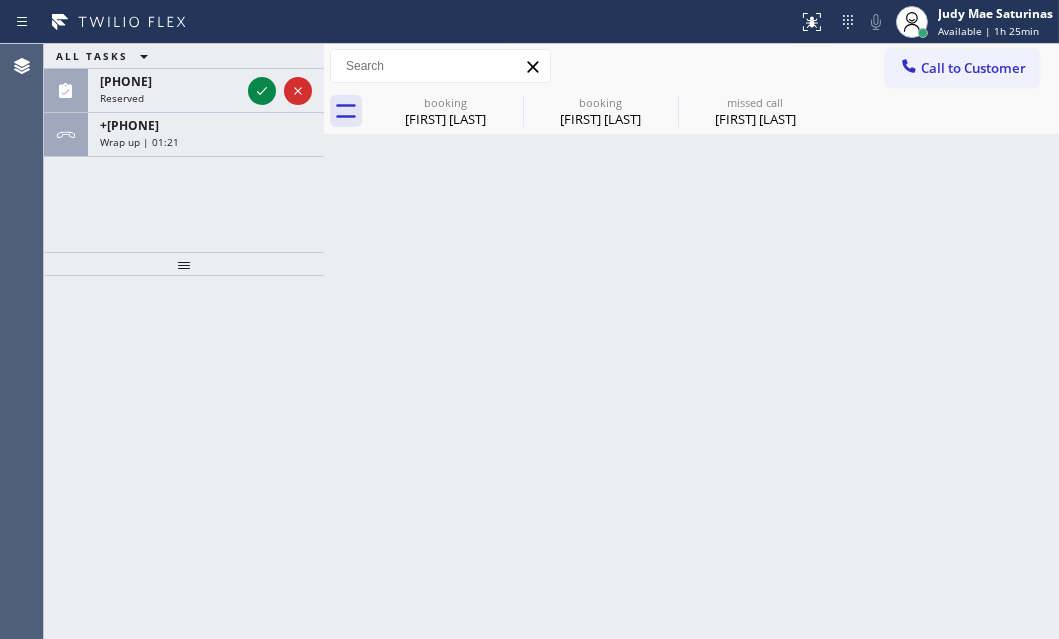click 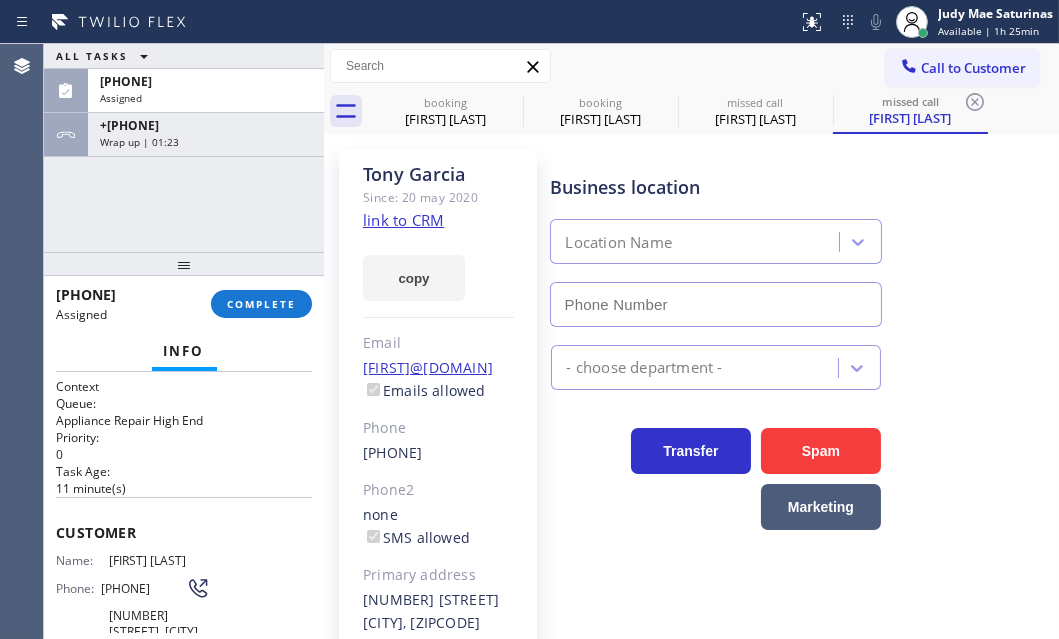 type on "[PHONE]" 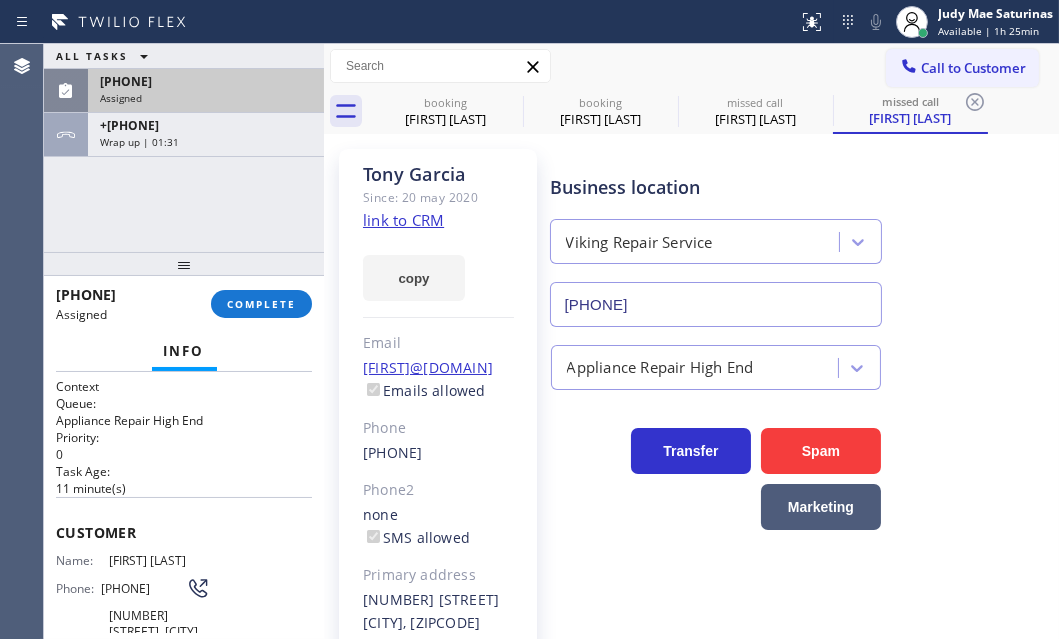 click on "[PHONE]" at bounding box center (206, 81) 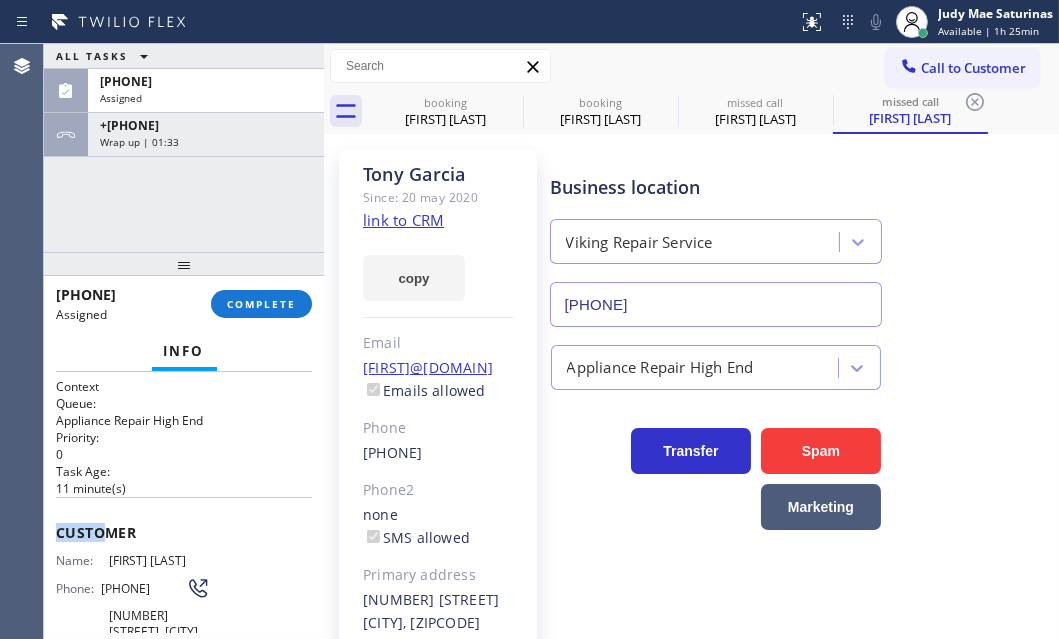 drag, startPoint x: 51, startPoint y: 515, endPoint x: 100, endPoint y: 513, distance: 49.0408 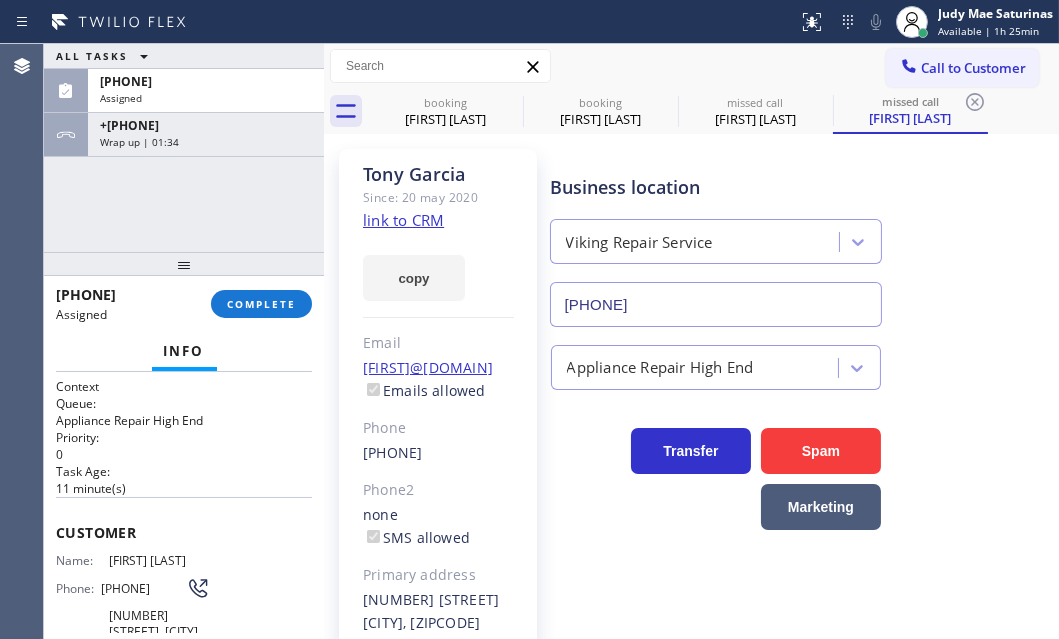 click on "[PHONE] Assigned COMPLETE" at bounding box center [184, 304] 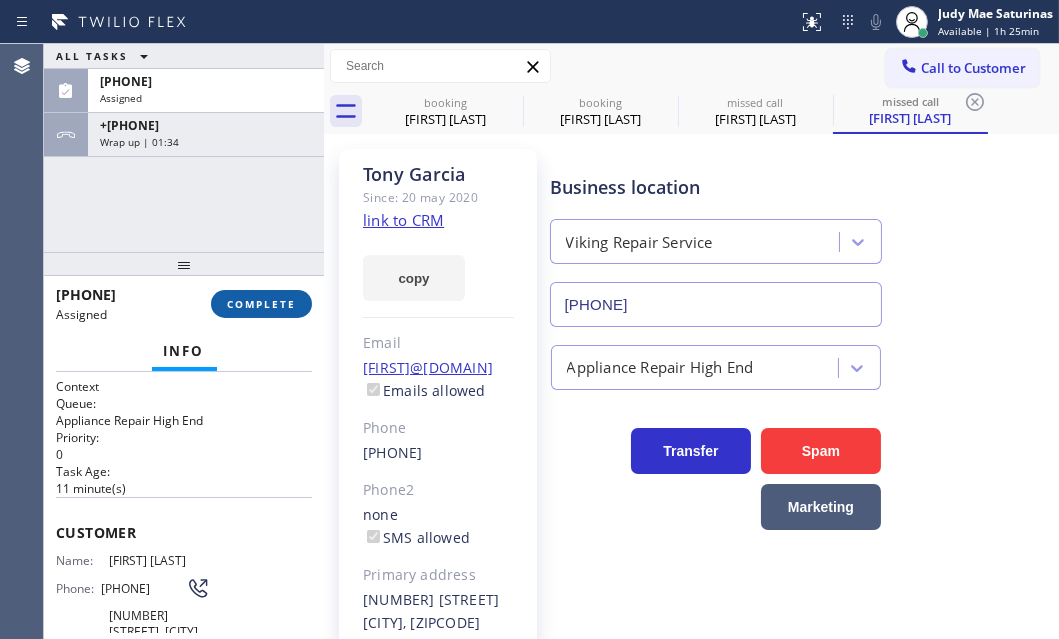 click on "COMPLETE" at bounding box center (261, 304) 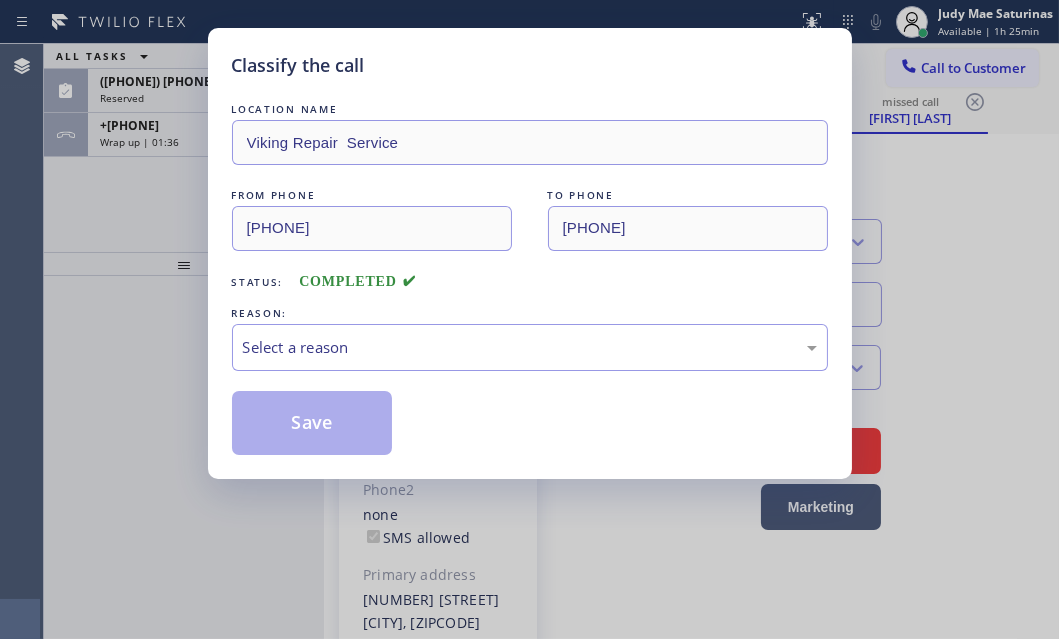 click on "REASON:" at bounding box center (530, 313) 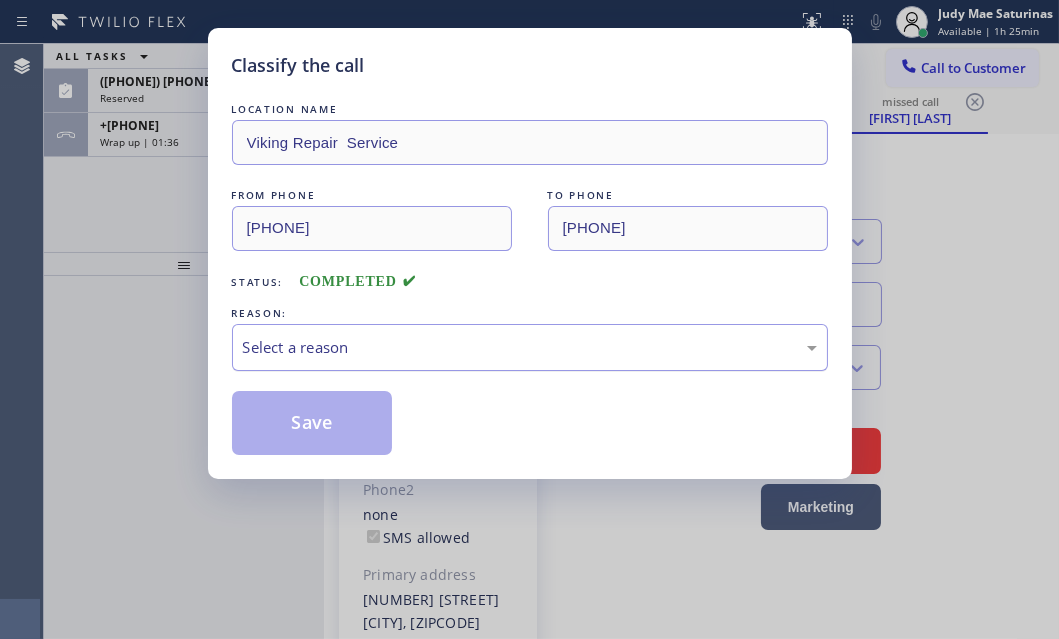 drag, startPoint x: 394, startPoint y: 344, endPoint x: 400, endPoint y: 364, distance: 20.880613 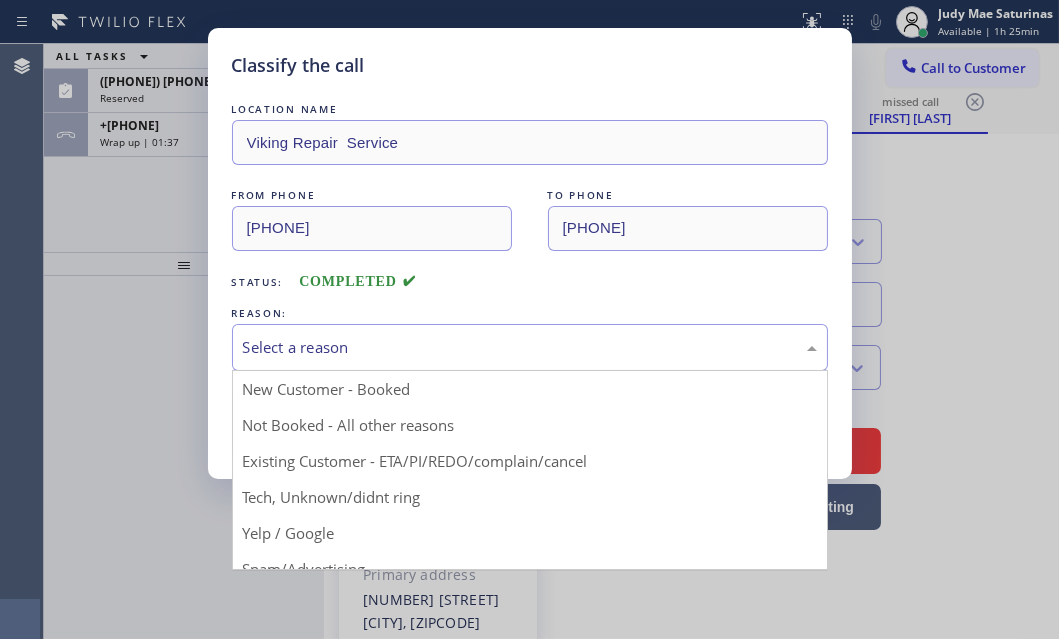 drag, startPoint x: 318, startPoint y: 493, endPoint x: 317, endPoint y: 479, distance: 14.035668 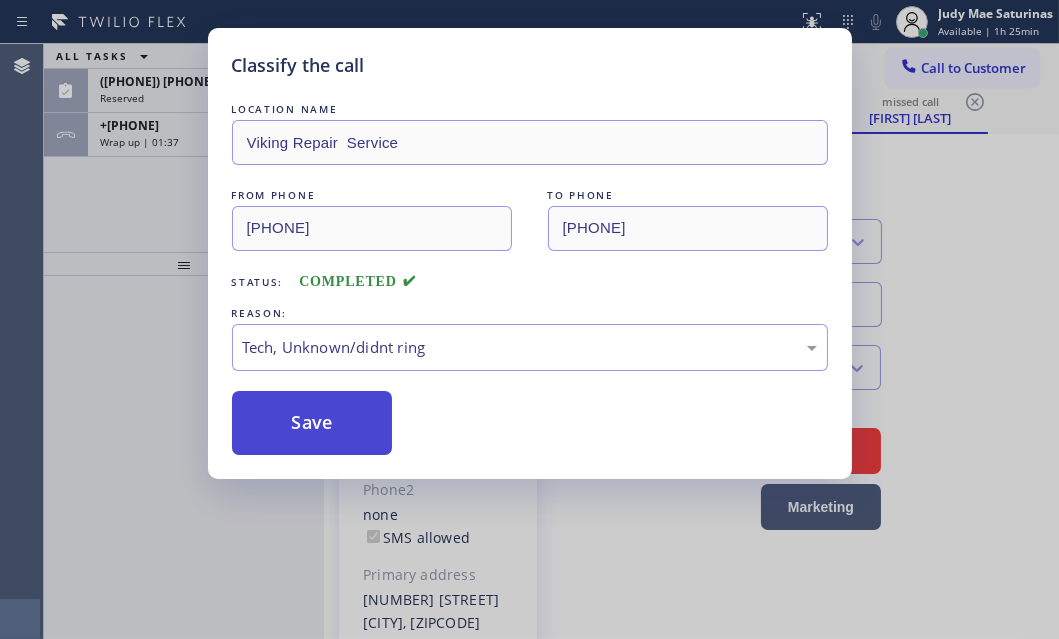 click on "Save" at bounding box center (312, 423) 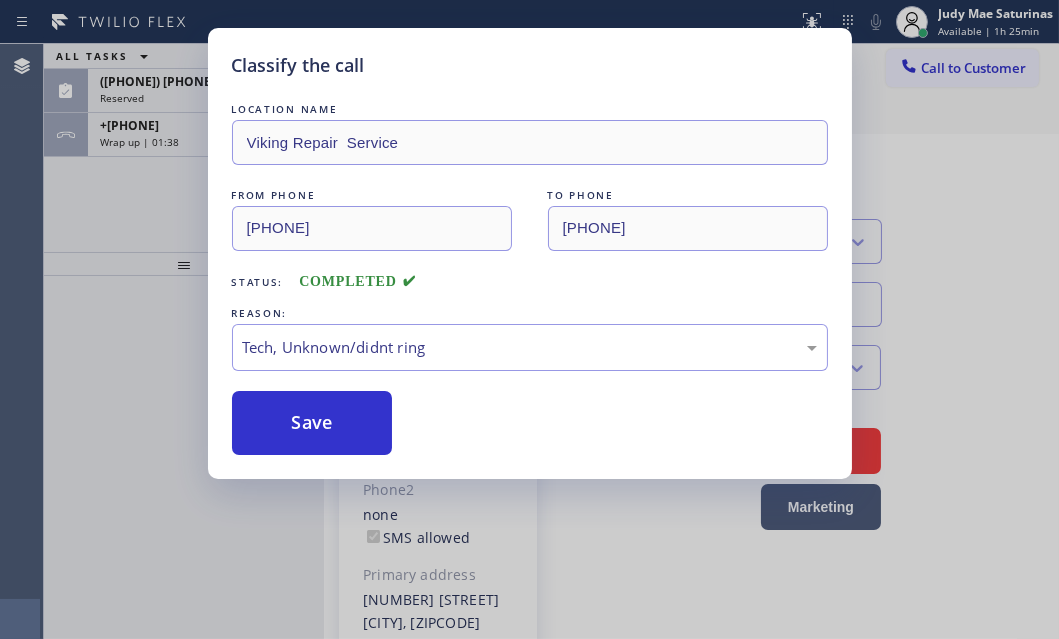 click on "Classify the call LOCATION NAME [COMPANY] FROM PHONE ([PHONE]) [PHONE] TO PHONE ([PHONE]) [PHONE] Status: COMPLETED REASON: Tech, Unknown/didnt ring Save" at bounding box center (529, 319) 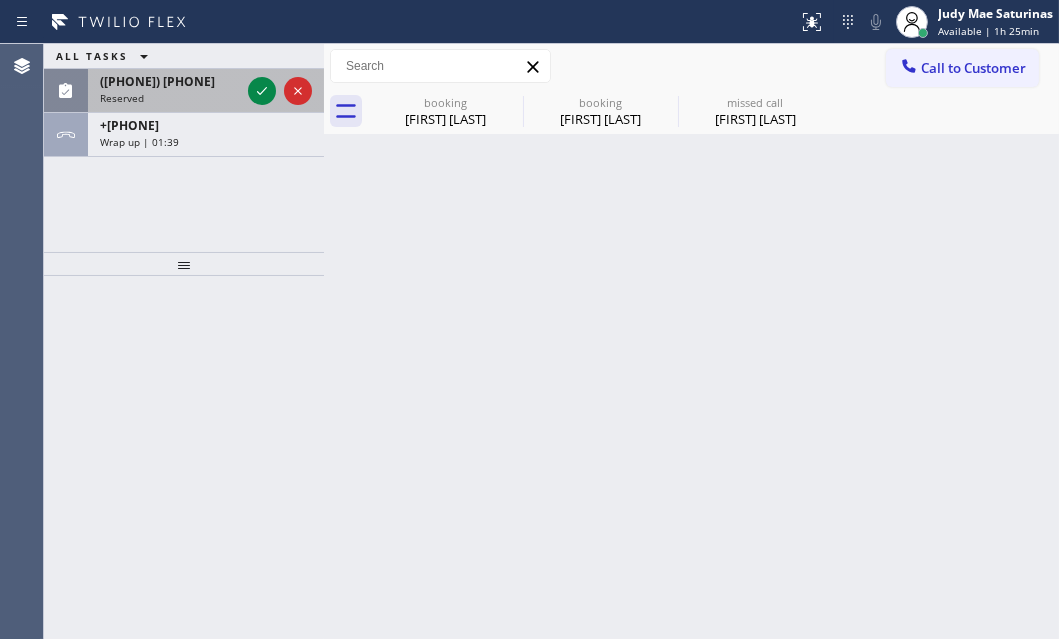 drag, startPoint x: 175, startPoint y: 89, endPoint x: 237, endPoint y: 90, distance: 62.008064 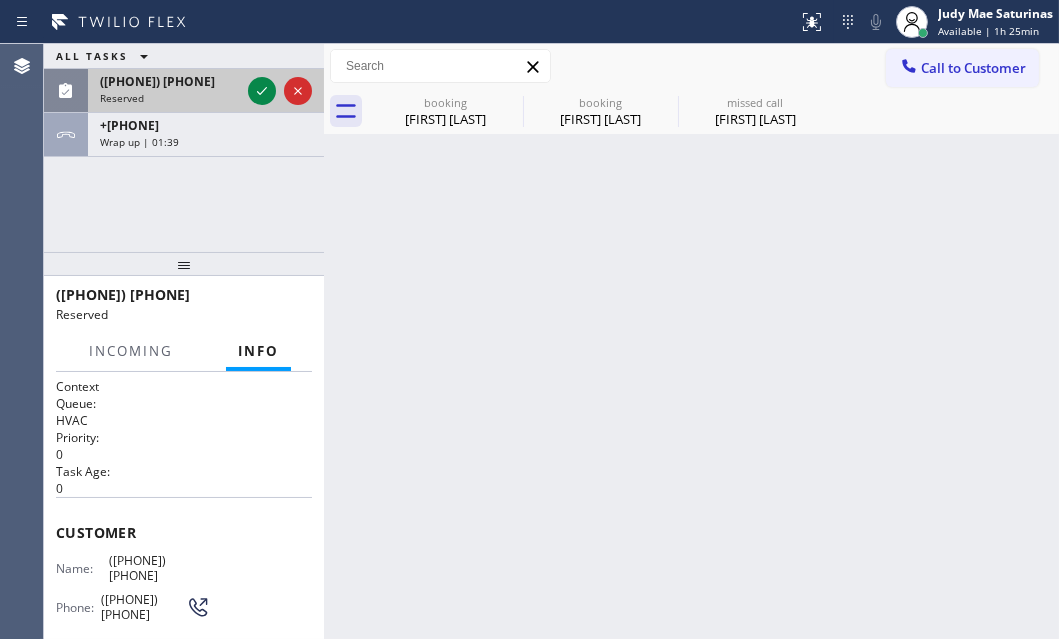 drag, startPoint x: 255, startPoint y: 90, endPoint x: 254, endPoint y: 109, distance: 19.026299 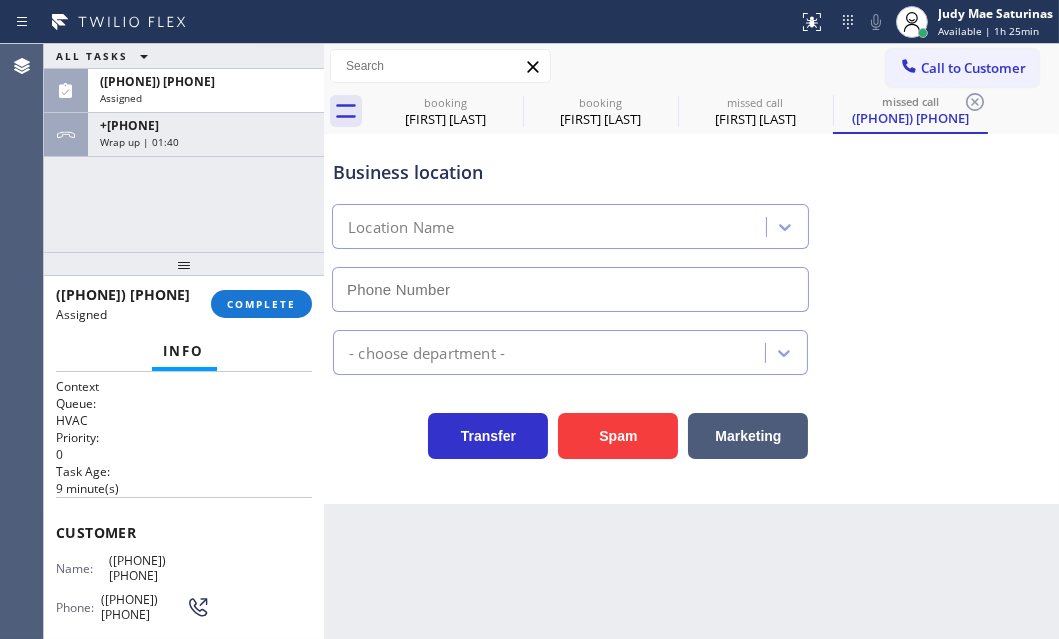 type on "([PHONE]) [PHONE]" 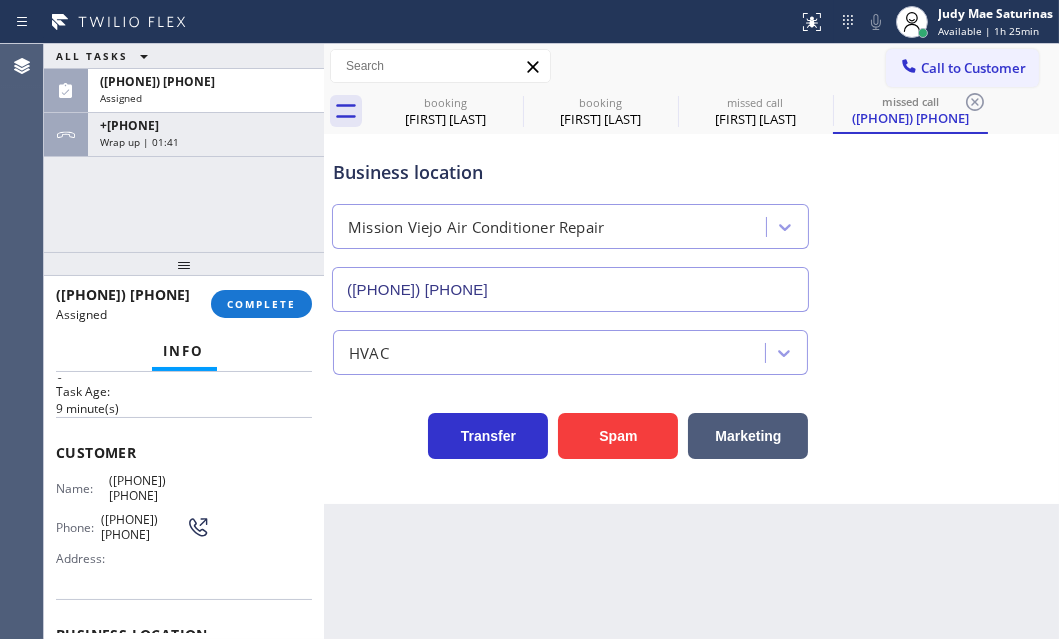 scroll, scrollTop: 181, scrollLeft: 0, axis: vertical 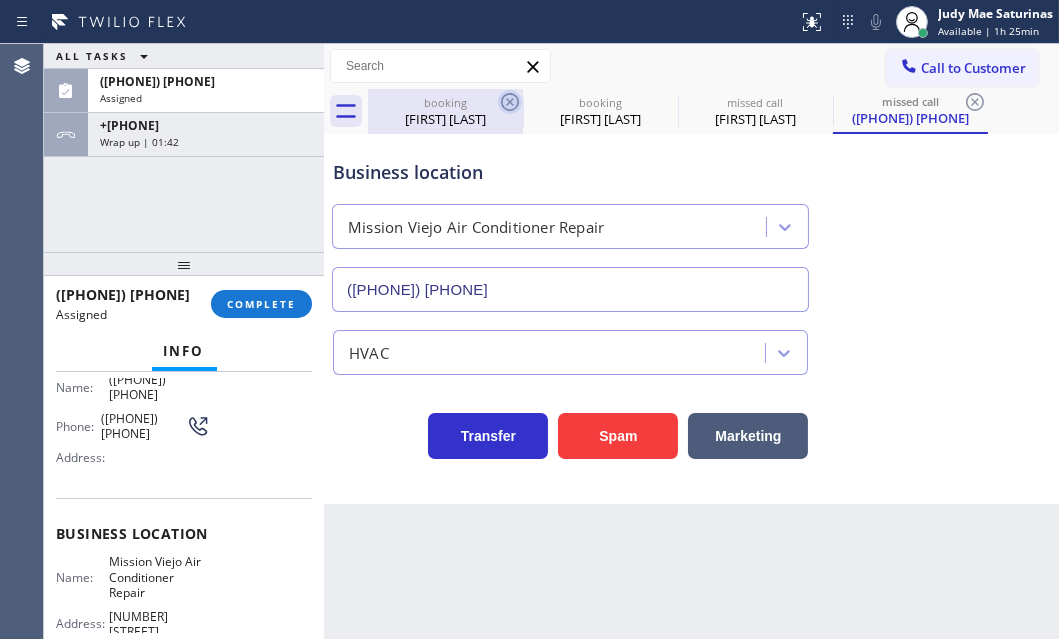 click 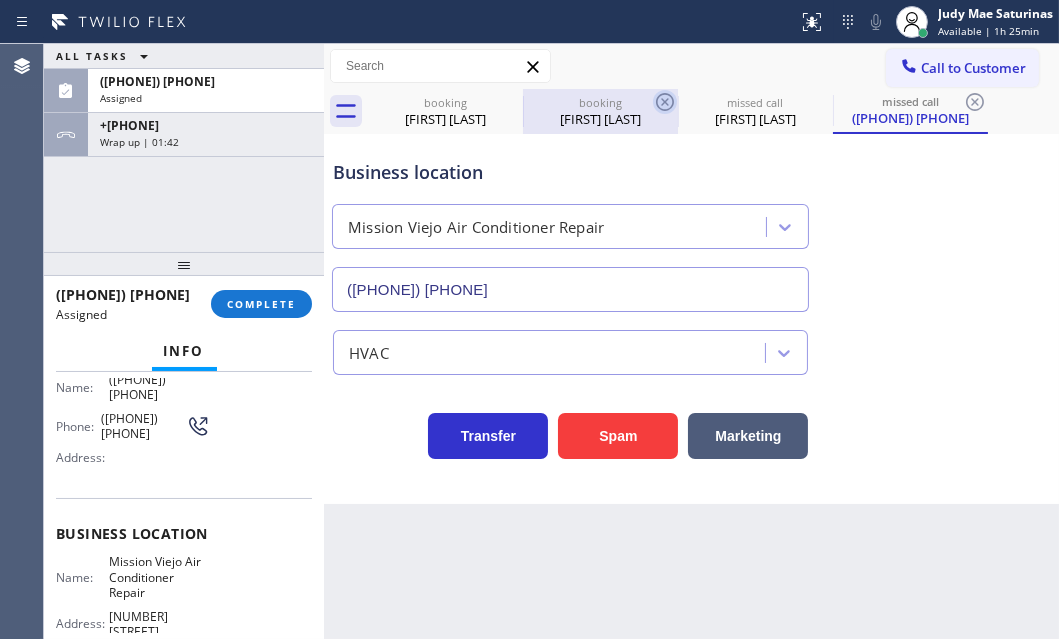 type on "[PHONE]" 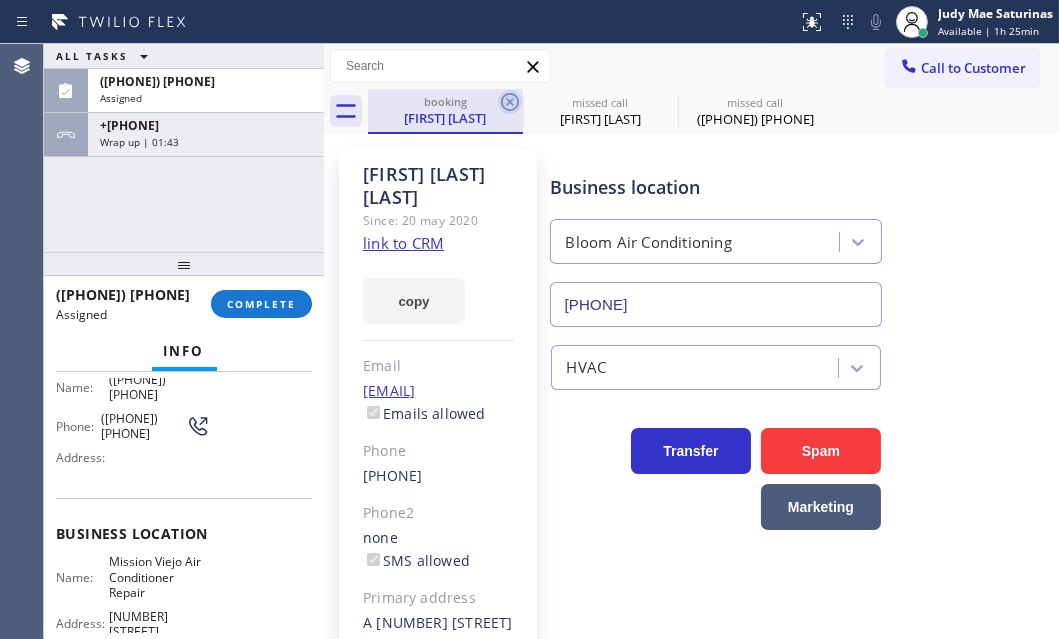click 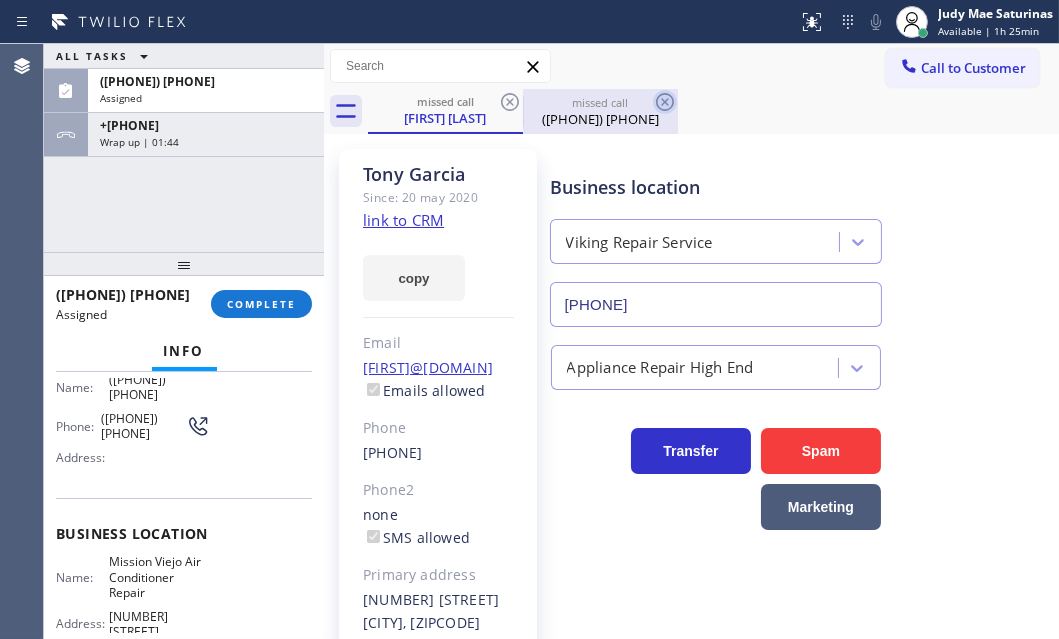 click 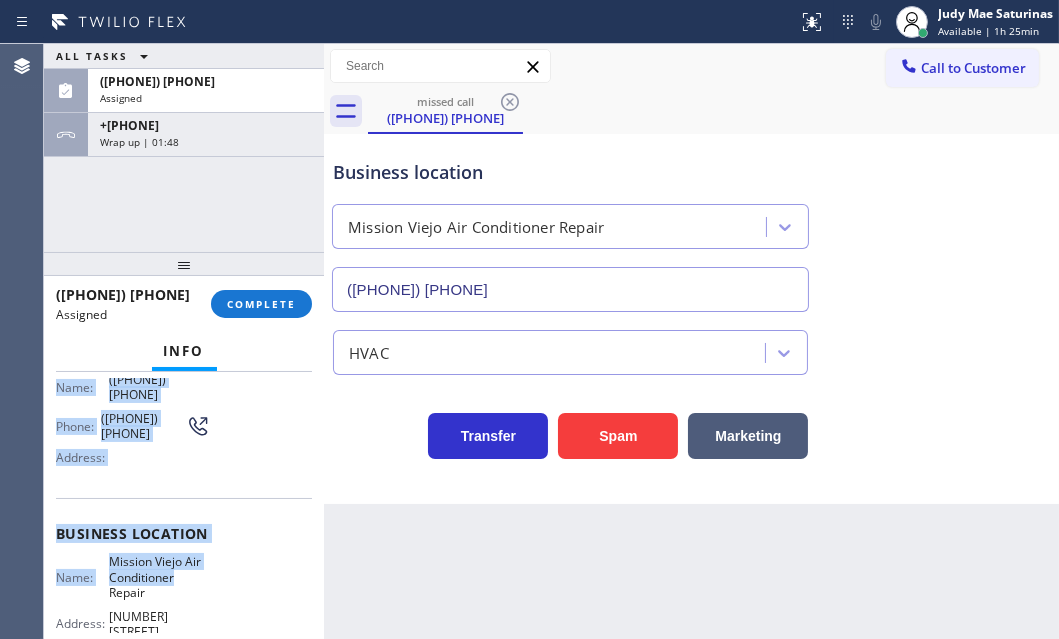 scroll, scrollTop: 363, scrollLeft: 0, axis: vertical 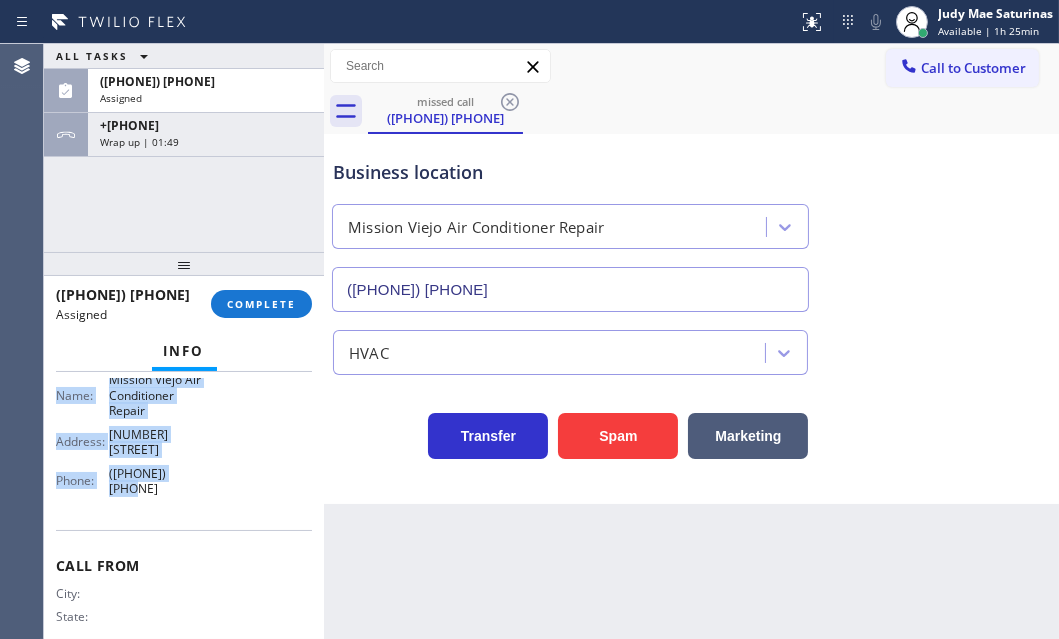 drag, startPoint x: 55, startPoint y: 523, endPoint x: 214, endPoint y: 486, distance: 163.24828 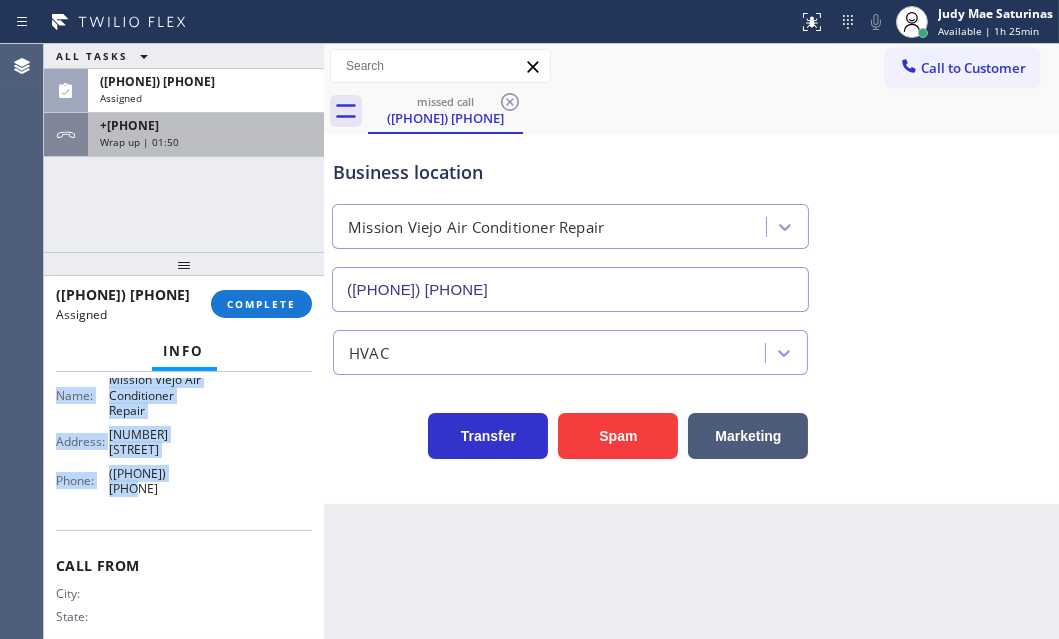 click on "Wrap up | 01:50" at bounding box center [206, 142] 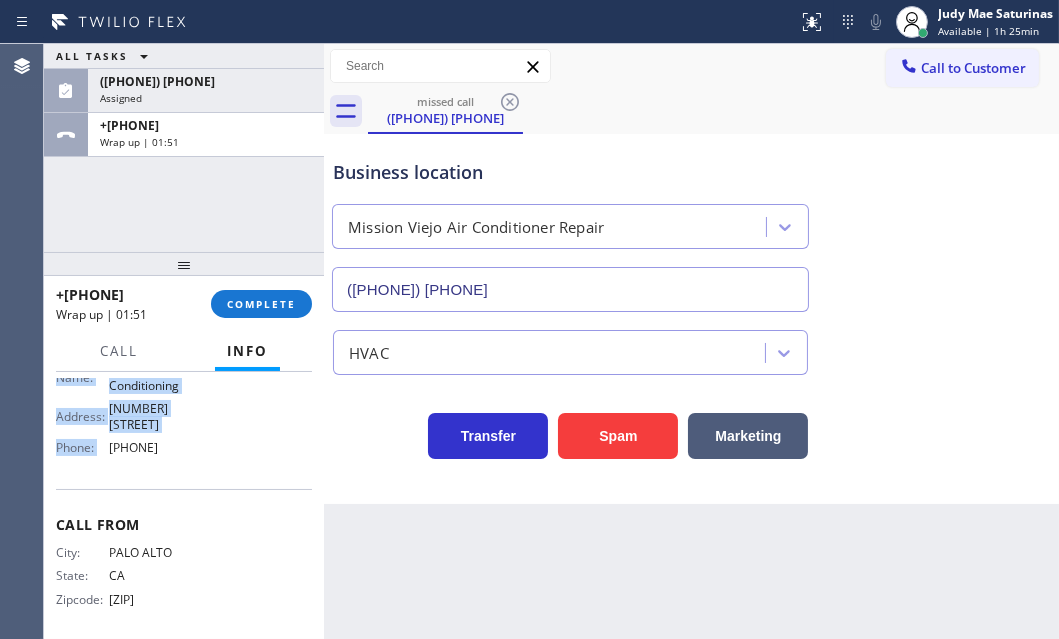 scroll, scrollTop: 342, scrollLeft: 0, axis: vertical 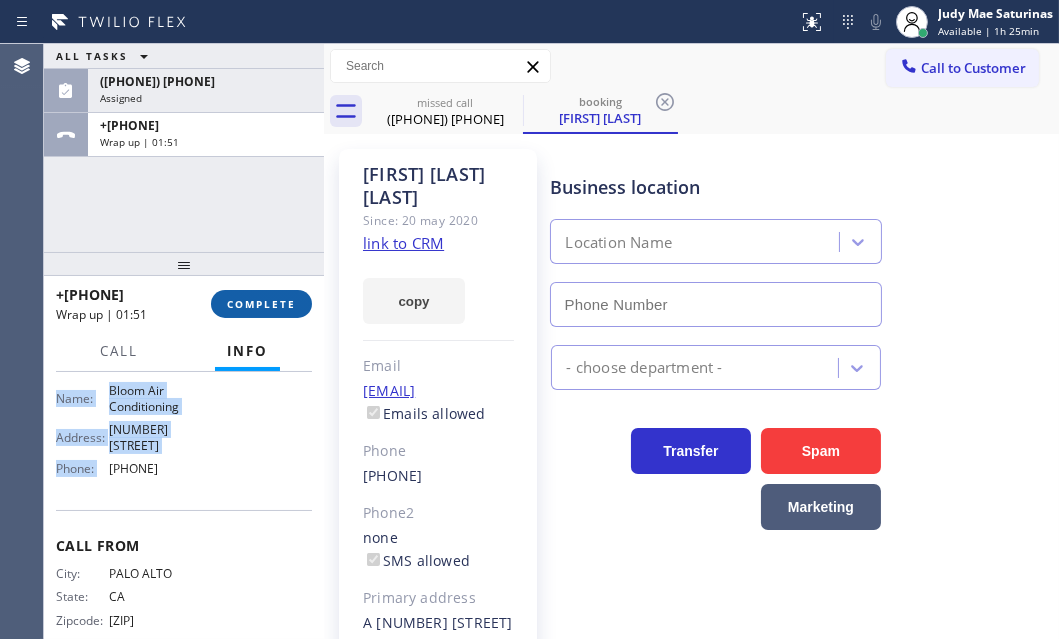 click on "COMPLETE" at bounding box center [261, 304] 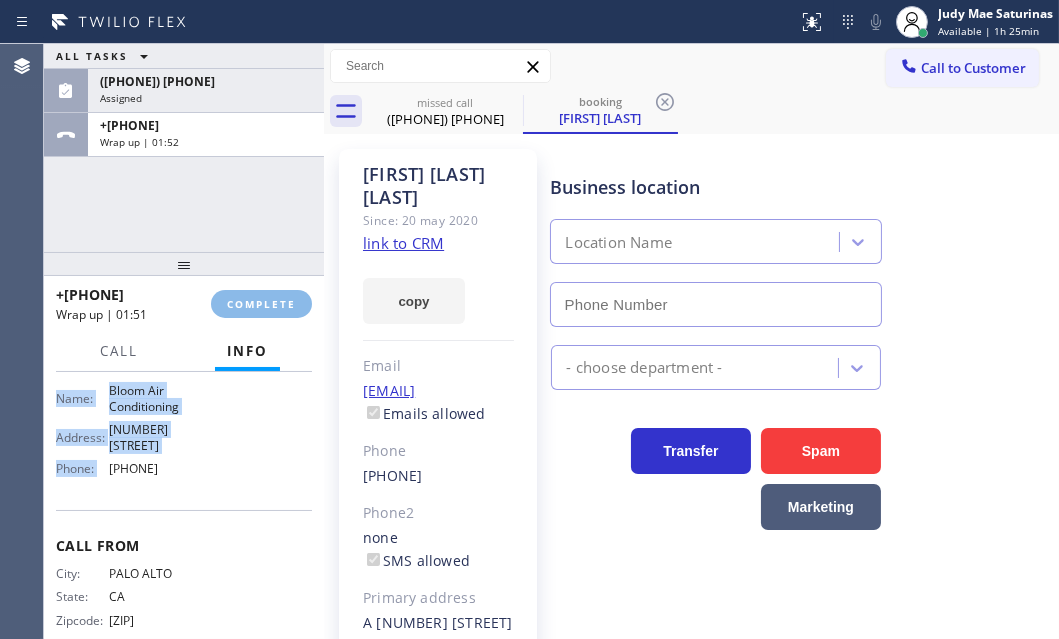 type on "[PHONE]" 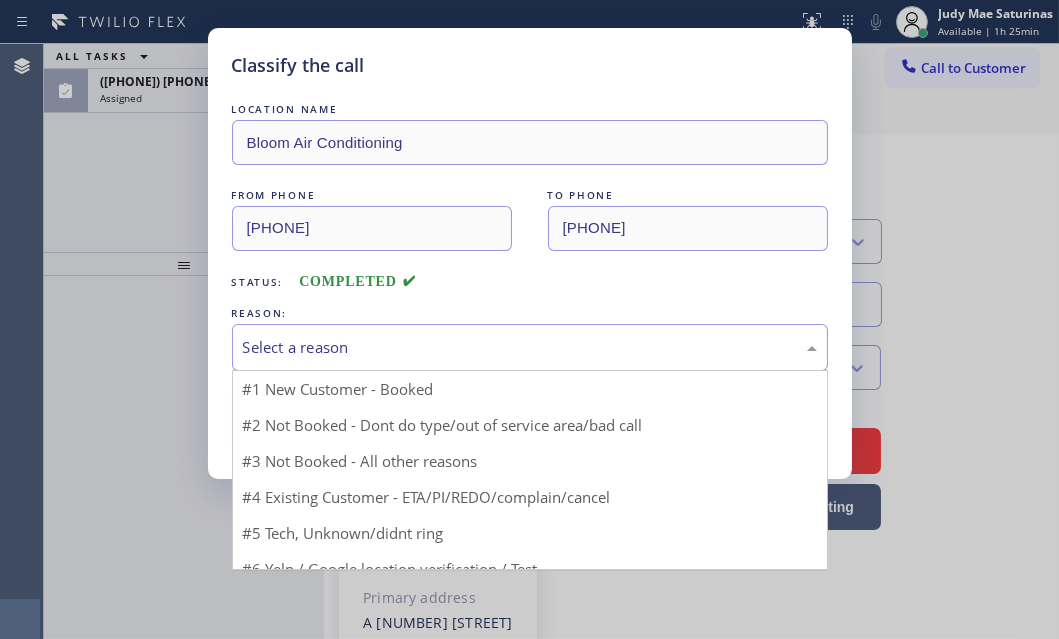 click on "Select a reason" at bounding box center (530, 347) 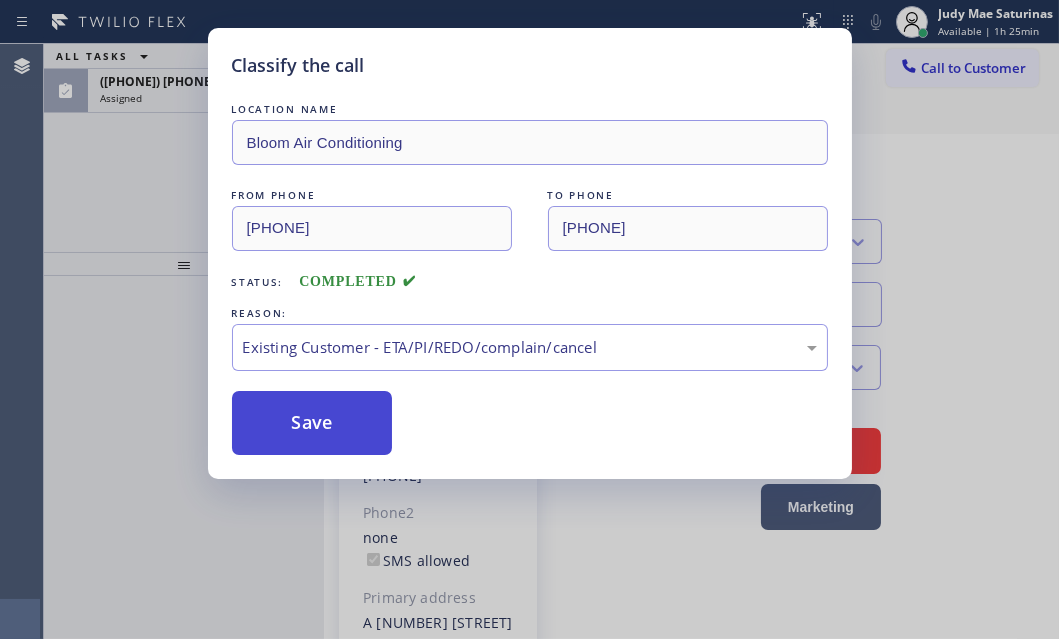 drag, startPoint x: 331, startPoint y: 458, endPoint x: 338, endPoint y: 426, distance: 32.75668 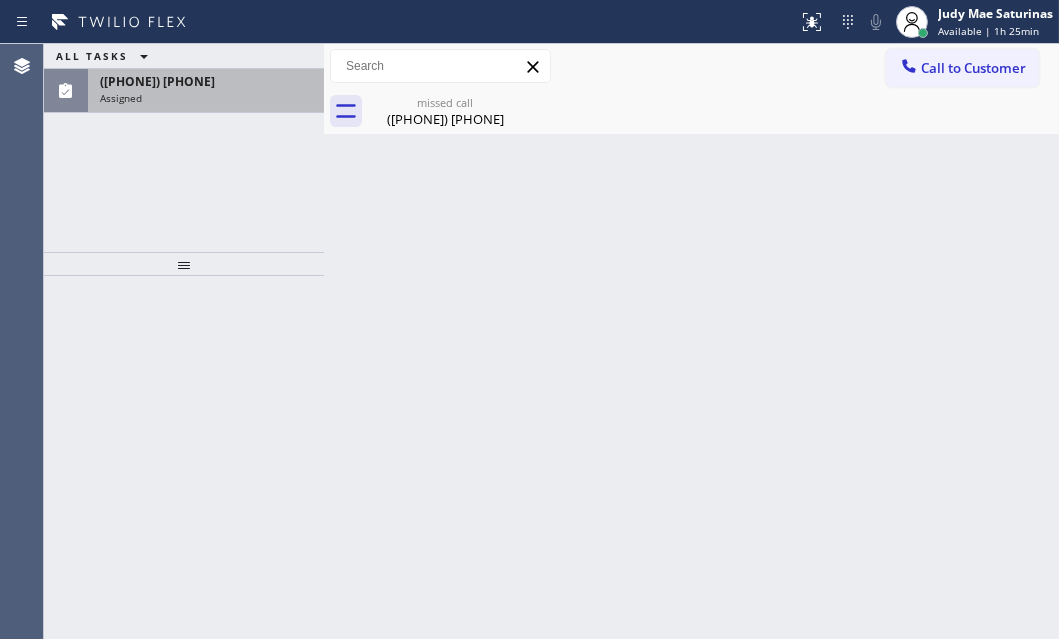 click on "([PHONE]) [PHONE]" at bounding box center [206, 81] 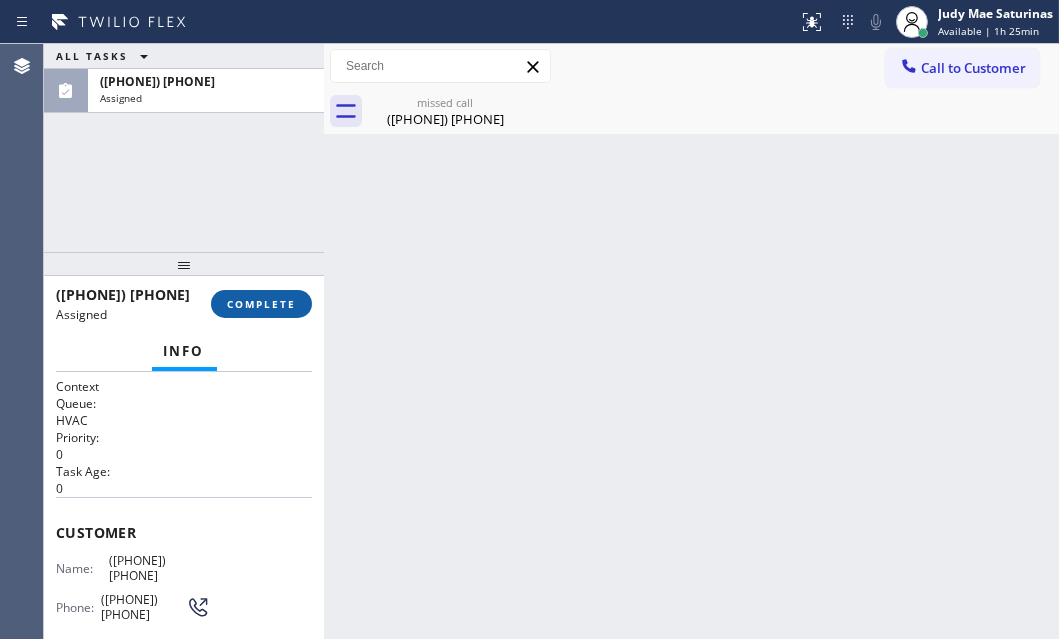 click on "COMPLETE" at bounding box center [261, 304] 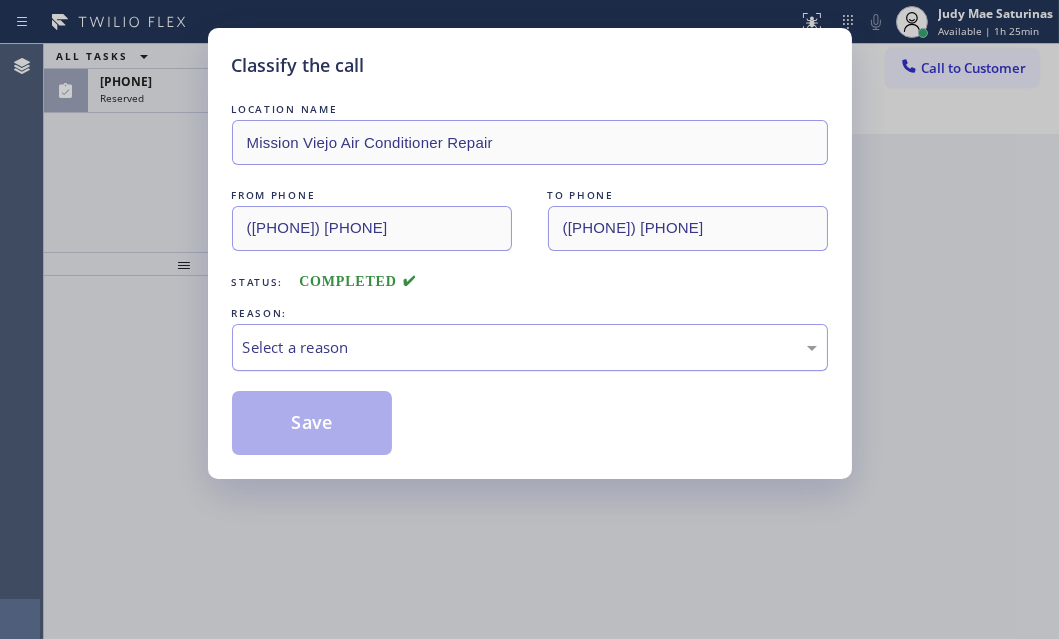 drag, startPoint x: 407, startPoint y: 345, endPoint x: 400, endPoint y: 363, distance: 19.313208 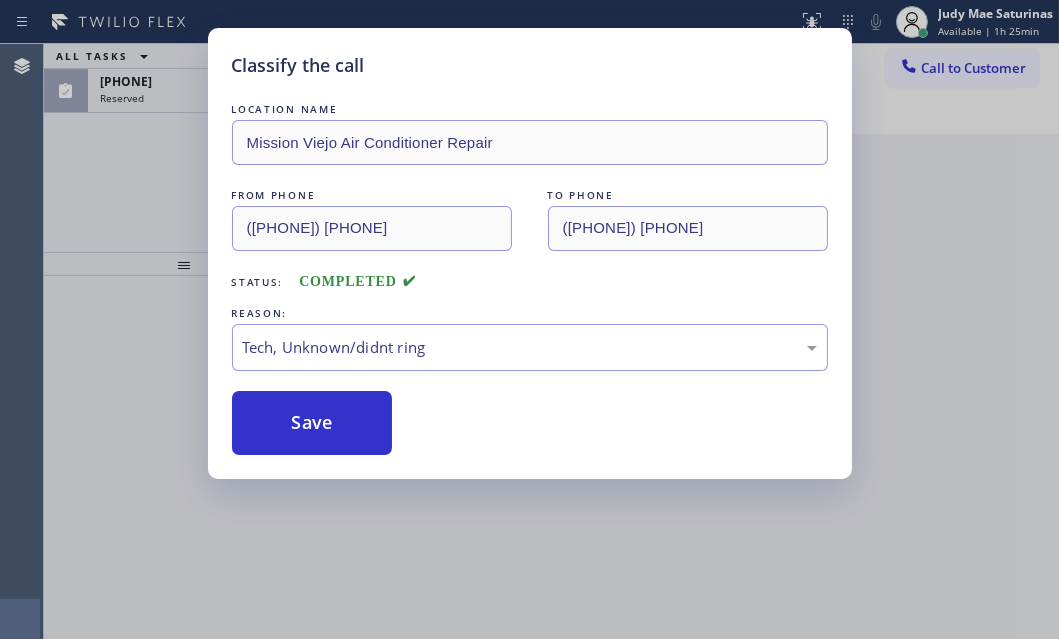 drag, startPoint x: 290, startPoint y: 422, endPoint x: 239, endPoint y: 311, distance: 122.15564 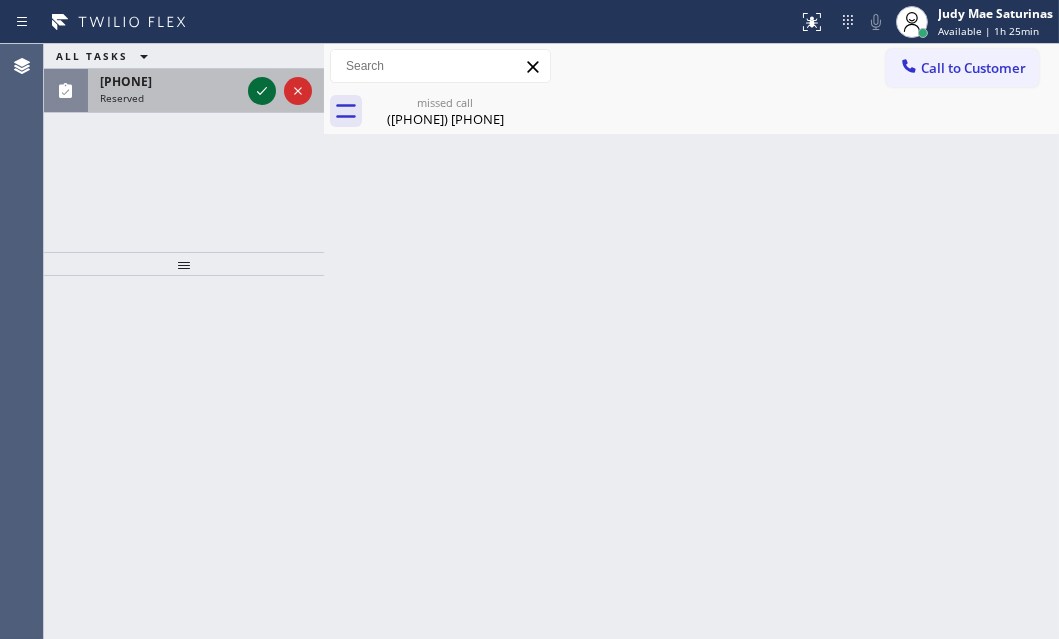 click 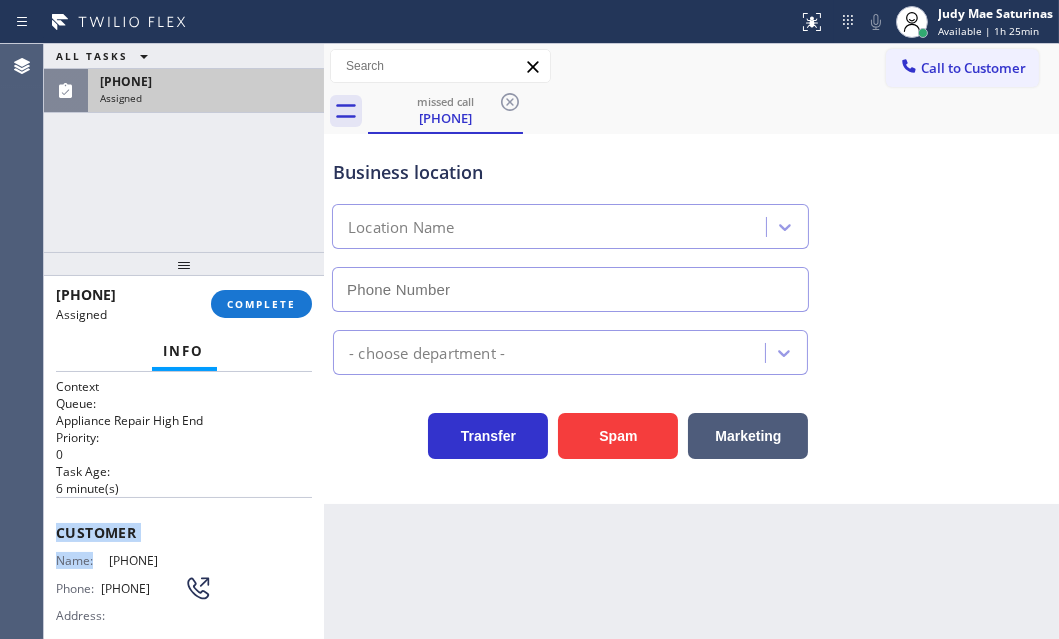 type on "([PHONE]) [PHONE]" 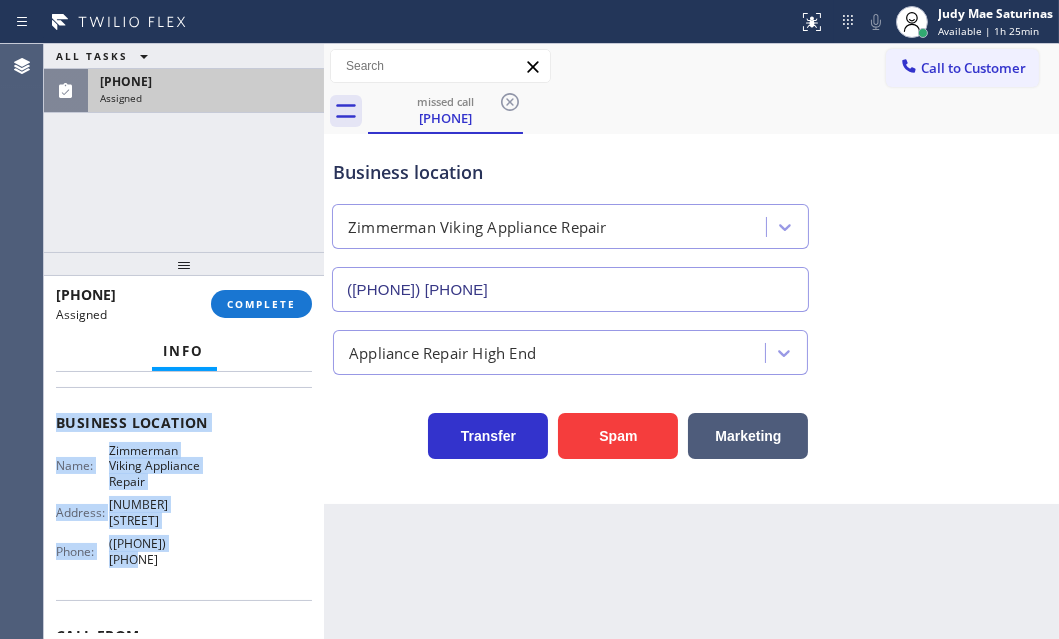 scroll, scrollTop: 272, scrollLeft: 0, axis: vertical 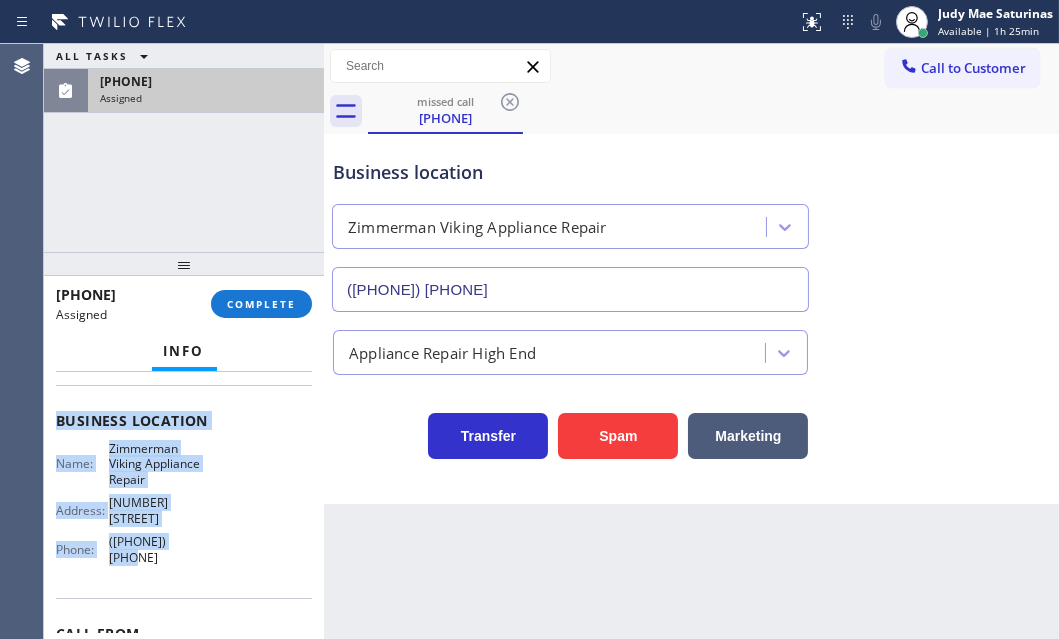 drag, startPoint x: 102, startPoint y: 550, endPoint x: 206, endPoint y: 578, distance: 107.70329 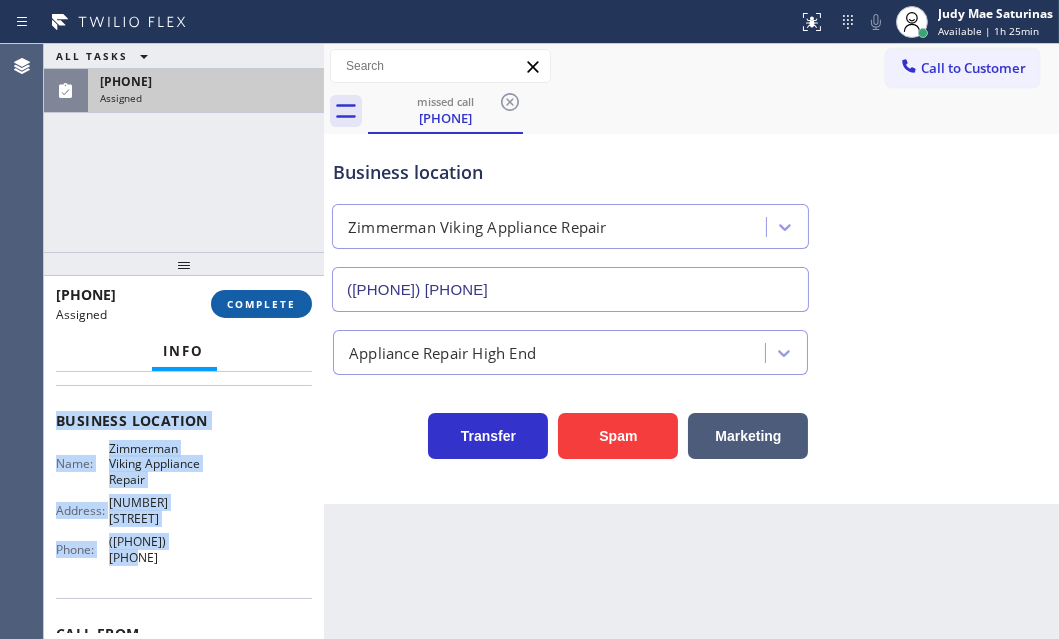 click on "COMPLETE" at bounding box center (261, 304) 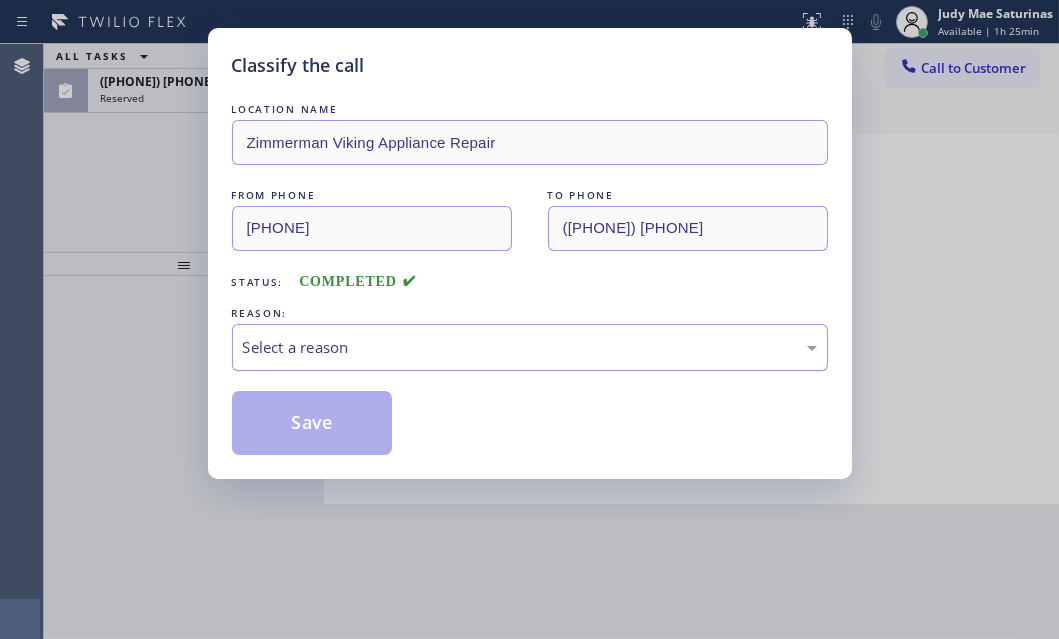 drag, startPoint x: 466, startPoint y: 344, endPoint x: 459, endPoint y: 365, distance: 22.135944 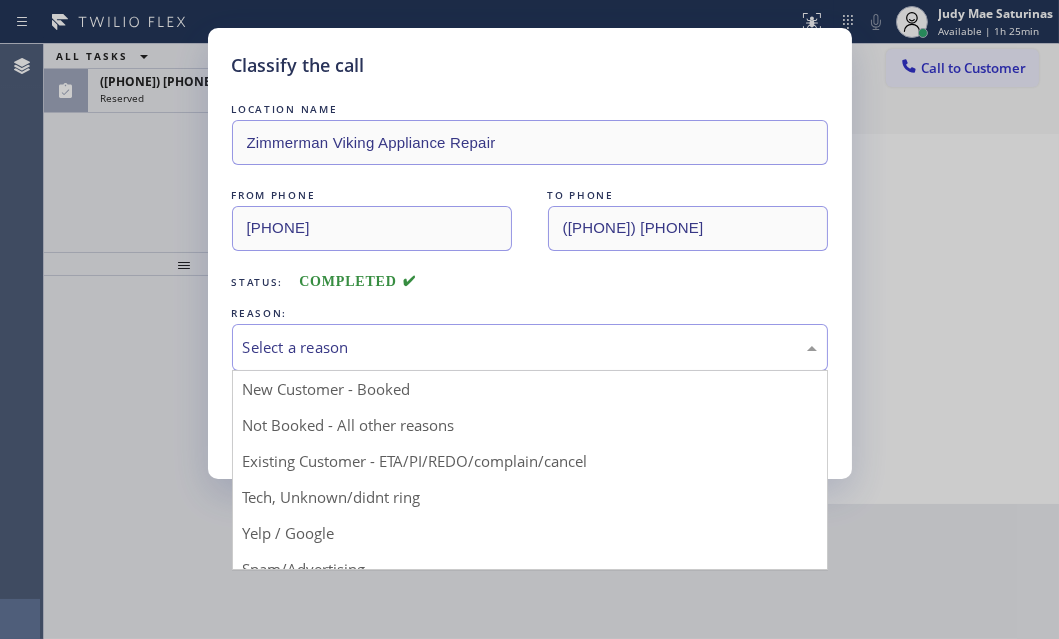 drag, startPoint x: 339, startPoint y: 498, endPoint x: 330, endPoint y: 449, distance: 49.819675 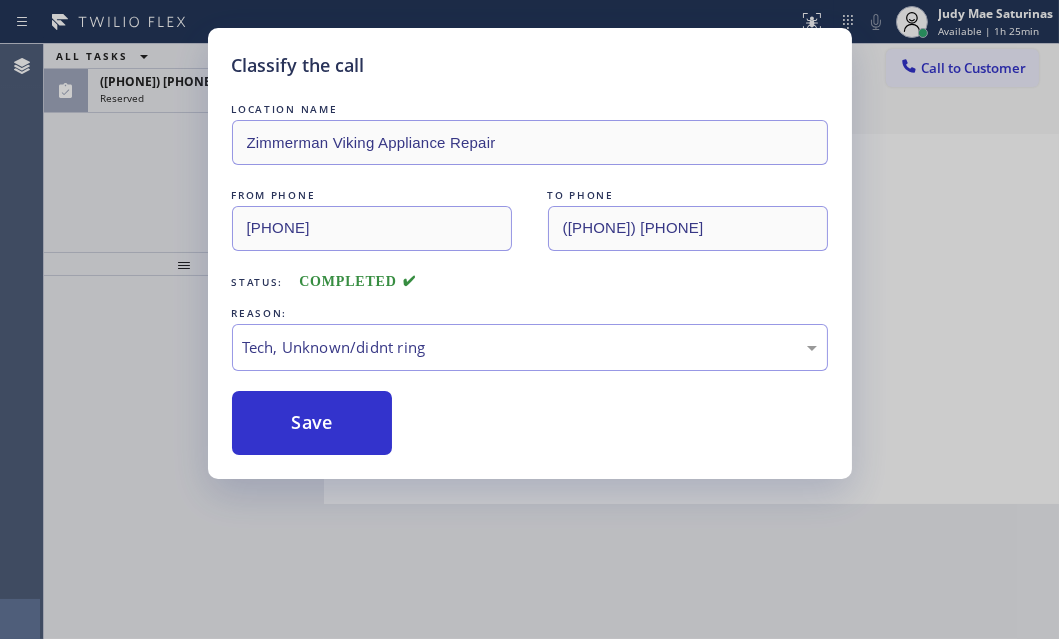 drag, startPoint x: 322, startPoint y: 417, endPoint x: 260, endPoint y: 300, distance: 132.41223 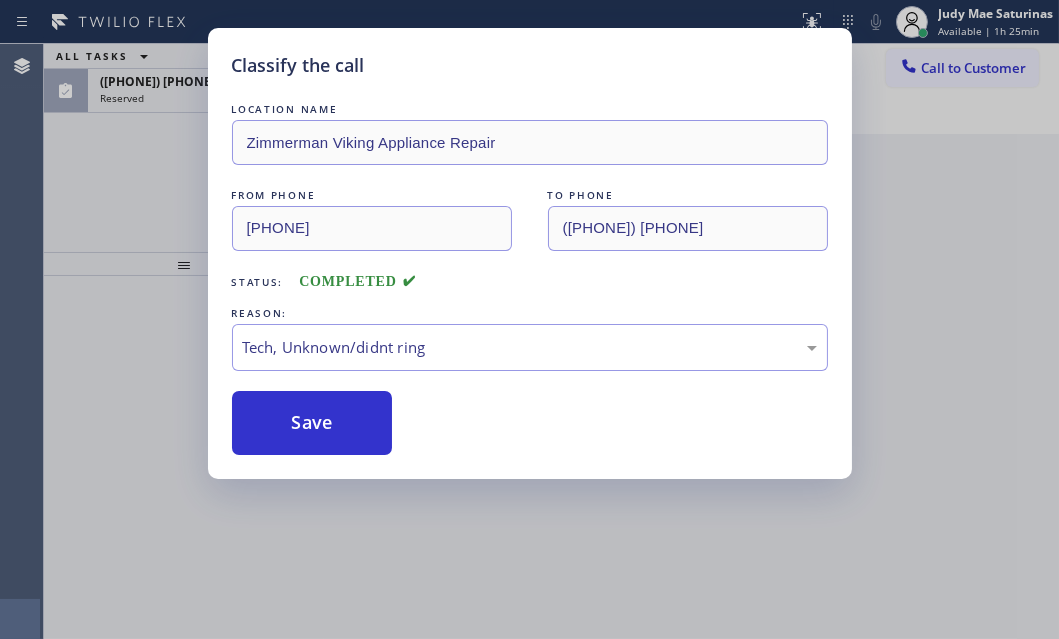 click on "Classify the call LOCATION NAME [COMPANY] FROM PHONE ([PHONE]) [PHONE] TO PHONE ([PHONE]) [PHONE] Status: COMPLETED REASON: Tech, Unknown/didnt ring Save" at bounding box center (529, 319) 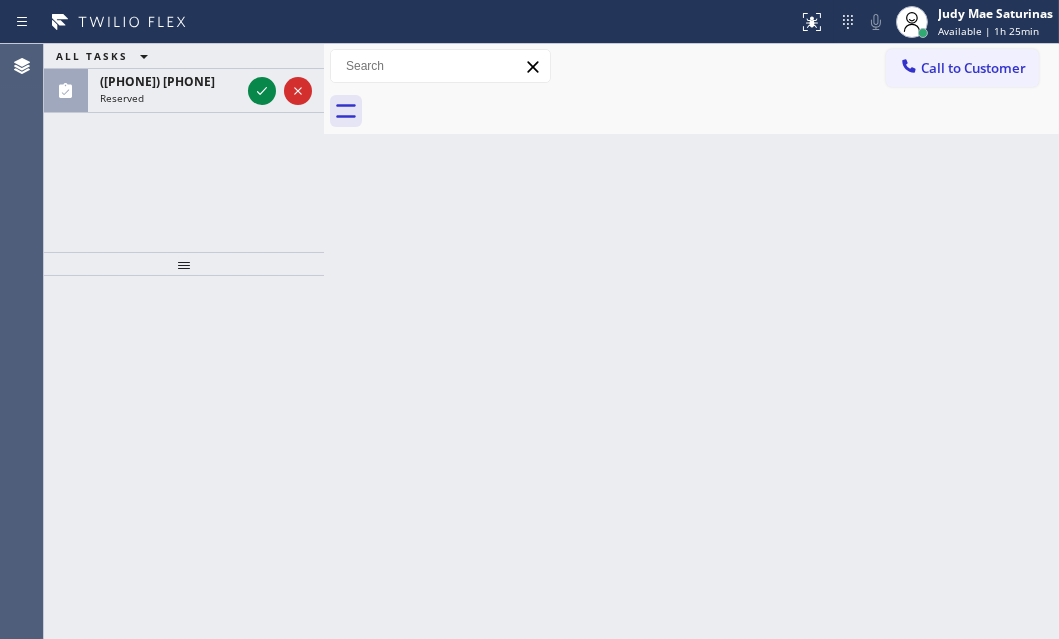 drag, startPoint x: 260, startPoint y: 89, endPoint x: 990, endPoint y: 370, distance: 782.21545 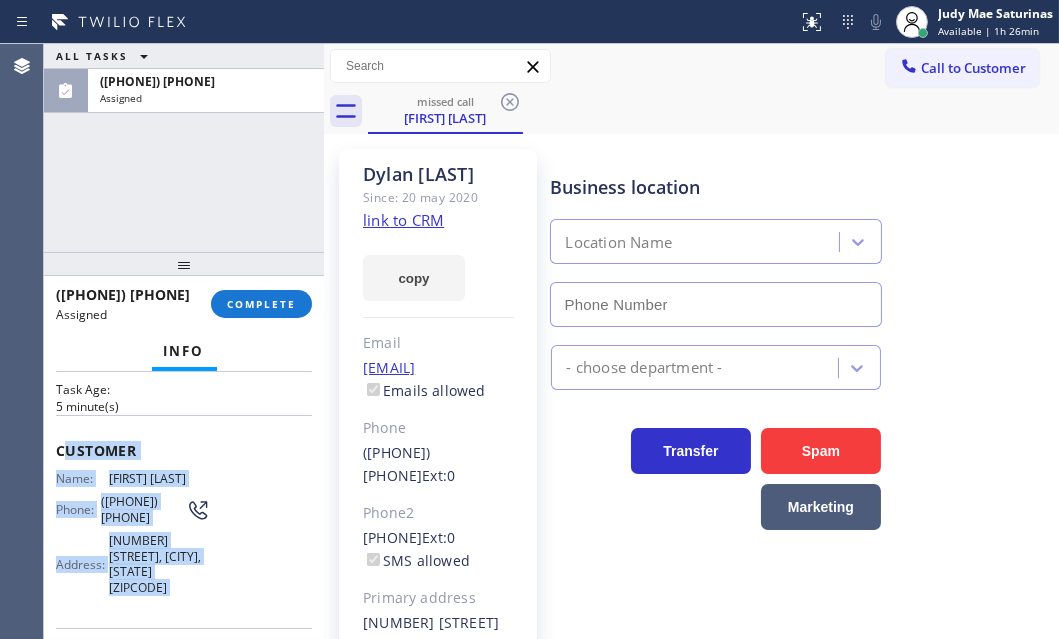 scroll, scrollTop: 181, scrollLeft: 0, axis: vertical 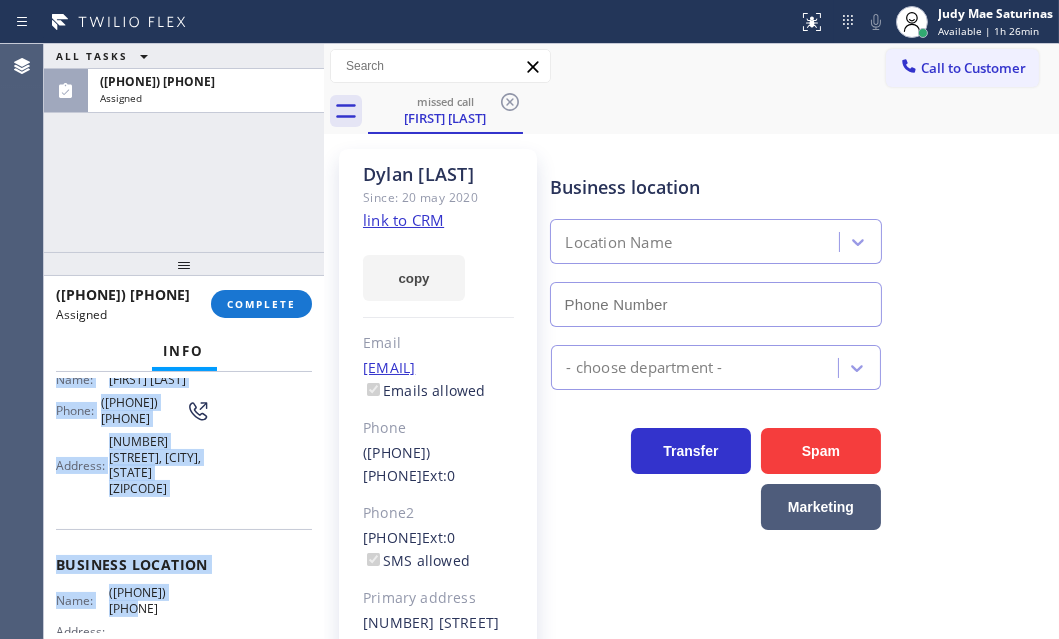 drag, startPoint x: 70, startPoint y: 521, endPoint x: 227, endPoint y: 576, distance: 166.35504 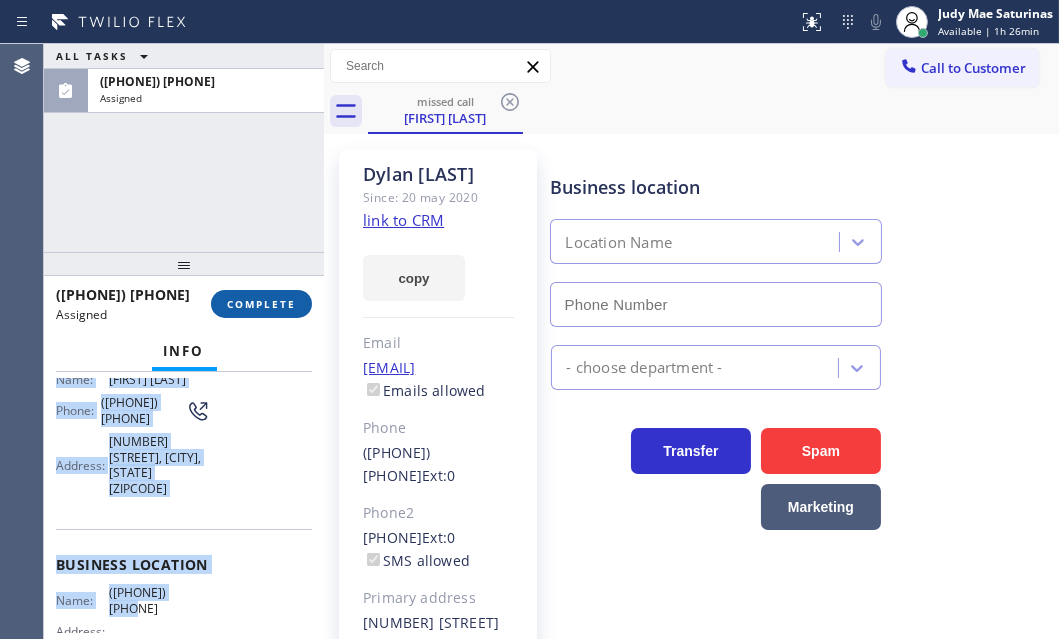 click on "COMPLETE" at bounding box center (261, 304) 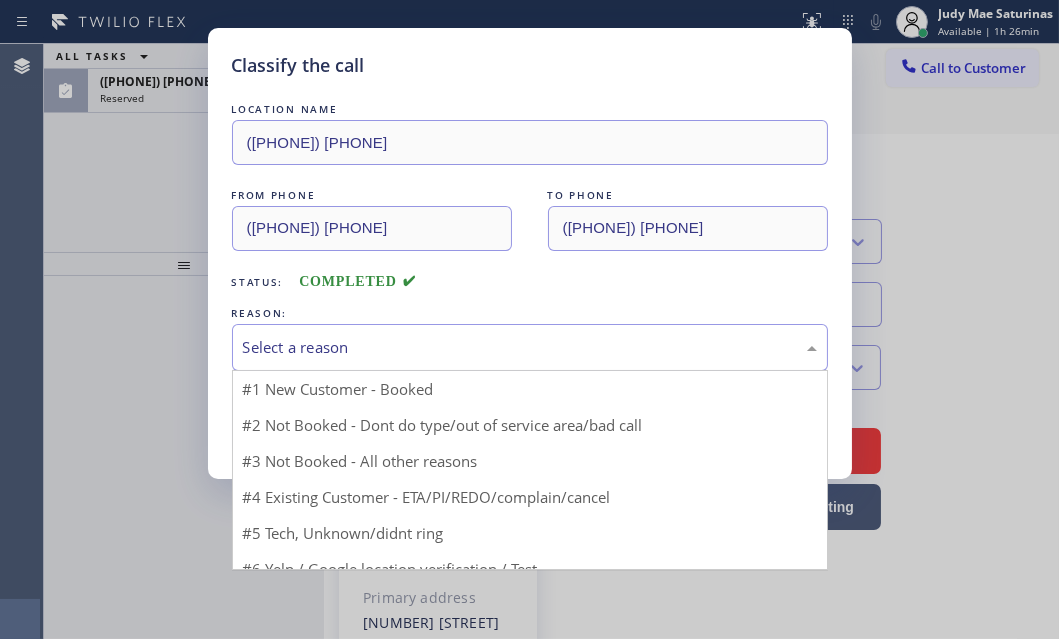 click on "Select a reason" at bounding box center [530, 347] 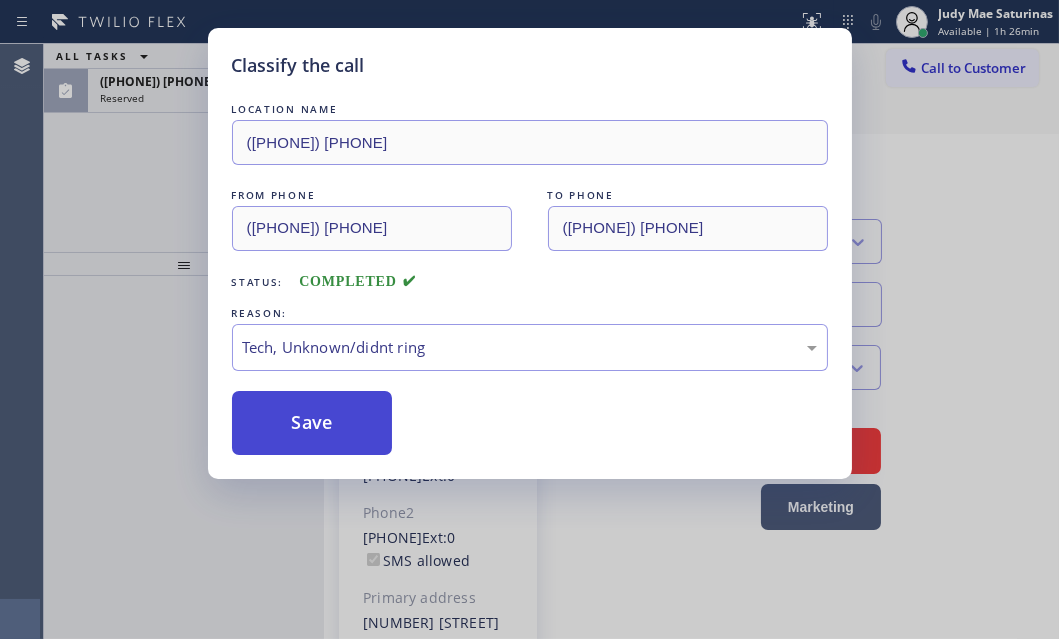 drag, startPoint x: 311, startPoint y: 494, endPoint x: 310, endPoint y: 438, distance: 56.008926 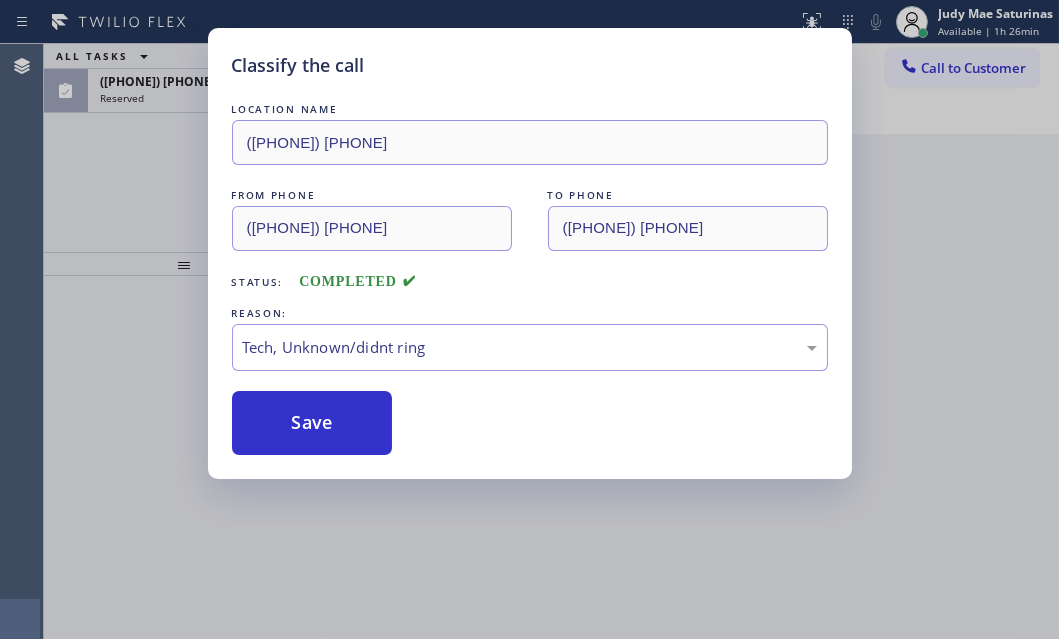 drag, startPoint x: 138, startPoint y: 163, endPoint x: 202, endPoint y: 130, distance: 72.00694 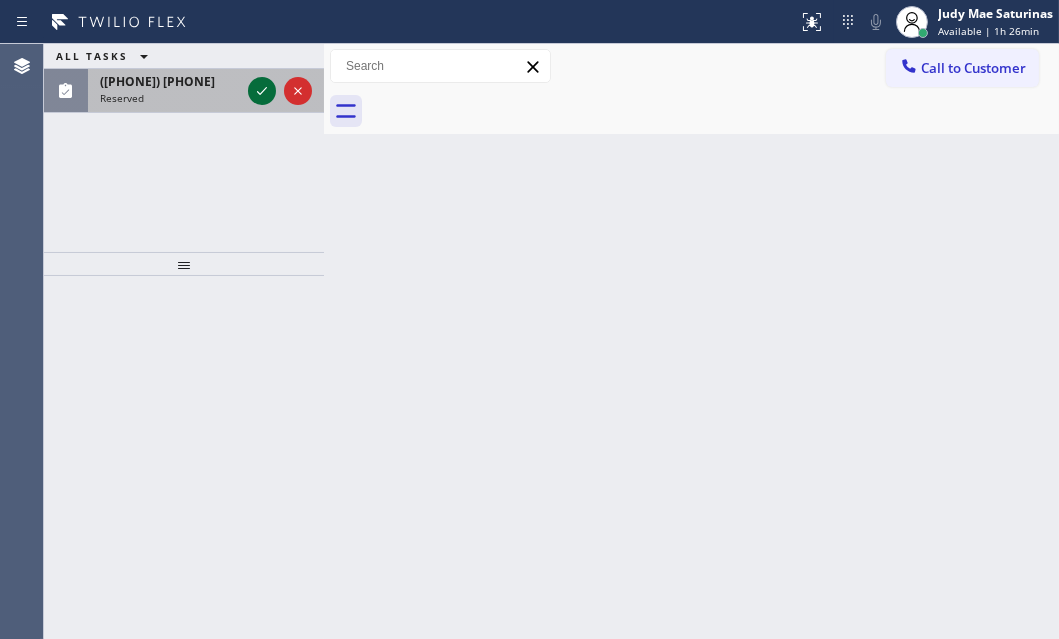 click 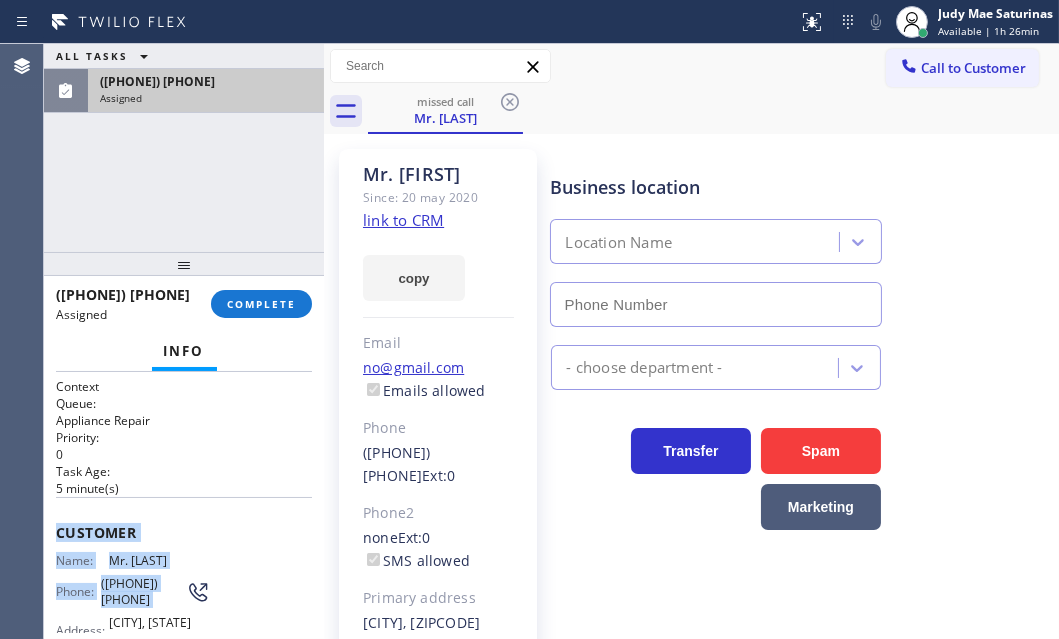 type on "[PHONE]" 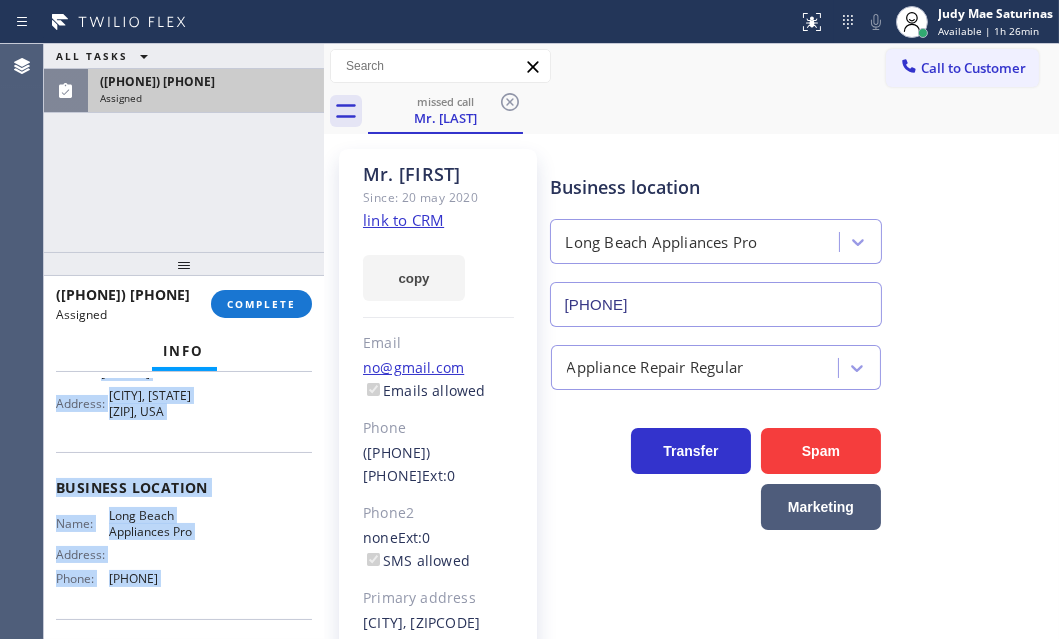 scroll, scrollTop: 272, scrollLeft: 0, axis: vertical 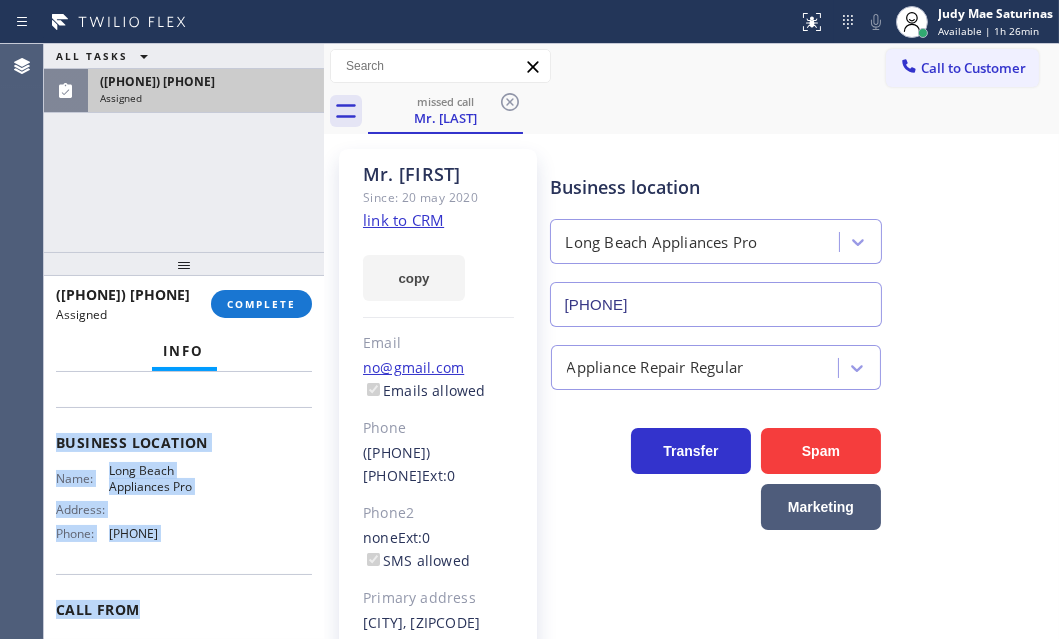 drag, startPoint x: 57, startPoint y: 520, endPoint x: 220, endPoint y: 576, distance: 172.35138 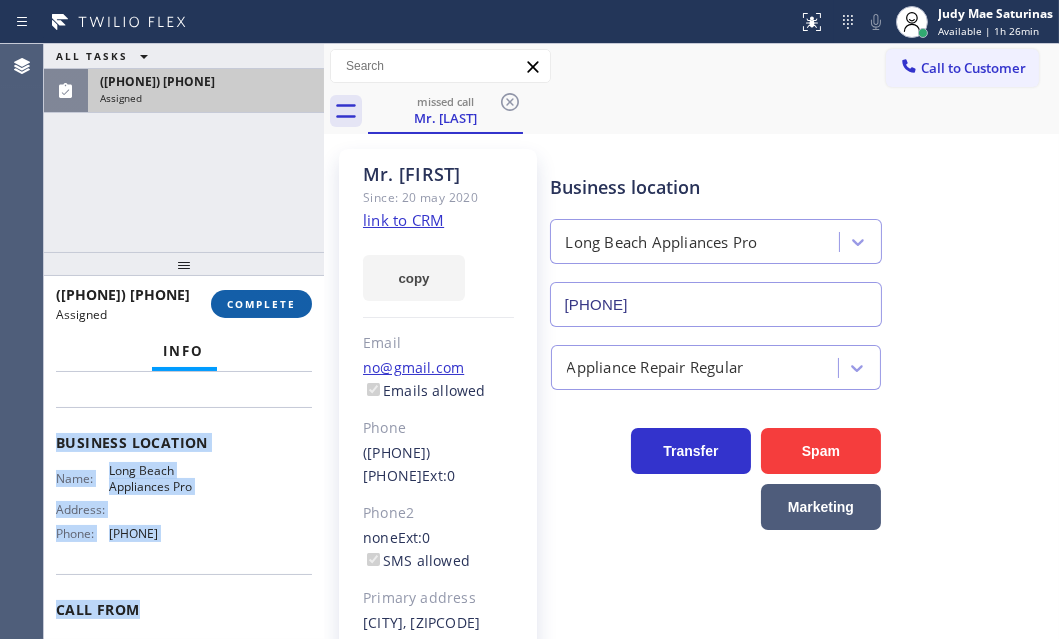 click on "COMPLETE" at bounding box center (261, 304) 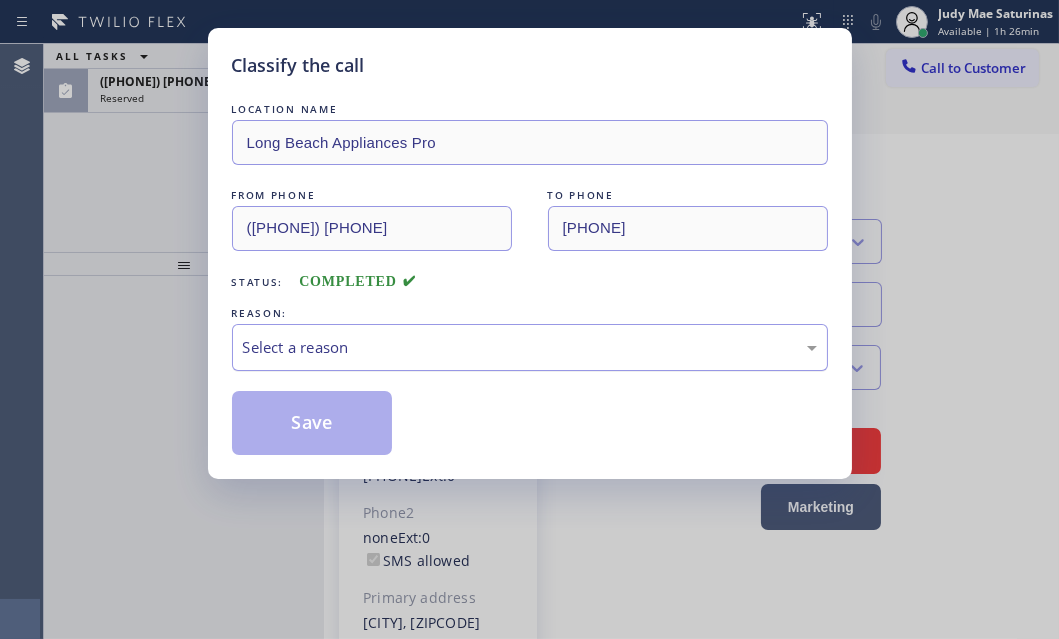 click on "Select a reason" at bounding box center (530, 347) 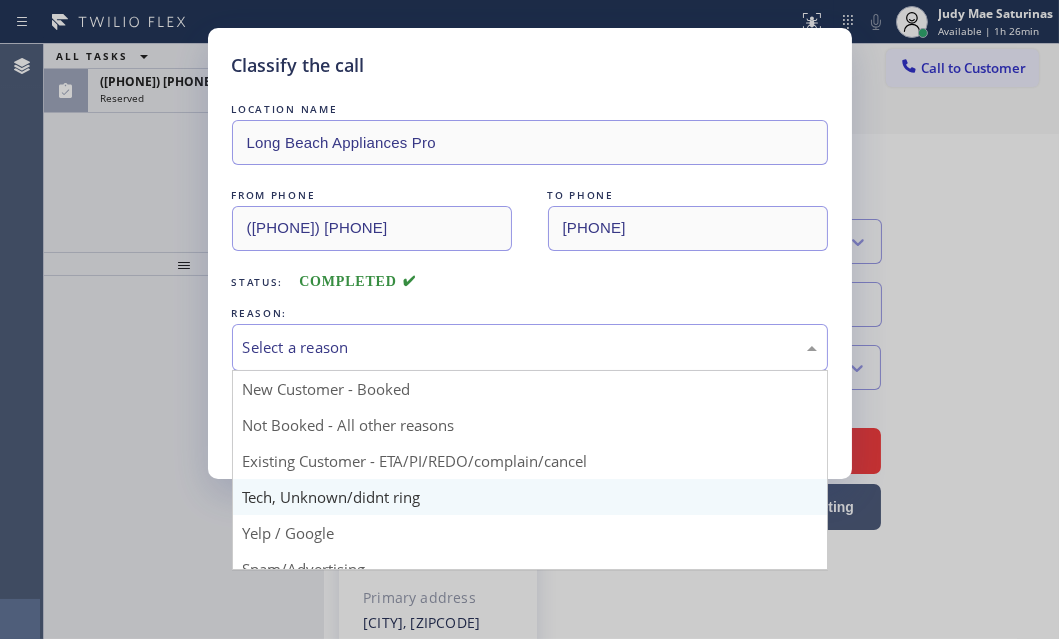 drag, startPoint x: 348, startPoint y: 495, endPoint x: 313, endPoint y: 457, distance: 51.662365 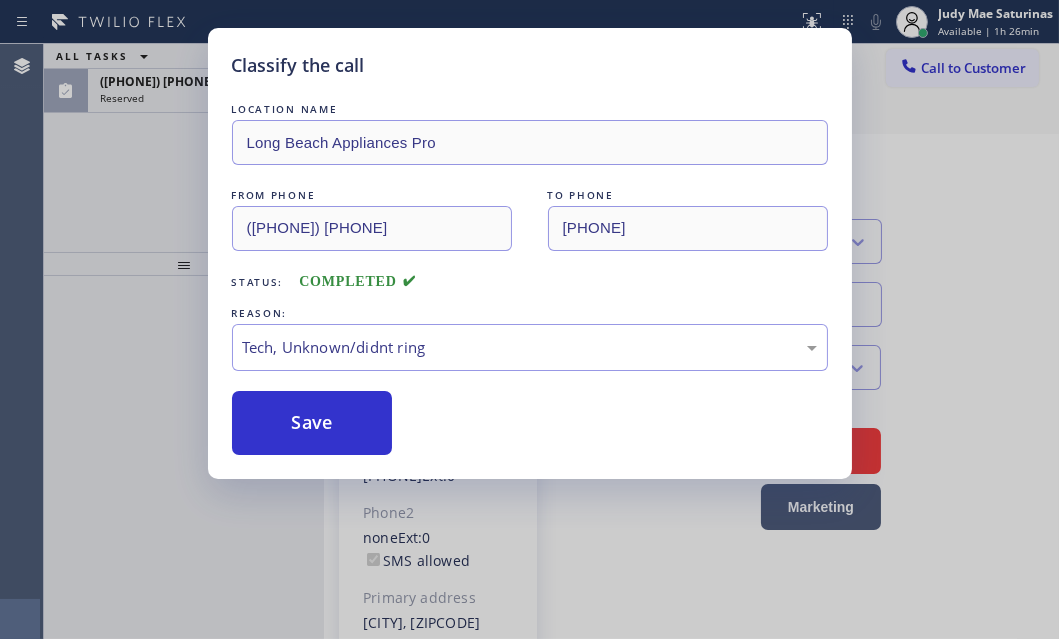 drag, startPoint x: 308, startPoint y: 423, endPoint x: 660, endPoint y: 500, distance: 360.32346 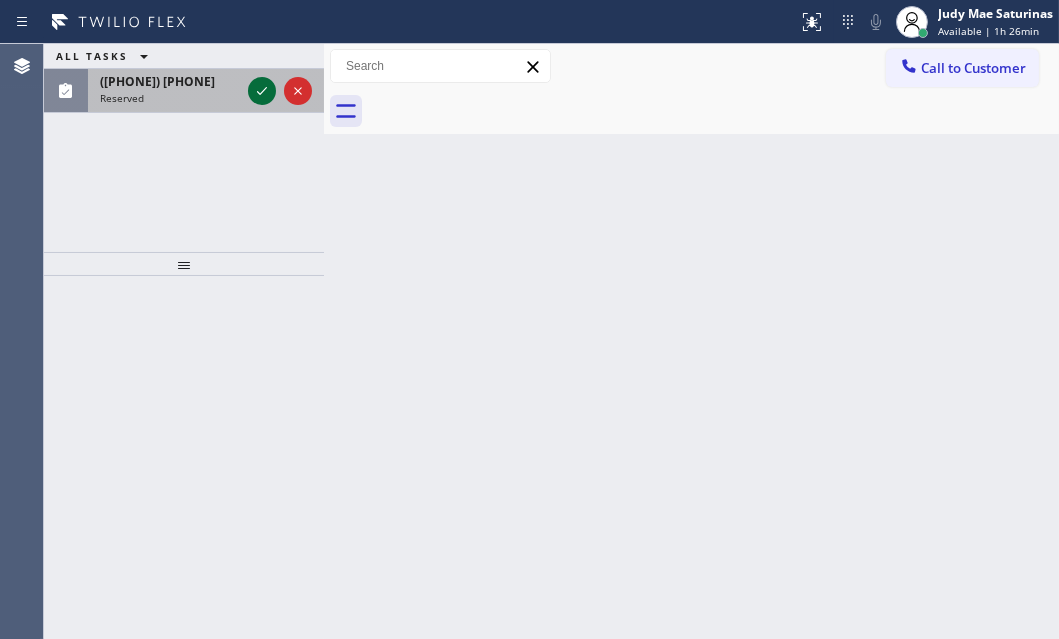 click 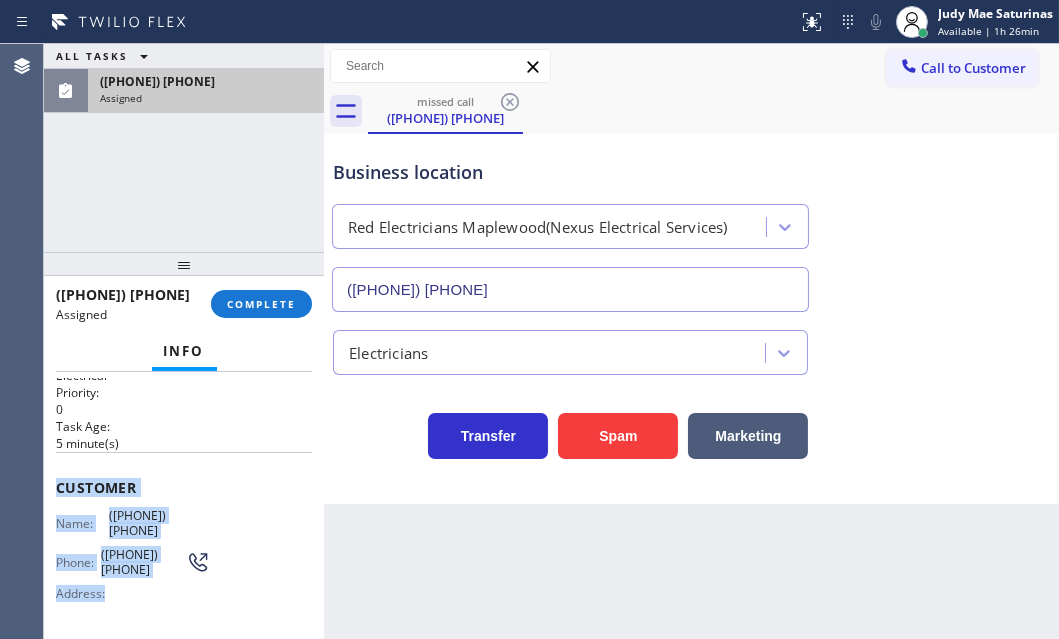 type on "([PHONE]) [PHONE]" 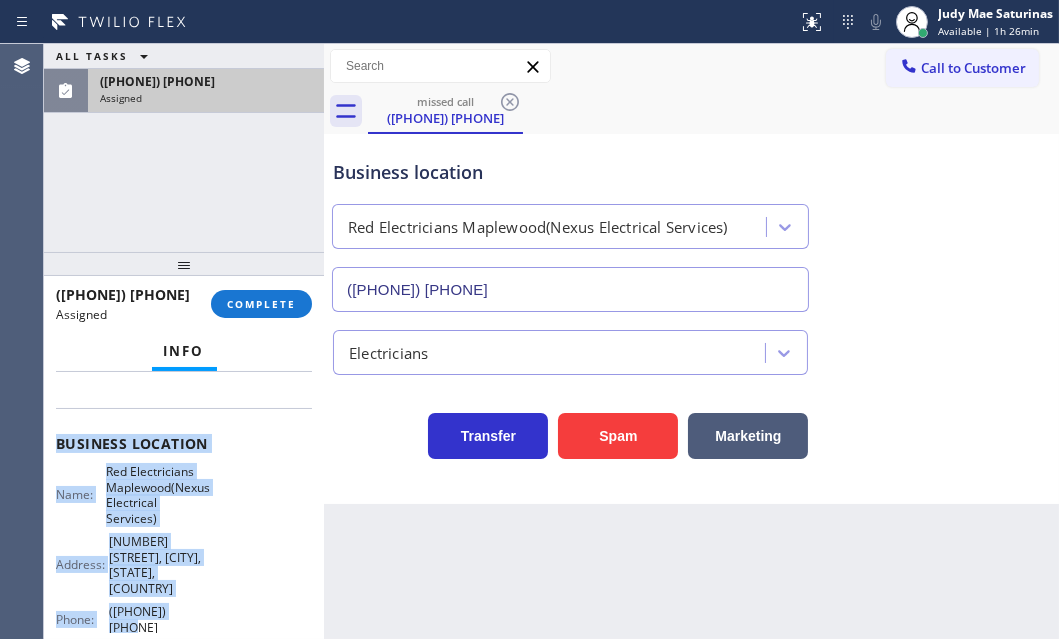 scroll, scrollTop: 272, scrollLeft: 0, axis: vertical 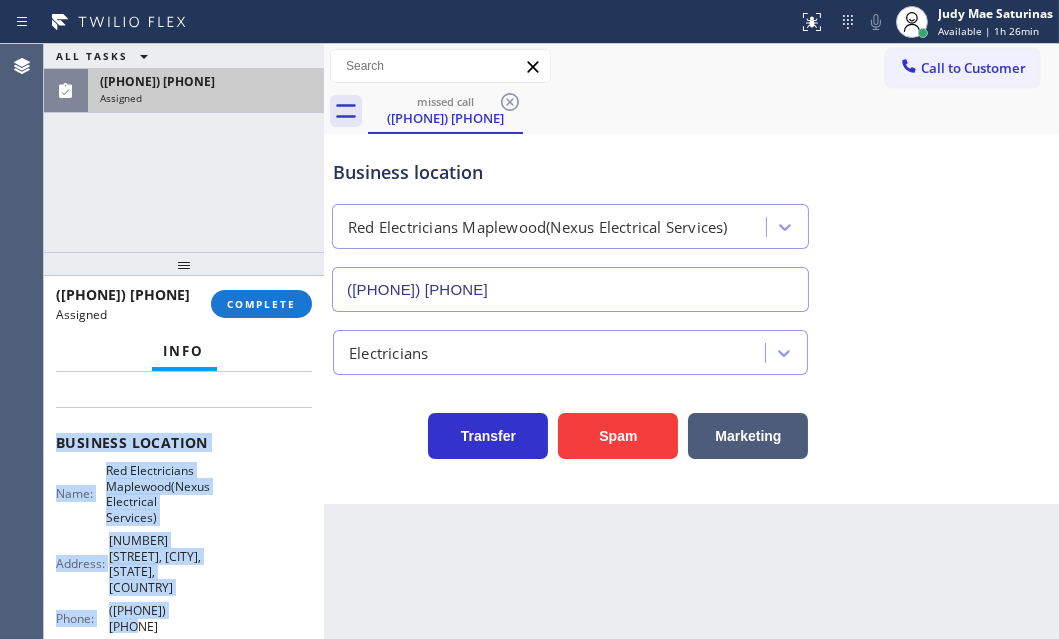 drag, startPoint x: 52, startPoint y: 523, endPoint x: 239, endPoint y: 600, distance: 202.23254 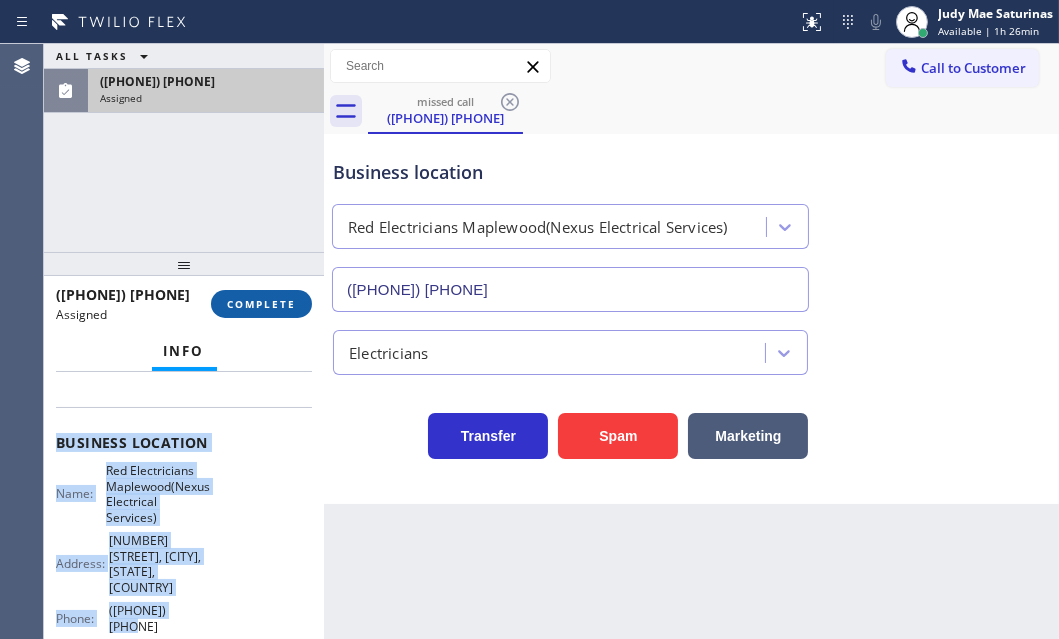 click on "COMPLETE" at bounding box center [261, 304] 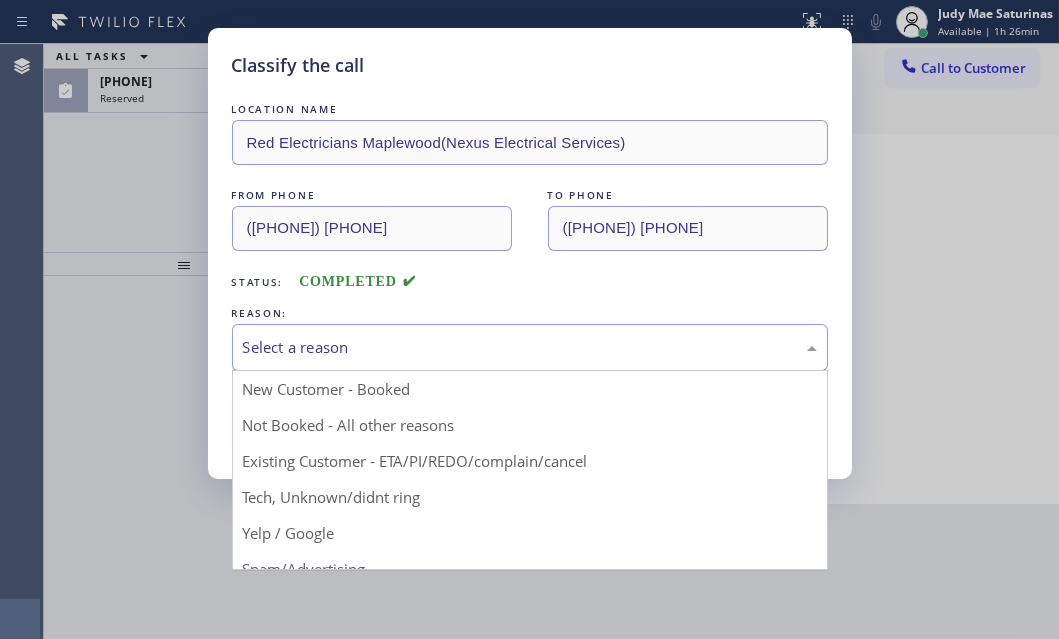 drag, startPoint x: 369, startPoint y: 339, endPoint x: 353, endPoint y: 420, distance: 82.565125 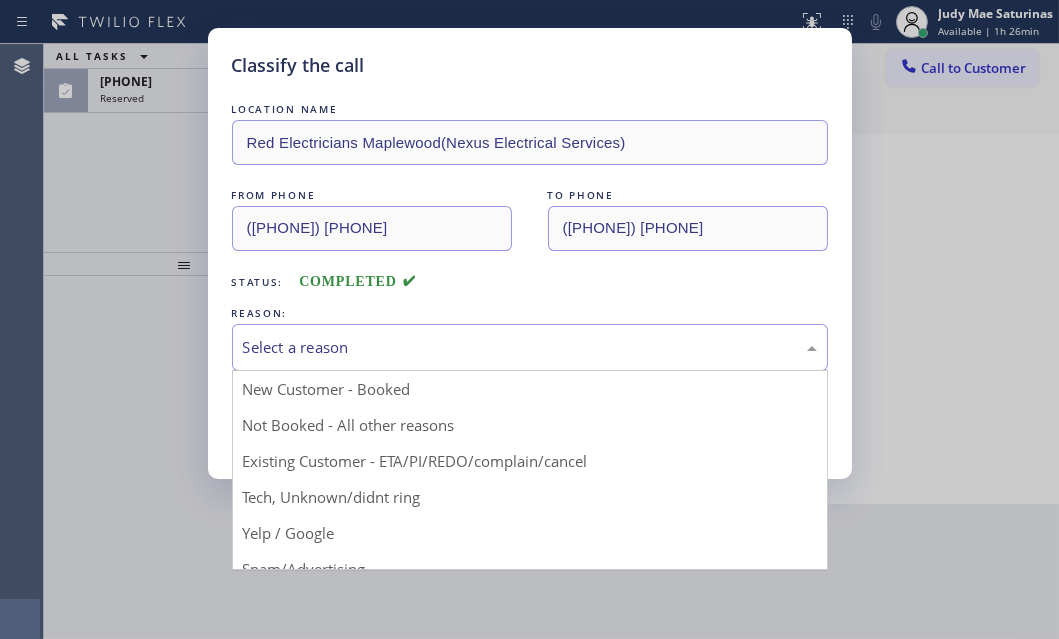 drag, startPoint x: 300, startPoint y: 498, endPoint x: 298, endPoint y: 473, distance: 25.079872 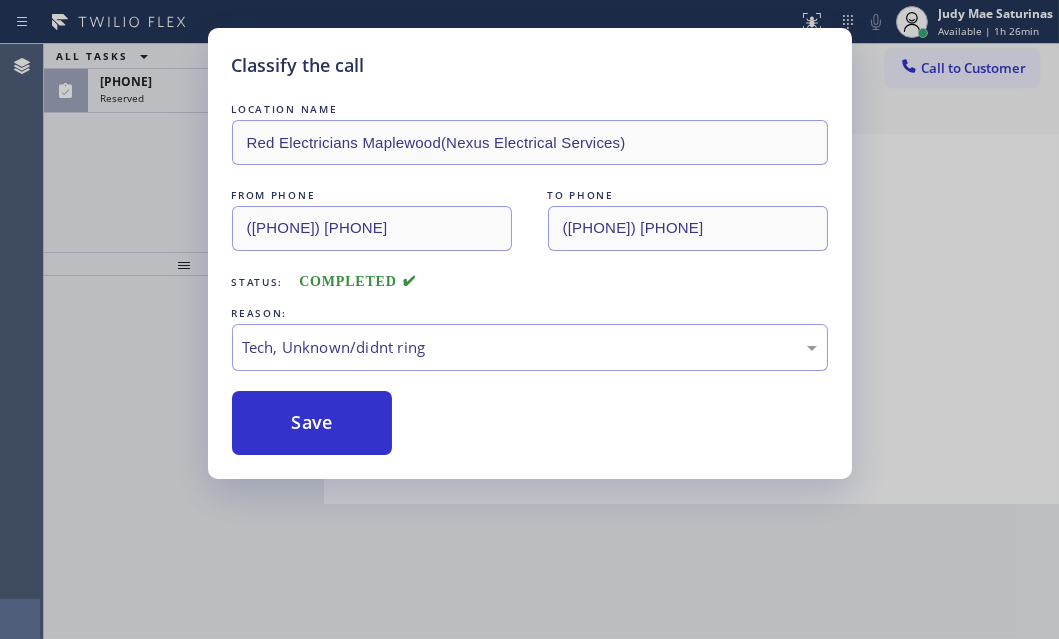 drag, startPoint x: 300, startPoint y: 421, endPoint x: 281, endPoint y: 374, distance: 50.695168 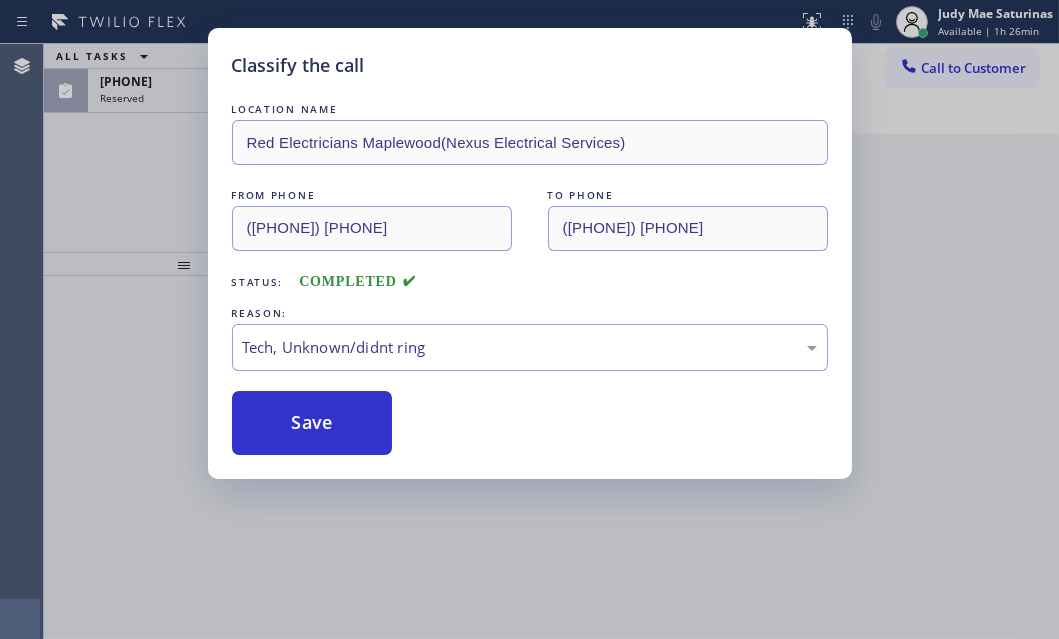 drag, startPoint x: 140, startPoint y: 164, endPoint x: 150, endPoint y: 160, distance: 10.770329 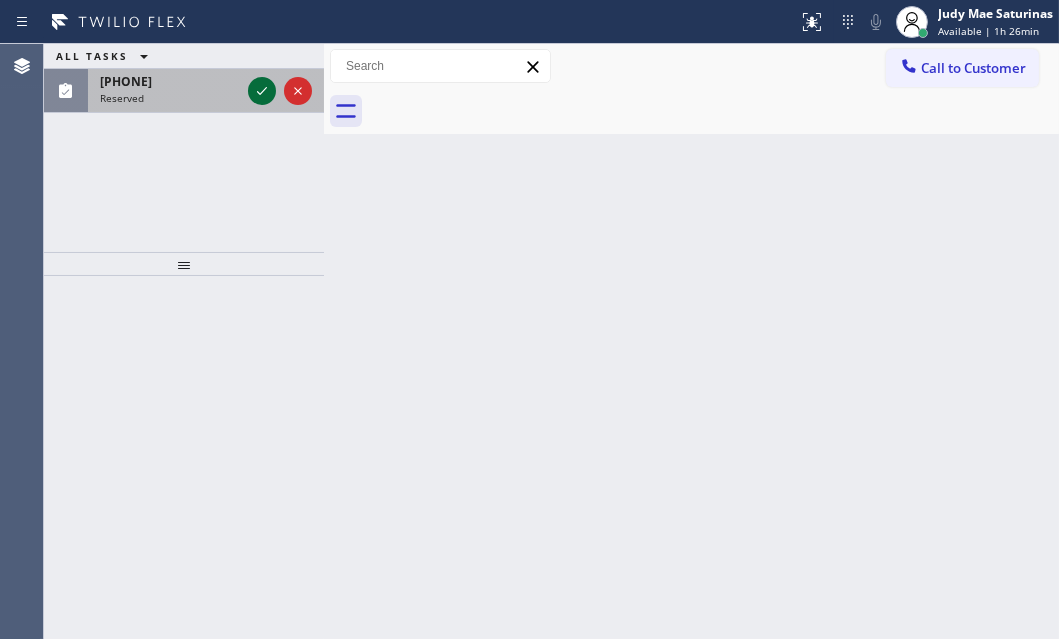 click 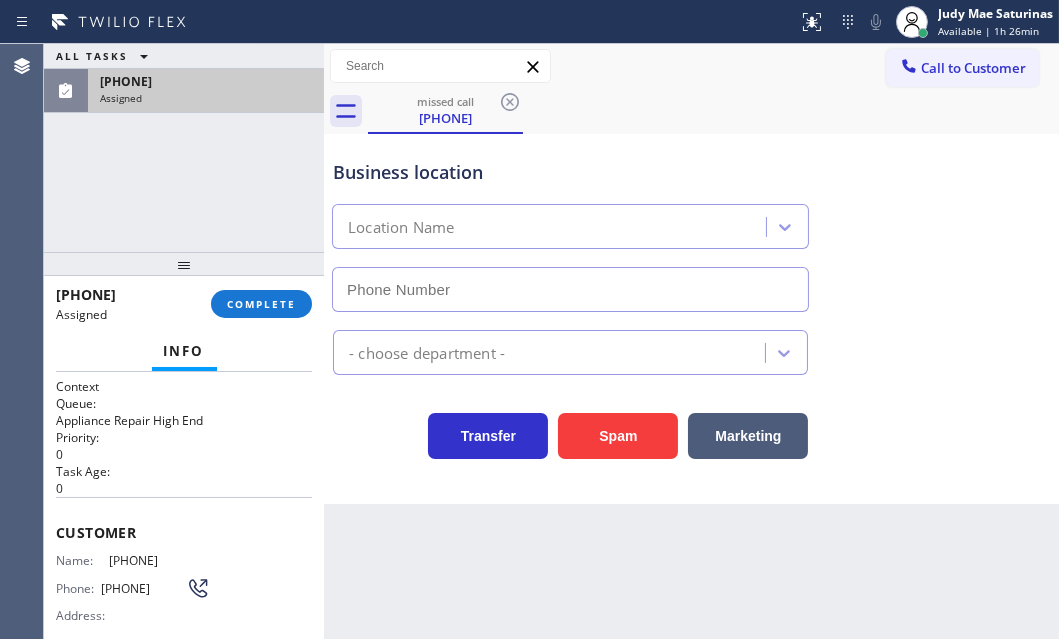 type on "([PHONE]) [PHONE]" 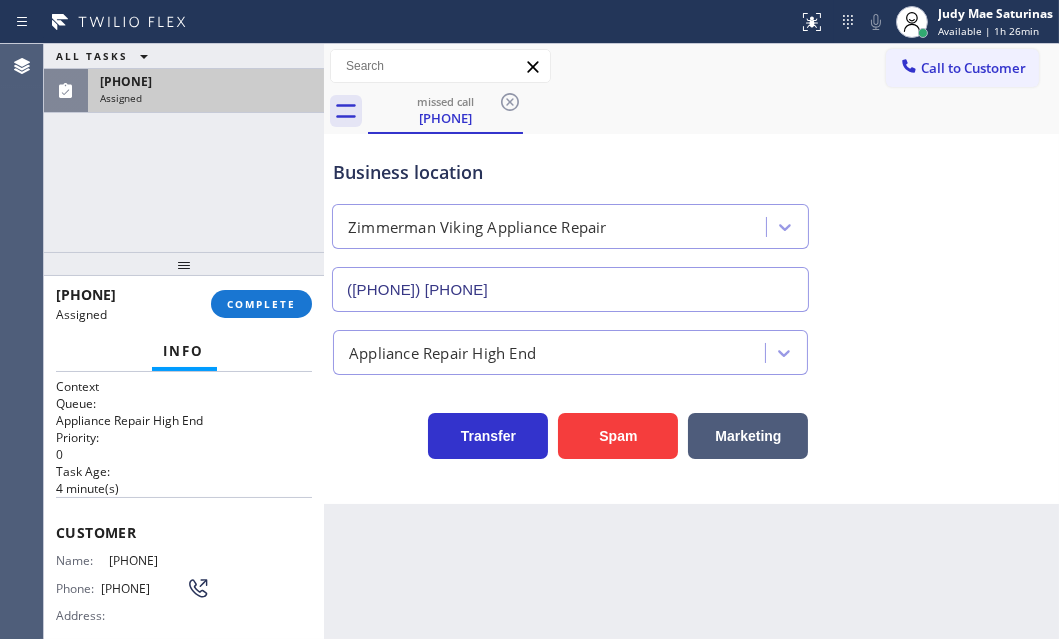 drag, startPoint x: 61, startPoint y: 509, endPoint x: 154, endPoint y: 555, distance: 103.75452 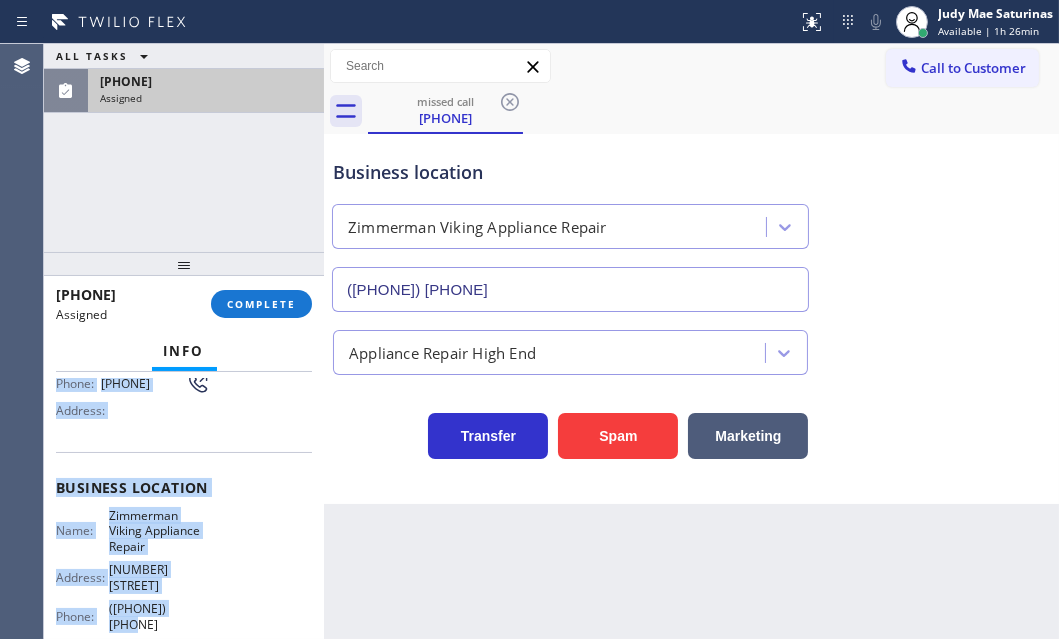 scroll, scrollTop: 272, scrollLeft: 0, axis: vertical 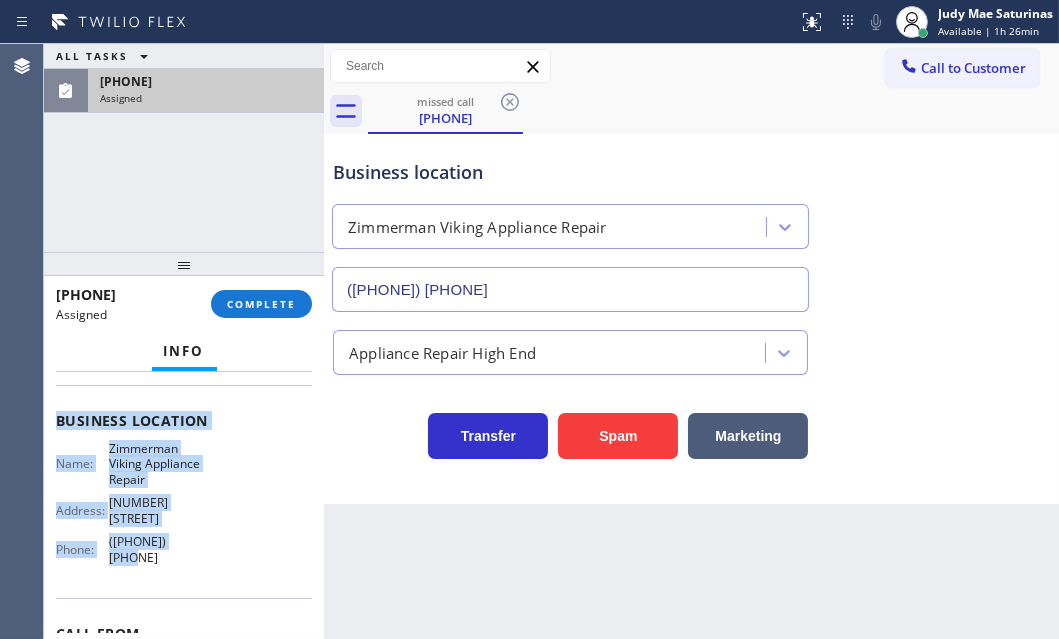 drag, startPoint x: 160, startPoint y: 550, endPoint x: 202, endPoint y: 567, distance: 45.310043 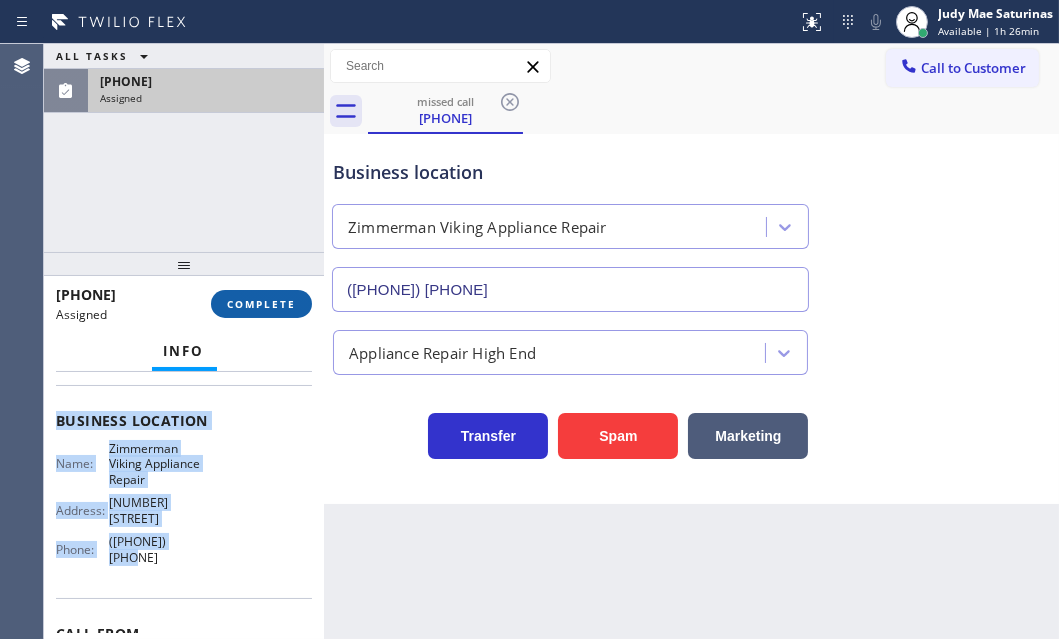 click on "COMPLETE" at bounding box center (261, 304) 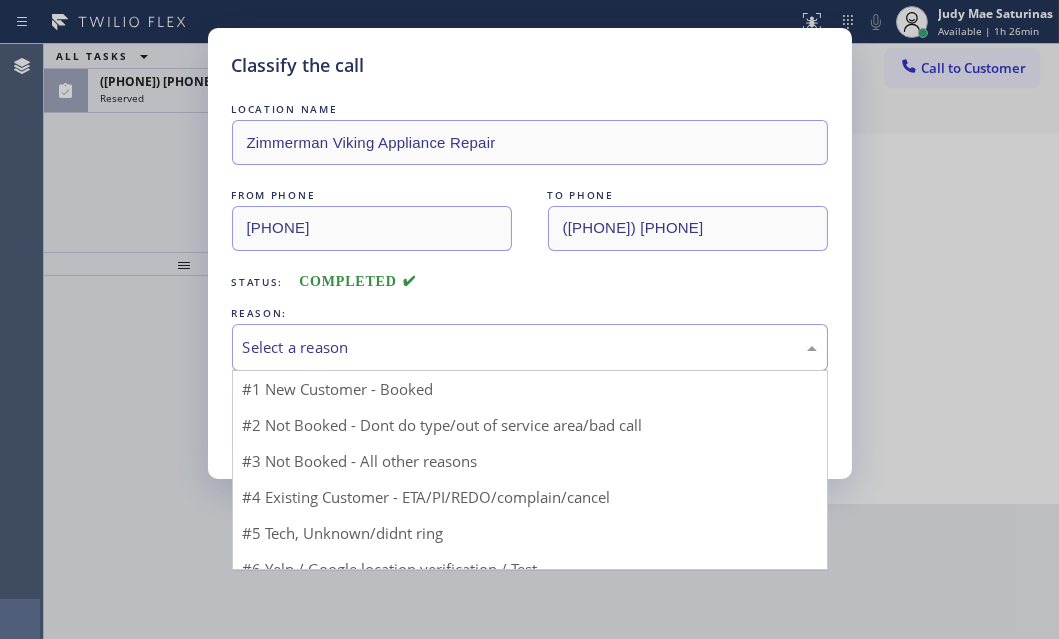 click on "Select a reason" at bounding box center [530, 347] 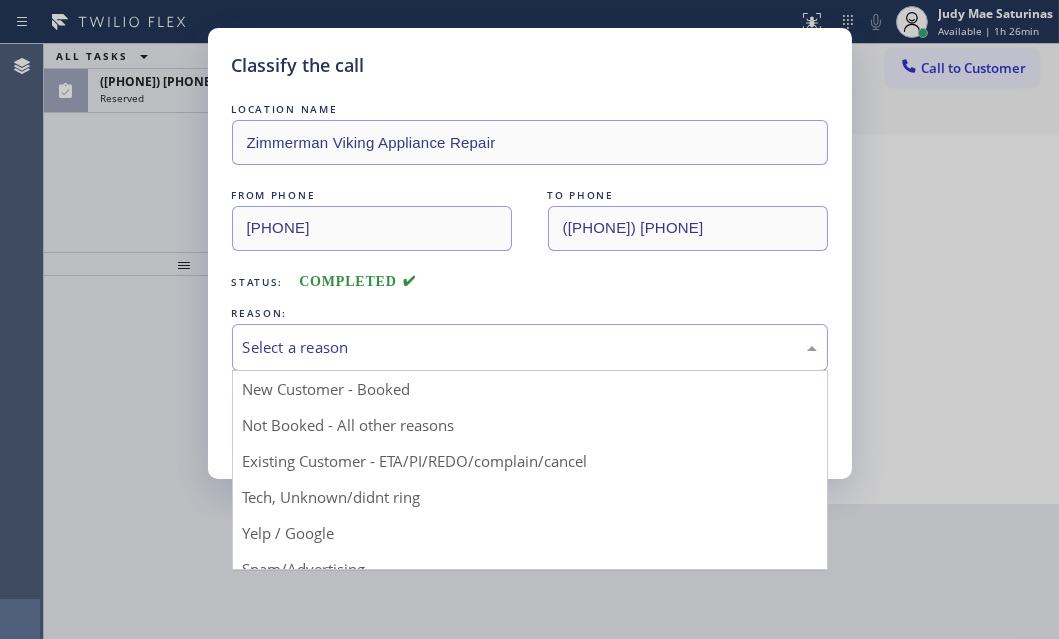 drag, startPoint x: 319, startPoint y: 500, endPoint x: 287, endPoint y: 437, distance: 70.66116 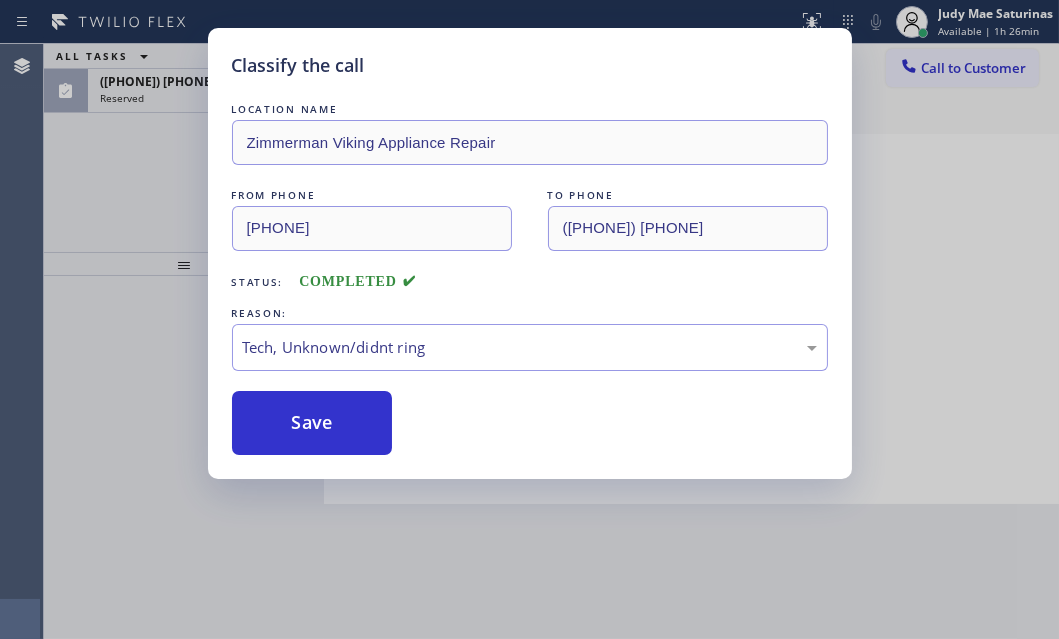 drag, startPoint x: 270, startPoint y: 406, endPoint x: 416, endPoint y: 445, distance: 151.11916 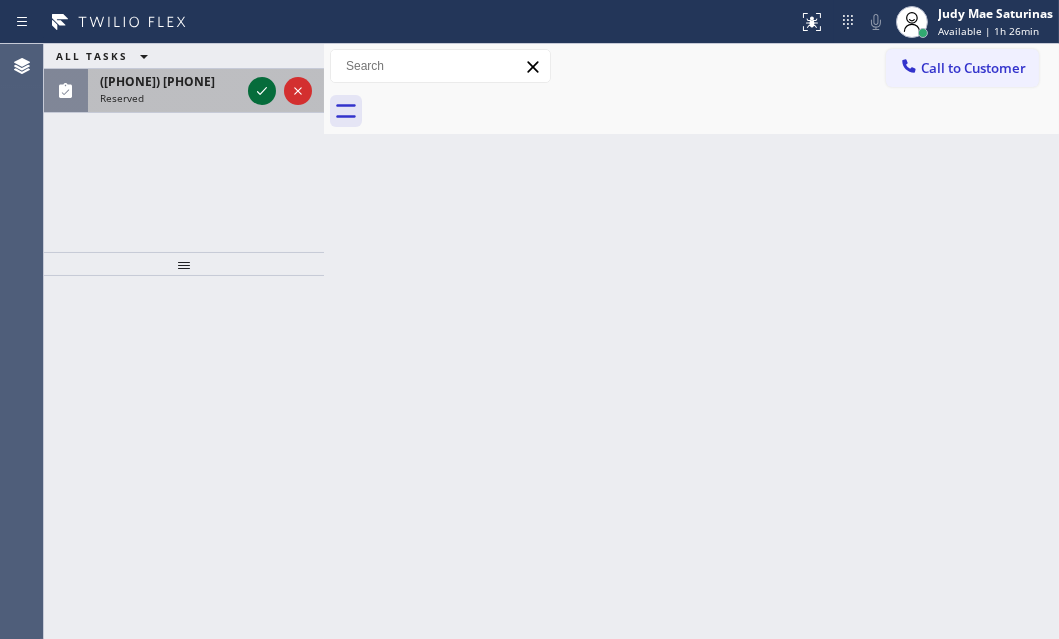 click 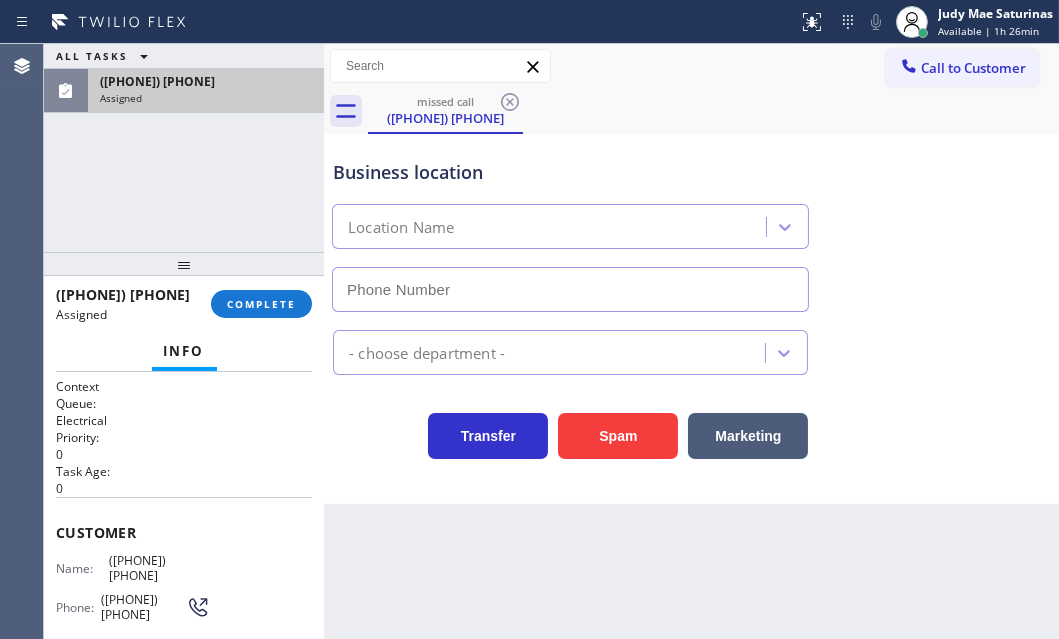 type on "([PHONE]) [PHONE]" 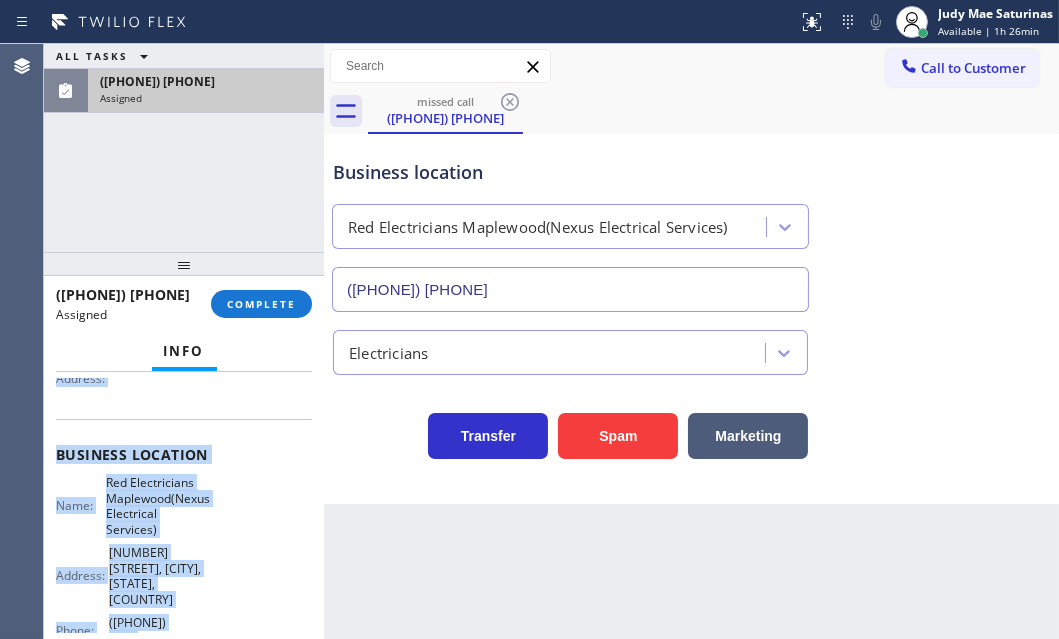 scroll, scrollTop: 272, scrollLeft: 0, axis: vertical 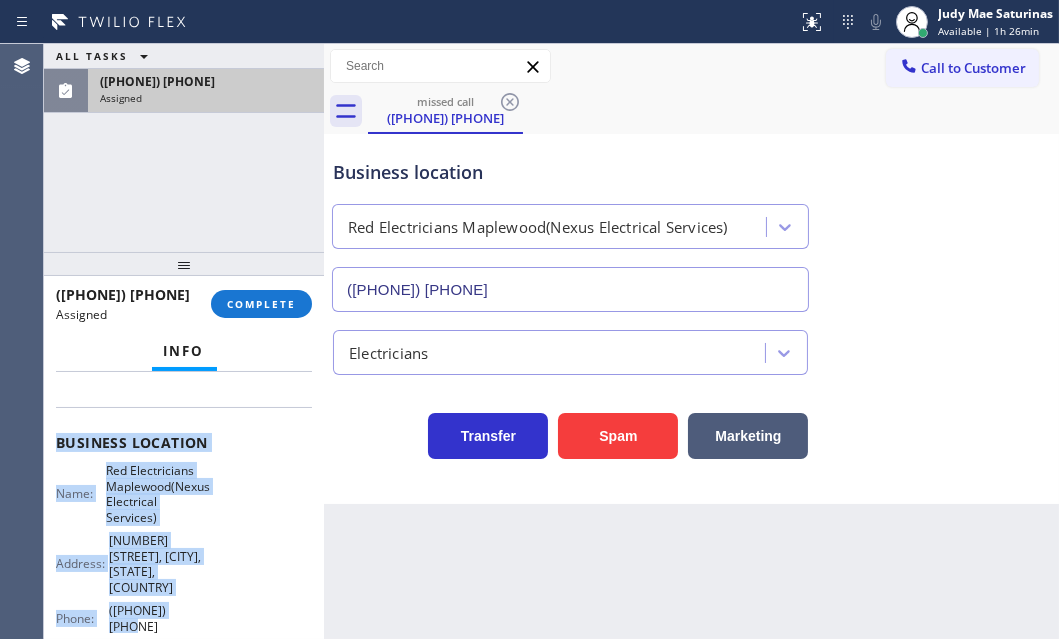 drag, startPoint x: 118, startPoint y: 547, endPoint x: 352, endPoint y: 613, distance: 243.1296 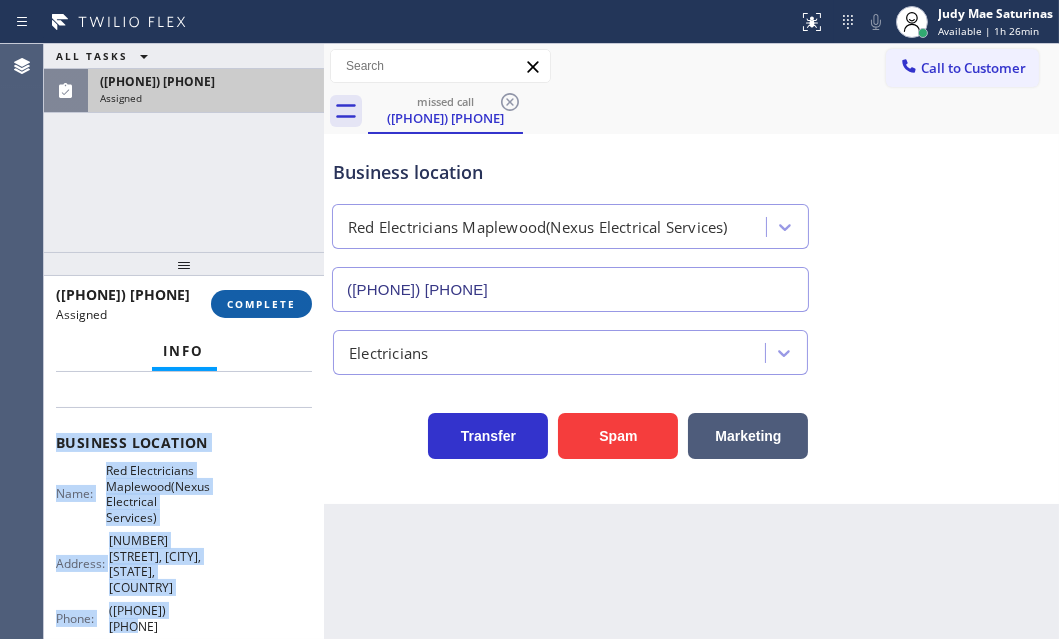 click on "COMPLETE" at bounding box center [261, 304] 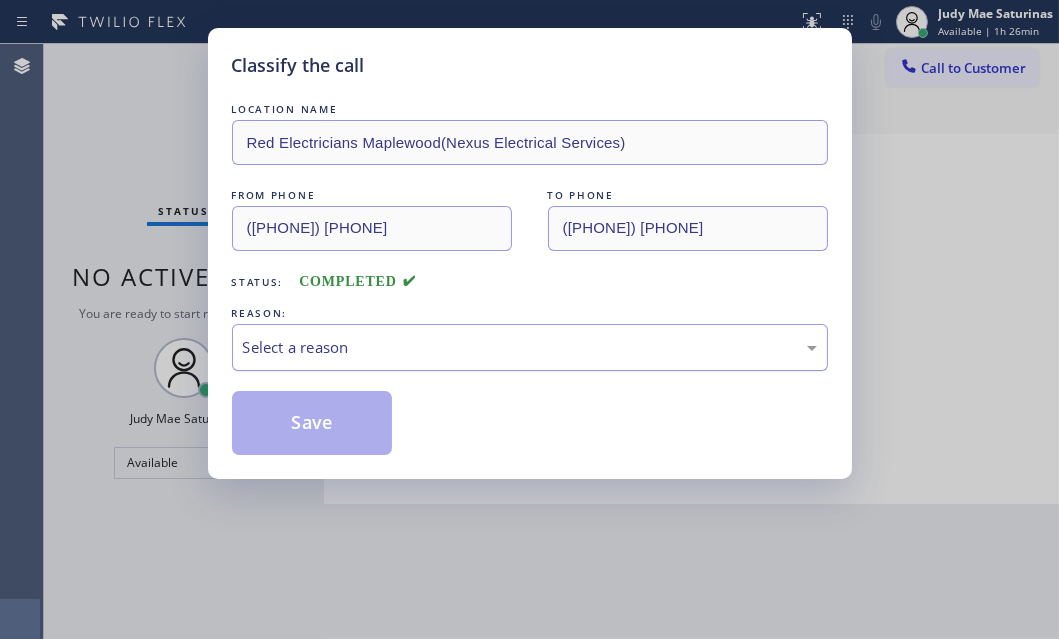 click on "Select a reason" at bounding box center (530, 347) 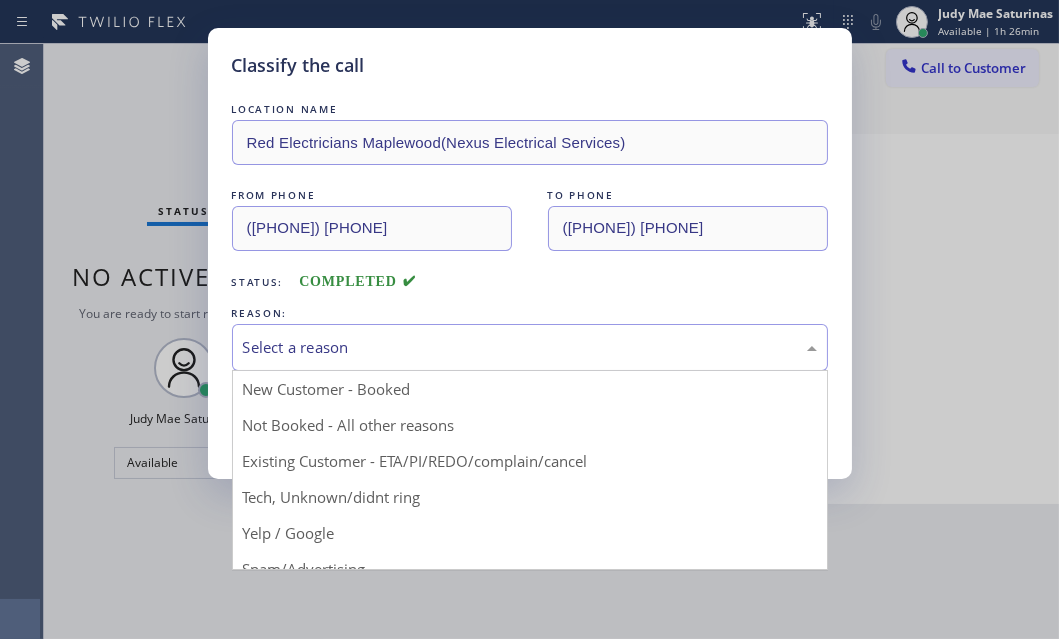 drag, startPoint x: 326, startPoint y: 497, endPoint x: 318, endPoint y: 480, distance: 18.788294 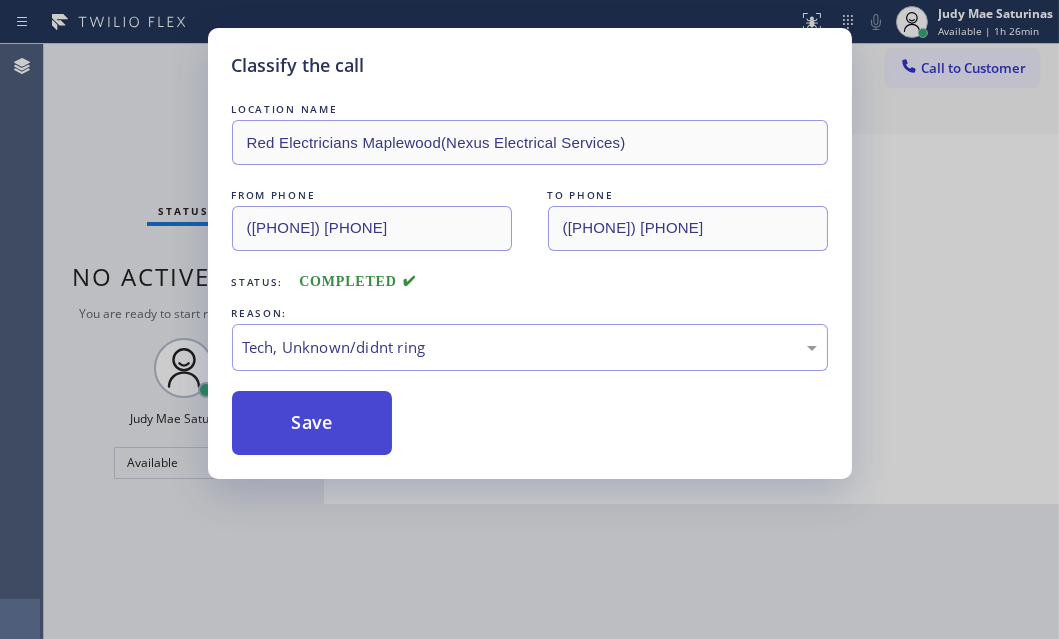 click on "Save" at bounding box center [312, 423] 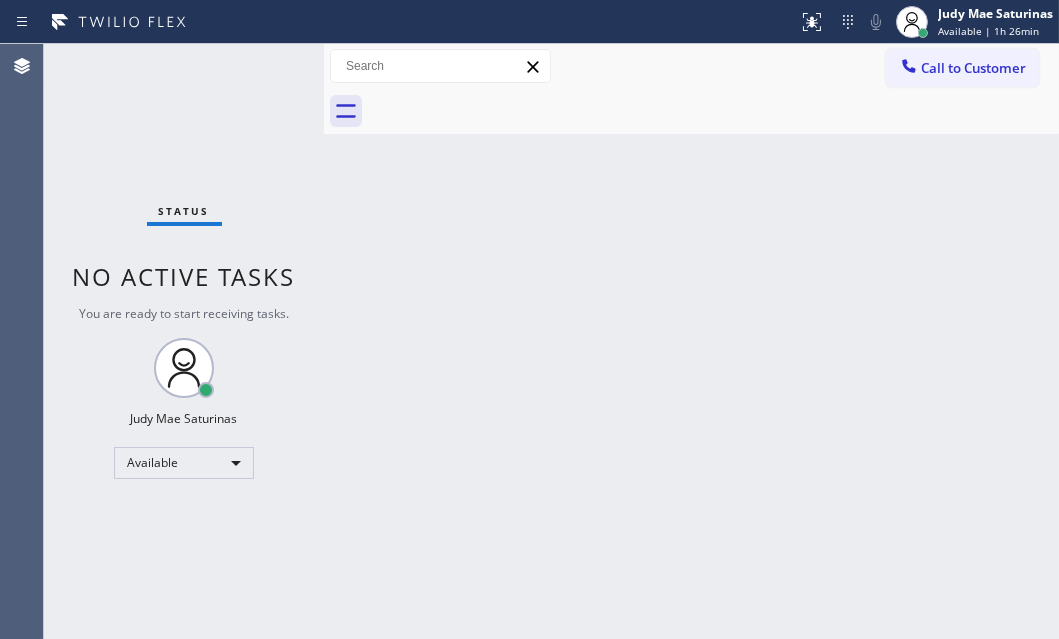 click on "Status   No active tasks     You are ready to start receiving tasks.   Judy Mae Saturinas Available" at bounding box center [184, 341] 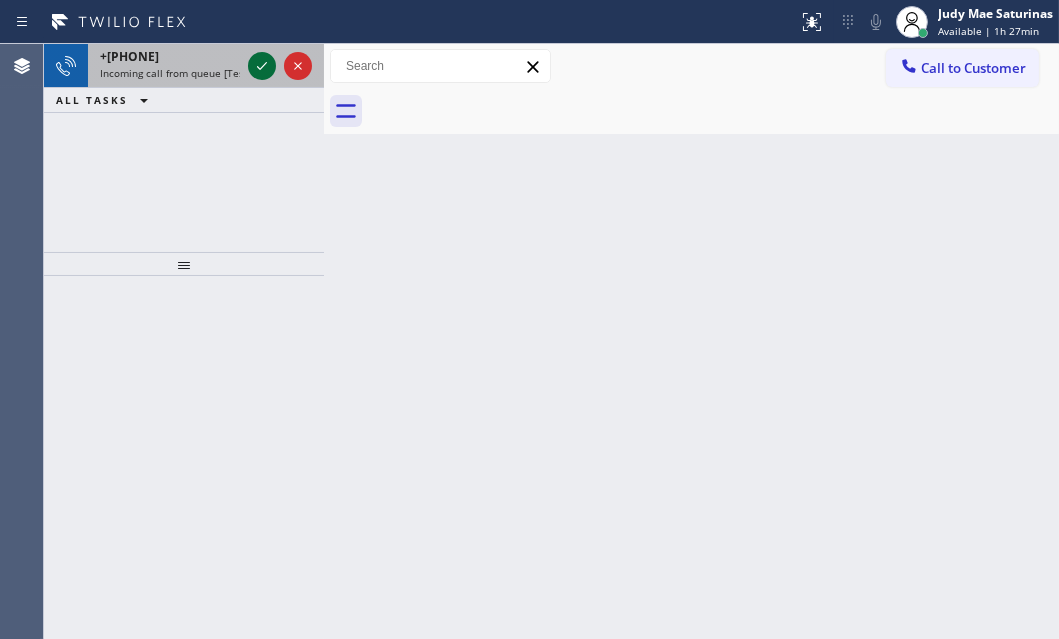 click 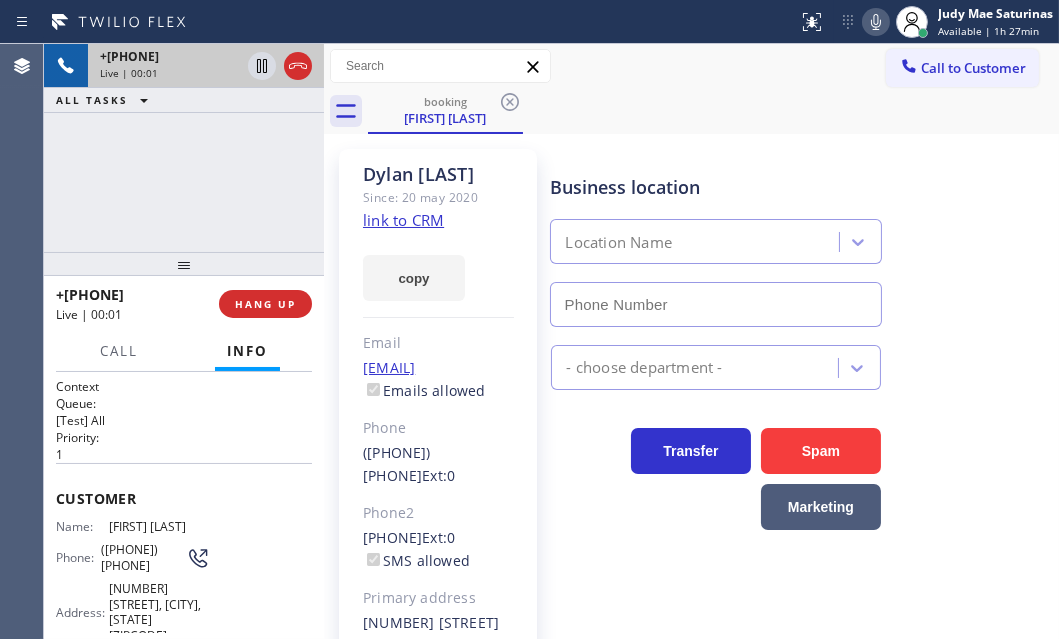 type on "([PHONE]) [PHONE]" 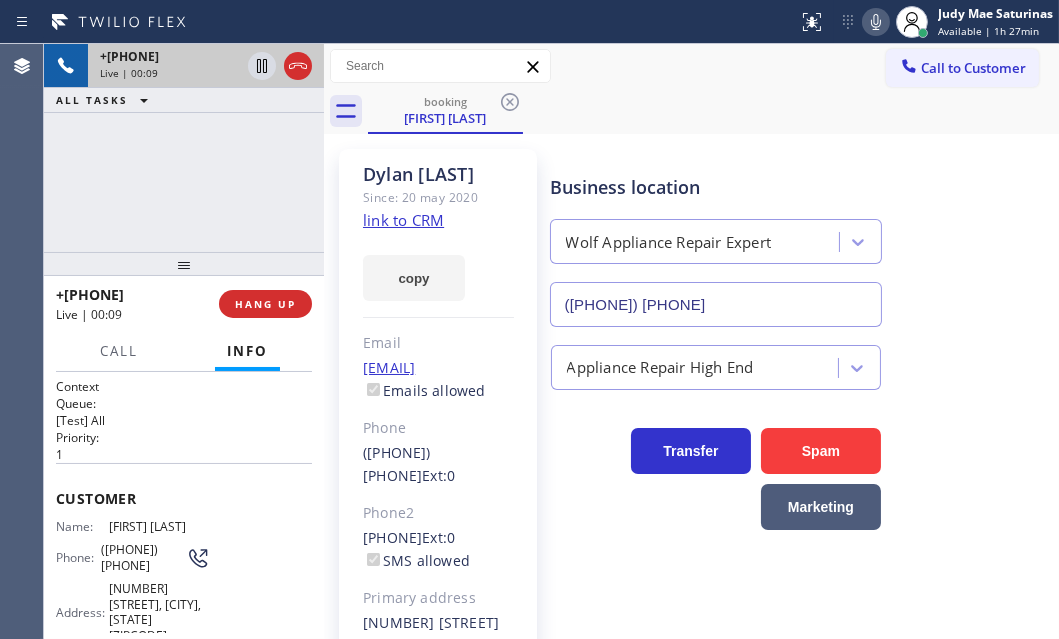 click on "link to CRM" 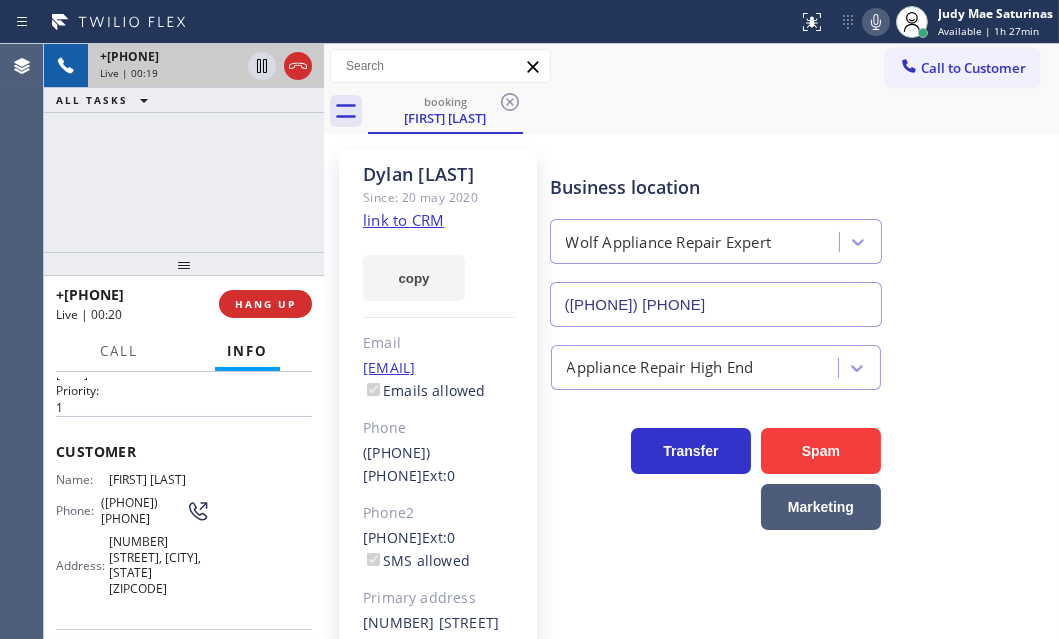 scroll, scrollTop: 90, scrollLeft: 0, axis: vertical 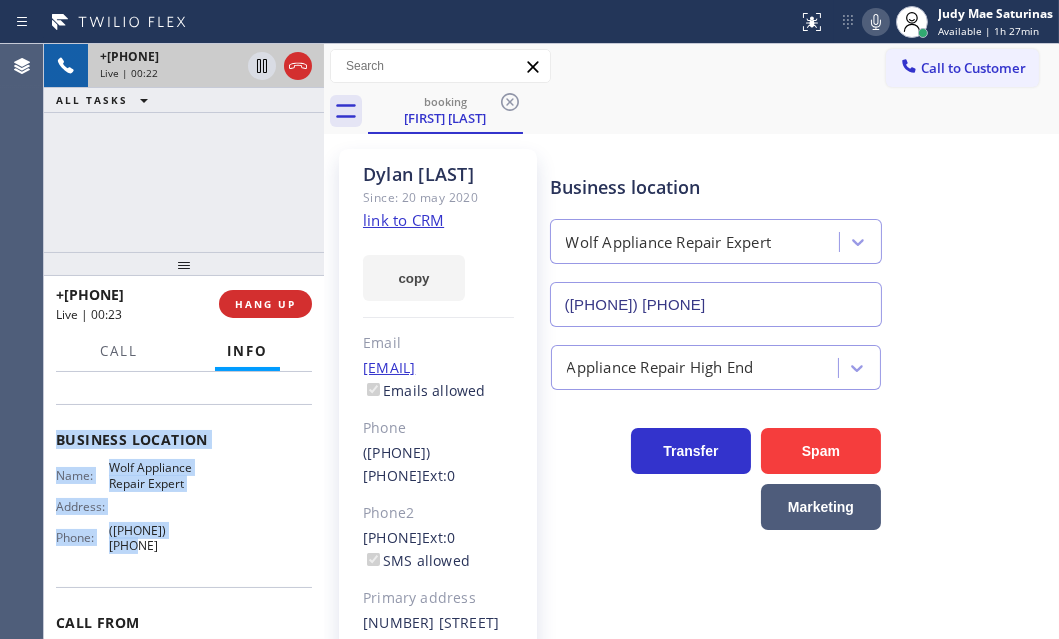 drag, startPoint x: 50, startPoint y: 398, endPoint x: 237, endPoint y: 528, distance: 227.74767 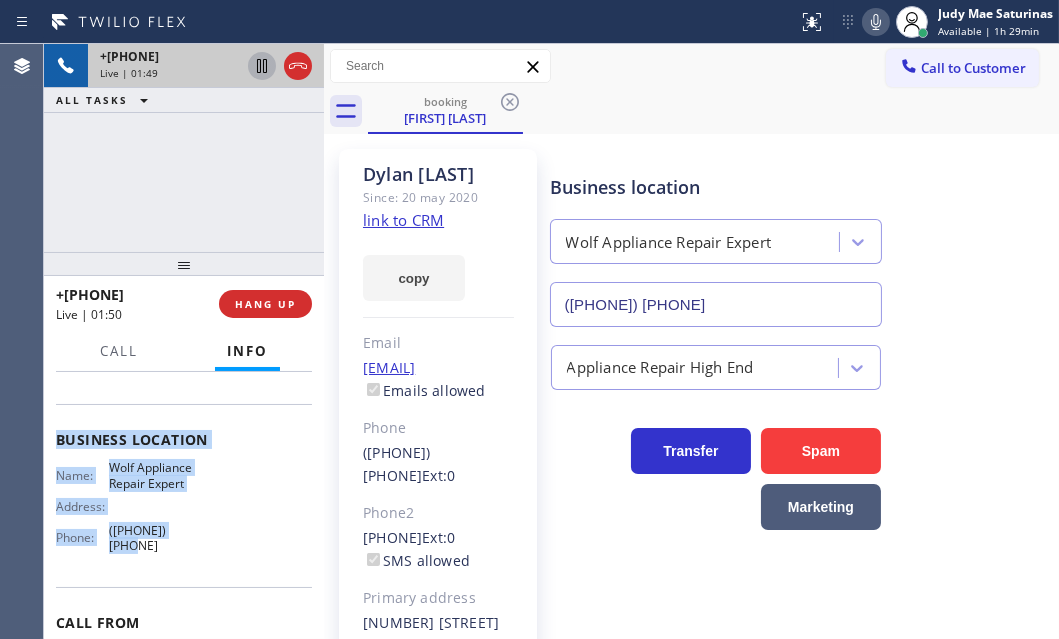 click 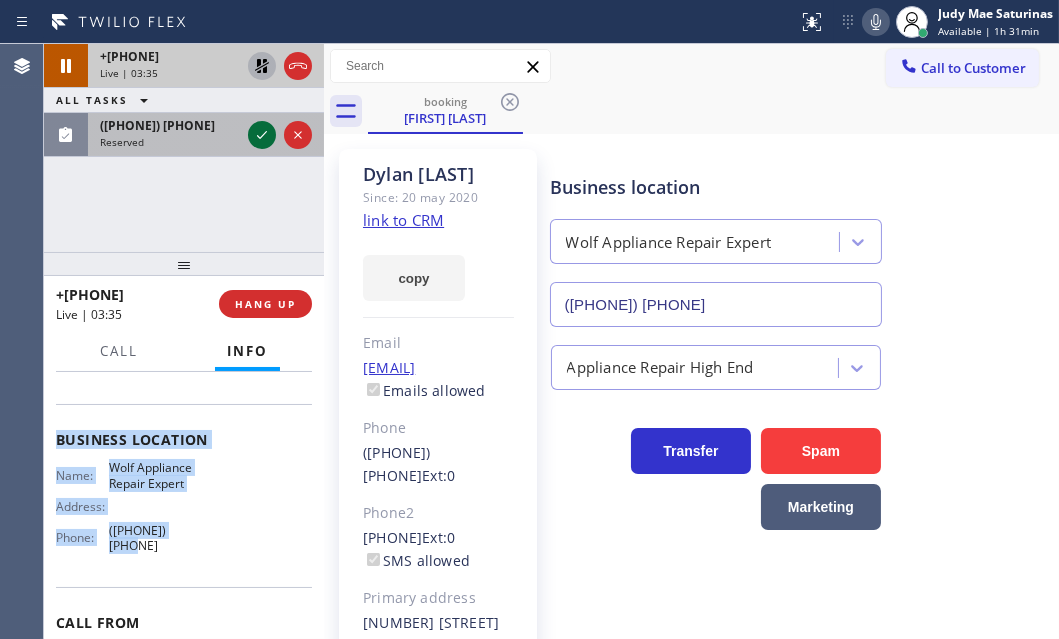 click 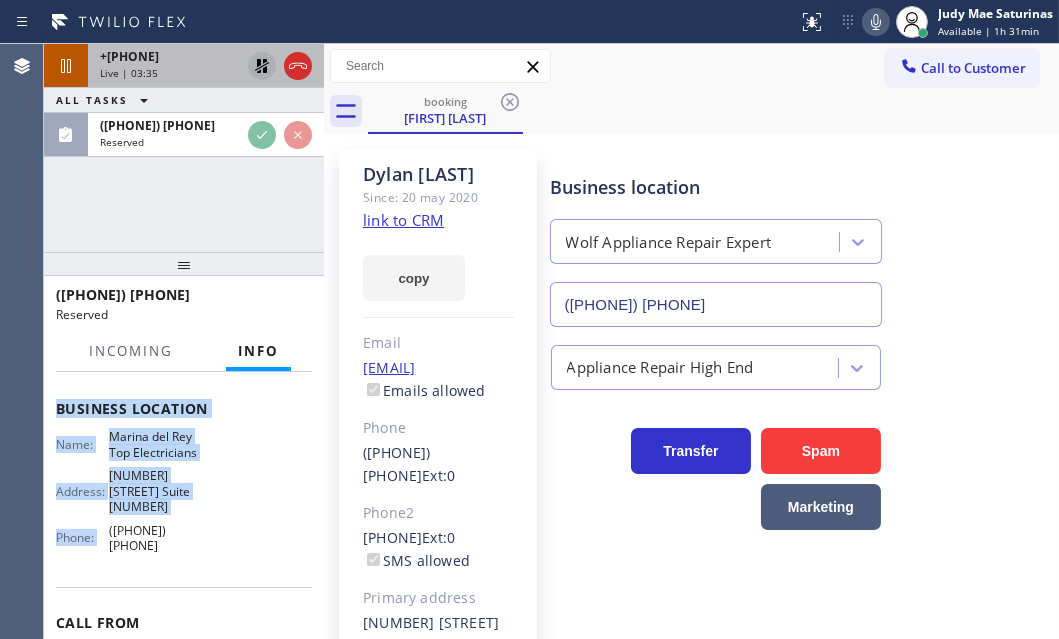 click 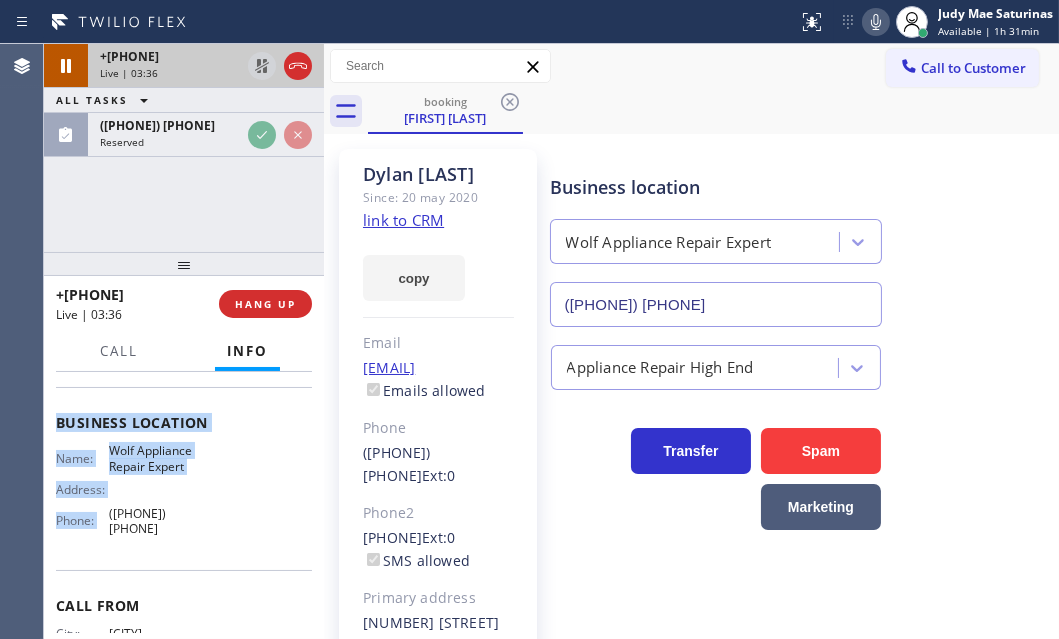 scroll, scrollTop: 272, scrollLeft: 0, axis: vertical 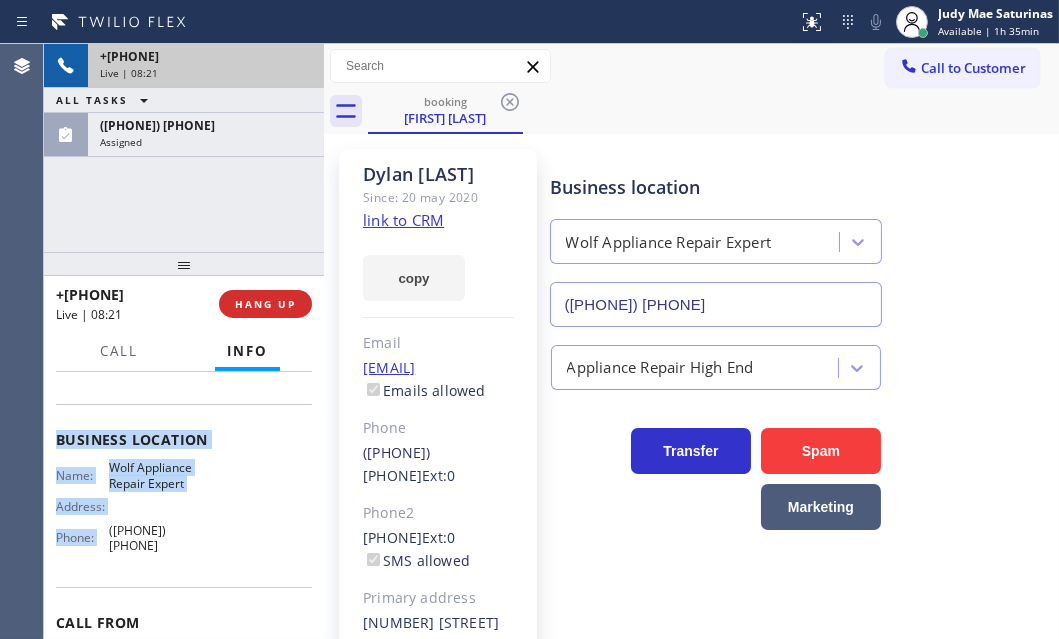click on "Live | 08:21" at bounding box center [206, 73] 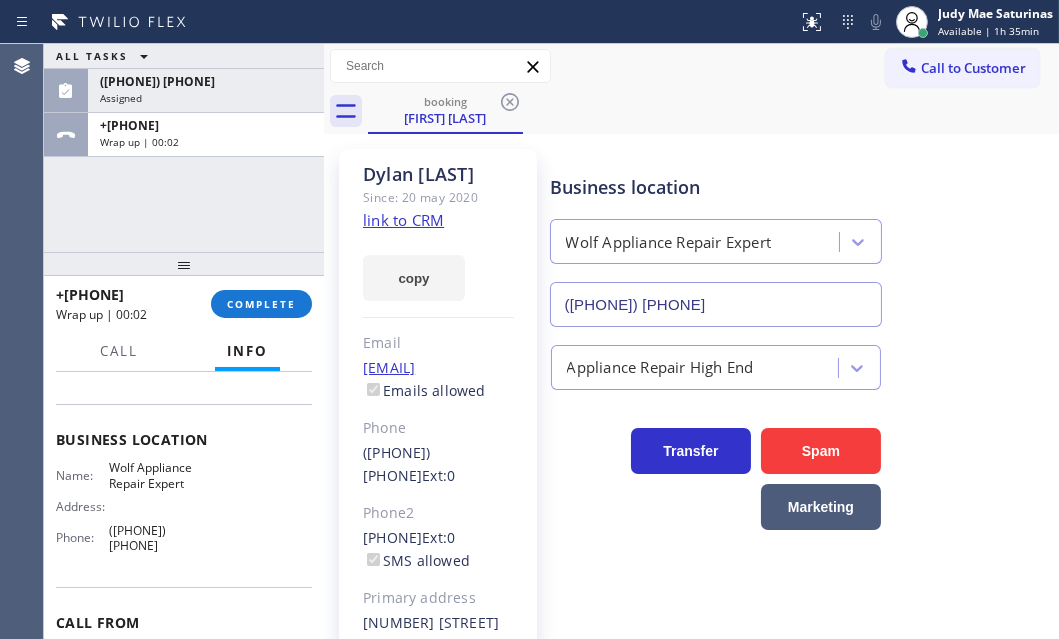 click on "ALL TASKS ALL TASKS ACTIVE TASKS TASKS IN WRAP UP ([PHONE]) [PHONE] Assigned [PHONE] Wrap up | 00:02" at bounding box center [184, 148] 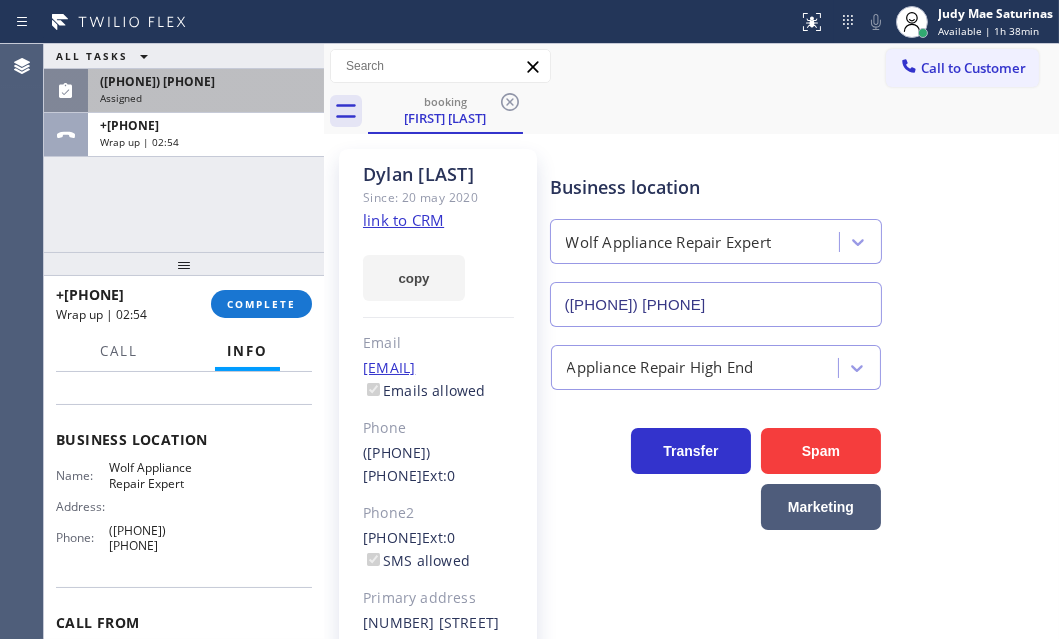 click on "Assigned" at bounding box center (206, 98) 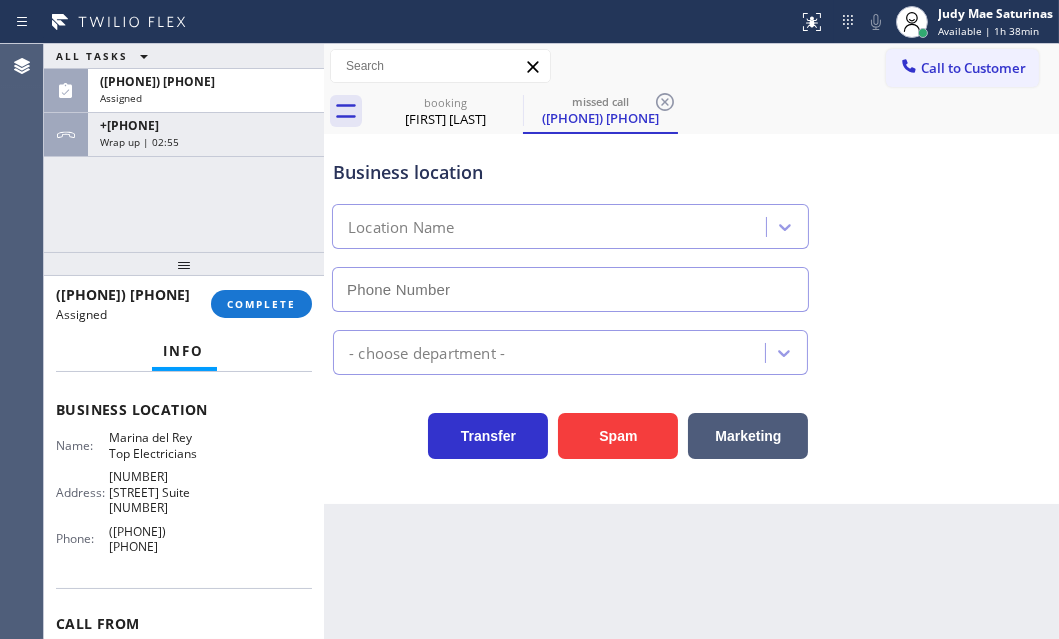 type on "([PHONE]) [PHONE]" 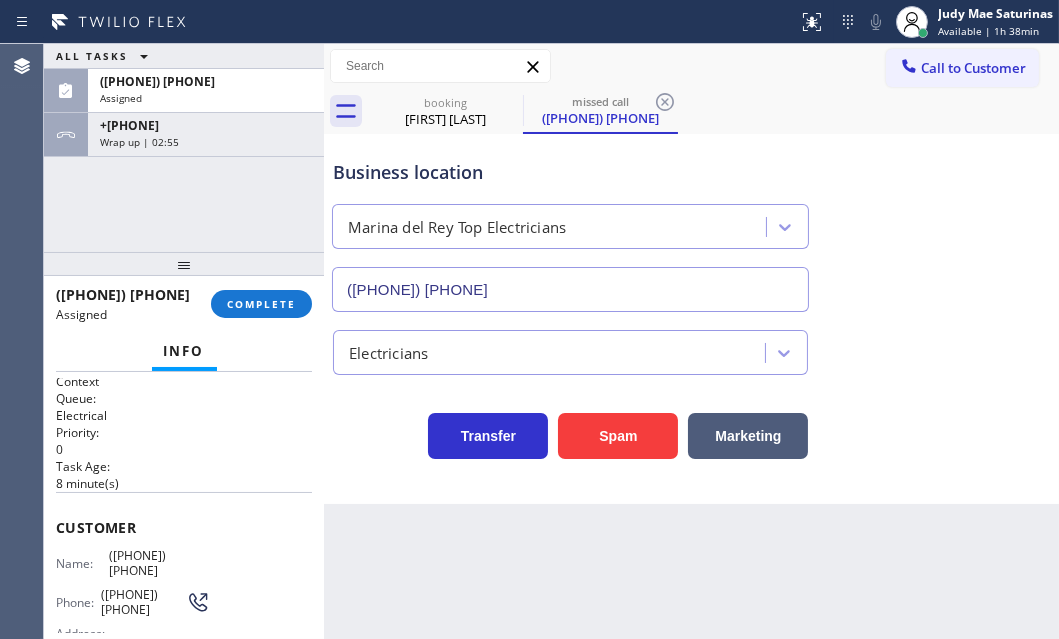 scroll, scrollTop: 0, scrollLeft: 0, axis: both 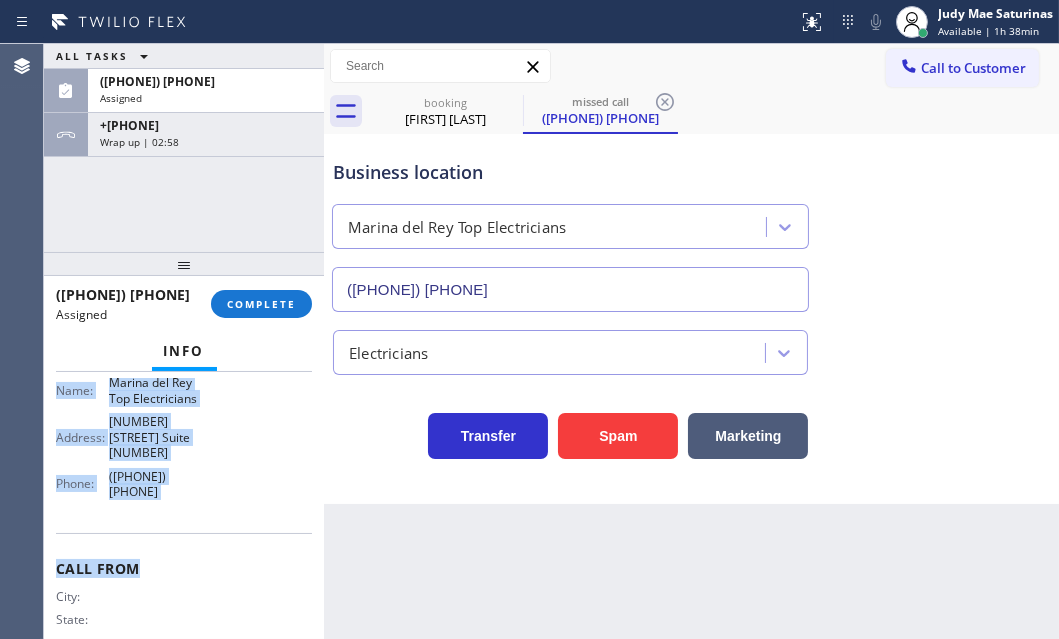 drag, startPoint x: 95, startPoint y: 520, endPoint x: 264, endPoint y: 481, distance: 173.44164 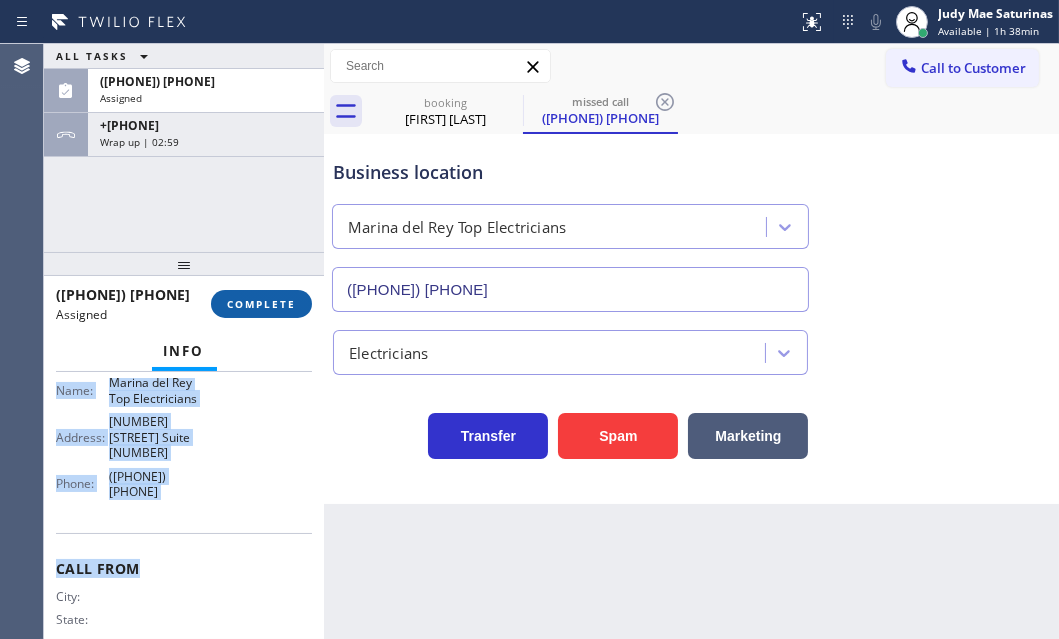 click on "COMPLETE" at bounding box center (261, 304) 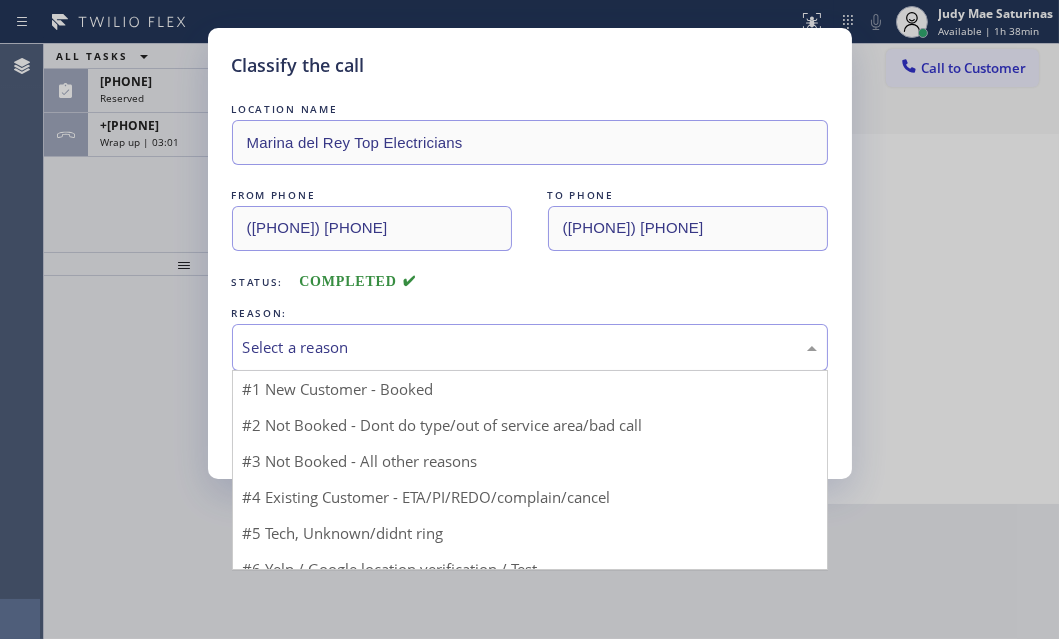 click on "Select a reason" at bounding box center [530, 347] 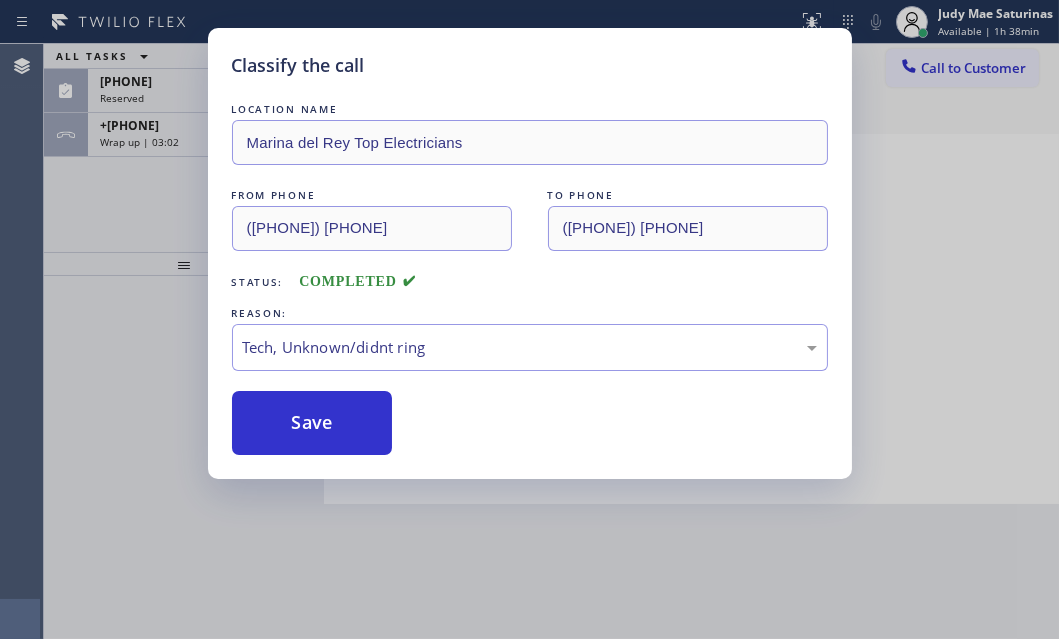 drag, startPoint x: 320, startPoint y: 416, endPoint x: 217, endPoint y: 190, distance: 248.36465 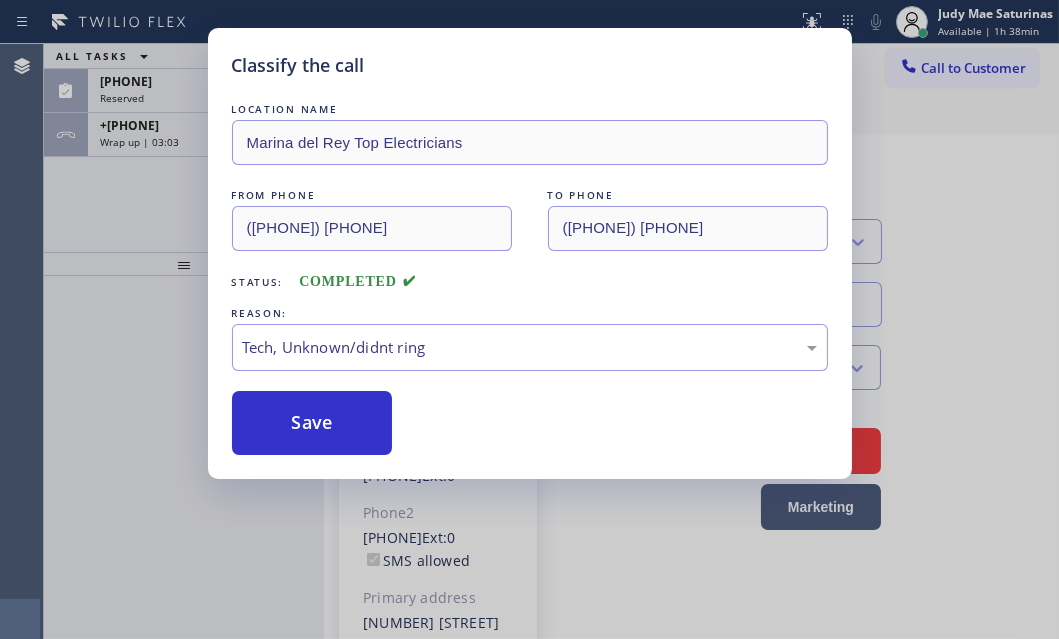 click on "Classify the call LOCATION NAME Marina del Rey Top Electricians FROM PHONE [PHONE] TO PHONE [PHONE] Status: COMPLETED REASON: Tech, Unknown/didnt ring Save" at bounding box center (529, 319) 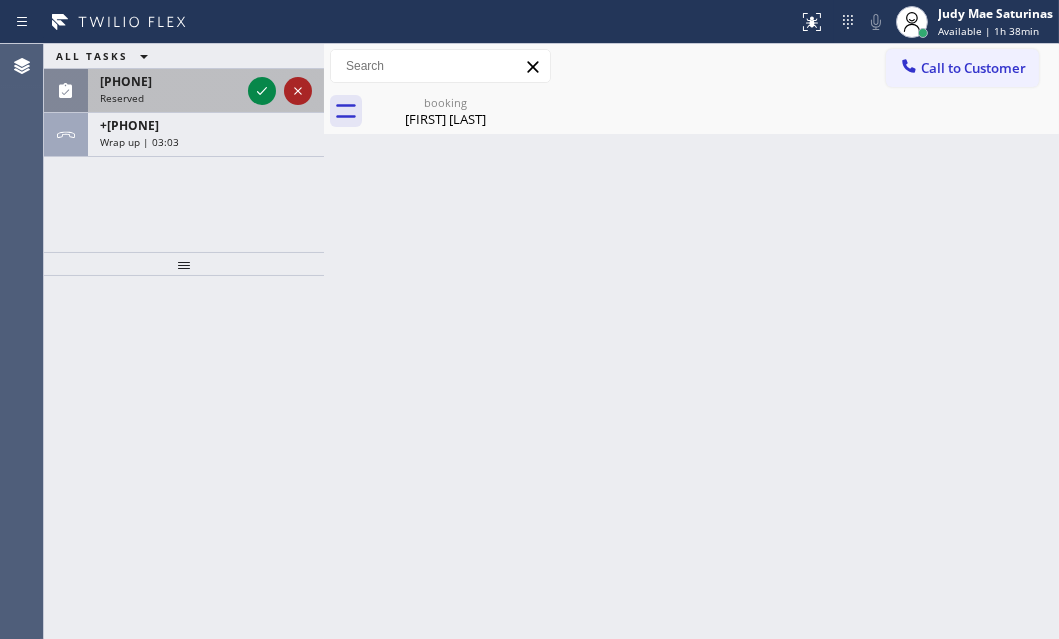 drag, startPoint x: 185, startPoint y: 96, endPoint x: 289, endPoint y: 97, distance: 104.00481 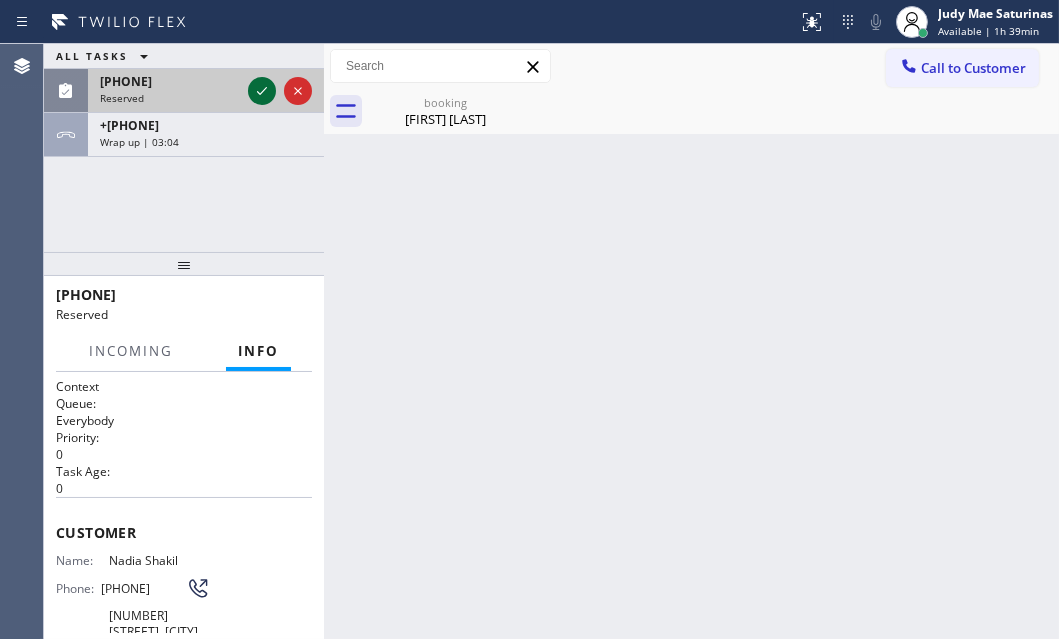 drag, startPoint x: 266, startPoint y: 90, endPoint x: 967, endPoint y: 452, distance: 788.95184 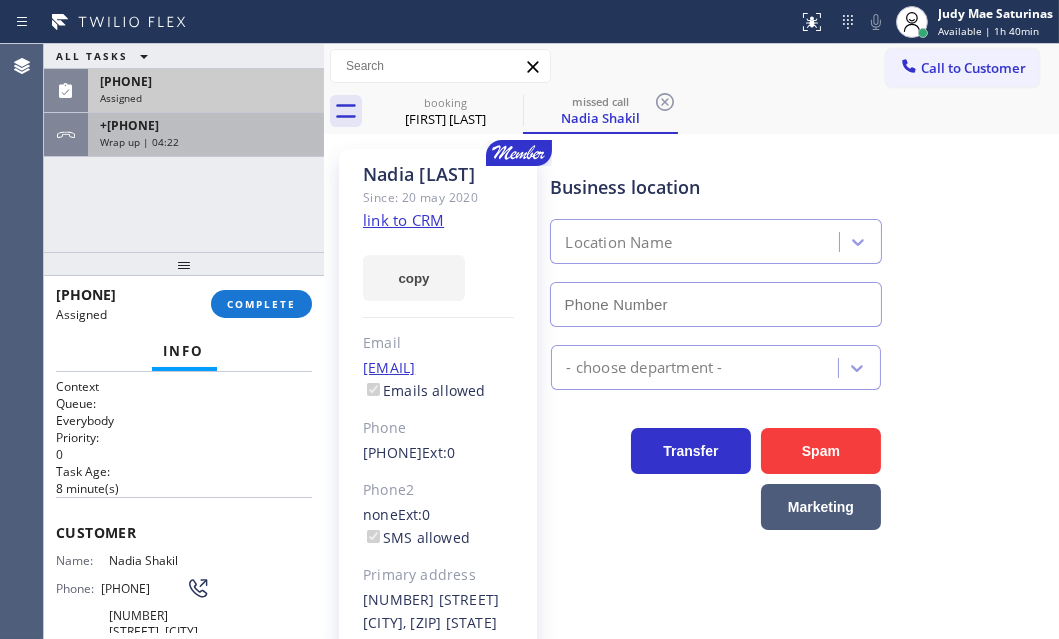 click on "+[PHONE]" at bounding box center [206, 125] 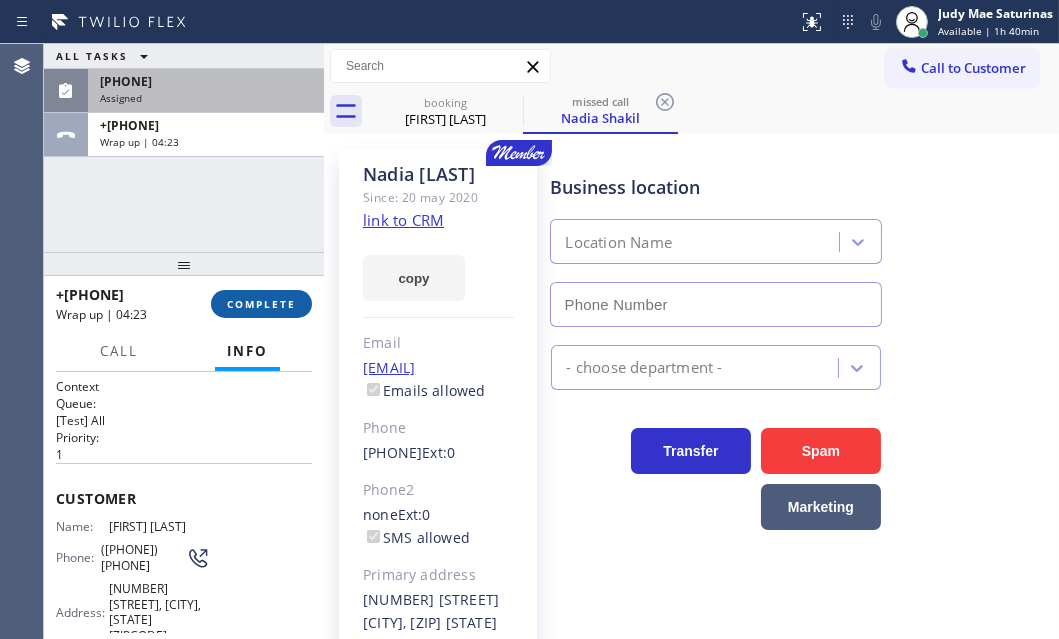 click on "COMPLETE" at bounding box center [261, 304] 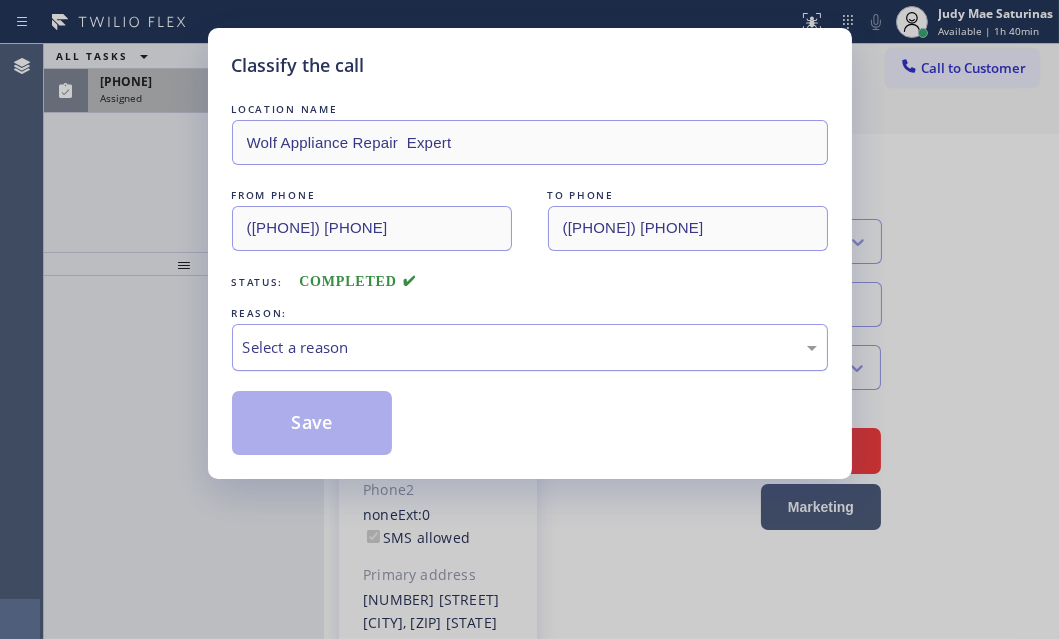 click on "Select a reason" at bounding box center [530, 347] 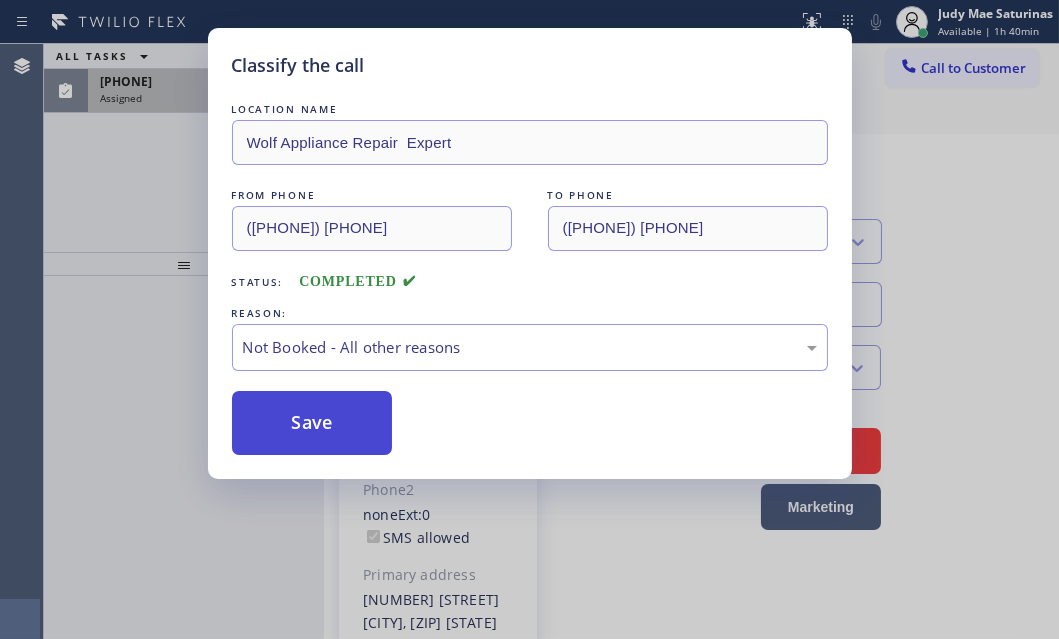 click on "Save" at bounding box center (312, 423) 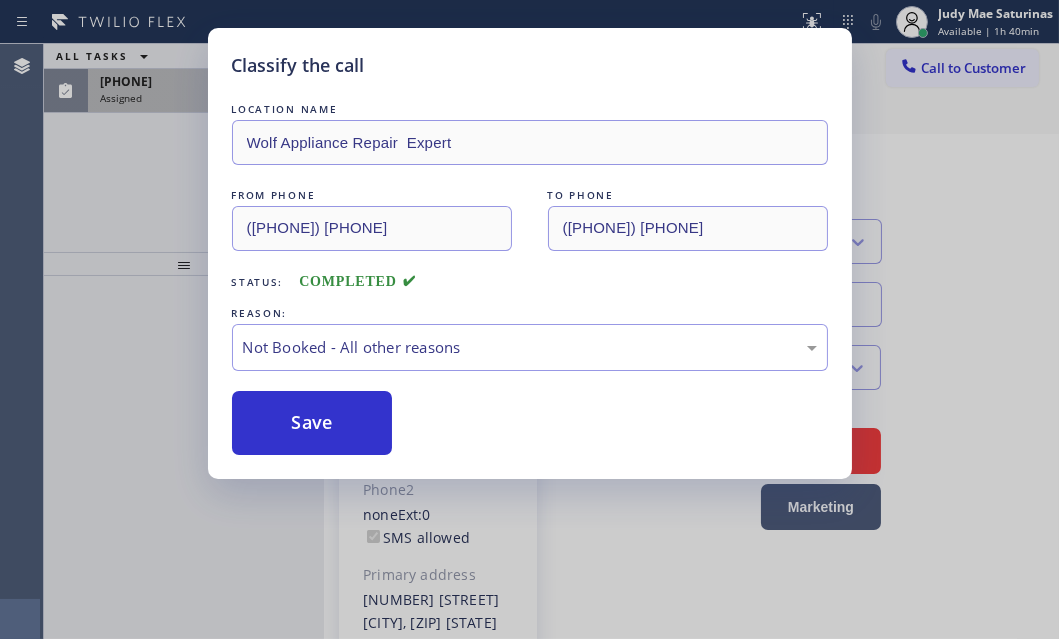 click on "Classify the call LOCATION NAME Wolf Appliance Repair  Expert FROM PHONE [PHONE] TO PHONE [PHONE] Status: COMPLETED REASON: Not Booked - All other reasons Save" at bounding box center [529, 319] 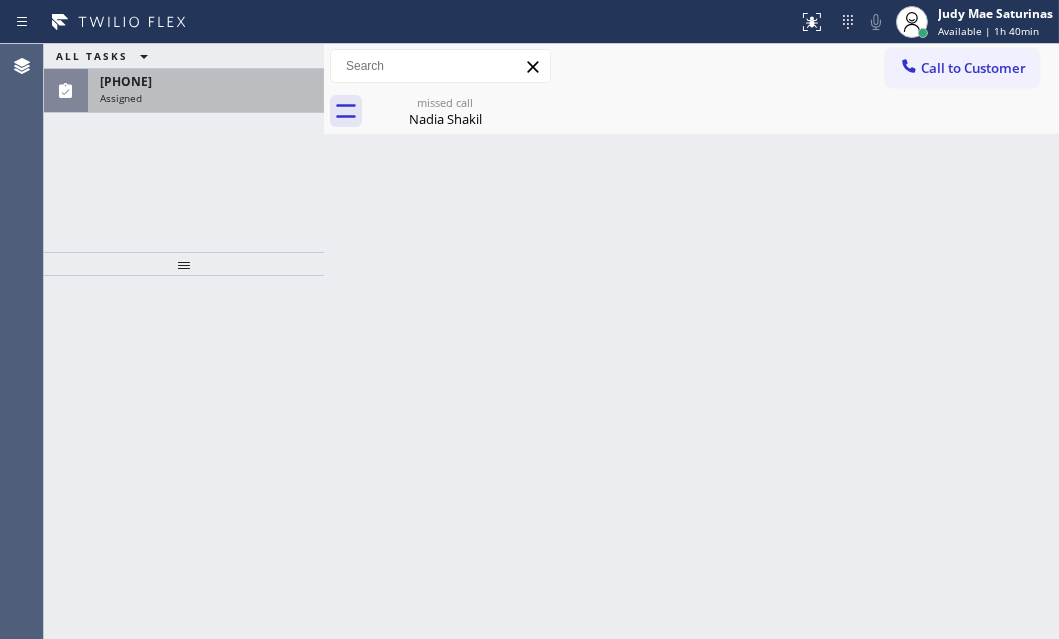 click on "Assigned" at bounding box center (206, 98) 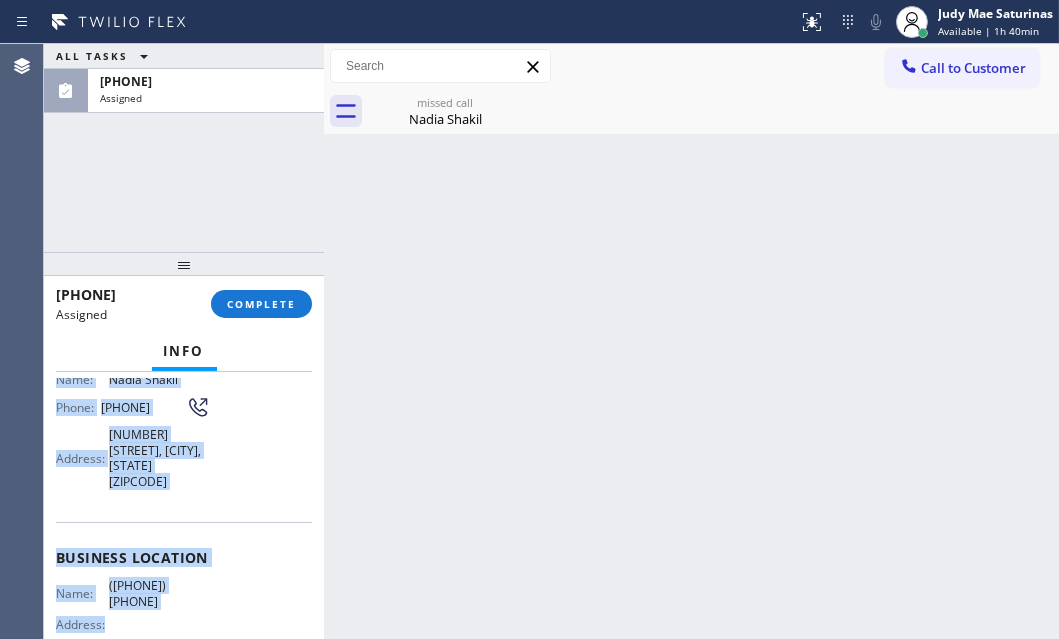 scroll, scrollTop: 272, scrollLeft: 0, axis: vertical 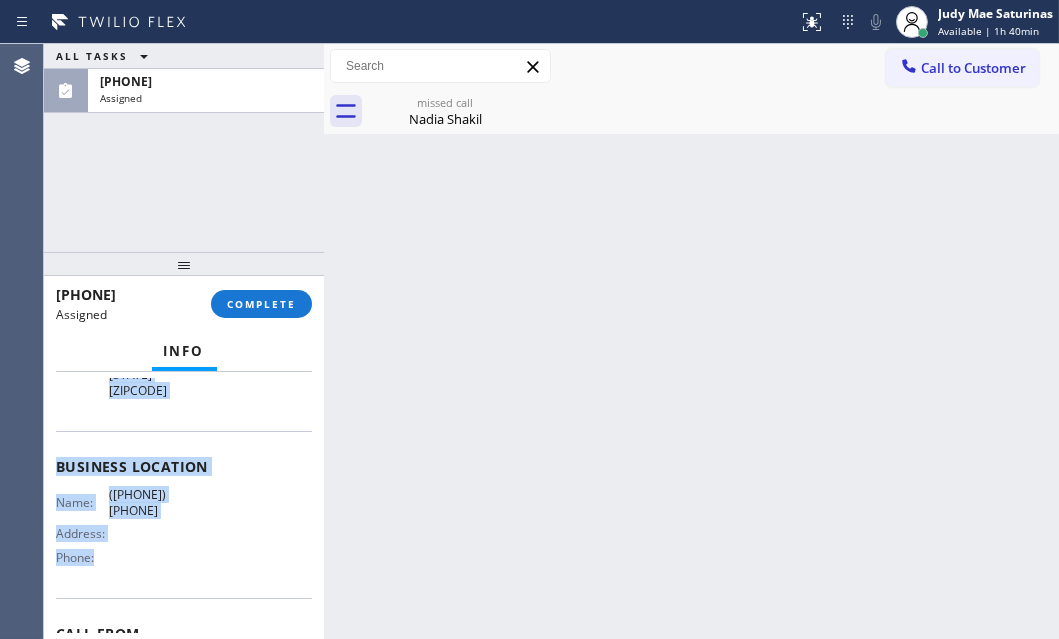 drag, startPoint x: 50, startPoint y: 519, endPoint x: 220, endPoint y: 524, distance: 170.07352 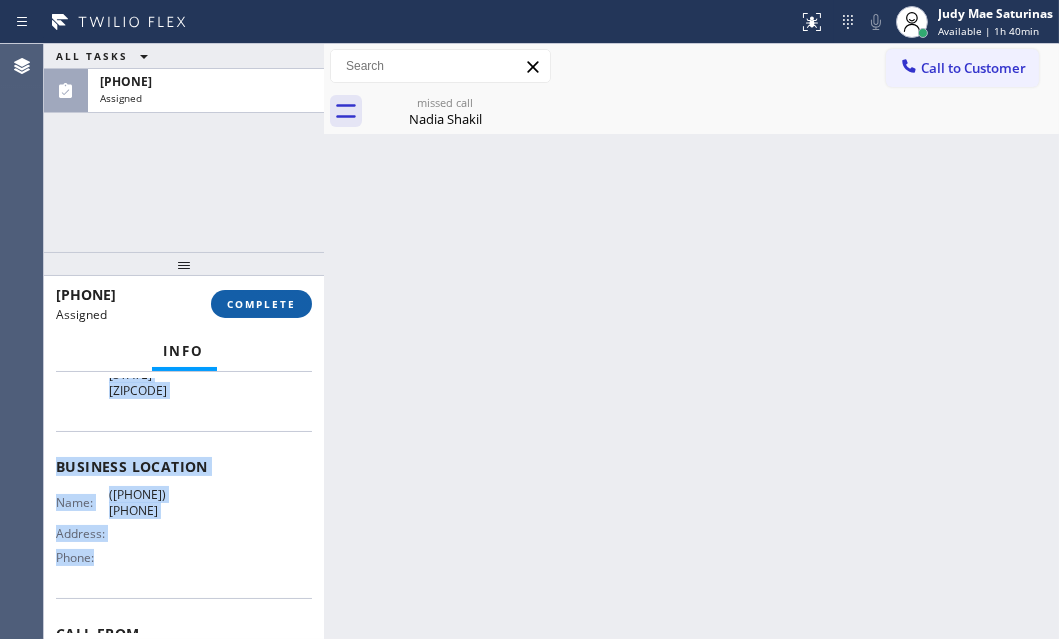click on "COMPLETE" at bounding box center [261, 304] 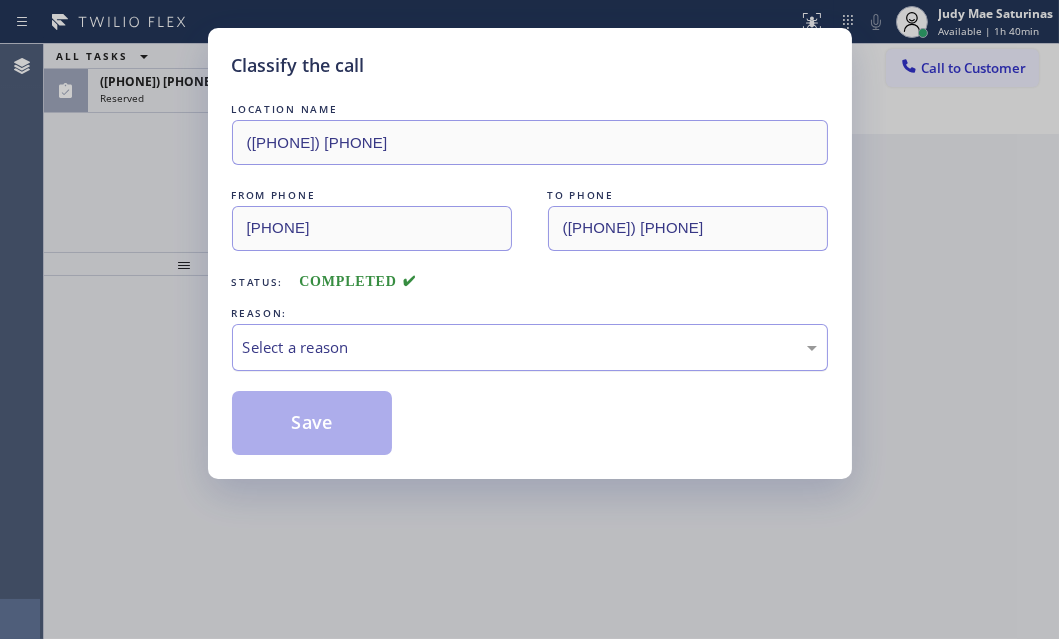 click on "Select a reason" at bounding box center (530, 347) 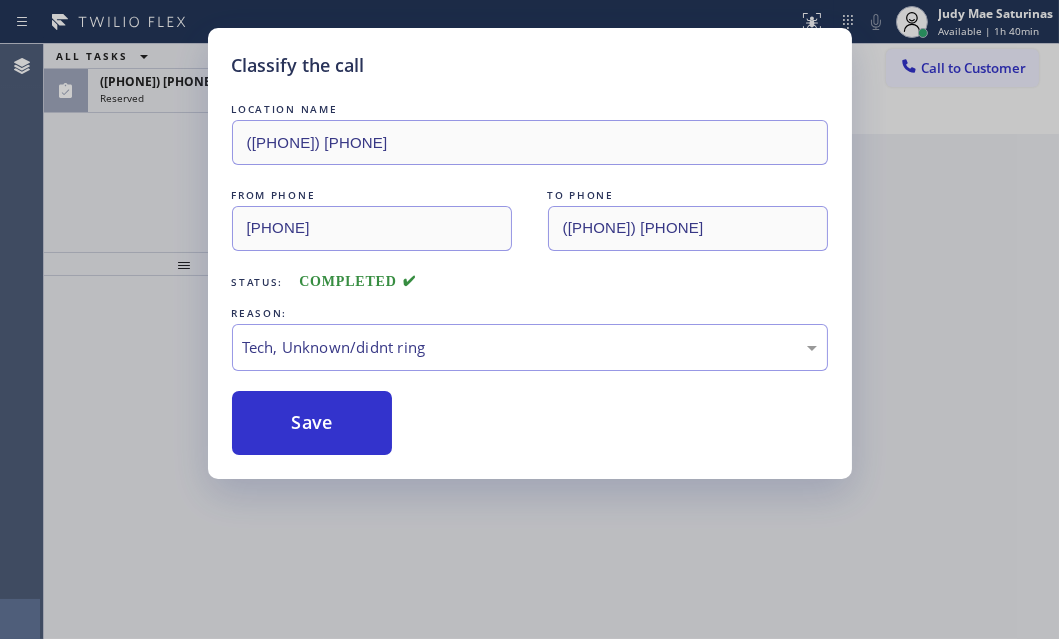 drag, startPoint x: 314, startPoint y: 432, endPoint x: 422, endPoint y: 459, distance: 111.32385 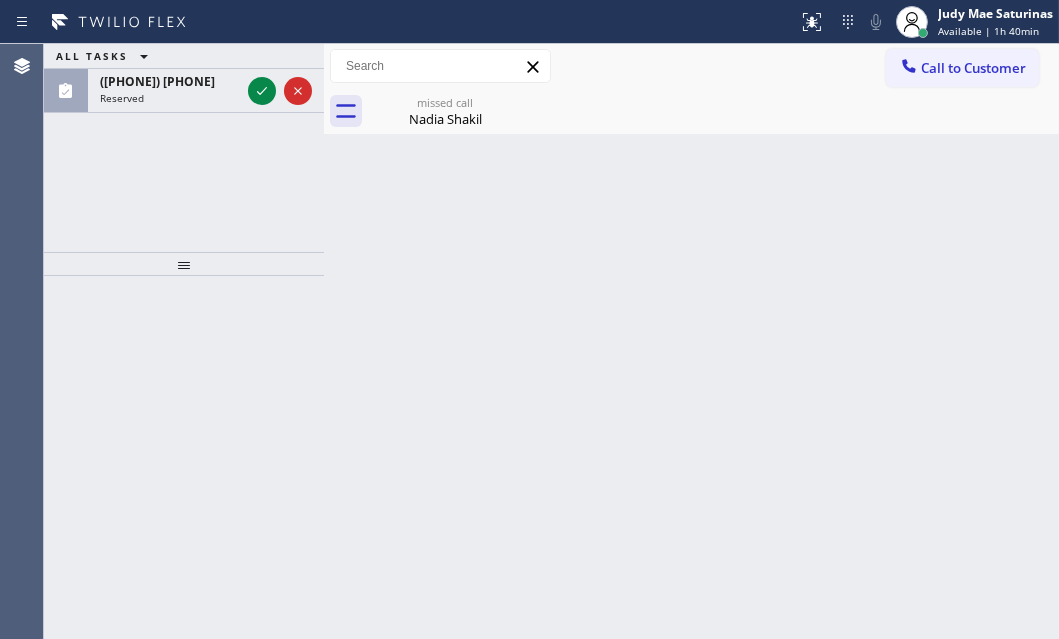 drag, startPoint x: 119, startPoint y: 181, endPoint x: 247, endPoint y: 130, distance: 137.78607 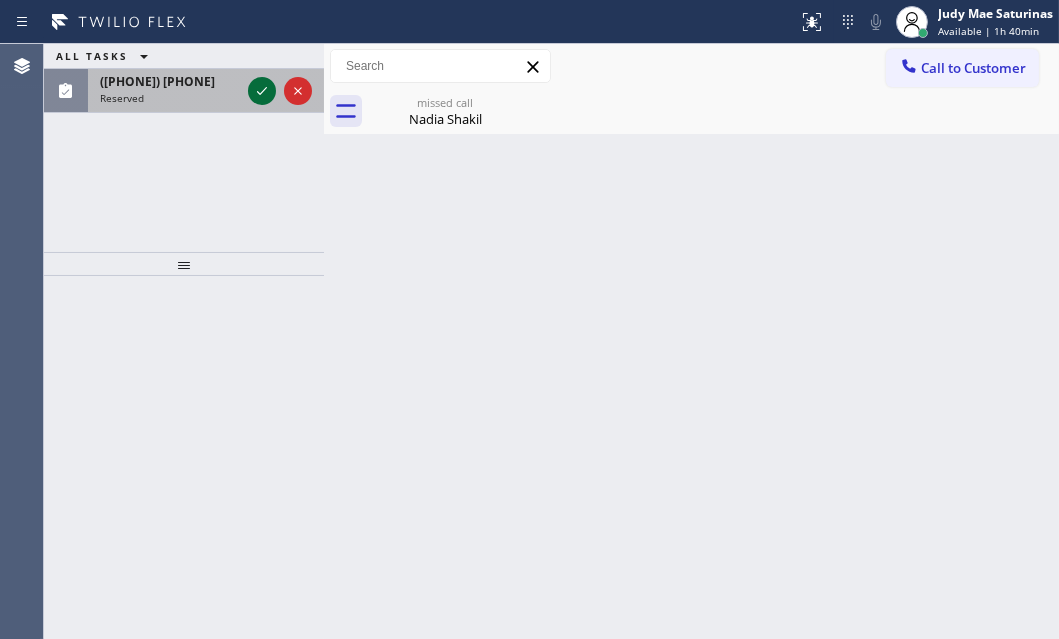 click 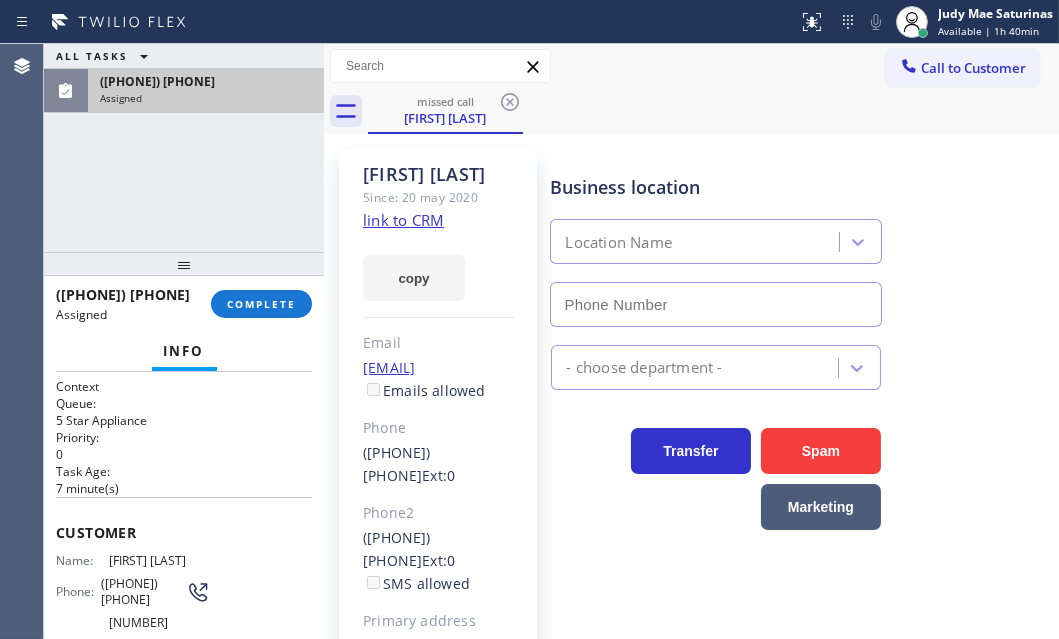 type on "[PHONE]" 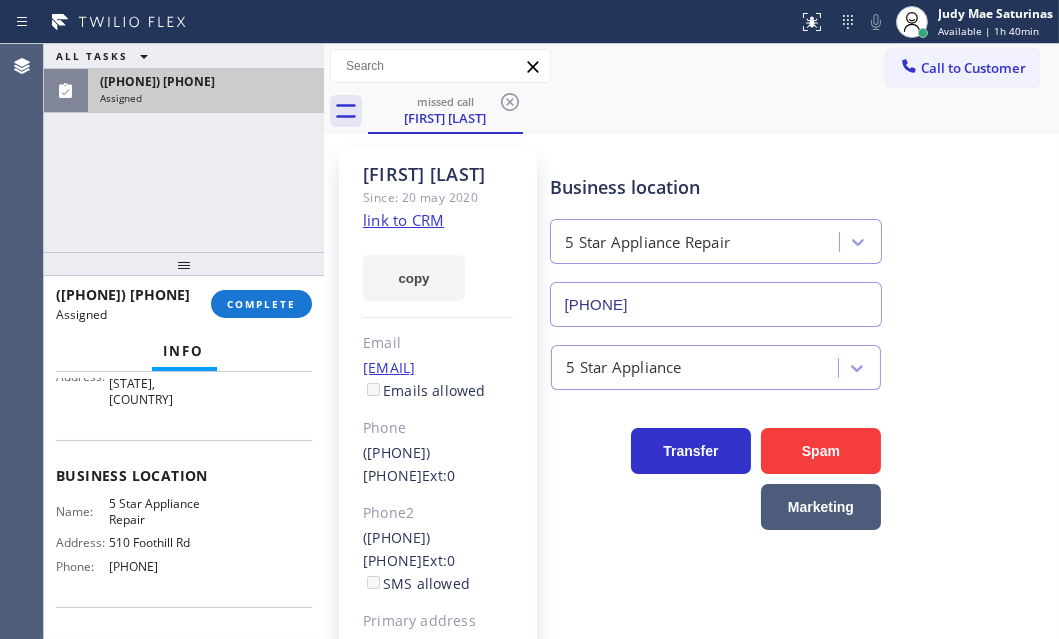 scroll, scrollTop: 272, scrollLeft: 0, axis: vertical 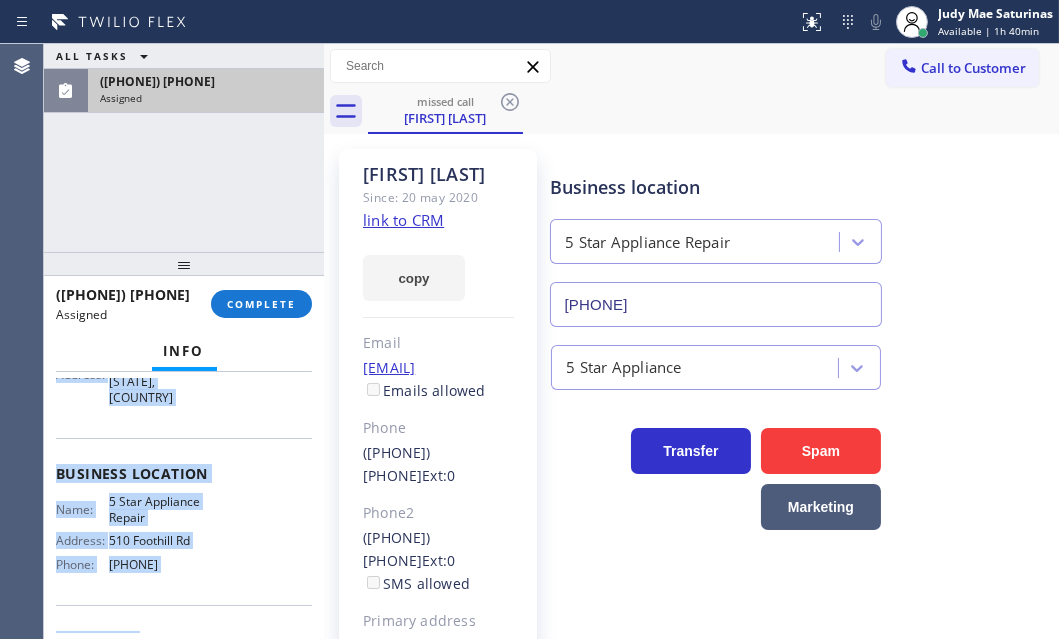 drag, startPoint x: 112, startPoint y: 530, endPoint x: 252, endPoint y: 583, distance: 149.69637 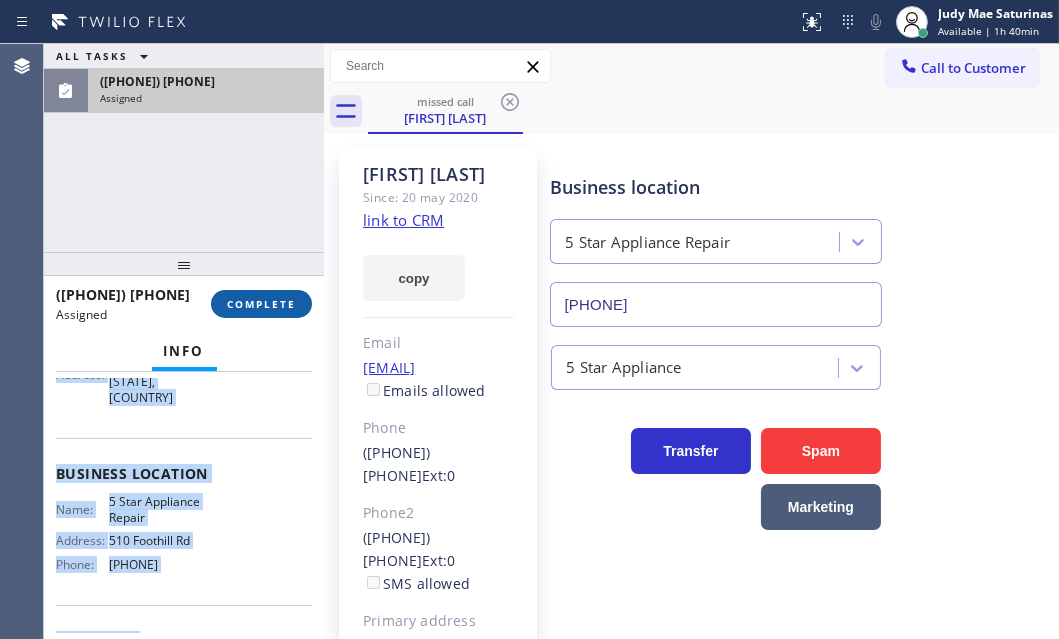 click on "COMPLETE" at bounding box center [261, 304] 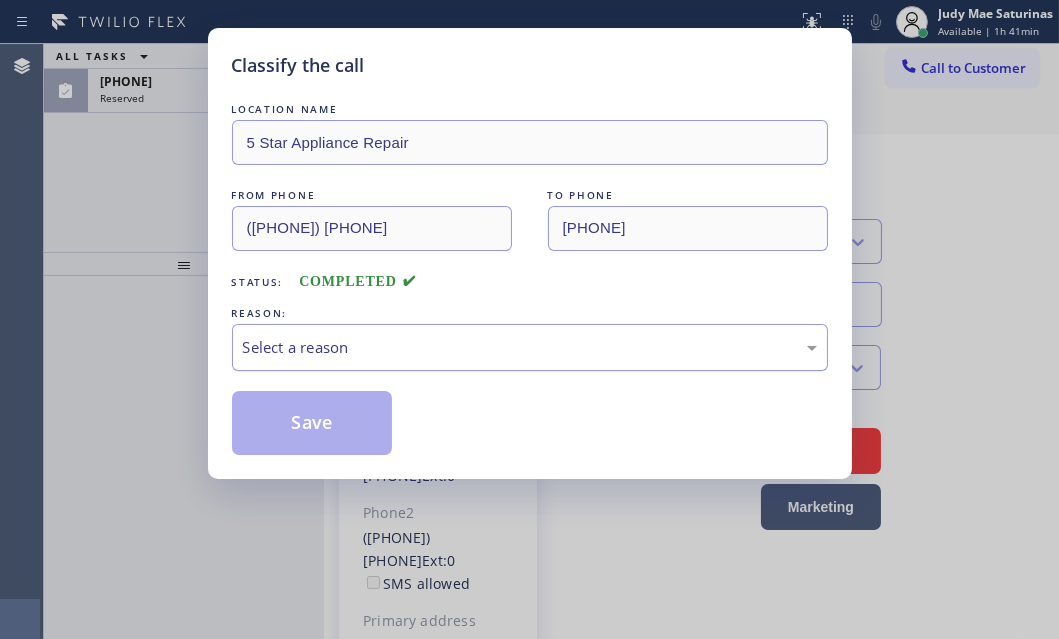 click on "Select a reason" at bounding box center [530, 347] 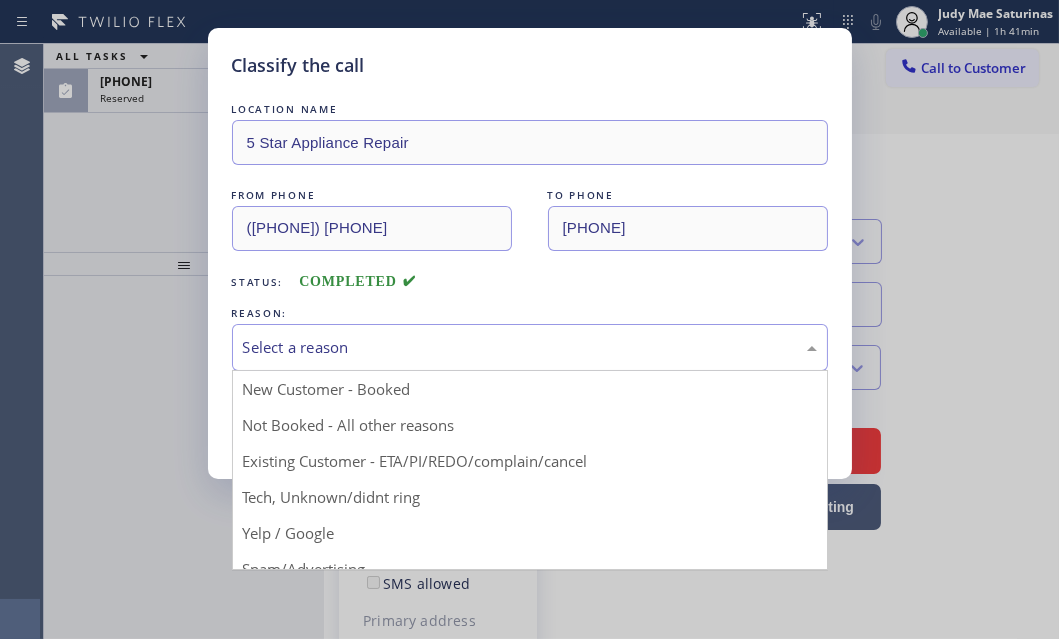 drag, startPoint x: 298, startPoint y: 493, endPoint x: 303, endPoint y: 471, distance: 22.561028 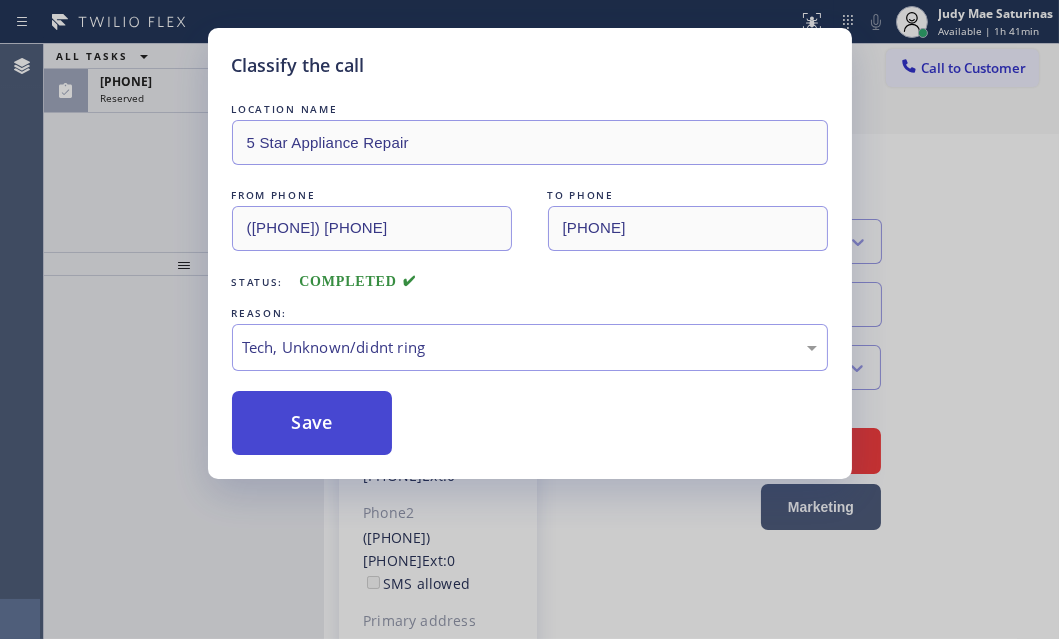 click on "Save" at bounding box center [312, 423] 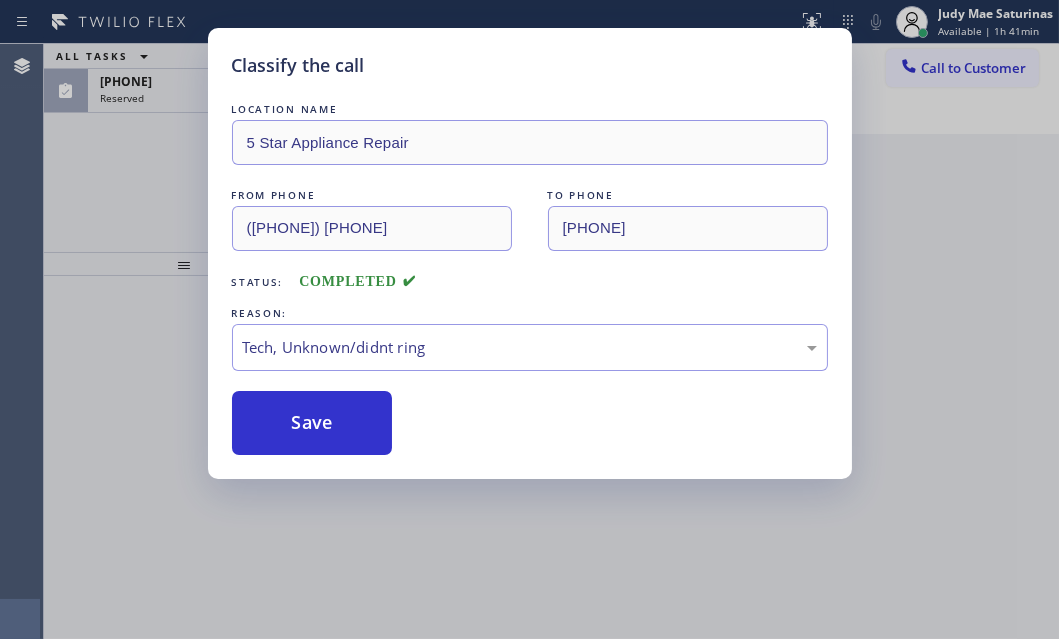 click on "Classify the call LOCATION NAME 5 Star Appliance Repair FROM PHONE [PHONE] TO PHONE [PHONE] Status: COMPLETED REASON: Tech, Unknown/didnt ring Save" at bounding box center [529, 319] 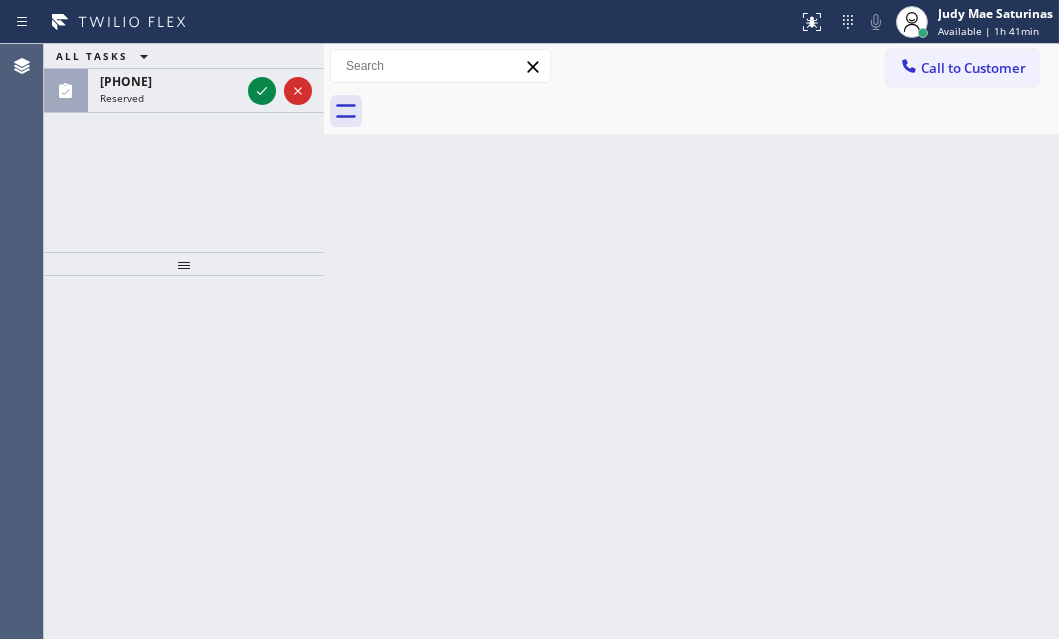 drag, startPoint x: 260, startPoint y: 91, endPoint x: 783, endPoint y: 388, distance: 601.4466 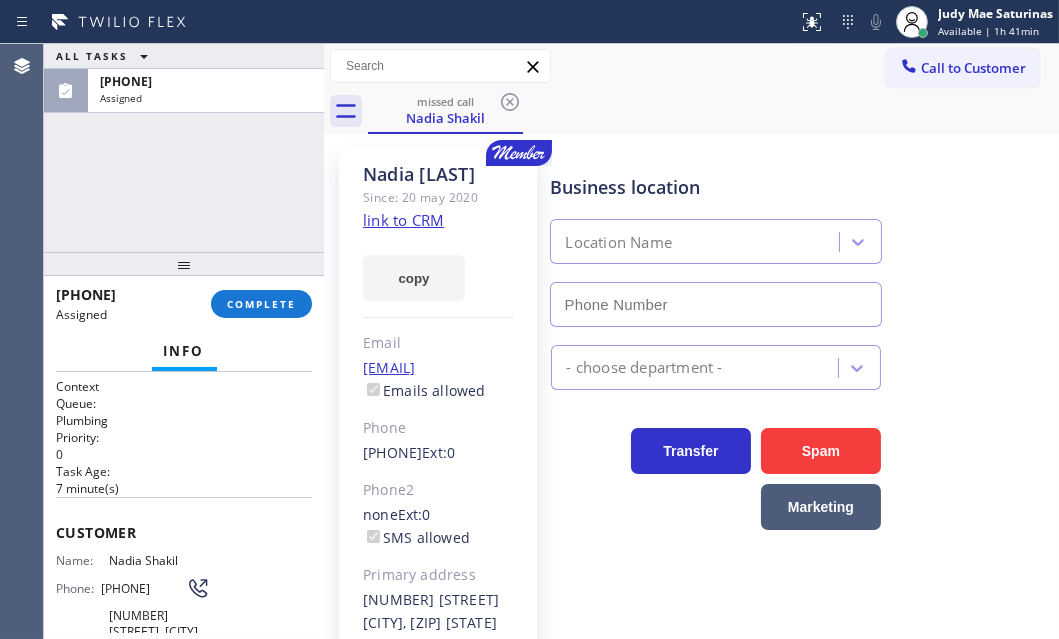 type on "([PHONE]) [PHONE]" 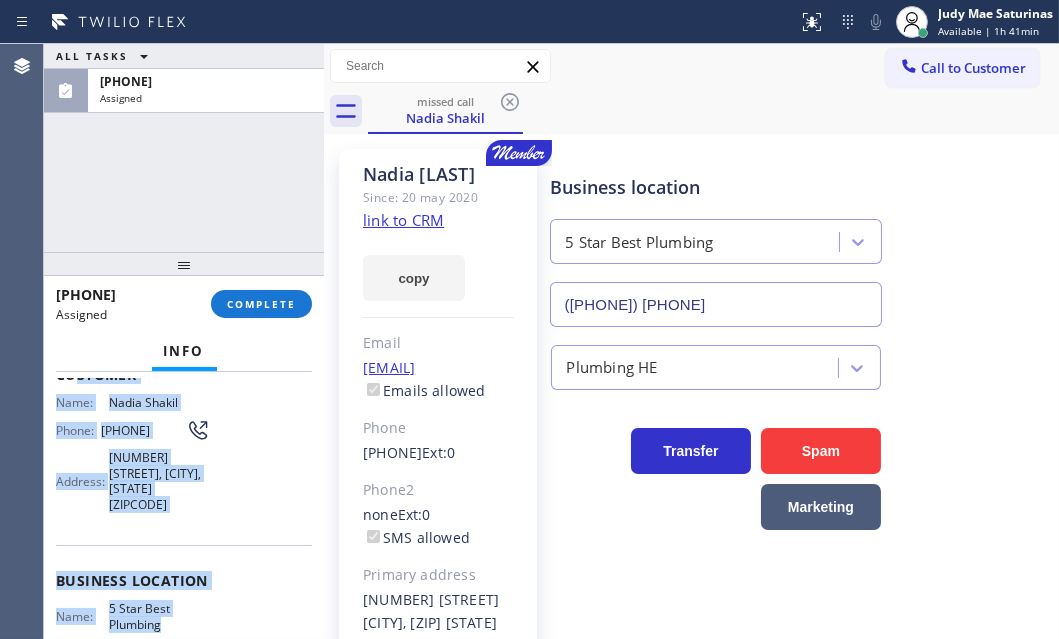 scroll, scrollTop: 181, scrollLeft: 0, axis: vertical 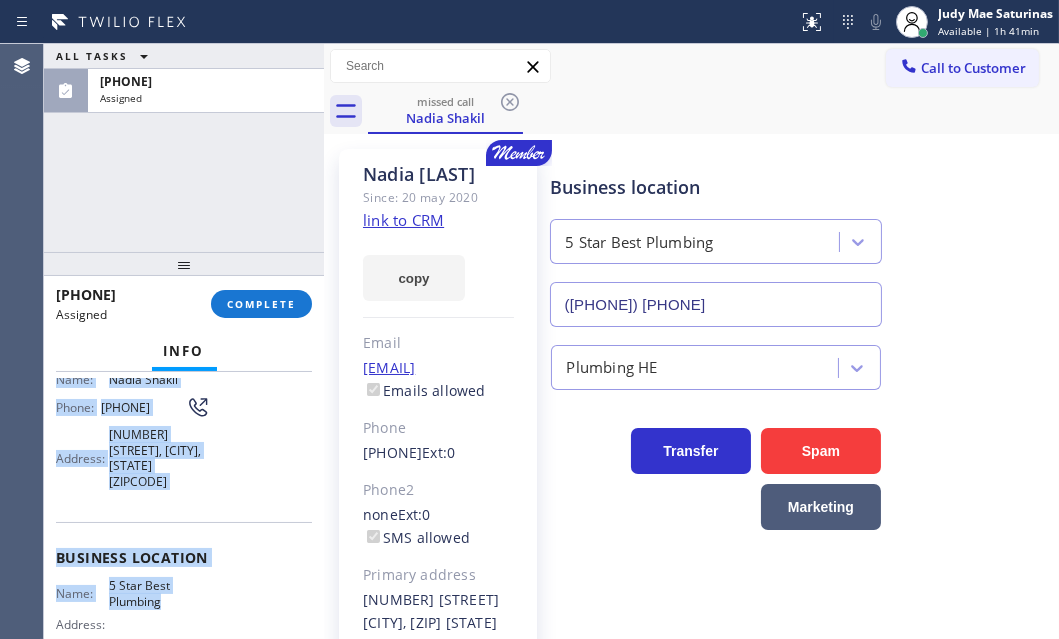 drag, startPoint x: 80, startPoint y: 533, endPoint x: 188, endPoint y: 583, distance: 119.0126 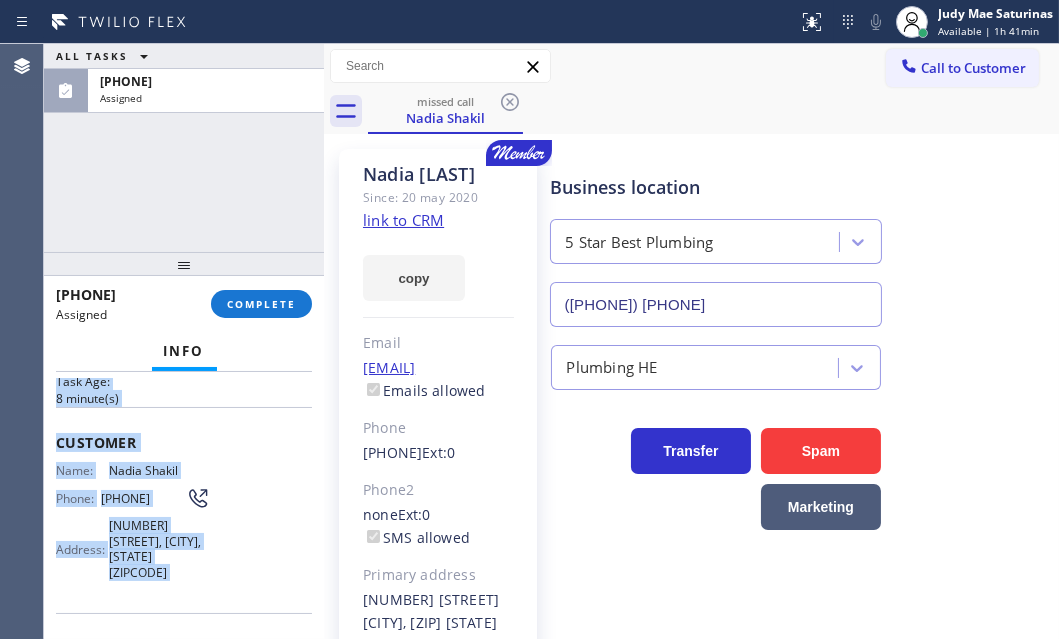 scroll, scrollTop: 0, scrollLeft: 0, axis: both 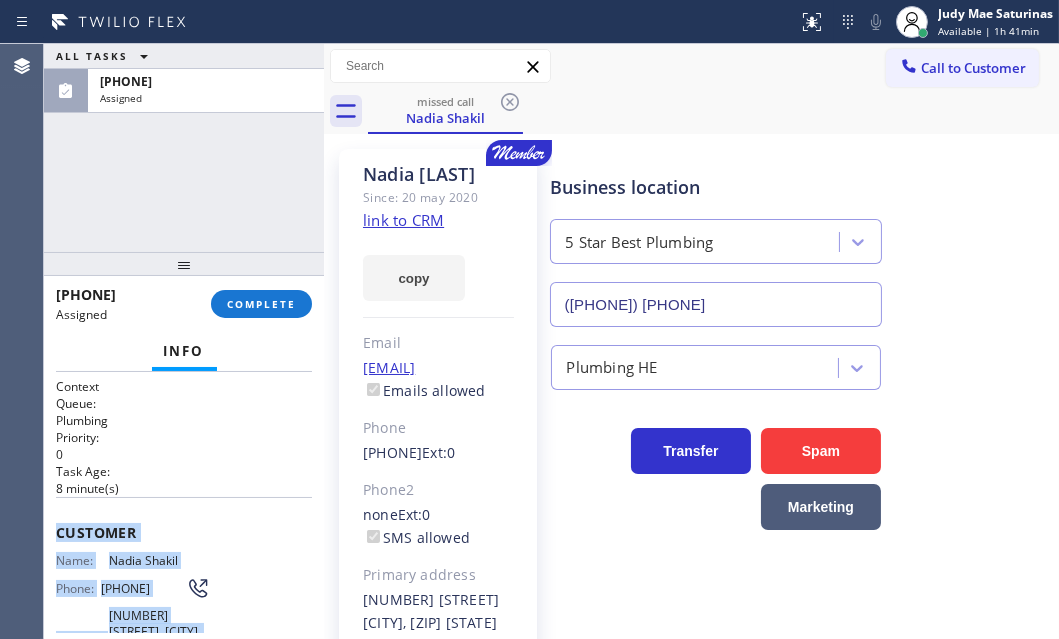 drag, startPoint x: 220, startPoint y: 544, endPoint x: 59, endPoint y: 528, distance: 161.79308 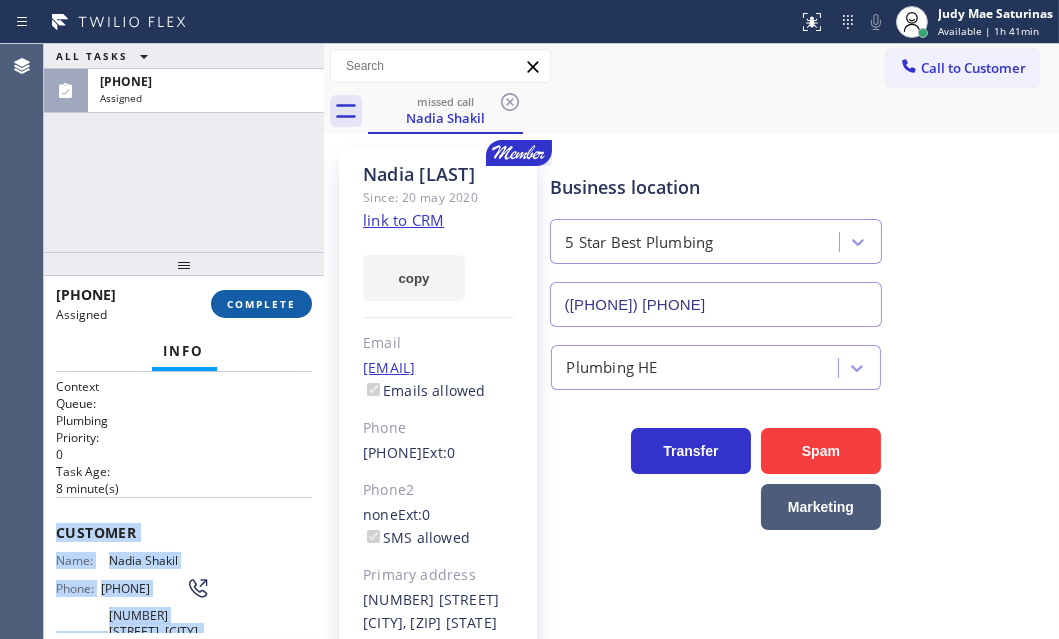 click on "COMPLETE" at bounding box center [261, 304] 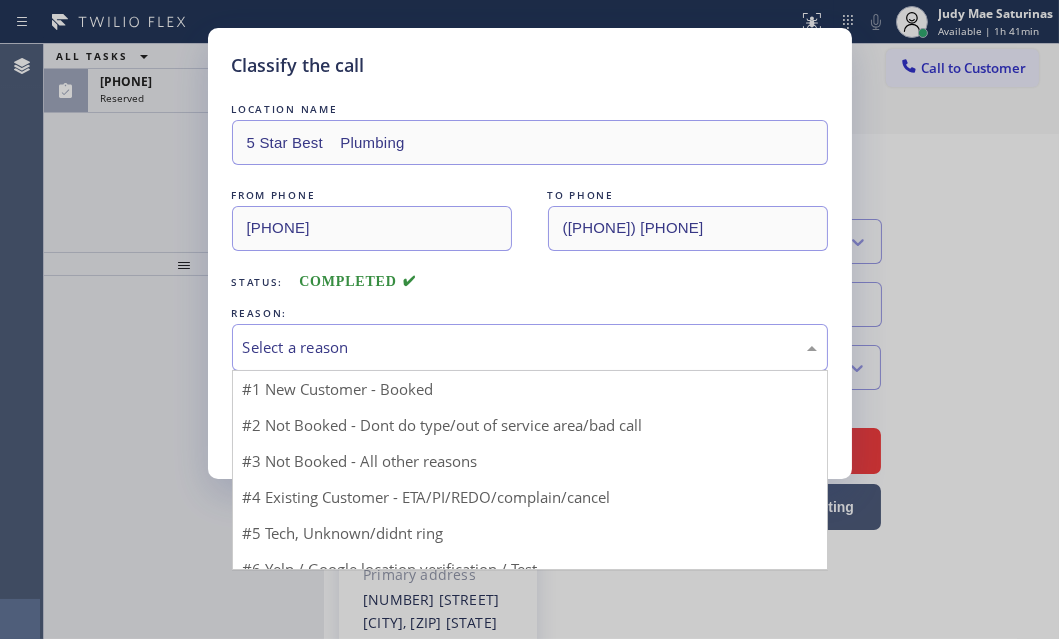 click on "Select a reason" at bounding box center (530, 347) 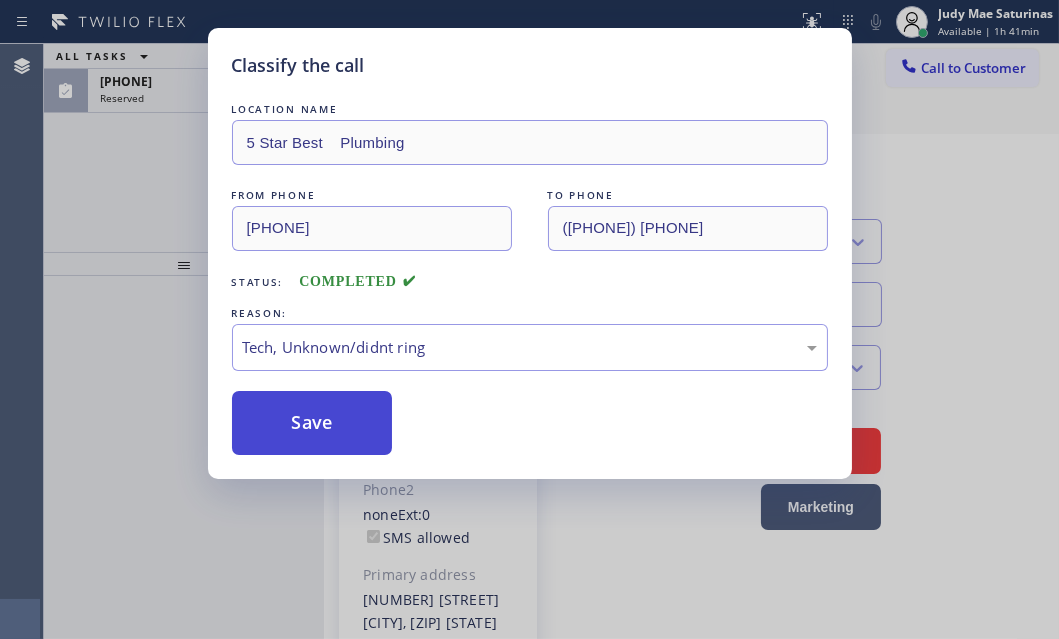 click on "Save" at bounding box center (312, 423) 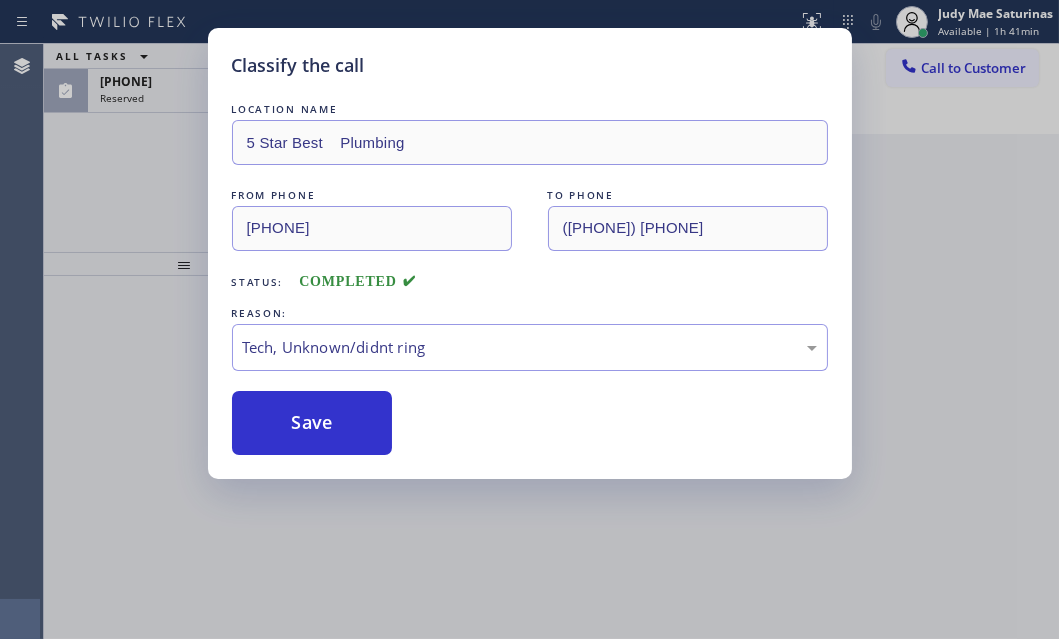 click on "Classify the call LOCATION NAME [COMPANY] FROM PHONE ([PHONE]) [PHONE] TO PHONE ([PHONE]) [PHONE] Status: COMPLETED REASON: Tech, Unknown/didnt ring Save" at bounding box center (529, 319) 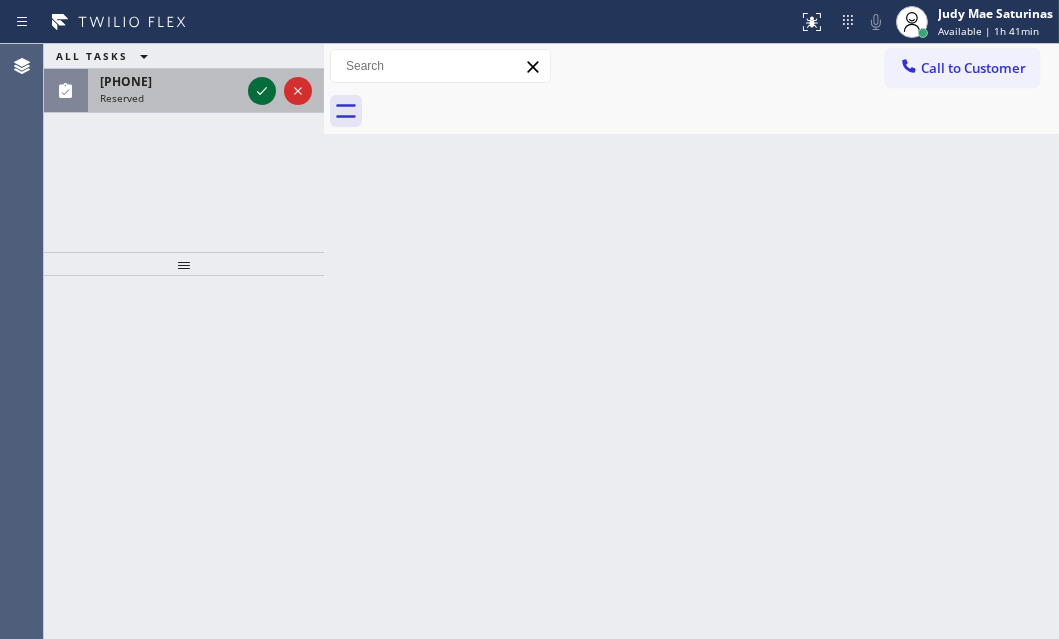 click 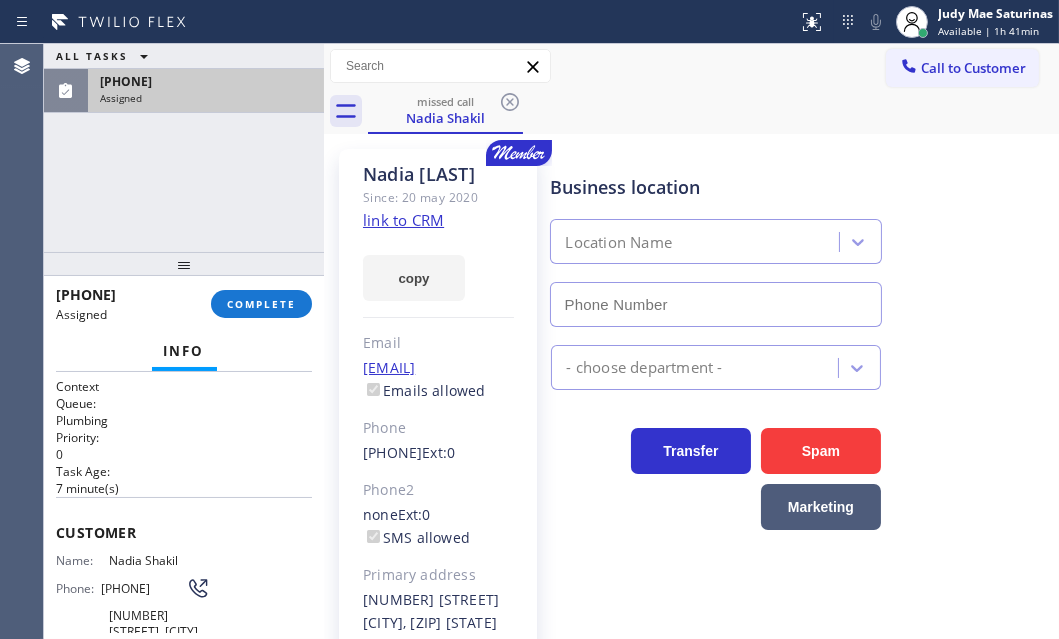 type on "([PHONE]) [PHONE]" 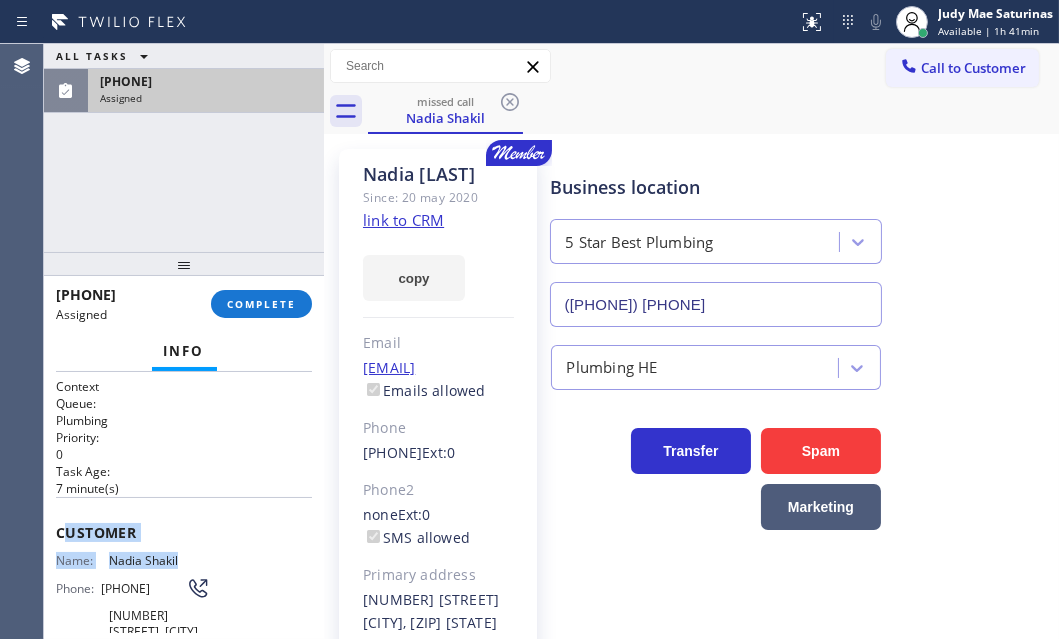 drag, startPoint x: 61, startPoint y: 520, endPoint x: 202, endPoint y: 565, distance: 148.00676 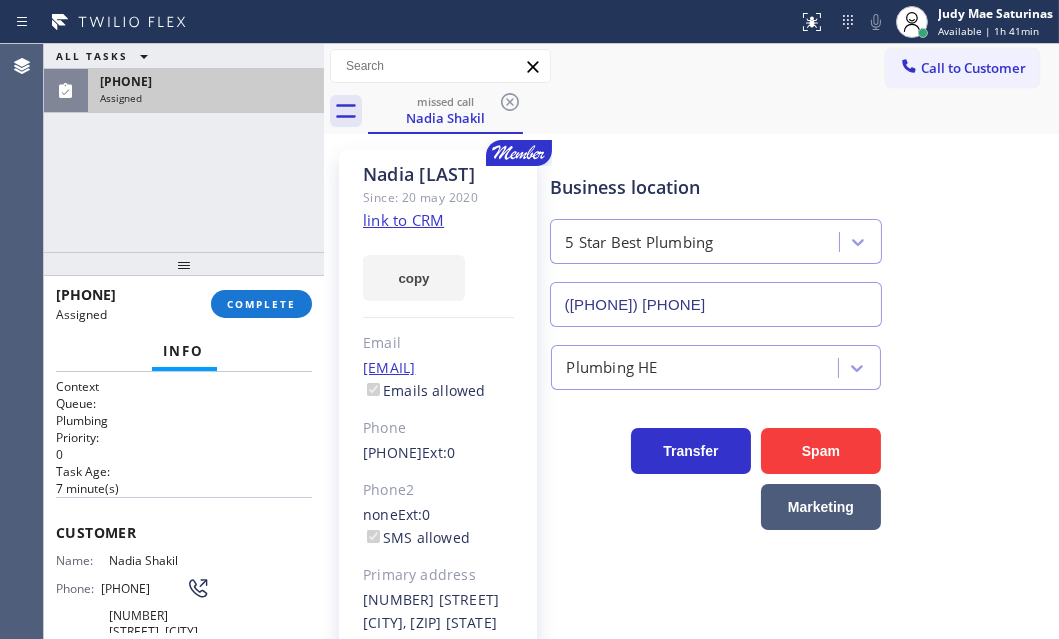 click on "Queue:" at bounding box center [184, 403] 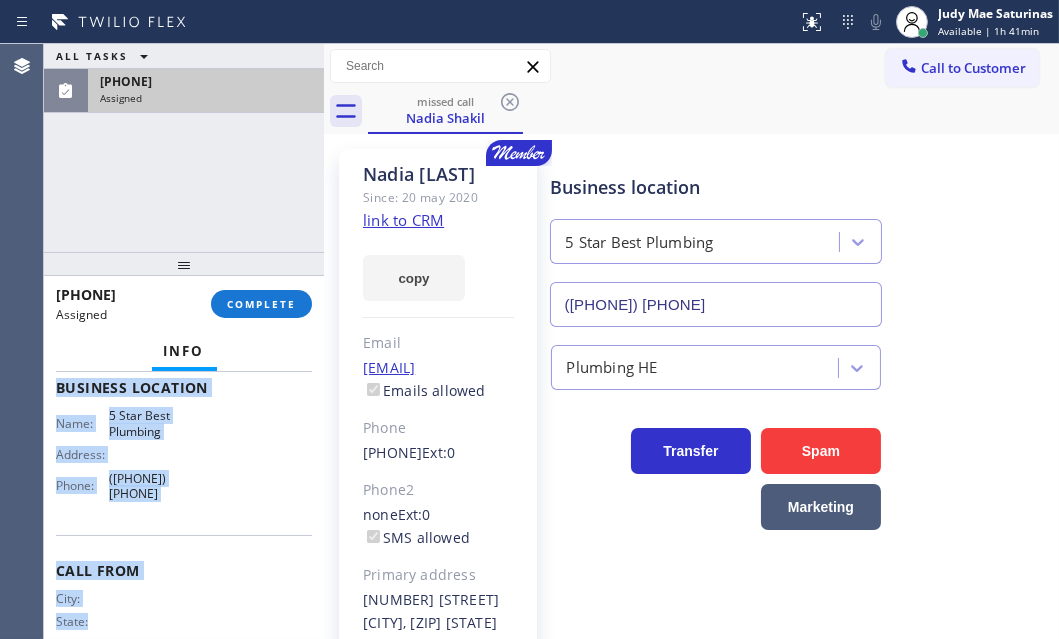 scroll, scrollTop: 363, scrollLeft: 0, axis: vertical 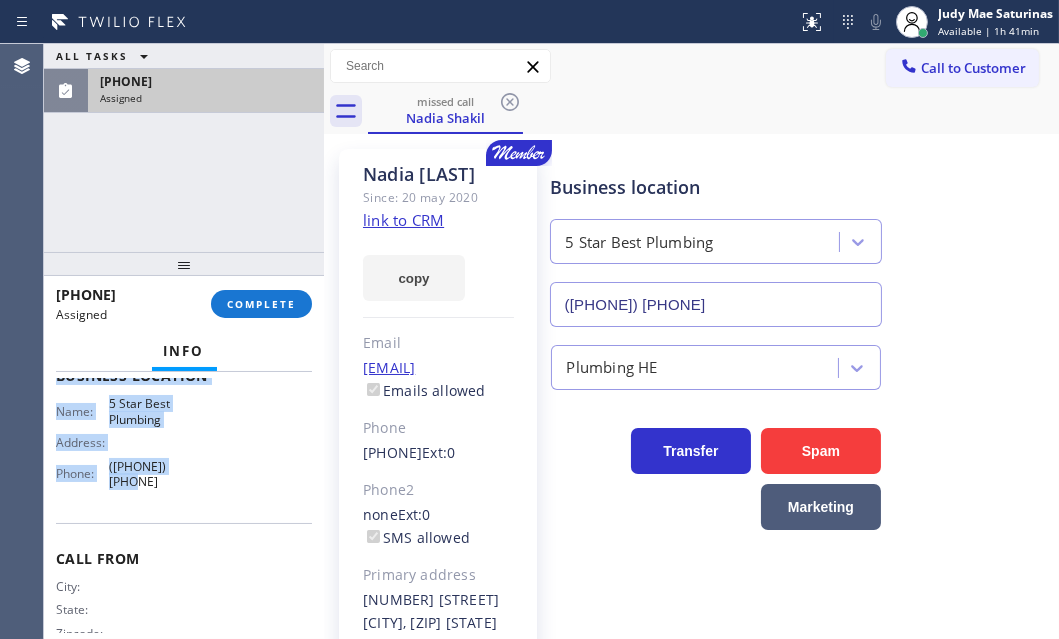 drag, startPoint x: 56, startPoint y: 521, endPoint x: 219, endPoint y: 477, distance: 168.83424 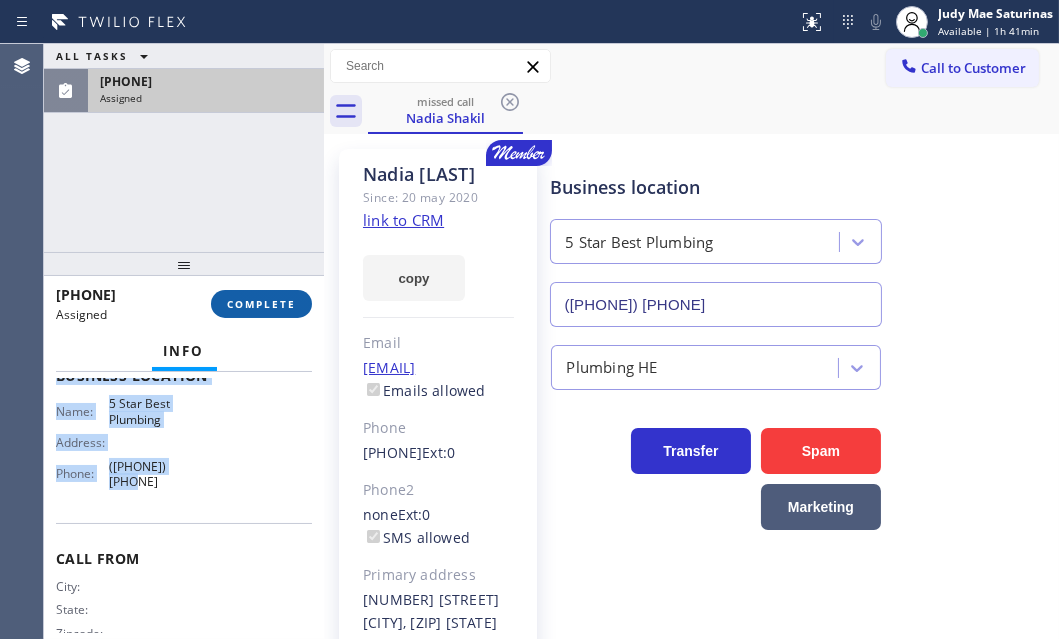 click on "COMPLETE" at bounding box center [261, 304] 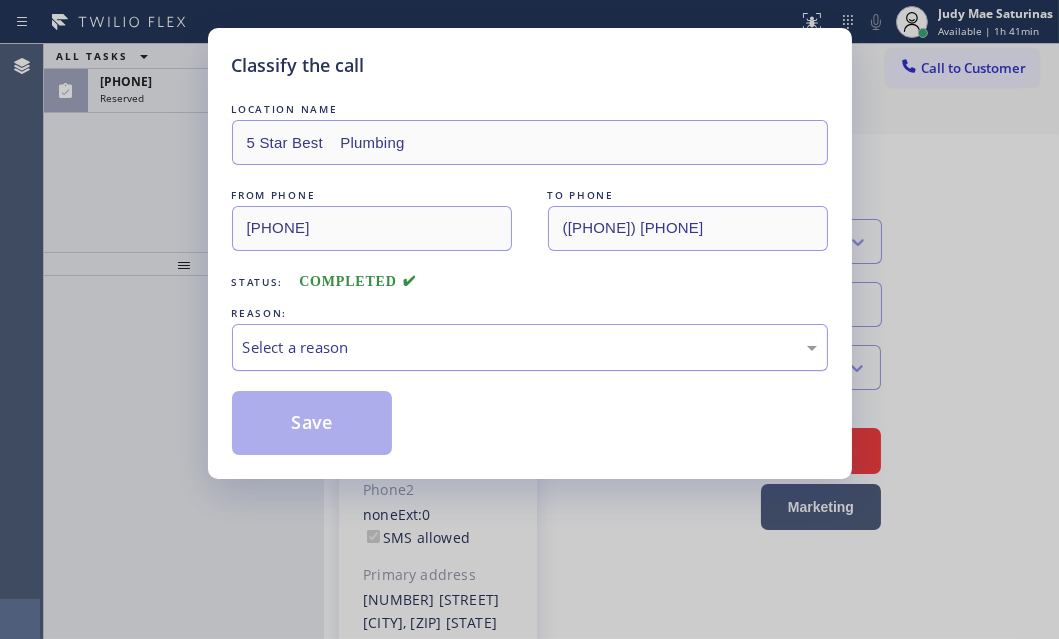click on "Select a reason" at bounding box center (530, 347) 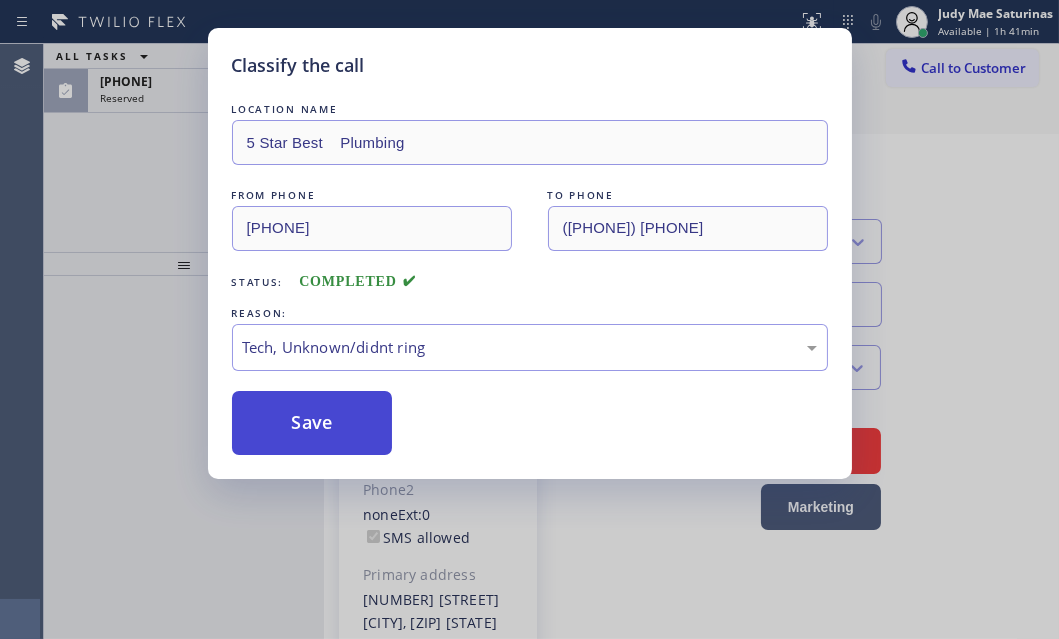 click on "Save" at bounding box center (312, 423) 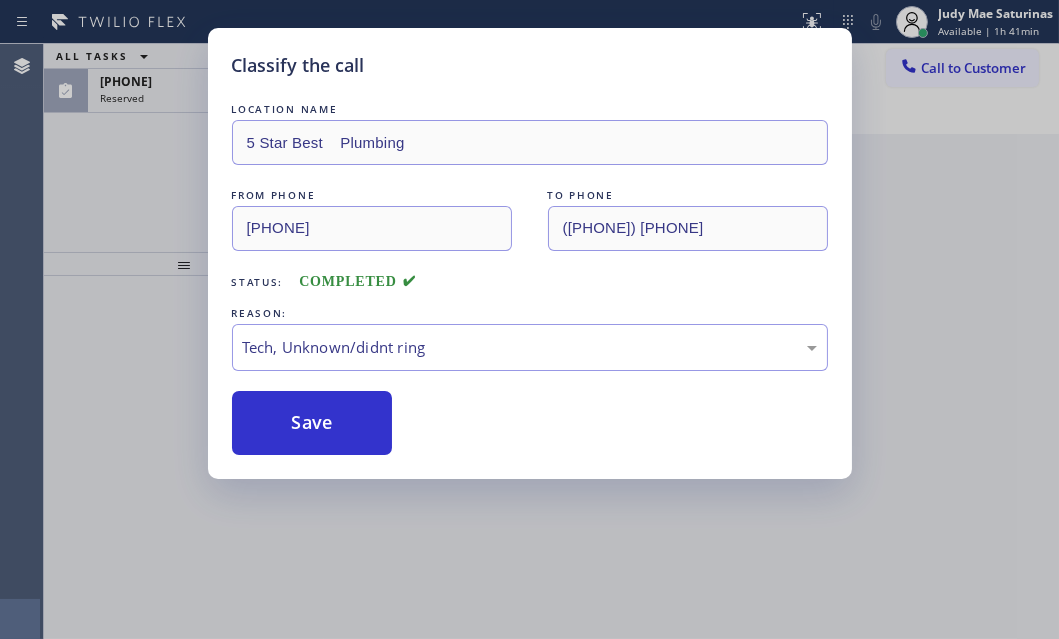 click on "Classify the call LOCATION NAME [COMPANY] FROM PHONE ([PHONE]) [PHONE] TO PHONE ([PHONE]) [PHONE] Status: COMPLETED REASON: Tech, Unknown/didnt ring Save" at bounding box center (529, 319) 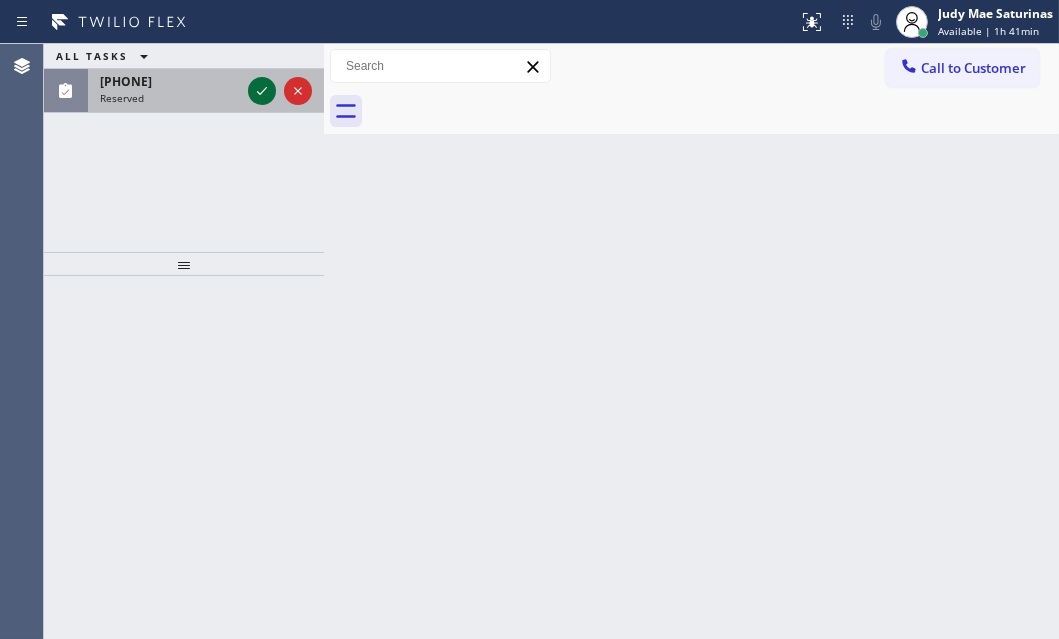 click 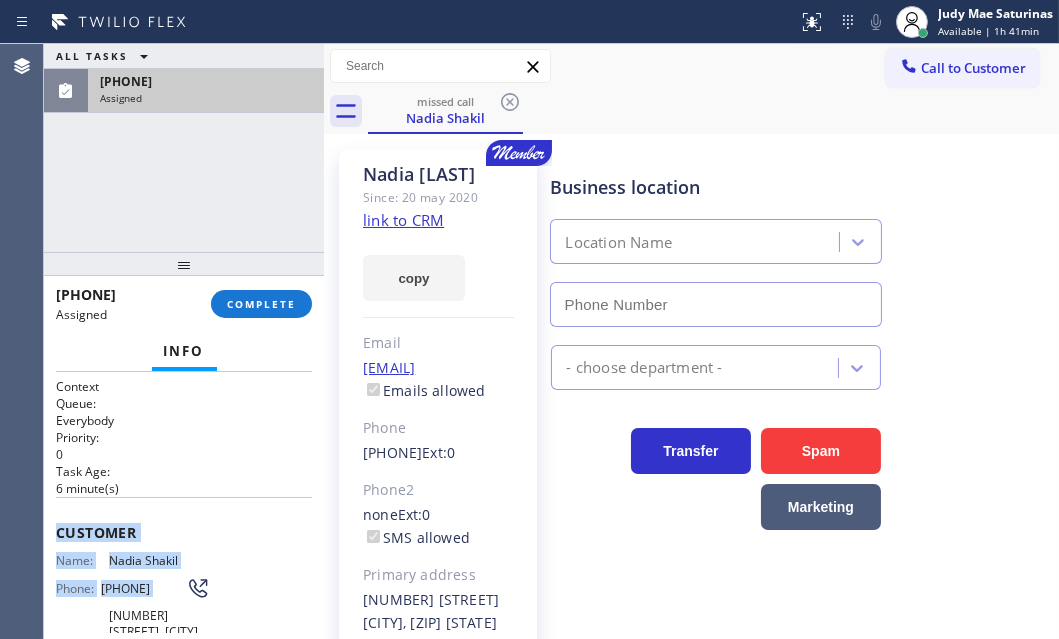 type on "([PHONE]) [PHONE]" 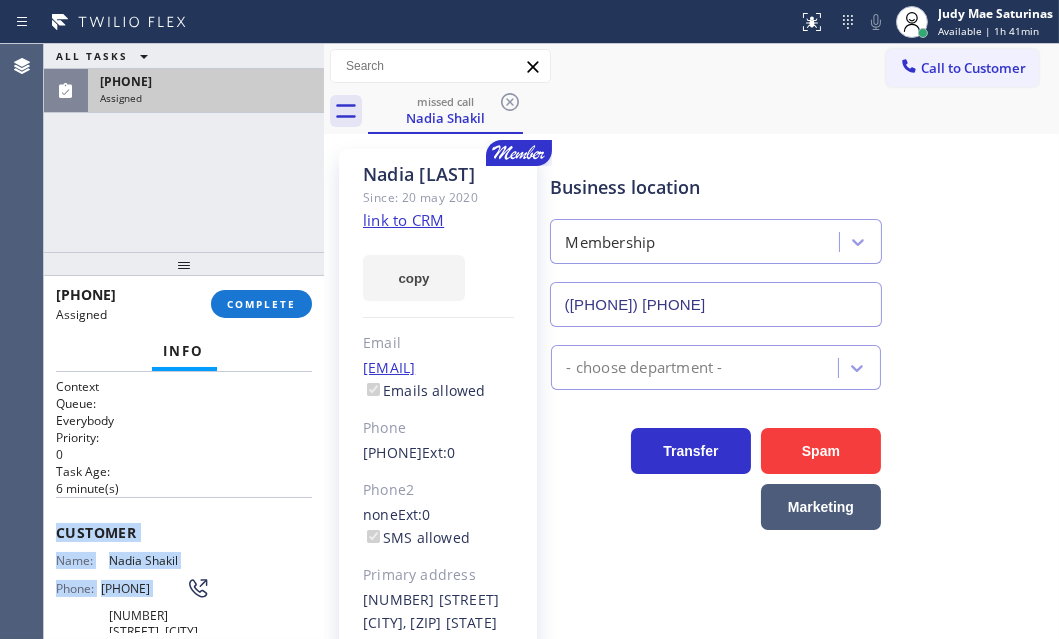 drag, startPoint x: 104, startPoint y: 527, endPoint x: 244, endPoint y: 570, distance: 146.45477 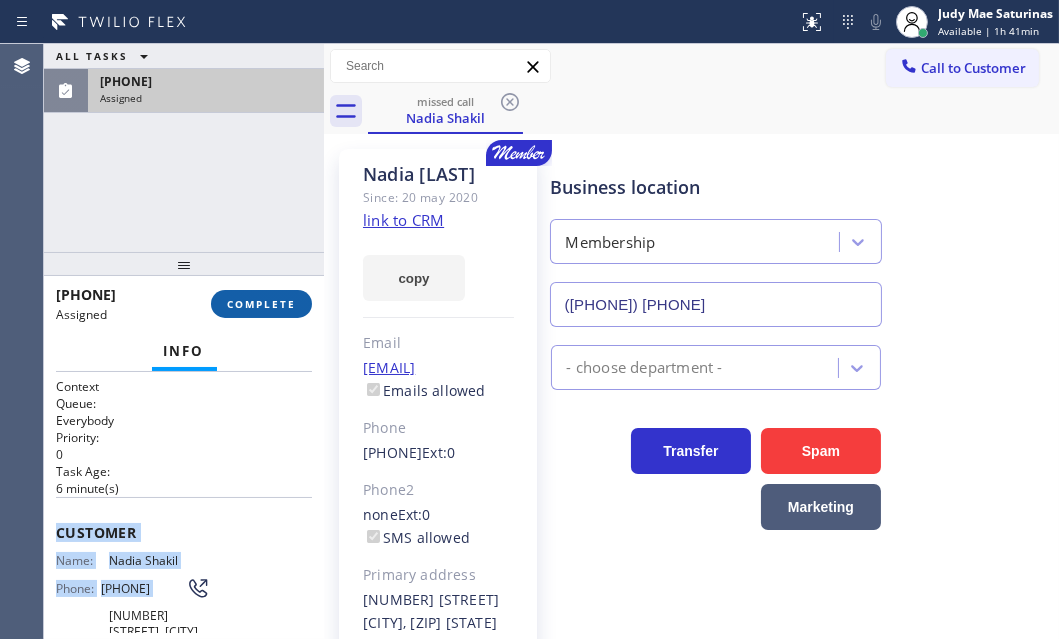 click on "COMPLETE" at bounding box center [261, 304] 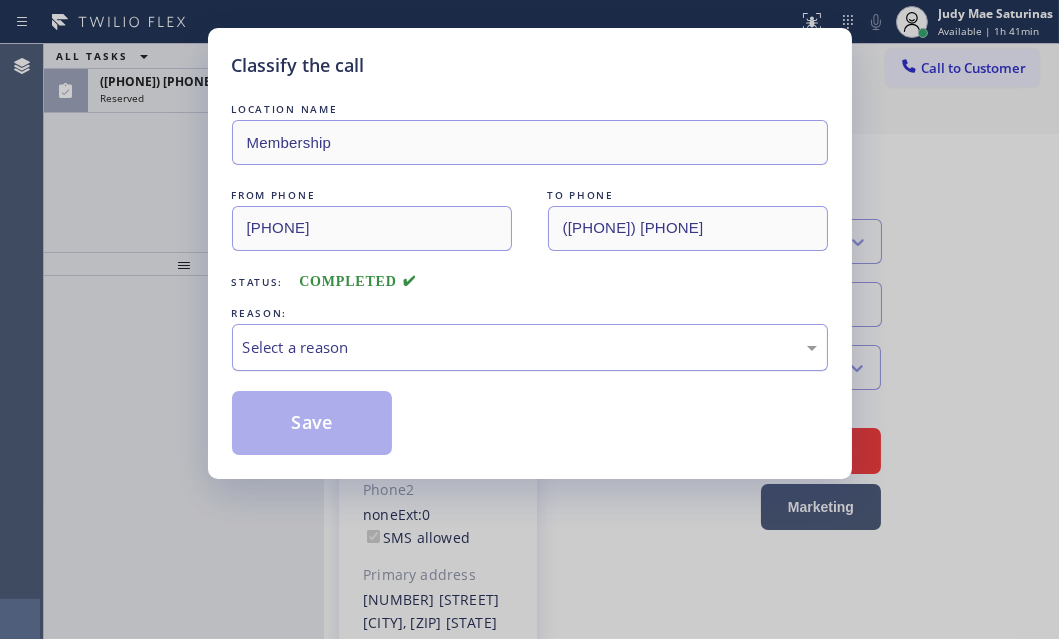 click on "Select a reason" at bounding box center (530, 347) 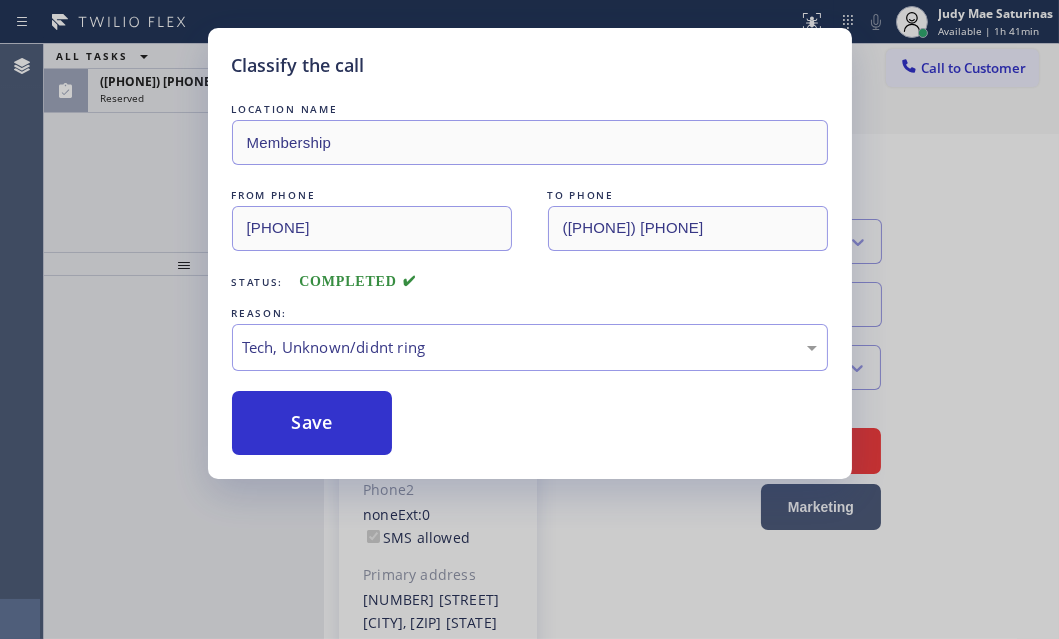 drag, startPoint x: 281, startPoint y: 496, endPoint x: 279, endPoint y: 464, distance: 32.06244 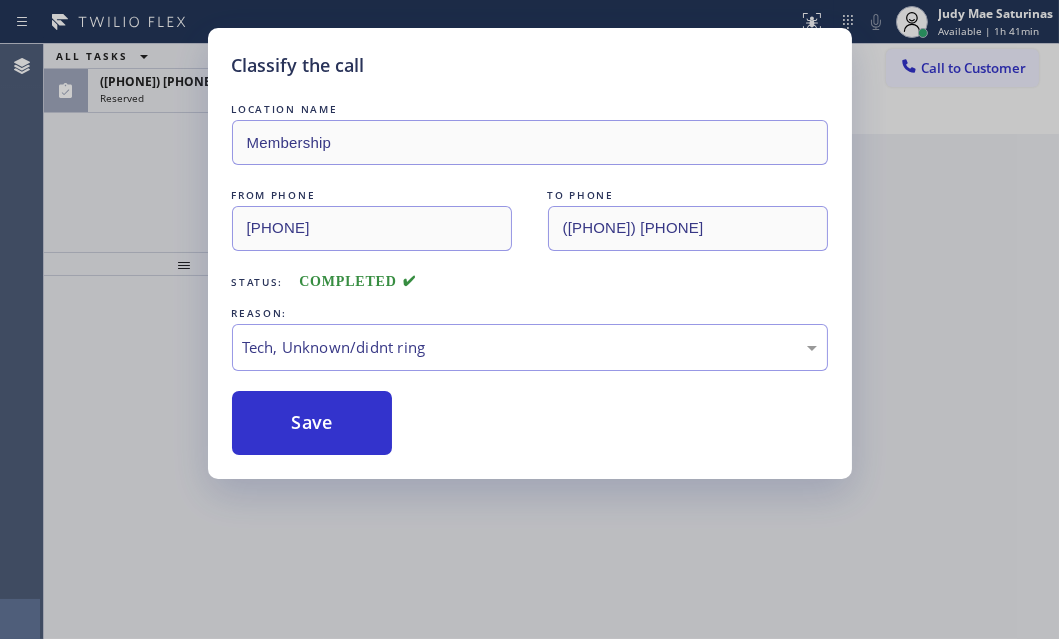 click on "Classify the call LOCATION NAME Membership FROM PHONE [PHONE] TO PHONE [PHONE] Status: COMPLETED REASON: Tech, Unknown/didnt ring Save" at bounding box center (529, 319) 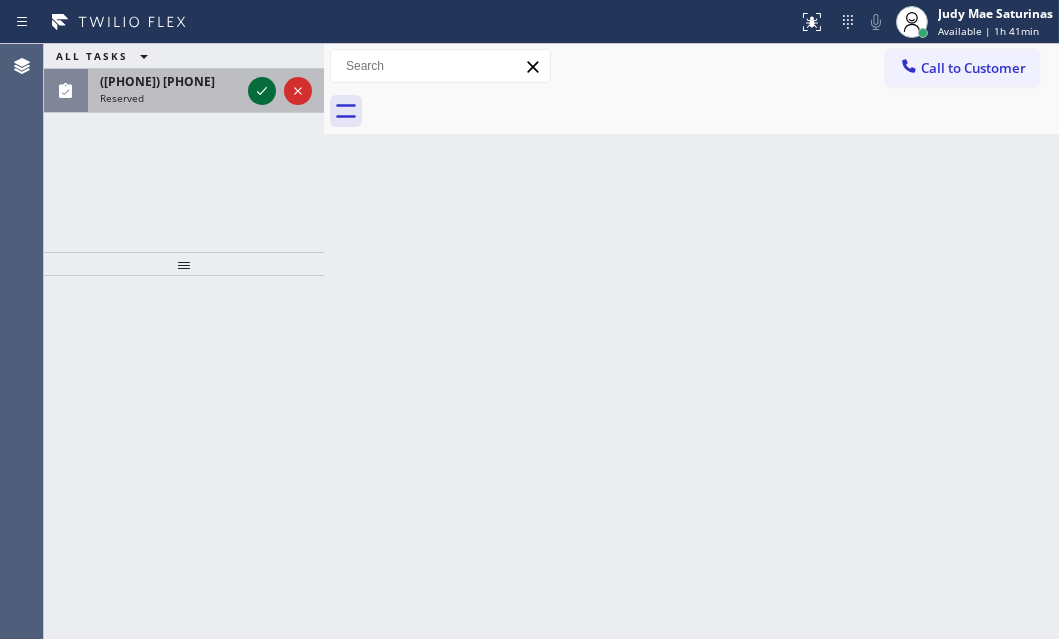 click 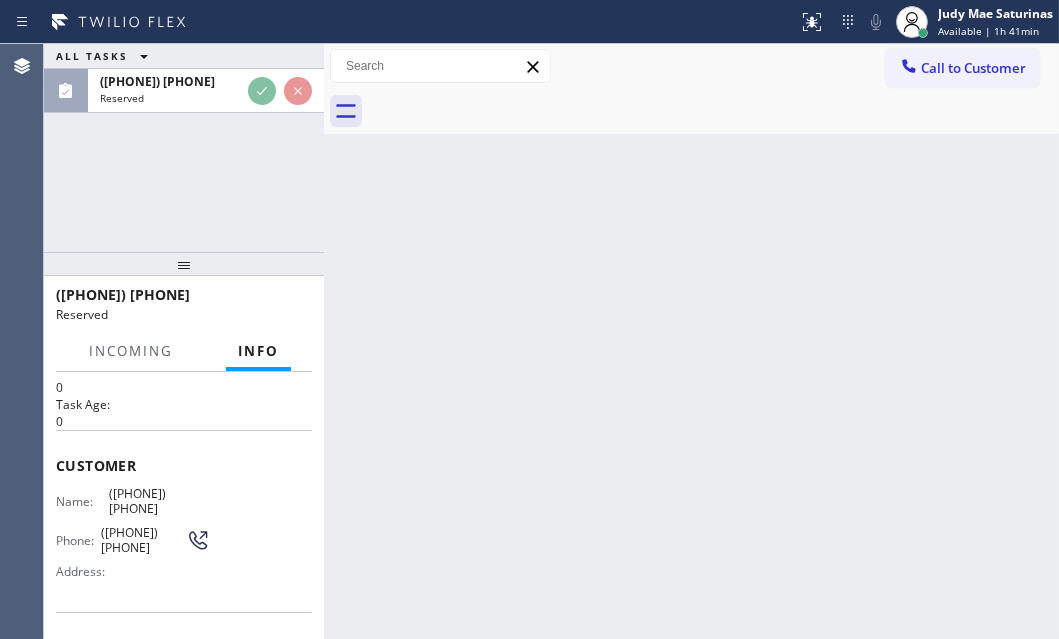 scroll, scrollTop: 181, scrollLeft: 0, axis: vertical 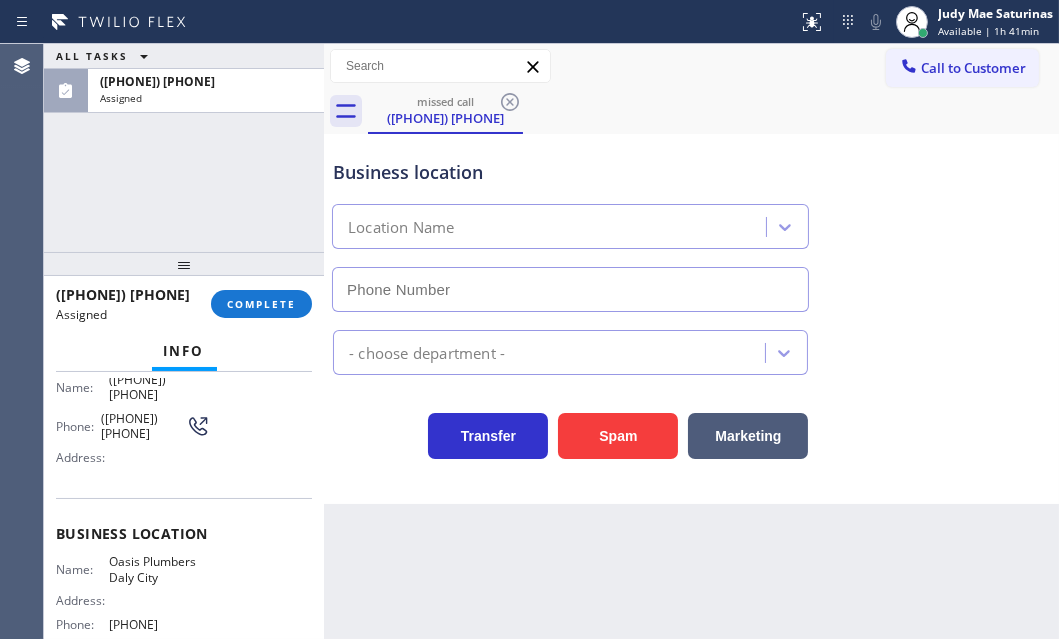 type on "[PHONE]" 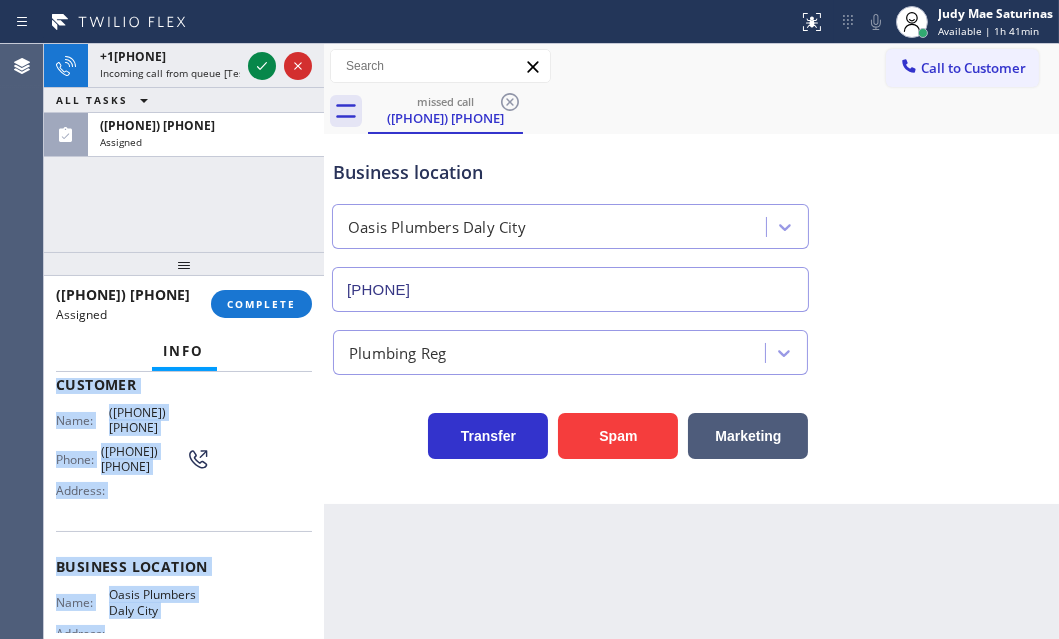 scroll, scrollTop: 272, scrollLeft: 0, axis: vertical 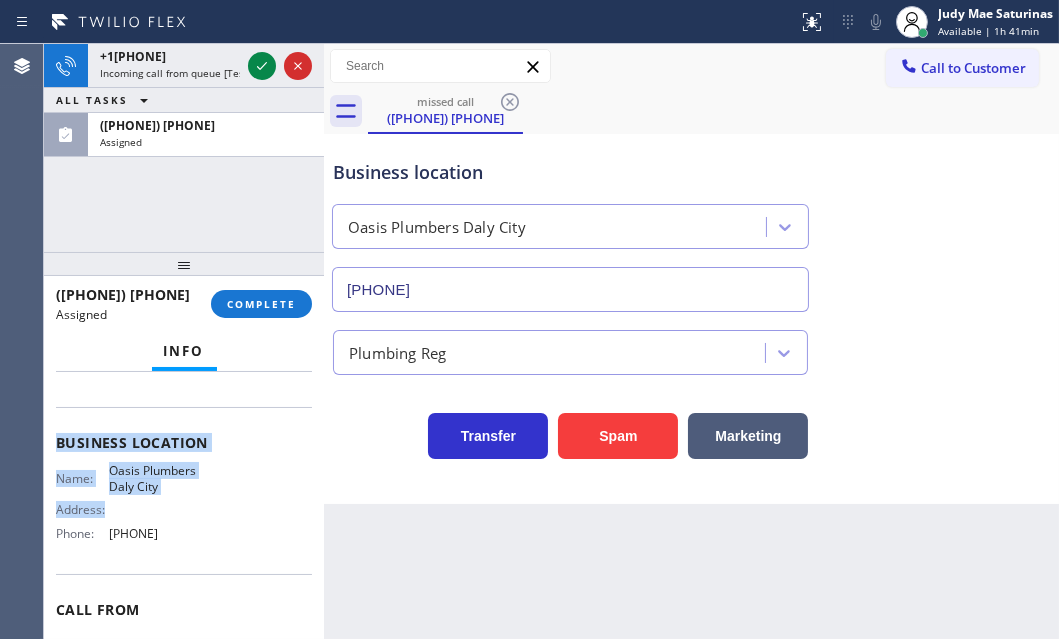 drag, startPoint x: 54, startPoint y: 427, endPoint x: 223, endPoint y: 537, distance: 201.64572 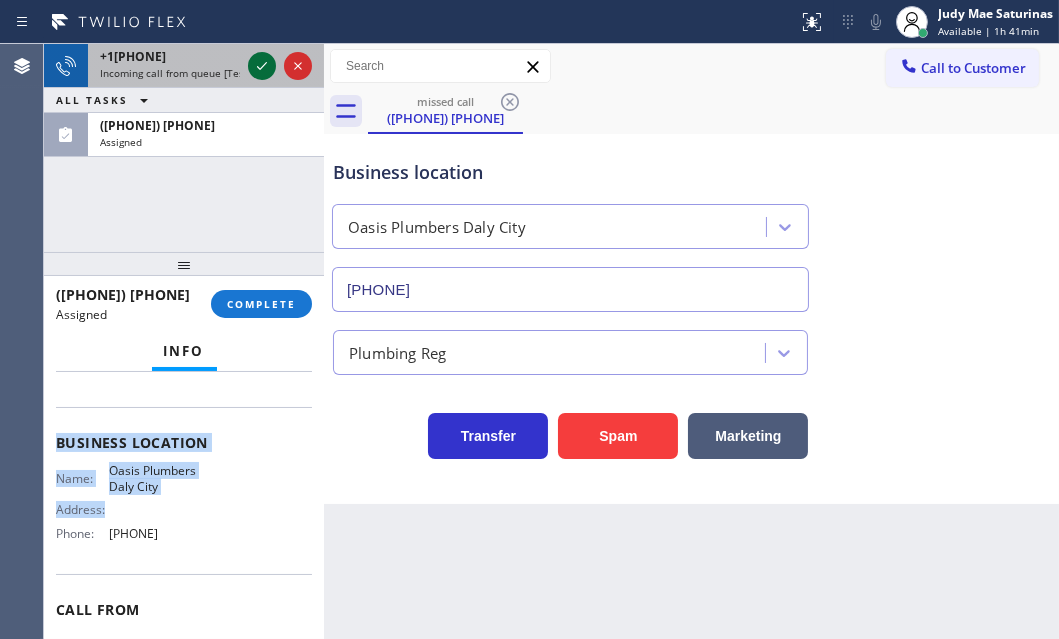 click 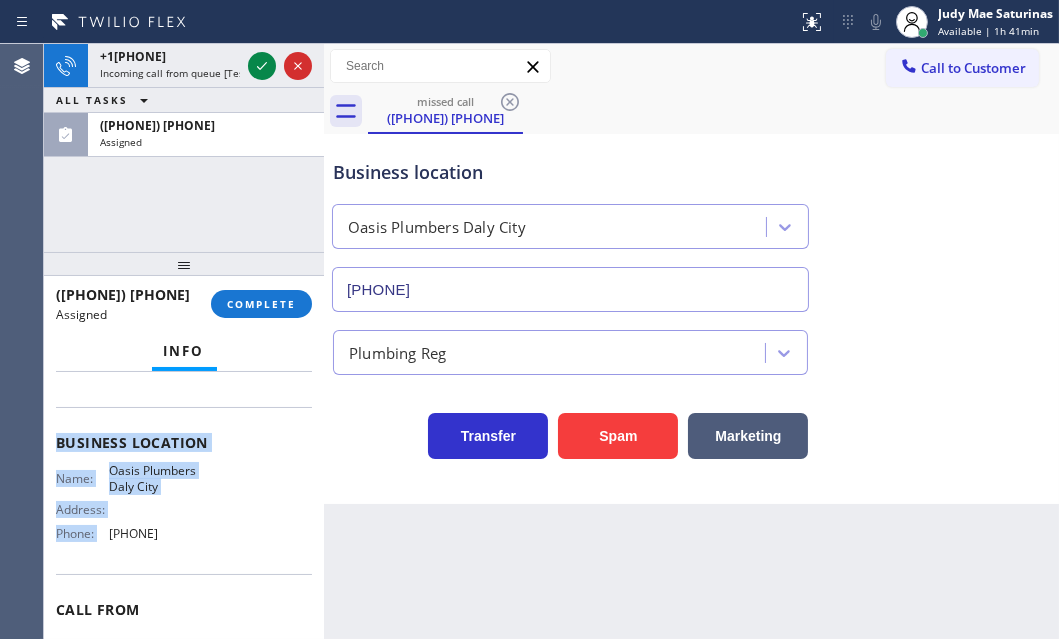 scroll, scrollTop: 240, scrollLeft: 0, axis: vertical 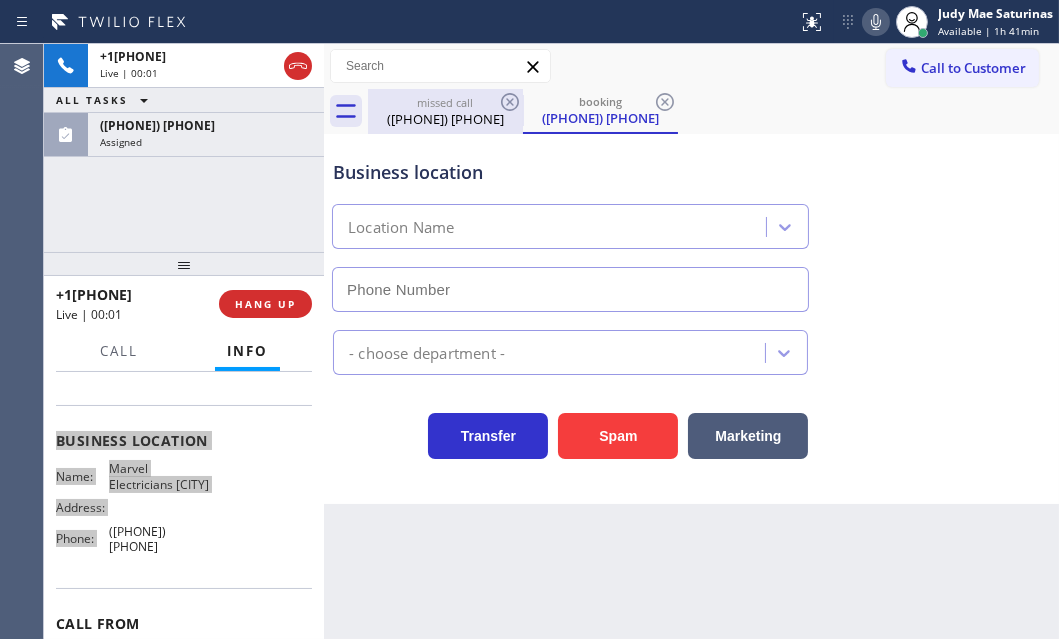 type on "([PHONE]) [PHONE]" 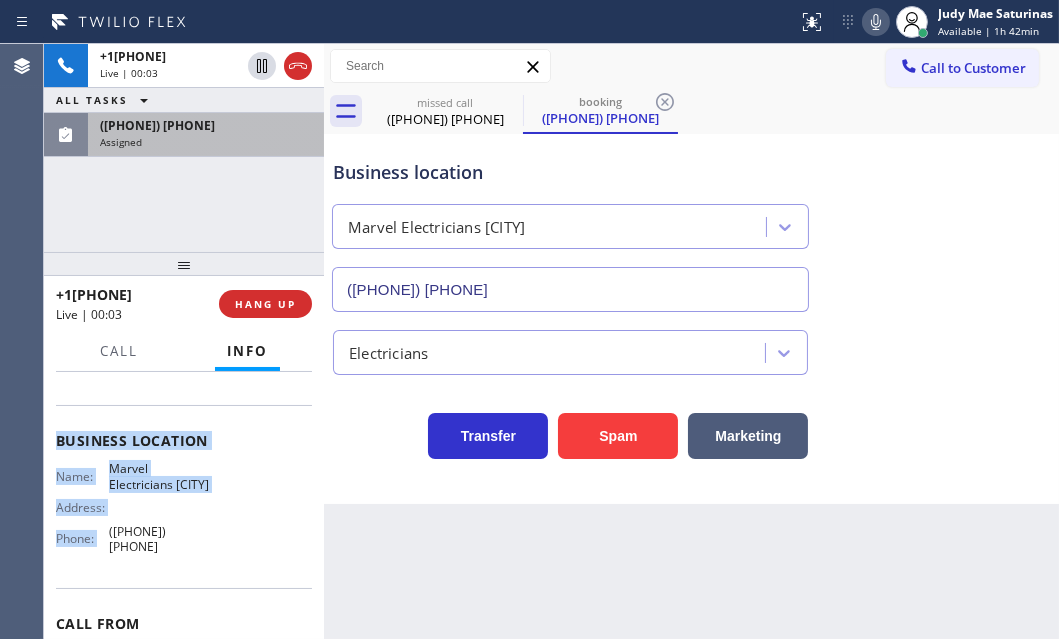 click on "Assigned" at bounding box center (206, 142) 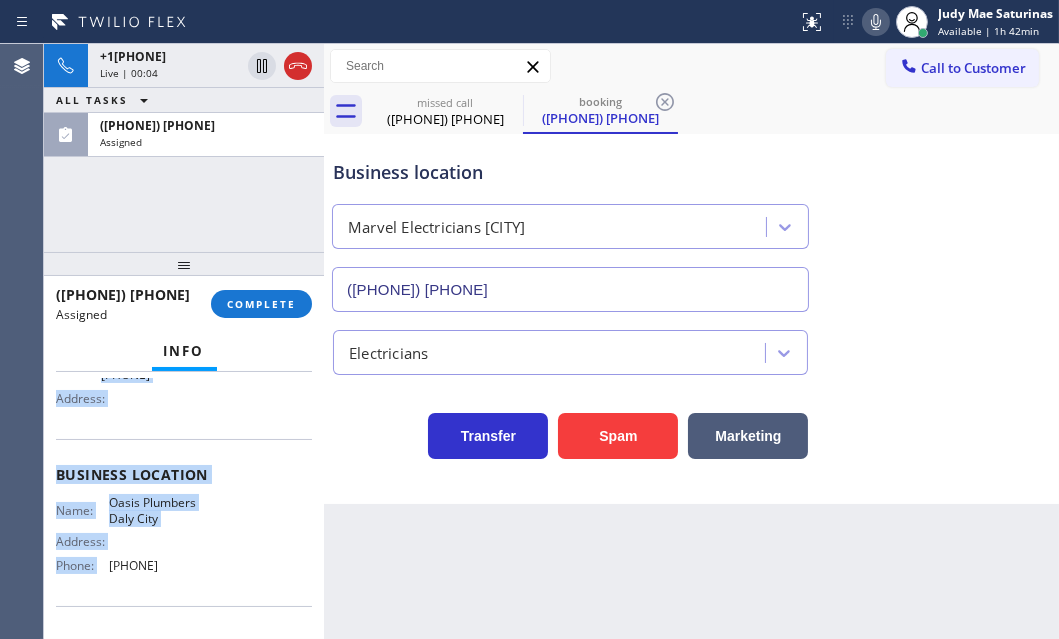 scroll, scrollTop: 272, scrollLeft: 0, axis: vertical 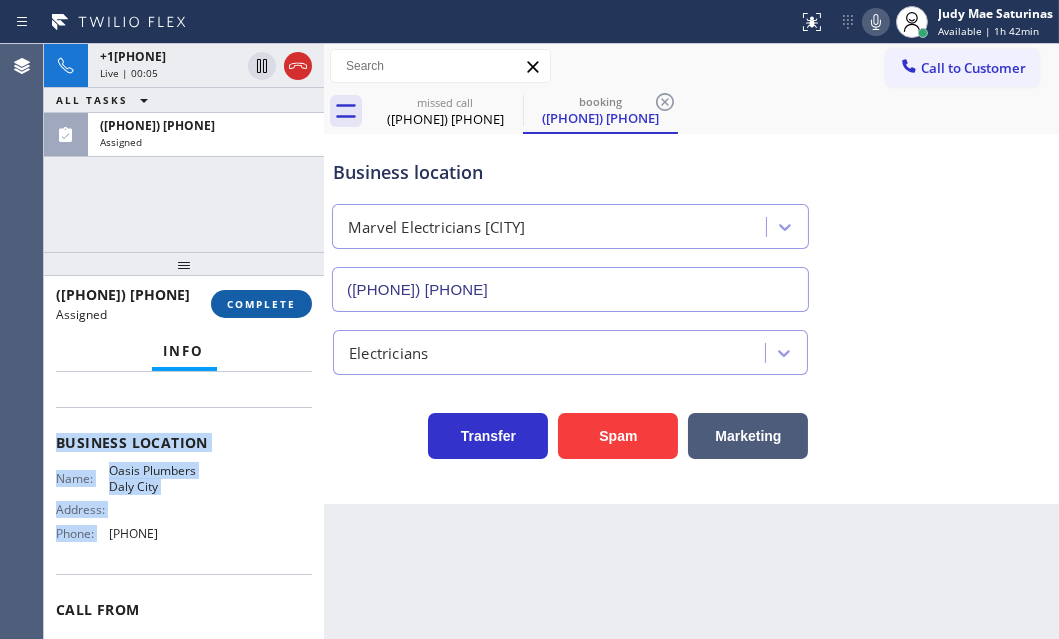 click on "COMPLETE" at bounding box center [261, 304] 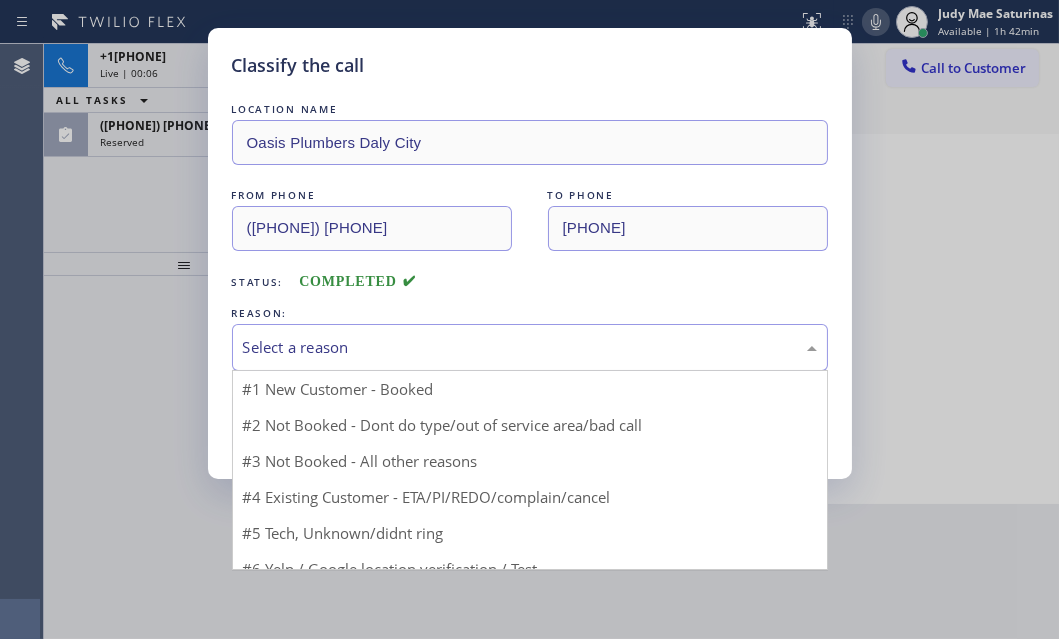 click on "Select a reason" at bounding box center (530, 347) 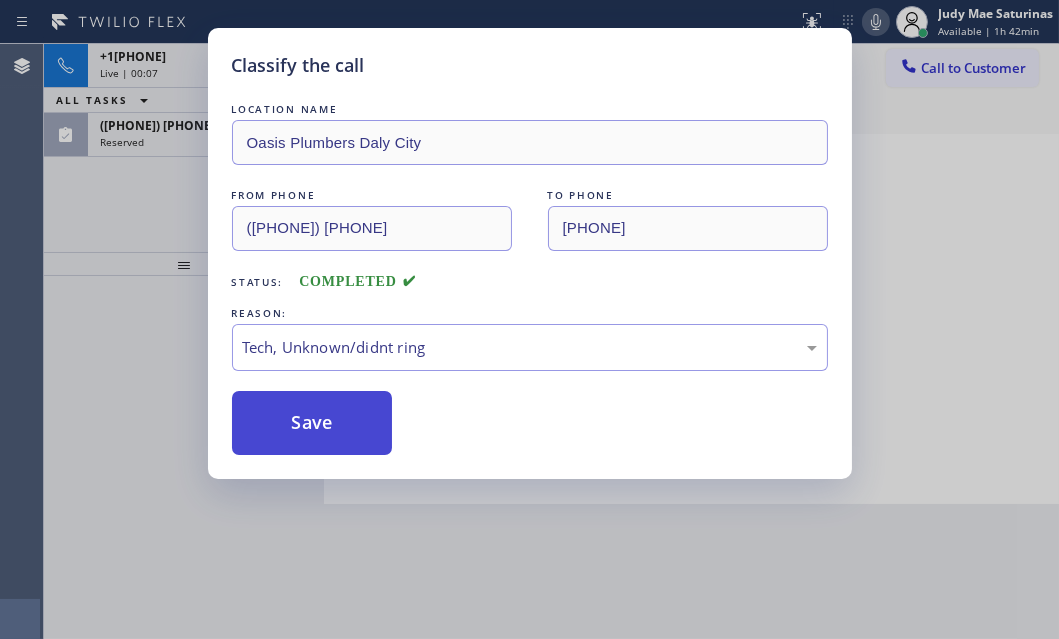 click on "Save" at bounding box center [312, 423] 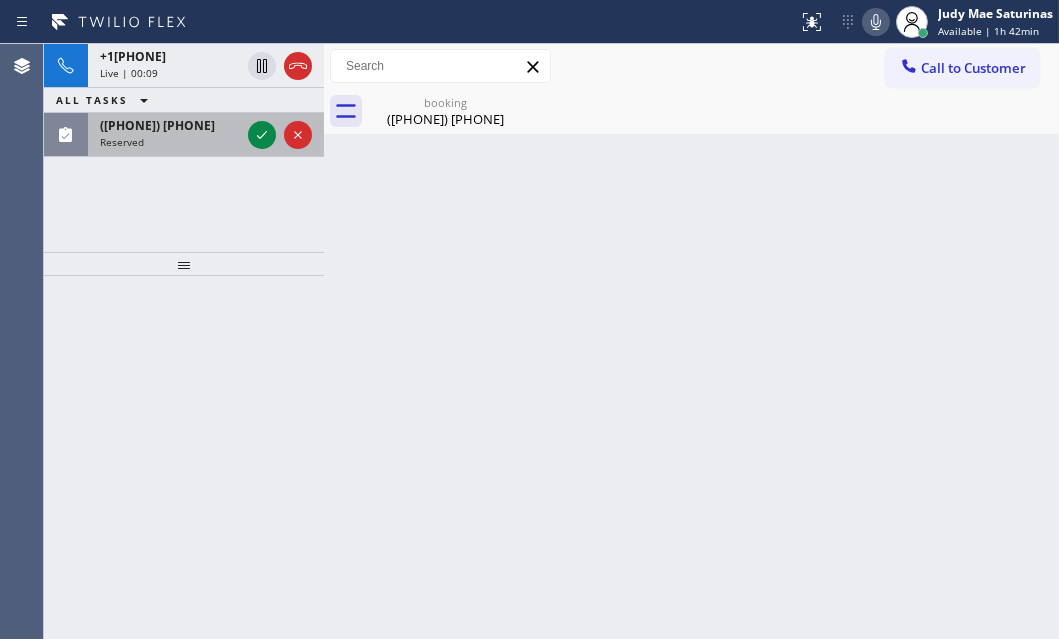 drag, startPoint x: 163, startPoint y: 182, endPoint x: 214, endPoint y: 155, distance: 57.706154 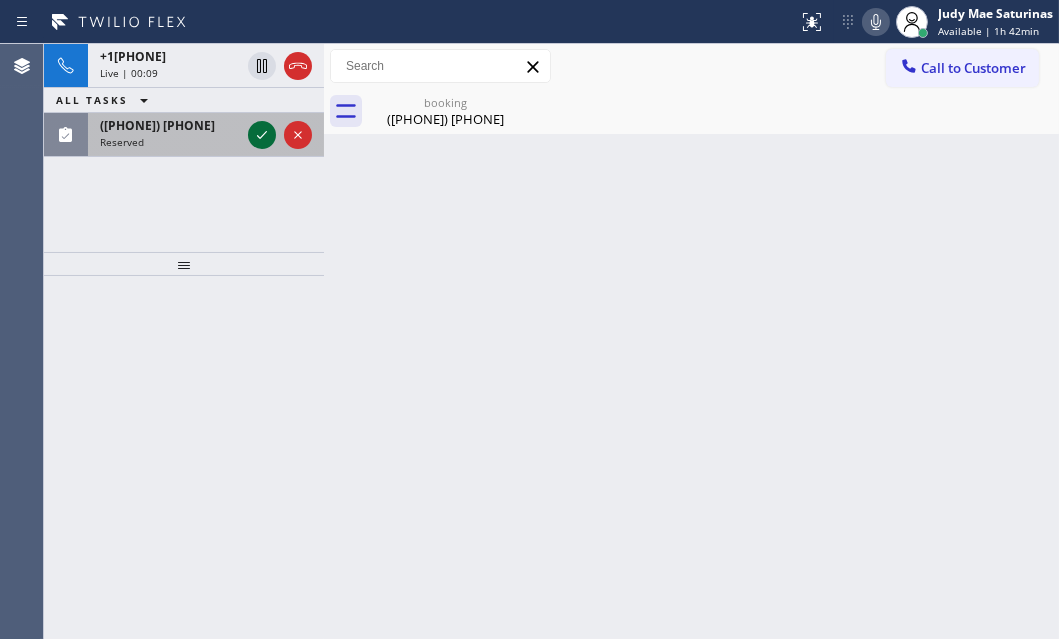 click 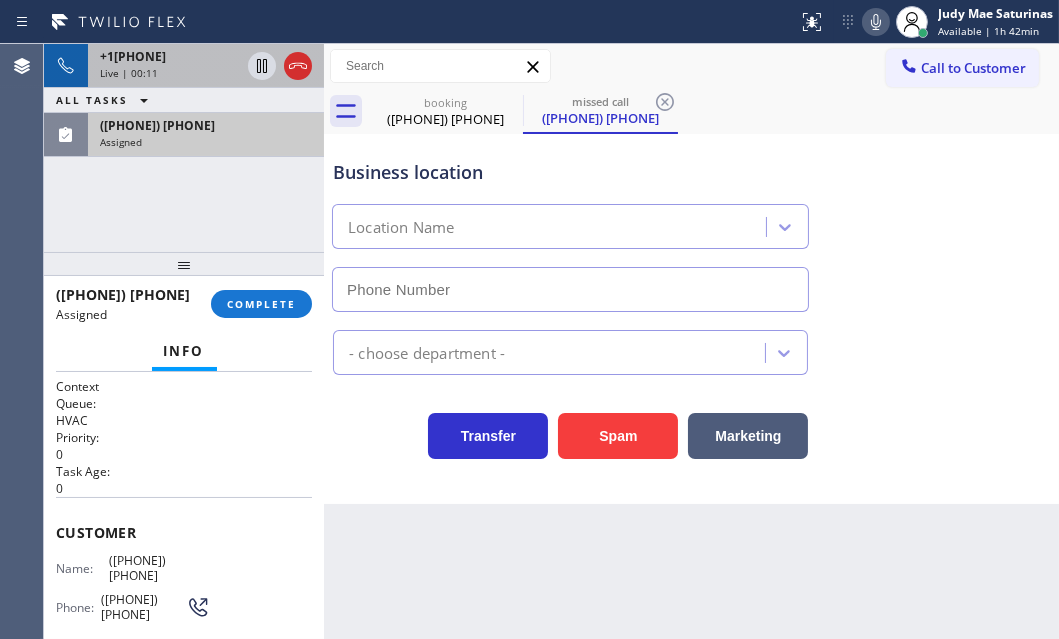 type on "([PHONE]) [PHONE]" 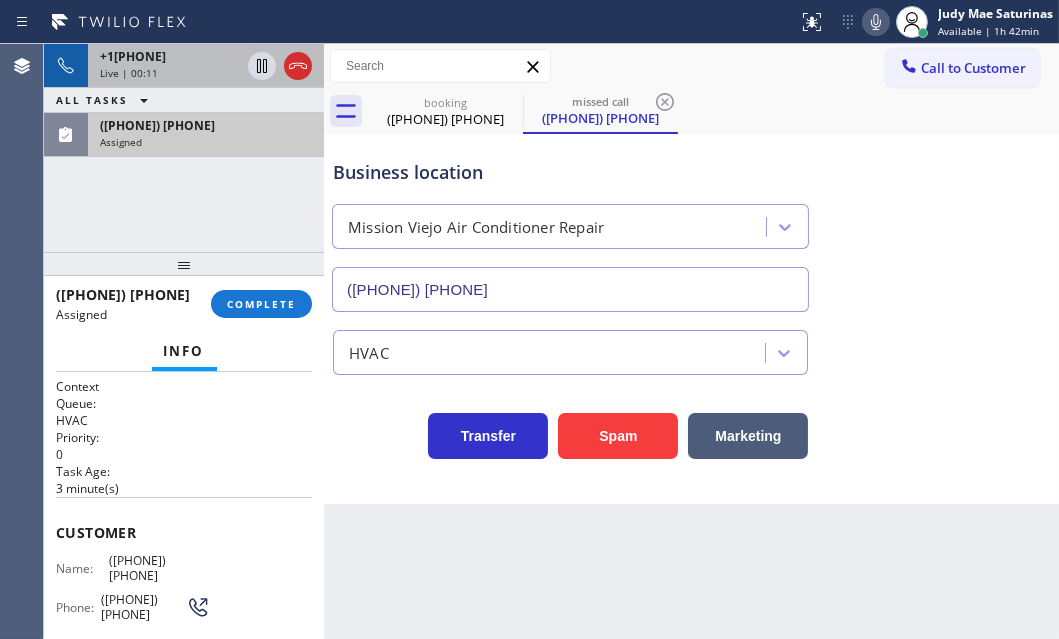 click on "+1[PHONE]" at bounding box center (170, 56) 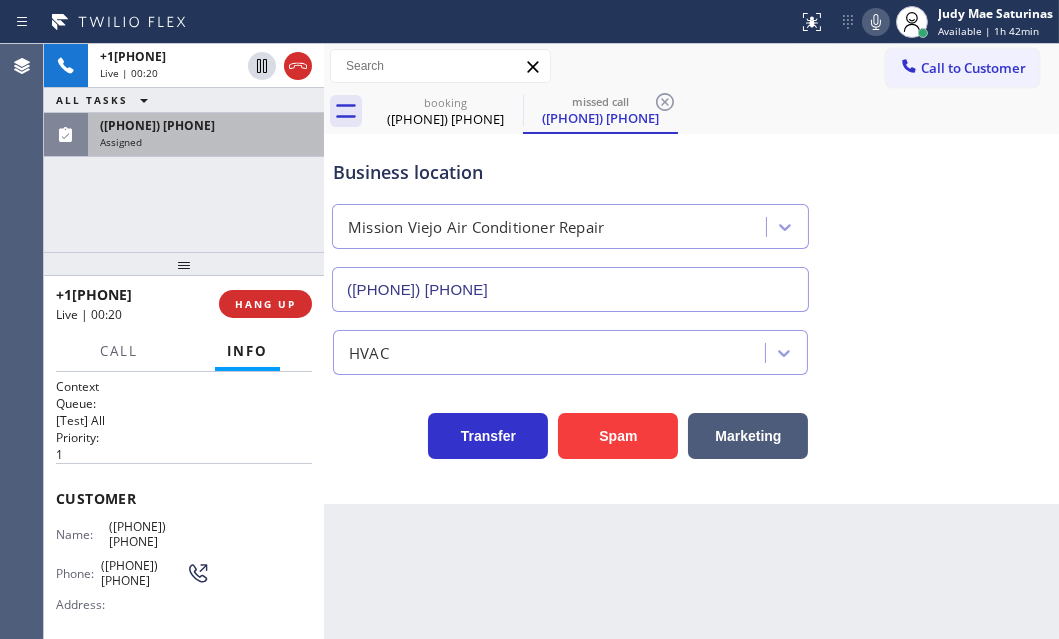 click on "([PHONE]) [PHONE]" at bounding box center [206, 125] 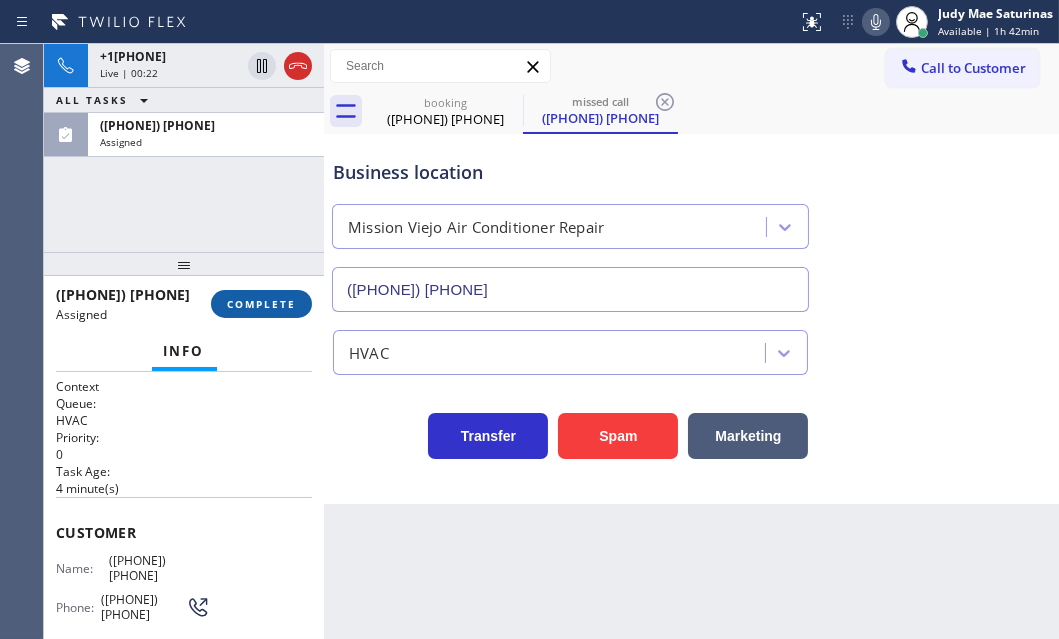 click on "COMPLETE" at bounding box center (261, 304) 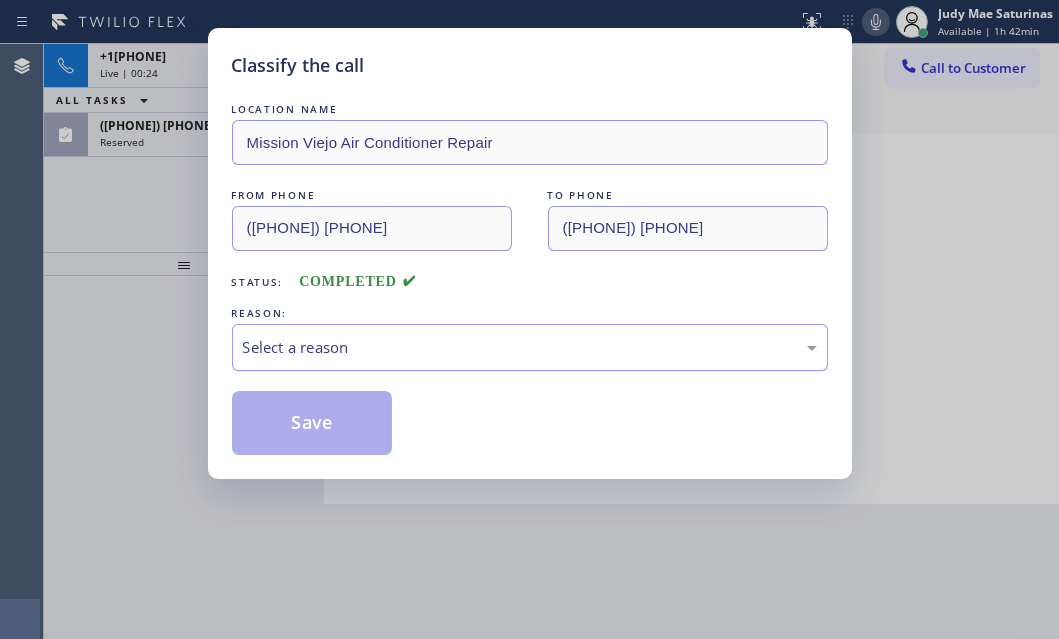 click on "Select a reason" at bounding box center (530, 347) 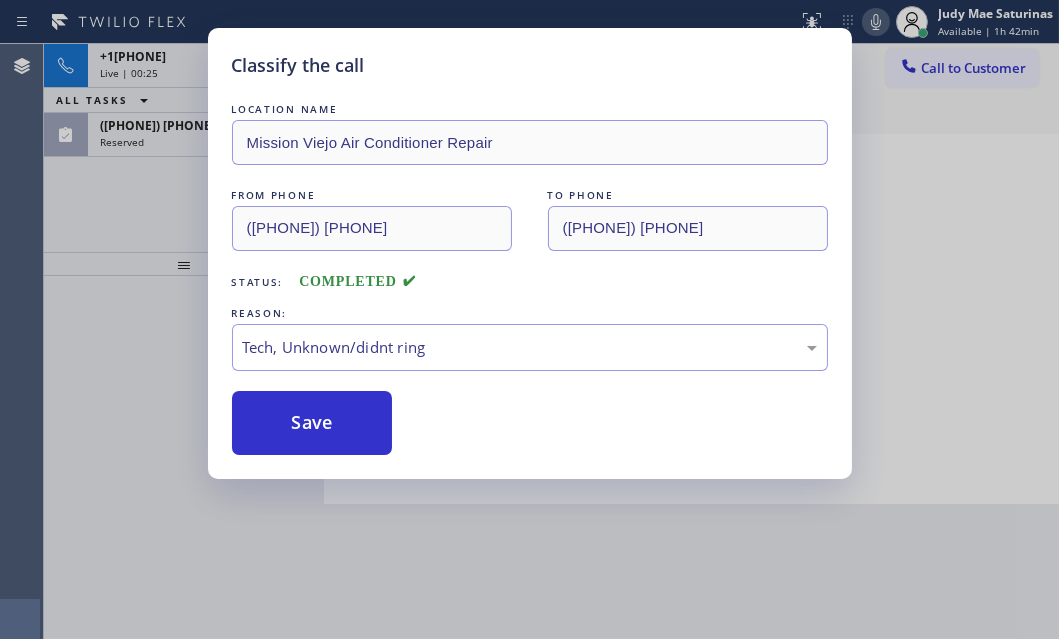 drag, startPoint x: 320, startPoint y: 499, endPoint x: 323, endPoint y: 458, distance: 41.109608 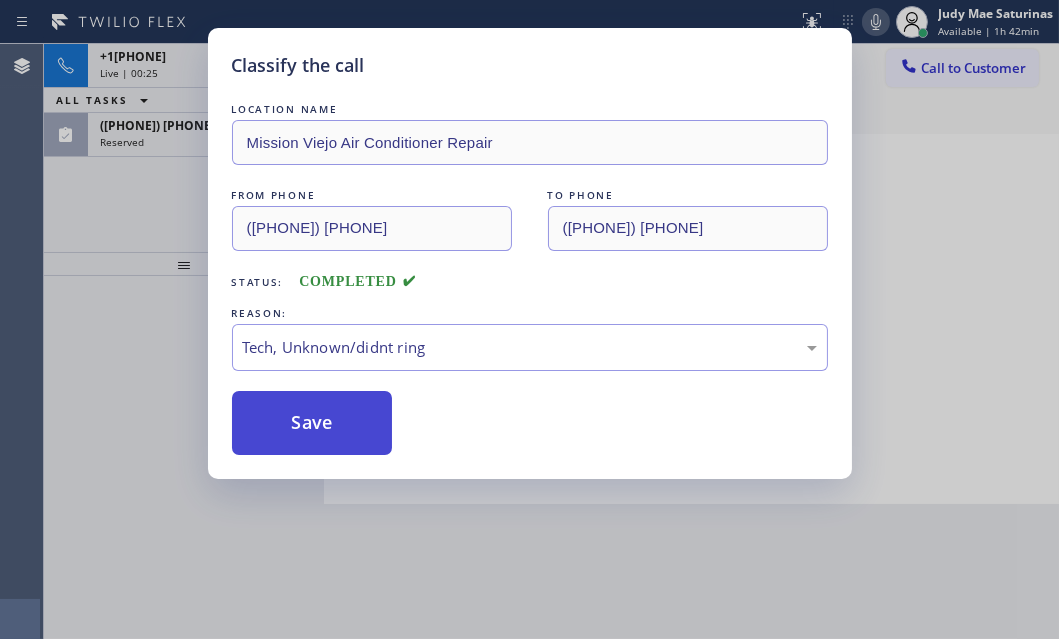 click on "Save" at bounding box center (312, 423) 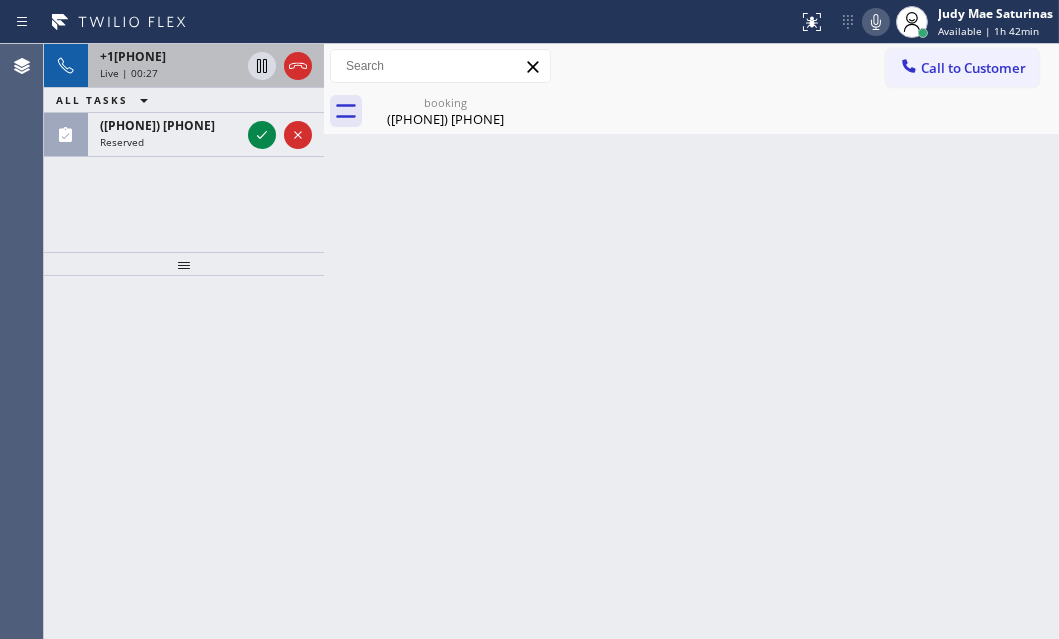 click on "Live | 00:27" at bounding box center [170, 73] 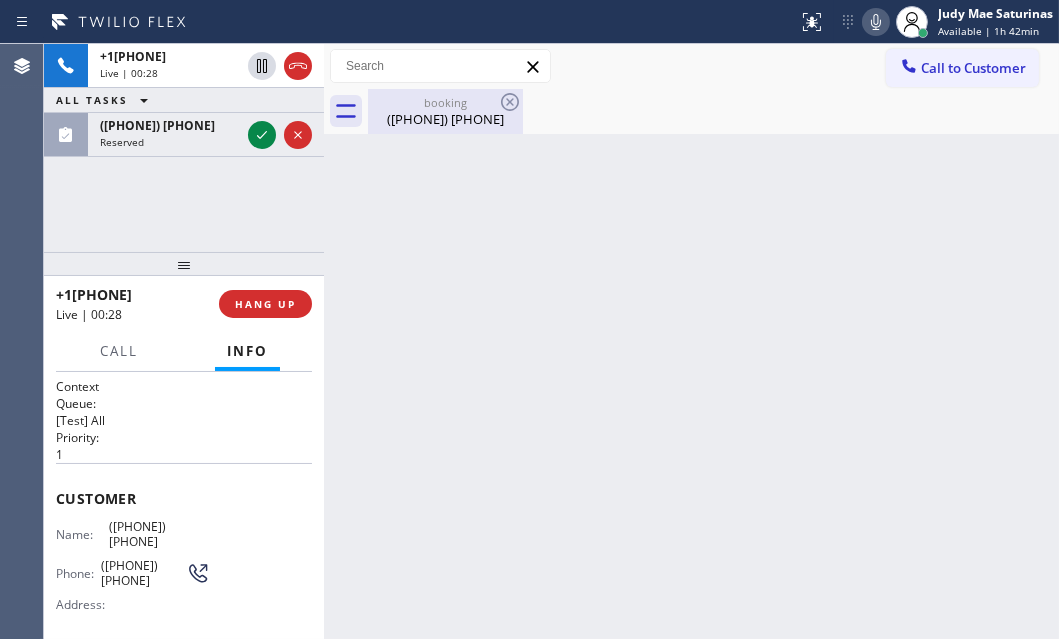 click on "([PHONE]) [PHONE]" at bounding box center [445, 119] 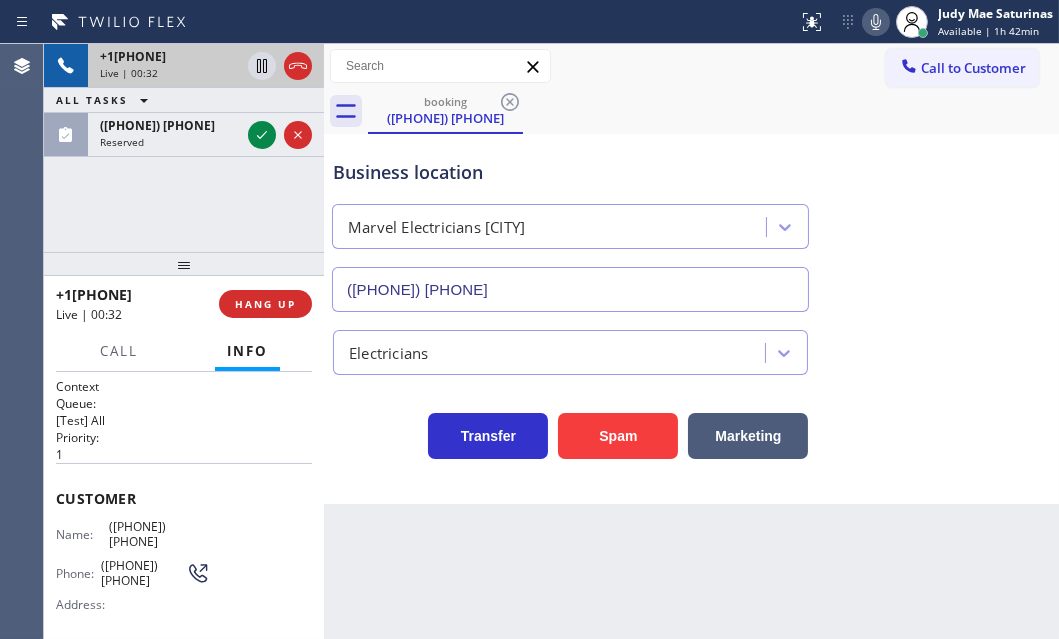 click on "+1[PHONE]" at bounding box center [133, 56] 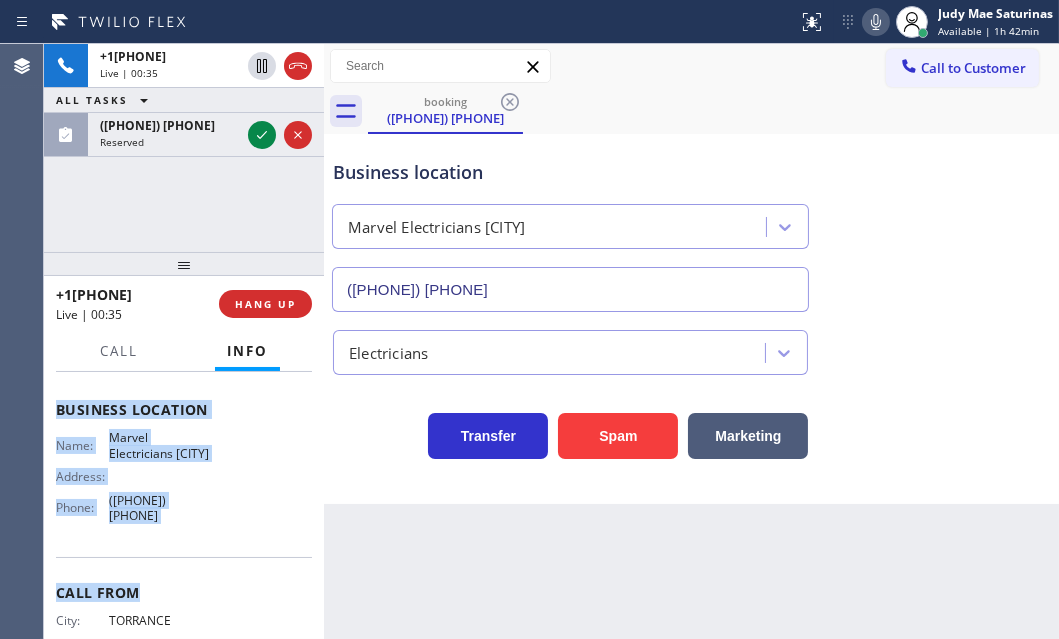 scroll, scrollTop: 272, scrollLeft: 0, axis: vertical 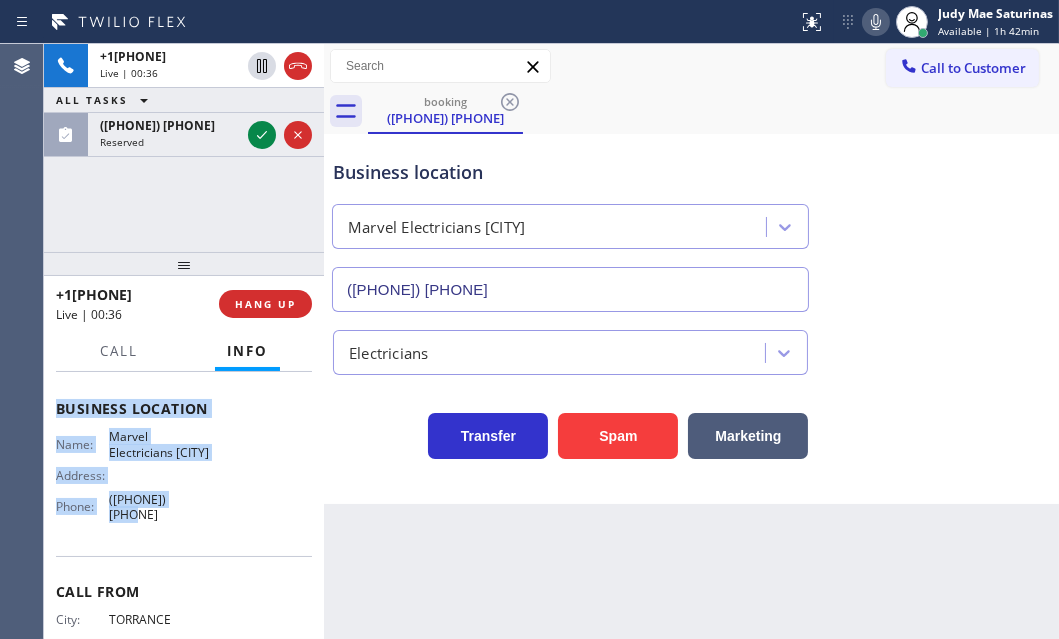 drag, startPoint x: 66, startPoint y: 495, endPoint x: 201, endPoint y: 511, distance: 135.94484 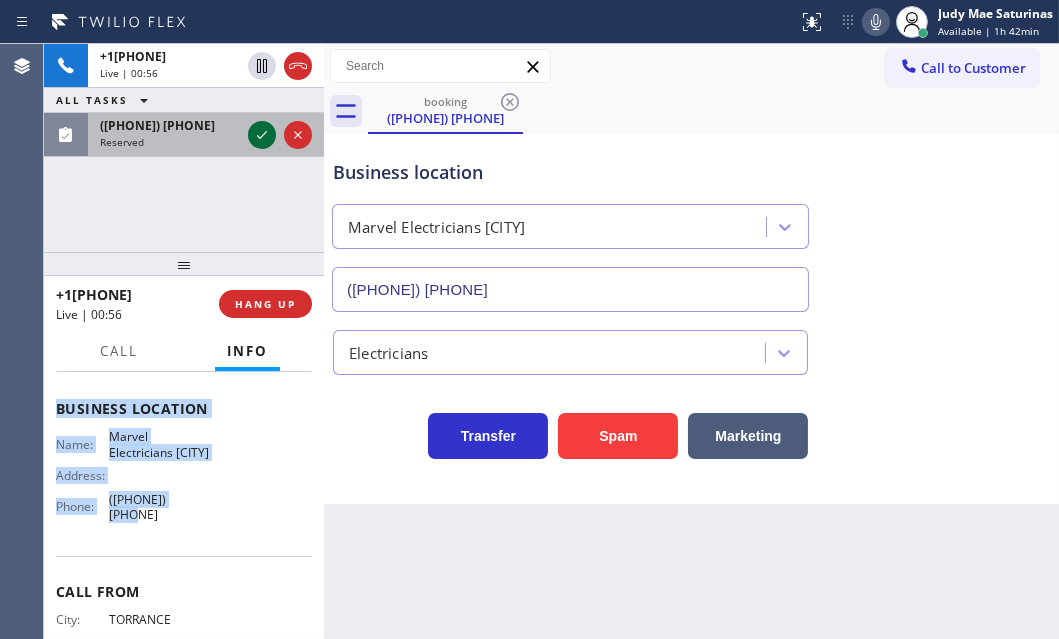 click 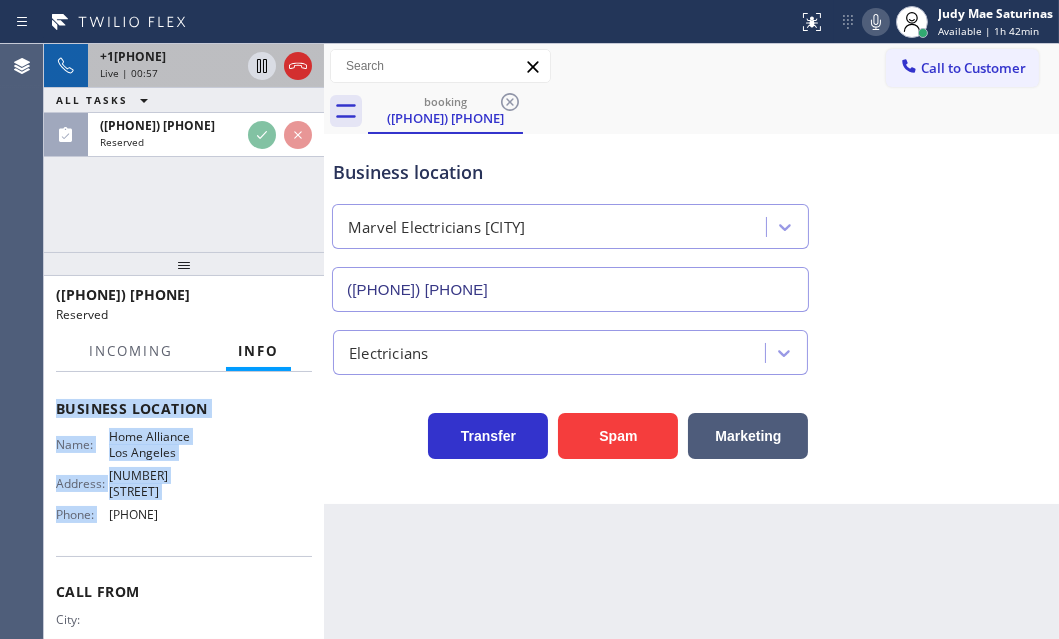 click on "Live | 00:57" at bounding box center (170, 73) 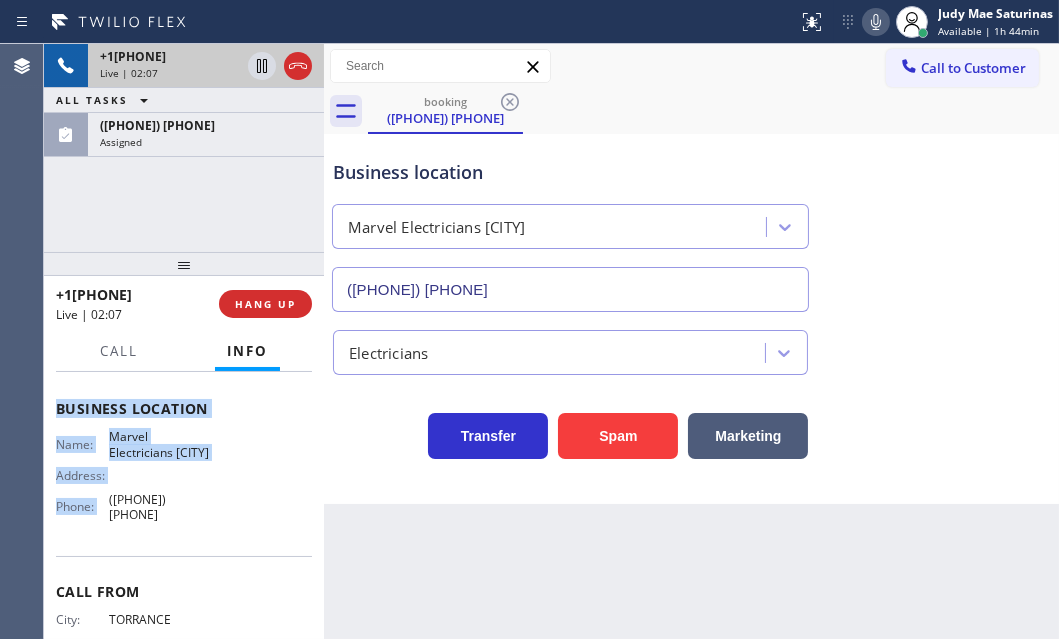 click on "Live | 02:07" at bounding box center (170, 73) 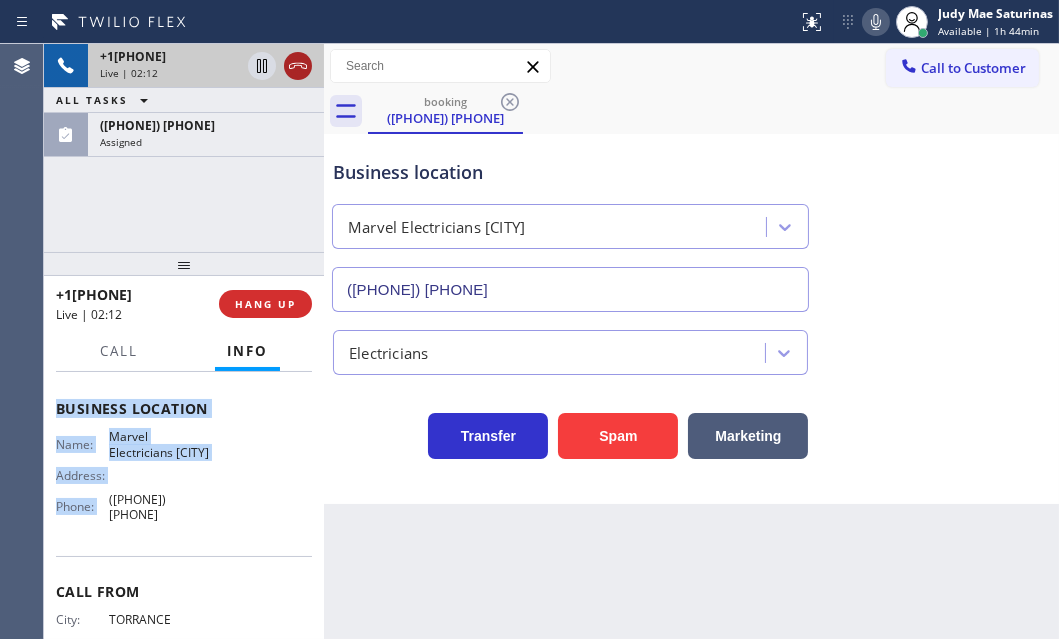 click 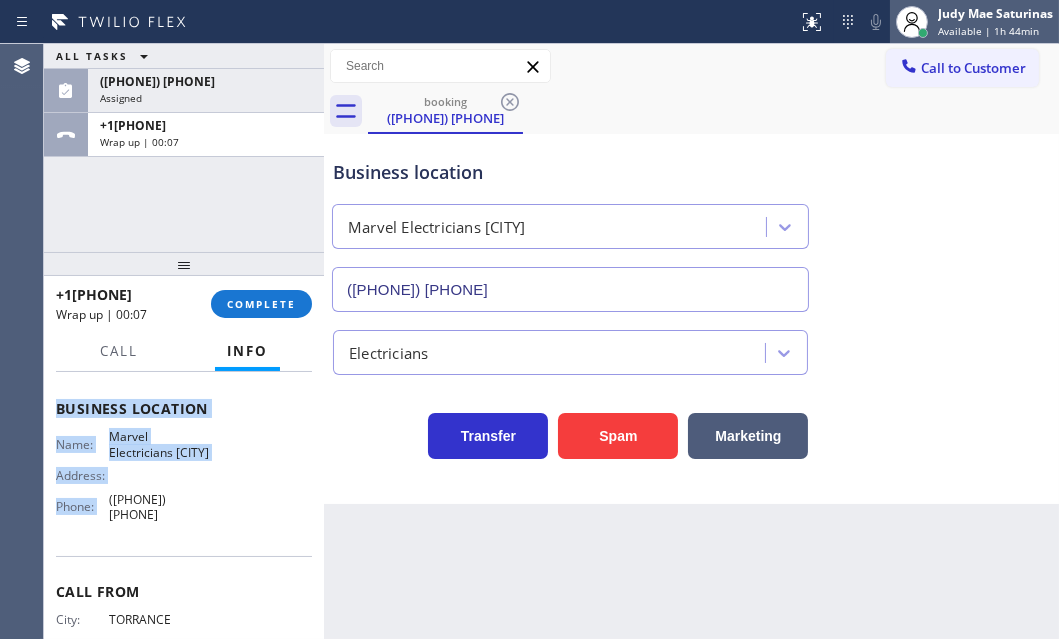 click on "Available | 1h 44min" at bounding box center [988, 31] 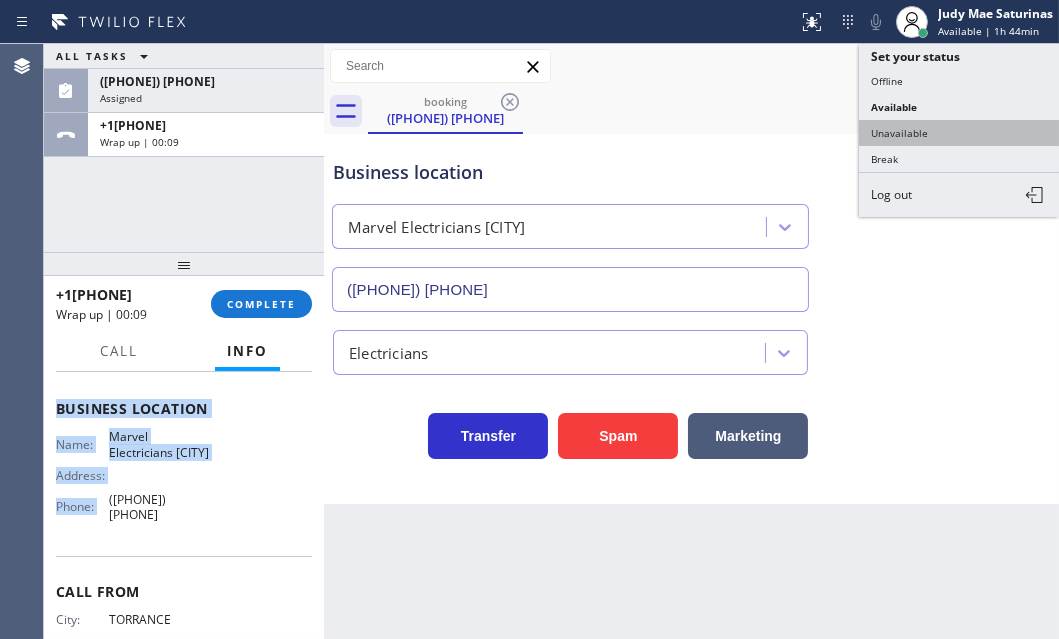 click on "Unavailable" at bounding box center (959, 133) 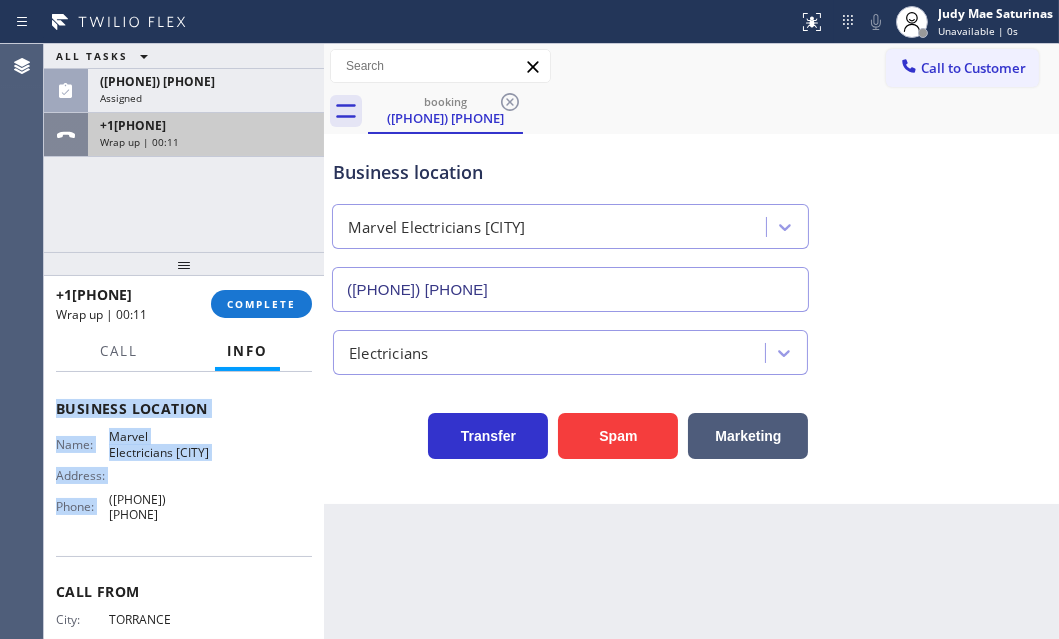 click on "Wrap up | 00:11" at bounding box center [206, 142] 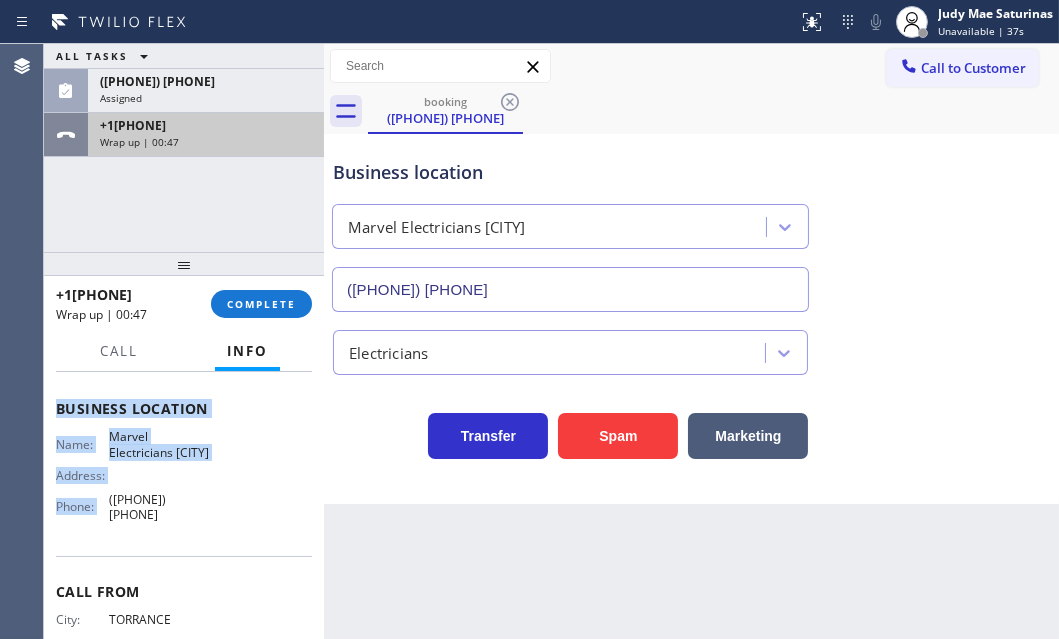 click on "Wrap up | 00:47" at bounding box center [206, 142] 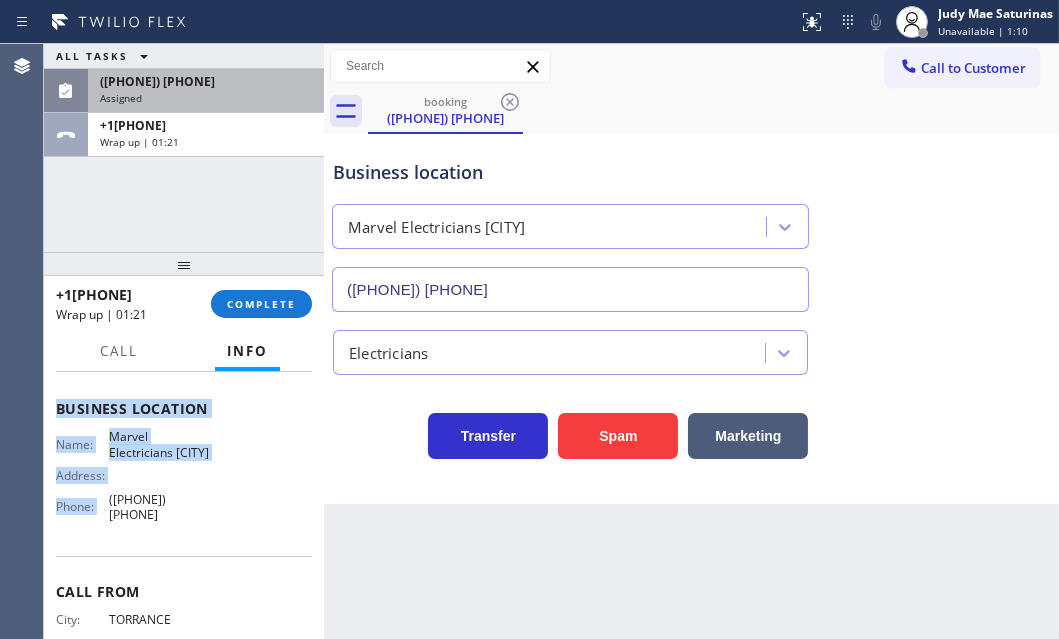 click on "Assigned" at bounding box center (206, 98) 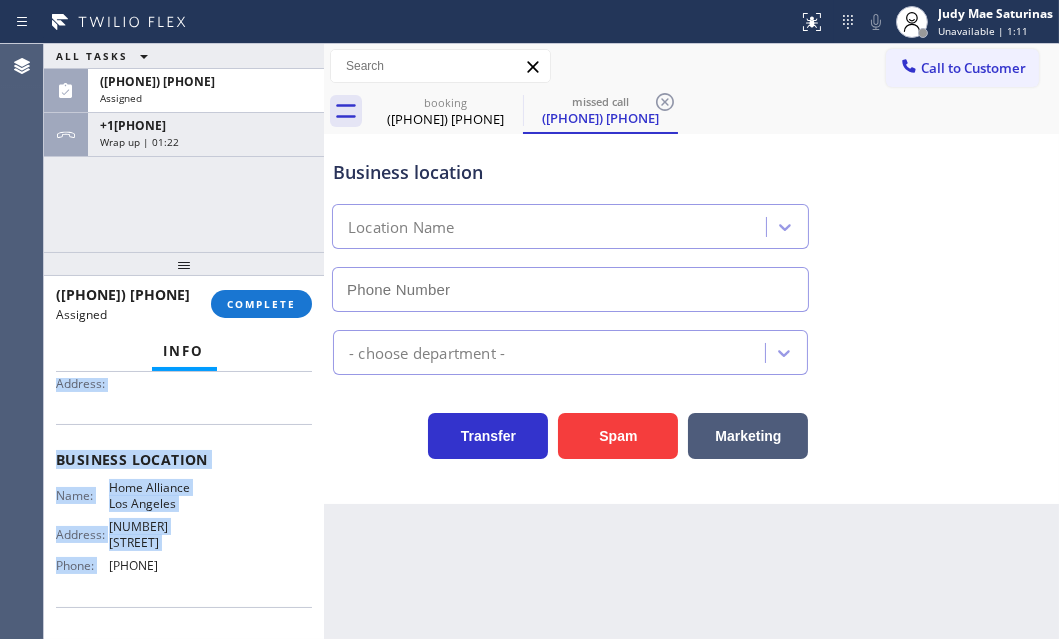 scroll, scrollTop: 305, scrollLeft: 0, axis: vertical 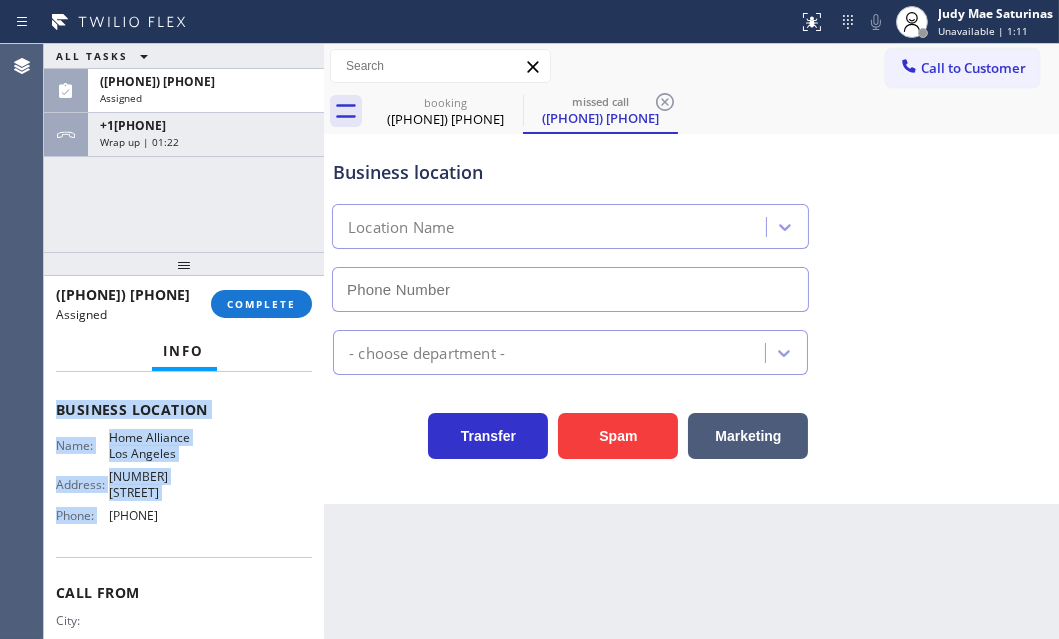type on "[PHONE]" 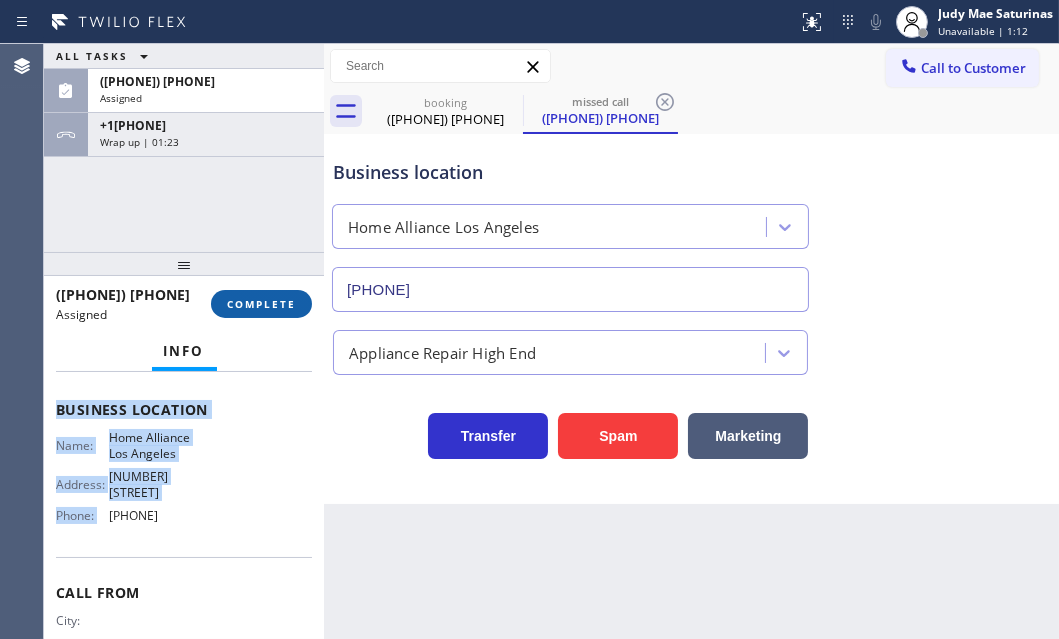 click on "COMPLETE" at bounding box center (261, 304) 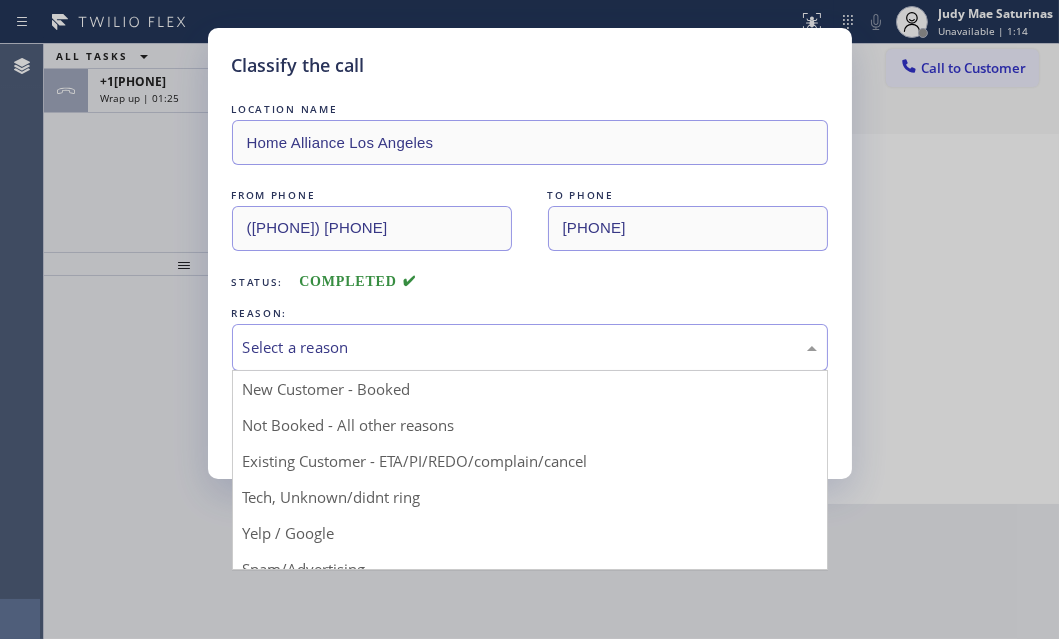 drag, startPoint x: 435, startPoint y: 335, endPoint x: 427, endPoint y: 350, distance: 17 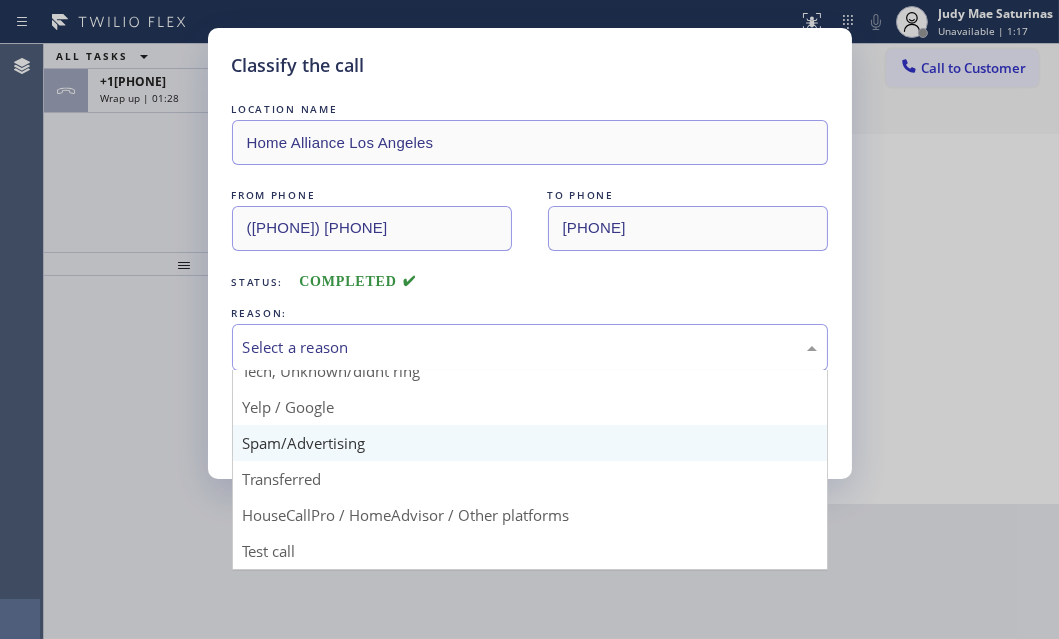 scroll, scrollTop: 42, scrollLeft: 0, axis: vertical 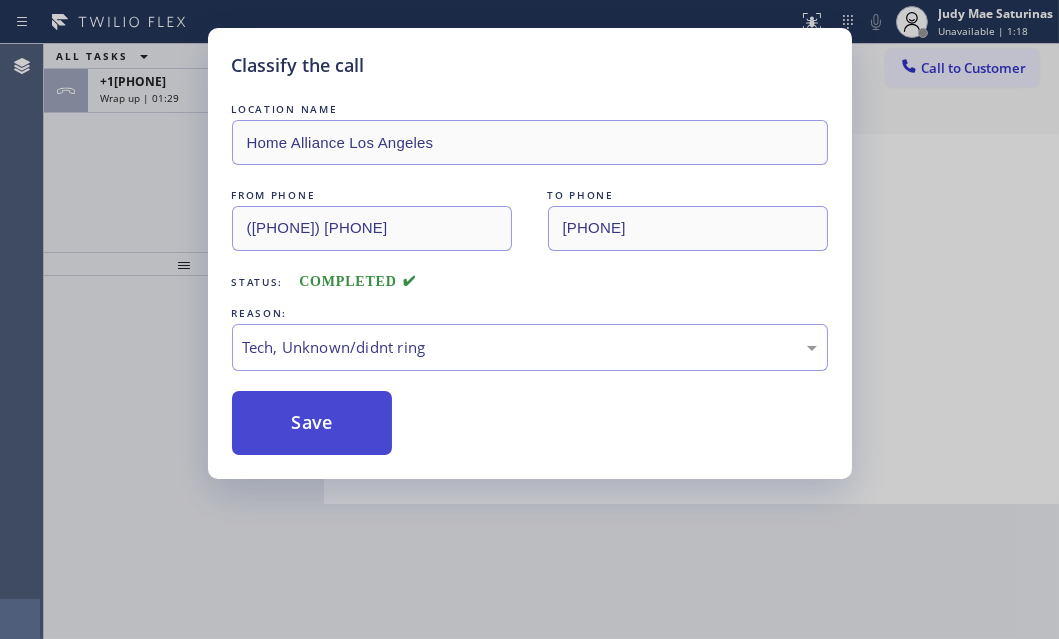 click on "Save" at bounding box center [312, 423] 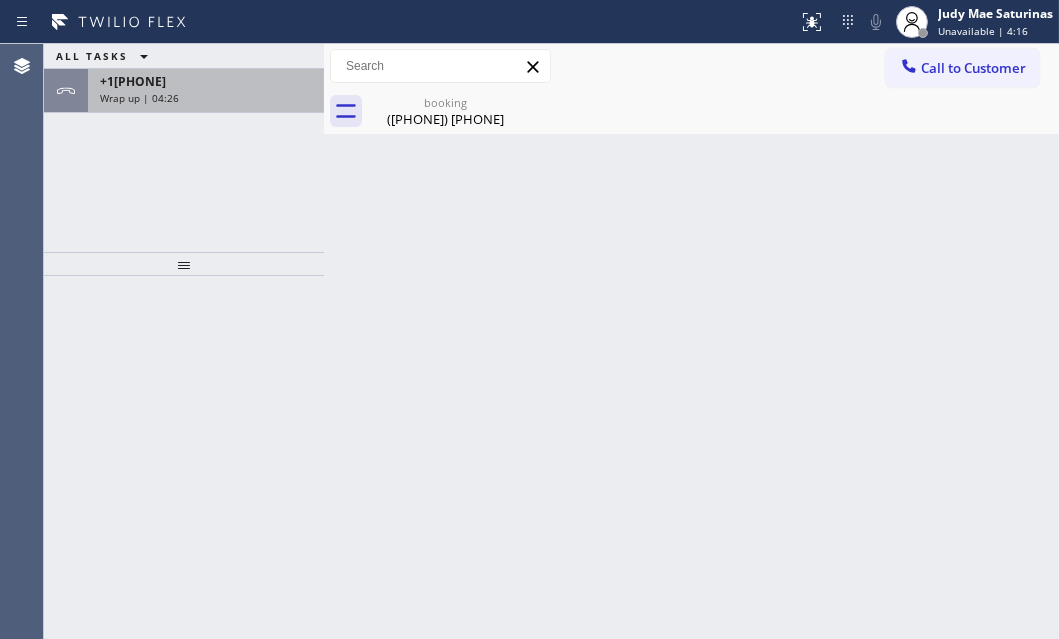 click on "+1[PHONE]" at bounding box center [206, 81] 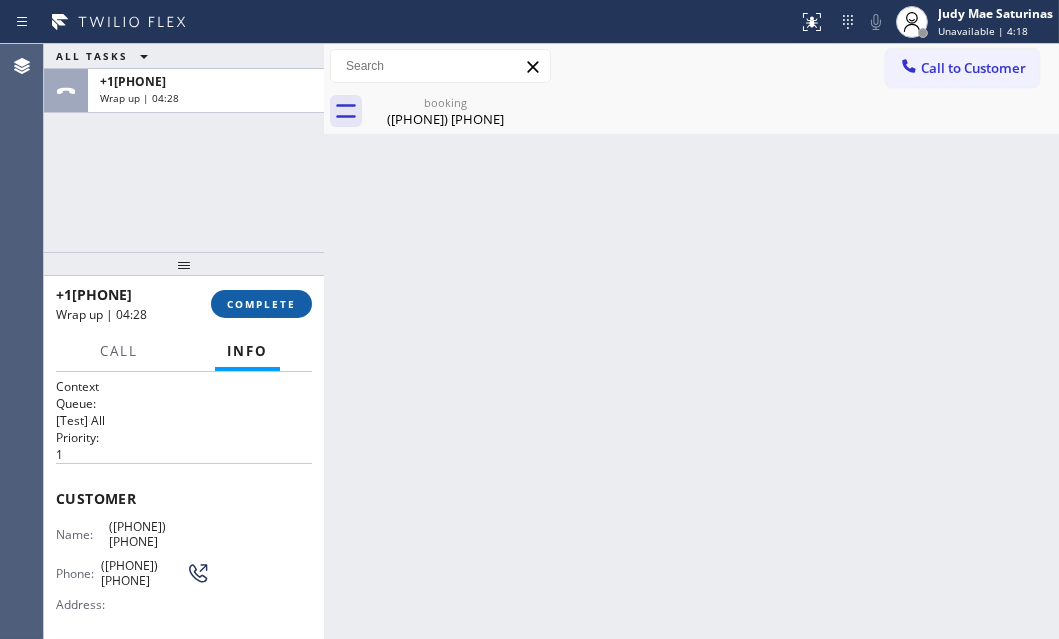 click on "COMPLETE" at bounding box center (261, 304) 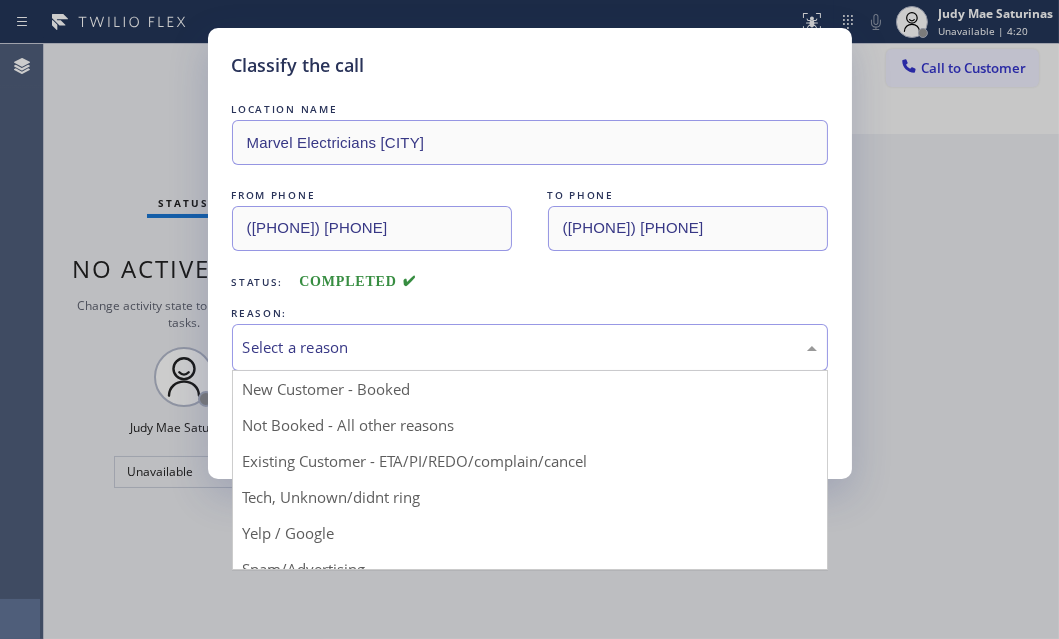 click on "Select a reason" at bounding box center [530, 347] 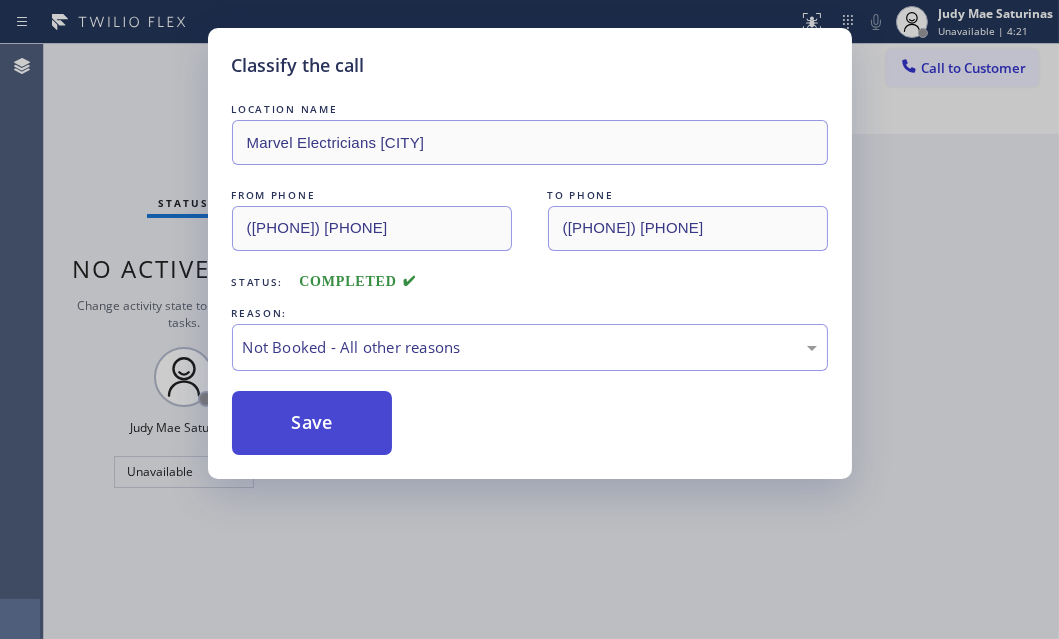 drag, startPoint x: 302, startPoint y: 423, endPoint x: 288, endPoint y: 416, distance: 15.652476 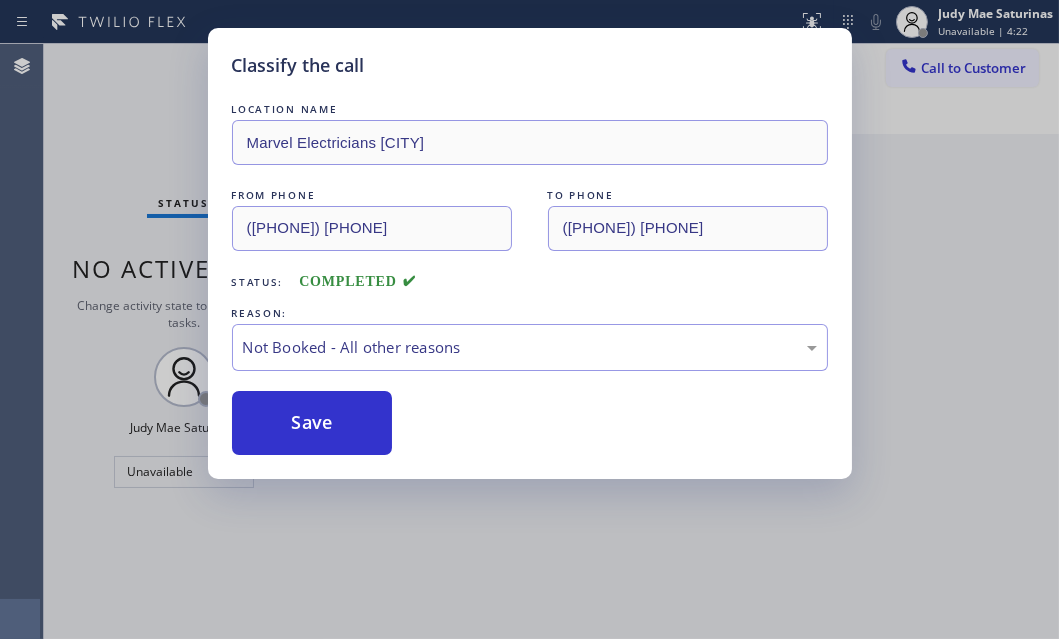 drag, startPoint x: 288, startPoint y: 416, endPoint x: 790, endPoint y: 319, distance: 511.28564 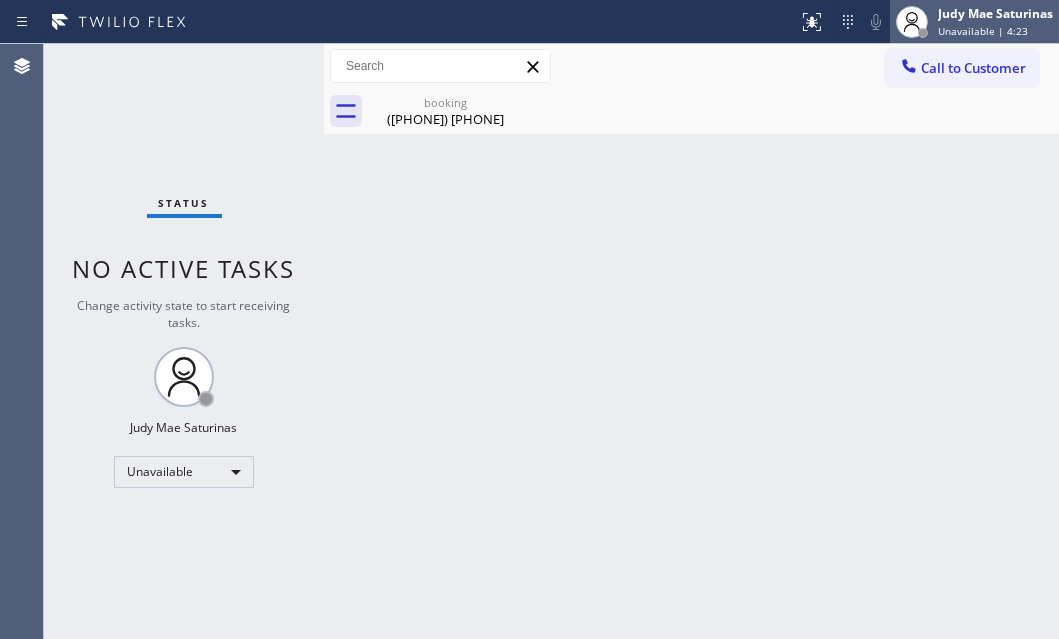 click on "Judy Mae Saturinas" at bounding box center (995, 13) 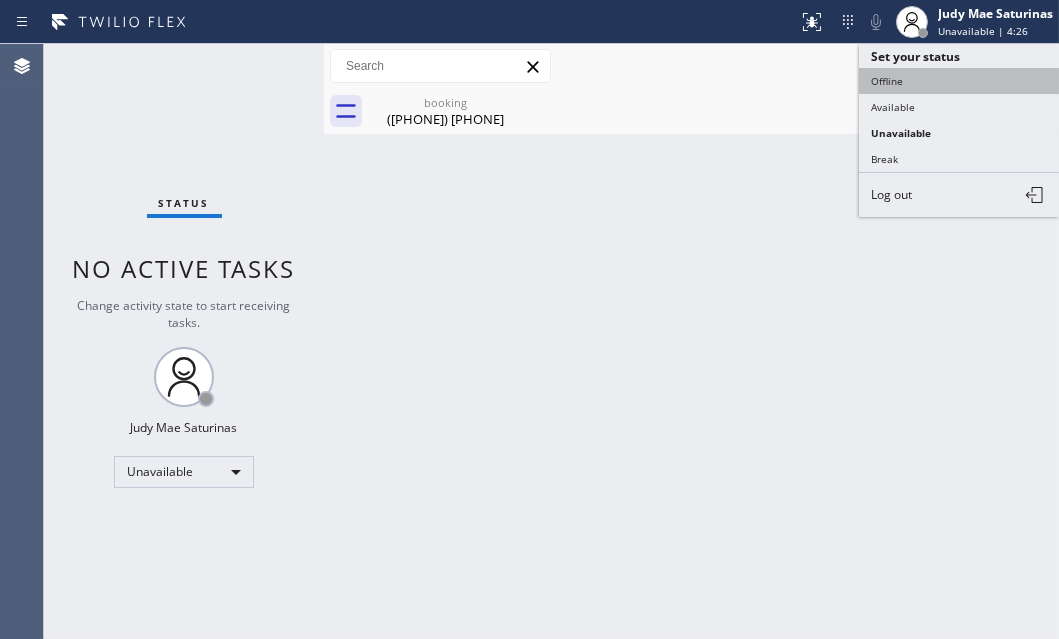 click on "Offline" at bounding box center (959, 81) 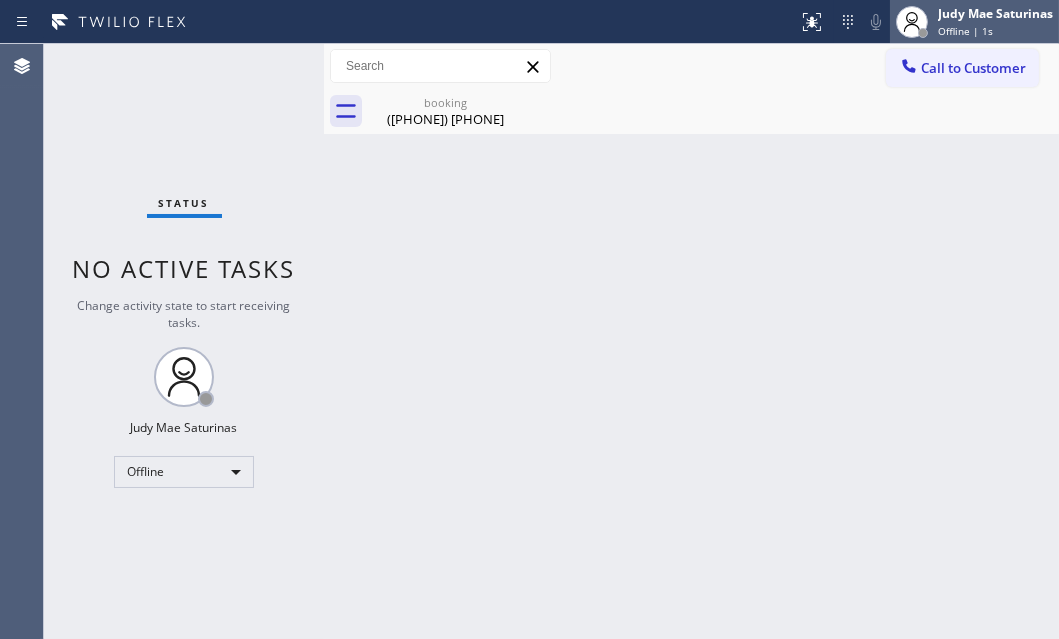 click on "[FIRST] [LAST] Offline | 1s" at bounding box center [996, 21] 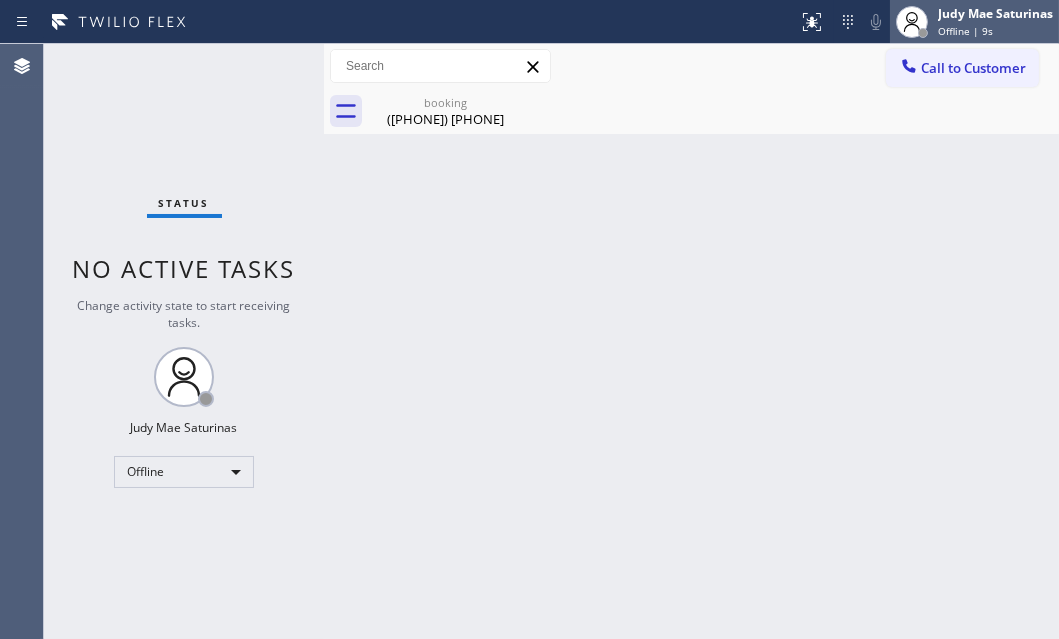 click on "Offline | 9s" at bounding box center (965, 31) 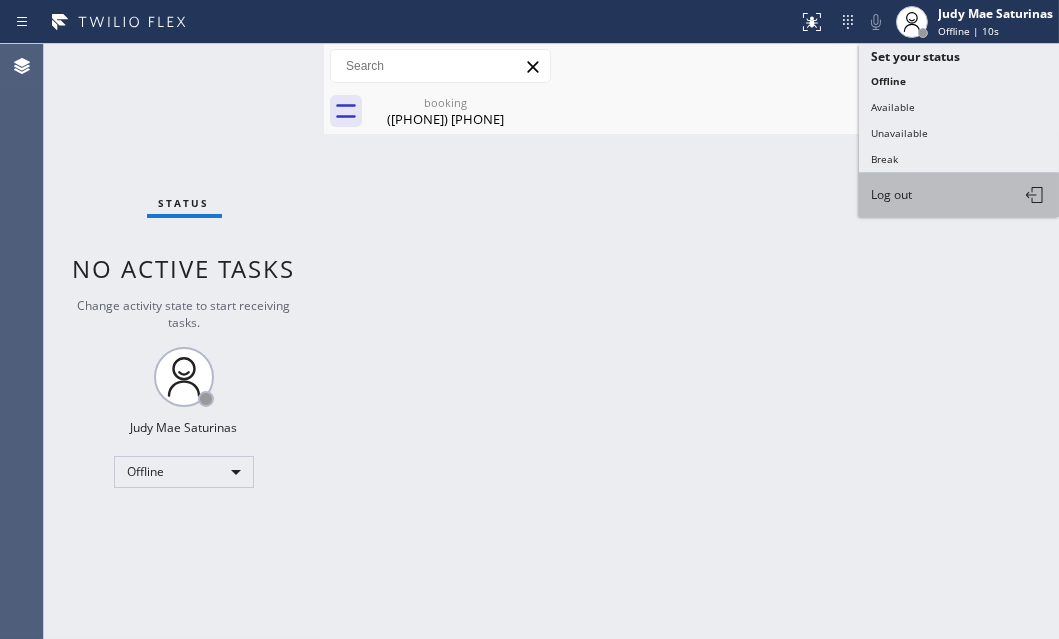 click on "Log out" at bounding box center [959, 195] 